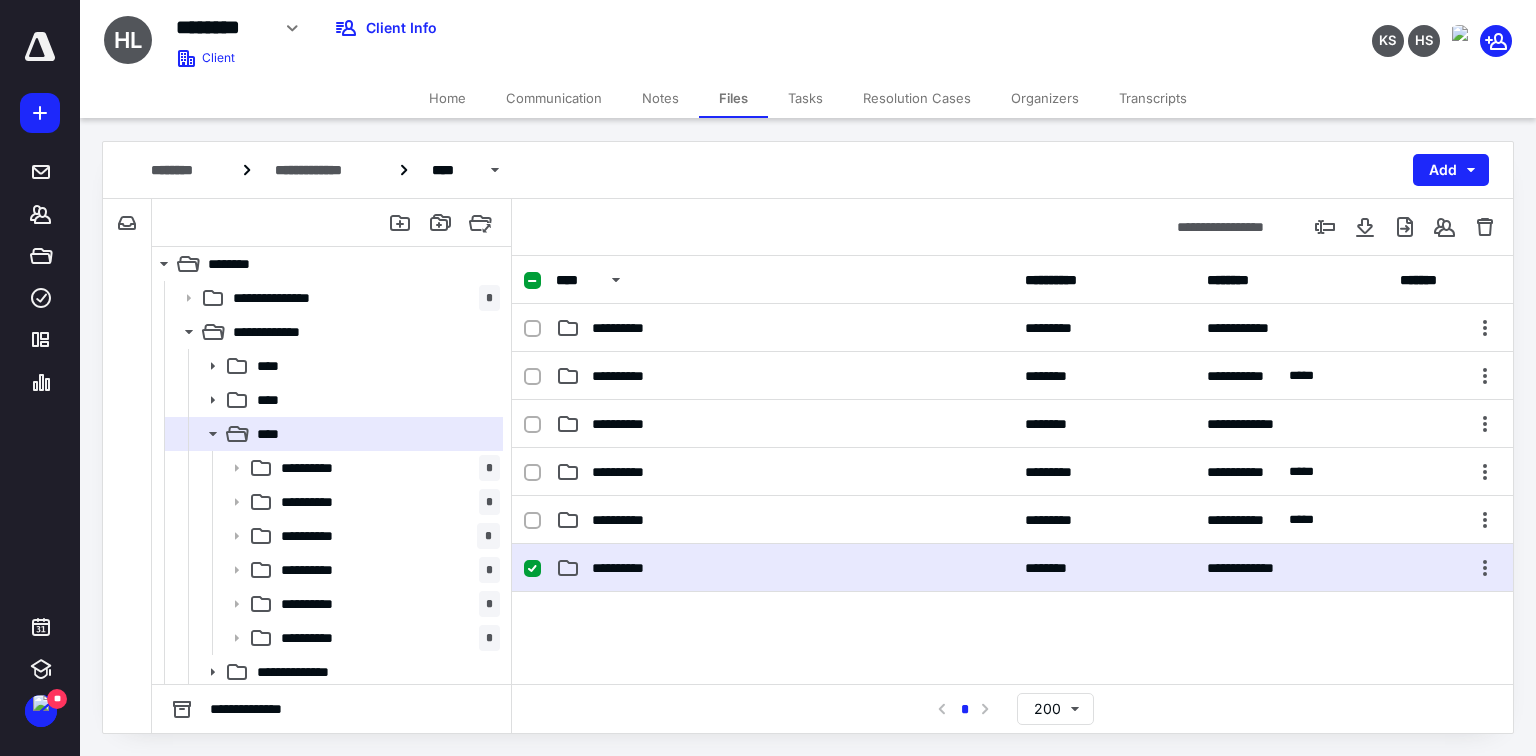 scroll, scrollTop: 0, scrollLeft: 0, axis: both 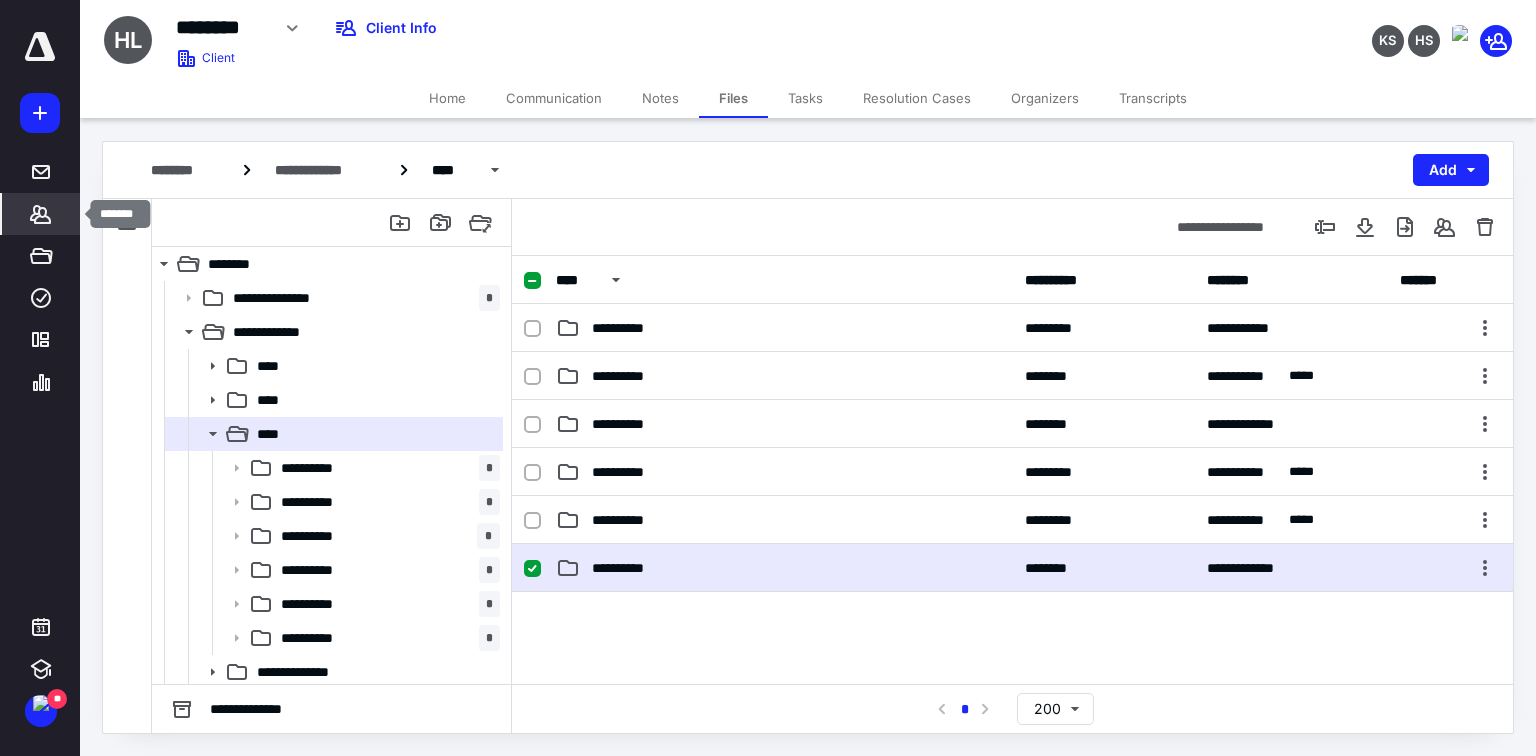click 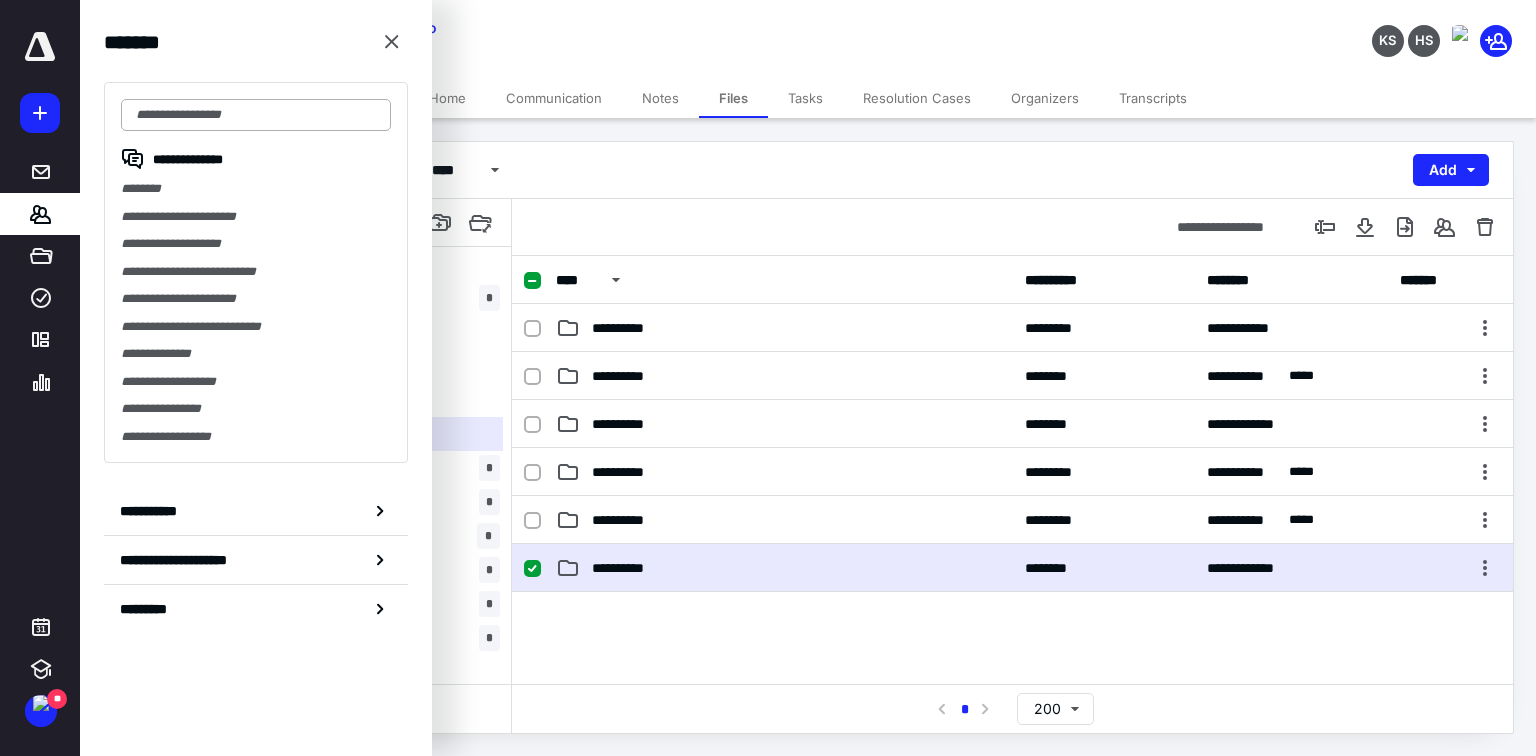 click at bounding box center (256, 115) 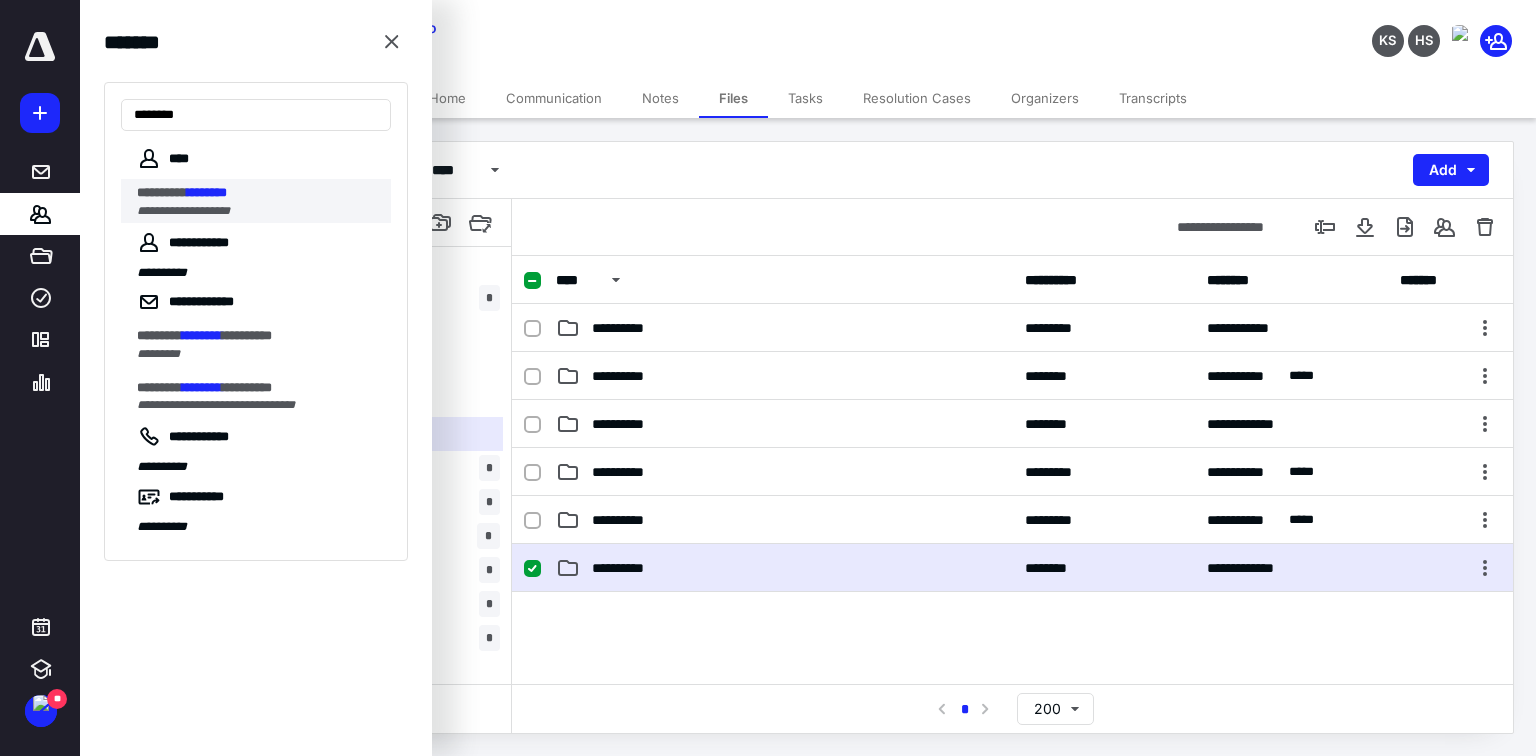type on "********" 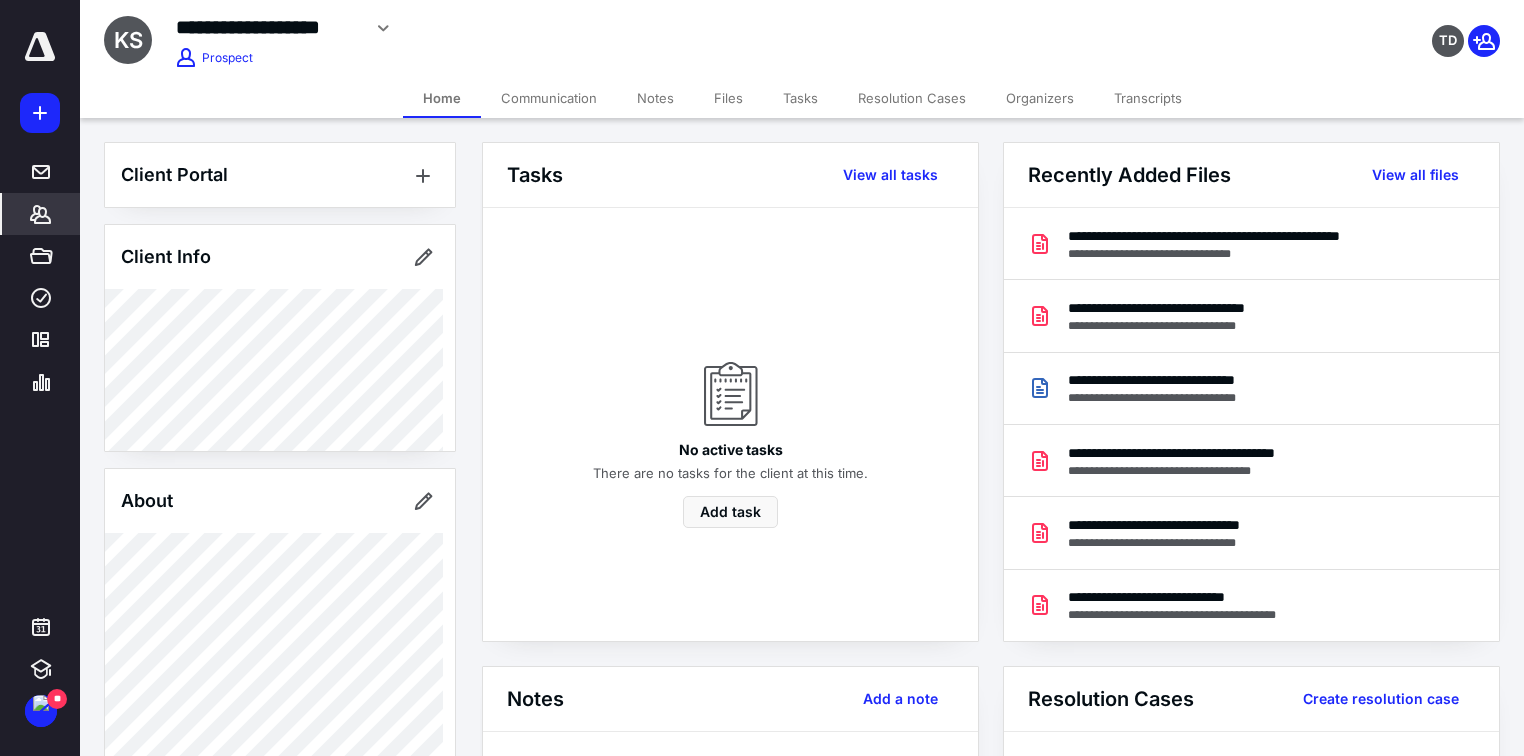 click on "Transcripts" at bounding box center [1148, 98] 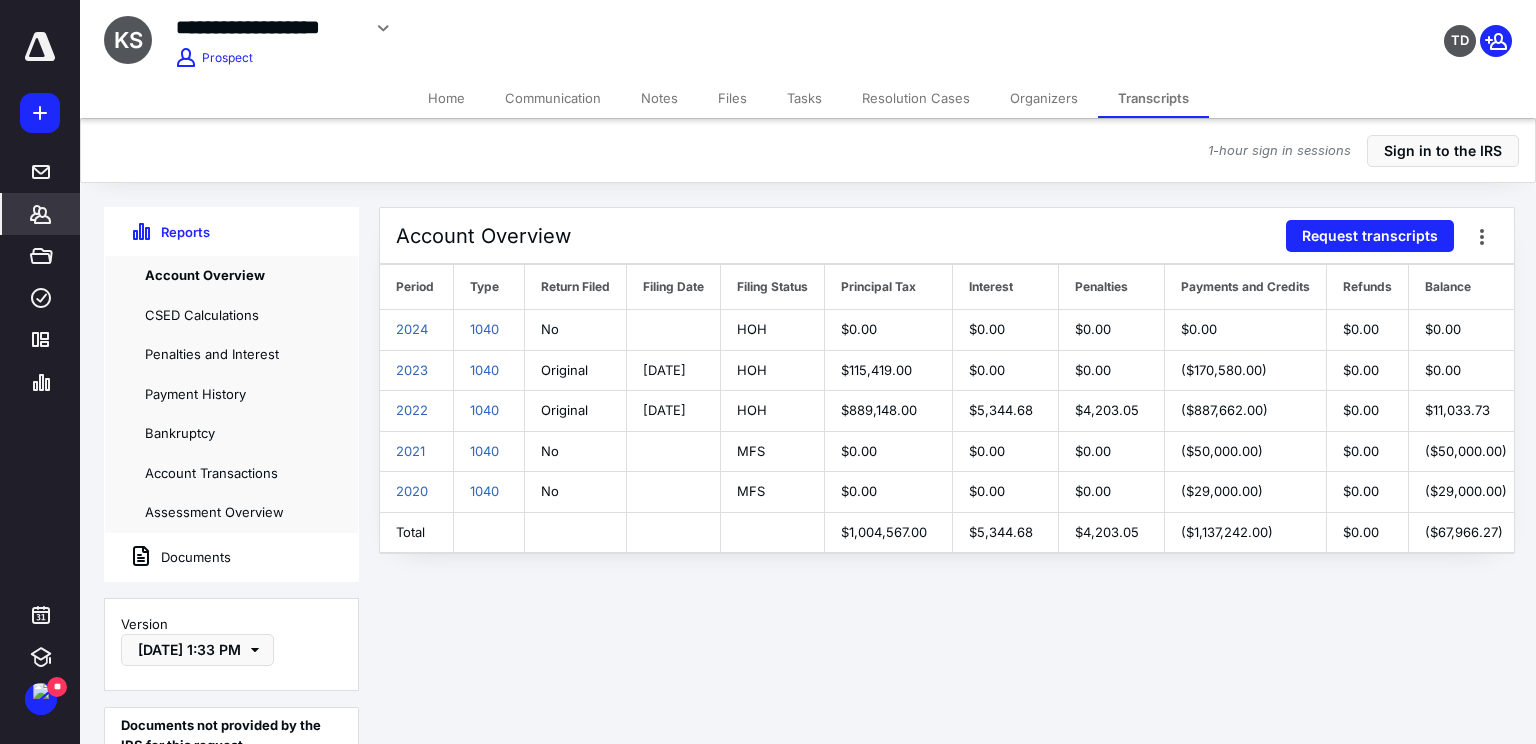 click on "1-hour sign in sessions Sign in to the IRS Reports Account Overview CSED Calculations Penalties and Interest Payment History Bankruptcy Account Transactions Assessment Overview Documents Version Jul 10, 2025, 1:33 PM Documents not provided by the IRS for this request Wage and Income Record of Account Tax Return Transcript Verification of Non-Filing-filing Account Overview Request transcripts
Period
Type
Return Filed
Filing Date
Filing Status
Principal Tax
Interest
Penalties
Payments and Credits
Refunds
Balance
Examination Active
Lien Active
Qualifying FTA
2024
1040
No
HOH" at bounding box center (768, 372) 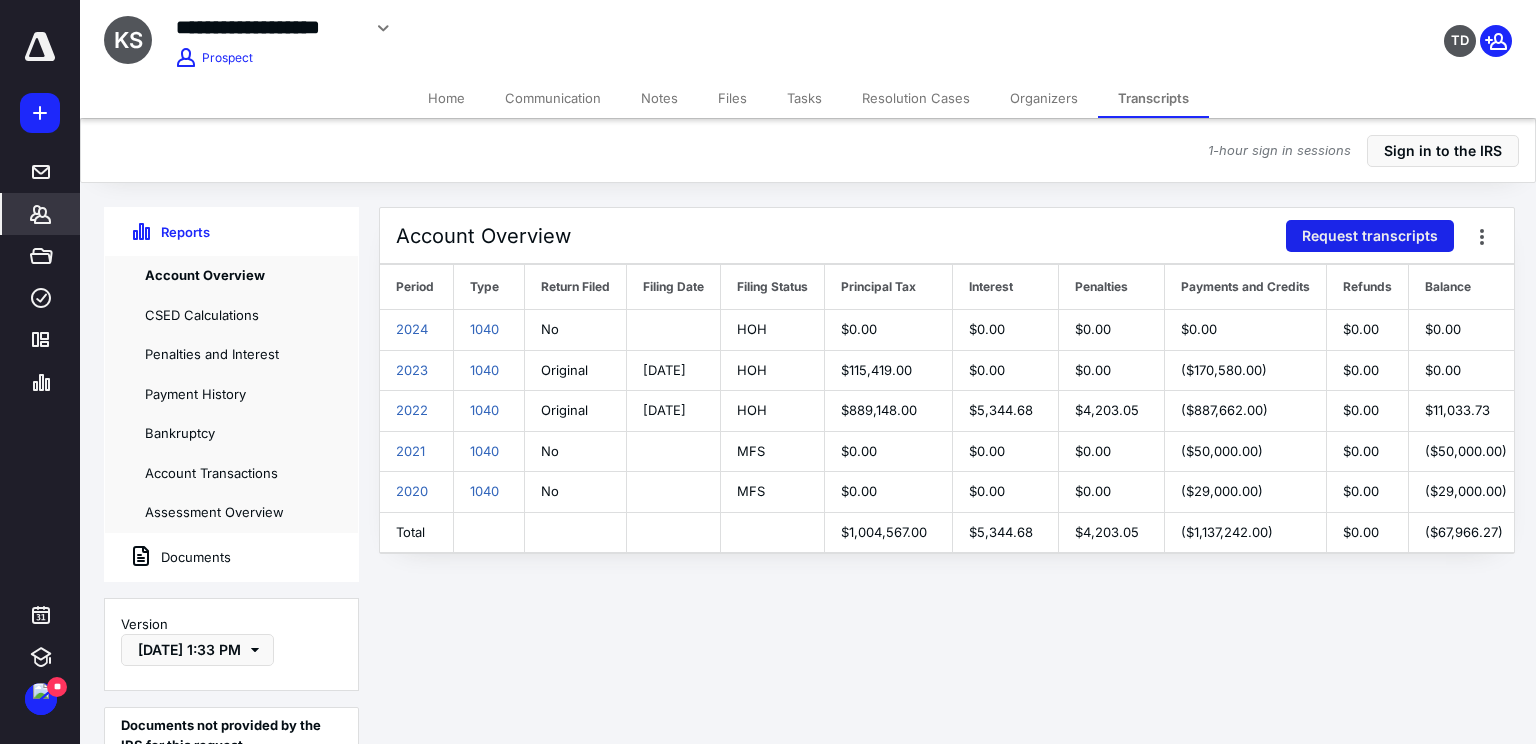 click on "Request transcripts" at bounding box center [1370, 236] 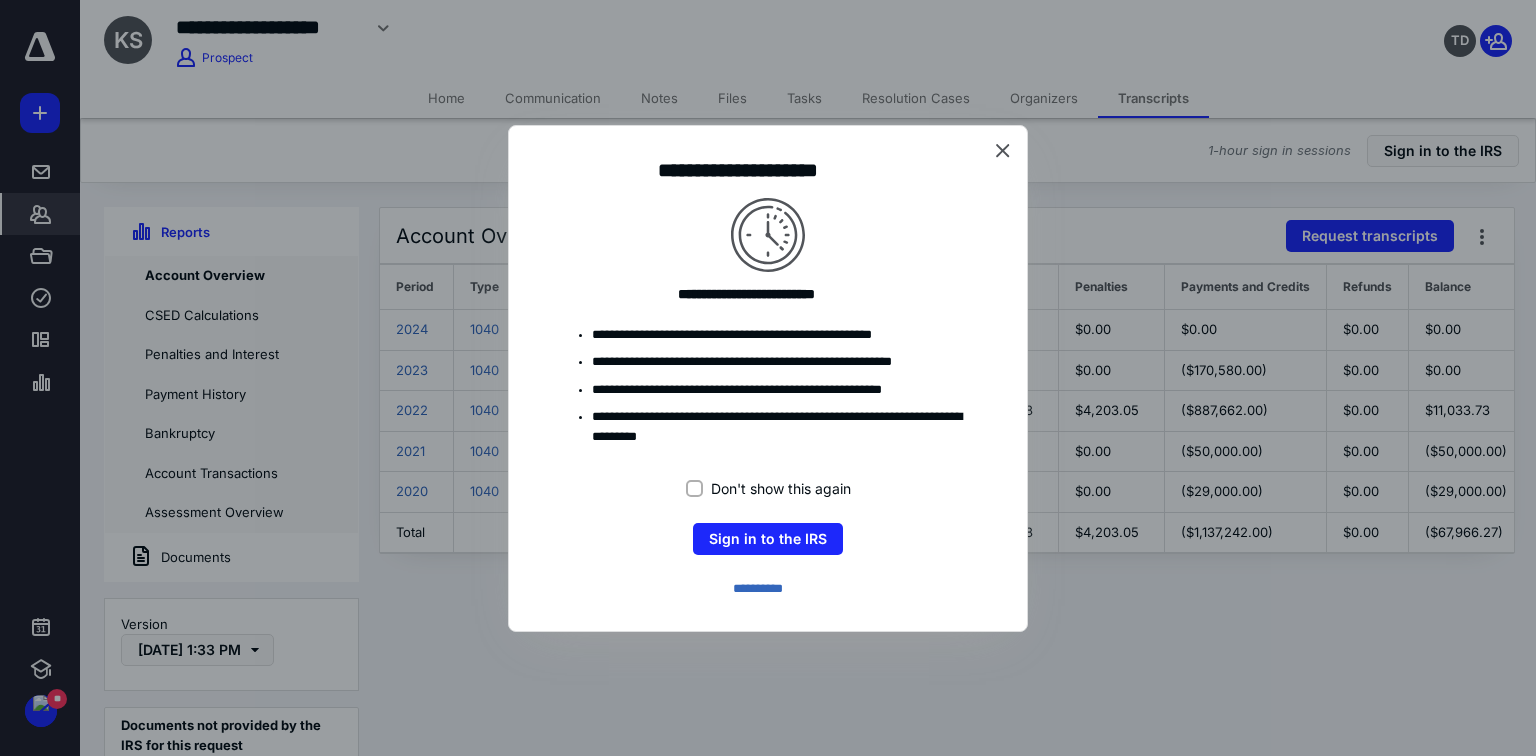 click at bounding box center [768, 378] 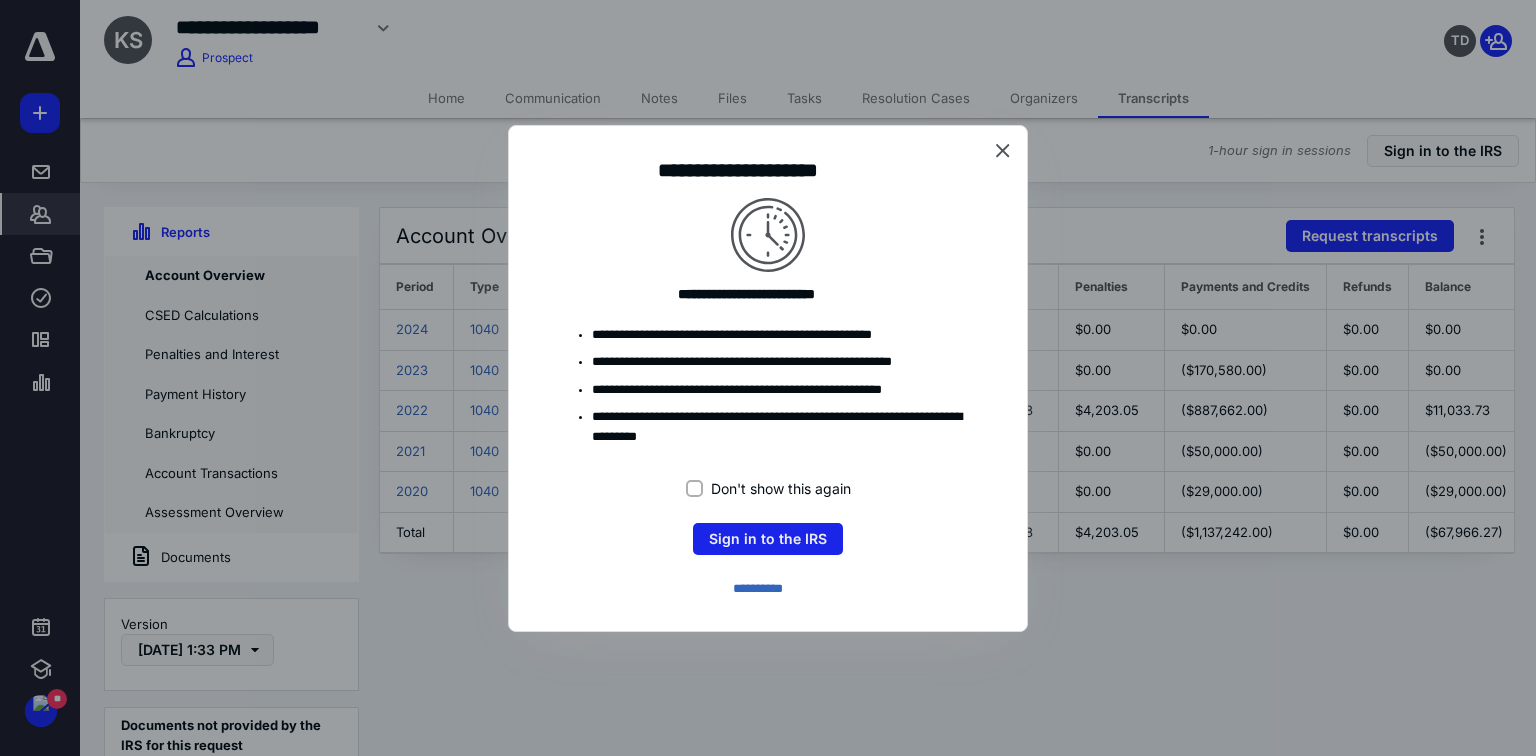 click on "Sign in to the IRS" at bounding box center [768, 539] 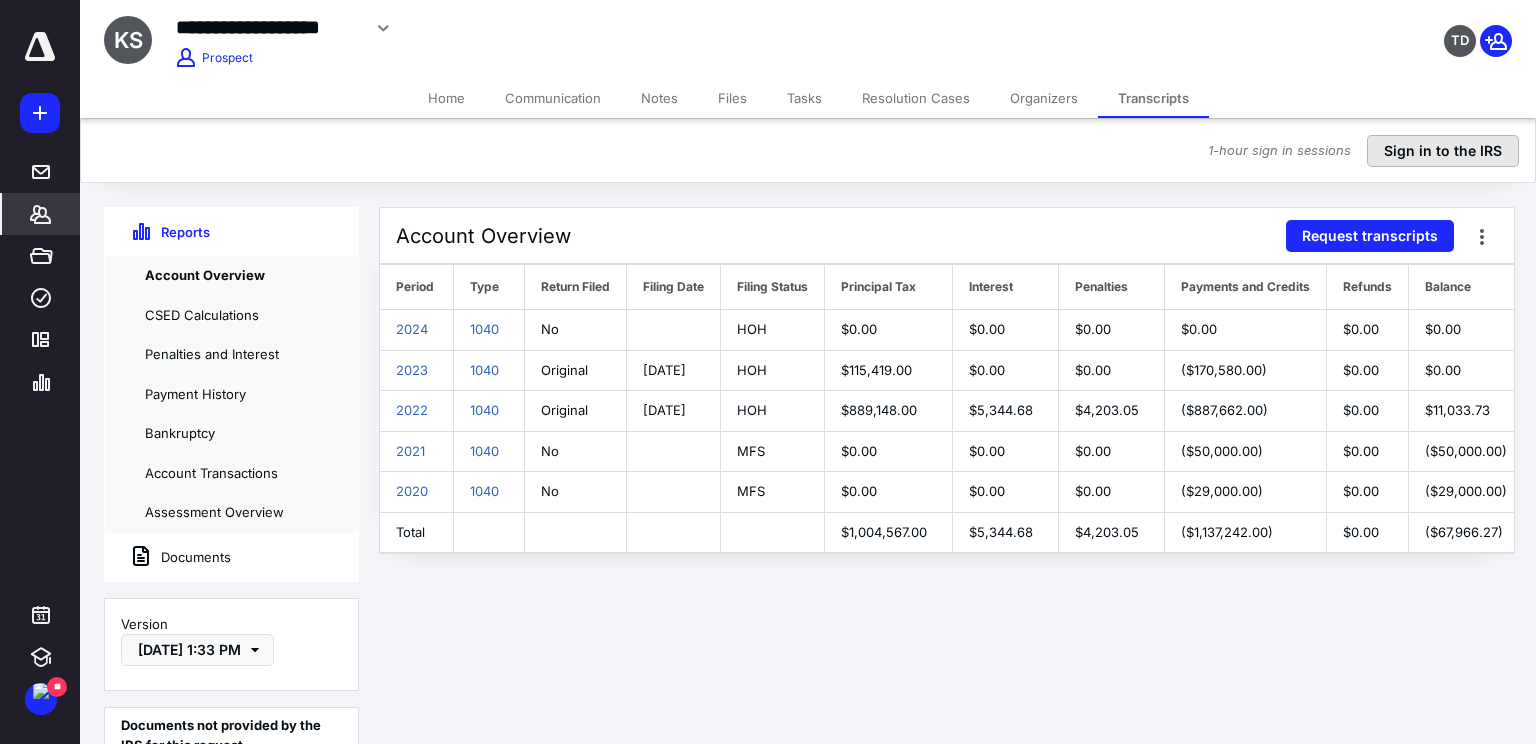click on "Sign in to the IRS" at bounding box center (1443, 151) 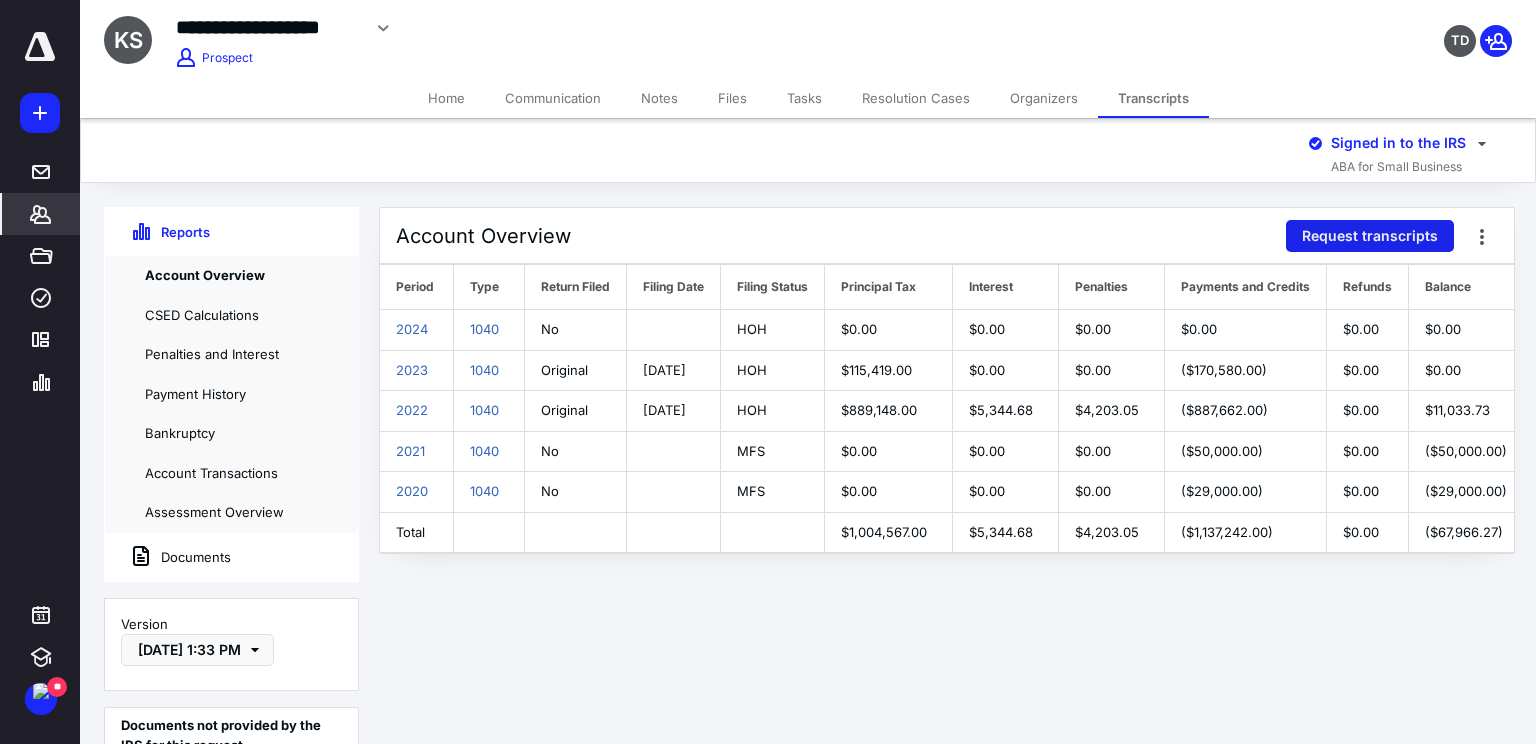 click on "Request transcripts" at bounding box center (1370, 236) 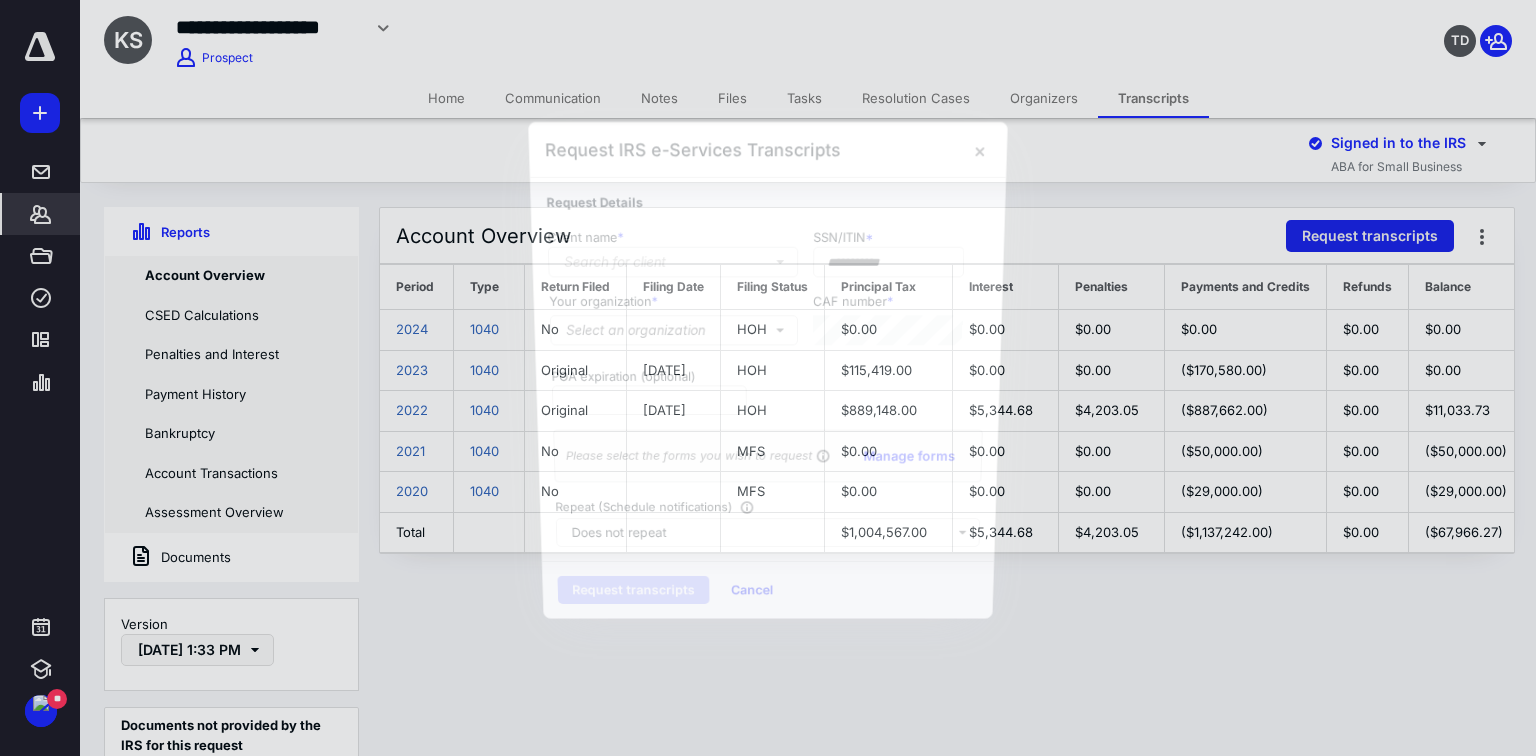 type on "**********" 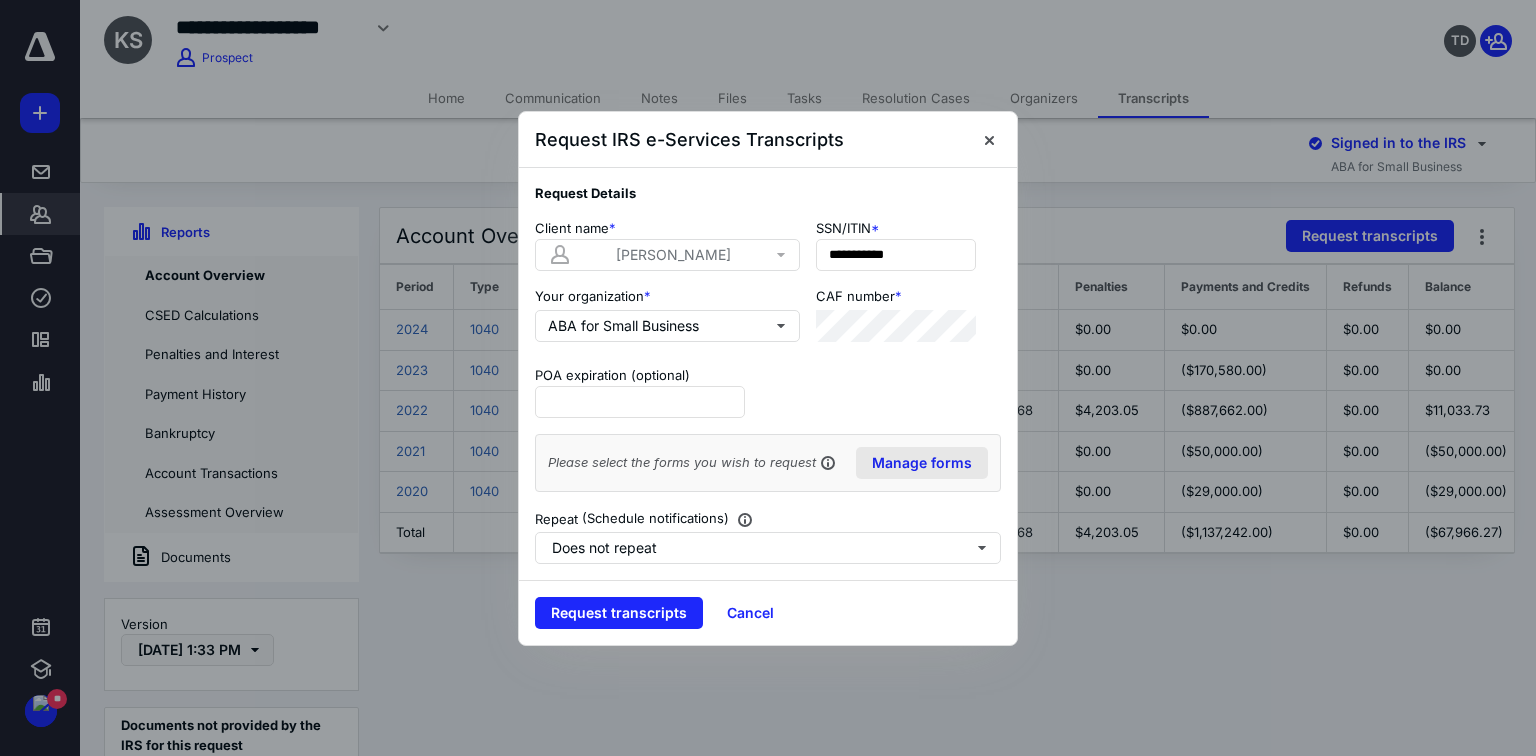 click on "Manage forms" at bounding box center (922, 463) 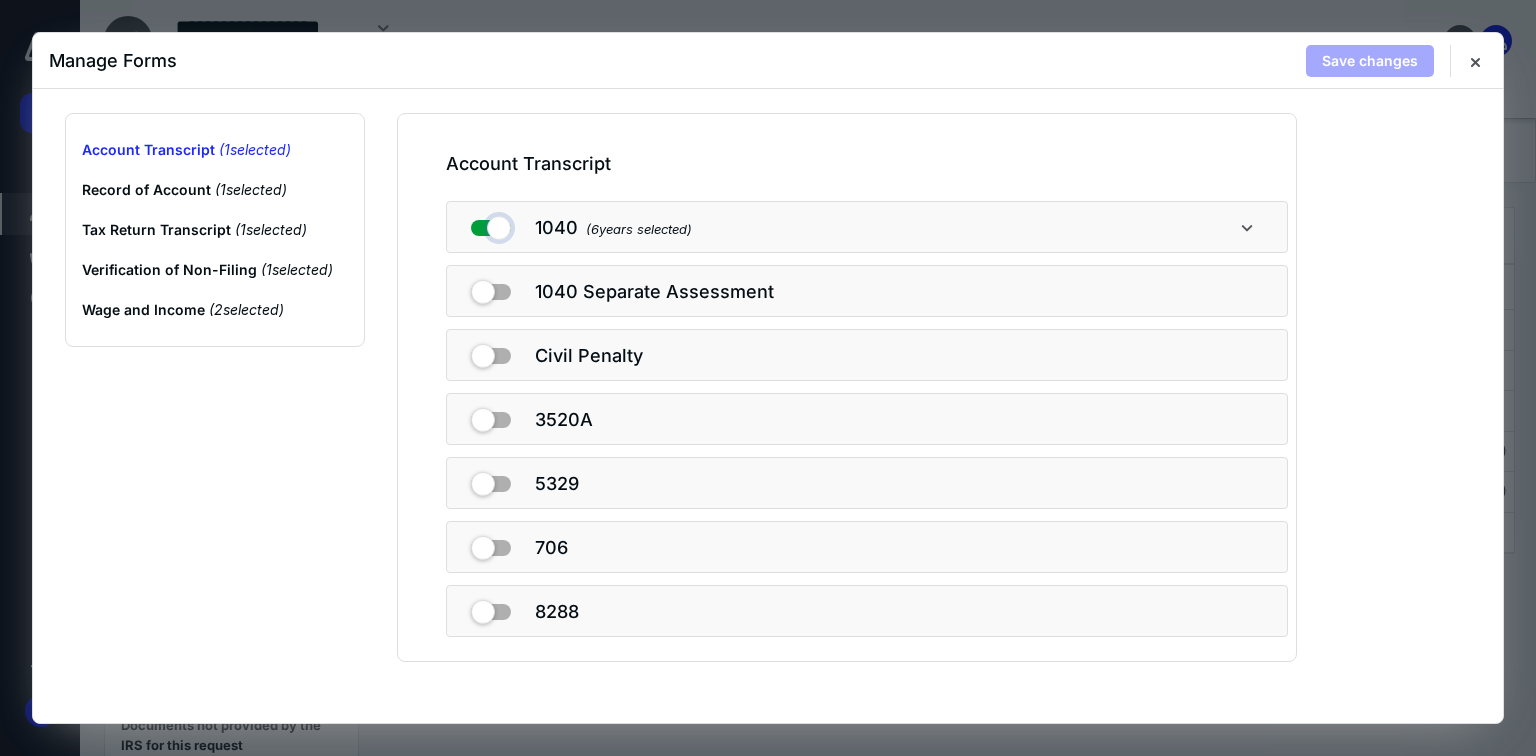click at bounding box center [491, 224] 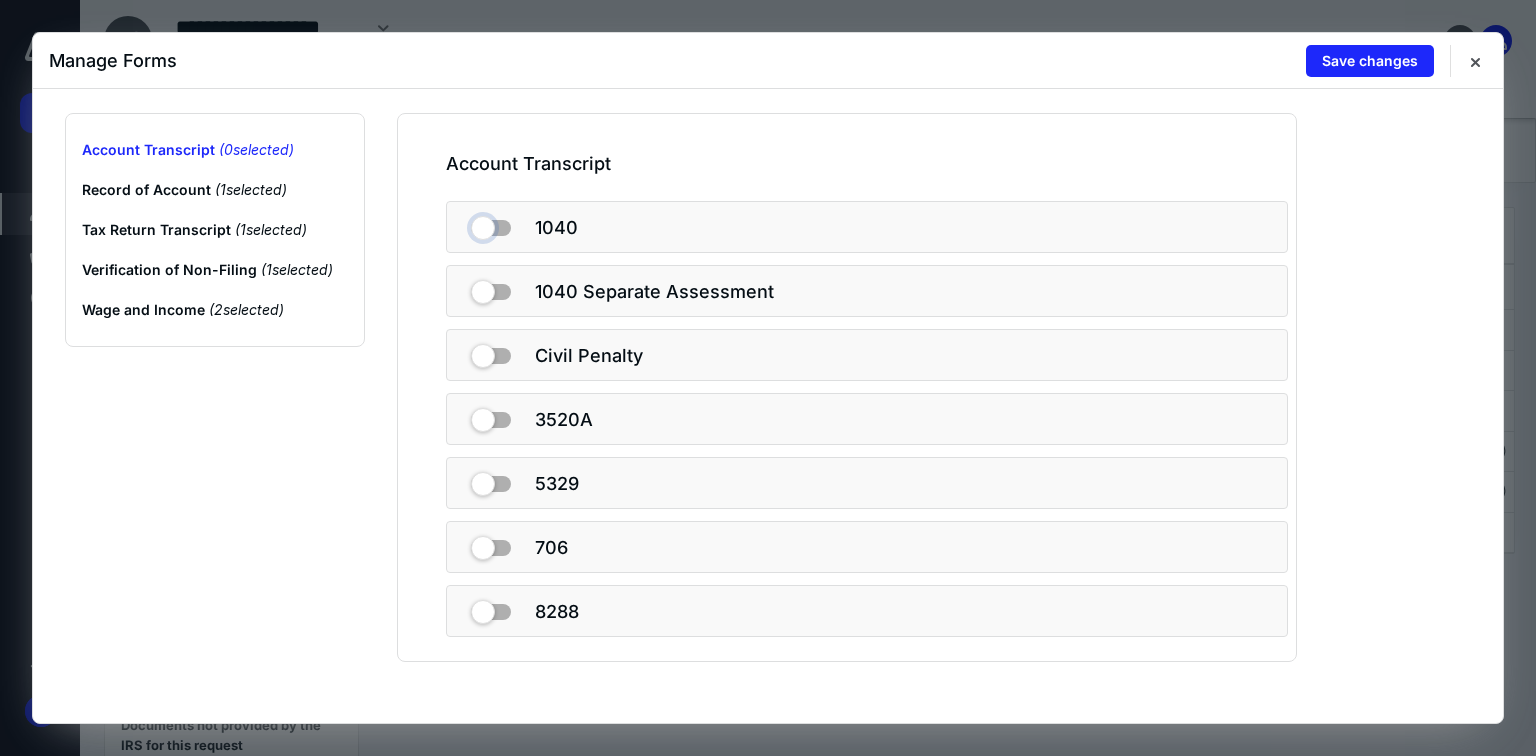 drag, startPoint x: 476, startPoint y: 232, endPoint x: 532, endPoint y: 230, distance: 56.0357 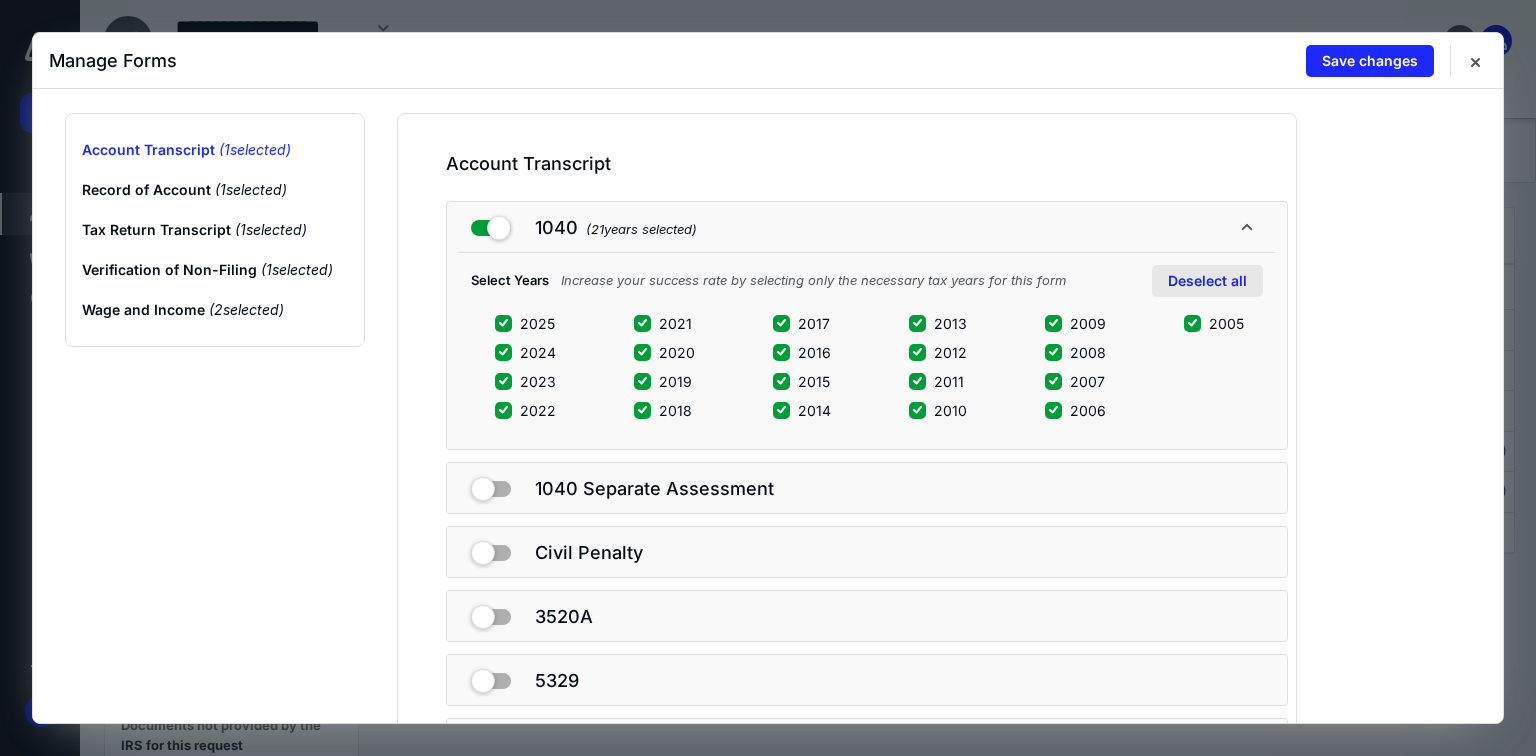 click on "Deselect all" at bounding box center [1207, 281] 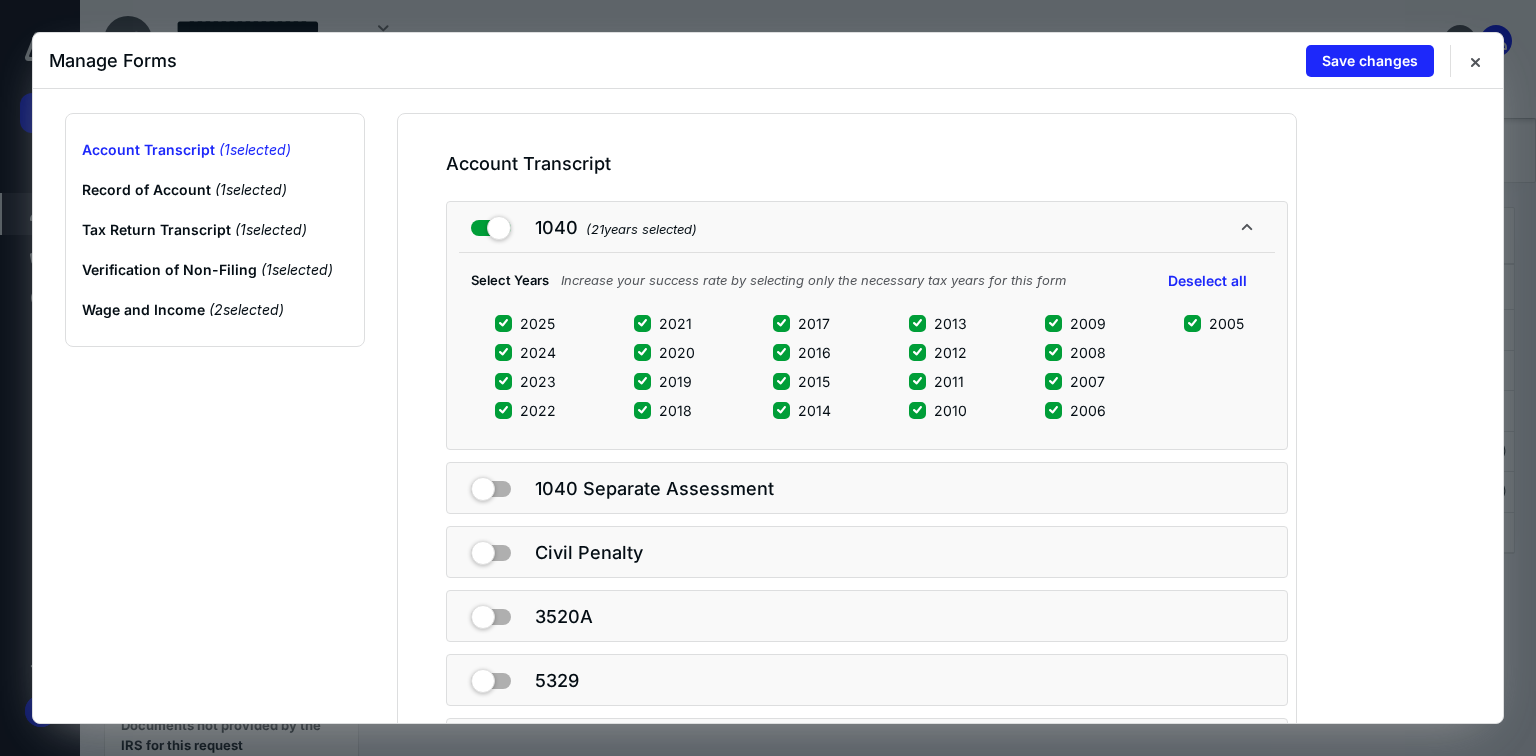 checkbox on "false" 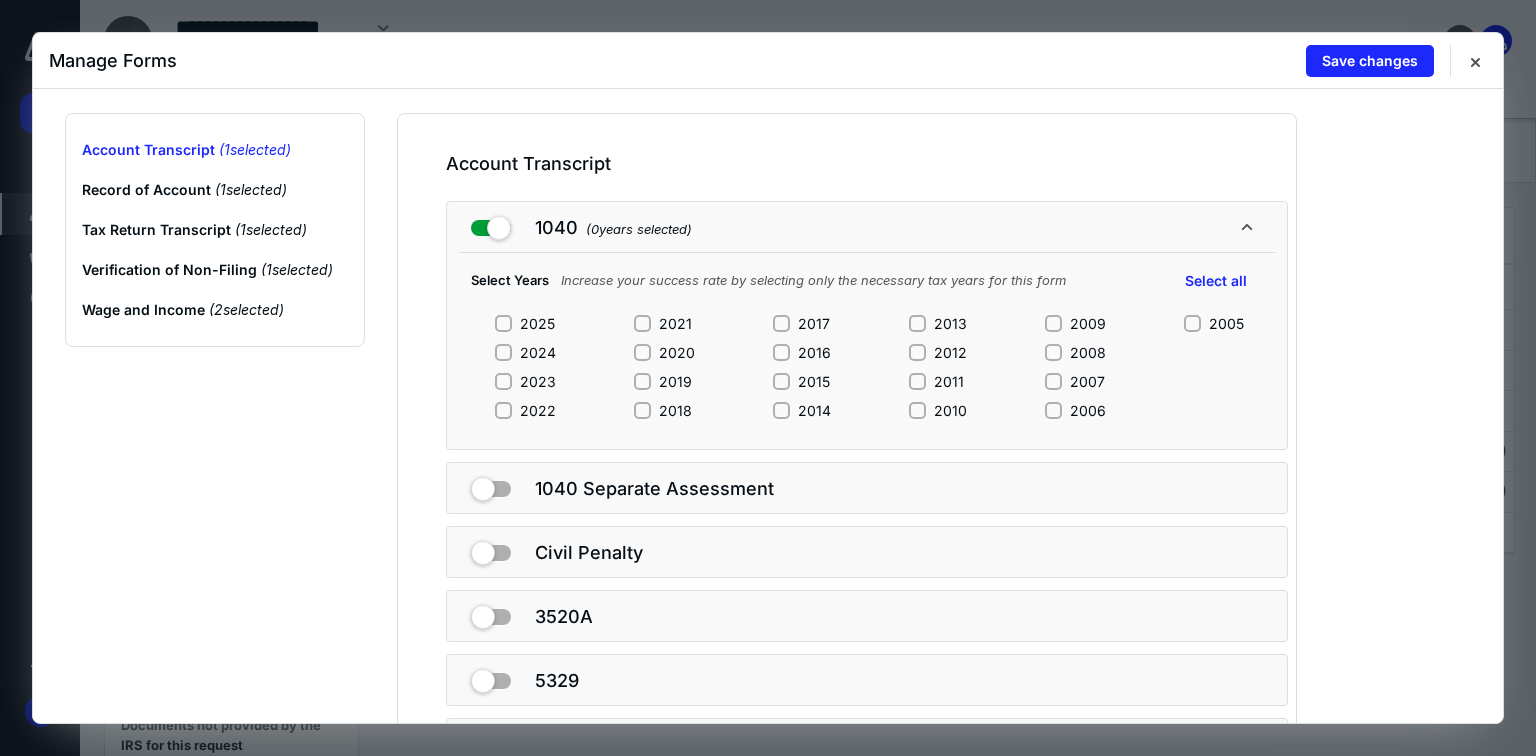 click on "2020" at bounding box center (642, 352) 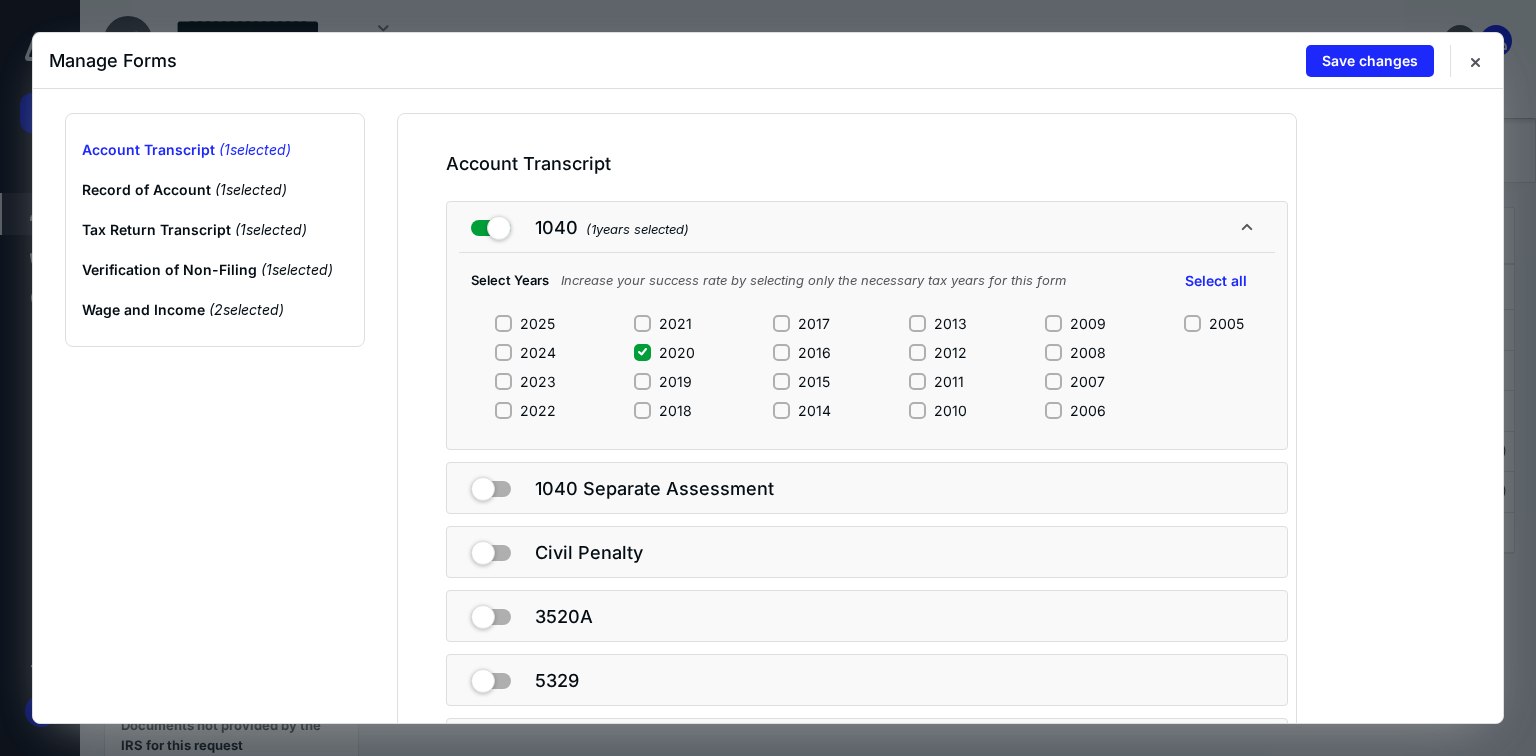 click on "2021" at bounding box center [642, 323] 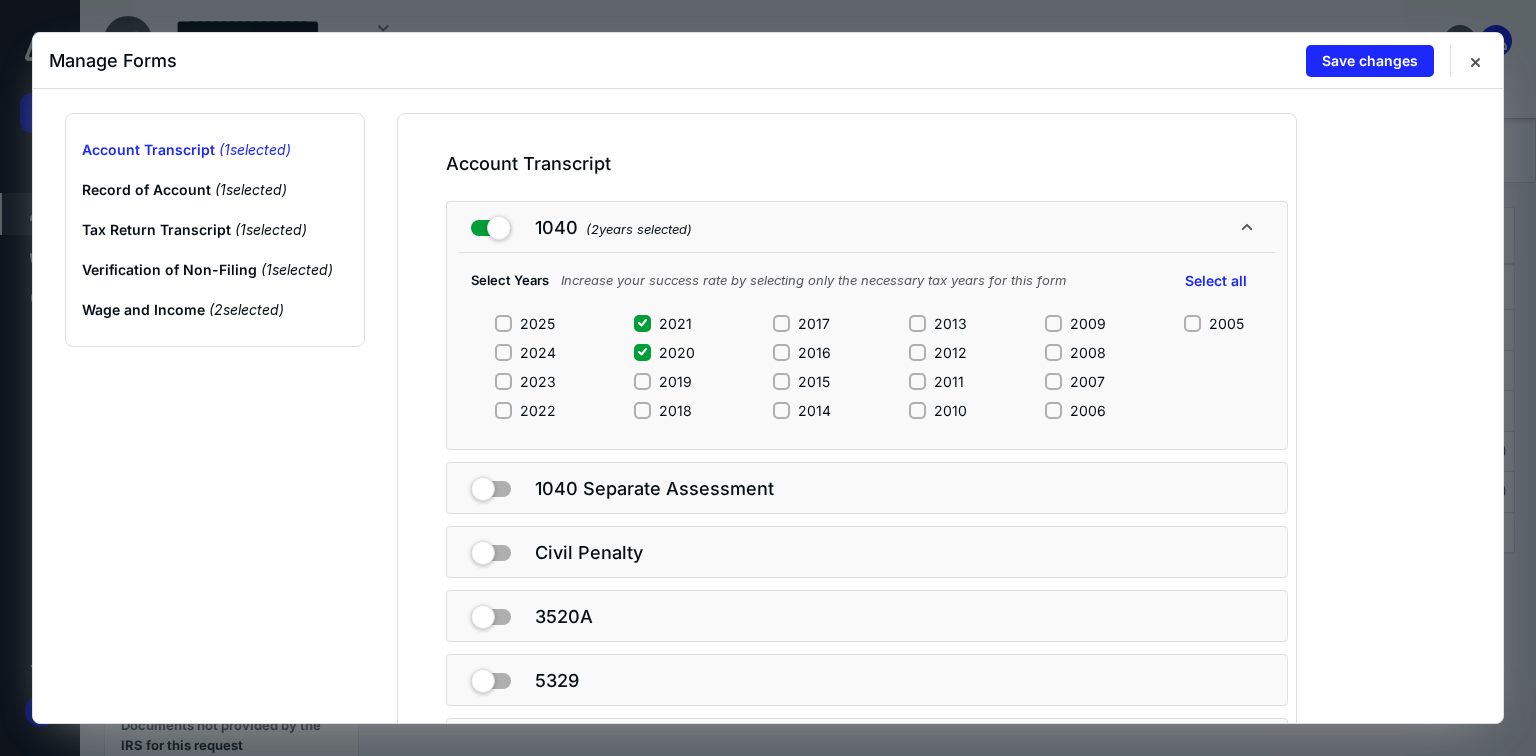 click 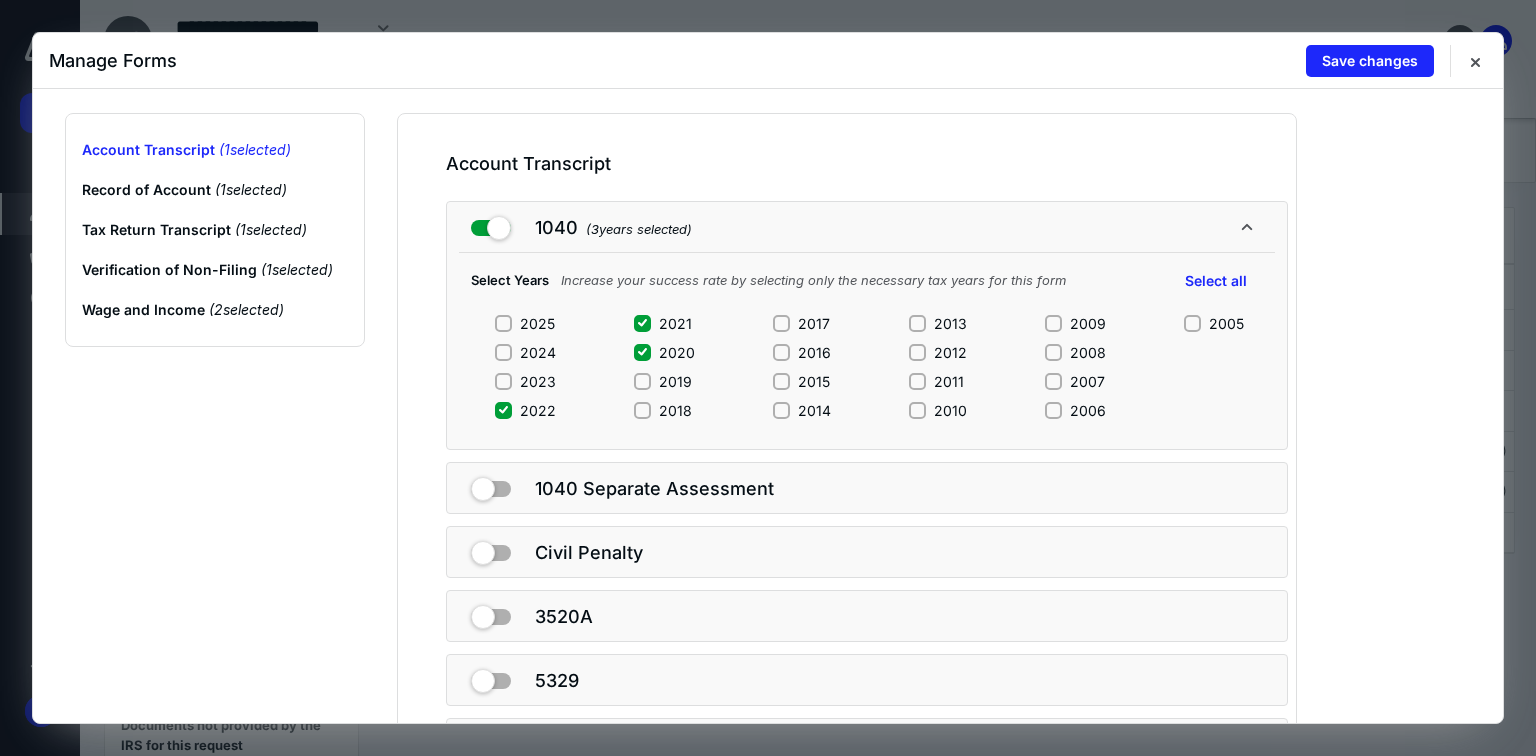 click on "2023" at bounding box center (503, 381) 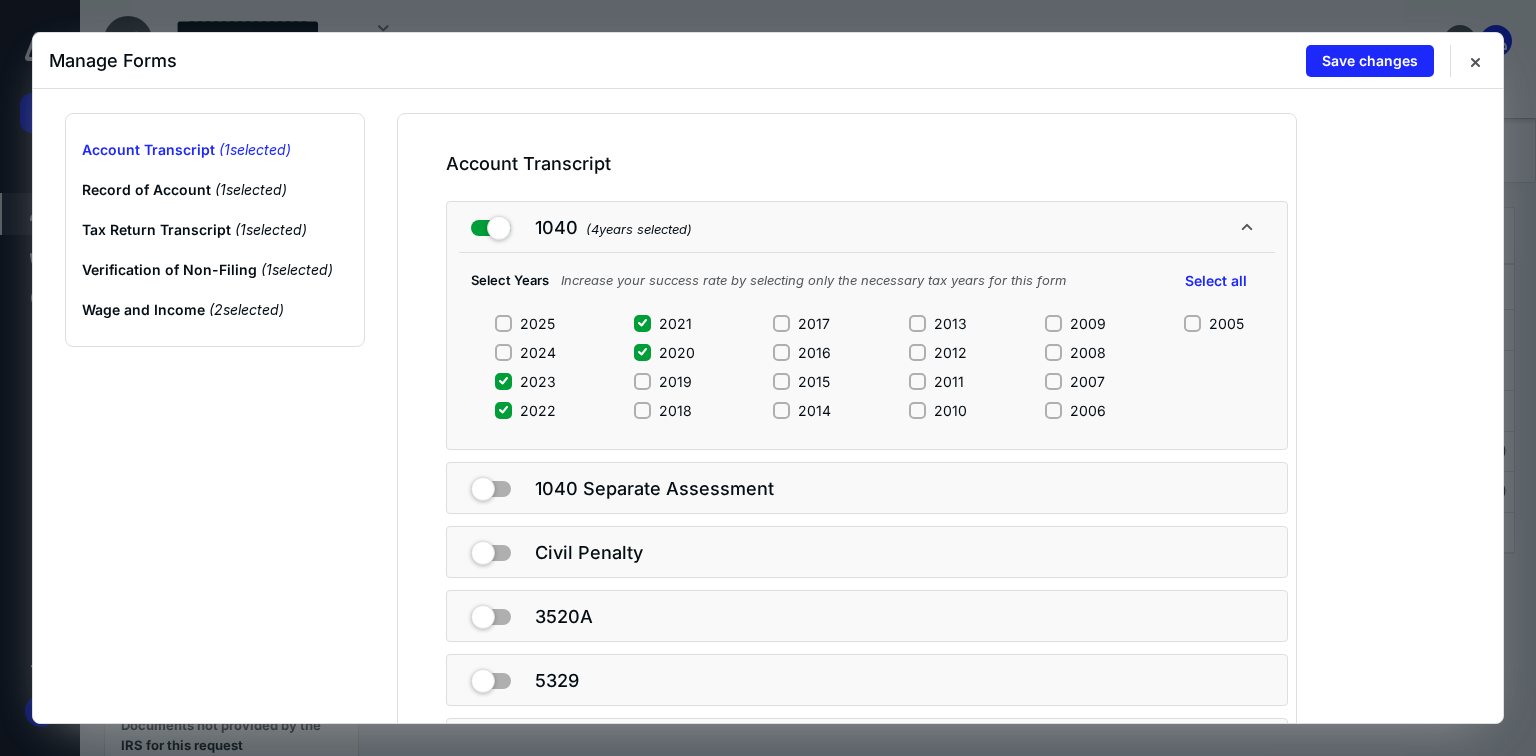 click 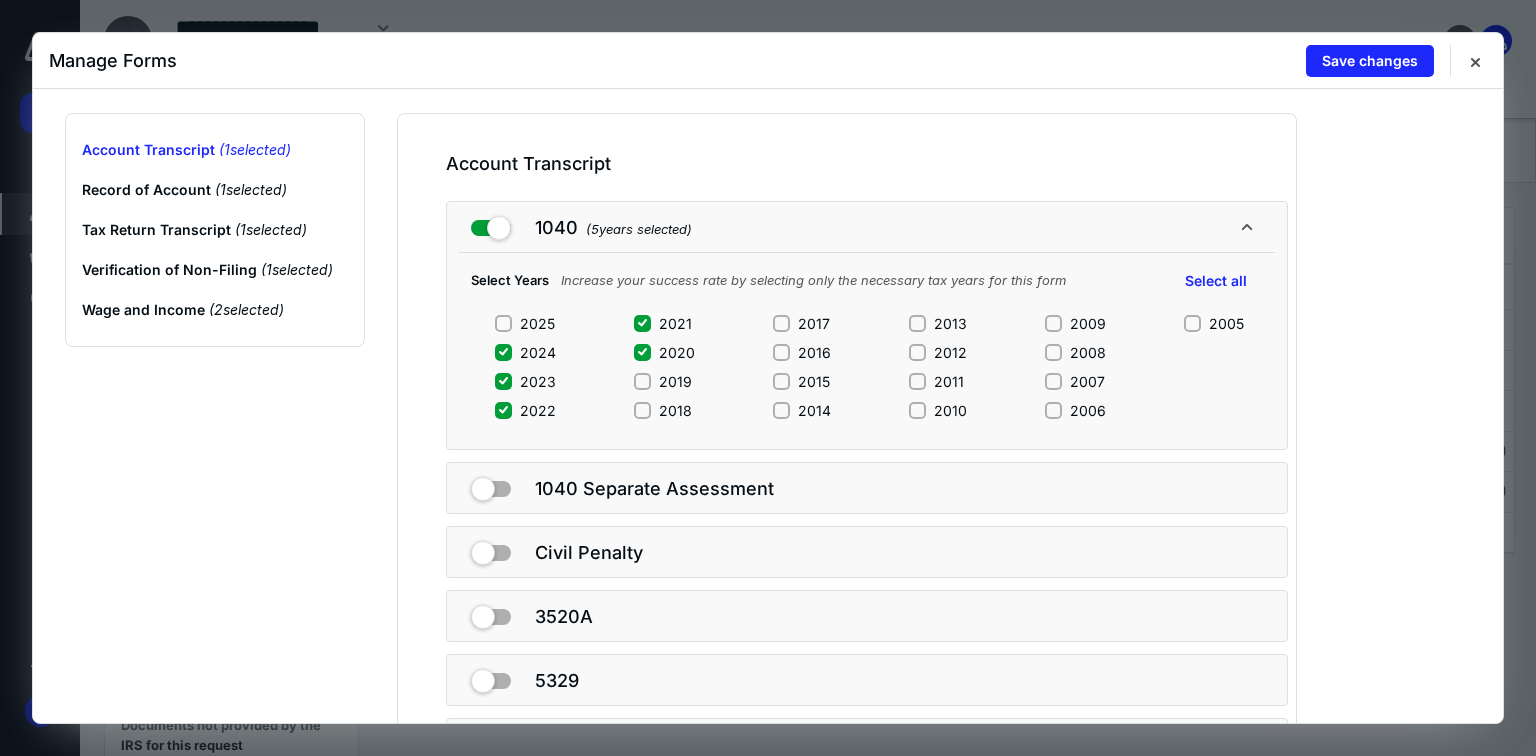 click 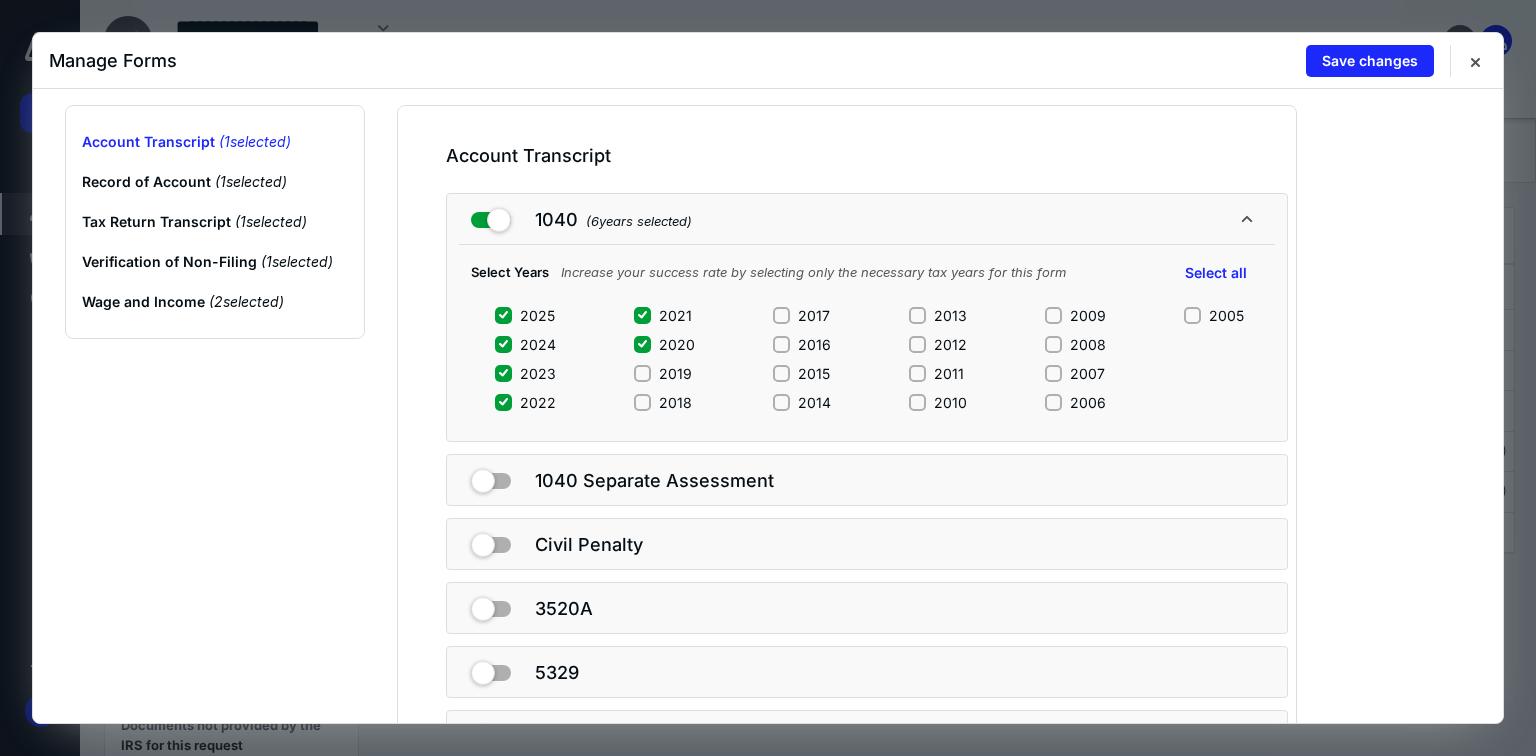 scroll, scrollTop: 0, scrollLeft: 0, axis: both 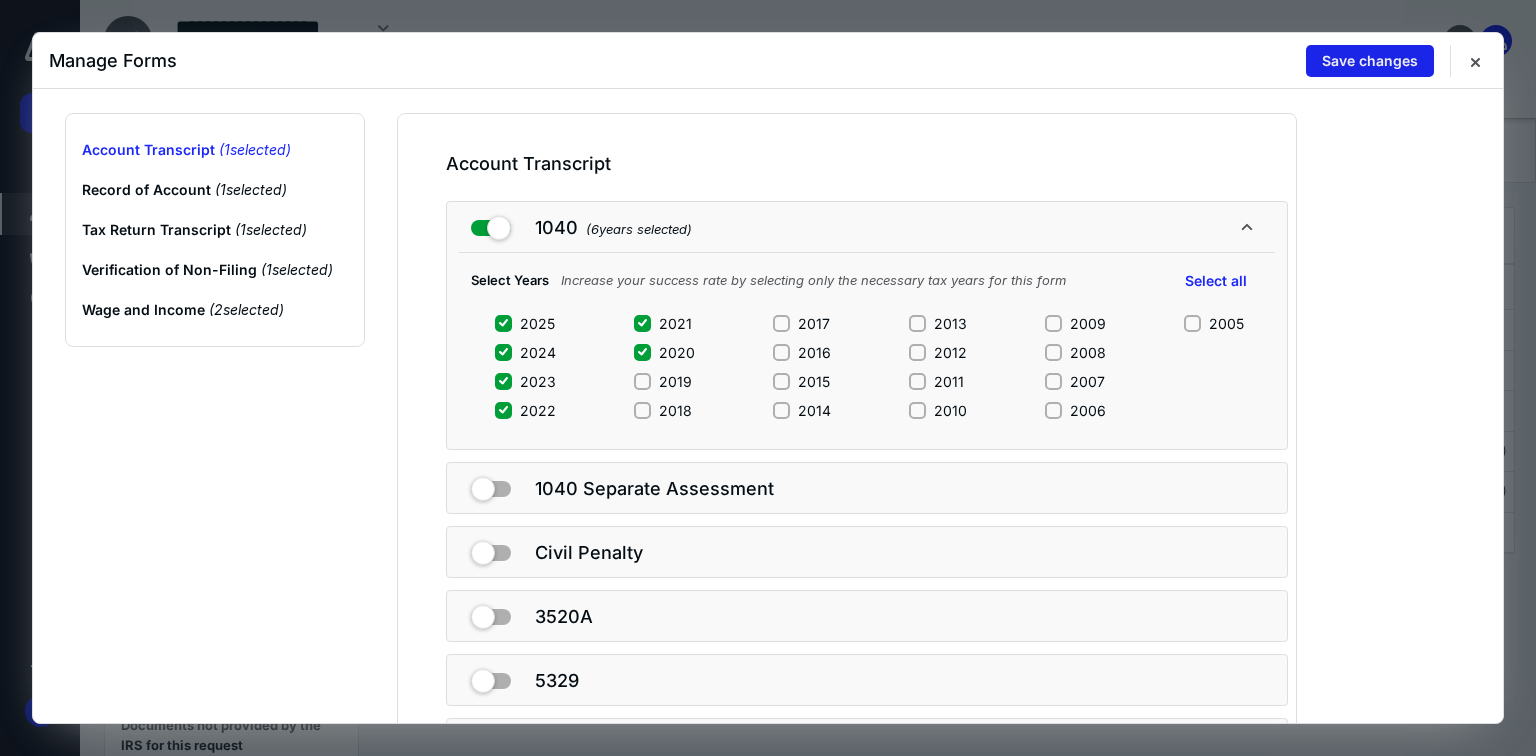 click on "Save changes" at bounding box center (1370, 61) 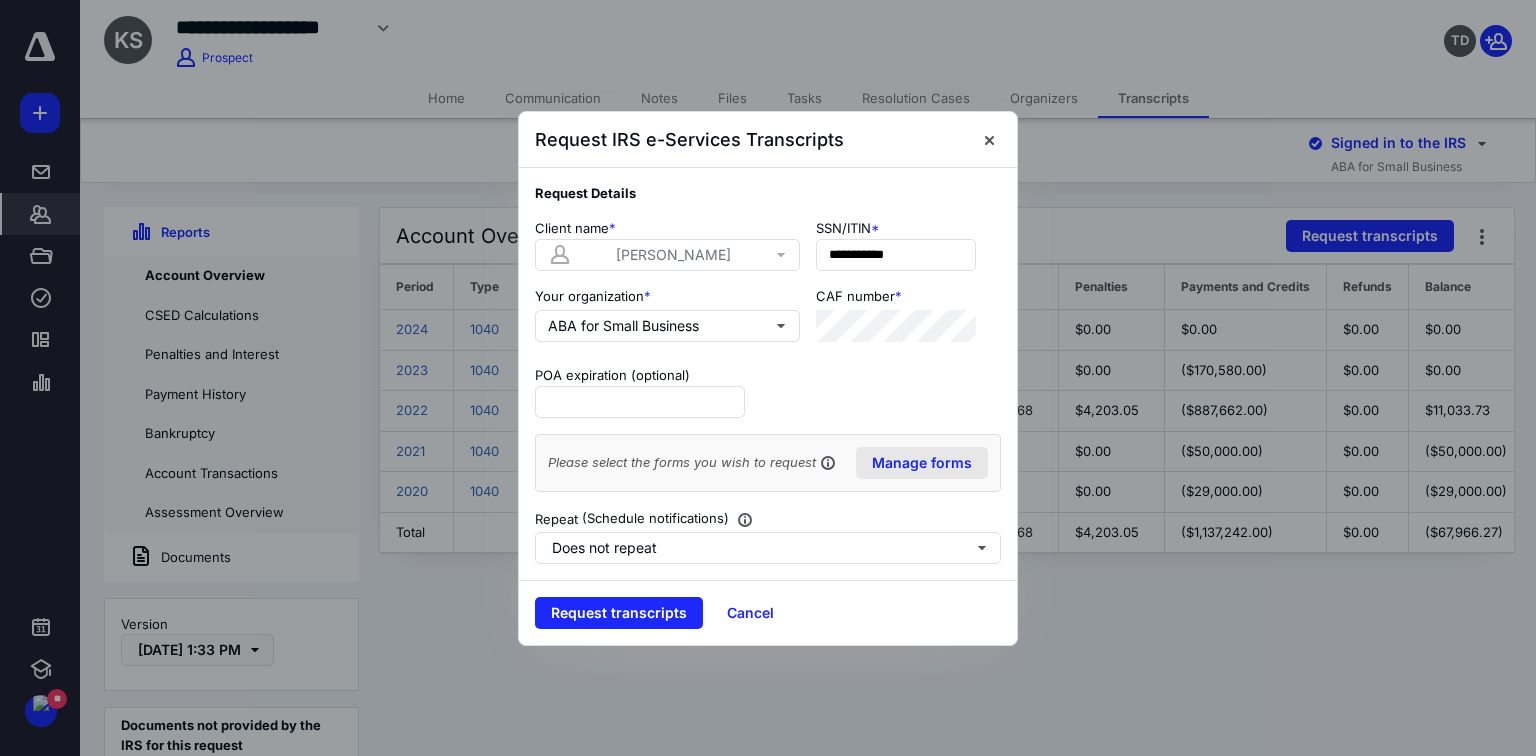 click on "Manage forms" at bounding box center [922, 463] 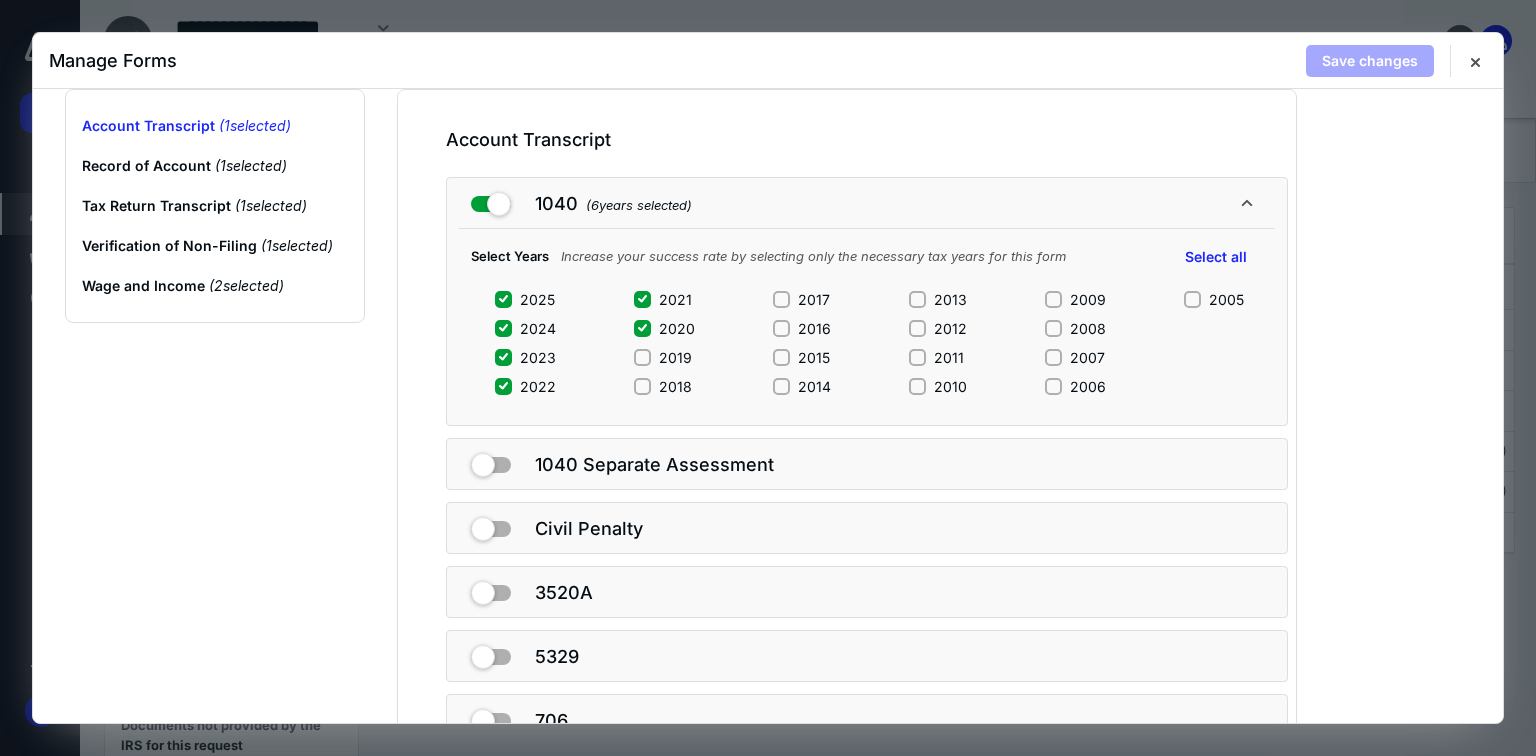 scroll, scrollTop: 0, scrollLeft: 0, axis: both 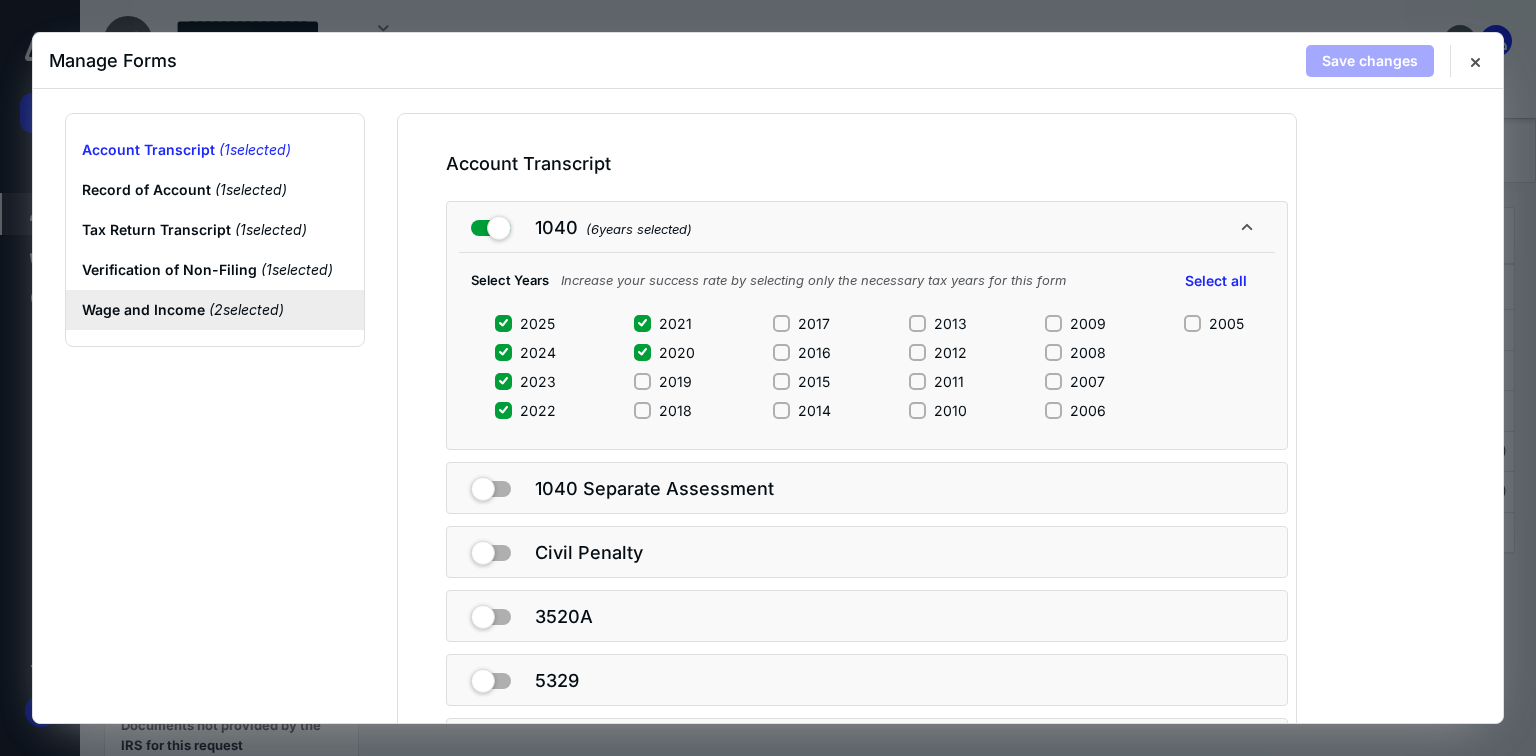 click on "Wage and Income   ( 2  selected)" at bounding box center (215, 310) 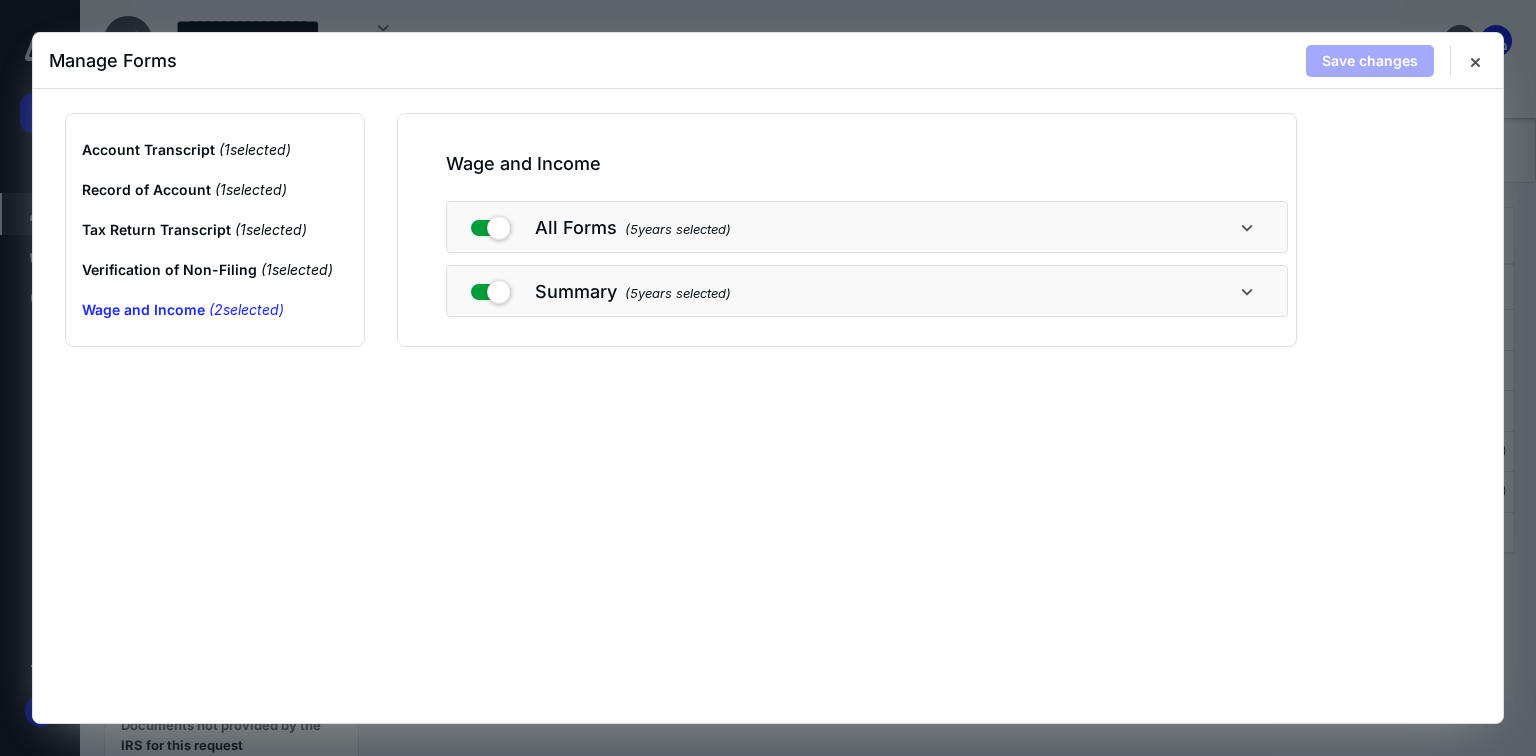 click on "All Forms ( 5  years selected)" at bounding box center (867, 227) 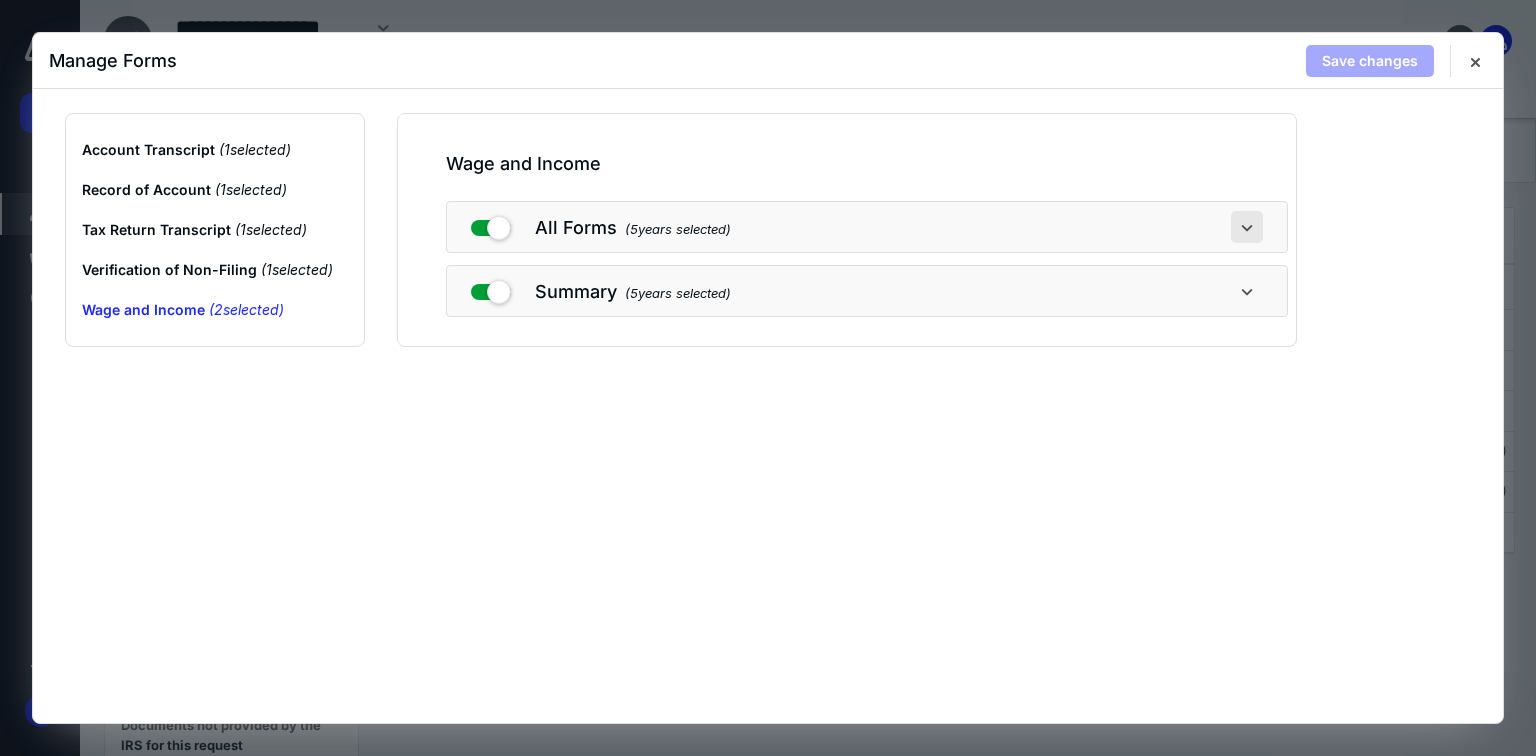 click at bounding box center [1247, 227] 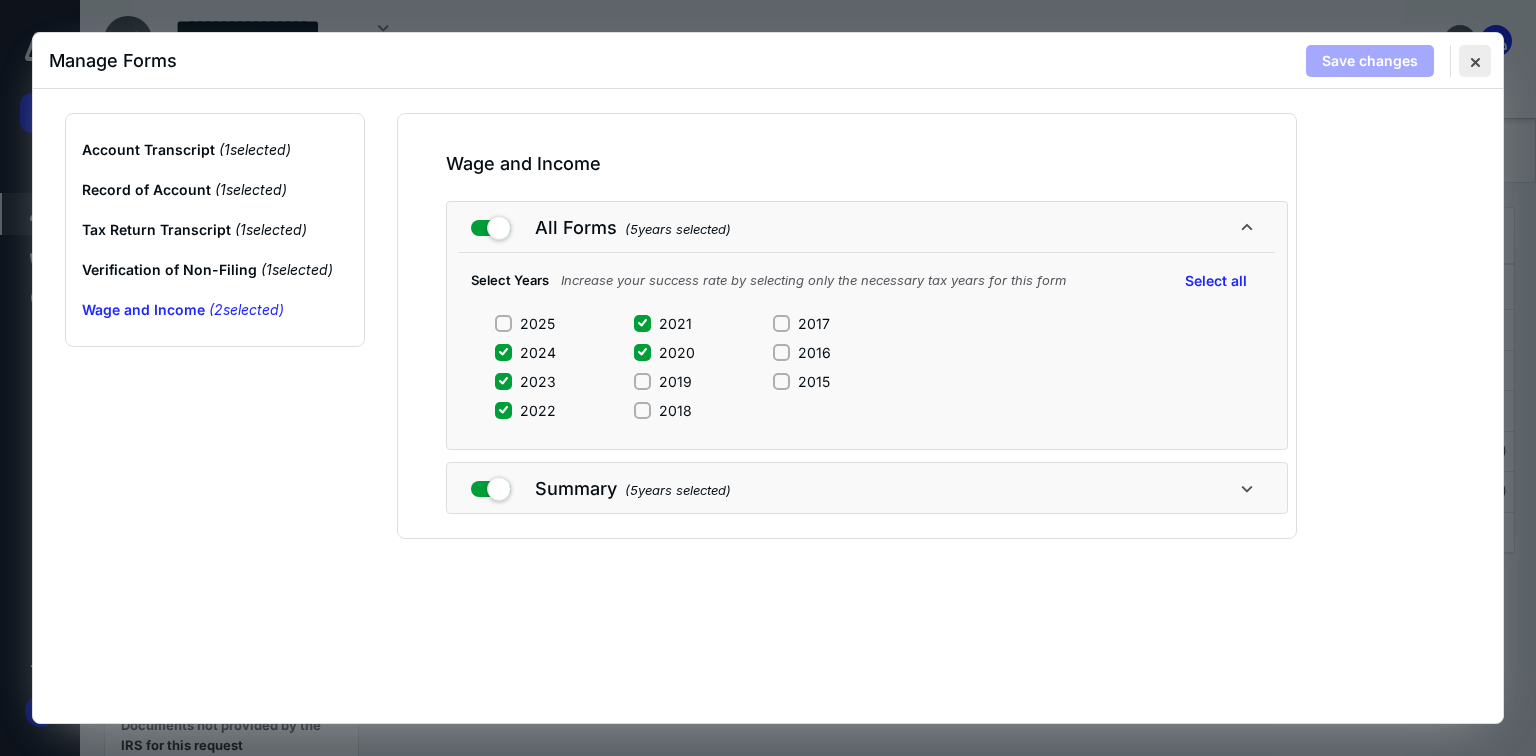 click at bounding box center (1475, 61) 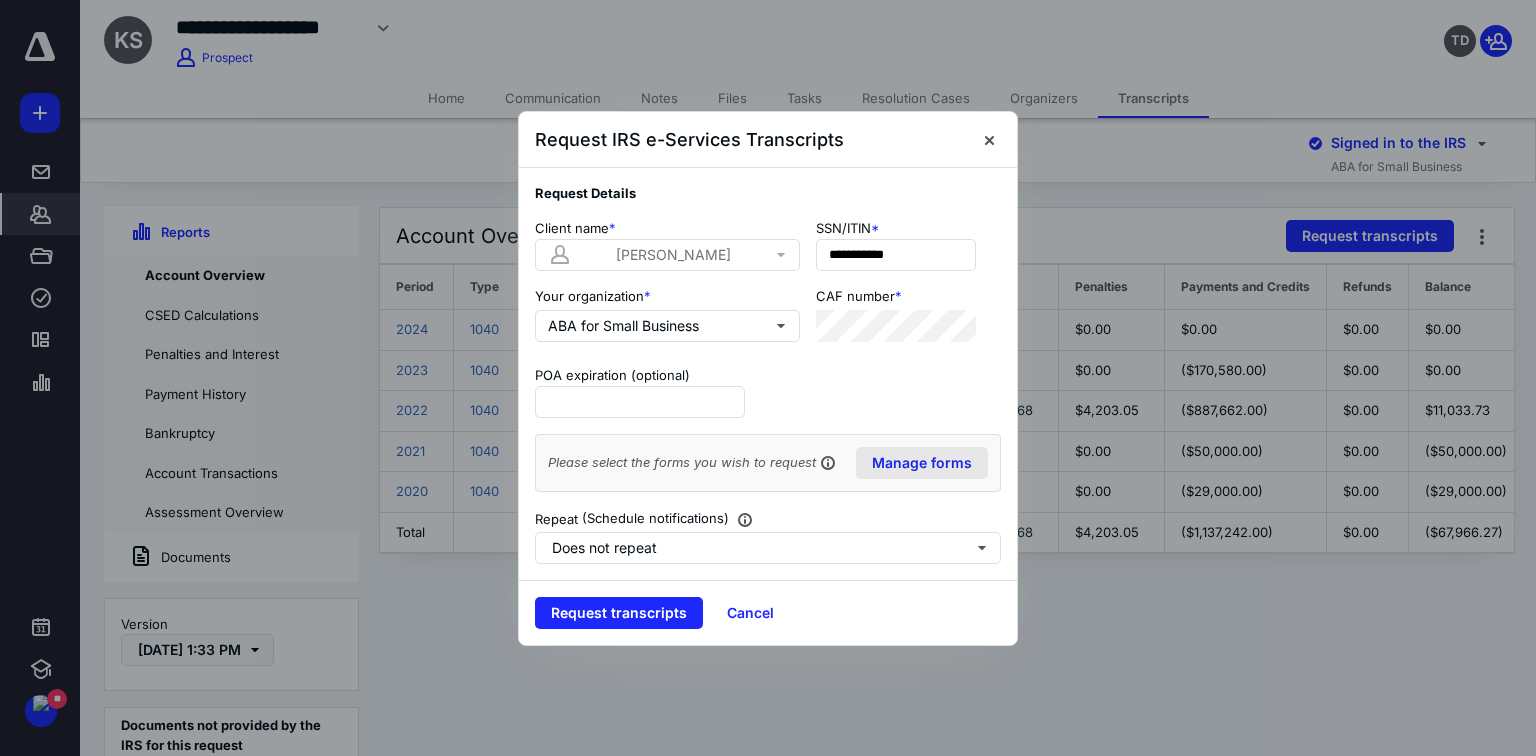 click on "Manage forms" at bounding box center (922, 463) 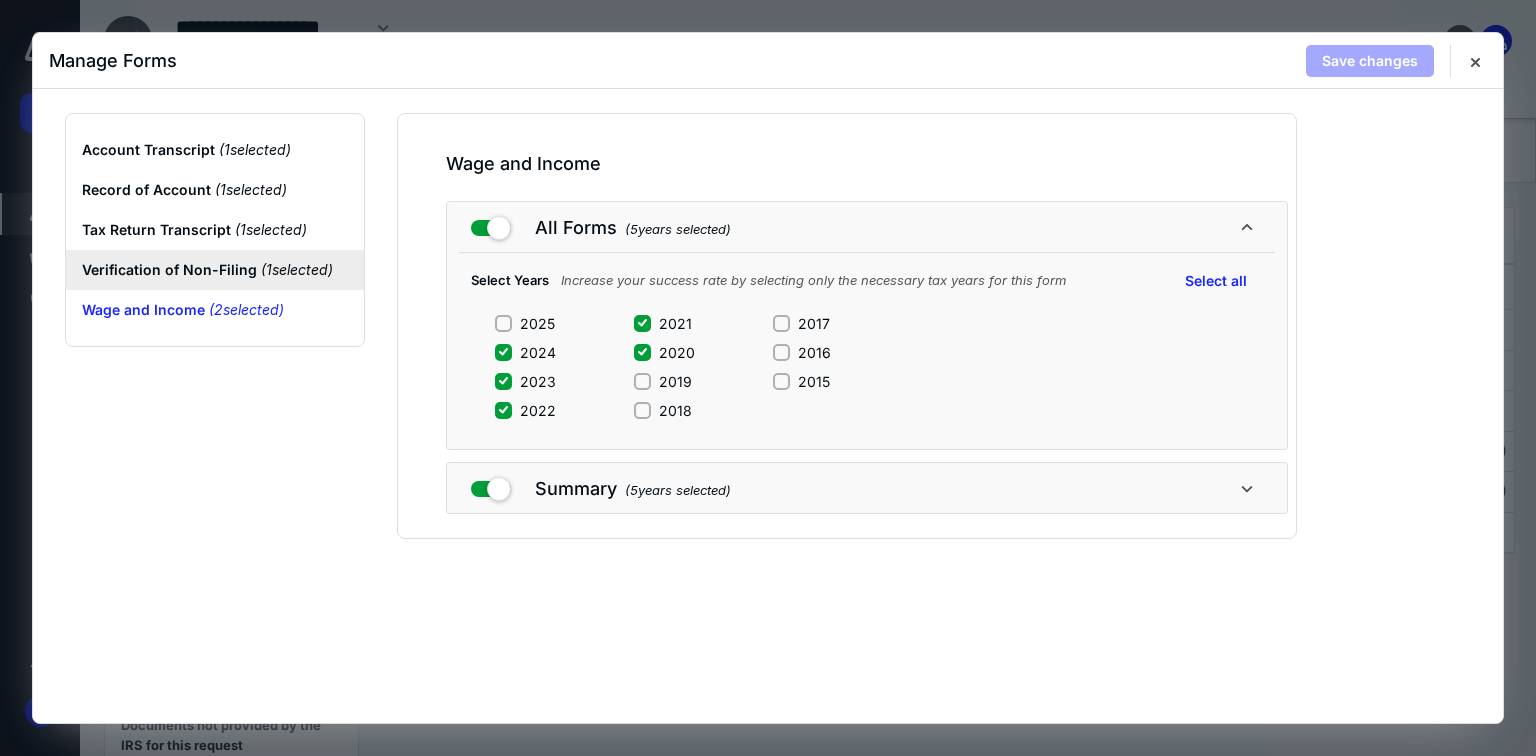 click on "Verification of Non-Filing   ( 1  selected)" at bounding box center (215, 270) 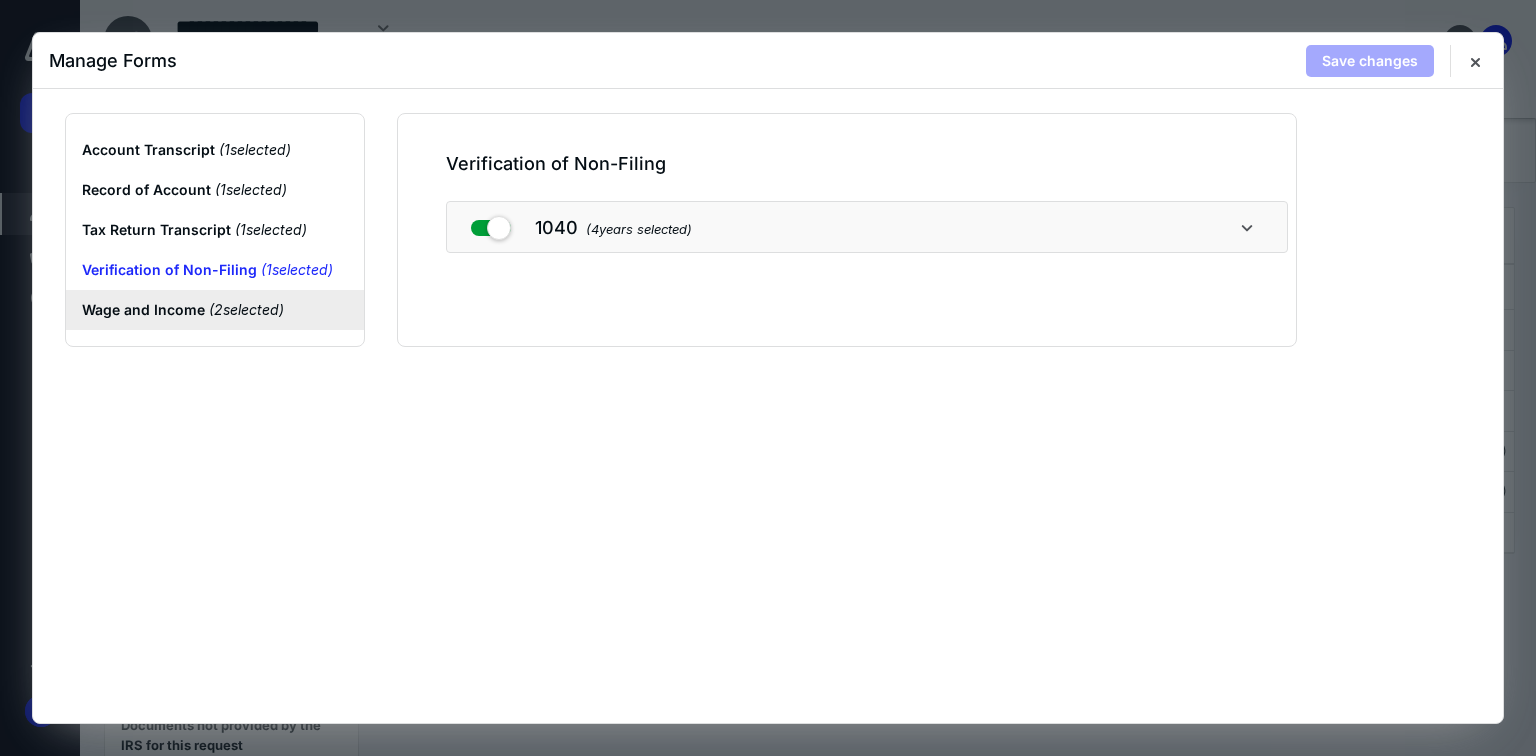 click on "Wage and Income   ( 2  selected)" at bounding box center (215, 310) 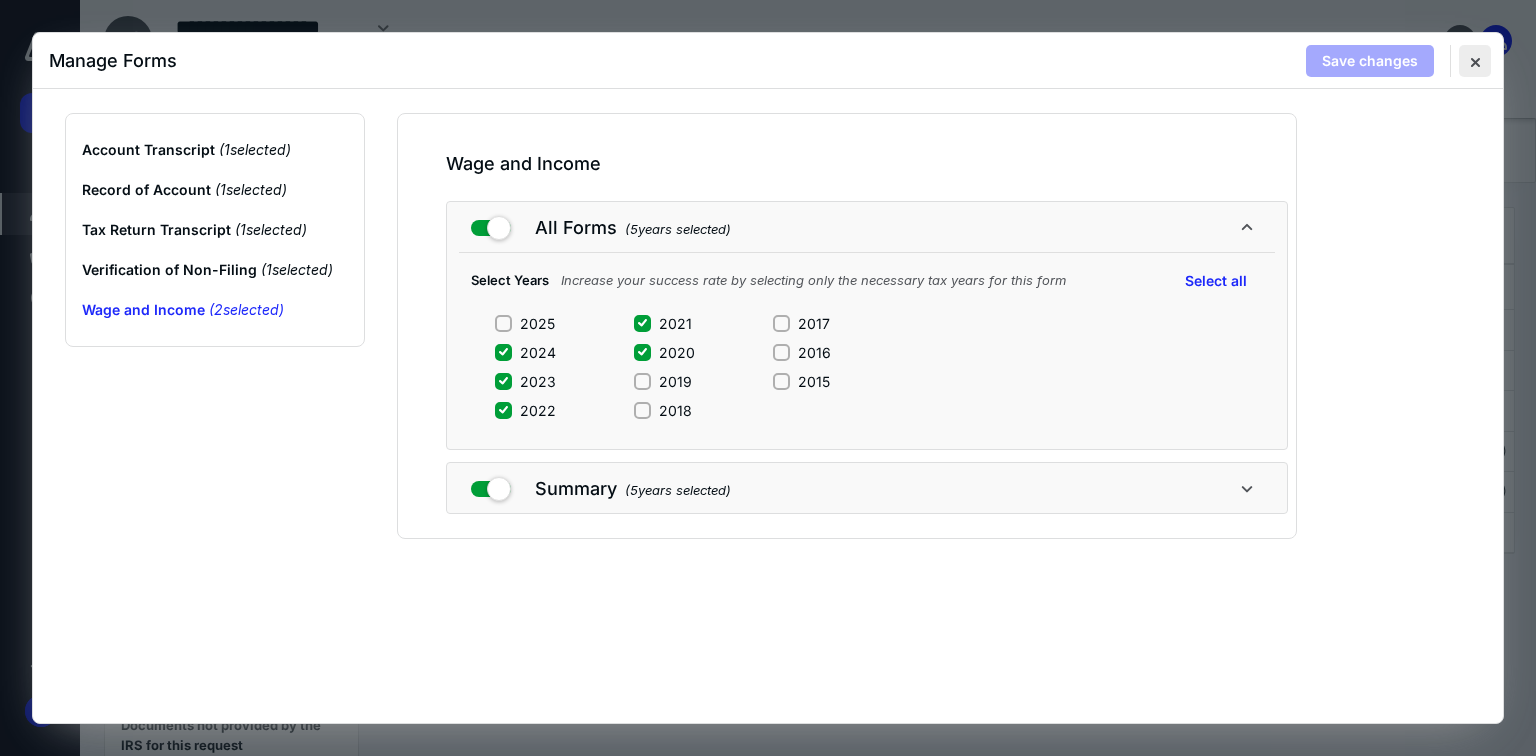 click at bounding box center [1475, 61] 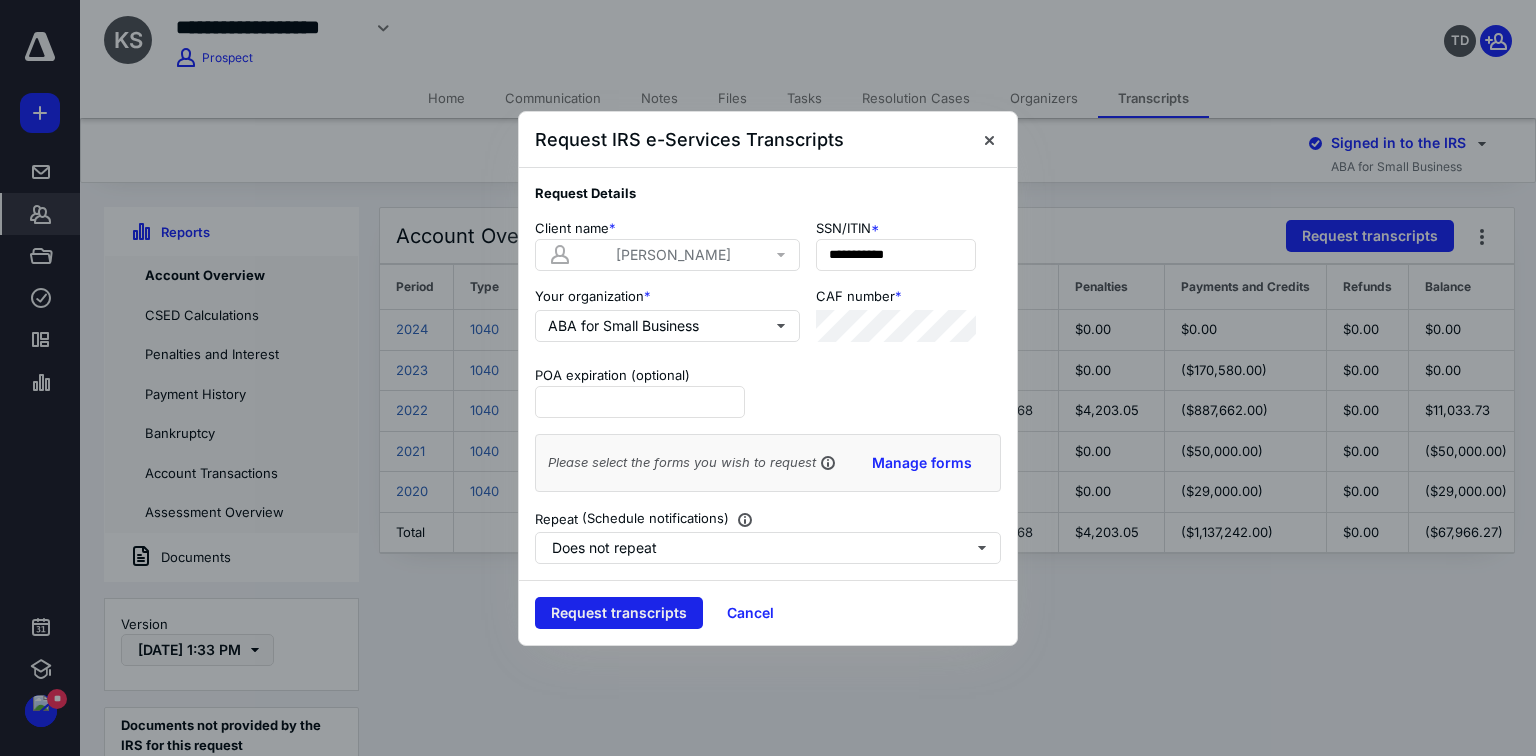 click on "Request transcripts" at bounding box center [619, 613] 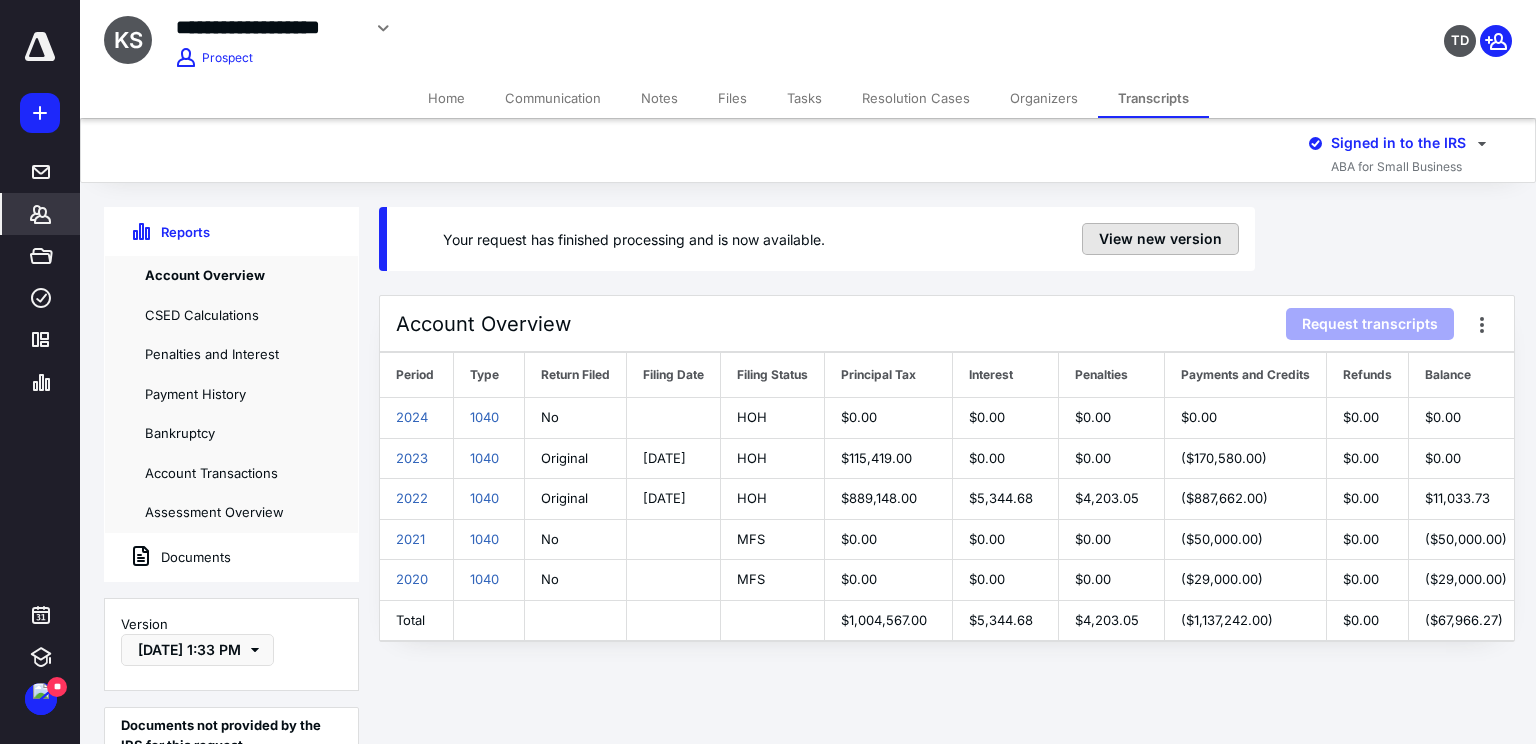 click on "View new version" at bounding box center [1160, 239] 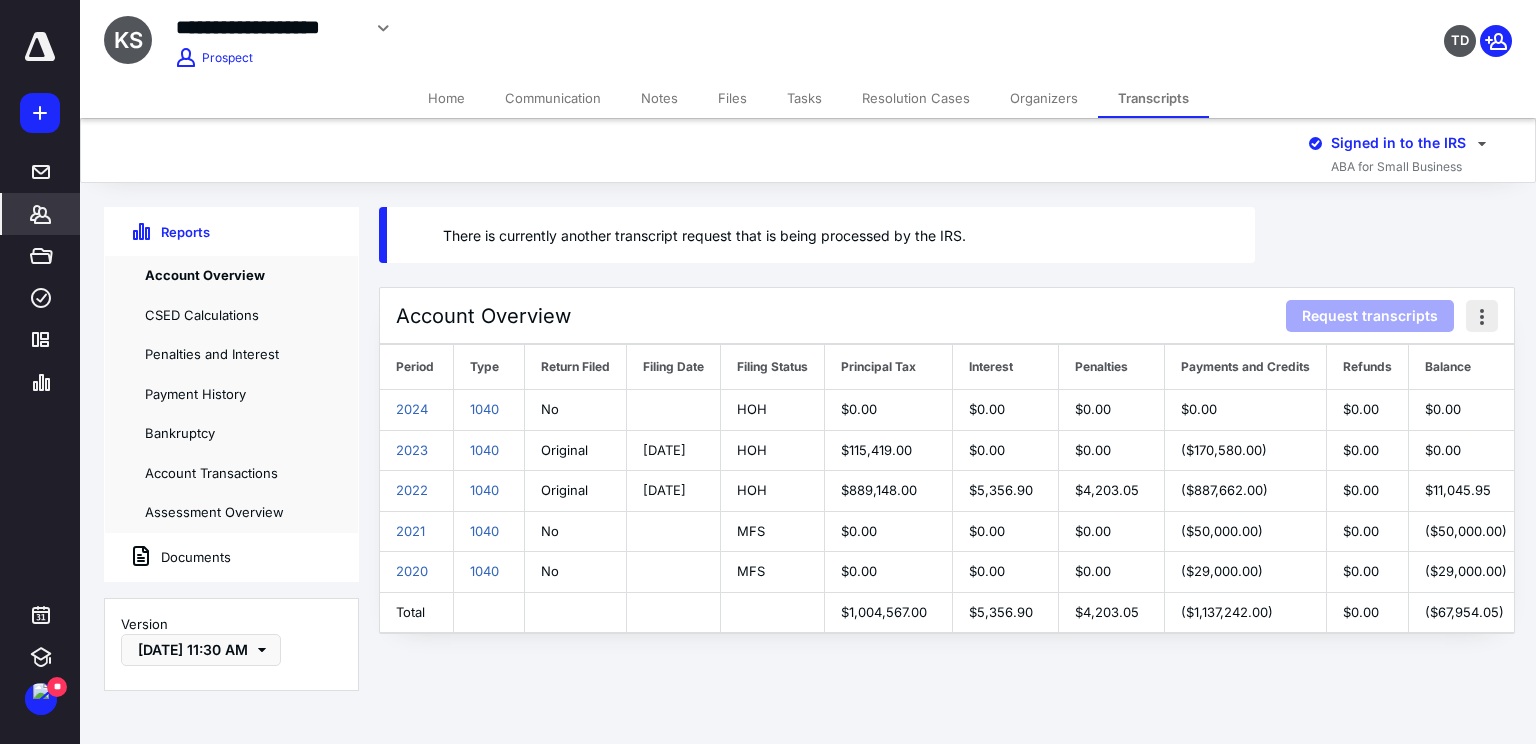 click at bounding box center (1482, 316) 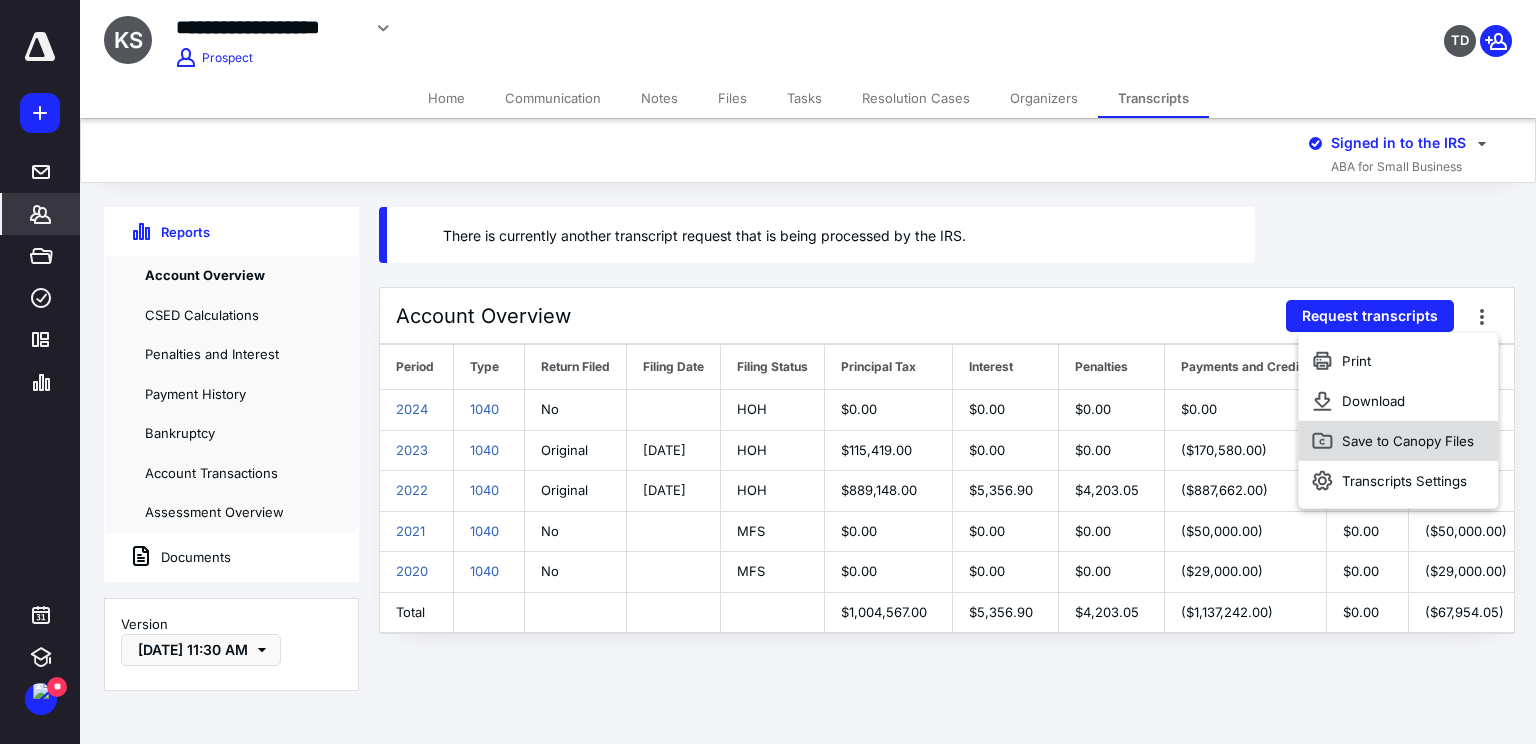 click on "Save to Canopy Files" at bounding box center (1398, 441) 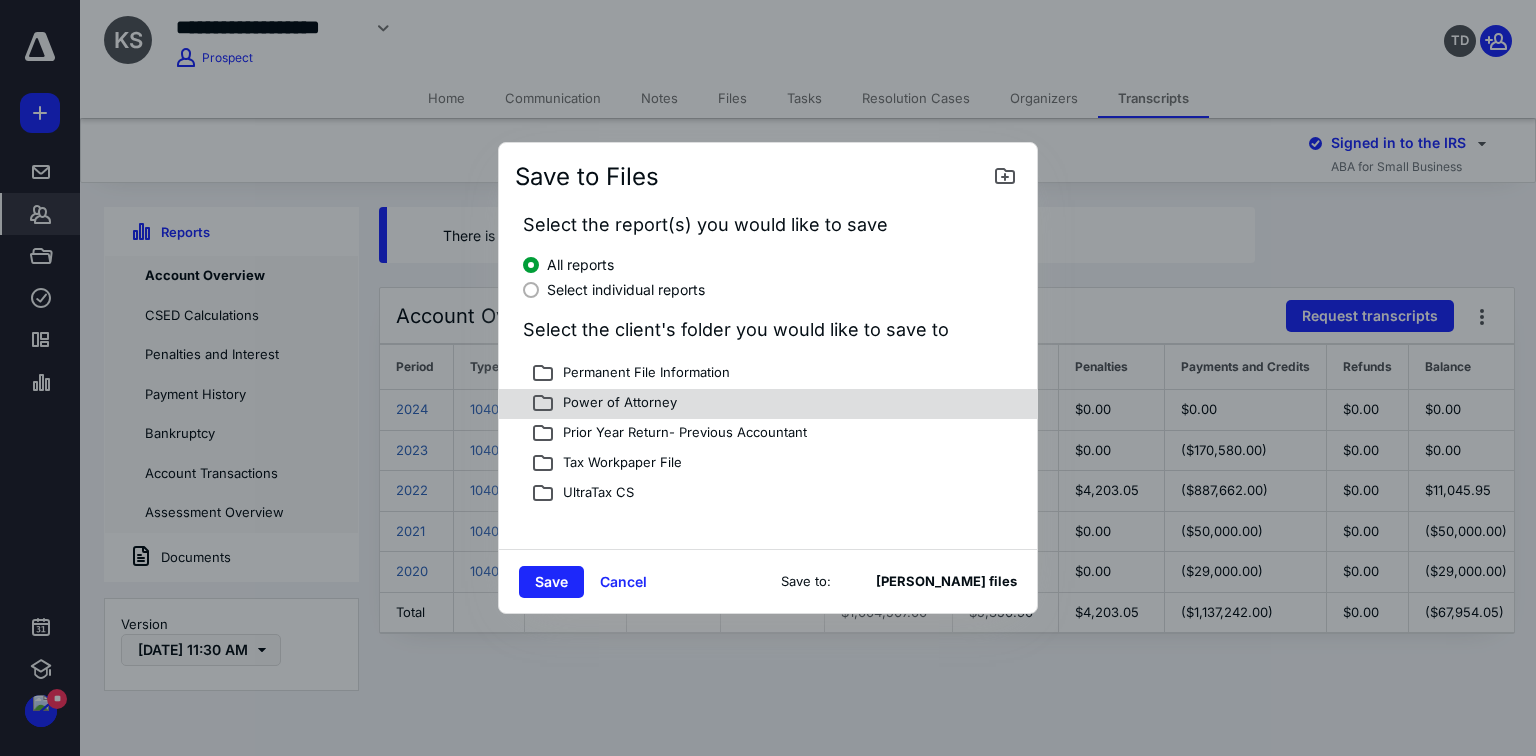 click 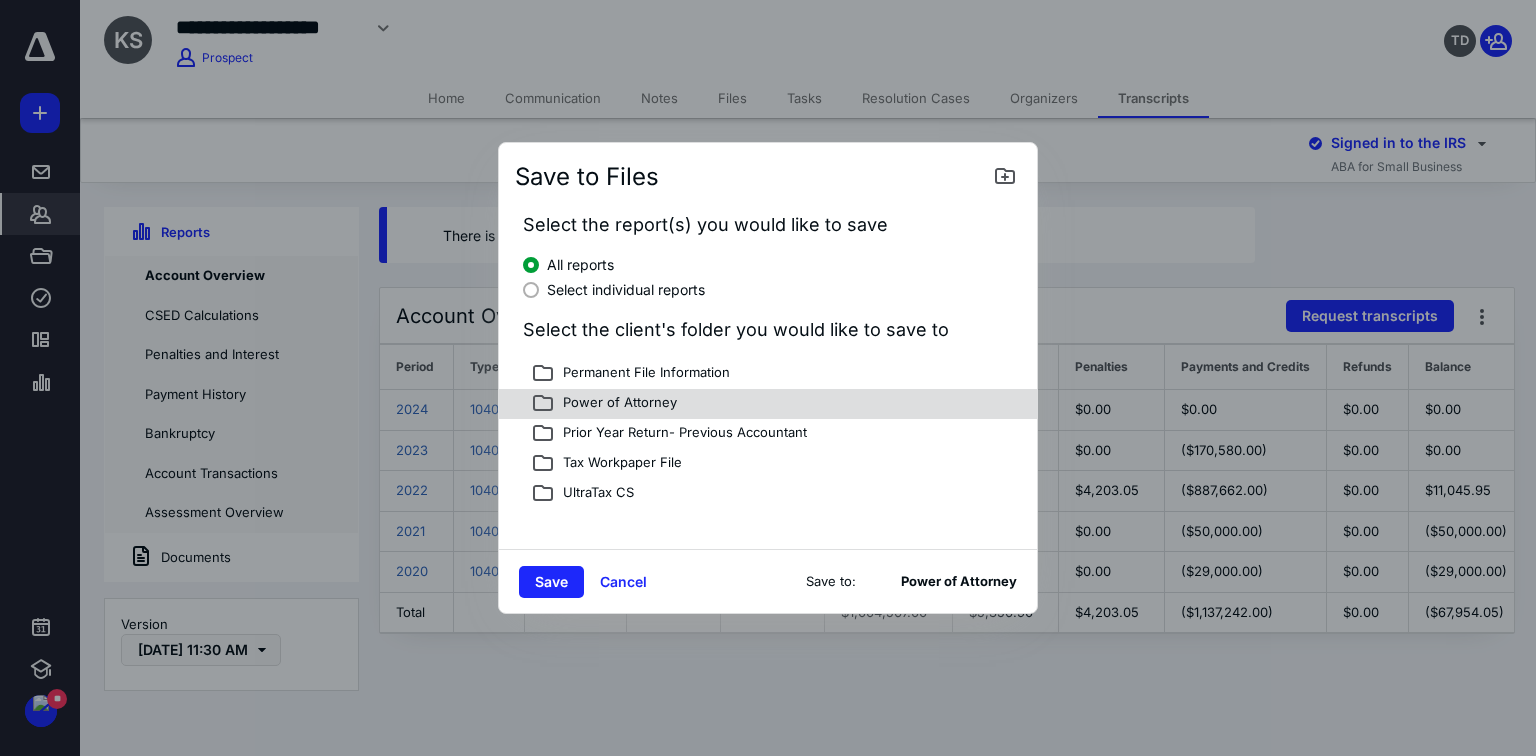 click 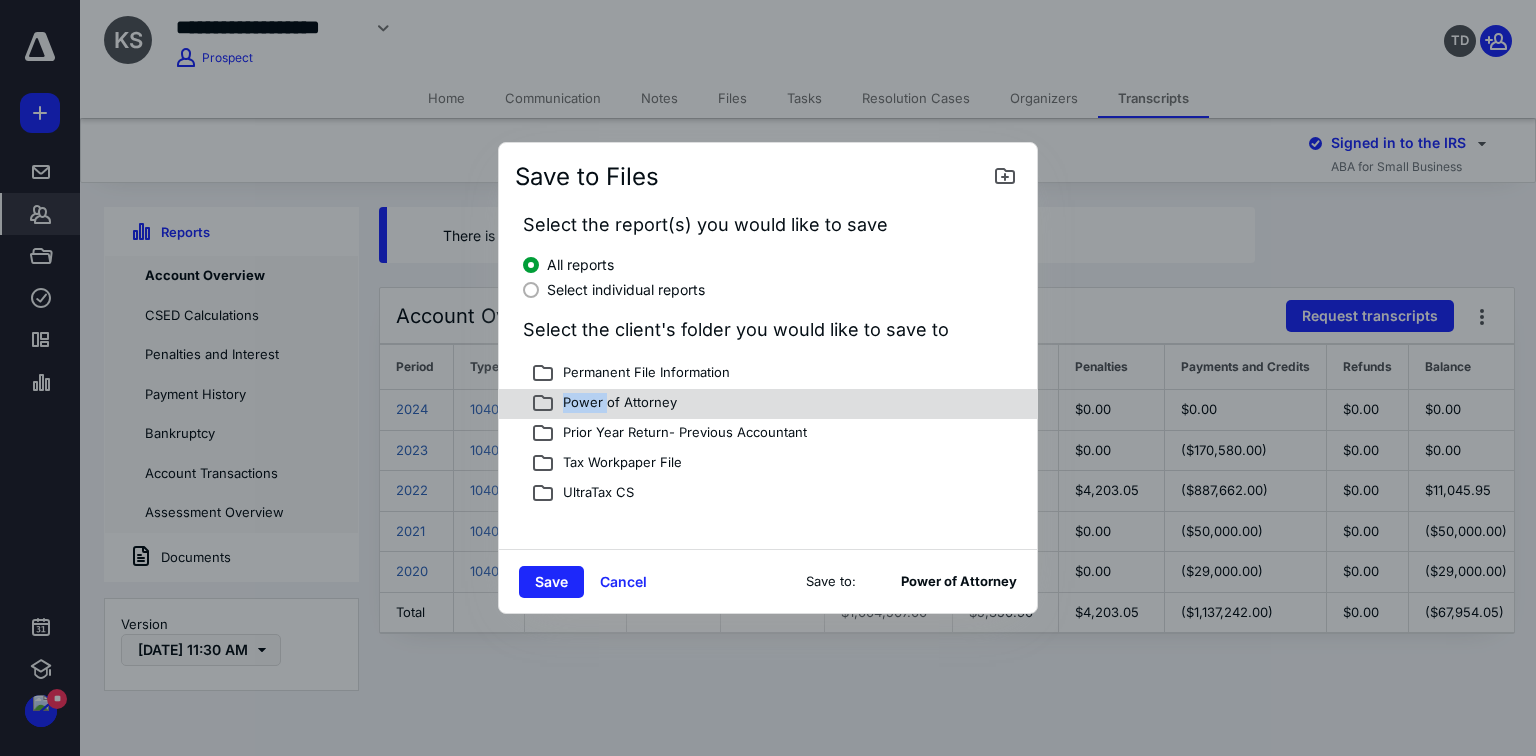 click 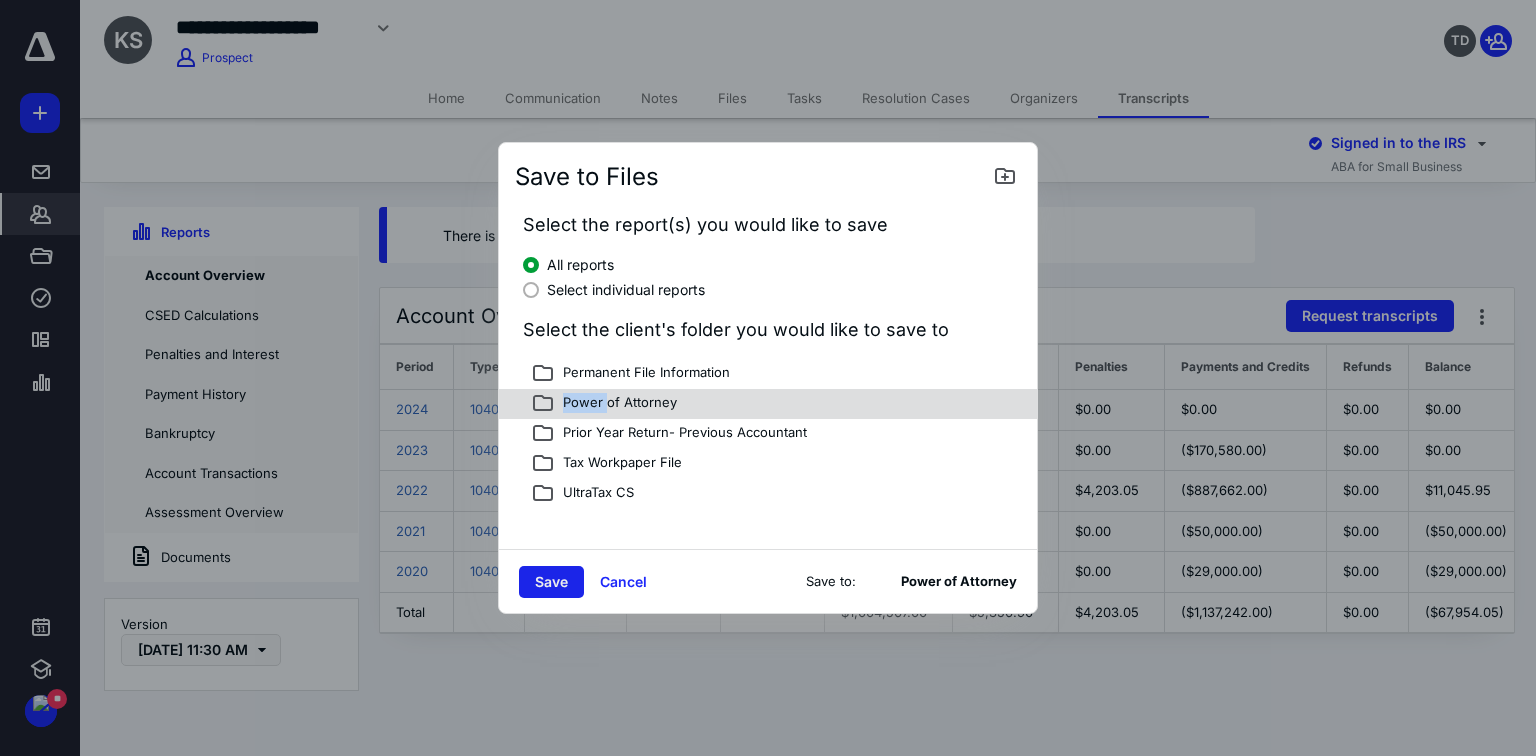 click on "Save" at bounding box center (551, 582) 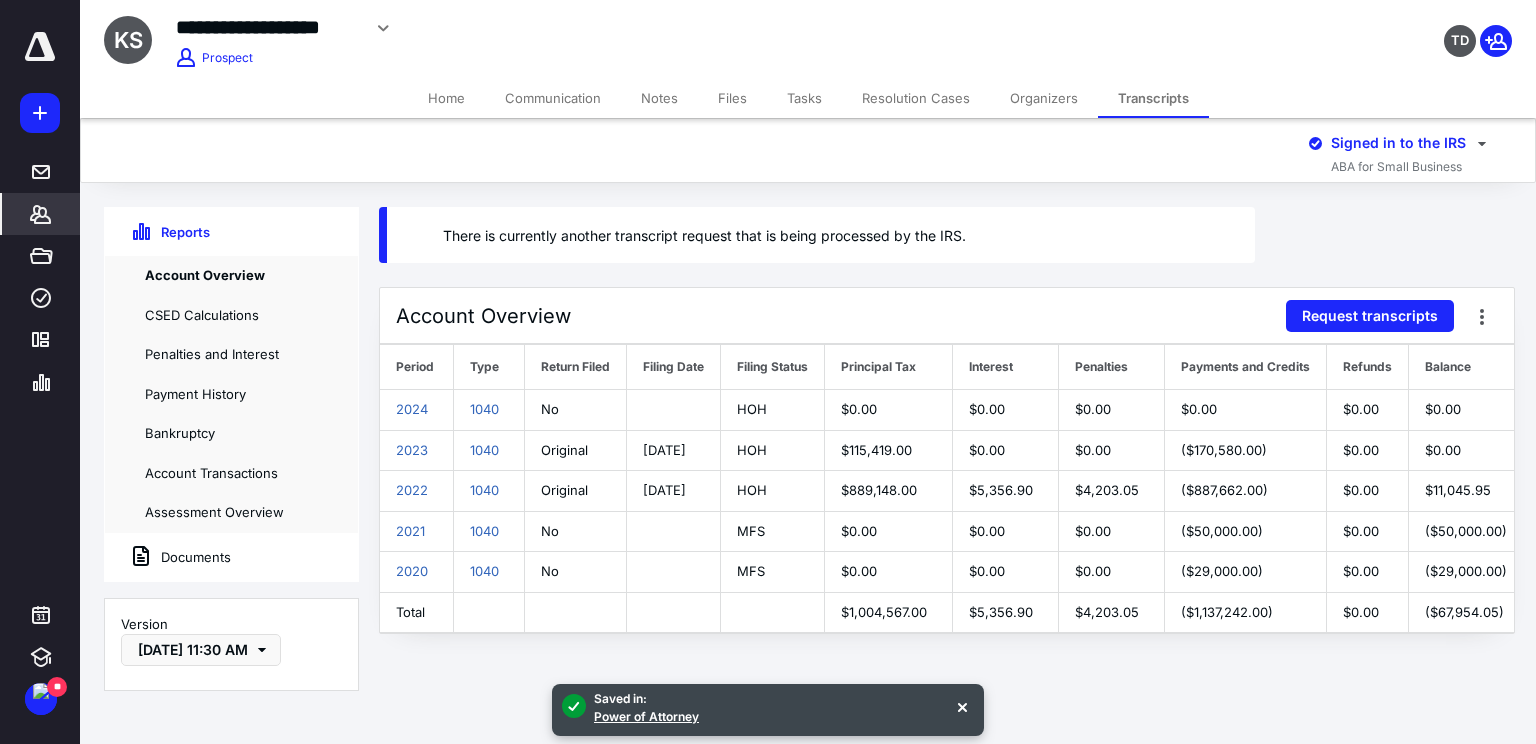 drag, startPoint x: 440, startPoint y: 97, endPoint x: 458, endPoint y: 96, distance: 18.027756 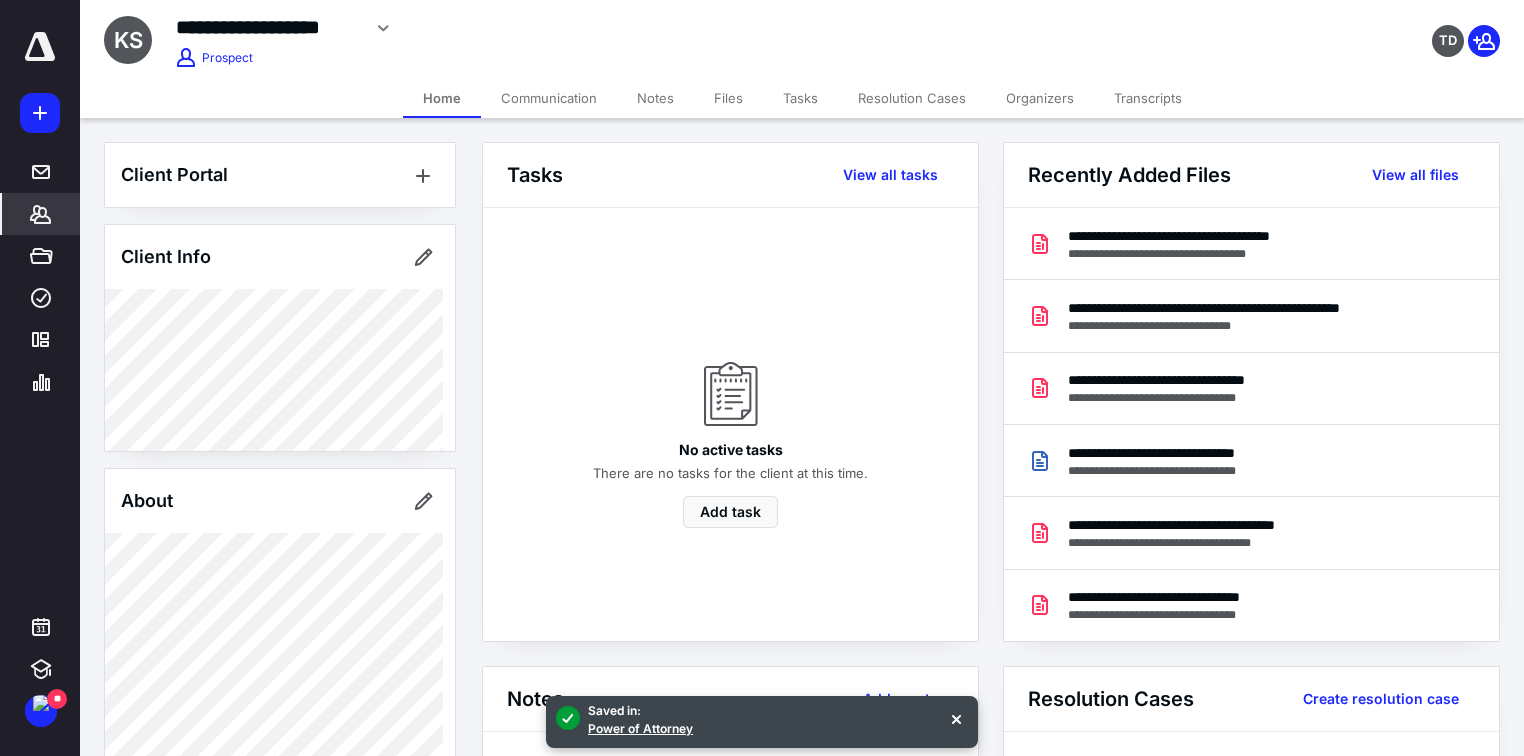 drag, startPoint x: 733, startPoint y: 100, endPoint x: 1021, endPoint y: 112, distance: 288.24988 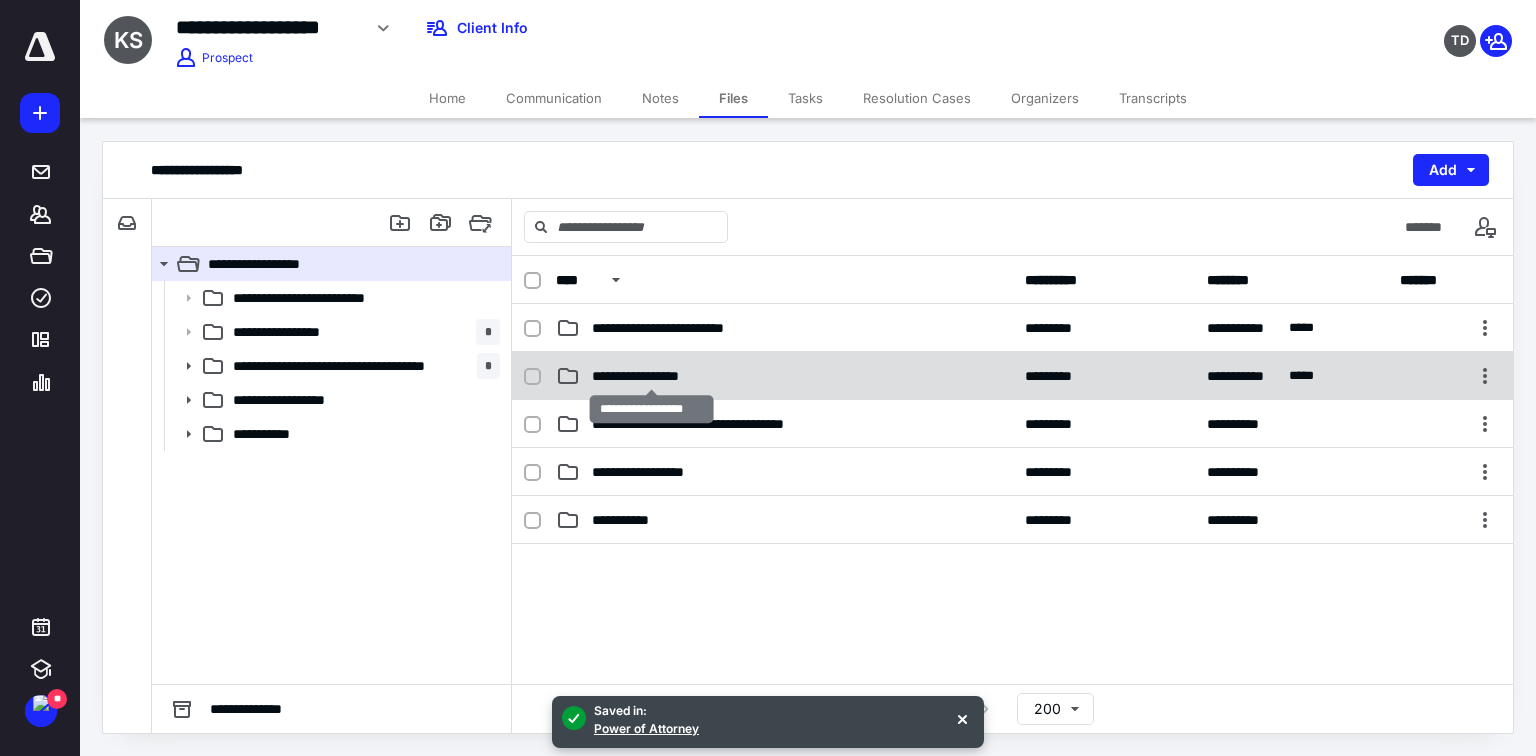 click on "**********" at bounding box center (651, 376) 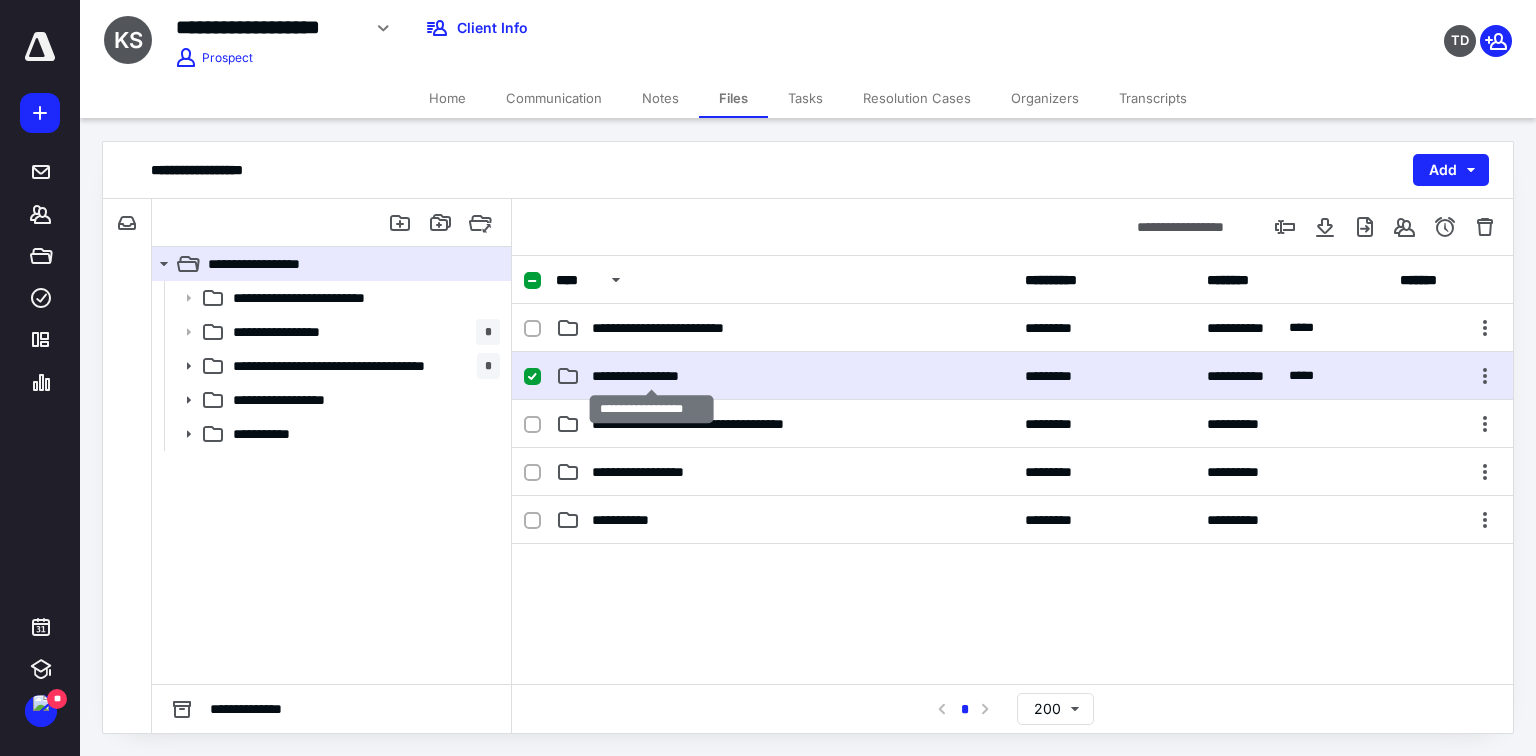 click on "**********" at bounding box center [651, 376] 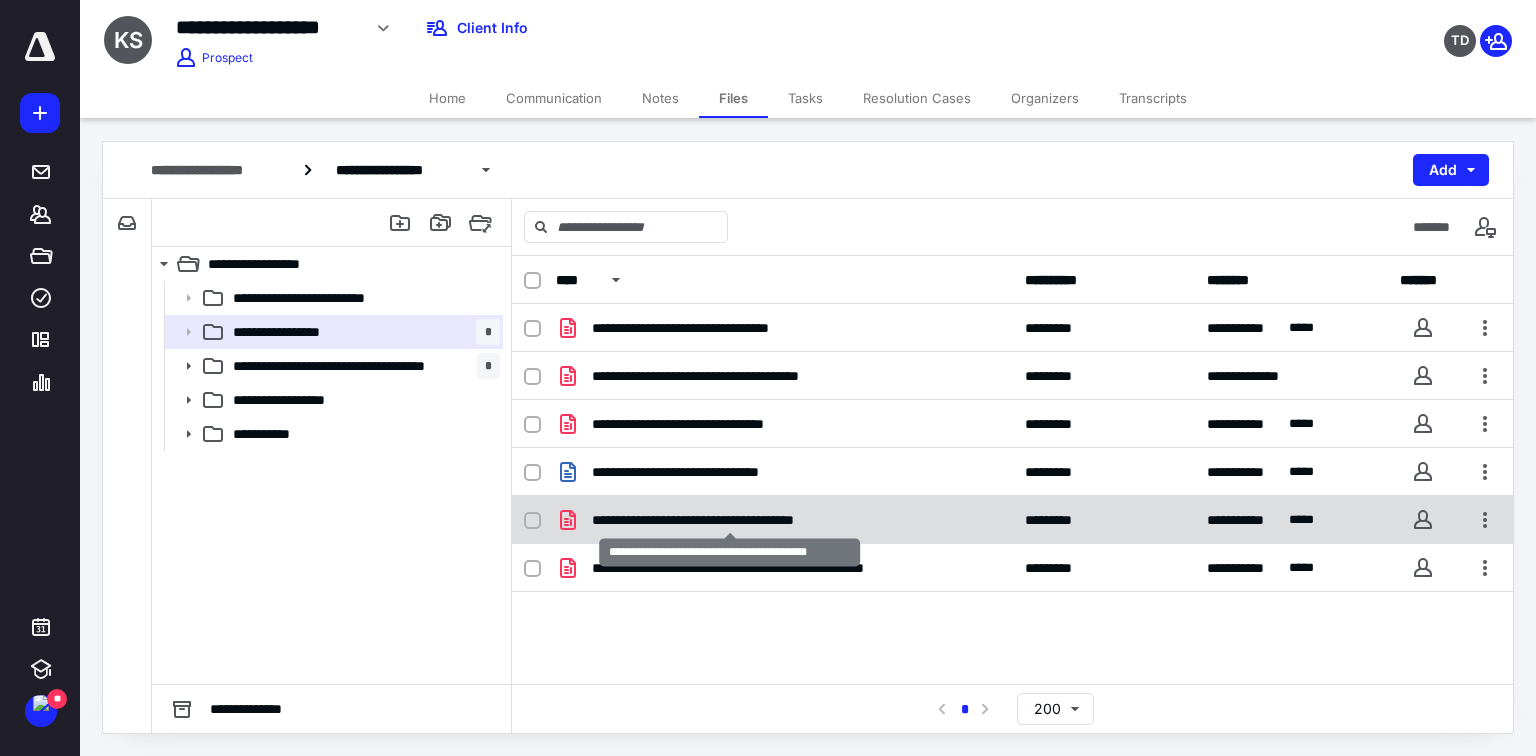 checkbox on "true" 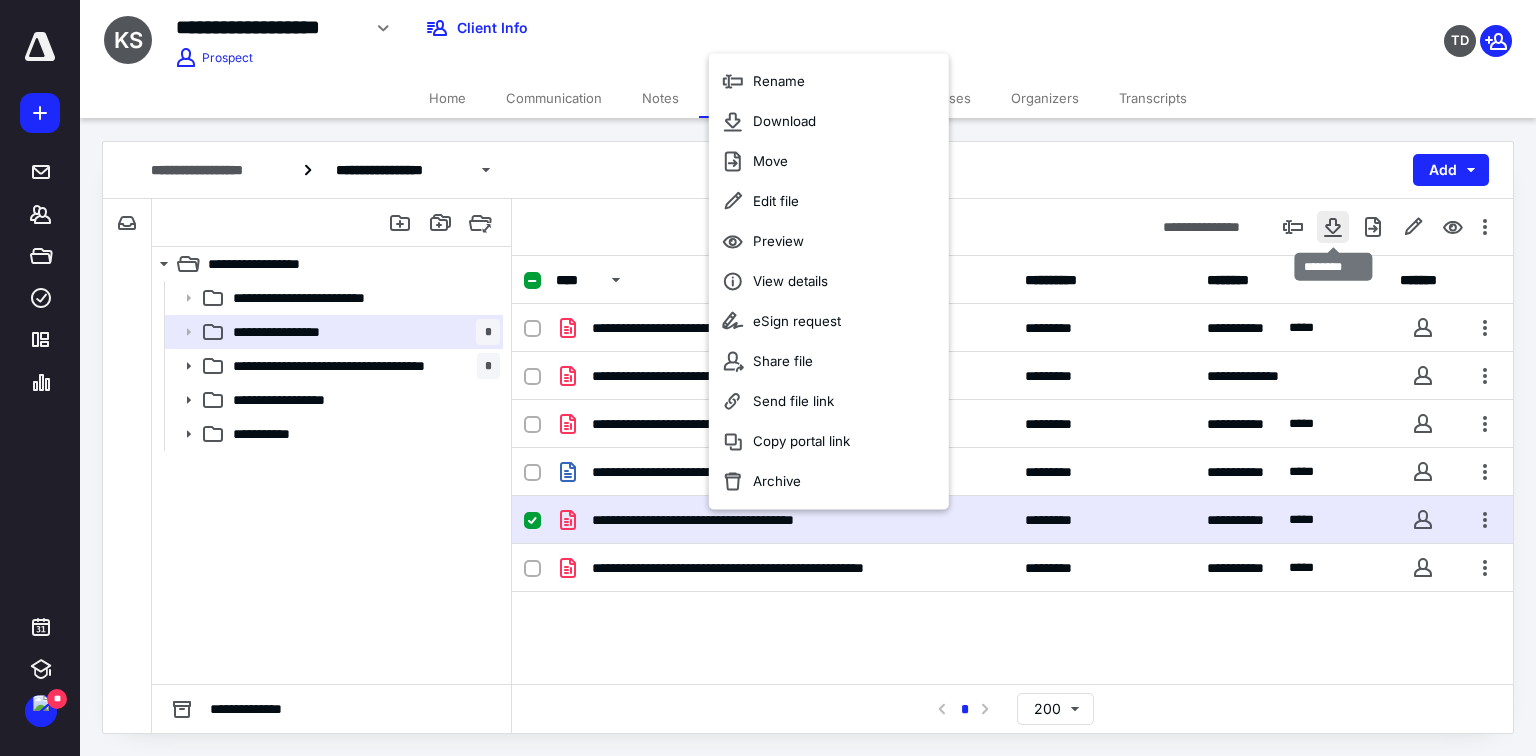 click at bounding box center (1333, 227) 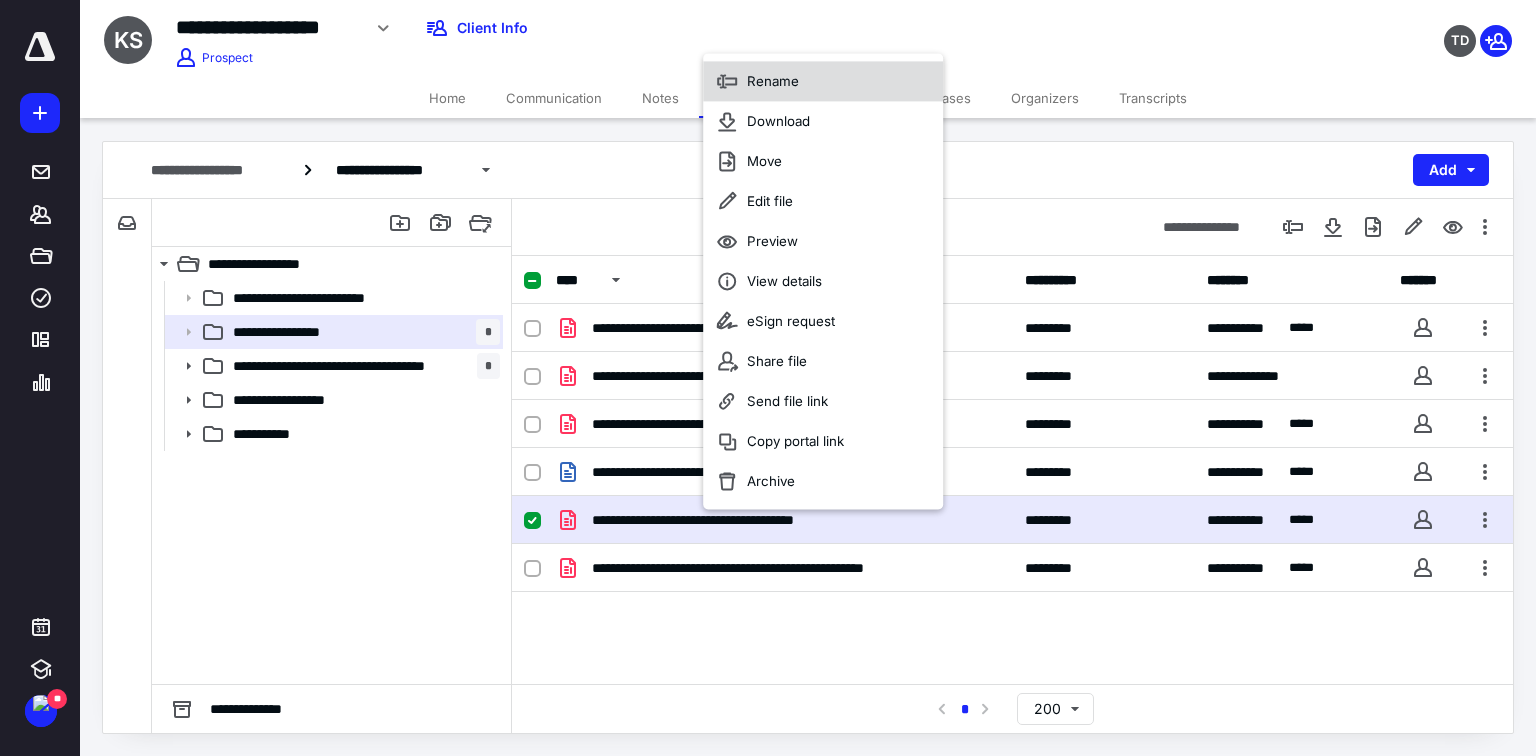 click on "Rename" at bounding box center [773, 81] 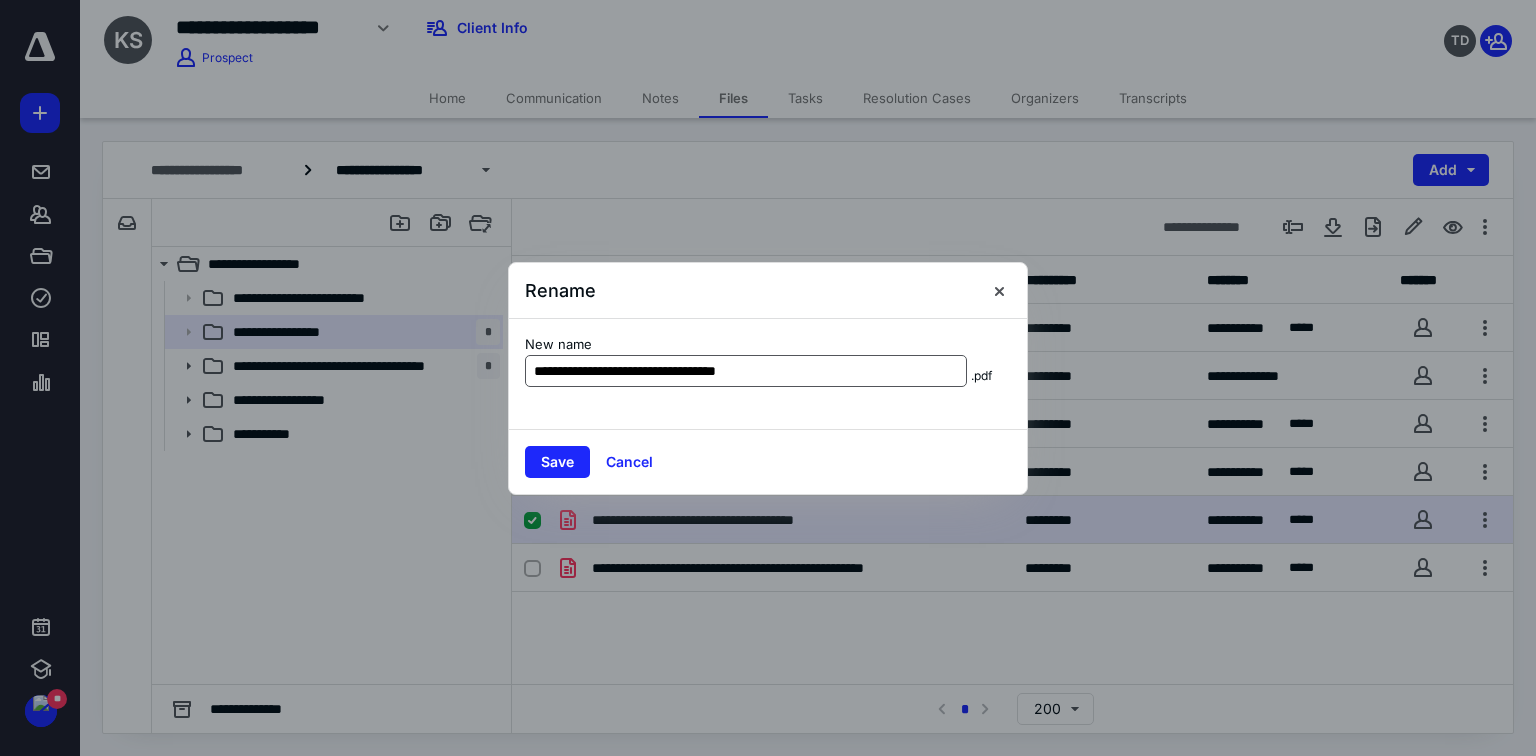 click on "**********" at bounding box center [746, 371] 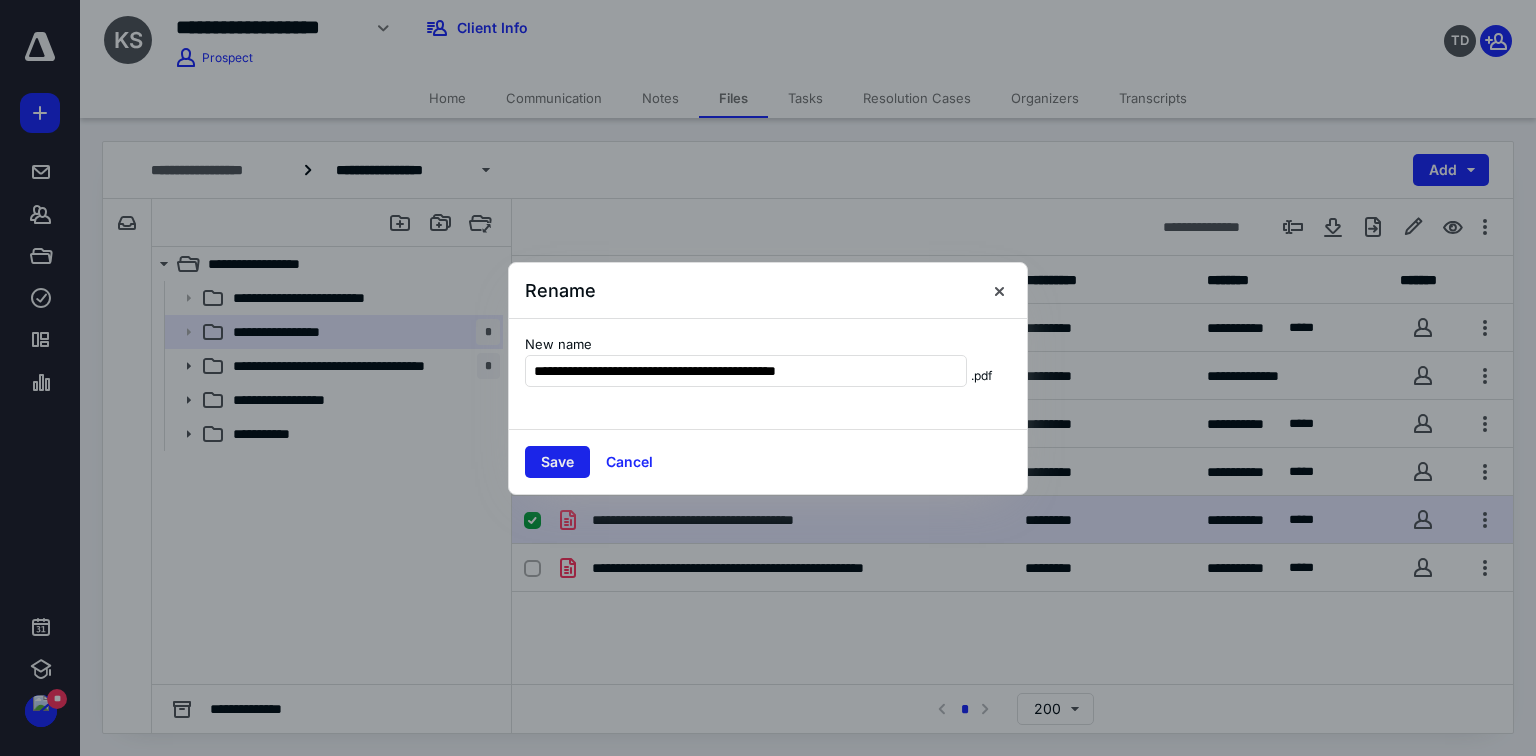 type on "**********" 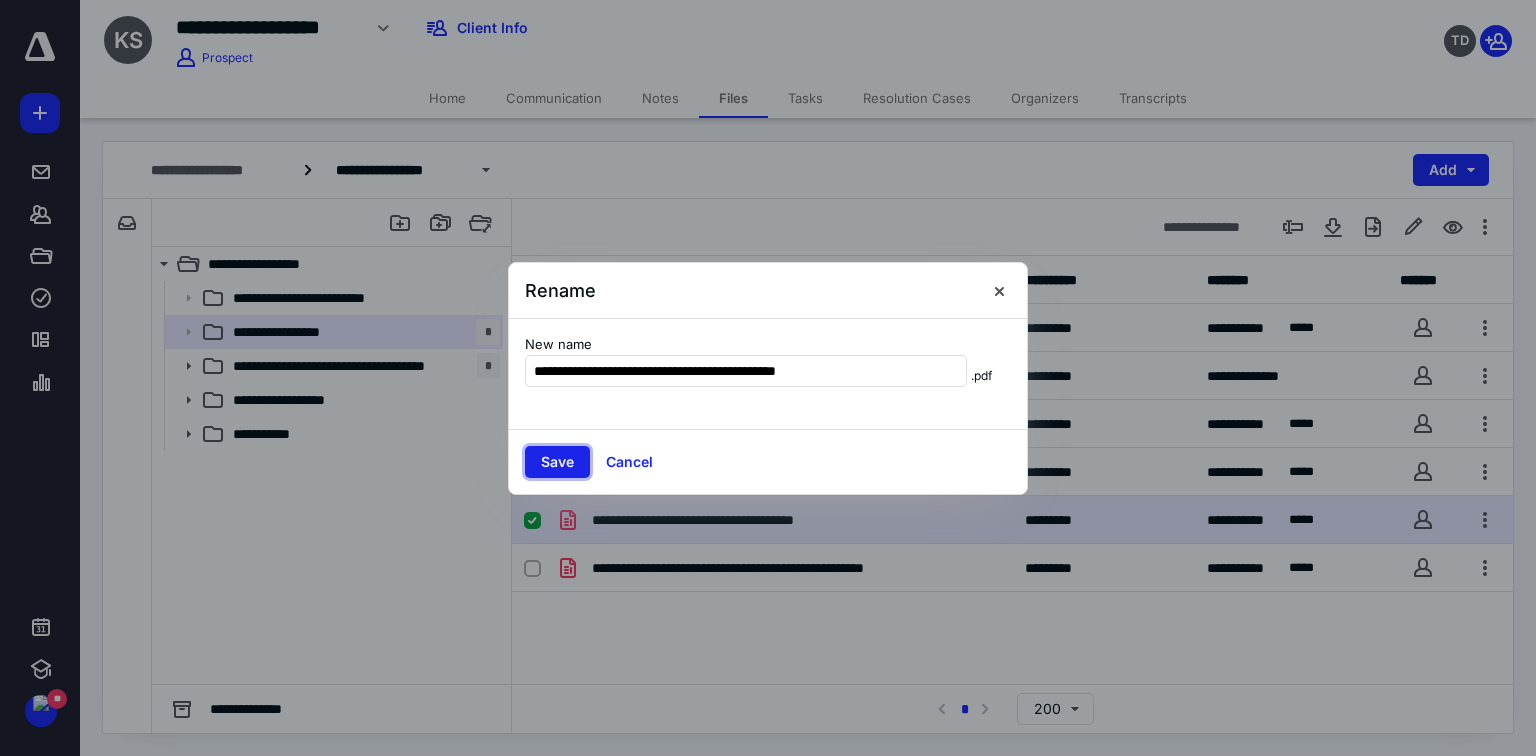 click on "Save" at bounding box center (557, 462) 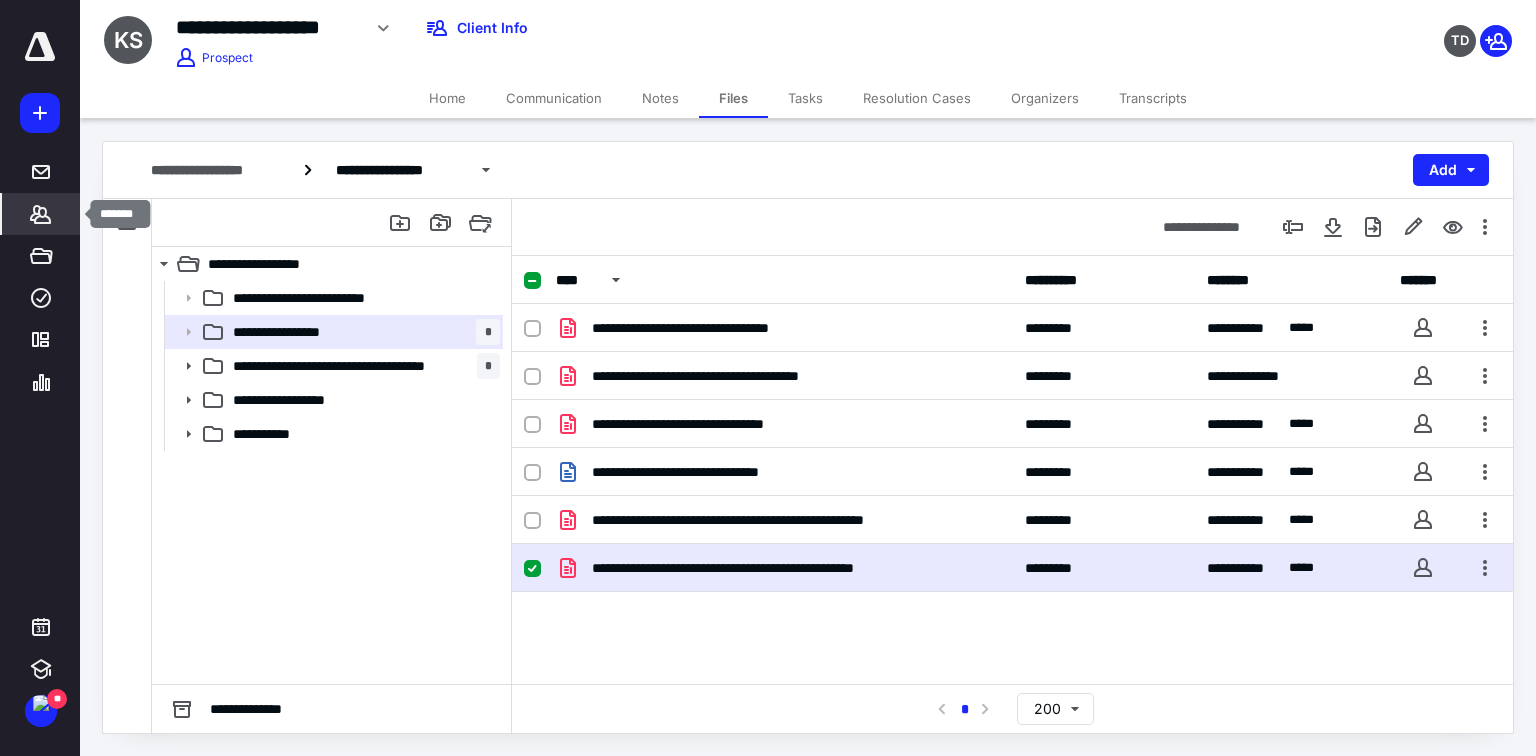 click 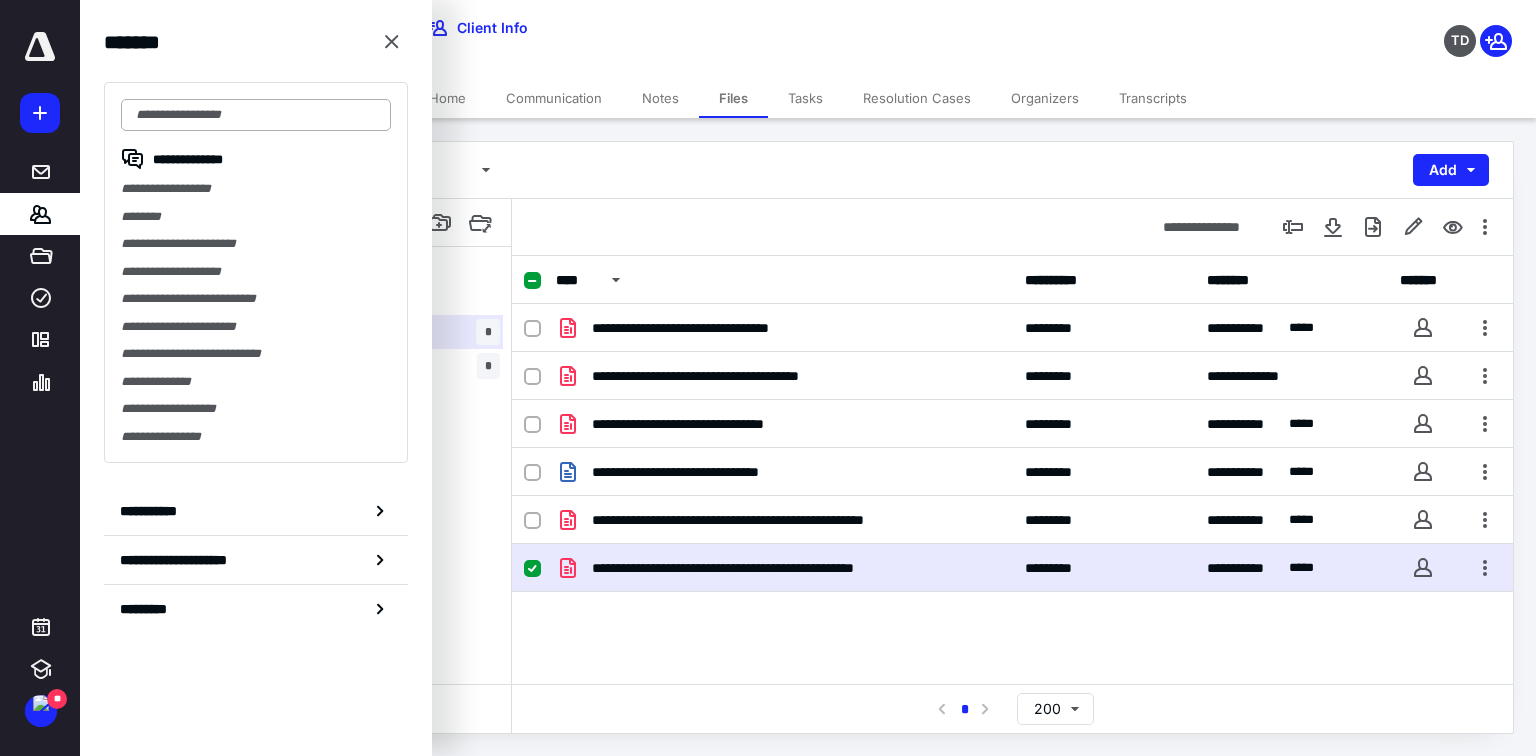 click at bounding box center [256, 115] 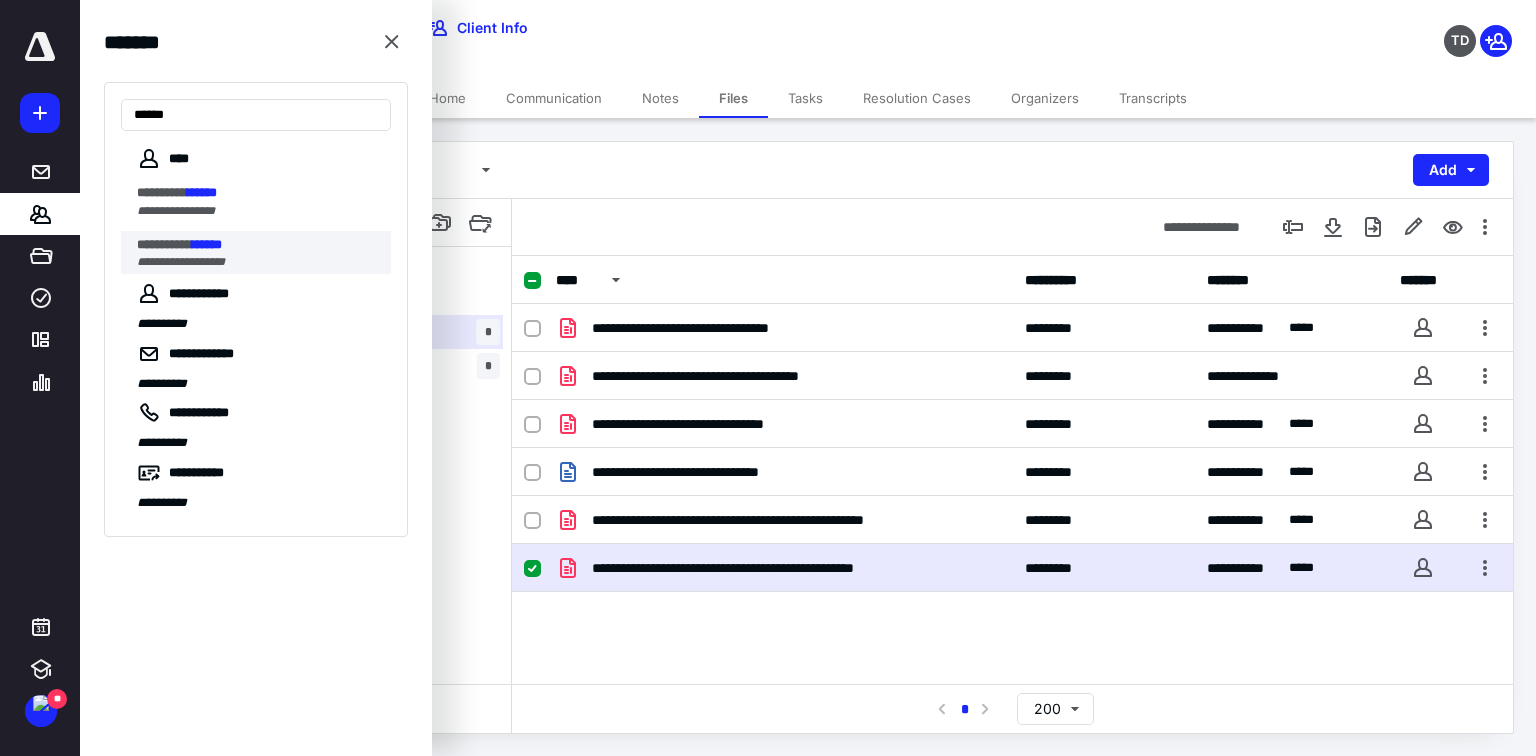 type on "******" 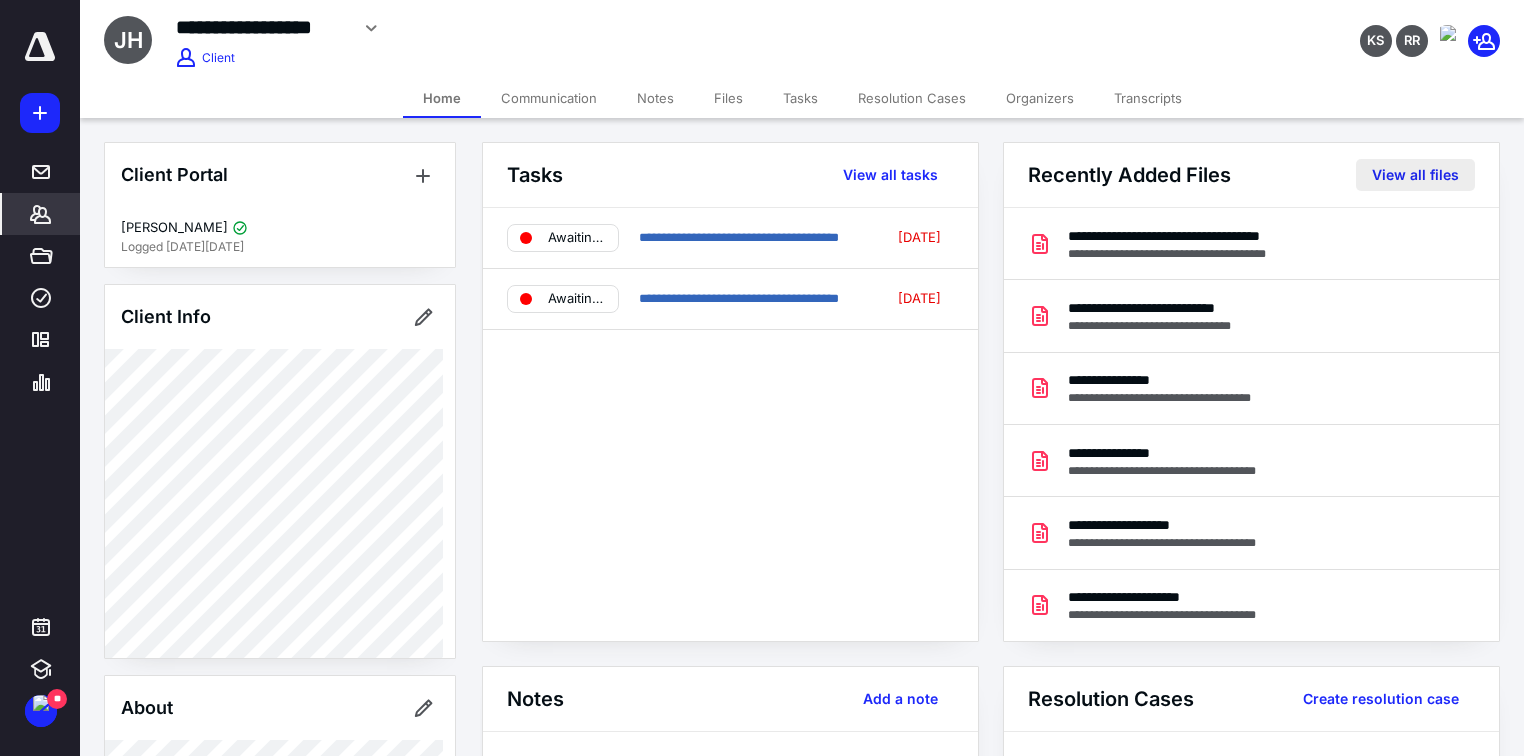 click on "View all files" at bounding box center [1415, 175] 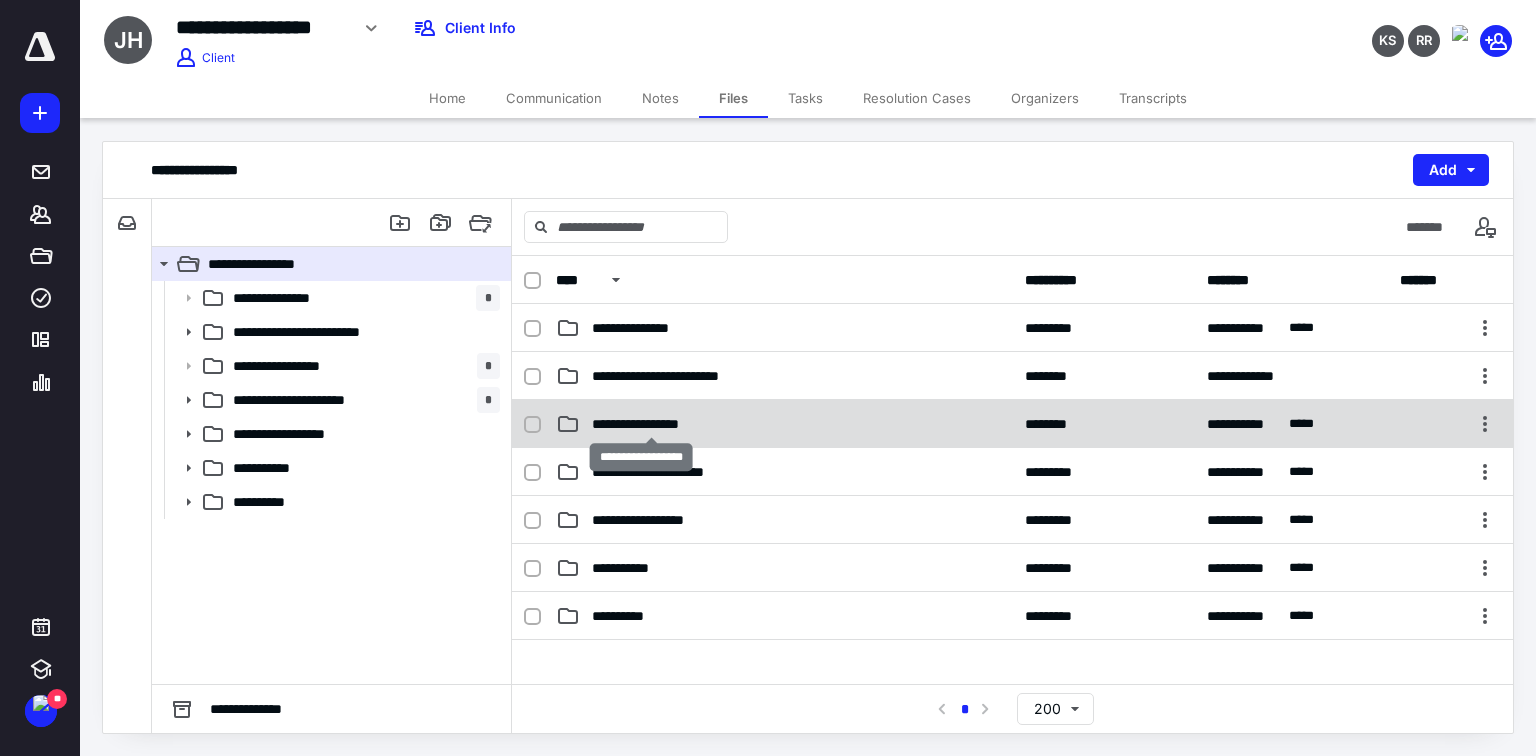 click on "**********" at bounding box center [651, 424] 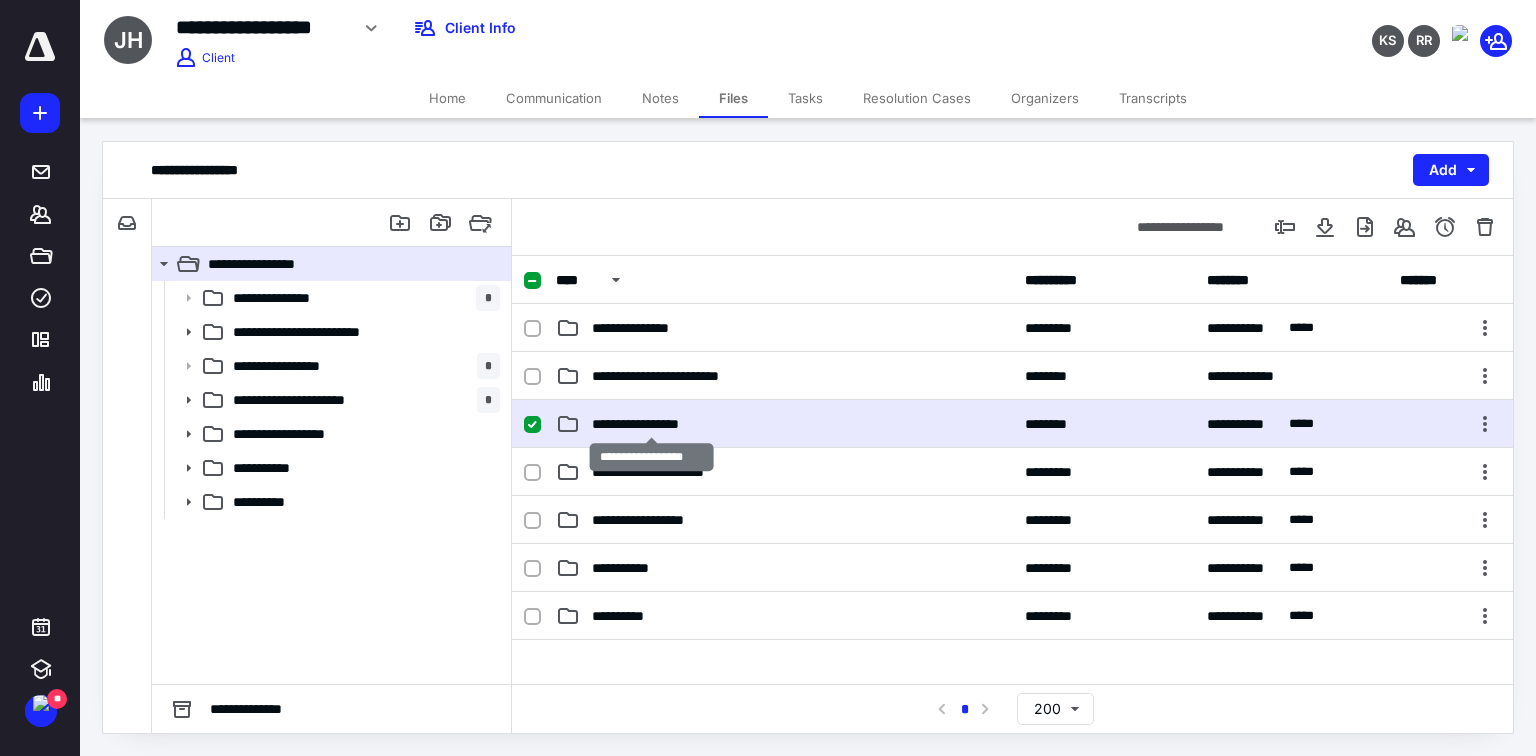 click on "**********" at bounding box center [651, 424] 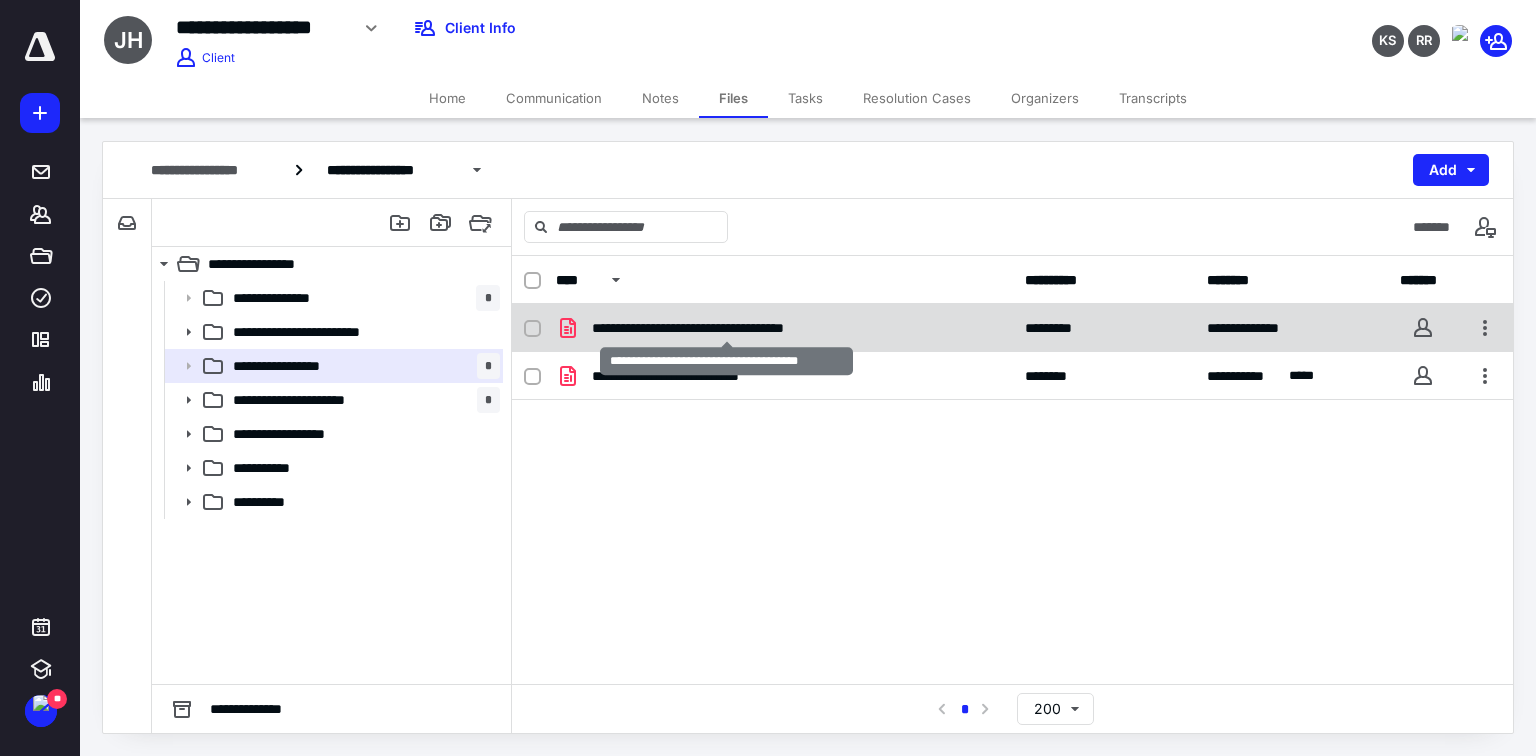 click on "**********" at bounding box center [726, 328] 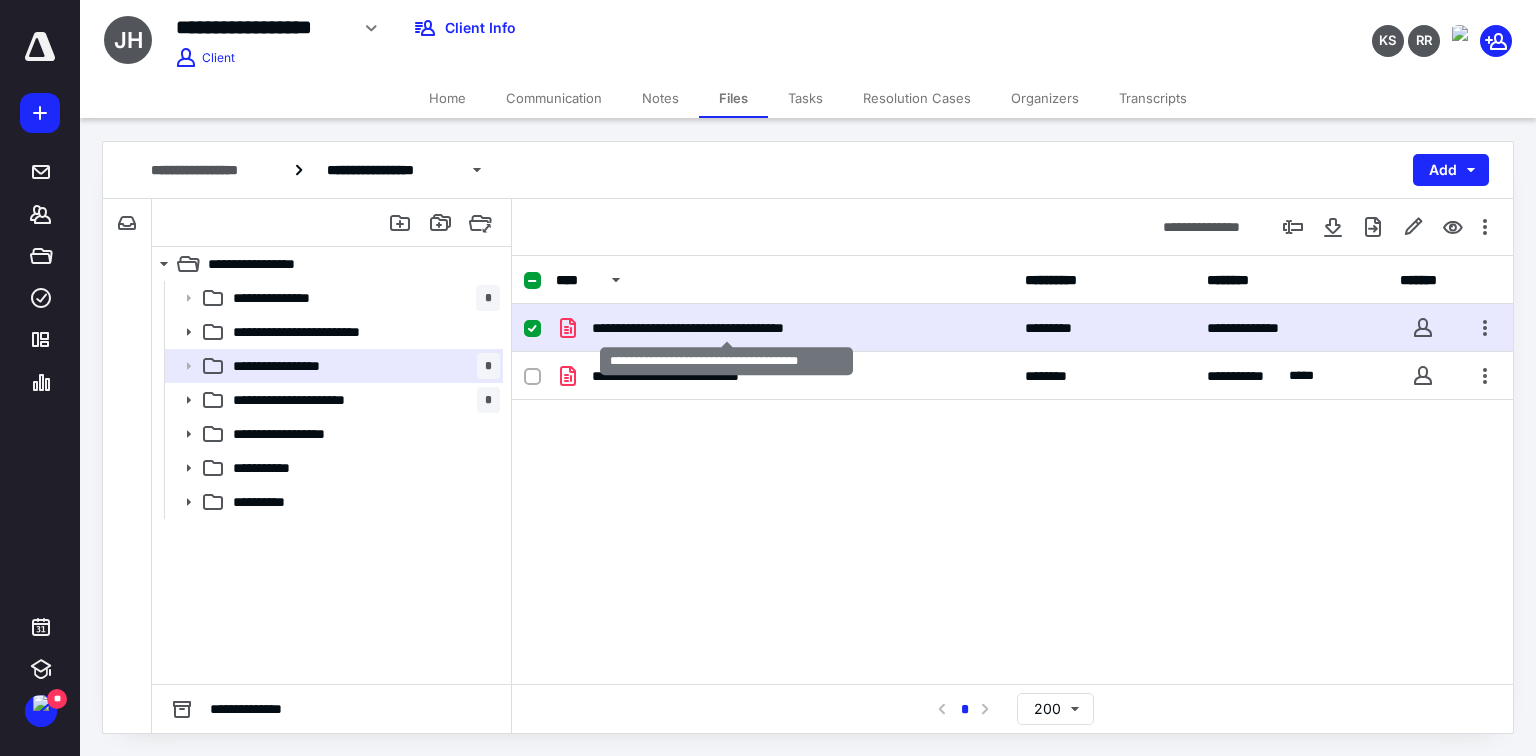 click on "**********" at bounding box center [726, 328] 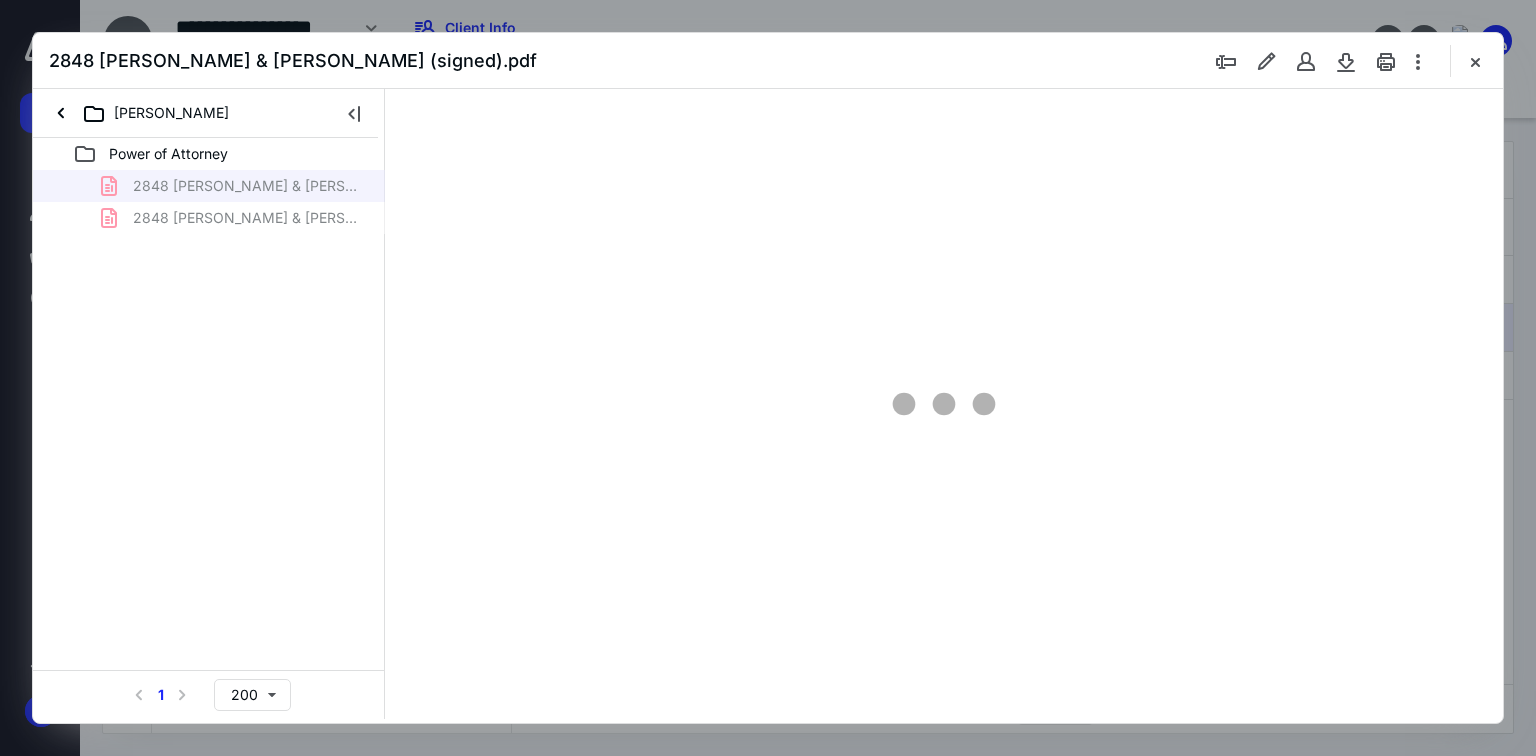 scroll, scrollTop: 0, scrollLeft: 0, axis: both 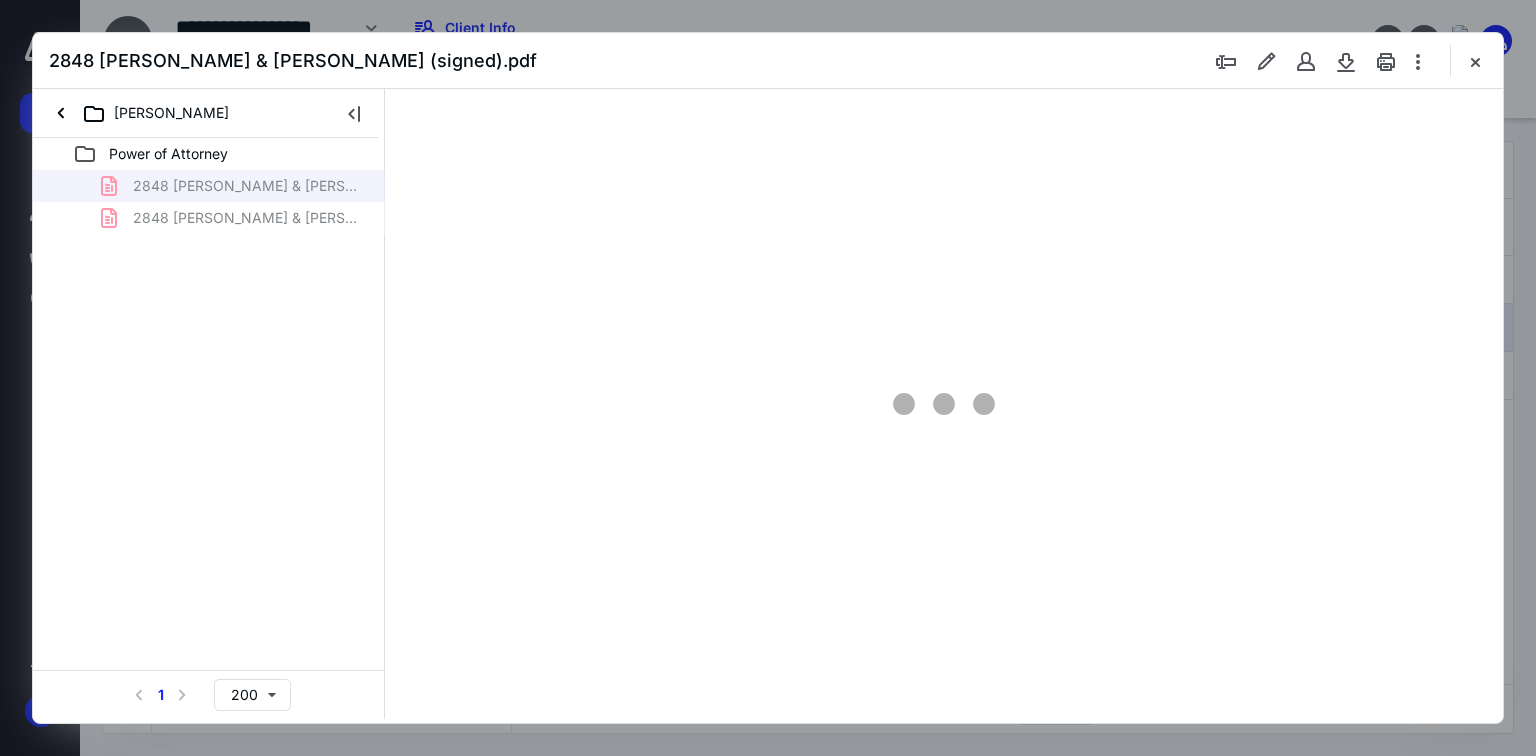 type on "180" 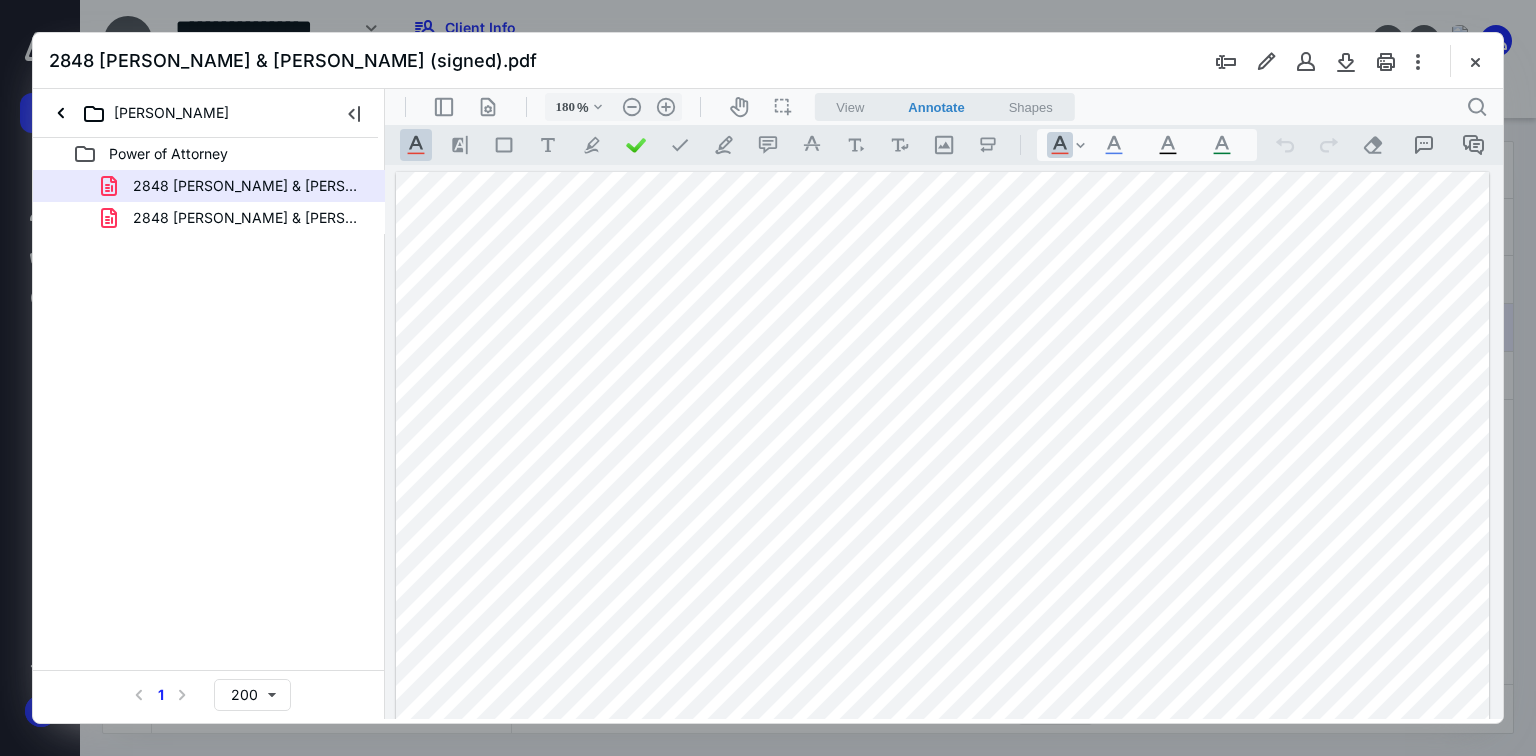 drag, startPoint x: 1732, startPoint y: 146, endPoint x: 1121, endPoint y: 351, distance: 644.47345 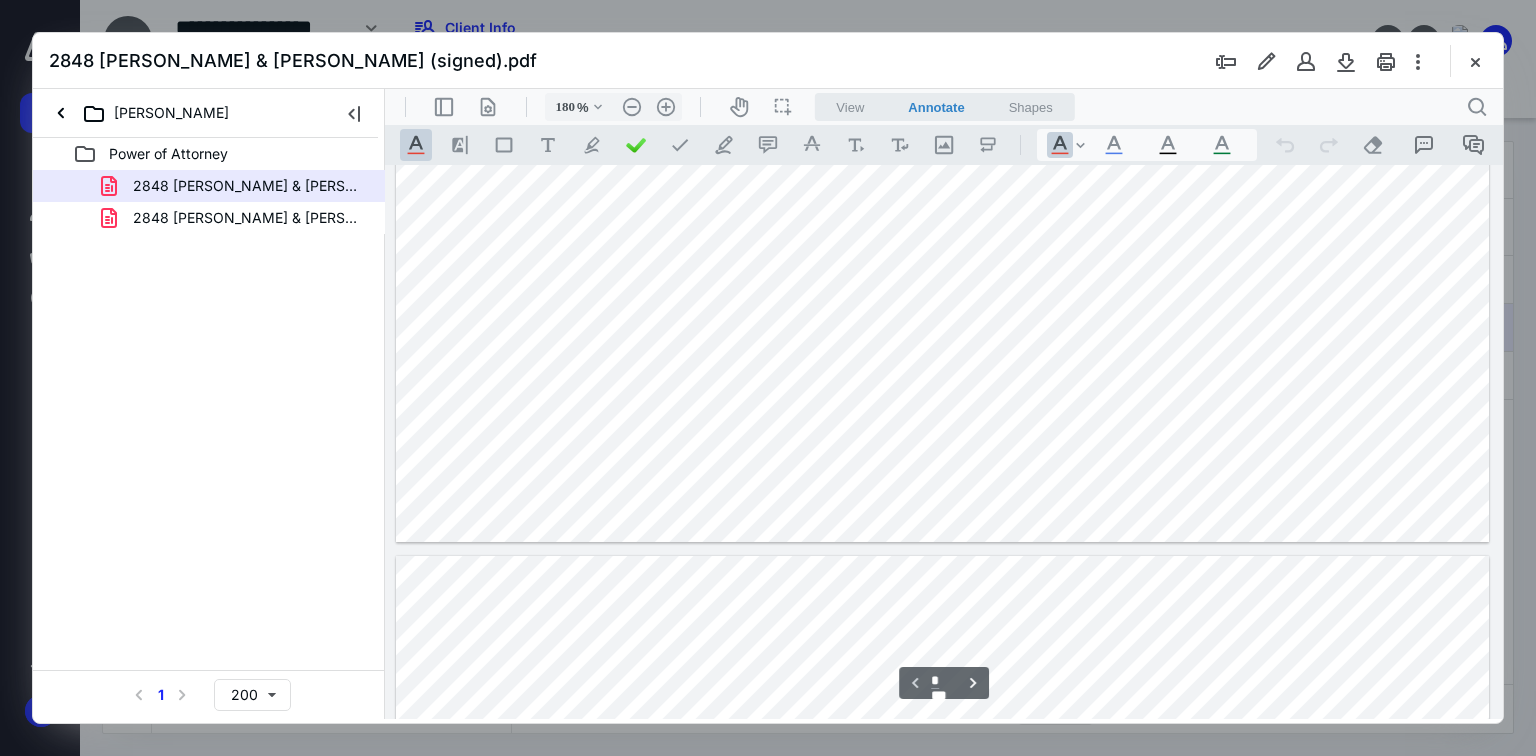 type on "*" 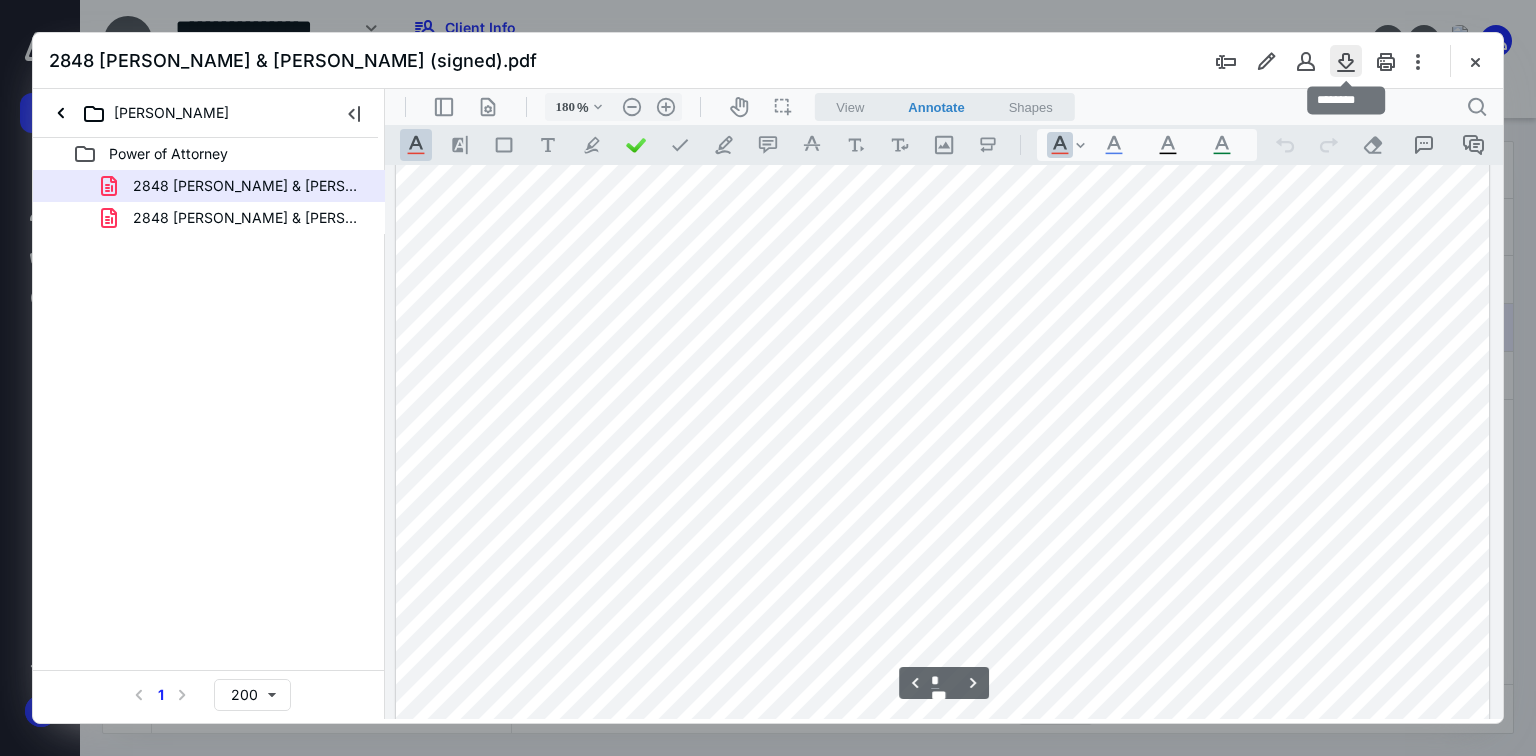 click at bounding box center [1346, 61] 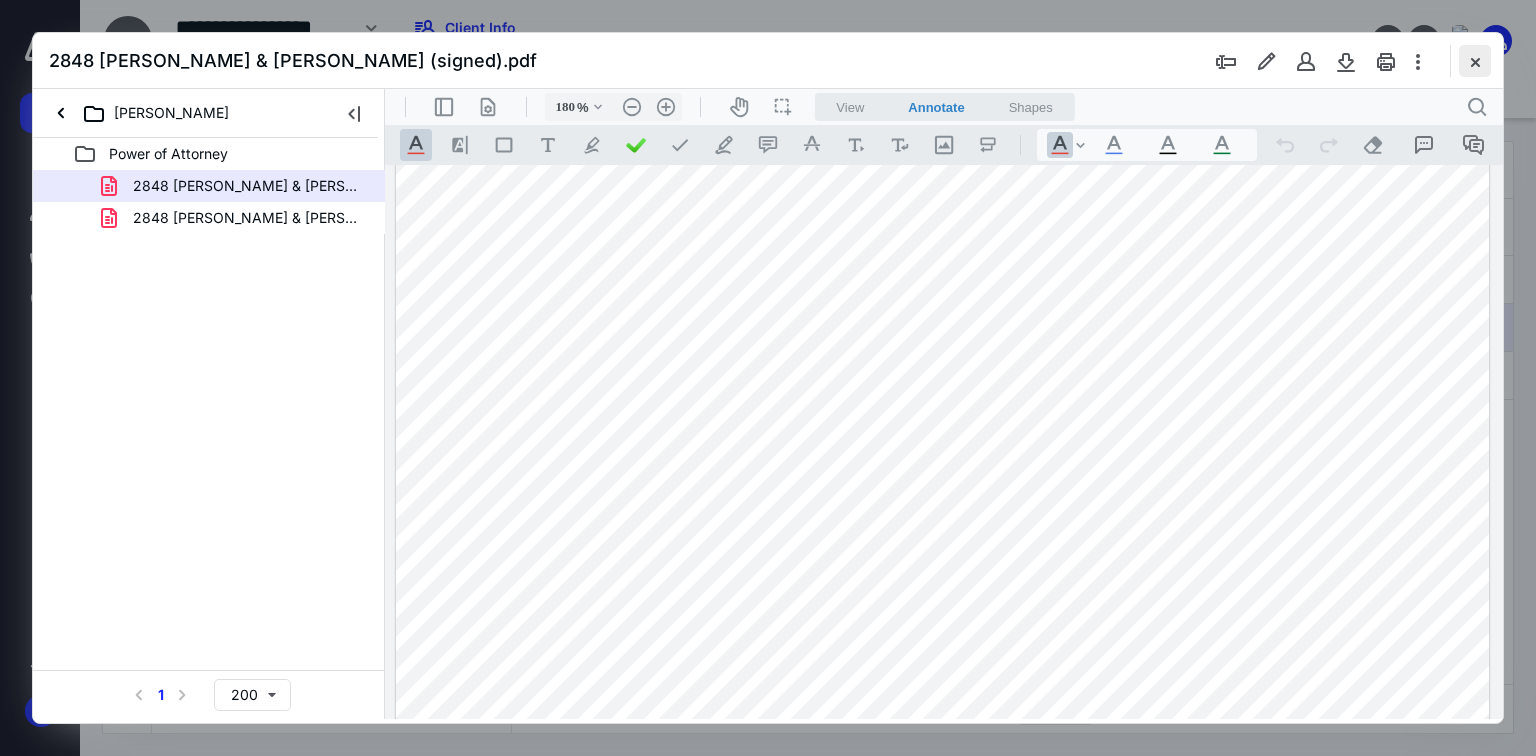 click at bounding box center (1475, 61) 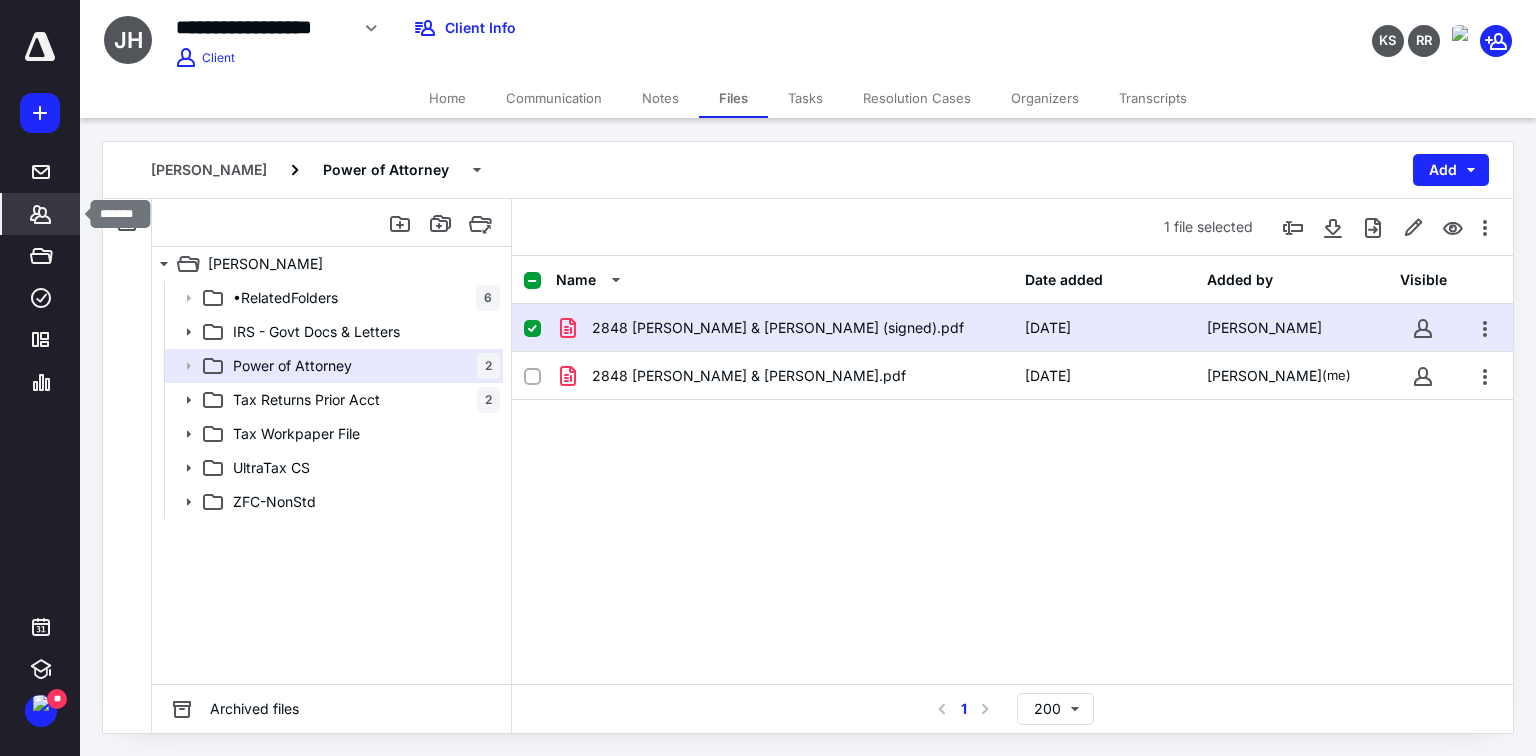 click 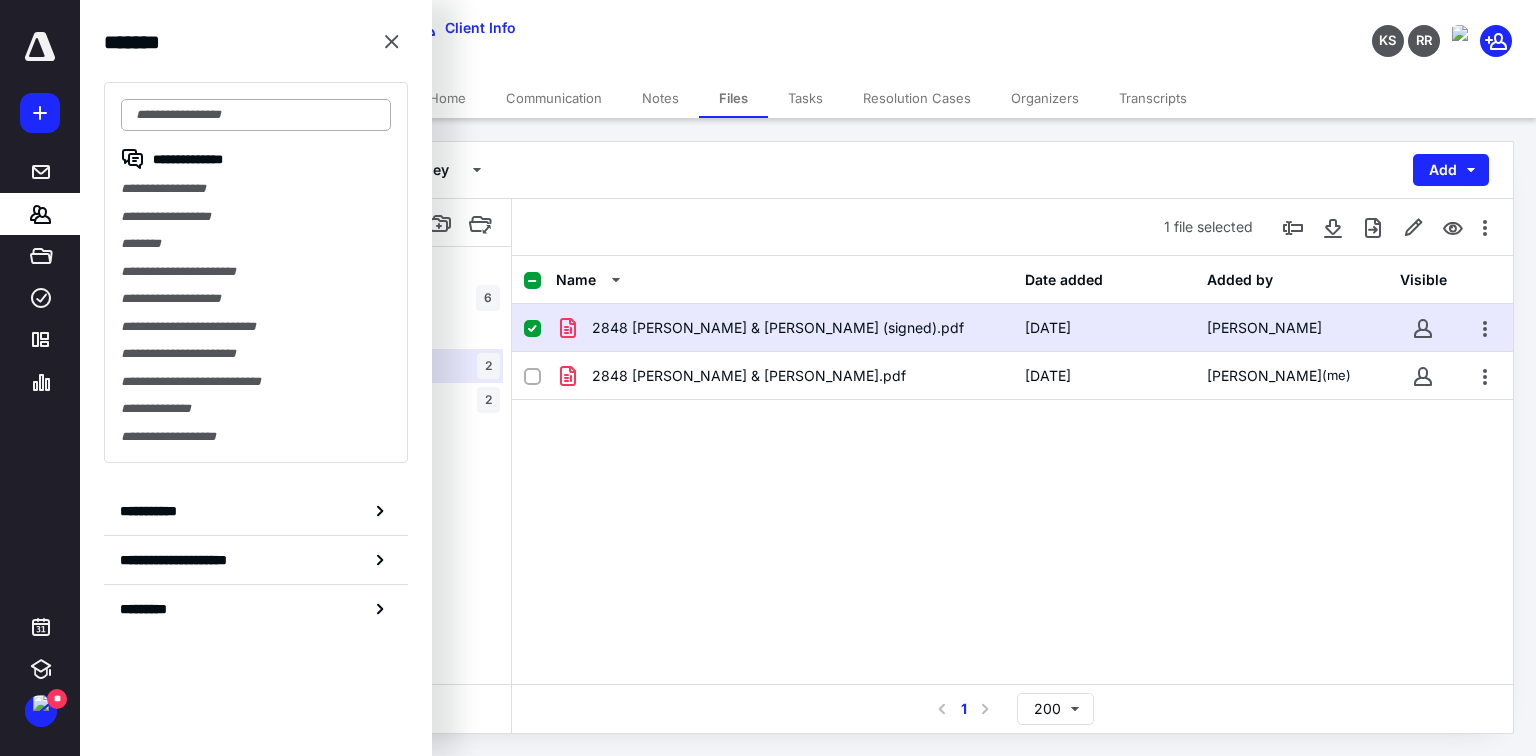 click at bounding box center (256, 115) 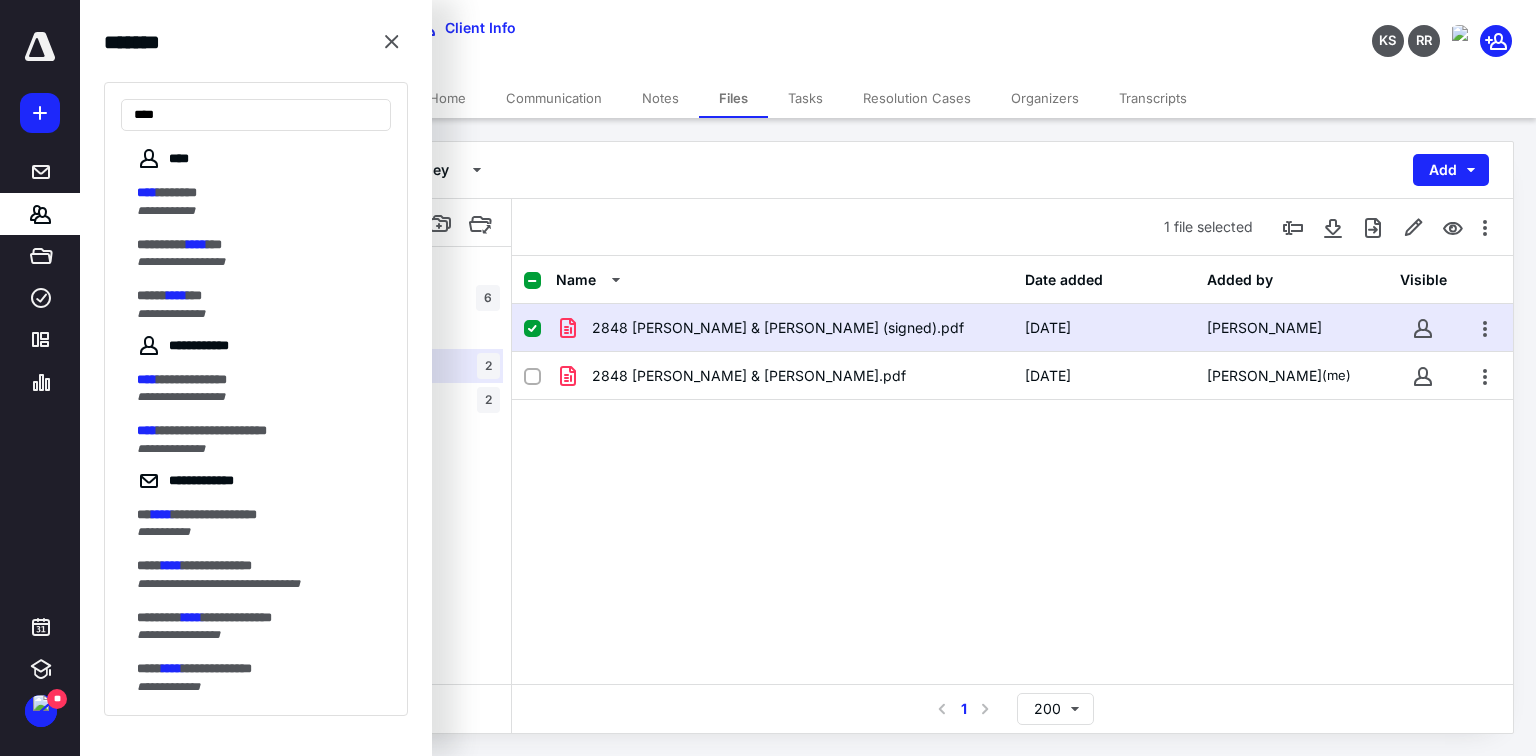 type on "****" 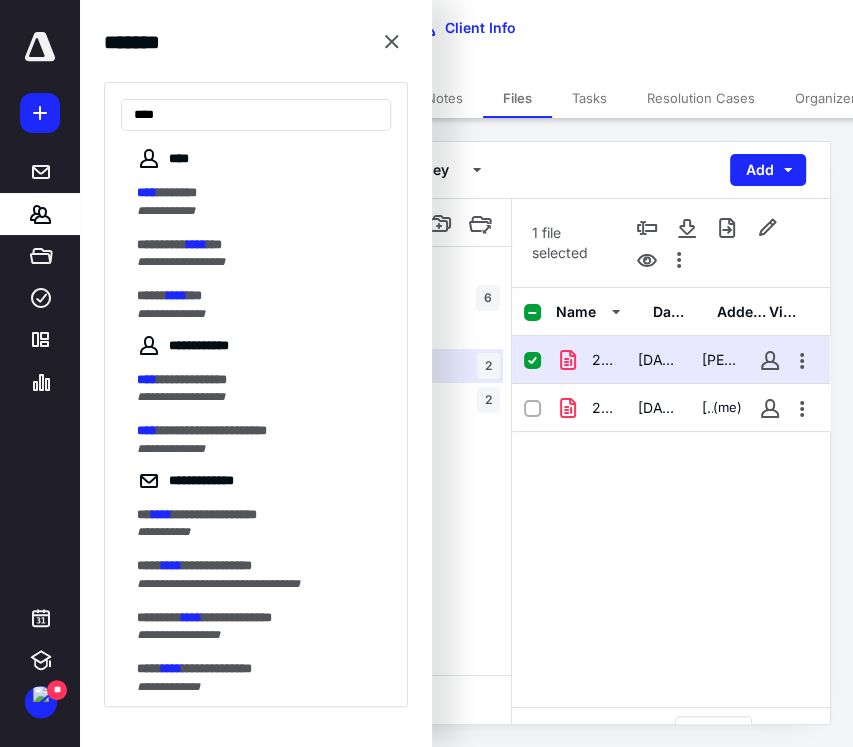 click on "2848 Hansen Jeff & Dorene (signed).pdf 7/14/2025 Jonathan Smith 2848 Hansen Jeff & Dorene.pdf 7/9/2025 Janet Welch  (me)" at bounding box center (671, 486) 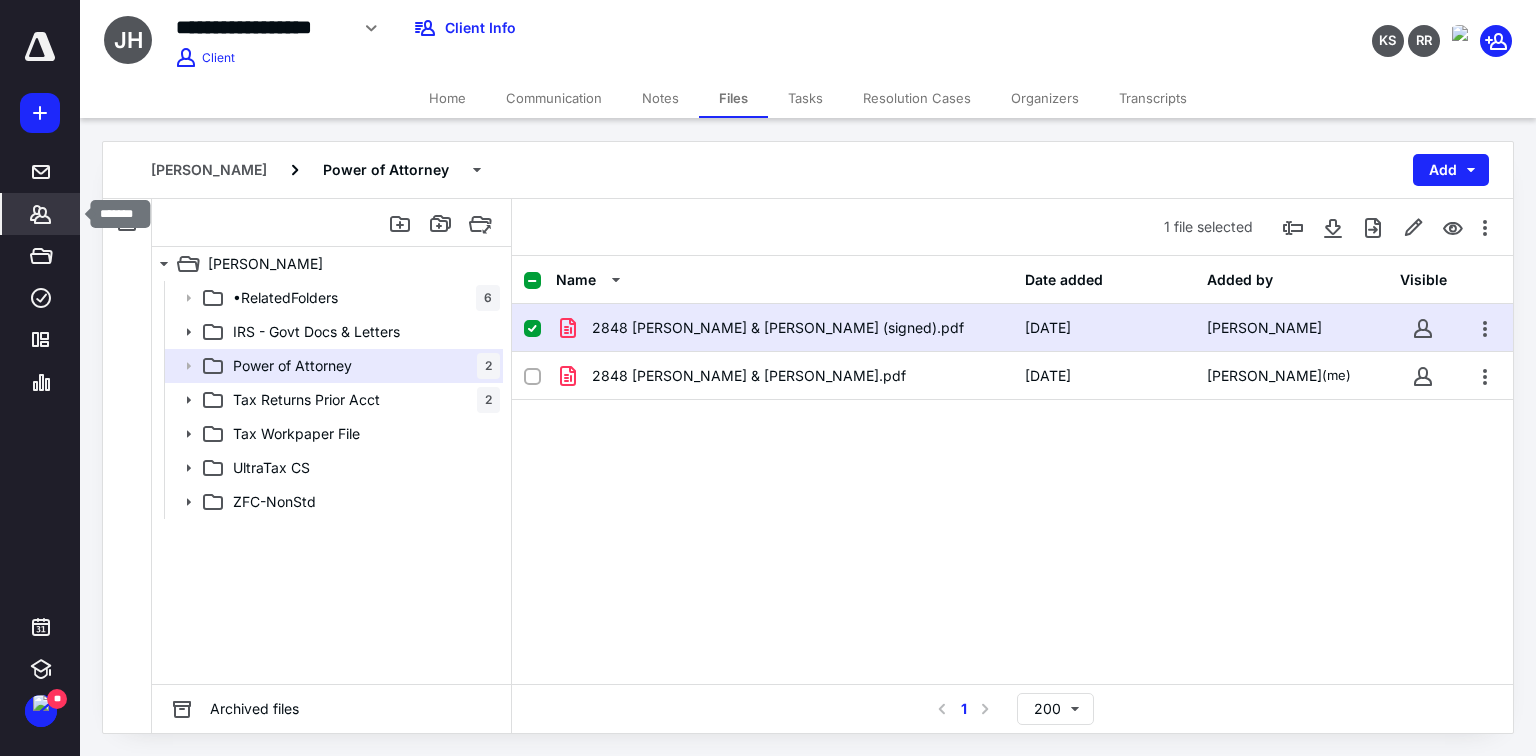 click 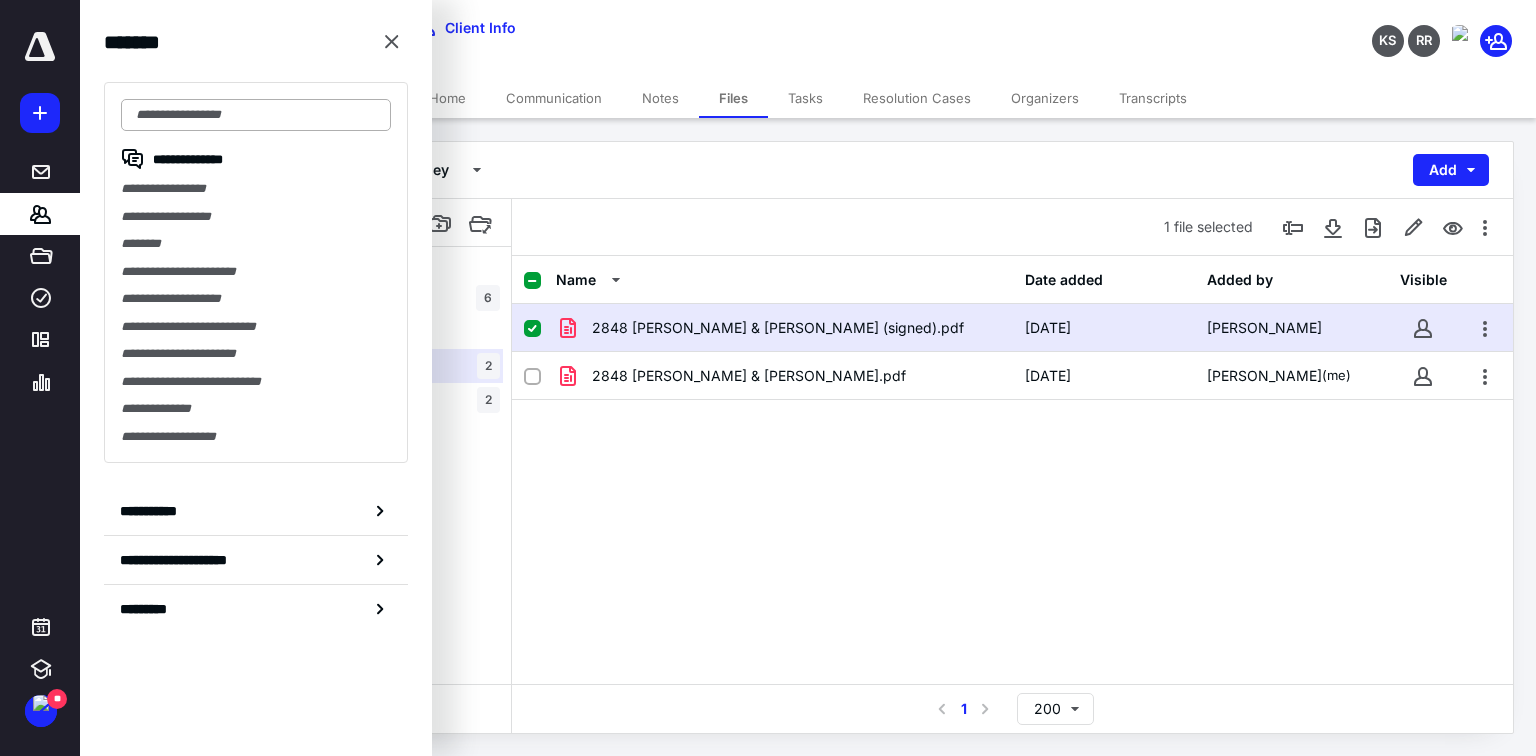 click at bounding box center (256, 115) 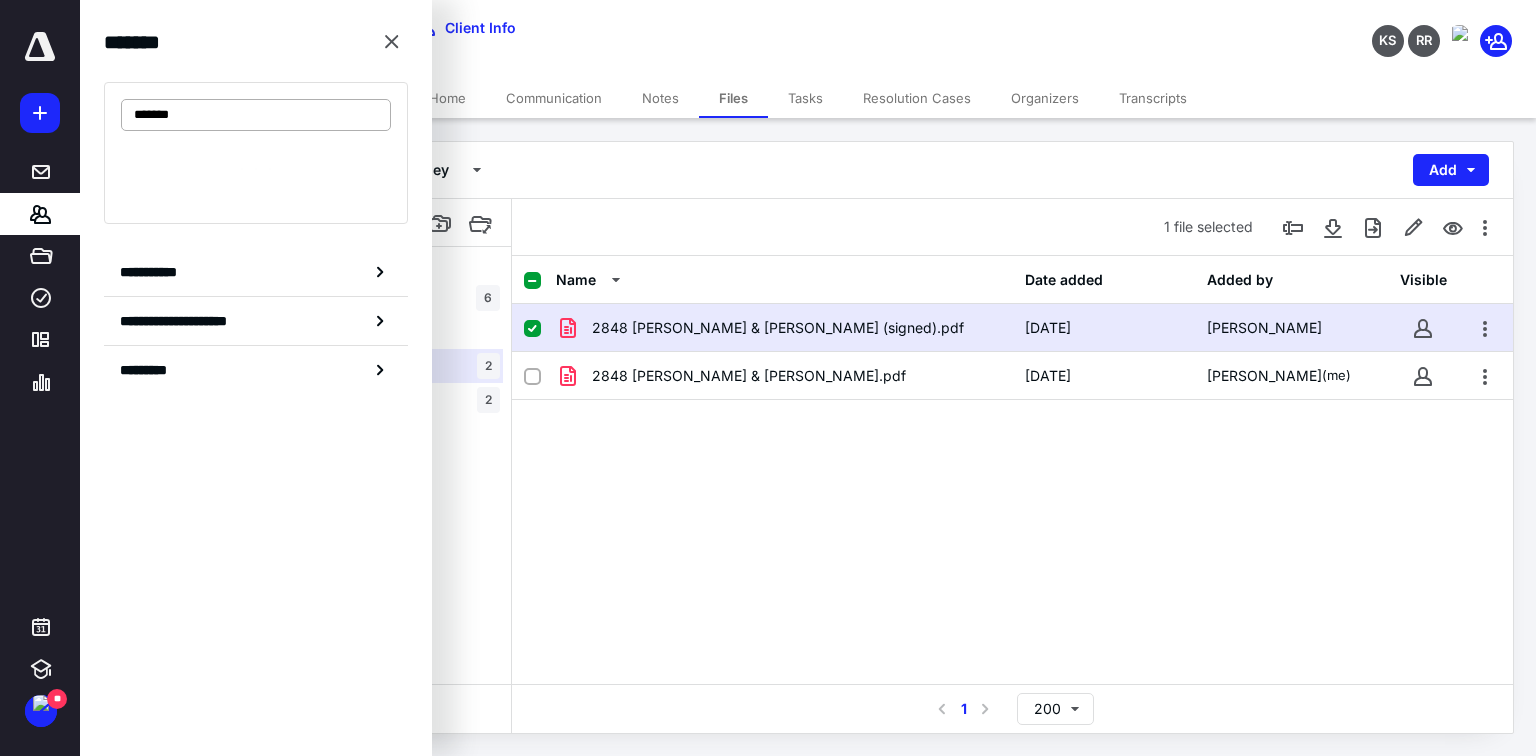 type on "*******" 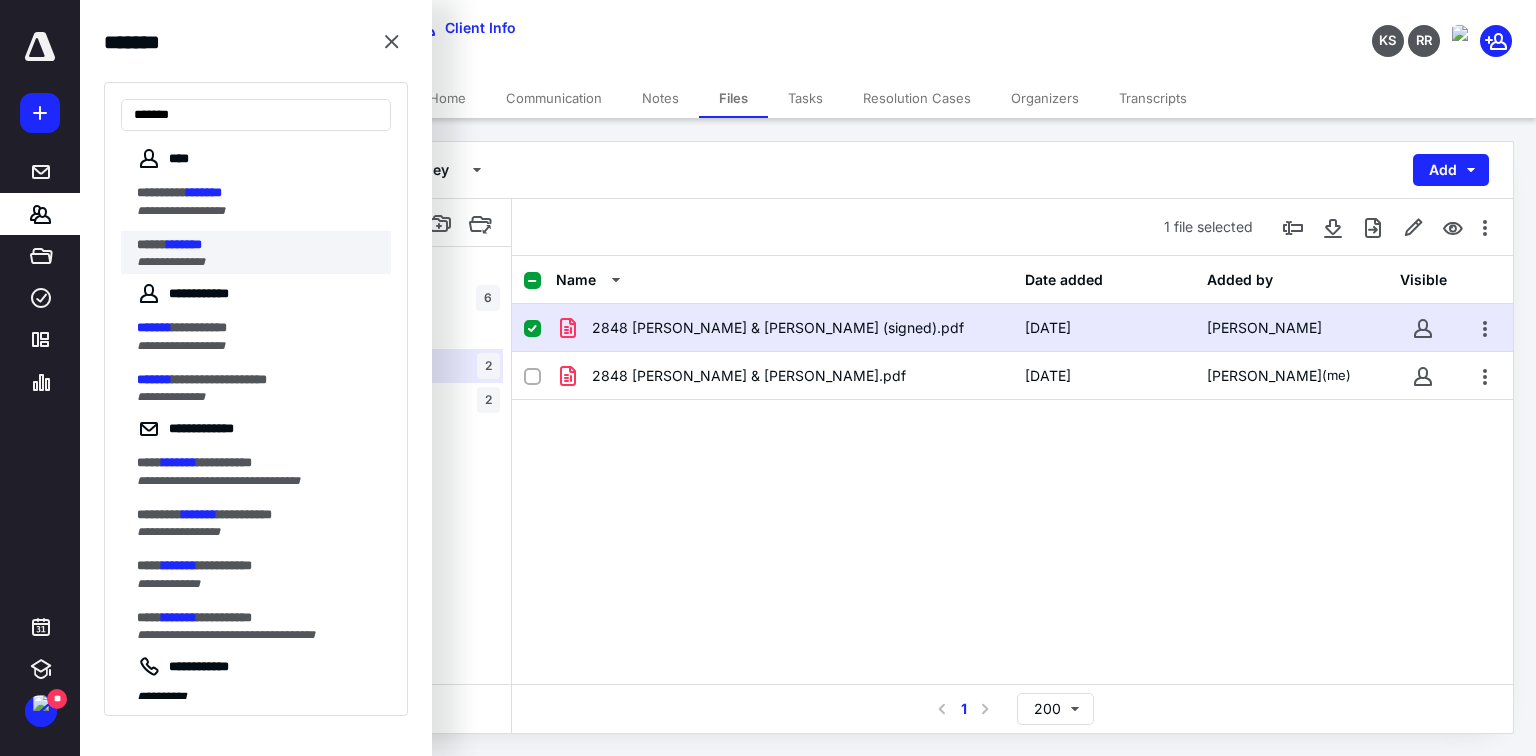 click on "*******" at bounding box center (184, 244) 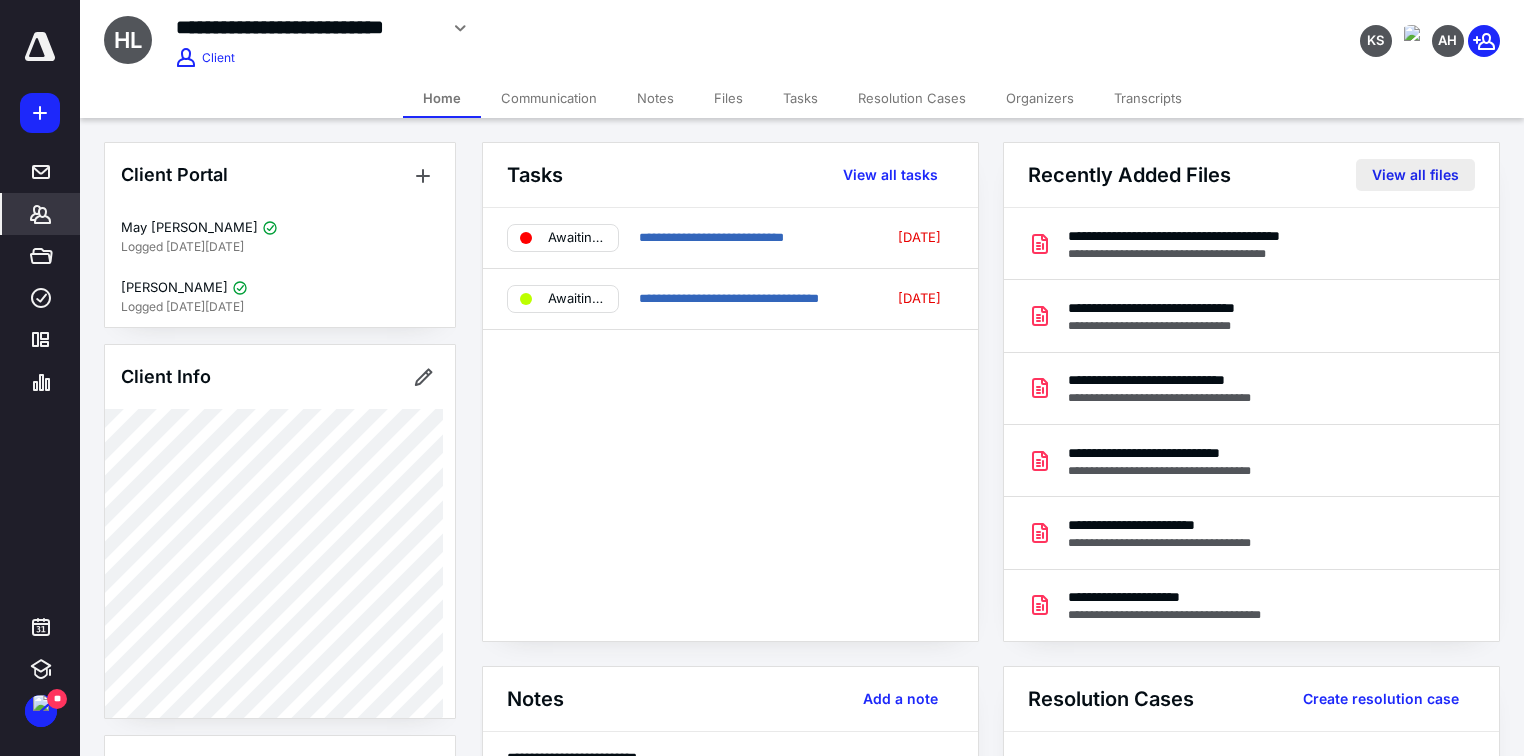 click on "View all files" at bounding box center (1415, 175) 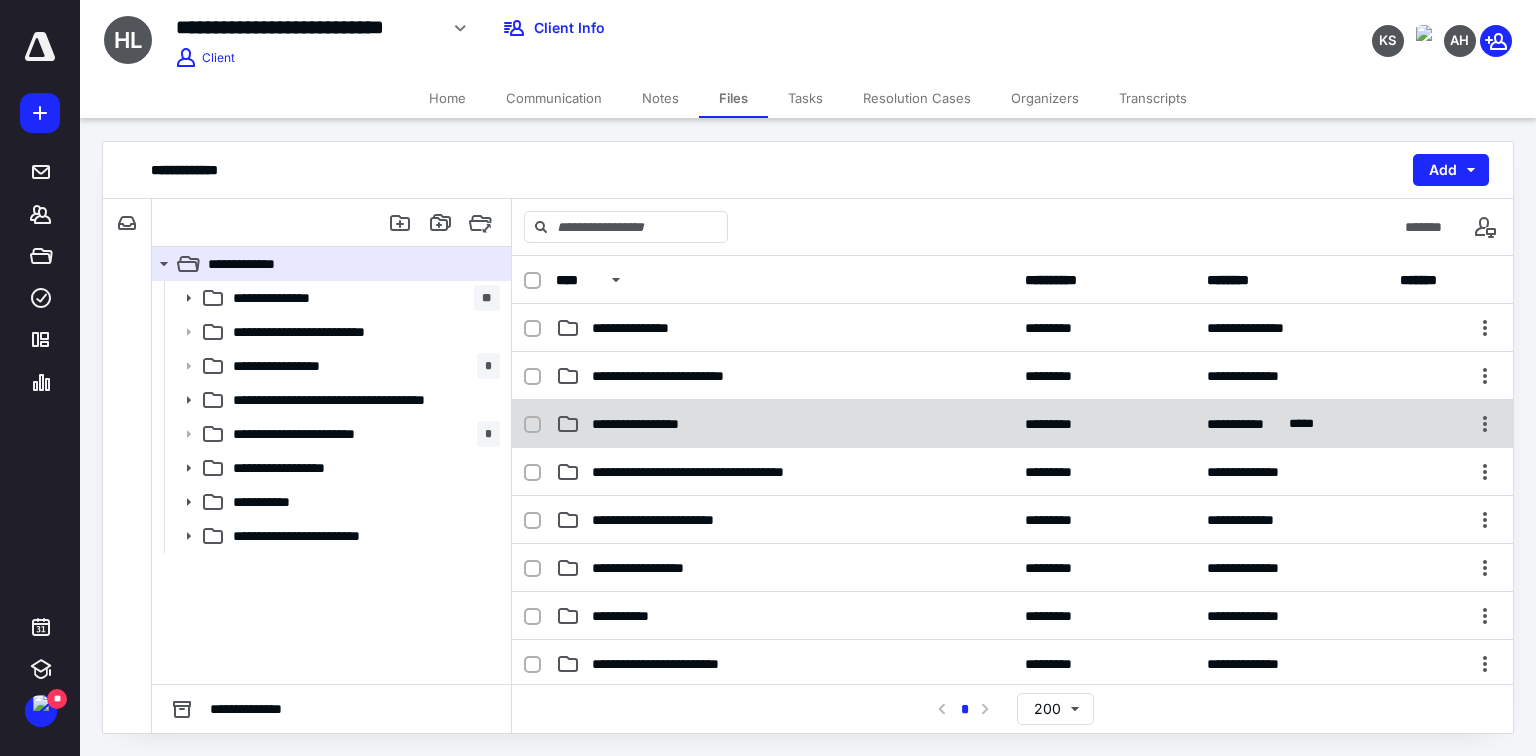drag, startPoint x: 636, startPoint y: 432, endPoint x: 725, endPoint y: 412, distance: 91.21951 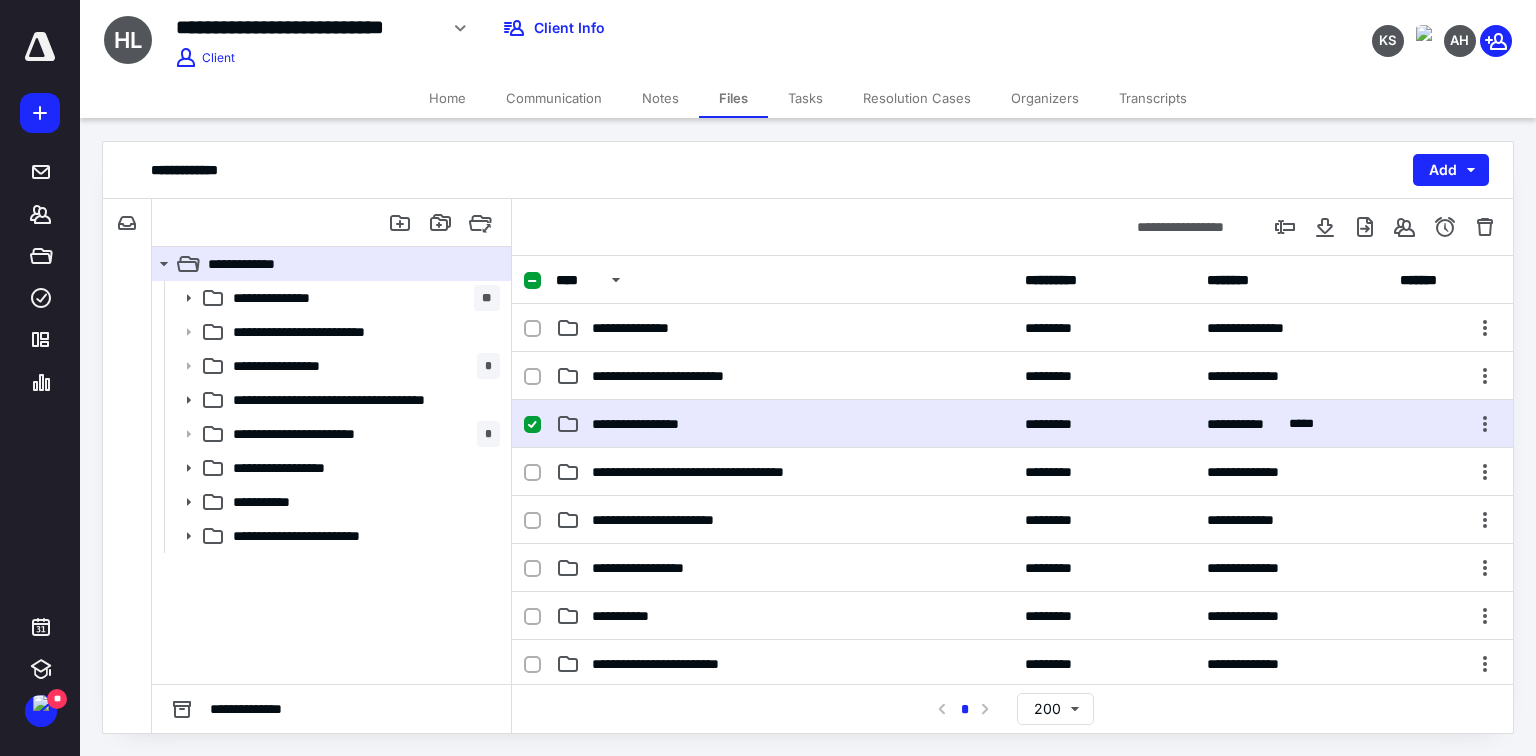 click on "**********" at bounding box center (651, 424) 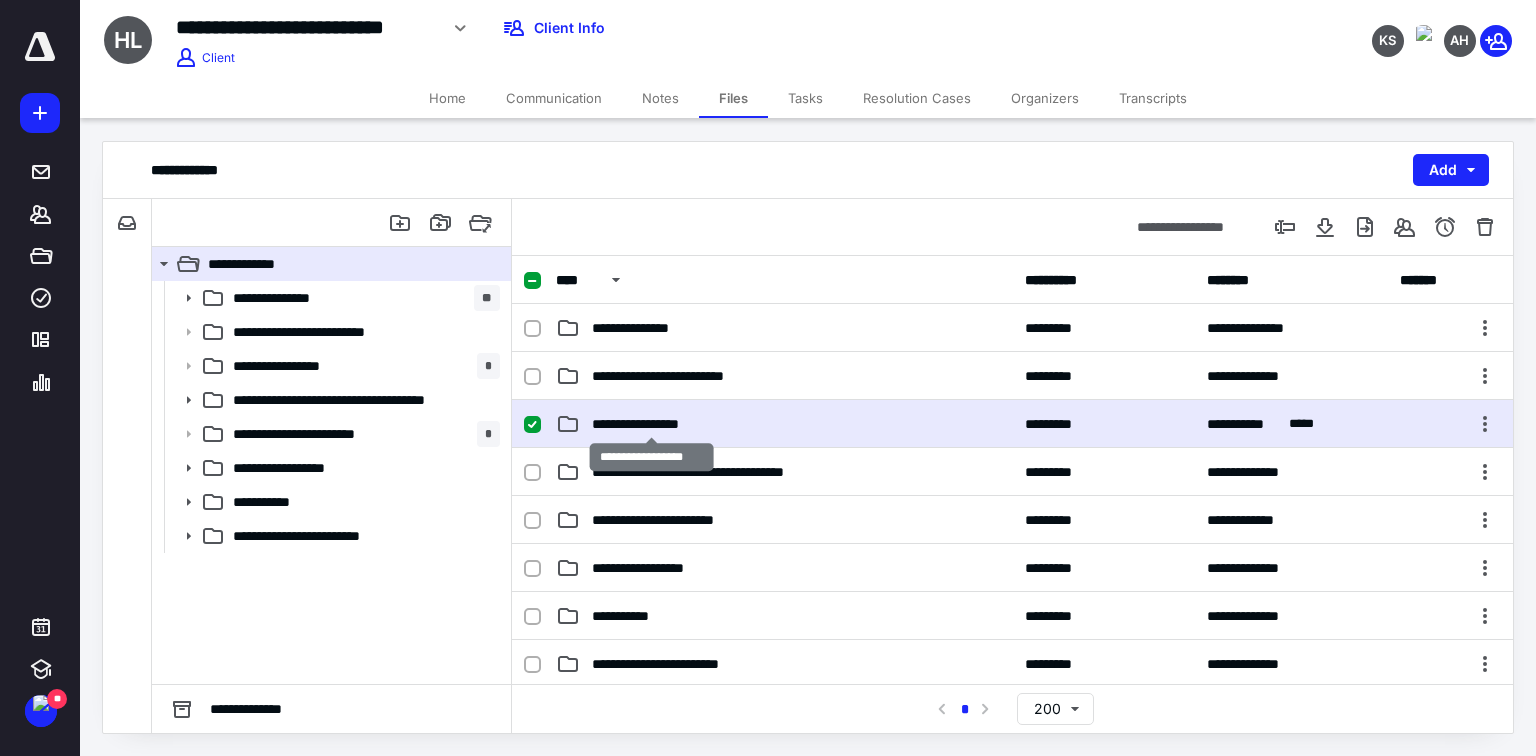 drag, startPoint x: 636, startPoint y: 416, endPoint x: 775, endPoint y: 409, distance: 139.17615 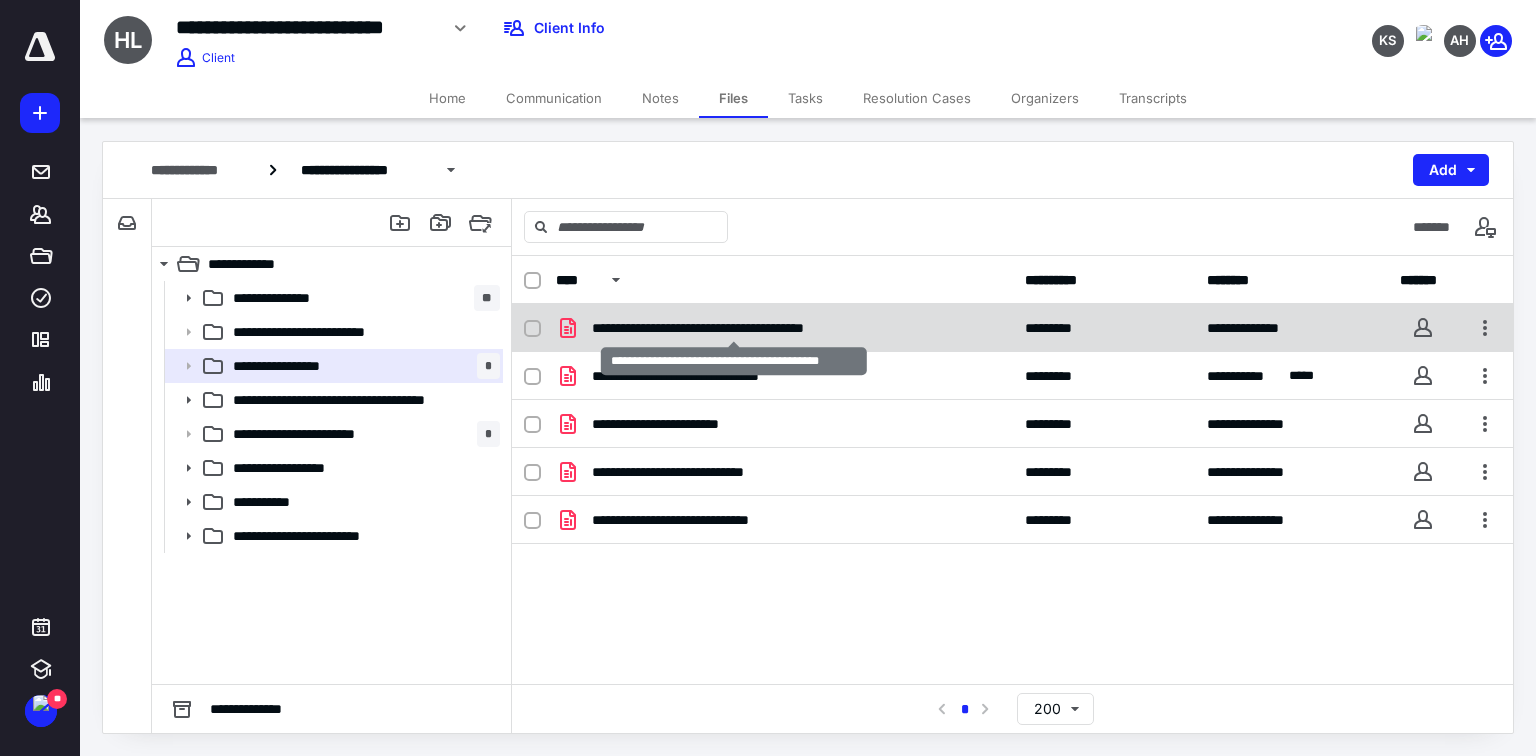 click on "**********" at bounding box center (733, 328) 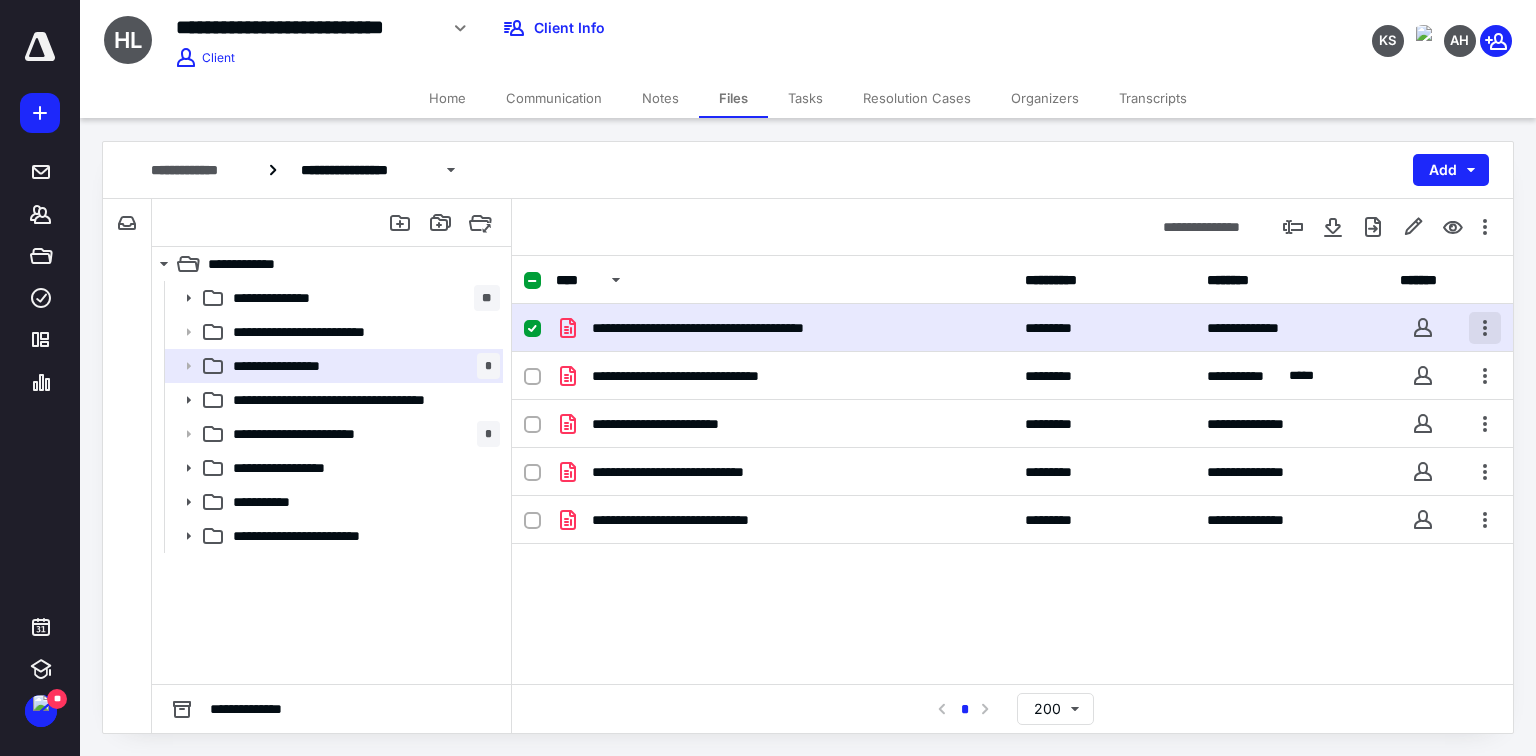 click at bounding box center [1485, 328] 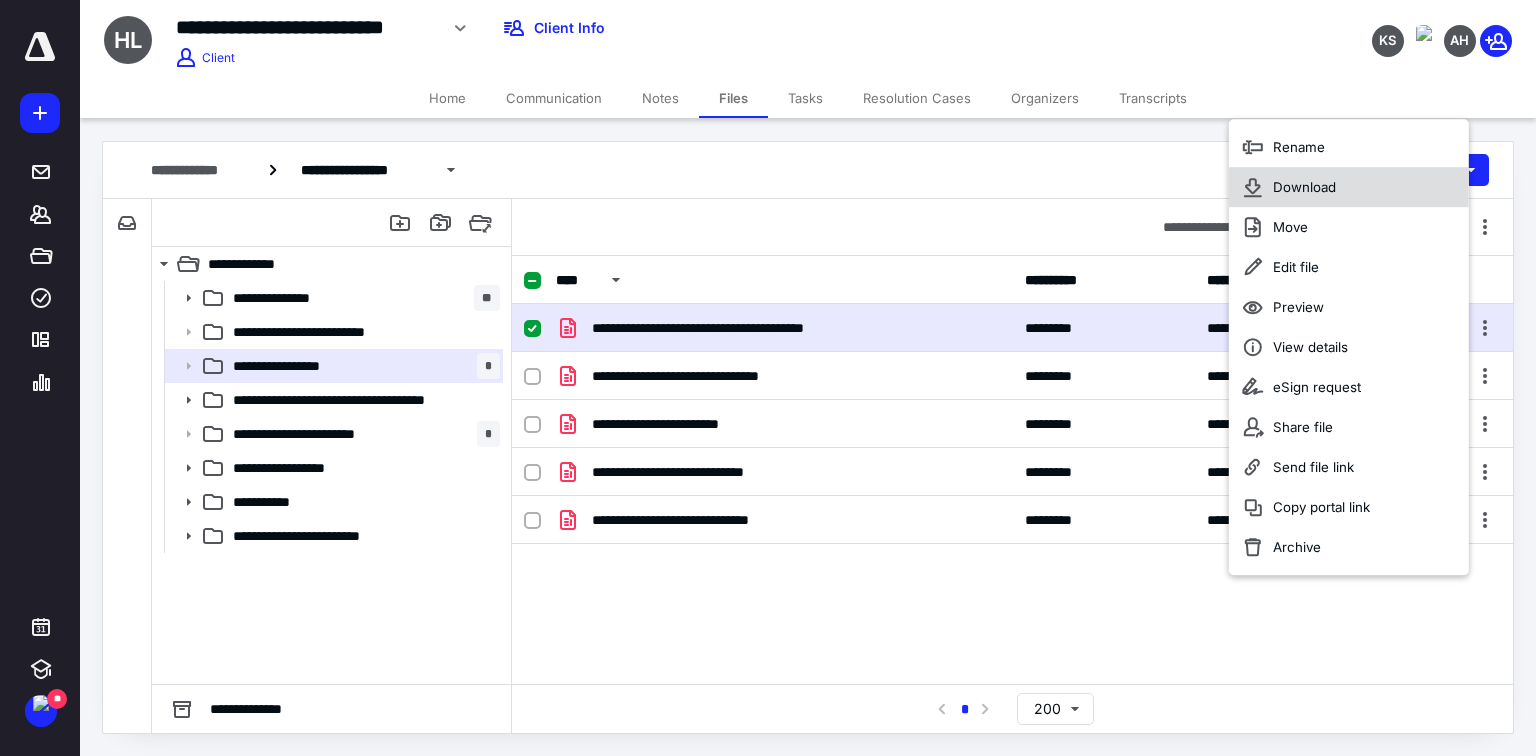 click on "Download" at bounding box center (1304, 187) 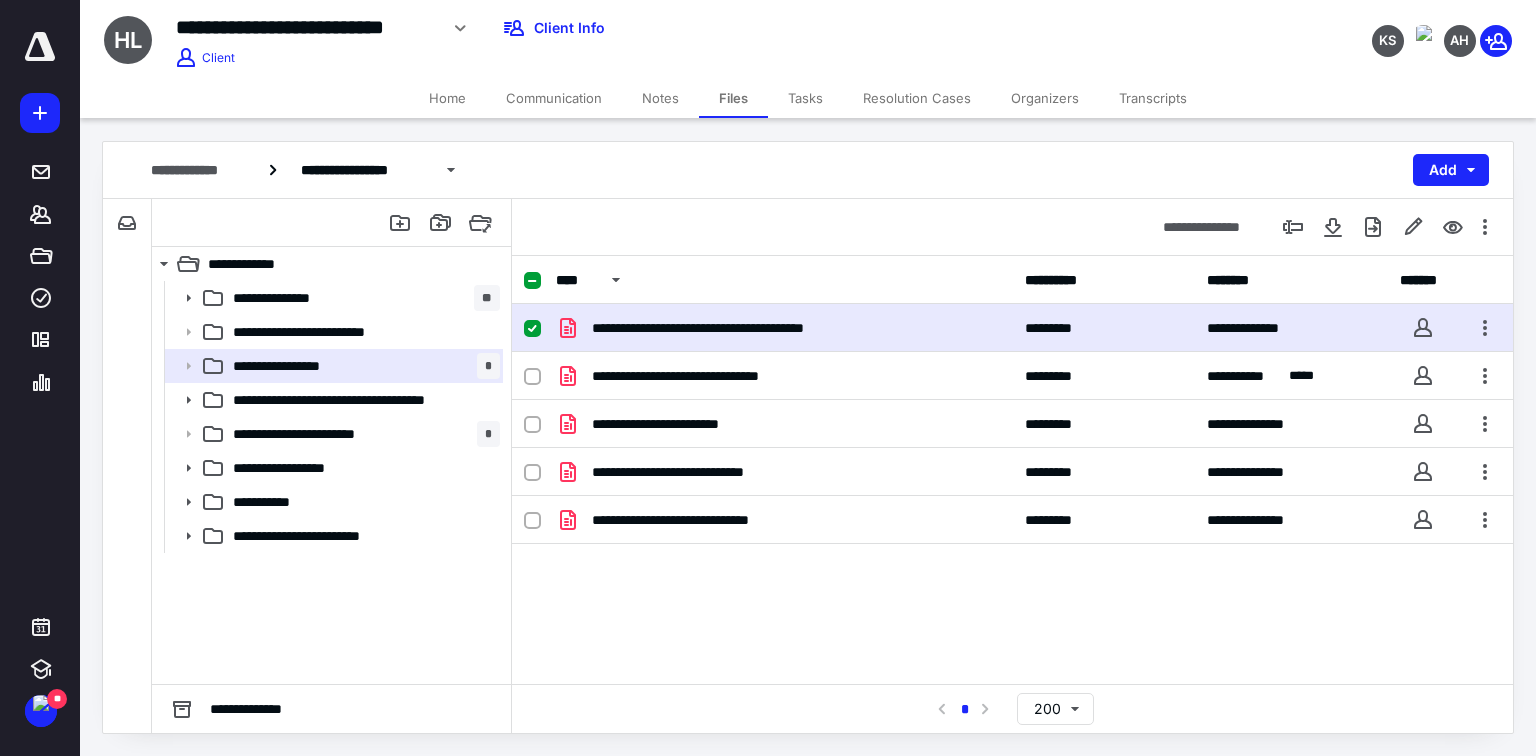 drag, startPoint x: 1334, startPoint y: 224, endPoint x: 1329, endPoint y: 51, distance: 173.07224 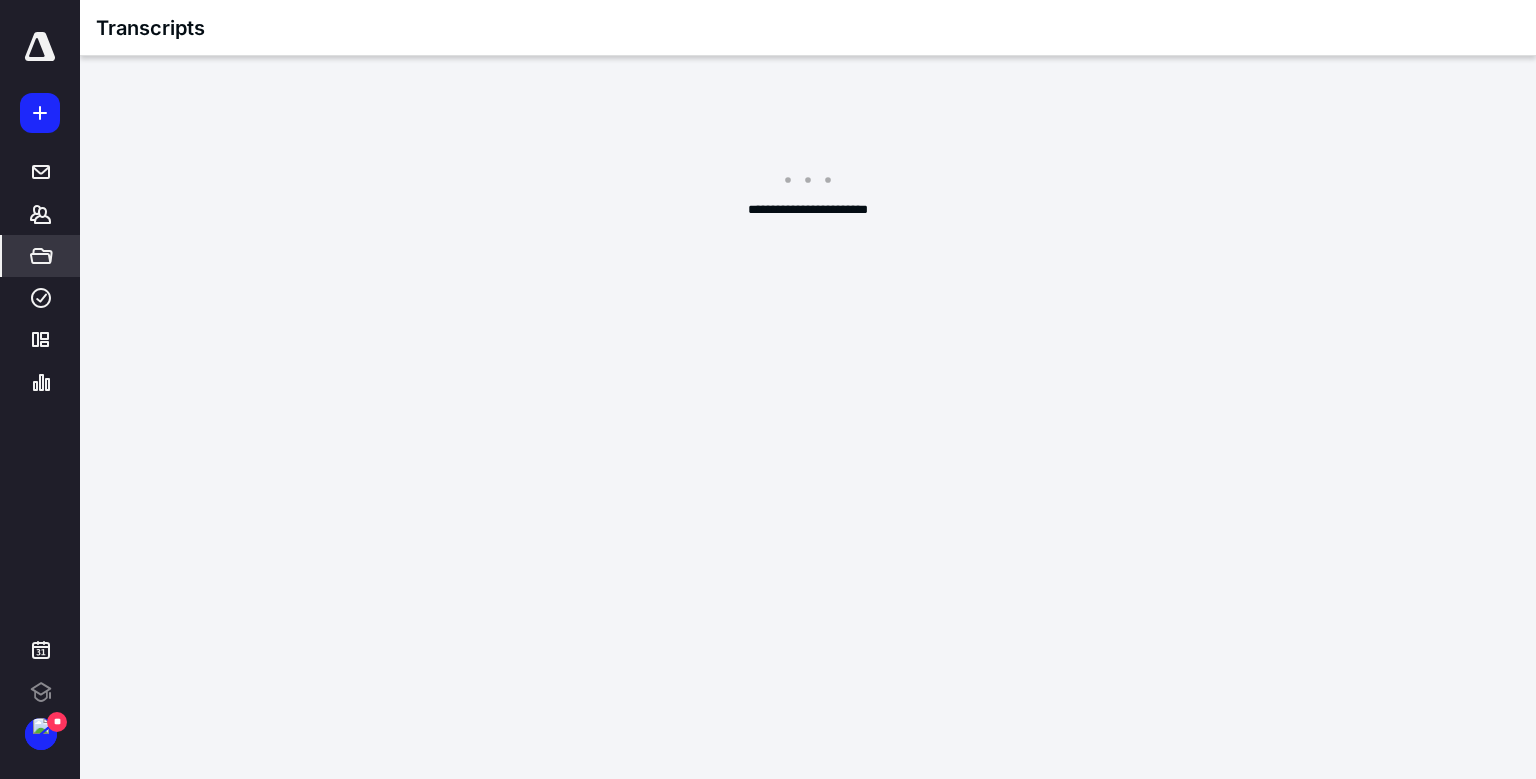 scroll, scrollTop: 0, scrollLeft: 0, axis: both 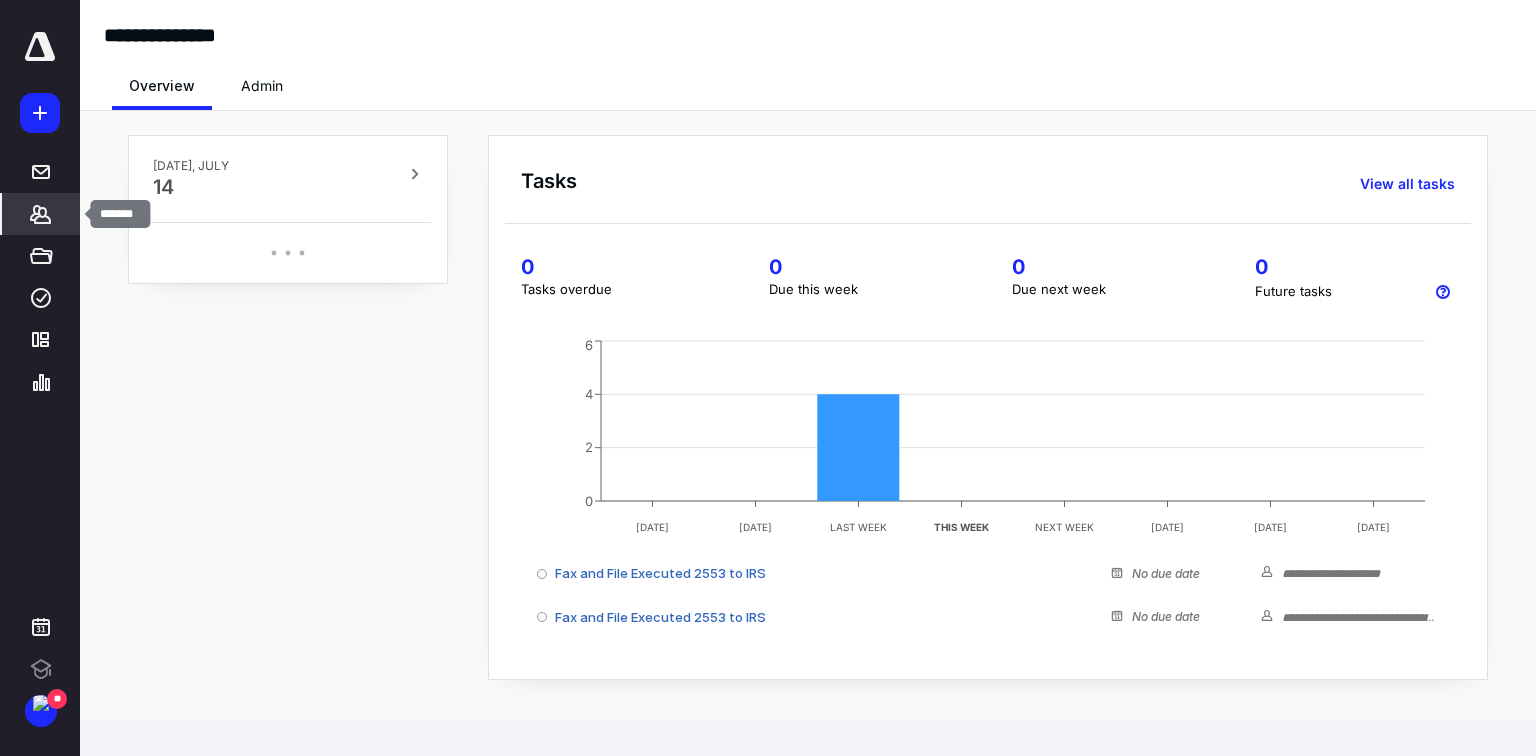 click 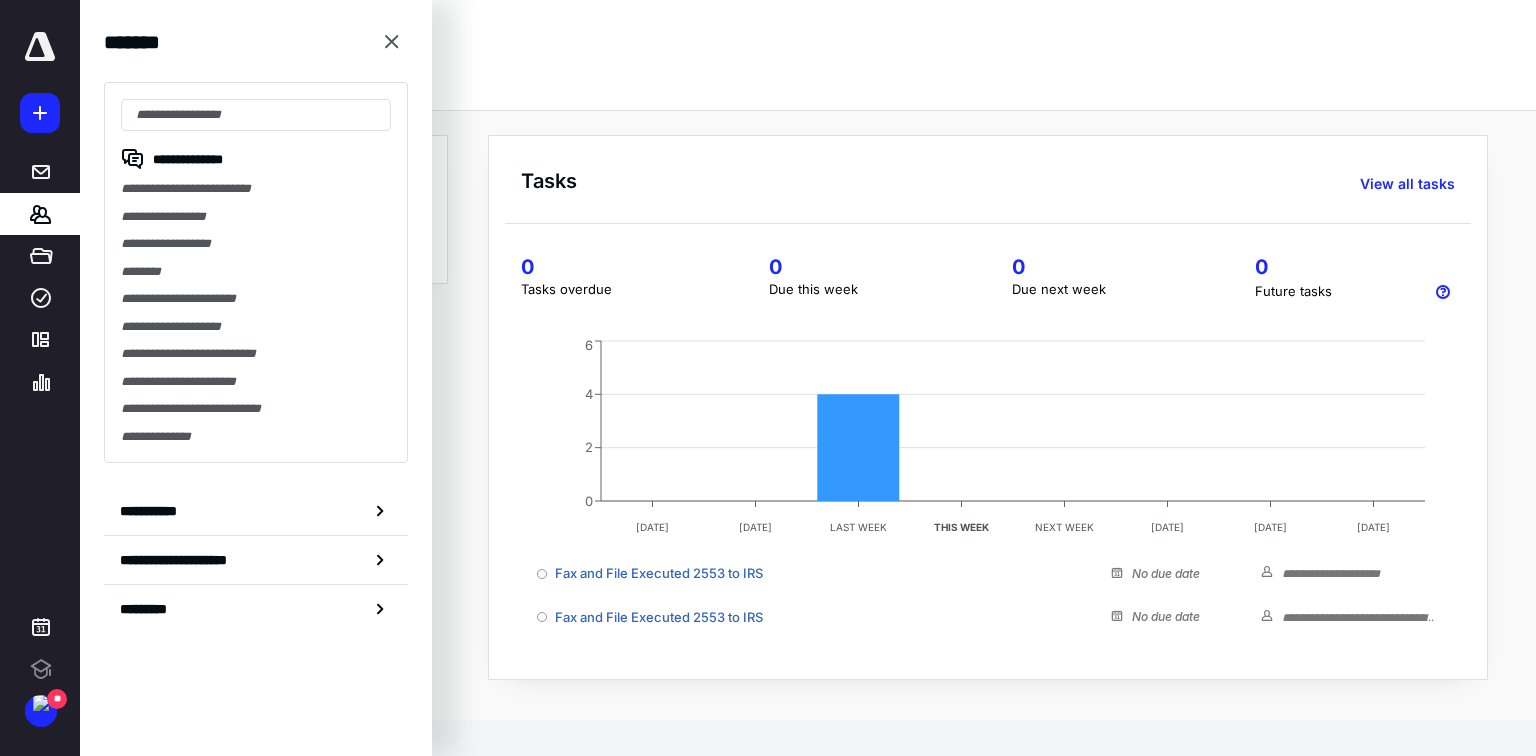scroll, scrollTop: 0, scrollLeft: 0, axis: both 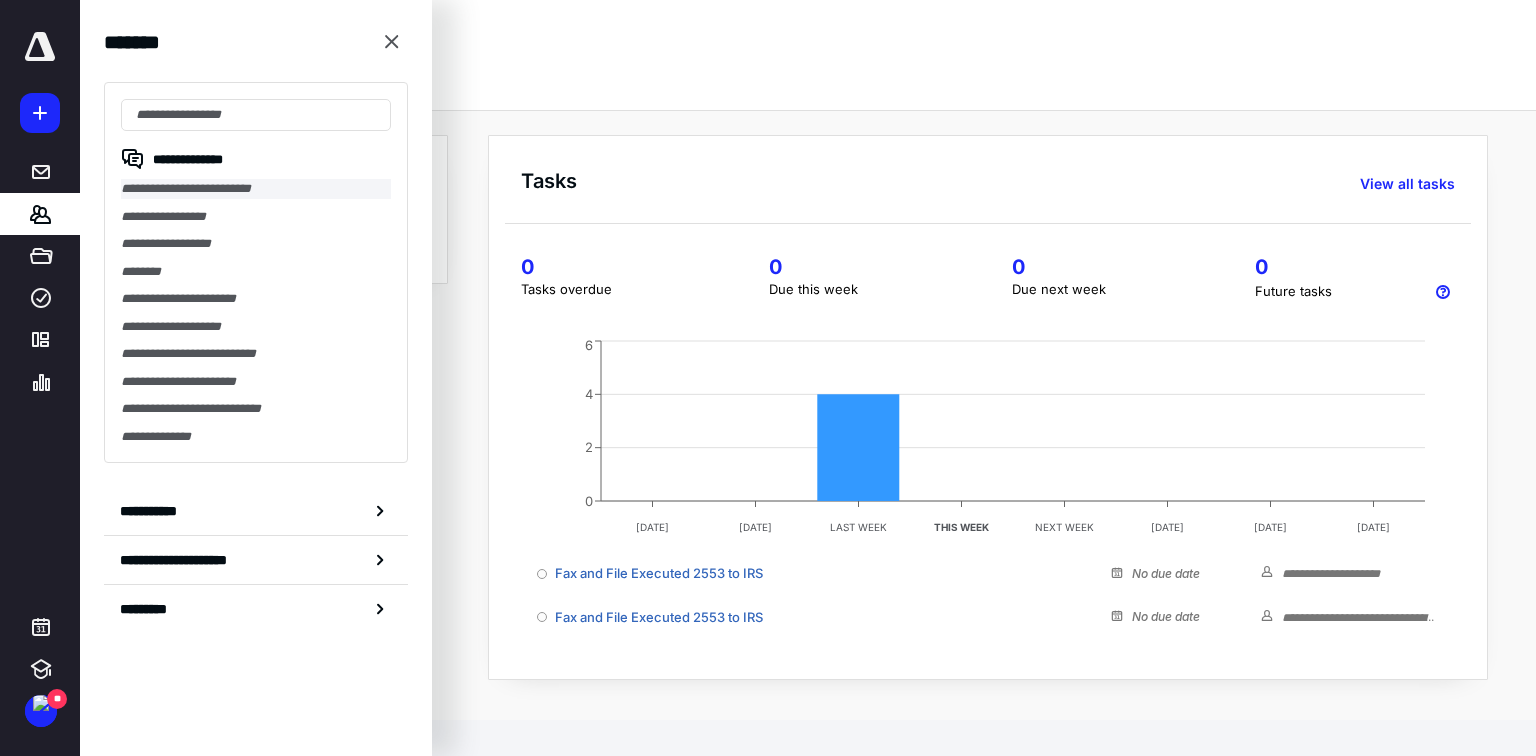 click on "**********" at bounding box center [256, 189] 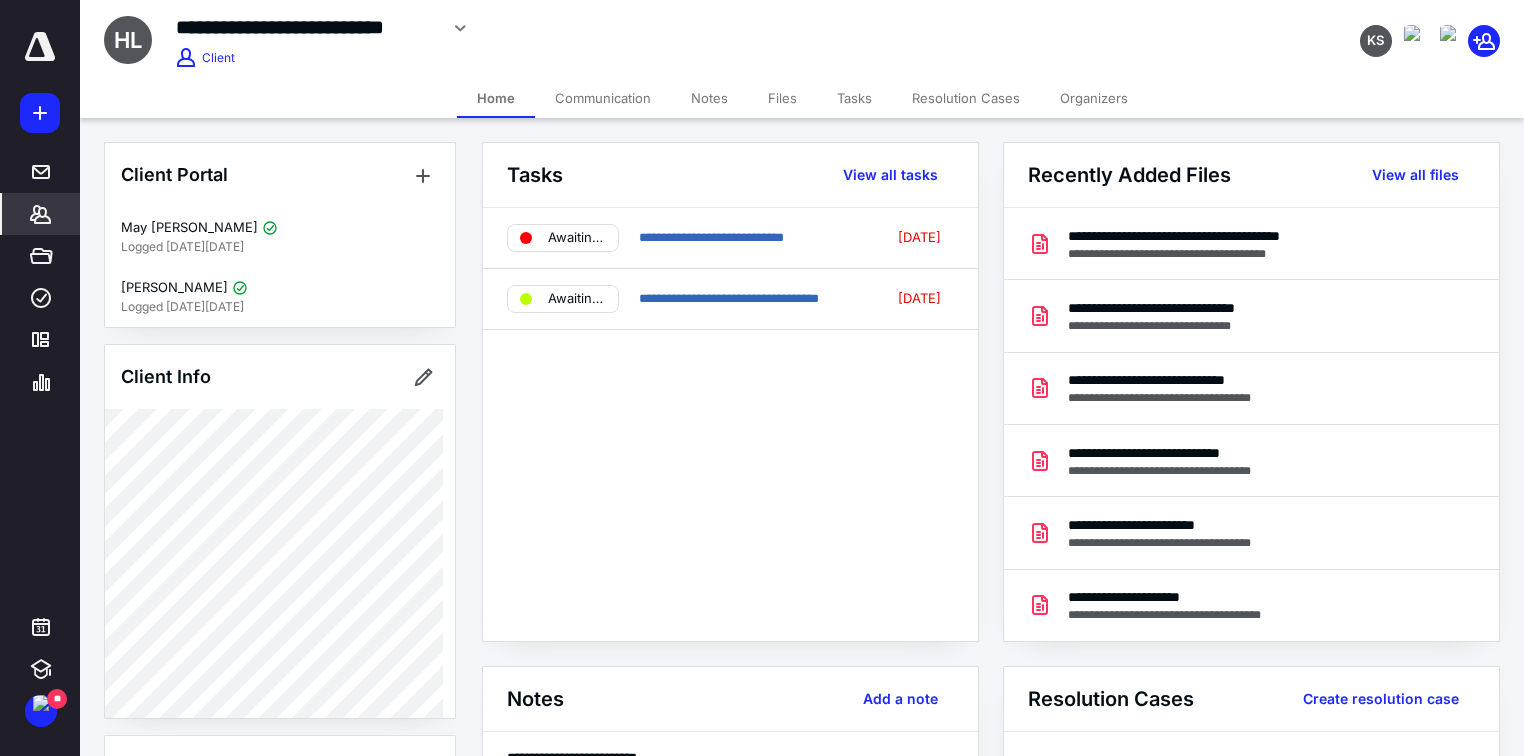 drag, startPoint x: 1429, startPoint y: 172, endPoint x: 1396, endPoint y: 203, distance: 45.276924 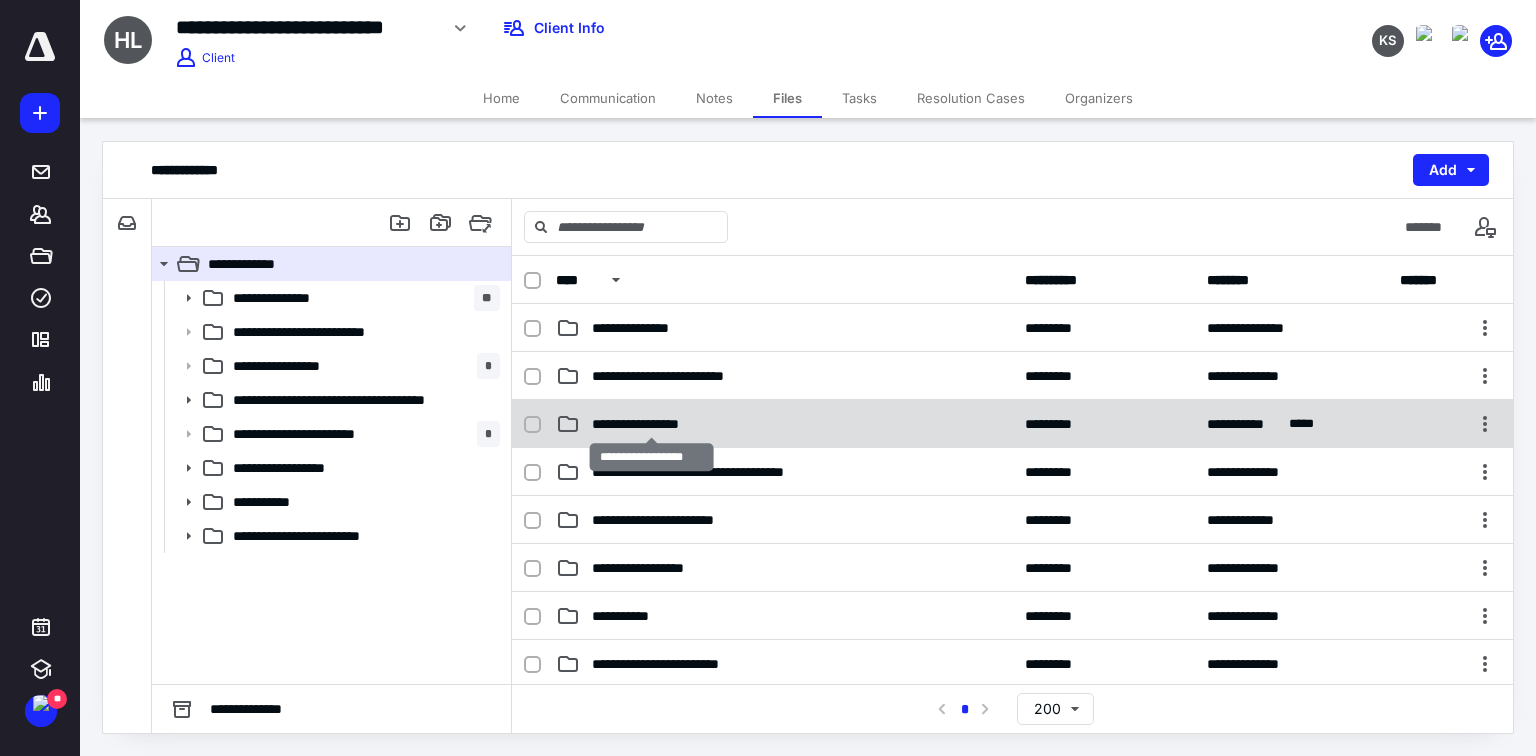 click on "**********" at bounding box center (651, 424) 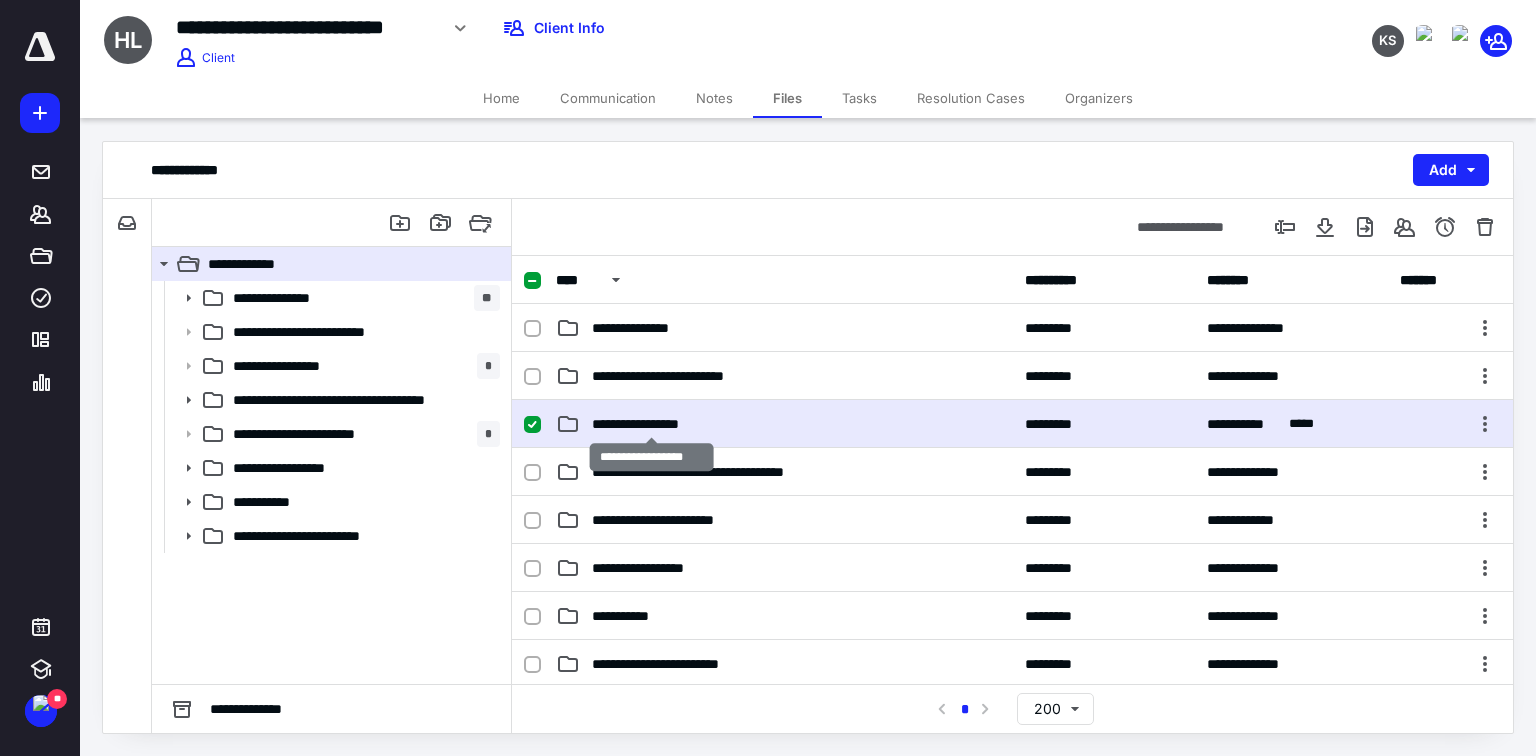 click on "**********" at bounding box center (651, 424) 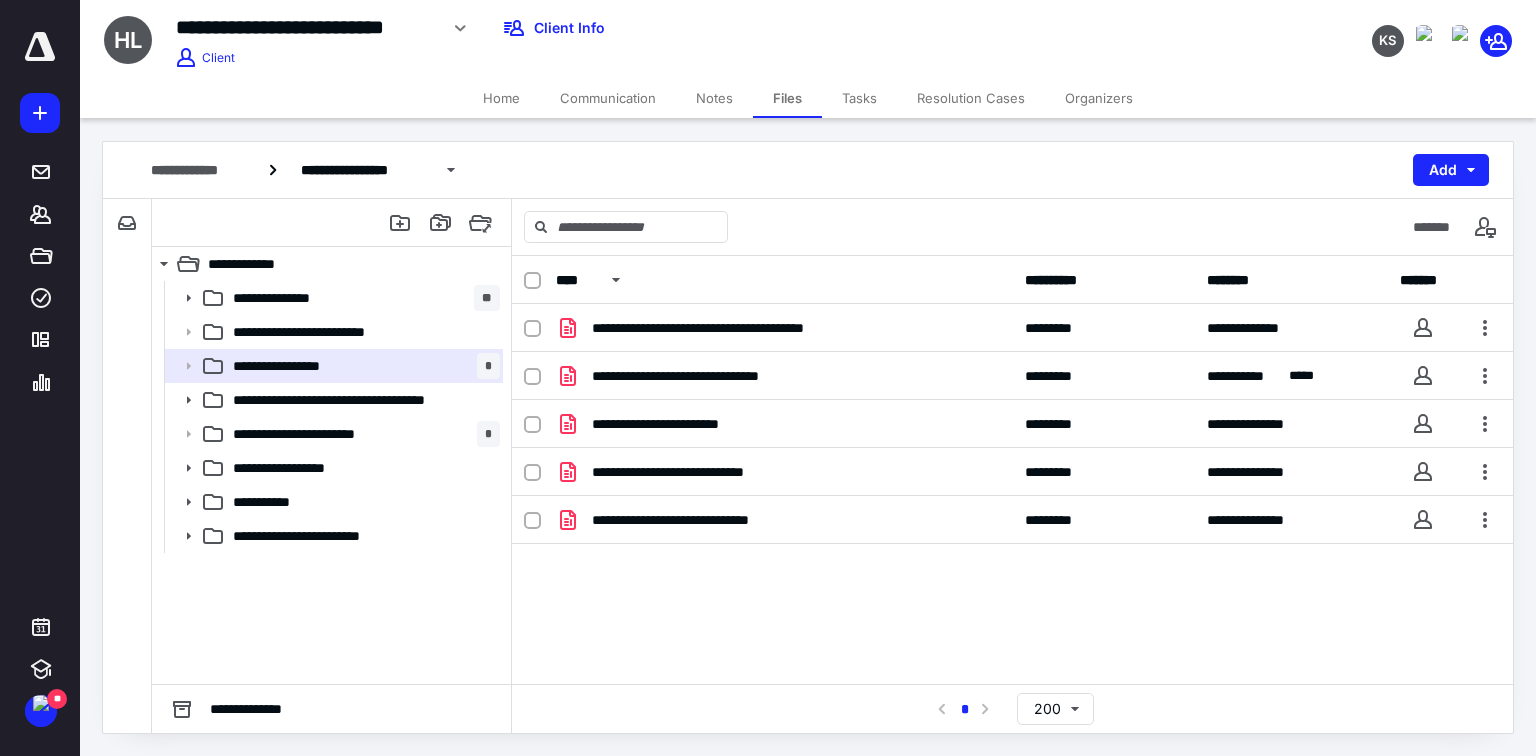 click on "**********" at bounding box center (1012, 470) 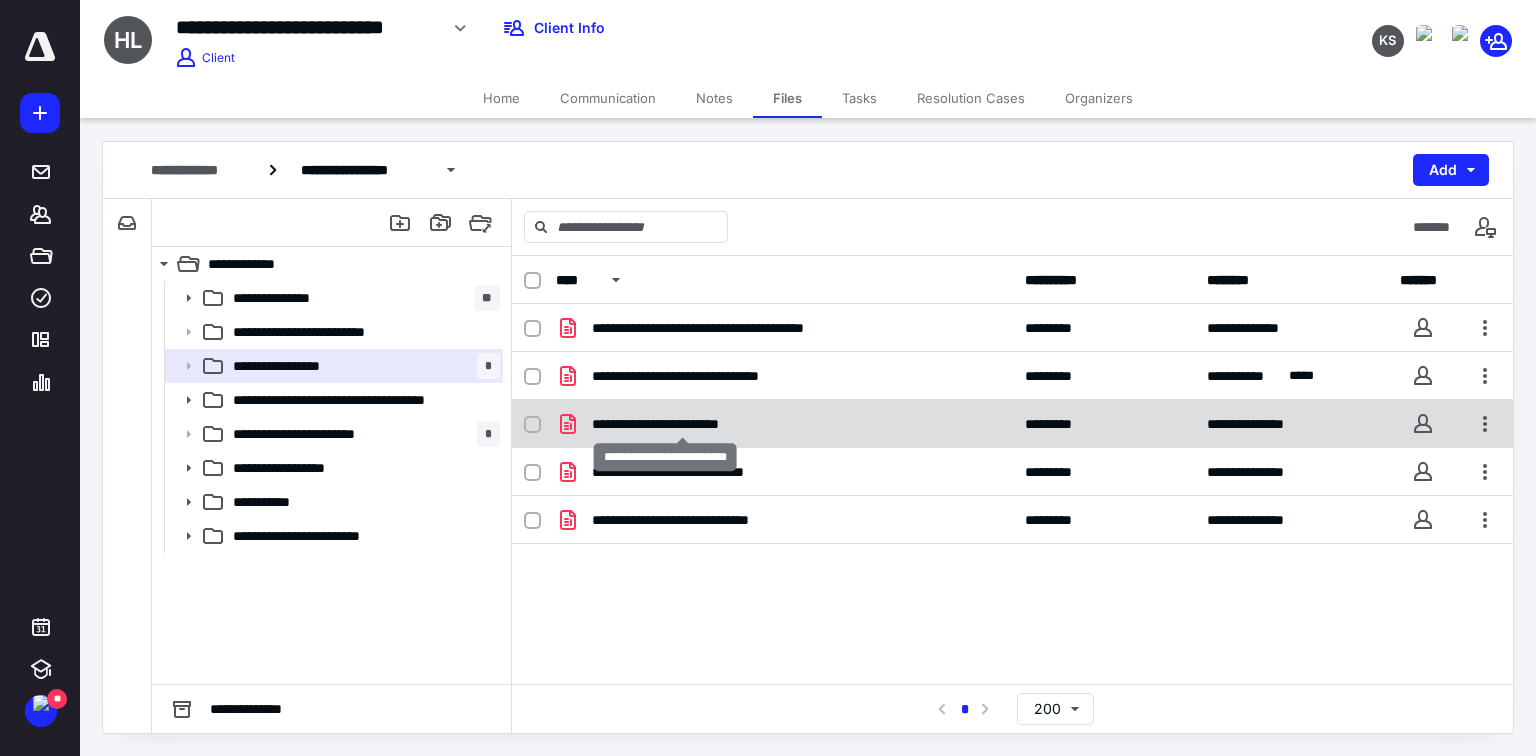 click on "**********" at bounding box center [682, 424] 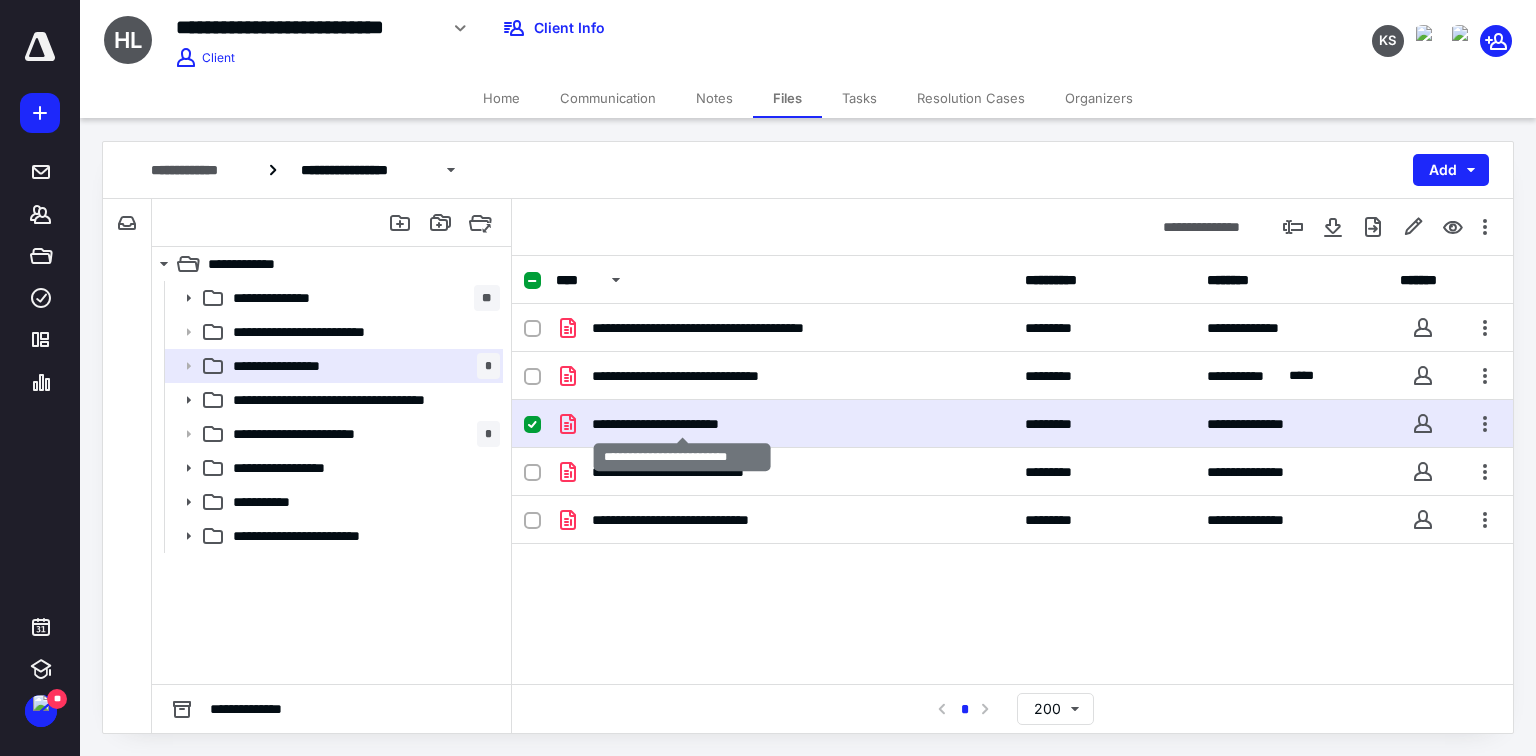 click on "**********" at bounding box center (682, 424) 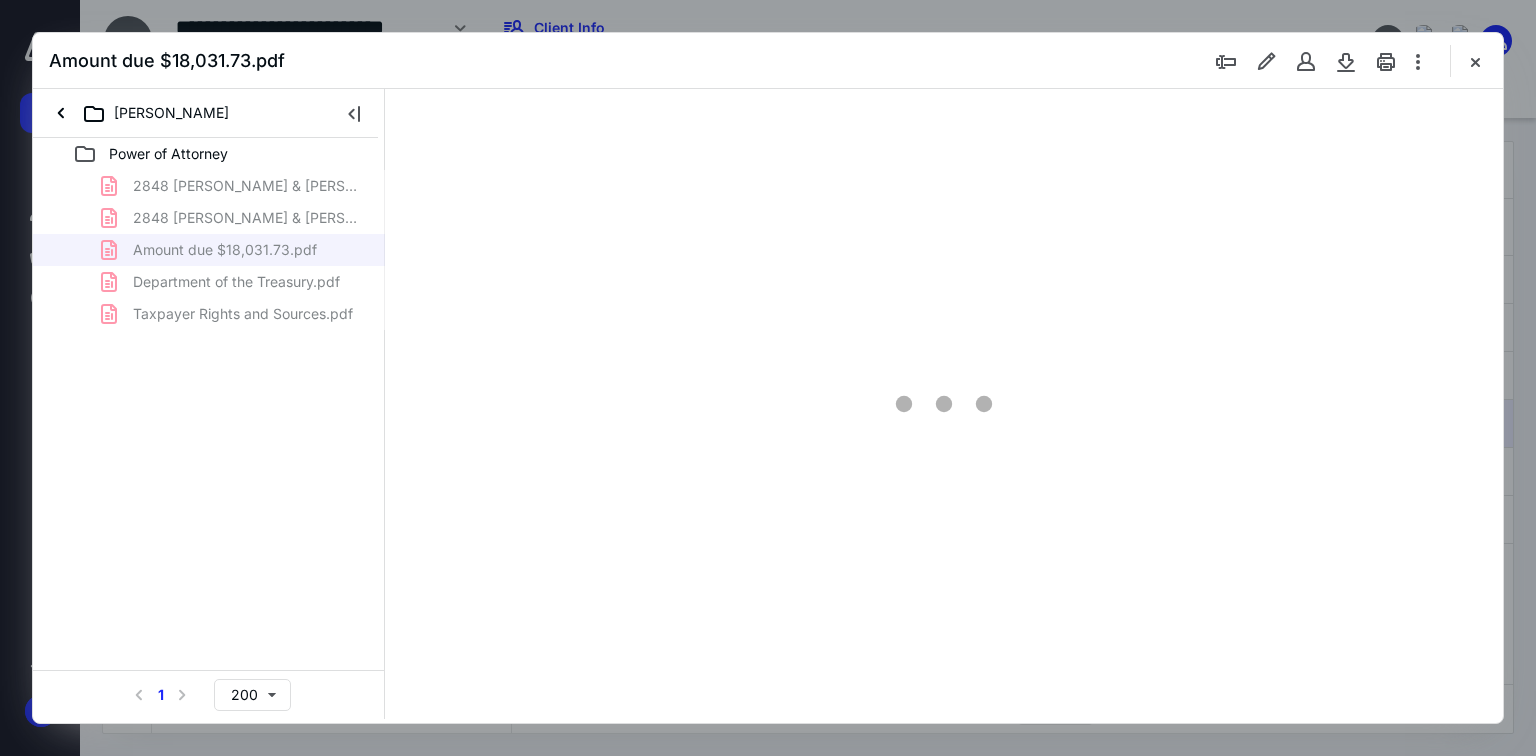 scroll, scrollTop: 0, scrollLeft: 0, axis: both 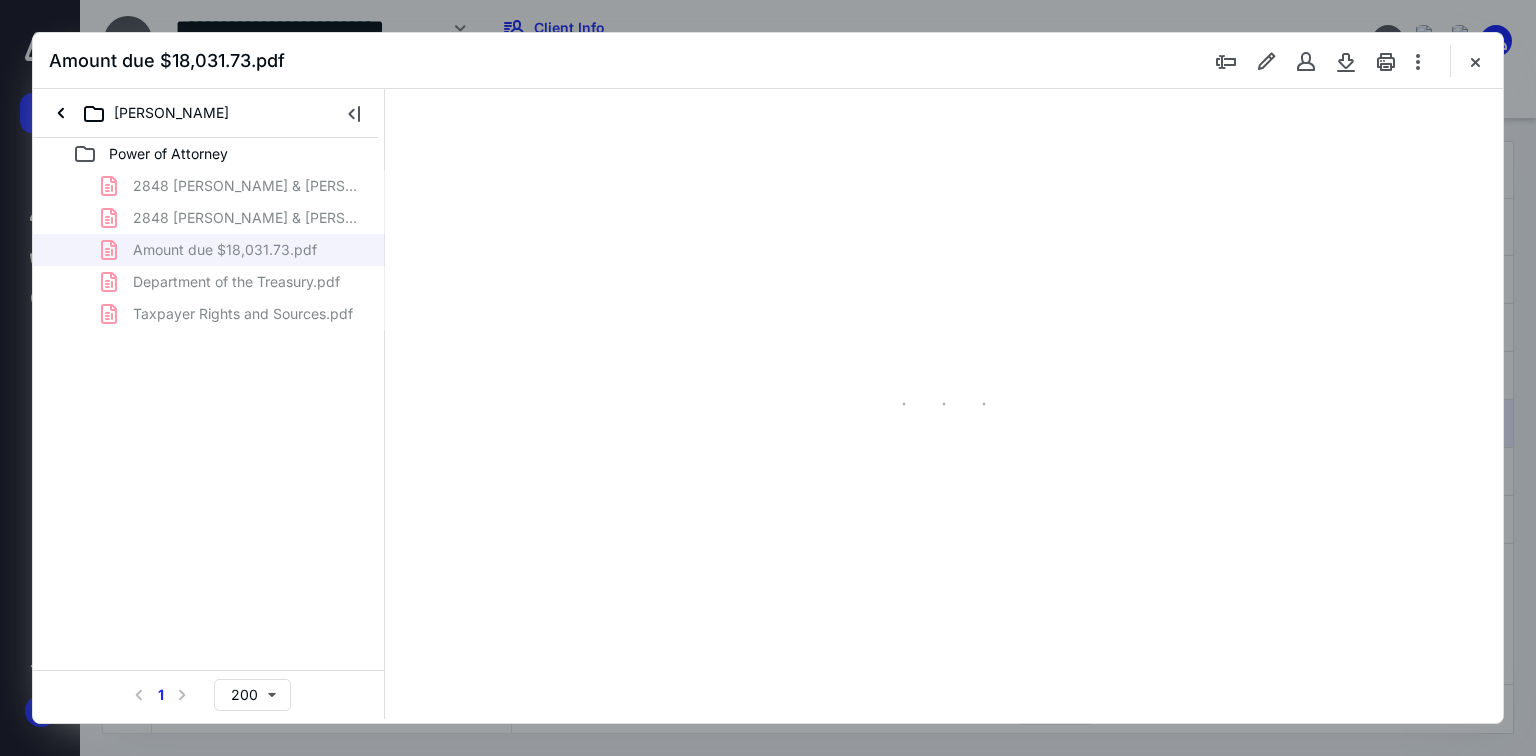 type on "60" 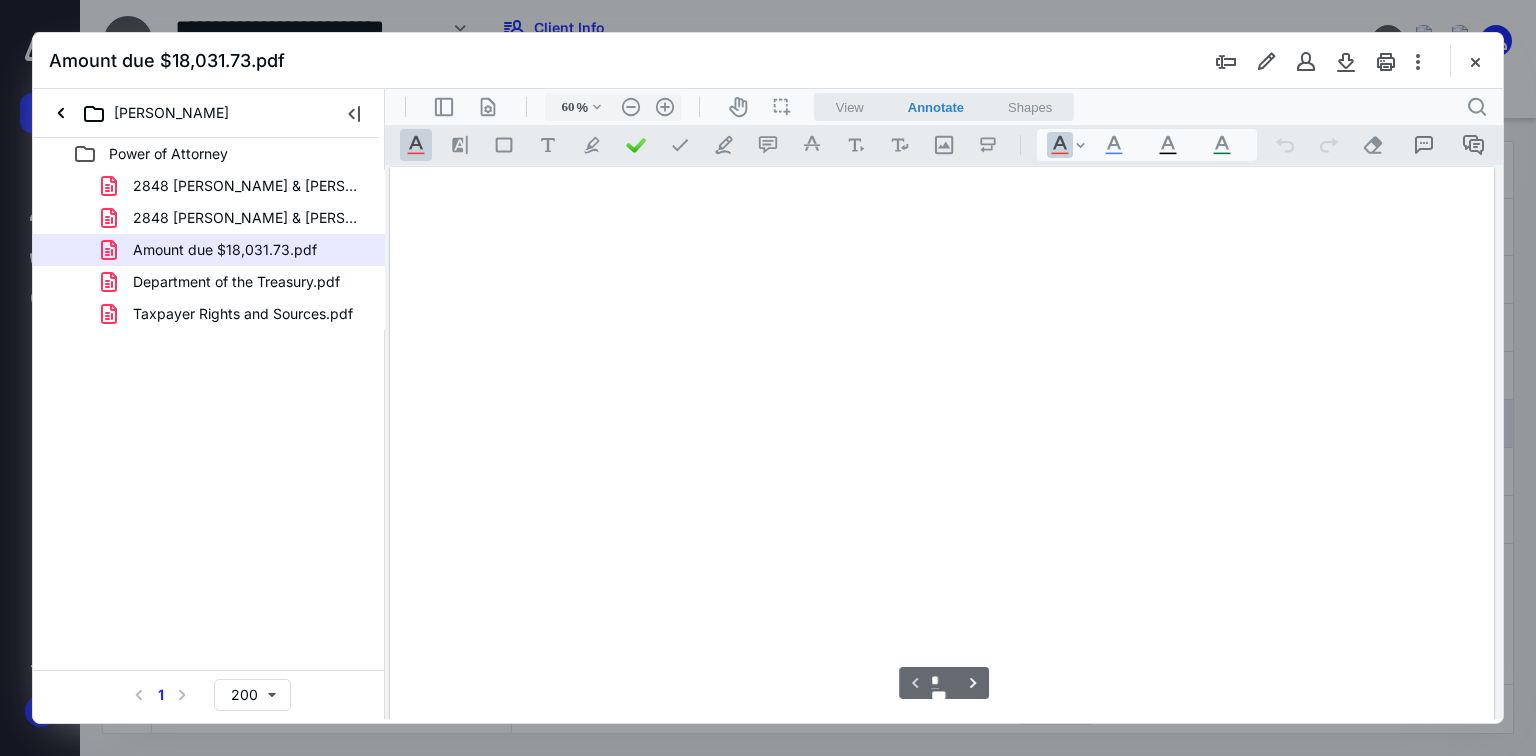 scroll, scrollTop: 78, scrollLeft: 0, axis: vertical 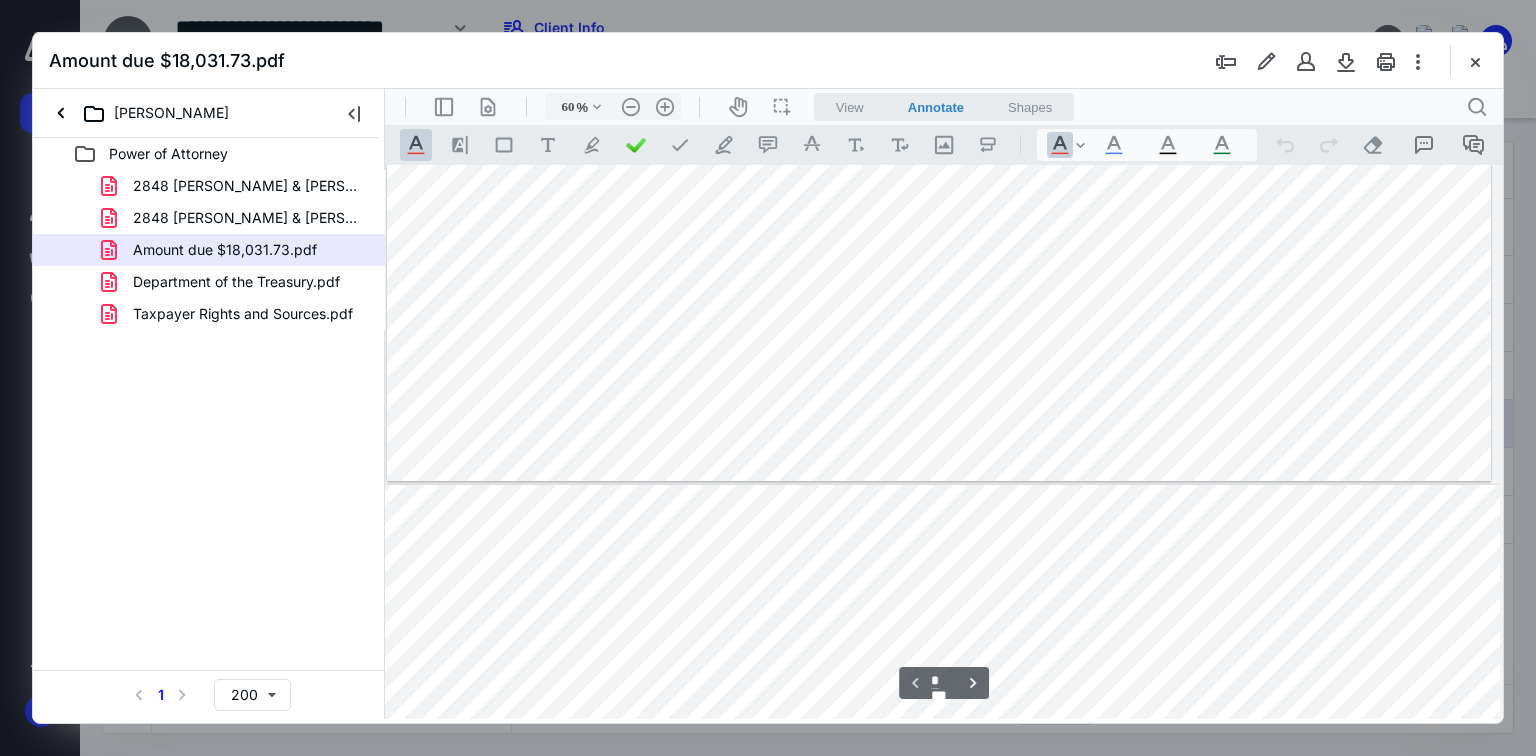 type on "*" 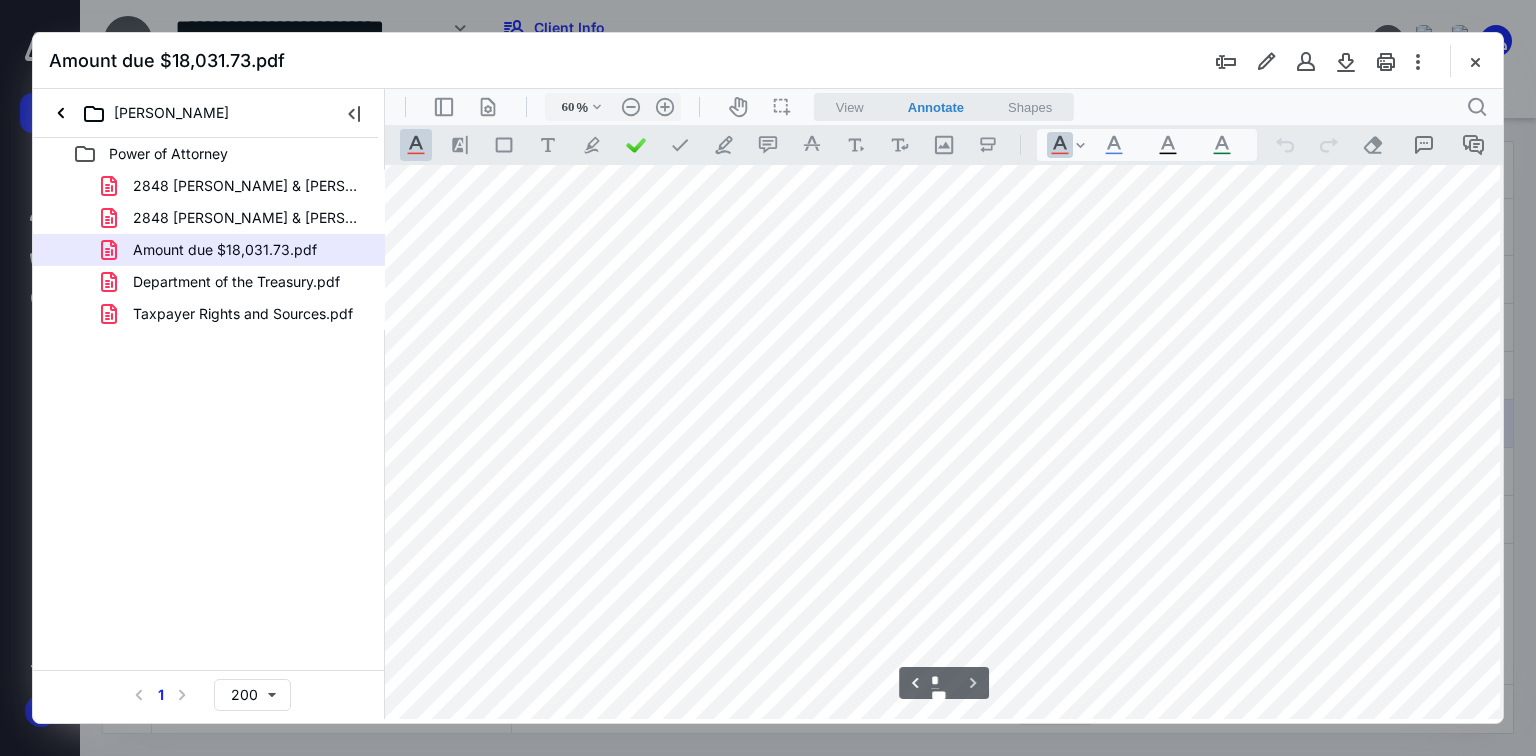 scroll, scrollTop: 2464, scrollLeft: 14, axis: both 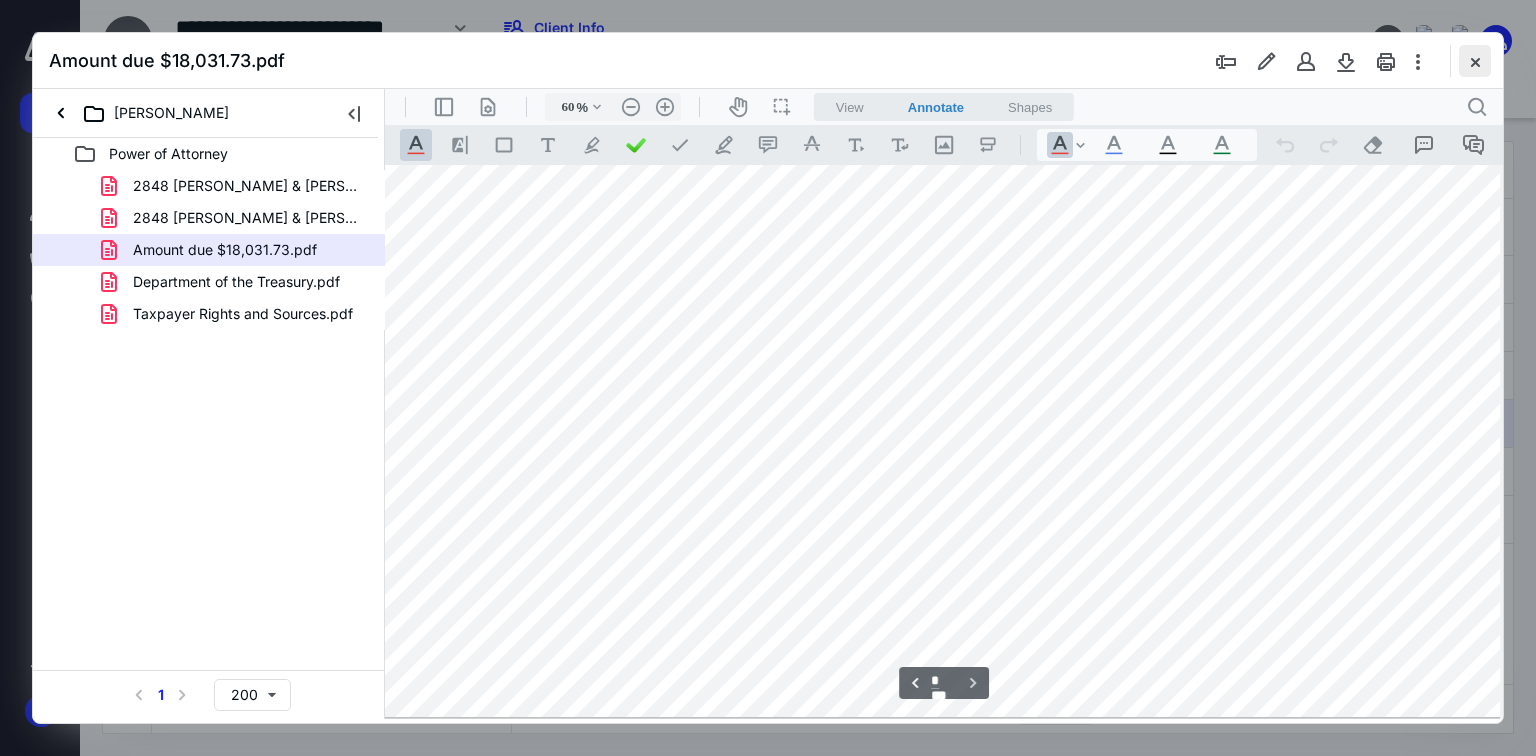 click at bounding box center [1475, 61] 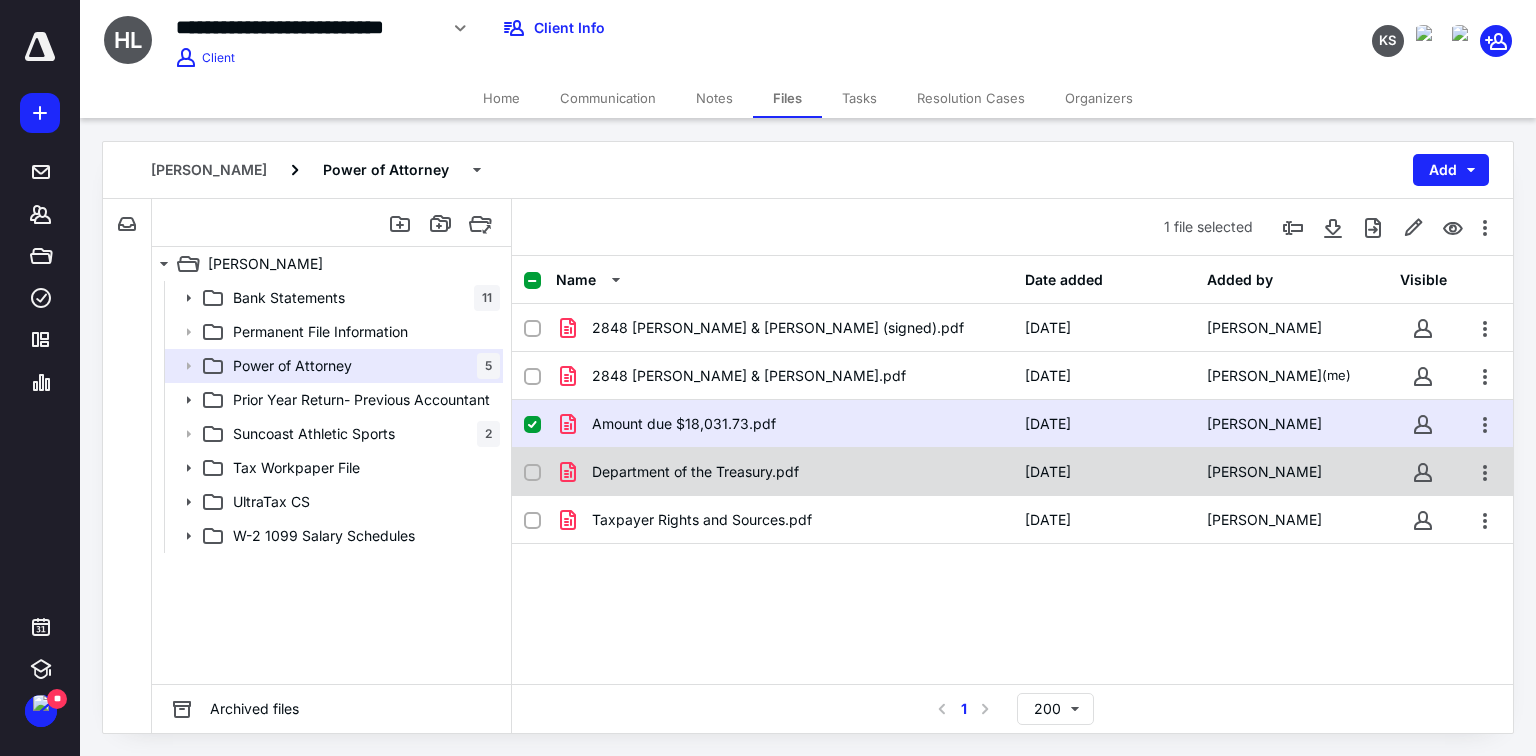 click on "Department of the Treasury.pdf" at bounding box center (695, 472) 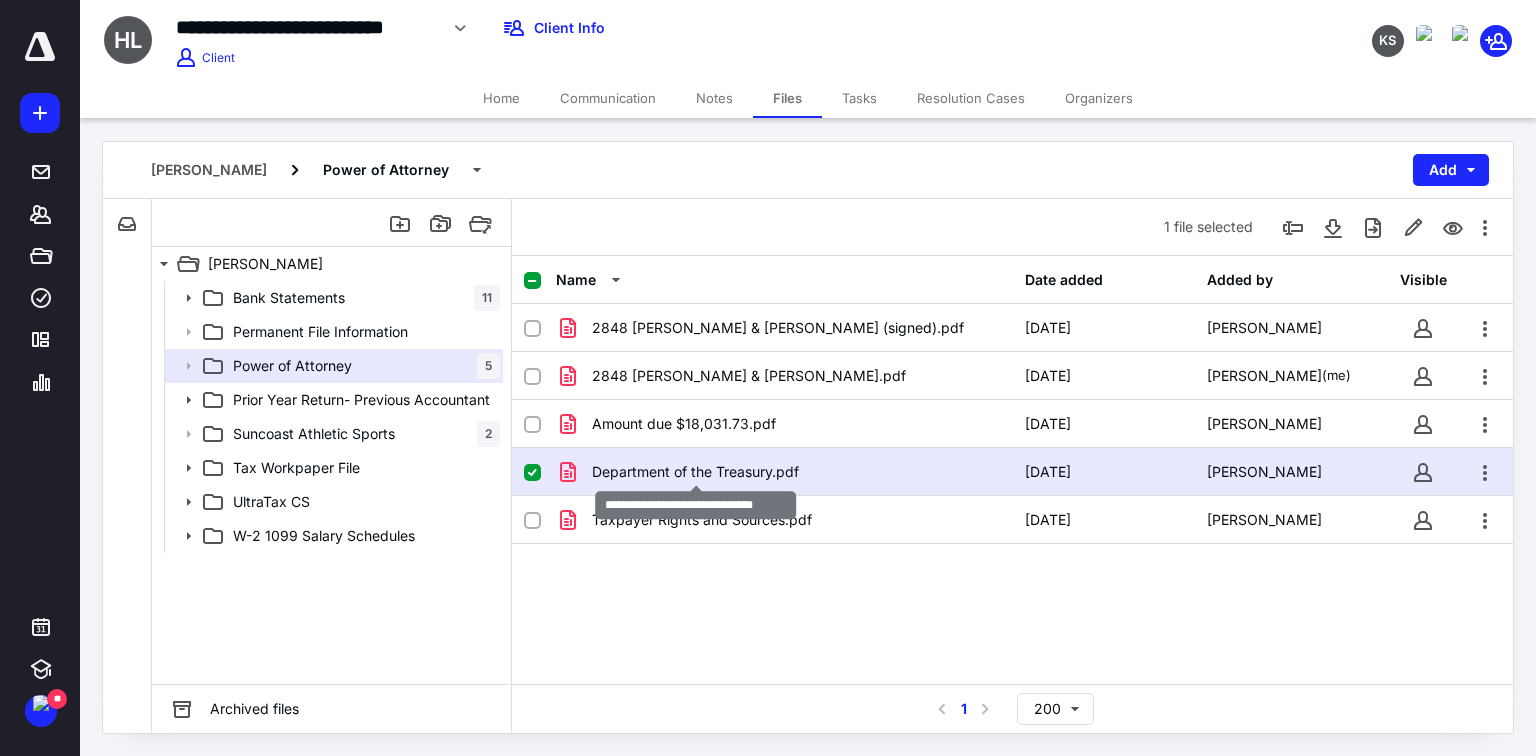 click on "Department of the Treasury.pdf" at bounding box center (695, 472) 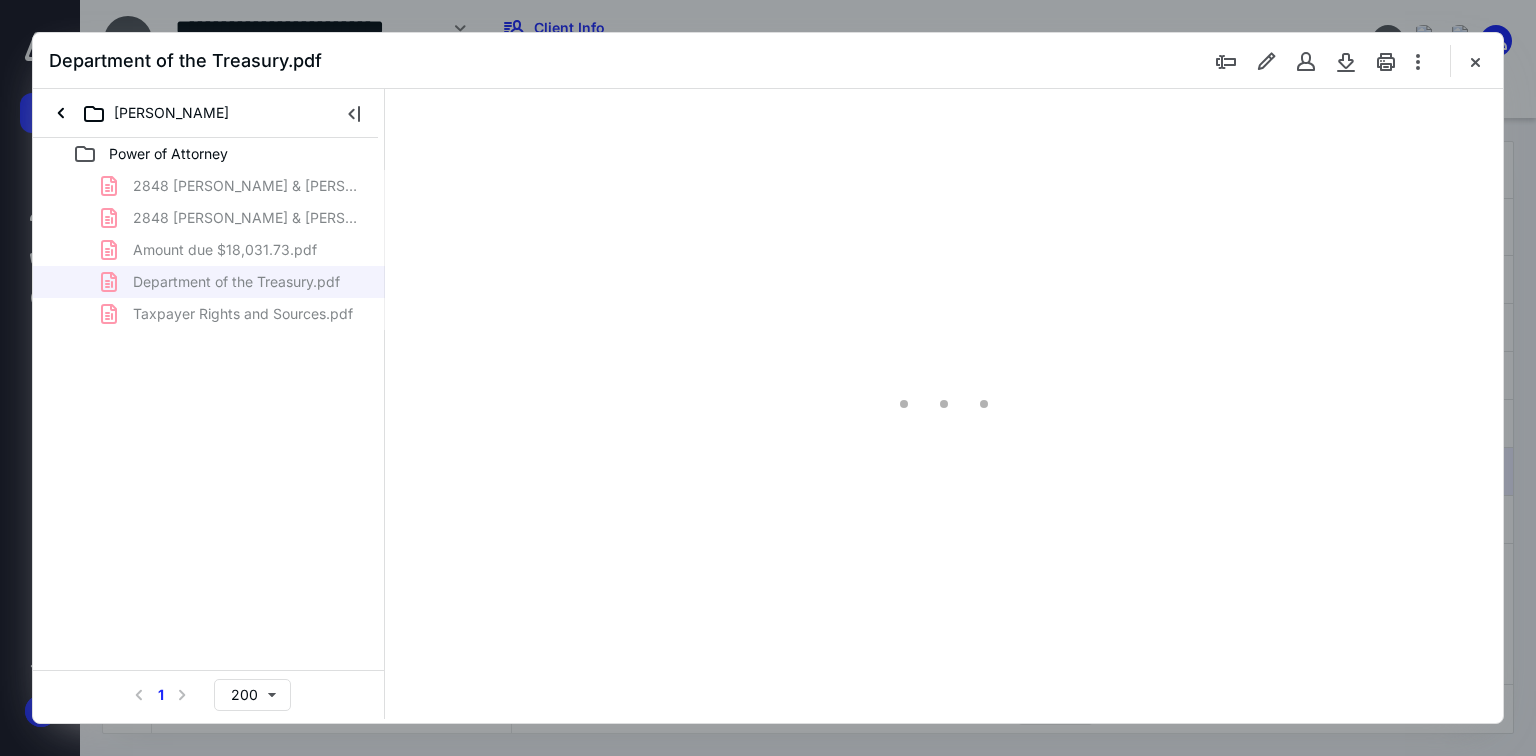 scroll, scrollTop: 0, scrollLeft: 0, axis: both 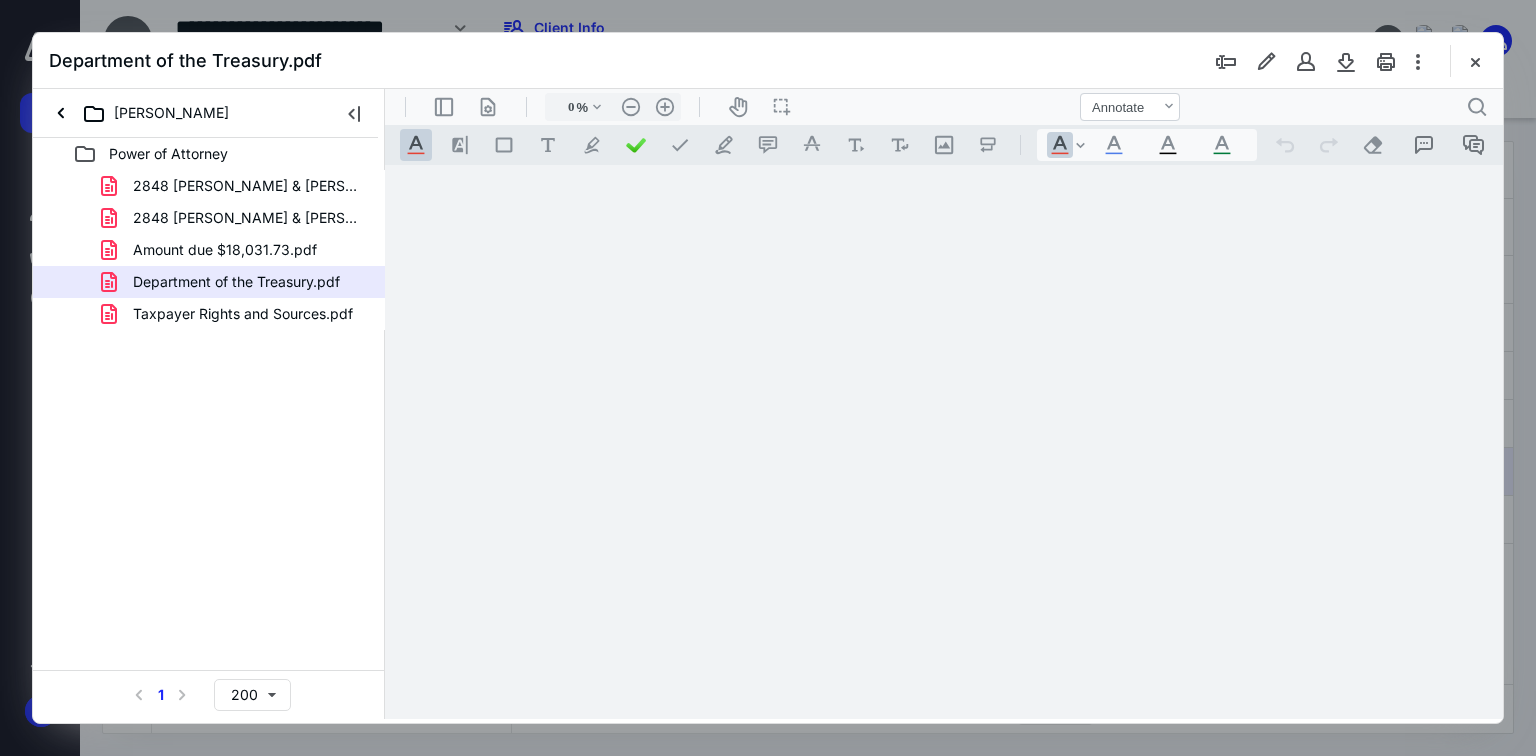 type on "64" 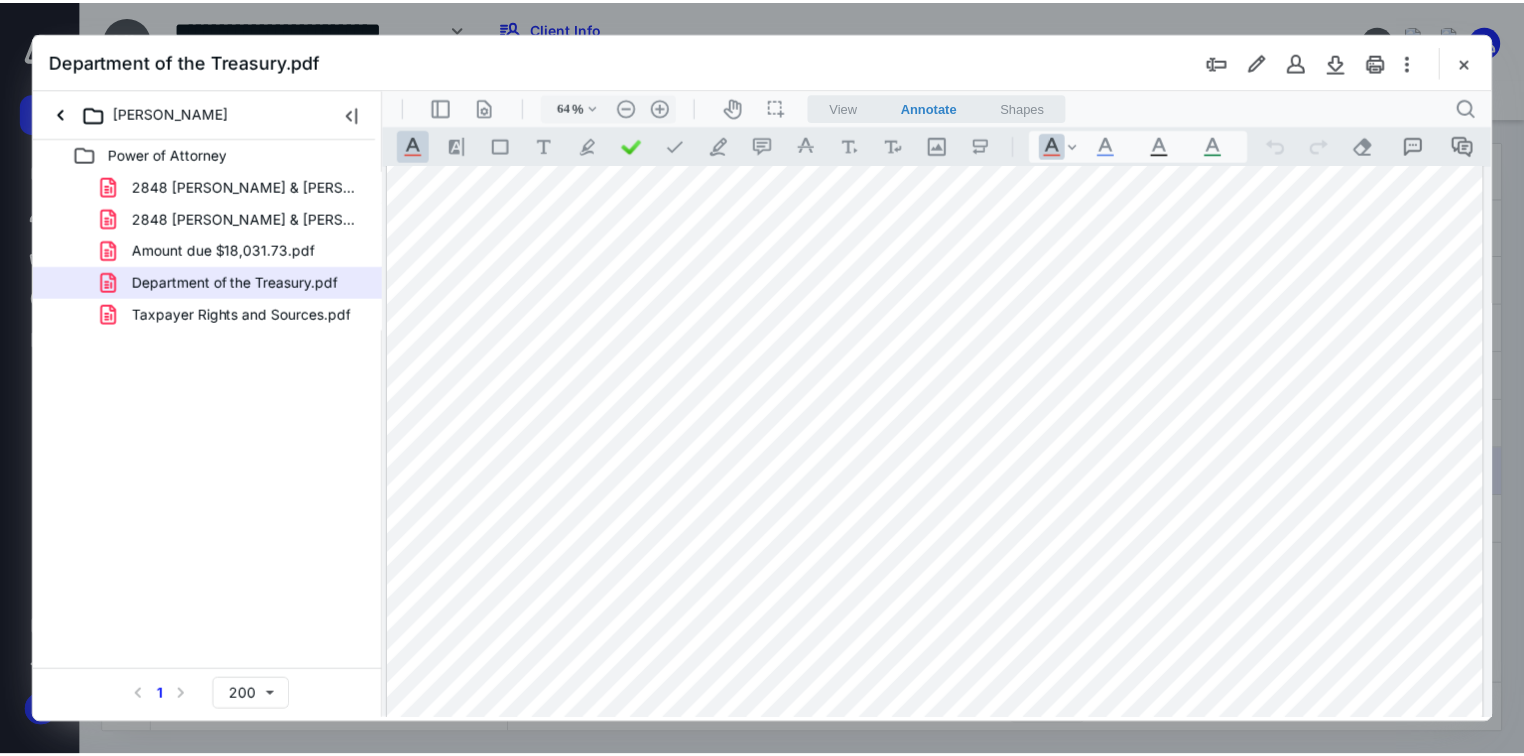 scroll, scrollTop: 400, scrollLeft: 0, axis: vertical 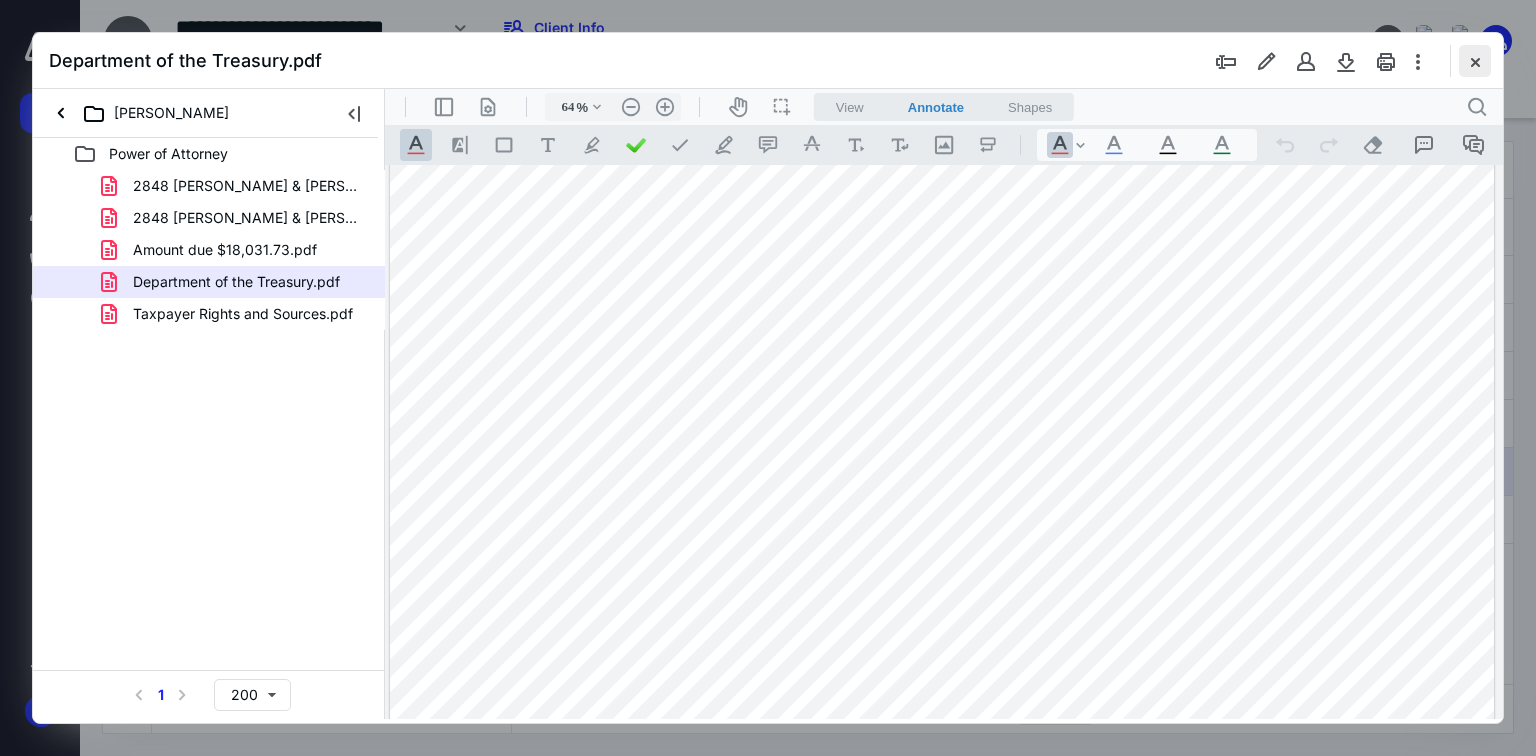 click at bounding box center [1475, 61] 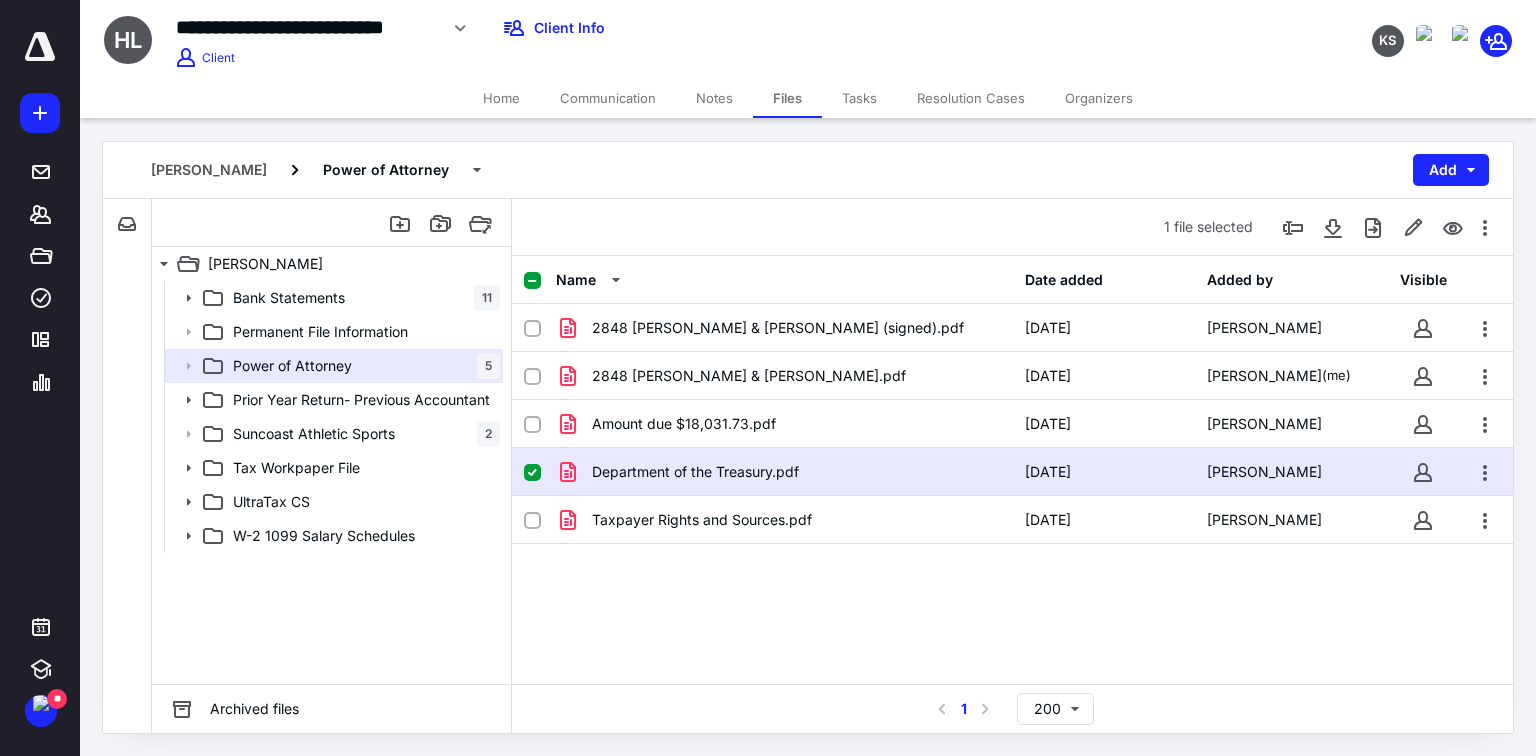 click on "Name Date added Added by Visible 2848 [PERSON_NAME]  & [PERSON_NAME] (signed).pdf [DATE] [PERSON_NAME] 2848 [PERSON_NAME]  & [PERSON_NAME].pdf [DATE] [PERSON_NAME]  (me) Amount due $18,031.73.pdf [DATE] [PERSON_NAME] Department of the Treasury.pdf [DATE] [PERSON_NAME] Taxpayer Rights and Sources.pdf [DATE] [PERSON_NAME]" at bounding box center [1012, 470] 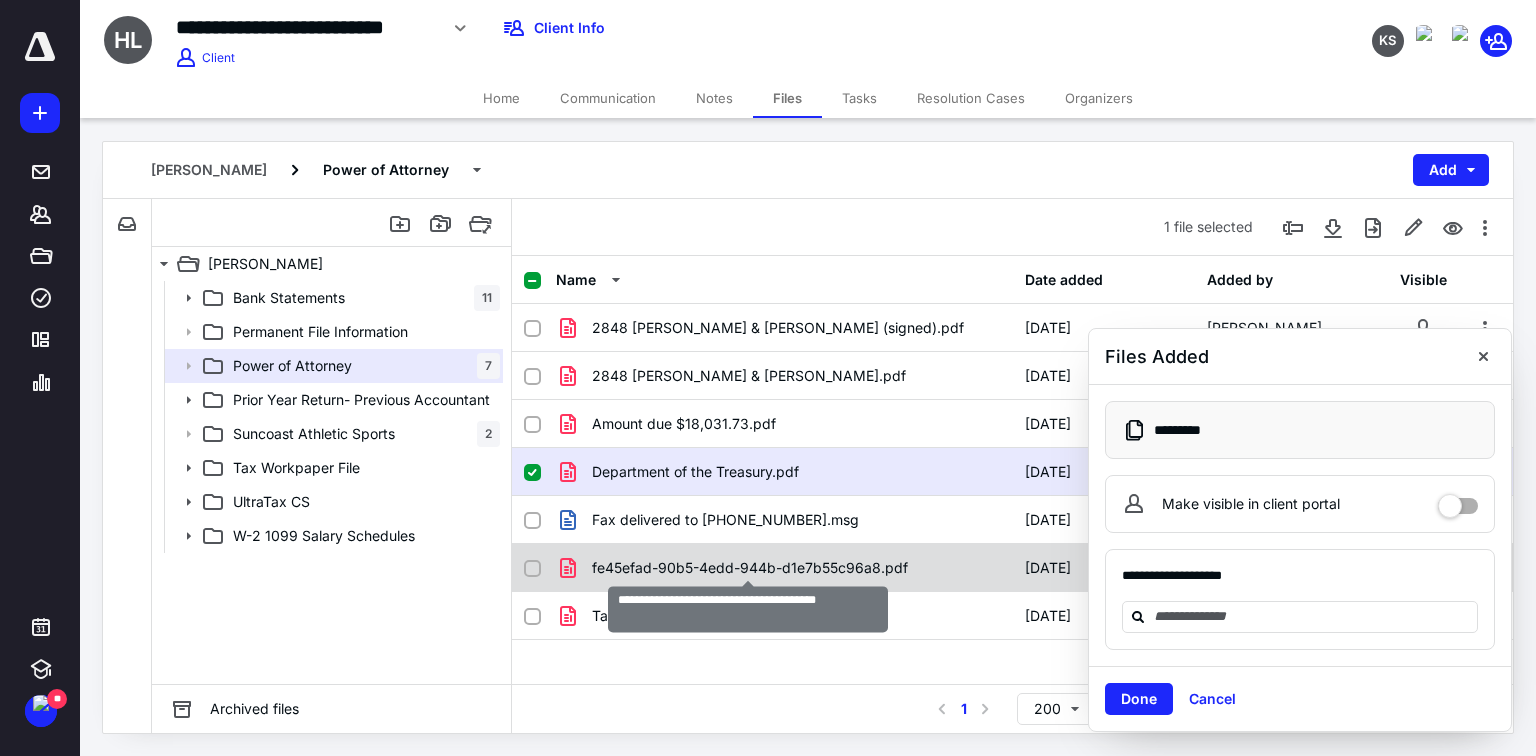 checkbox on "false" 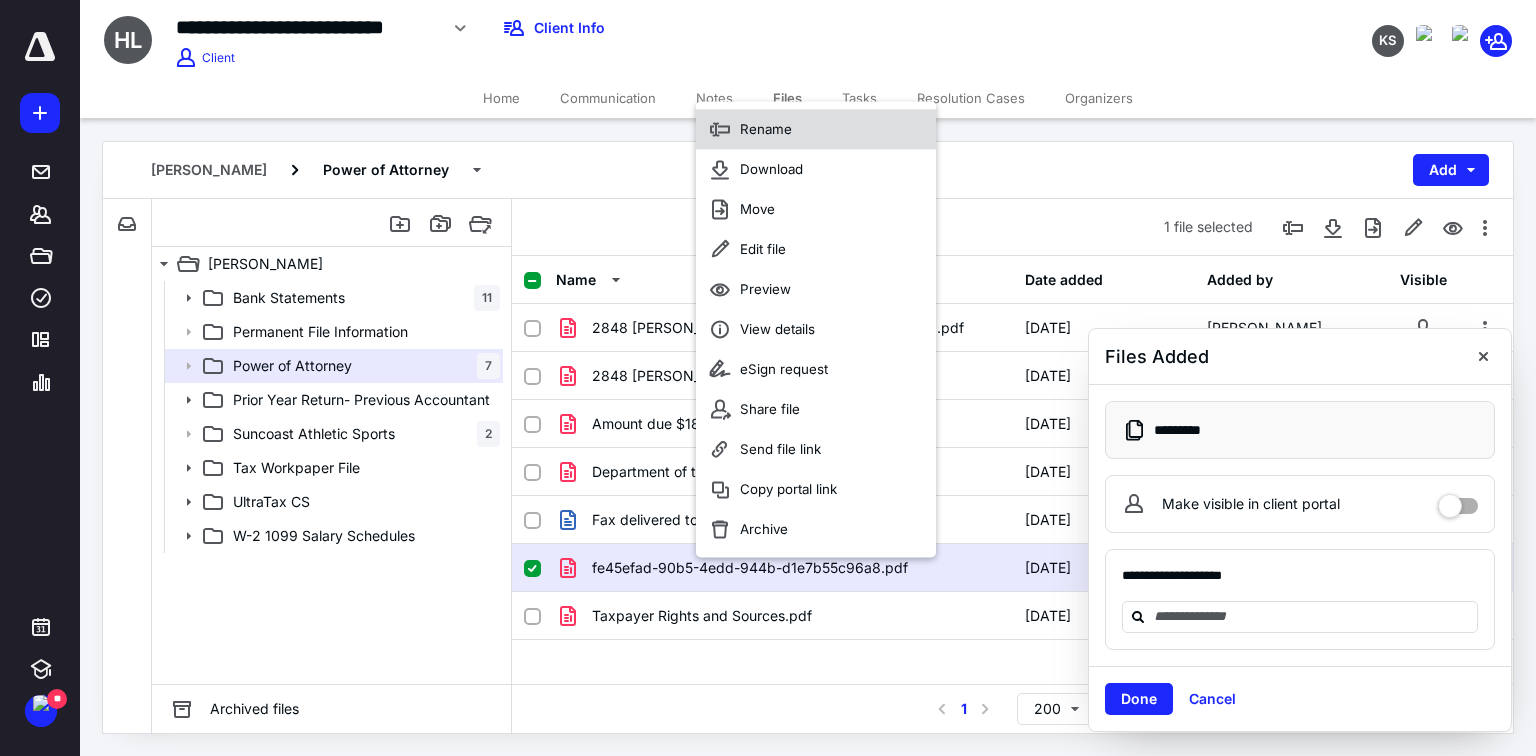 click on "Rename" at bounding box center (766, 129) 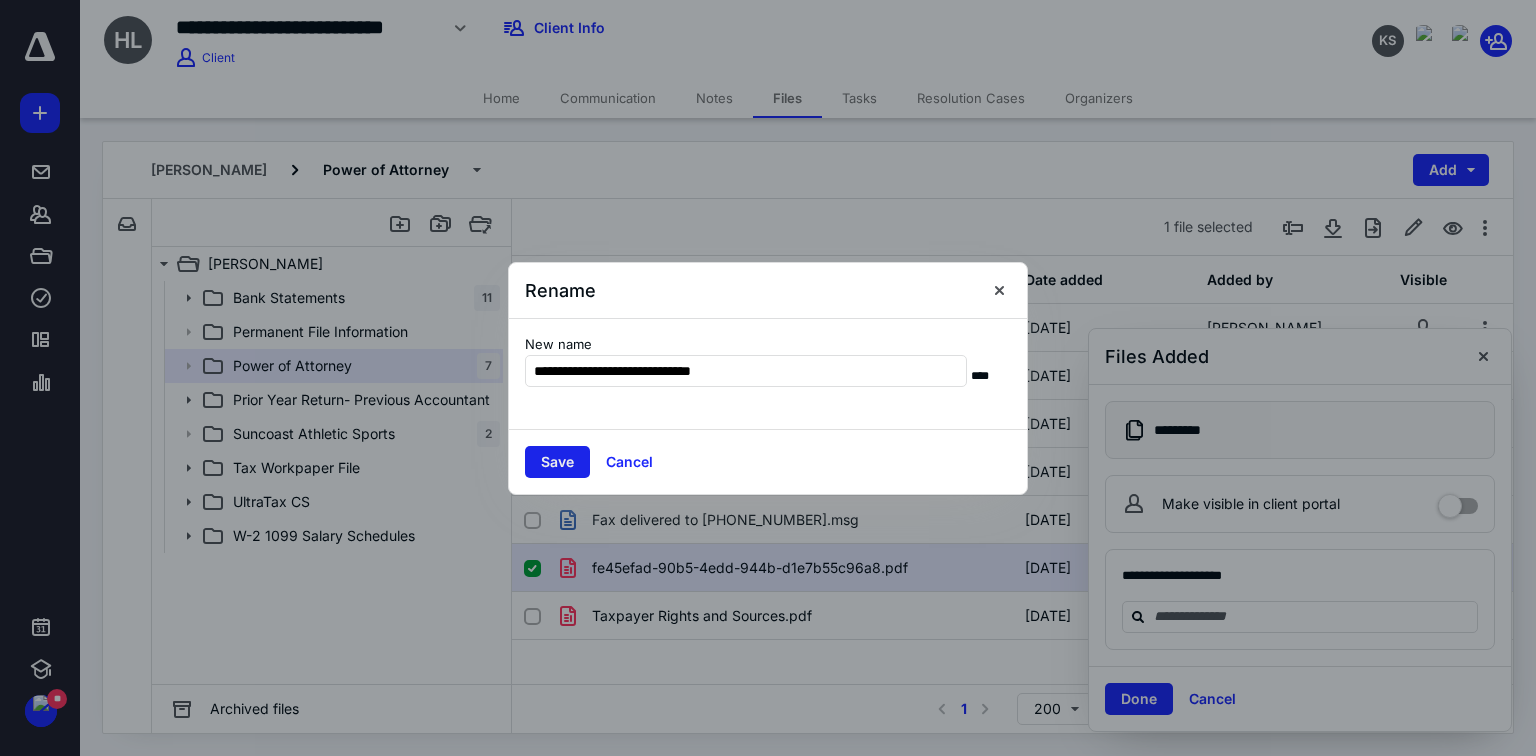 type on "**********" 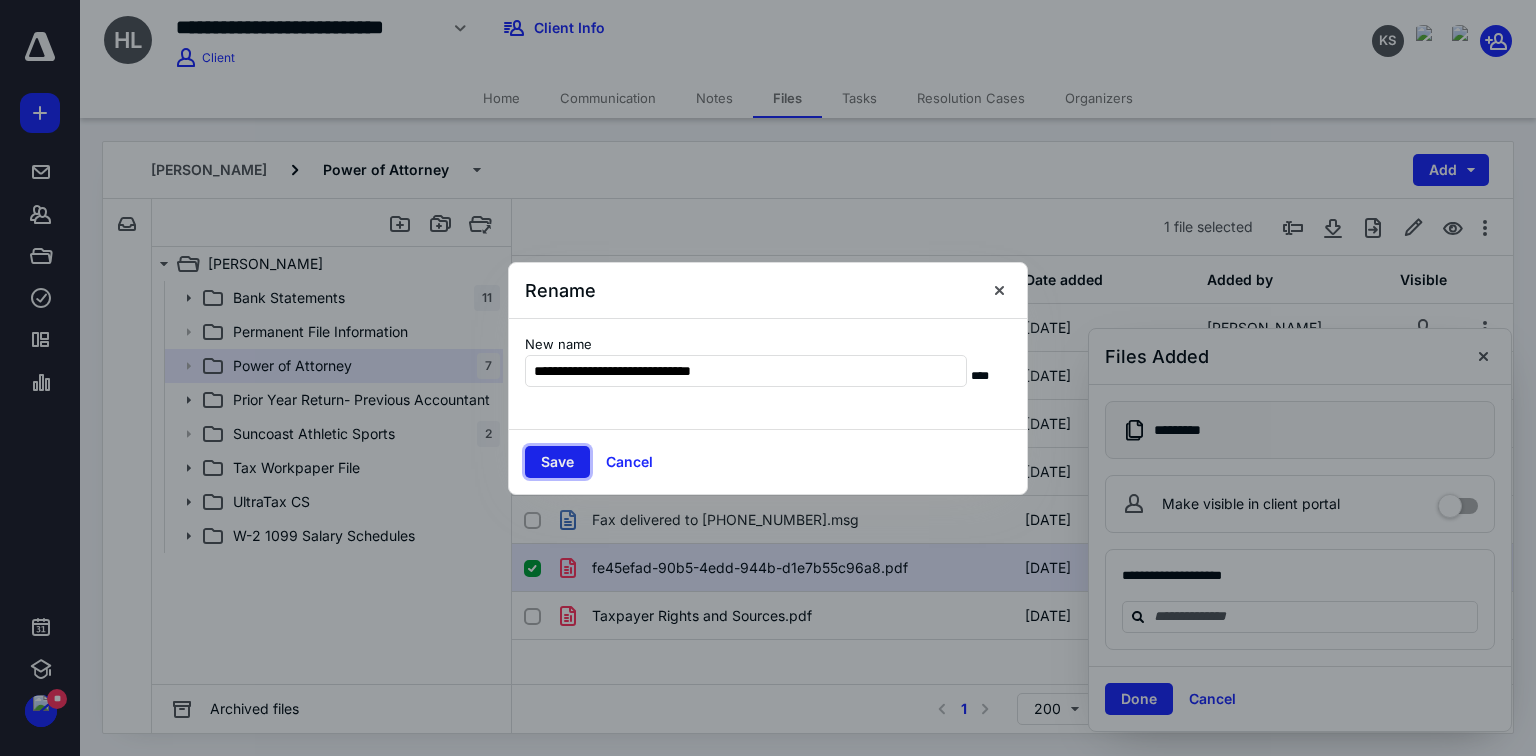click on "Save" at bounding box center [557, 462] 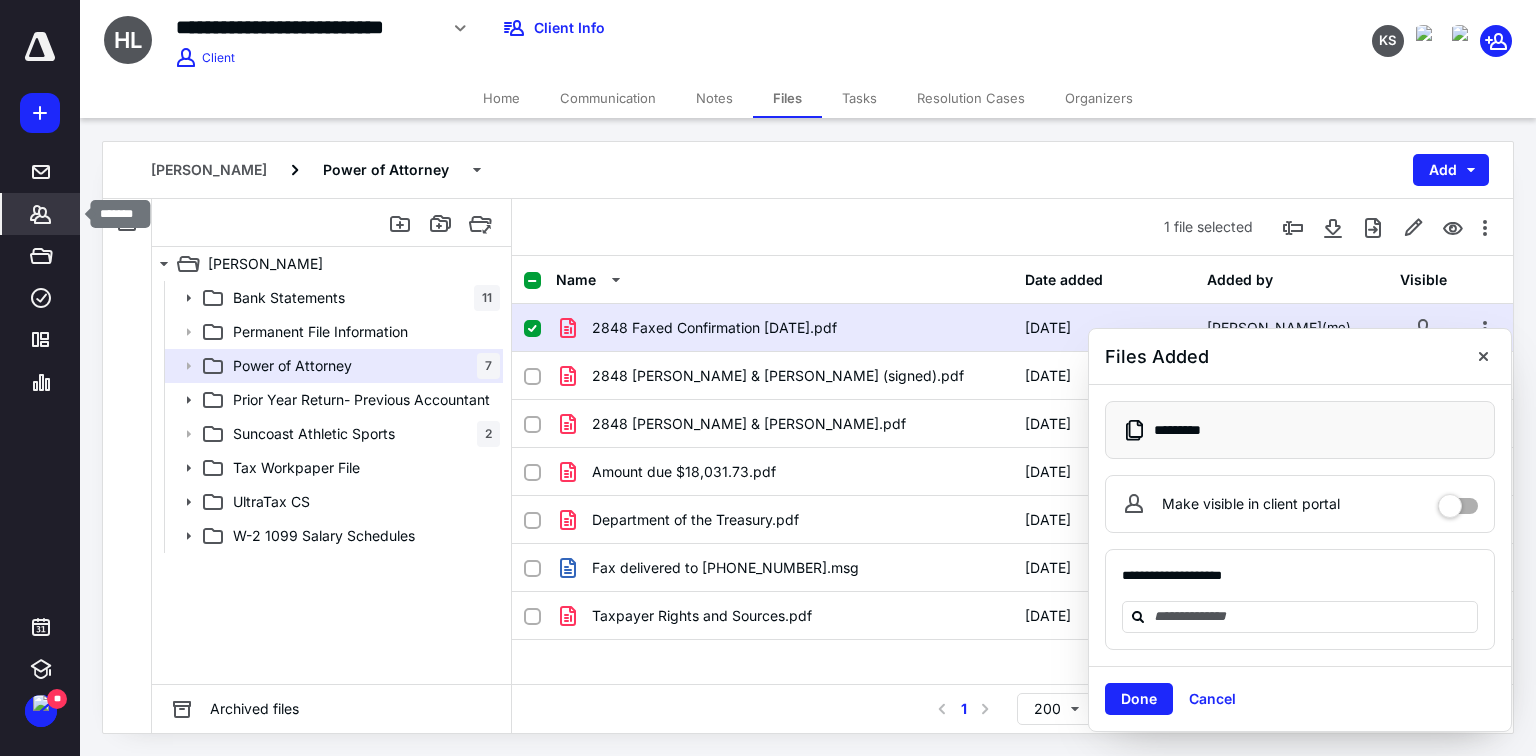 click 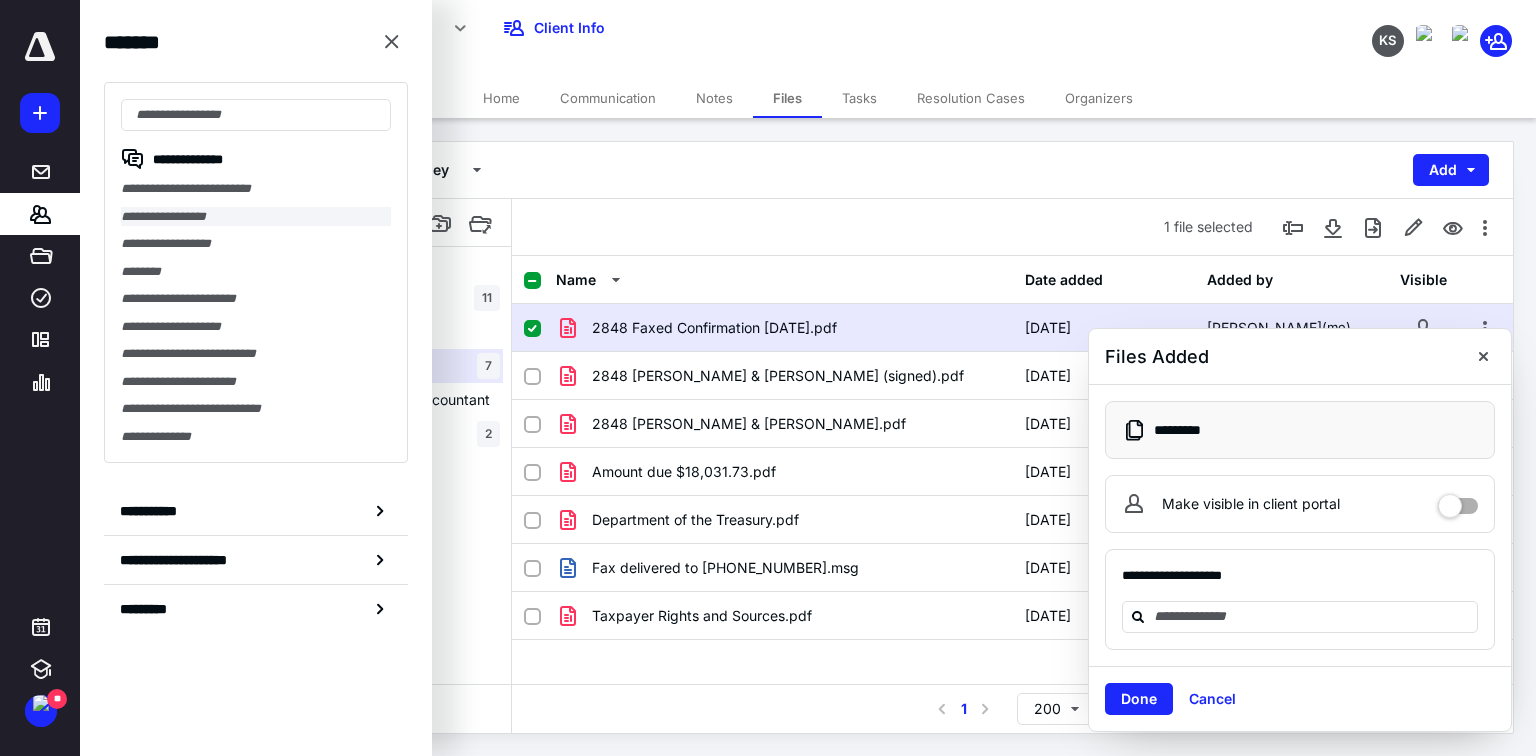 click on "**********" at bounding box center (256, 217) 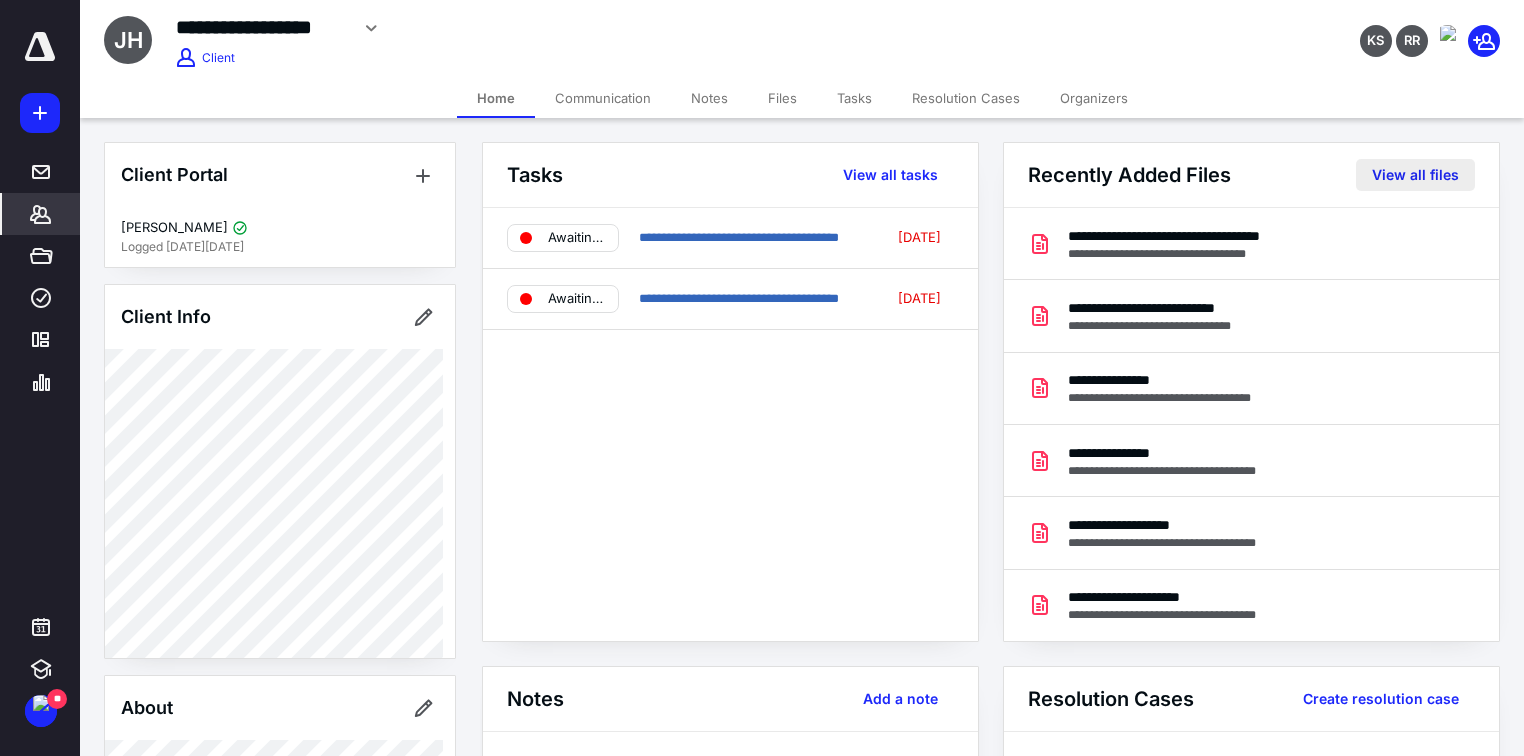 click on "View all files" at bounding box center [1415, 175] 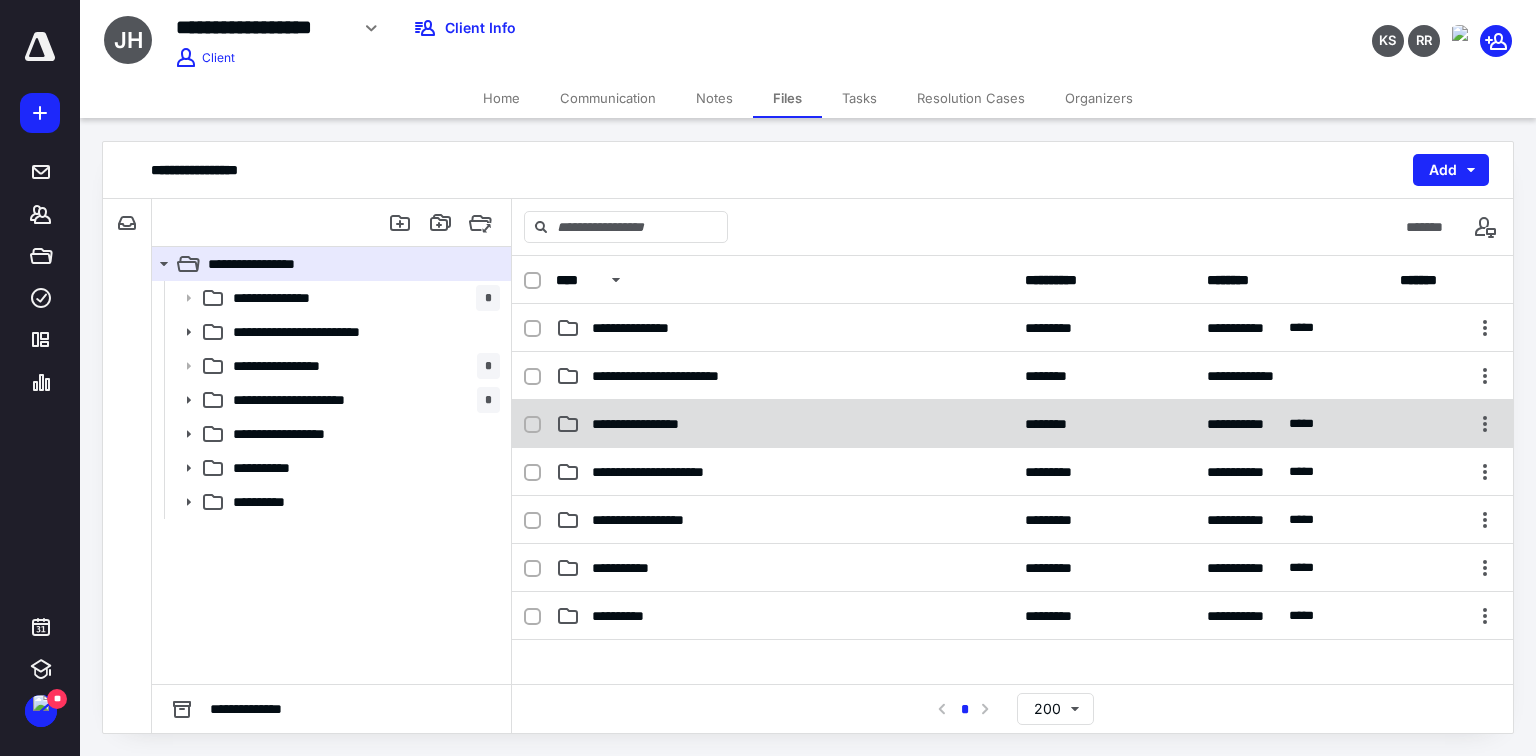 click on "**********" at bounding box center [651, 424] 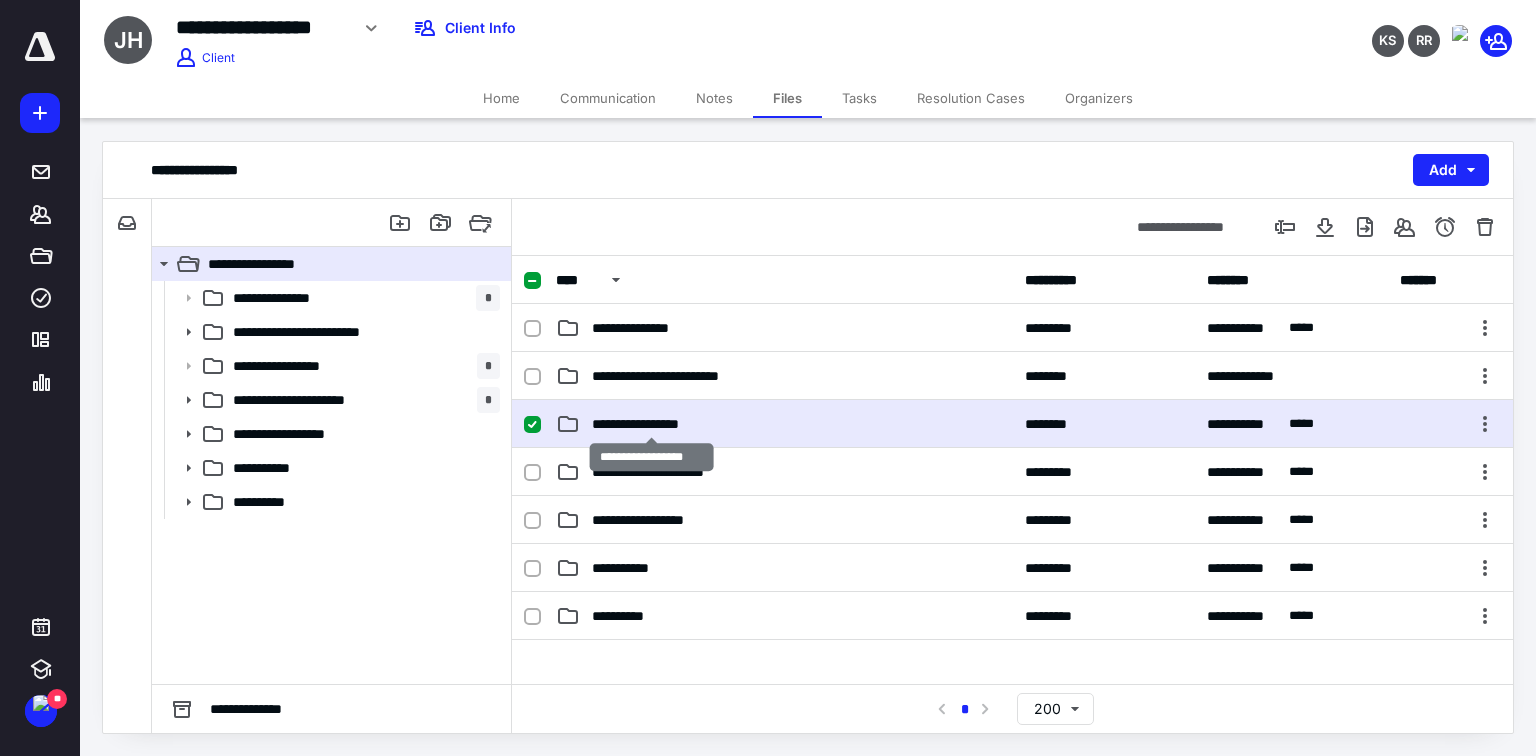 click on "**********" at bounding box center (651, 424) 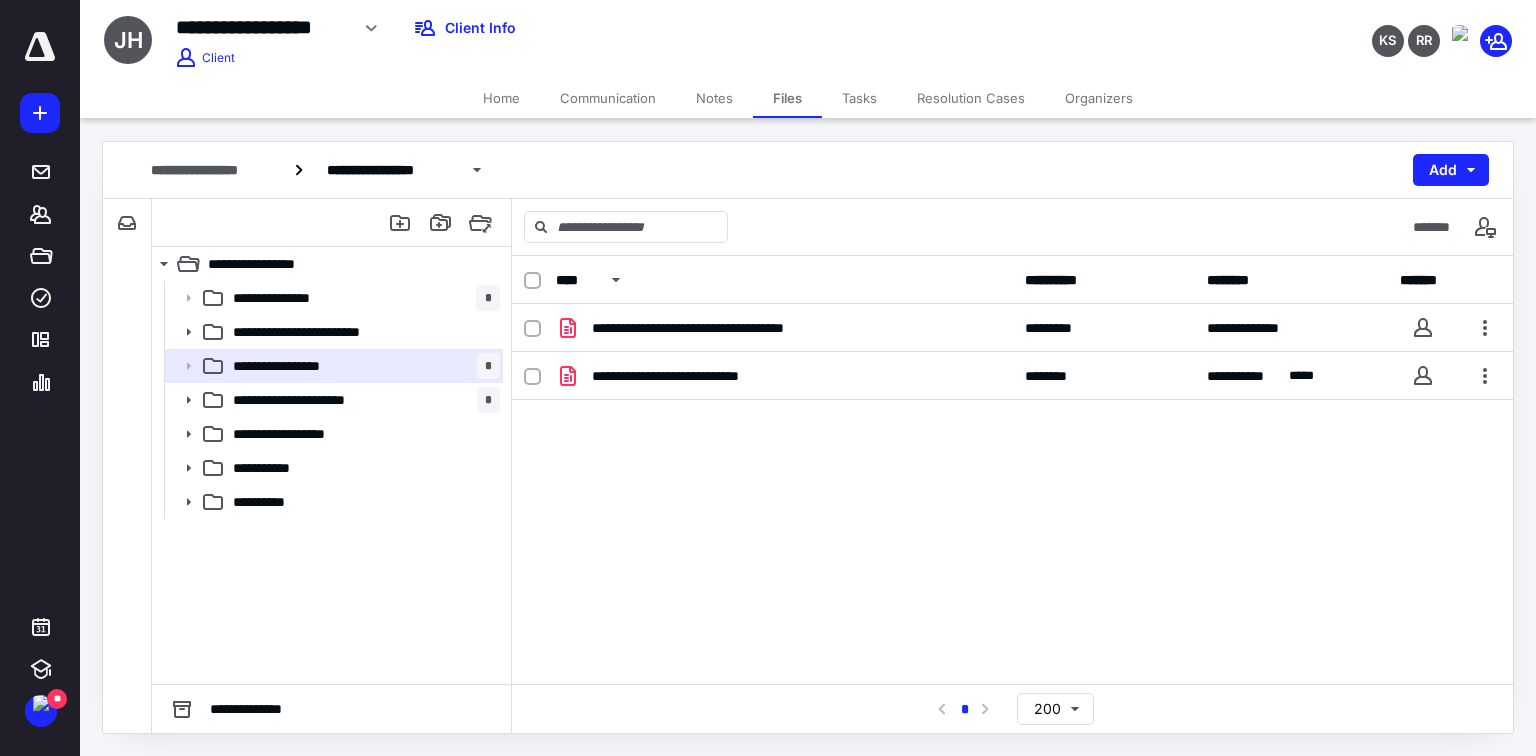 click on "**********" at bounding box center (1012, 454) 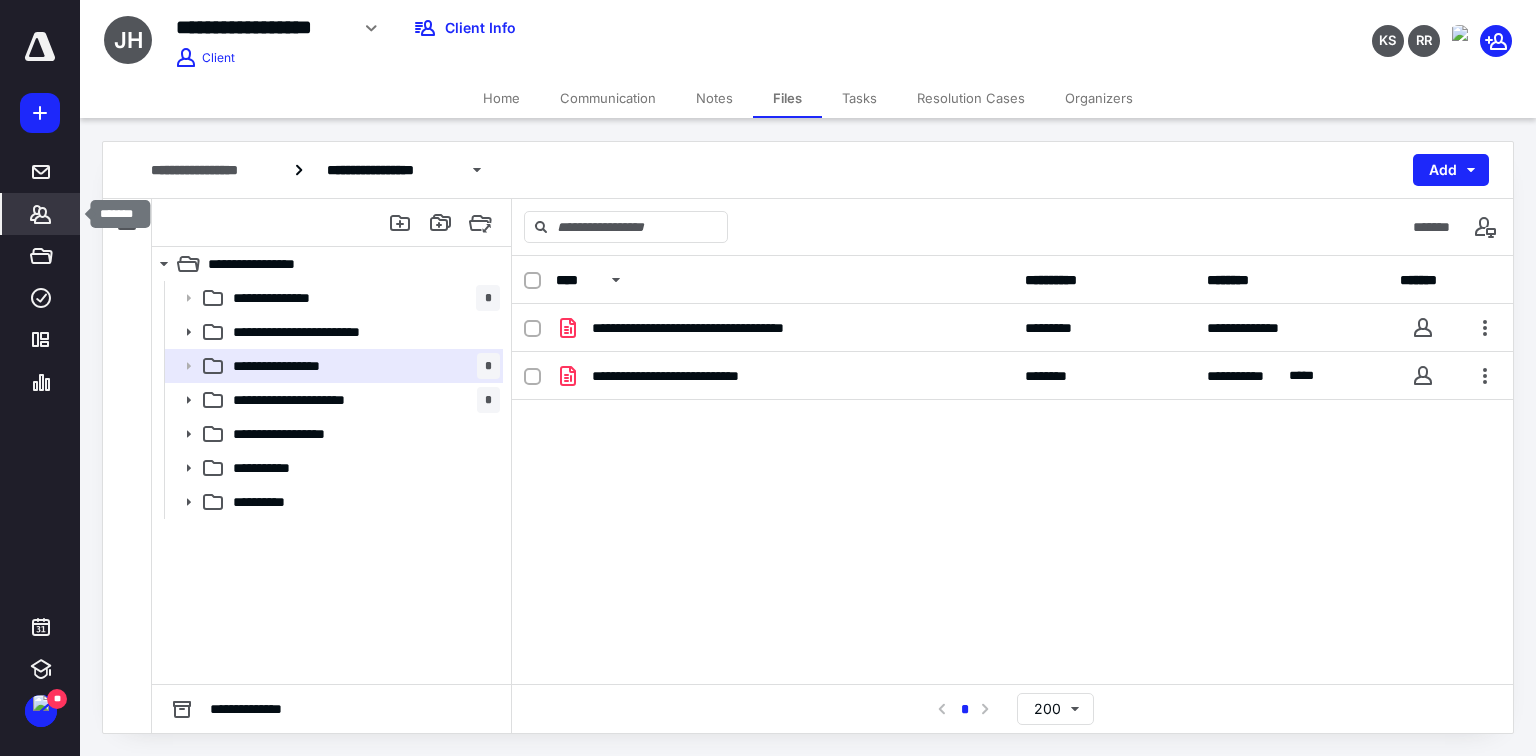 click 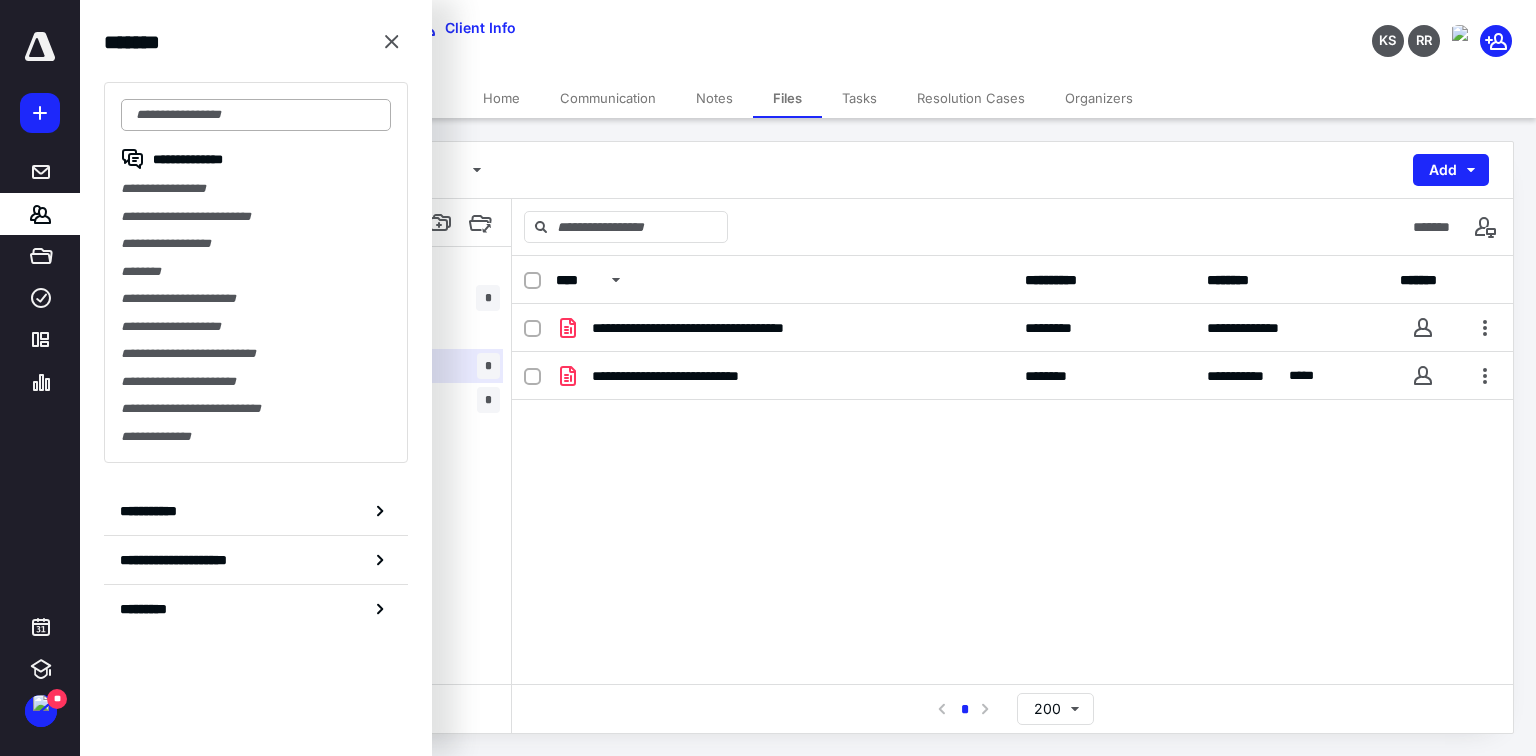 click at bounding box center [256, 115] 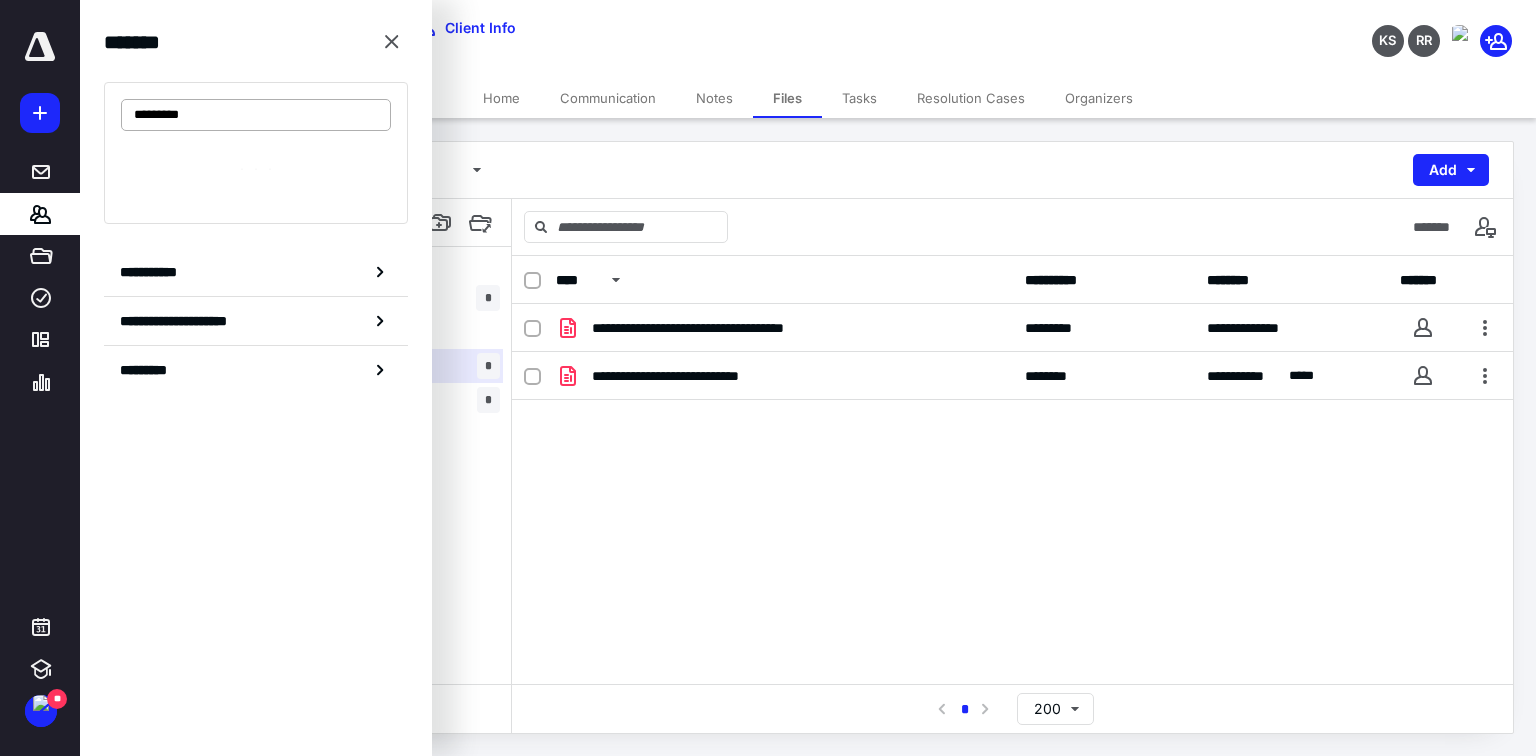 type on "*********" 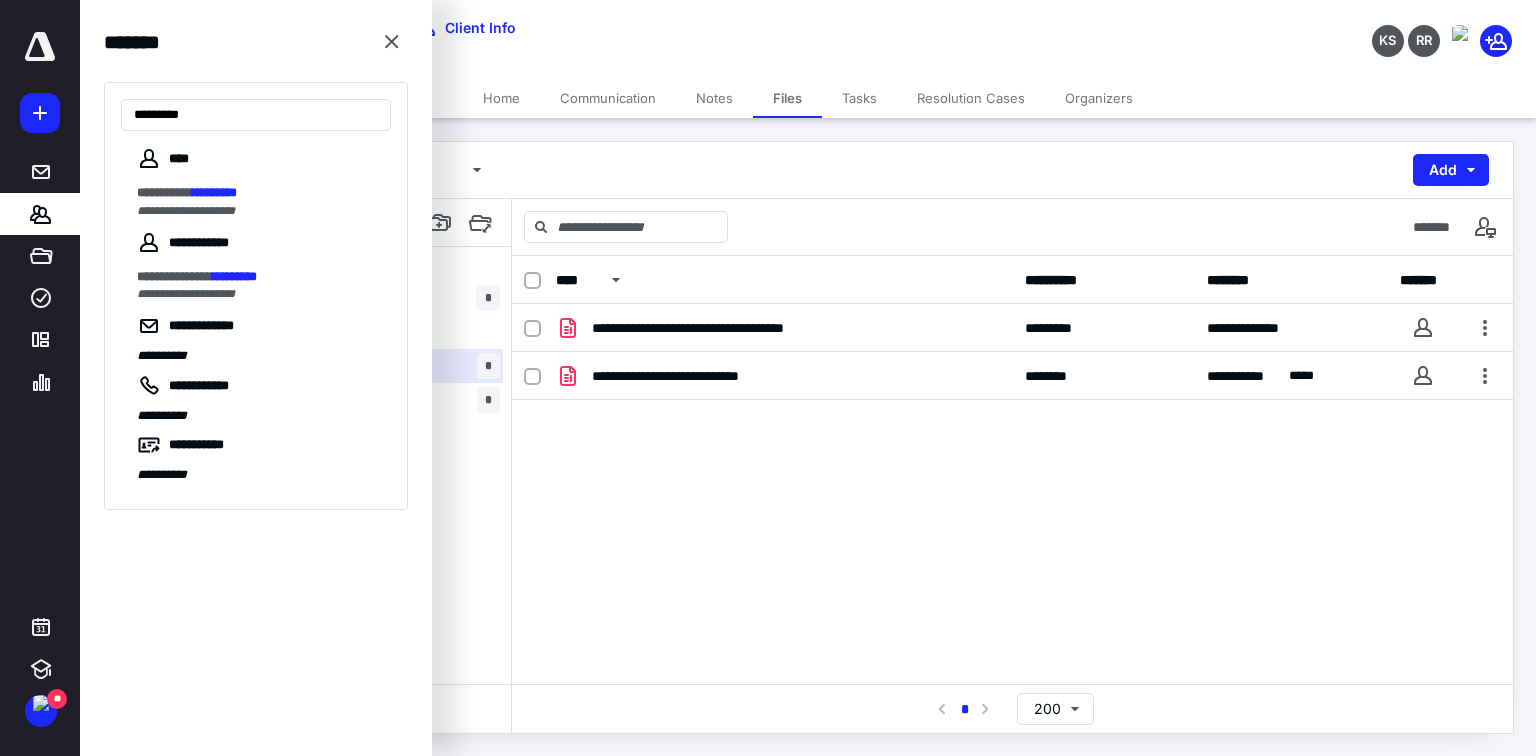 drag, startPoint x: 195, startPoint y: 198, endPoint x: 396, endPoint y: 184, distance: 201.48697 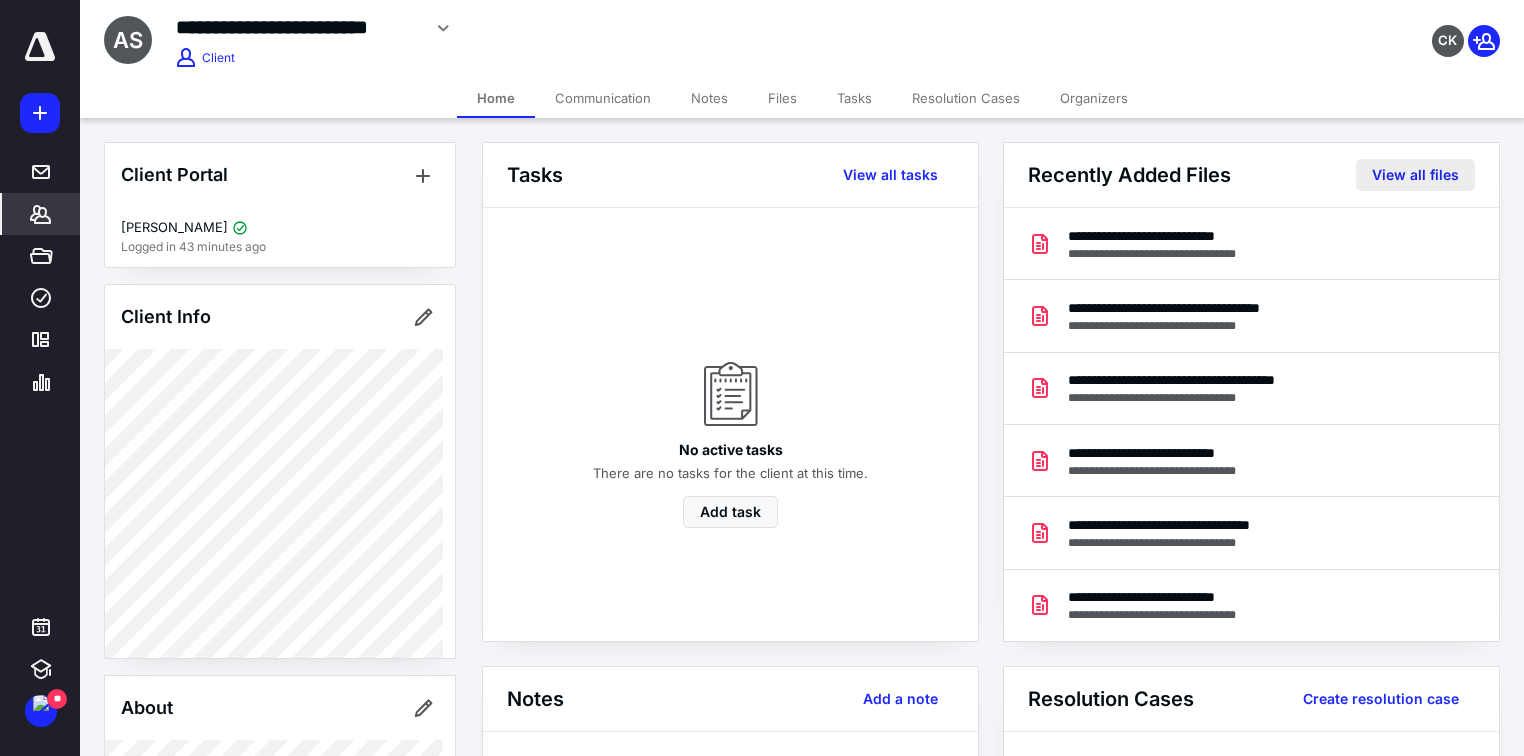 click on "View all files" at bounding box center (1415, 175) 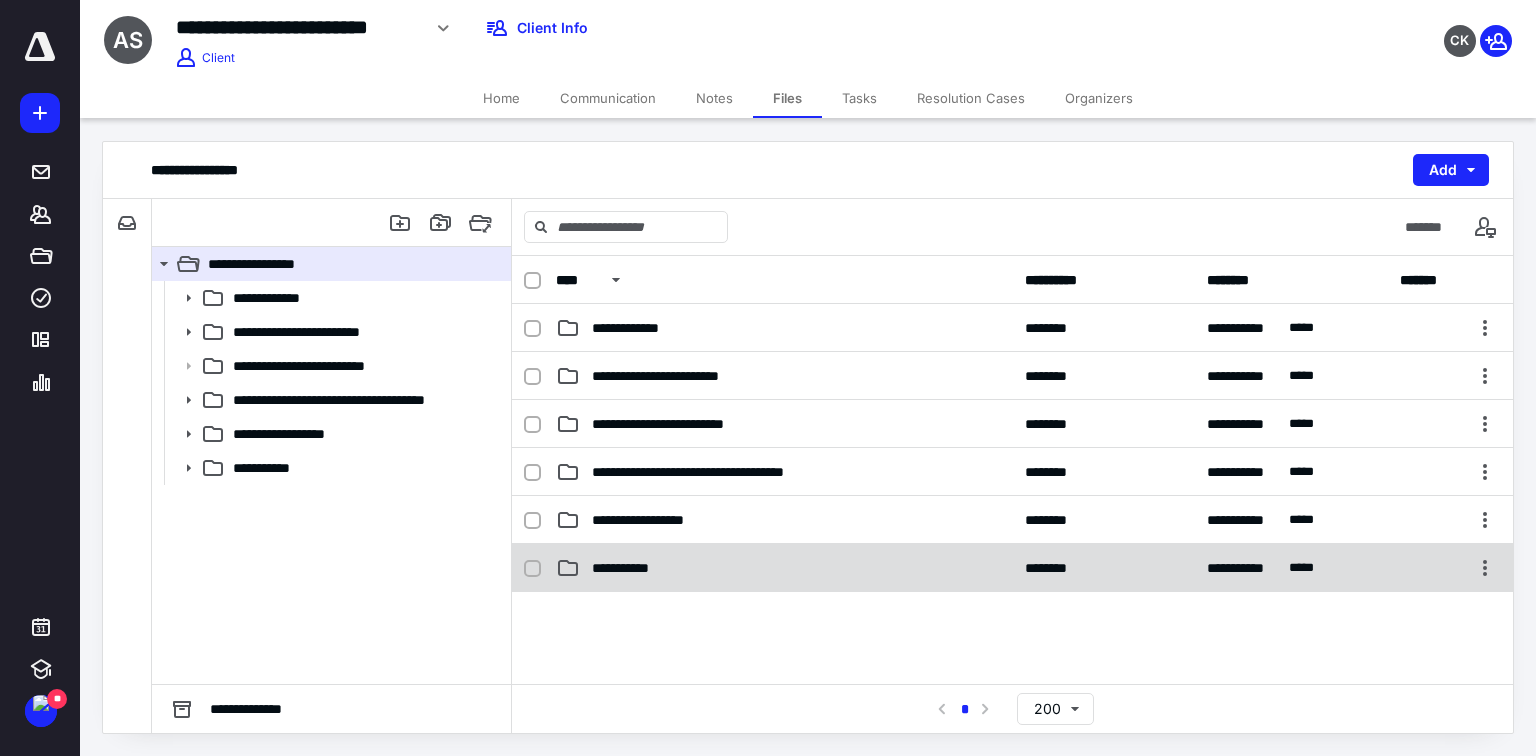 click on "**********" at bounding box center (630, 568) 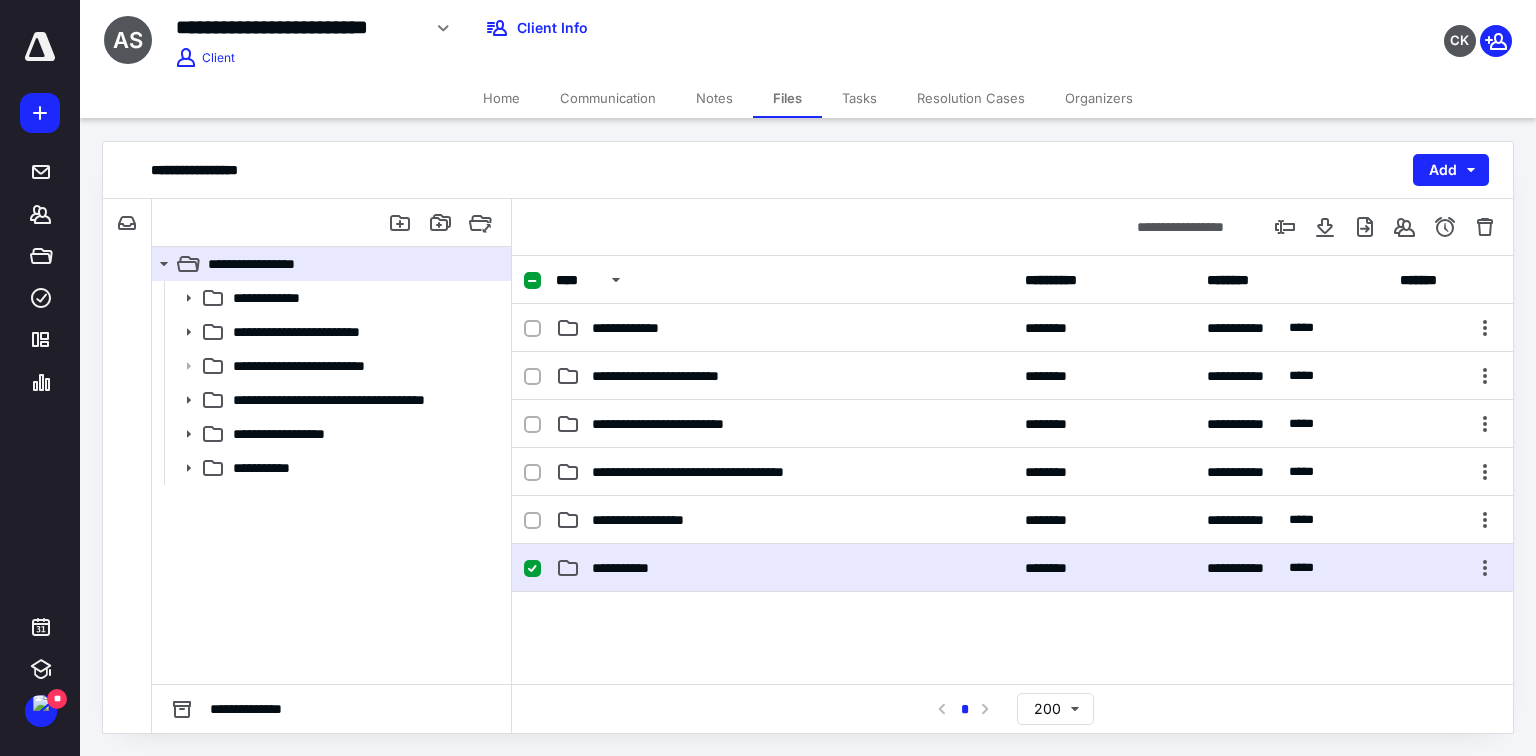 click on "**********" at bounding box center (630, 568) 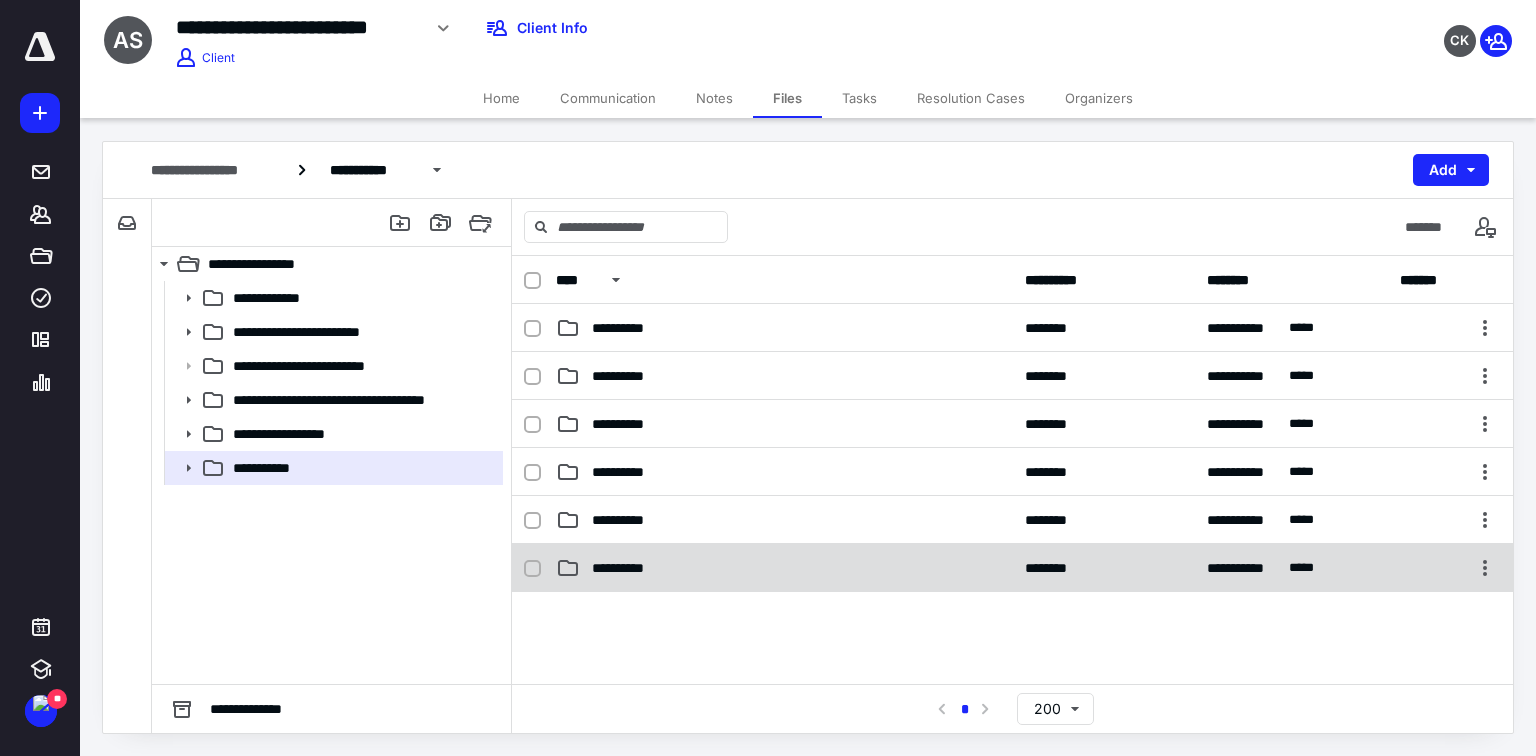 click on "**********" at bounding box center [630, 568] 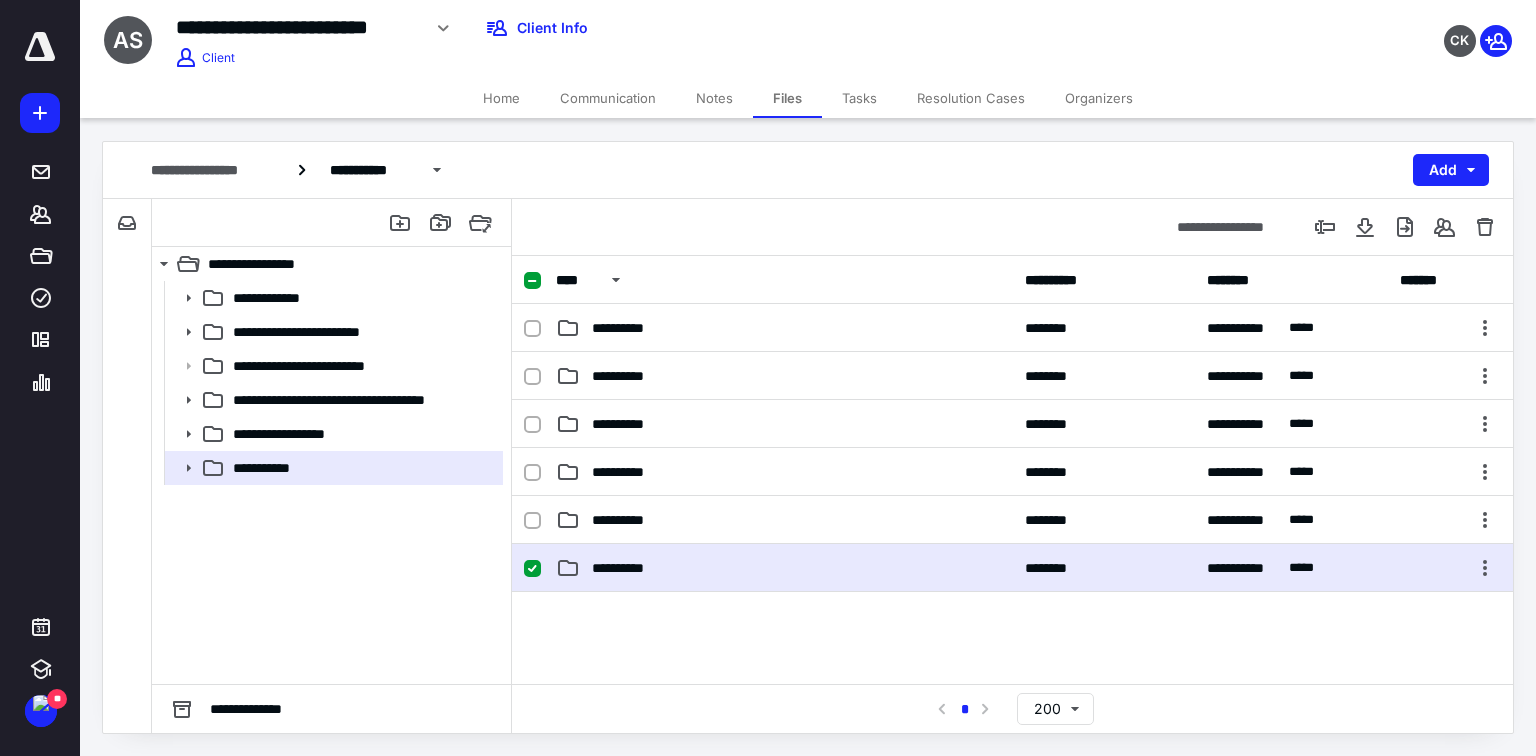 click at bounding box center [1012, 742] 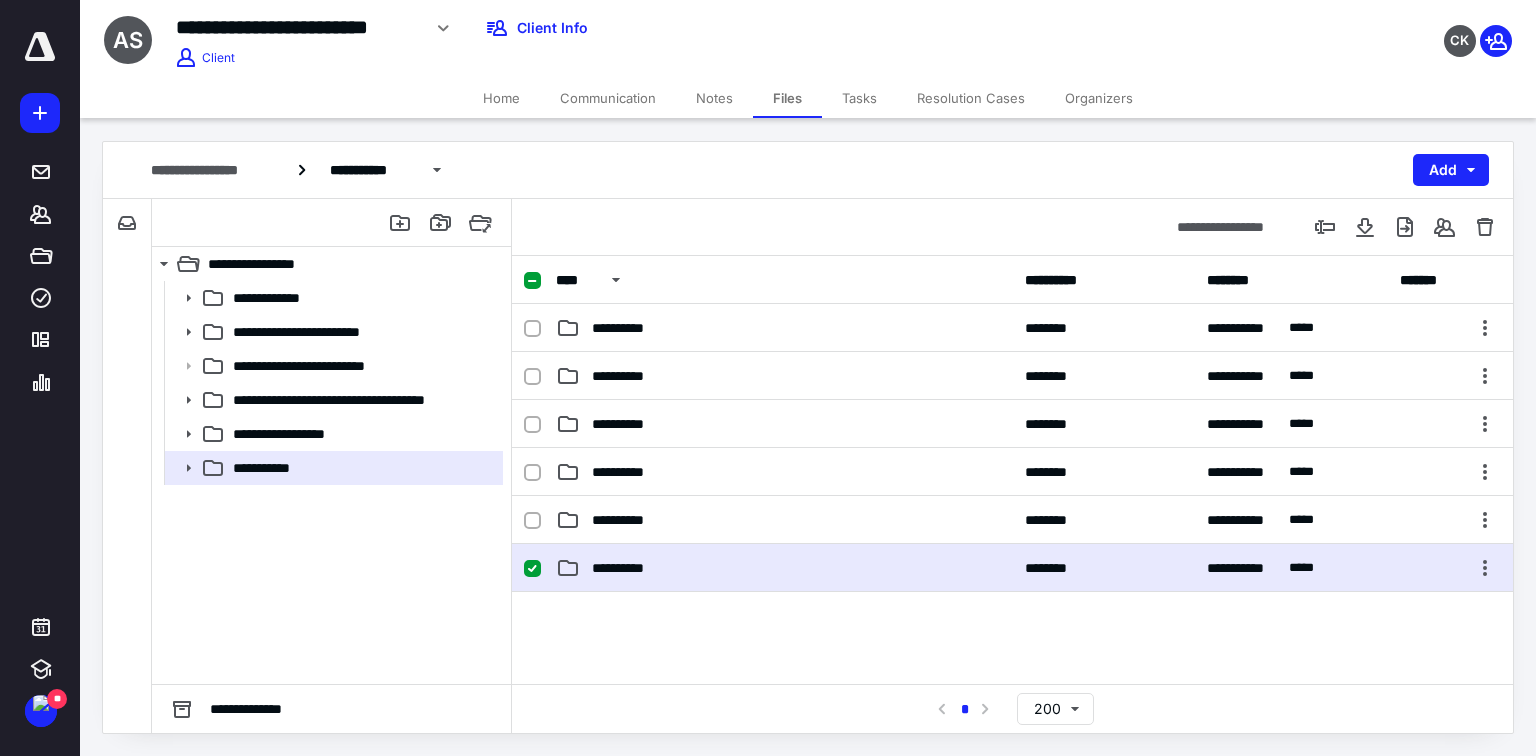 click on "**********" at bounding box center [331, 482] 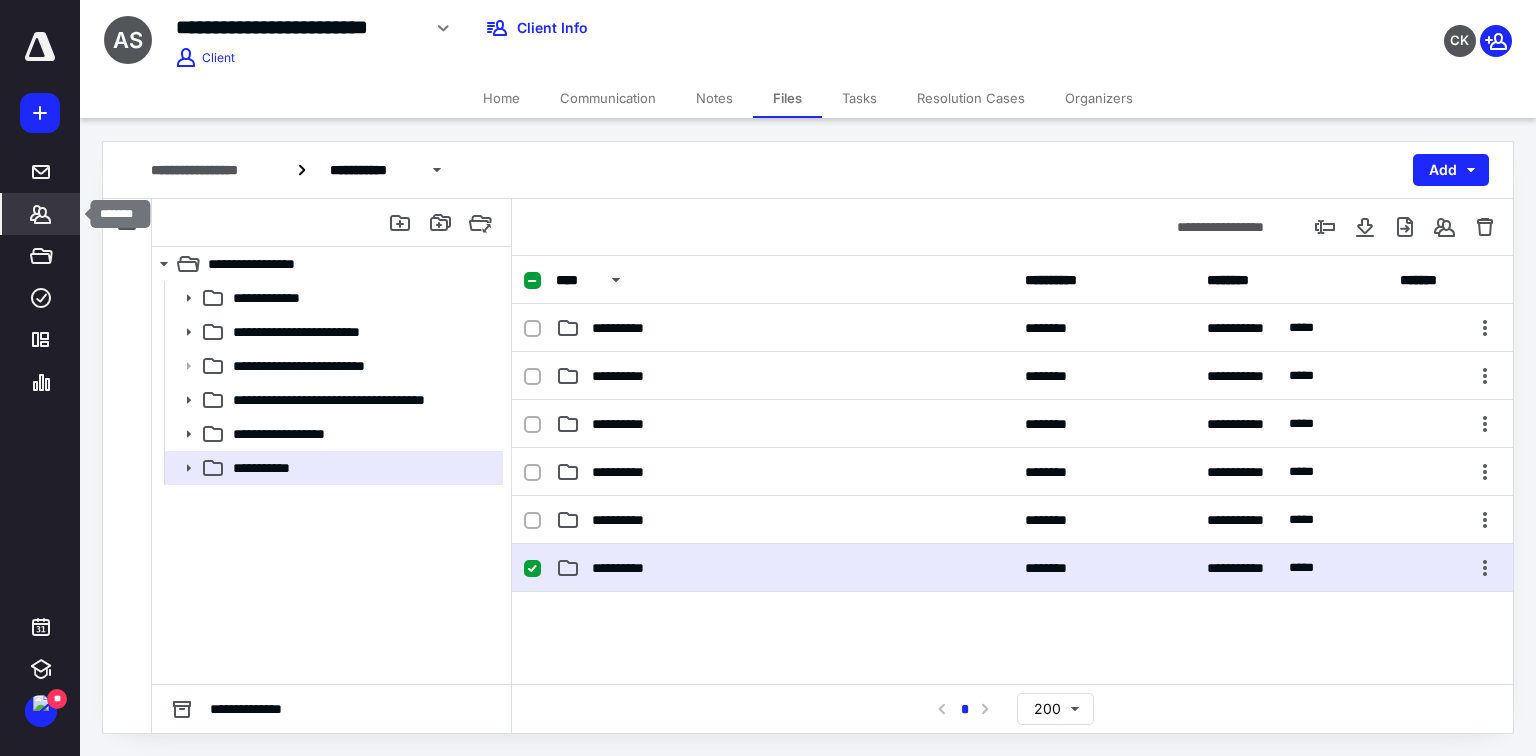 click 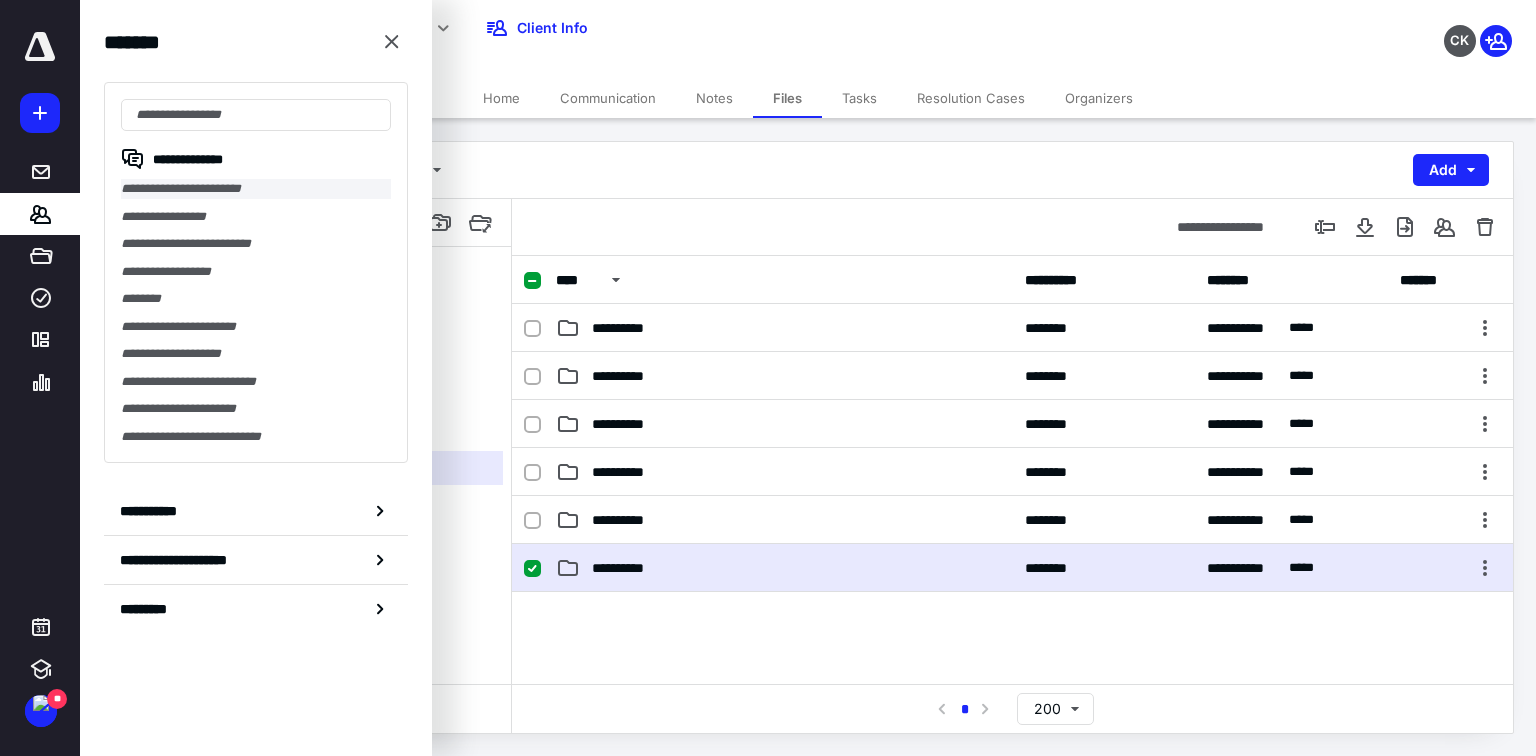 click on "**********" at bounding box center [256, 189] 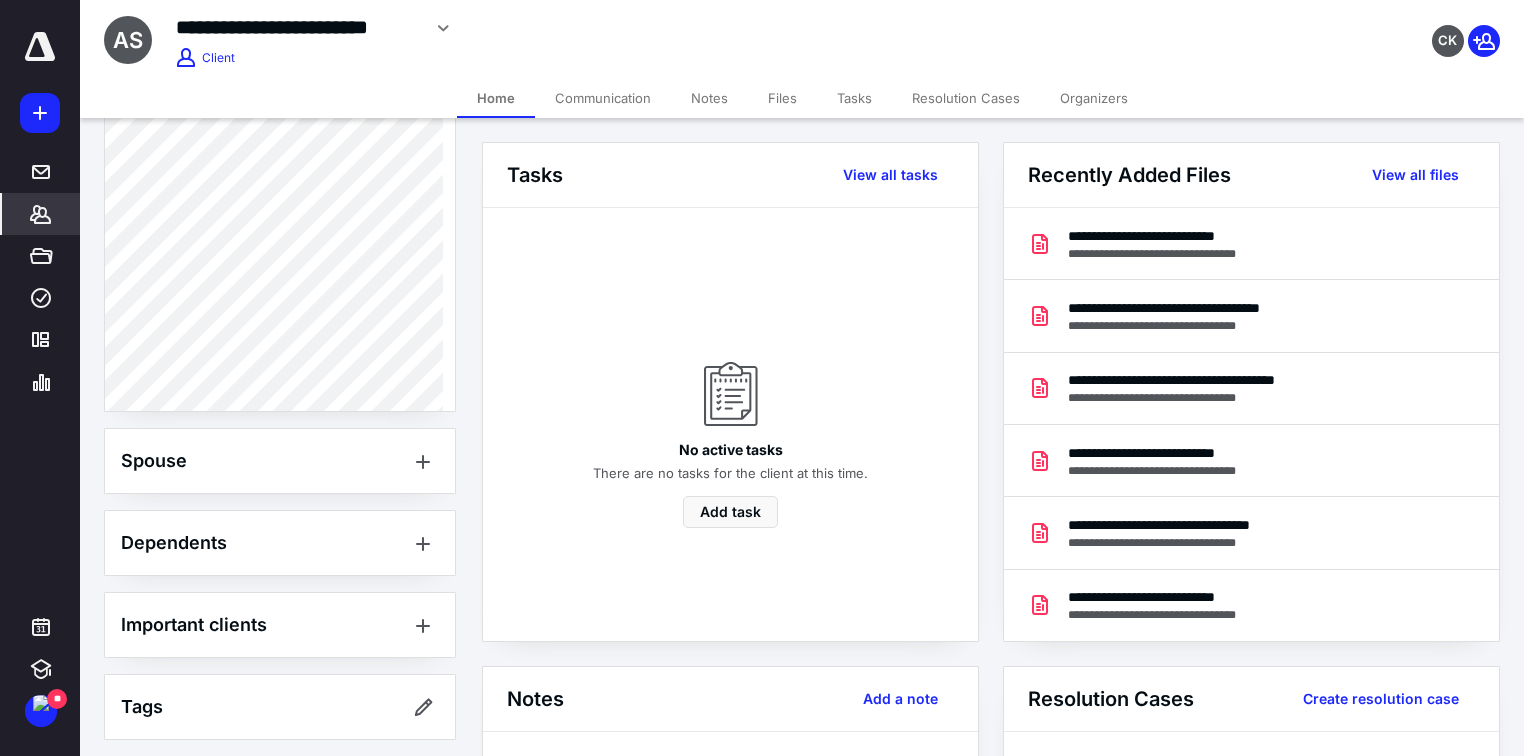 scroll, scrollTop: 992, scrollLeft: 0, axis: vertical 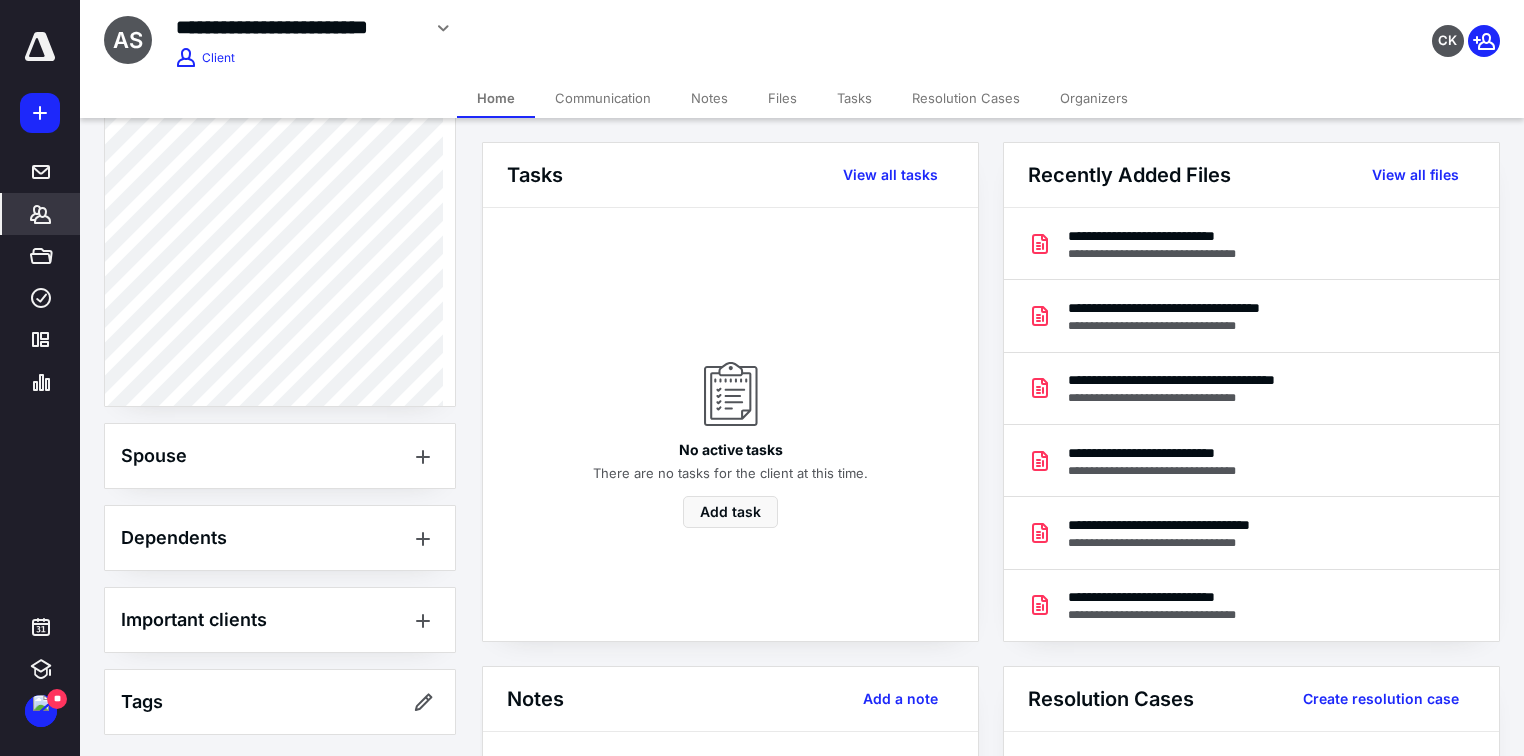 click on "Files" at bounding box center (782, 98) 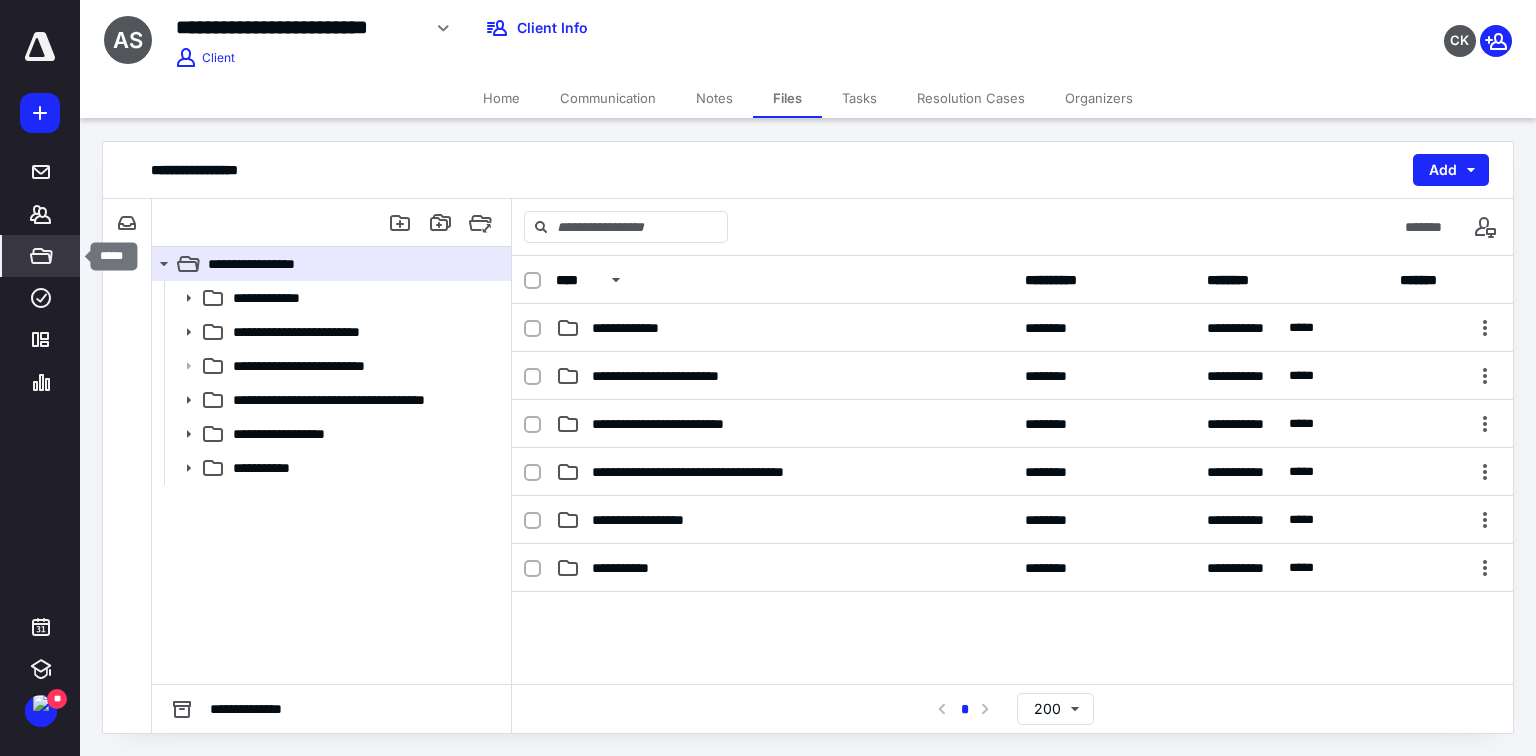 click 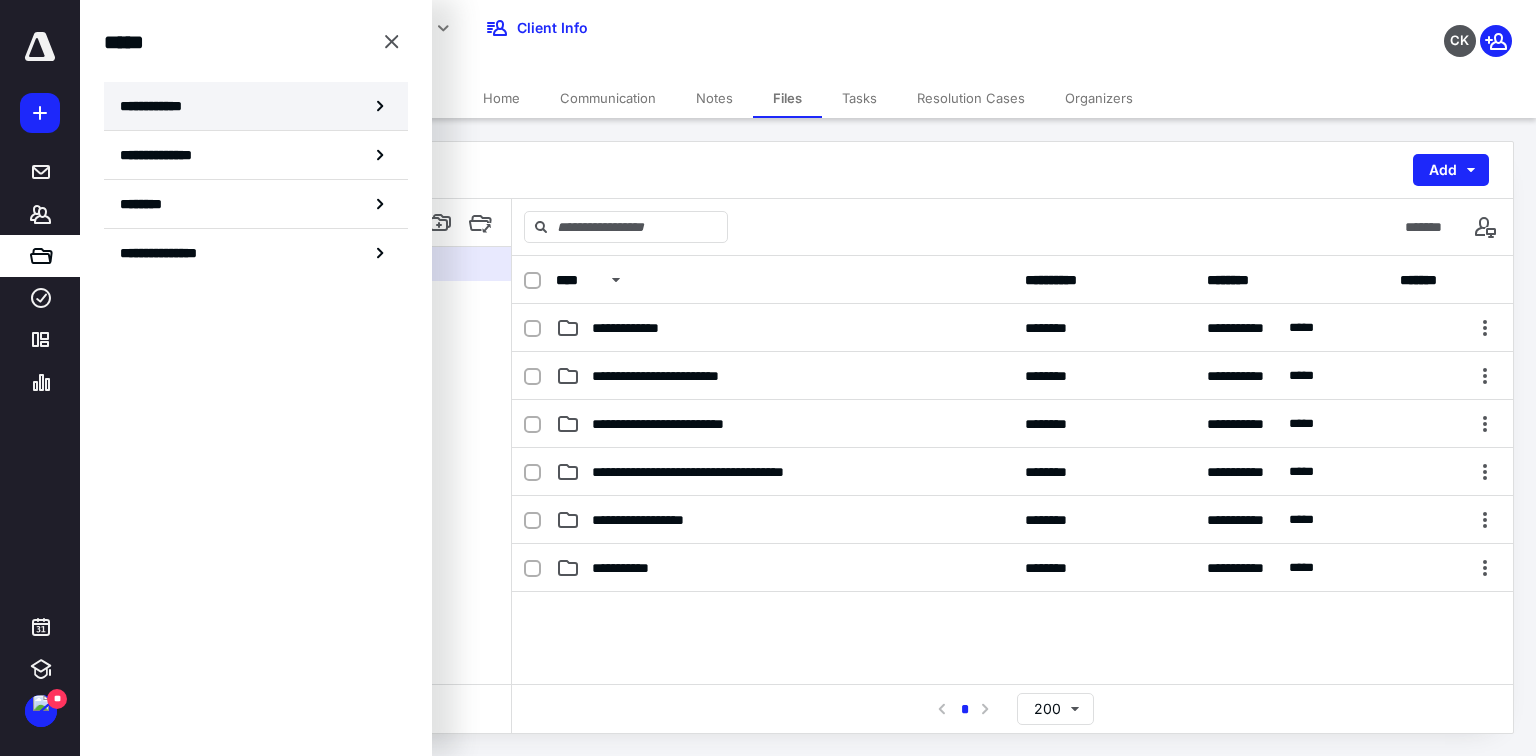 click on "**********" at bounding box center [157, 106] 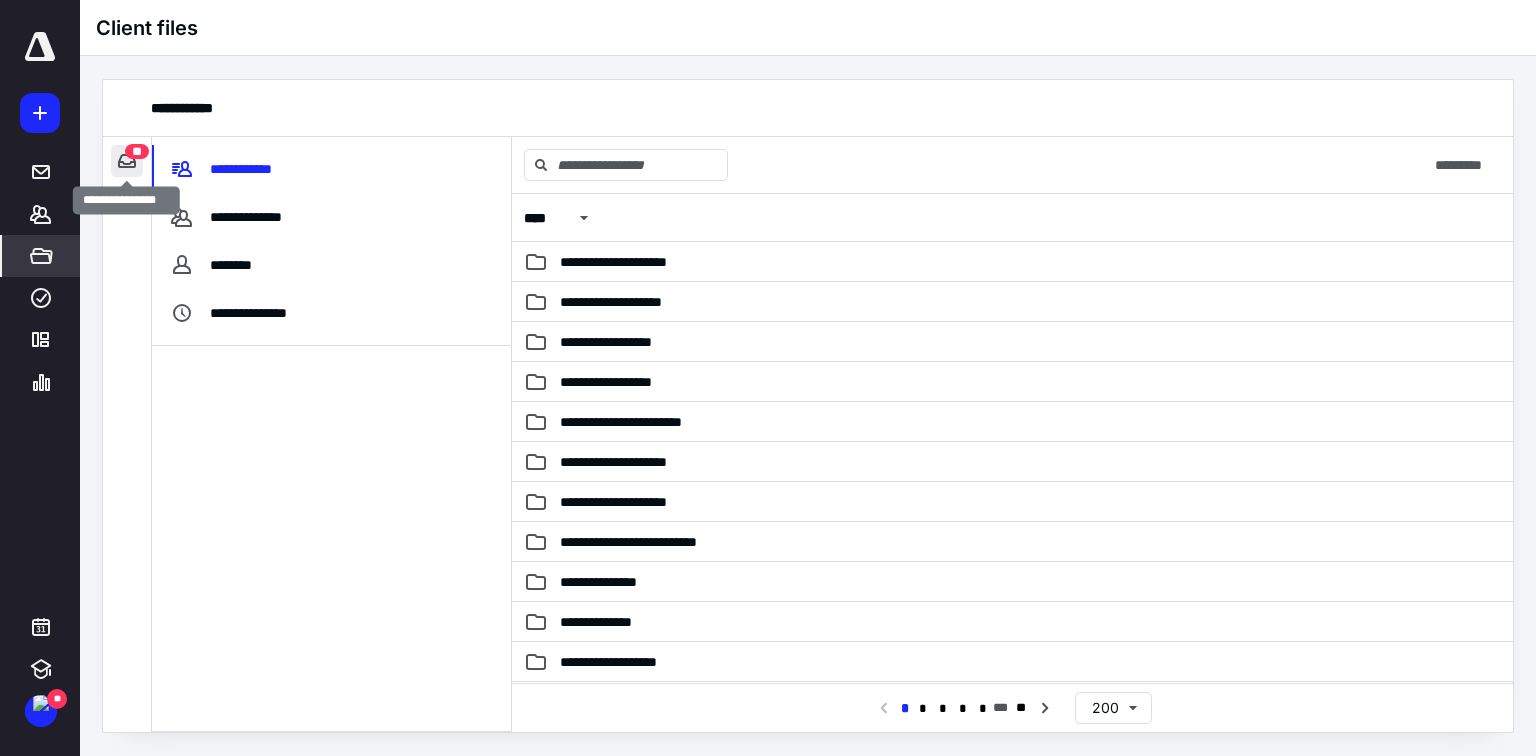 click at bounding box center [127, 161] 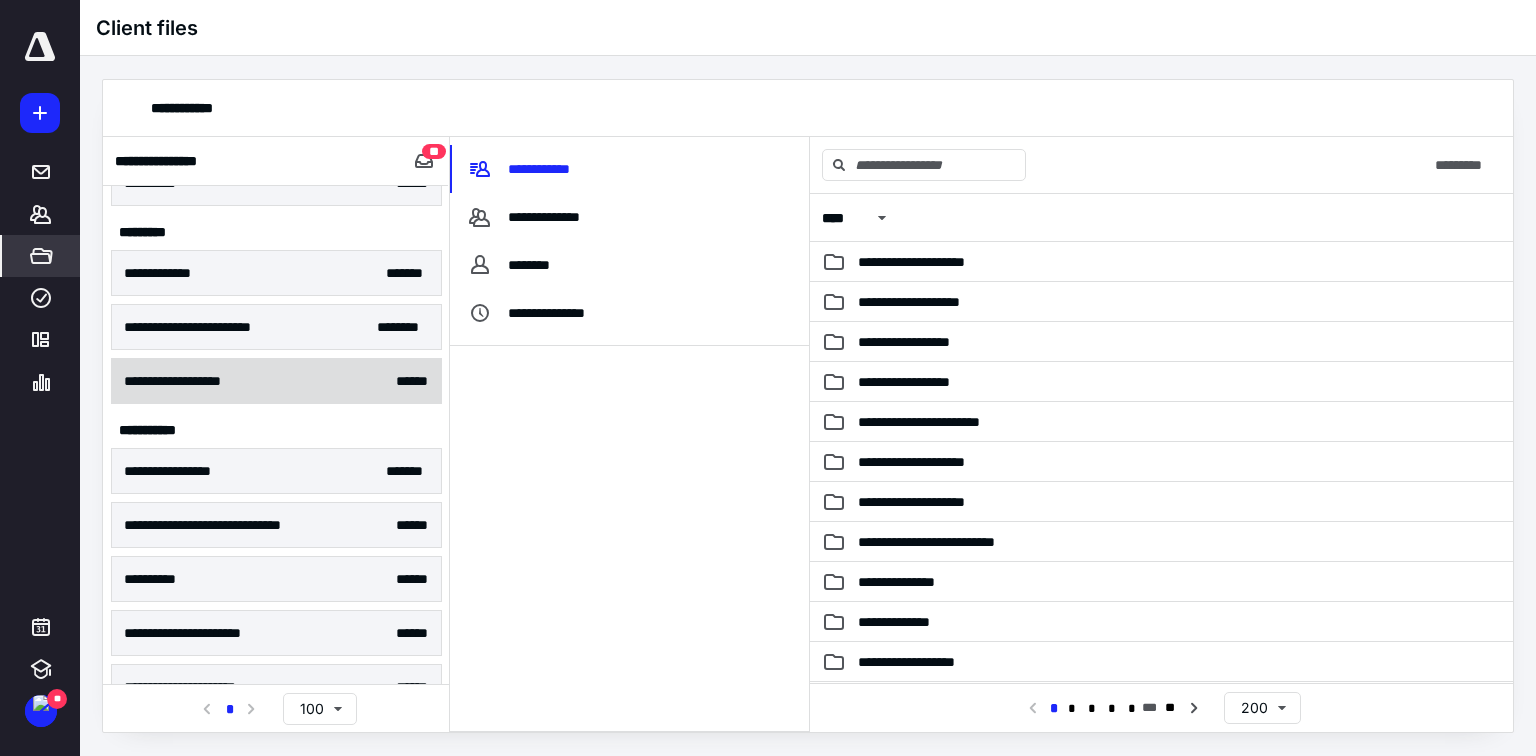 scroll, scrollTop: 620, scrollLeft: 0, axis: vertical 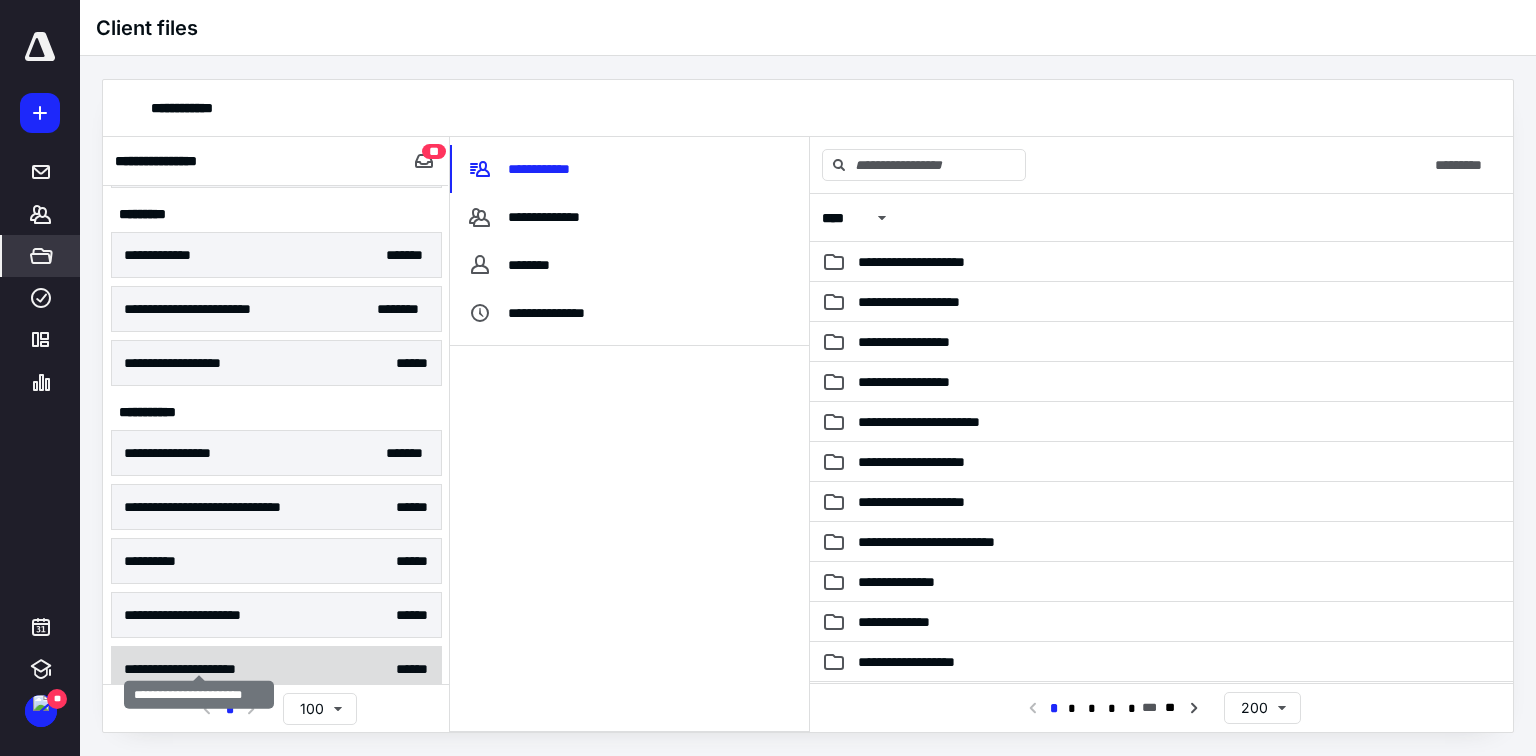 click on "**********" at bounding box center (199, 669) 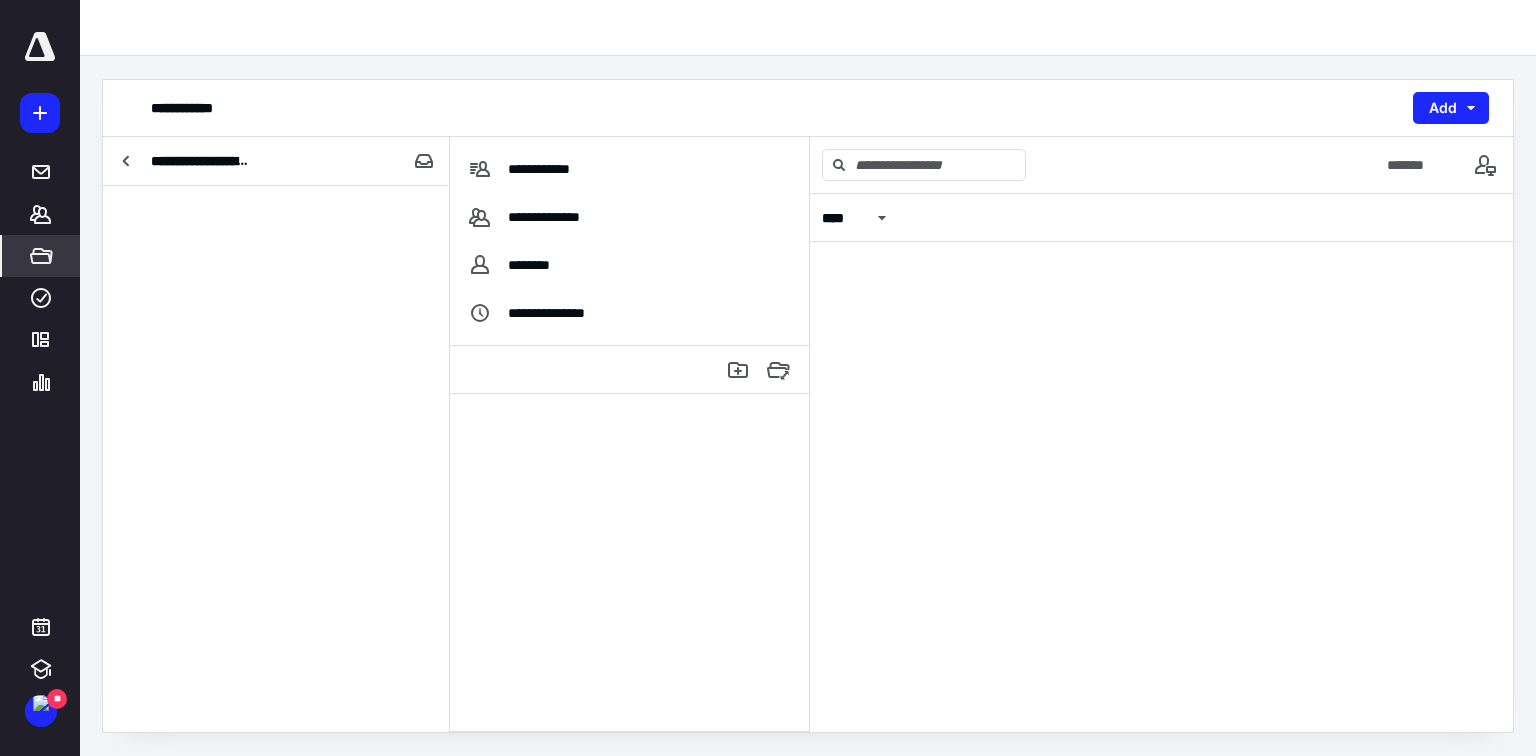 scroll, scrollTop: 0, scrollLeft: 0, axis: both 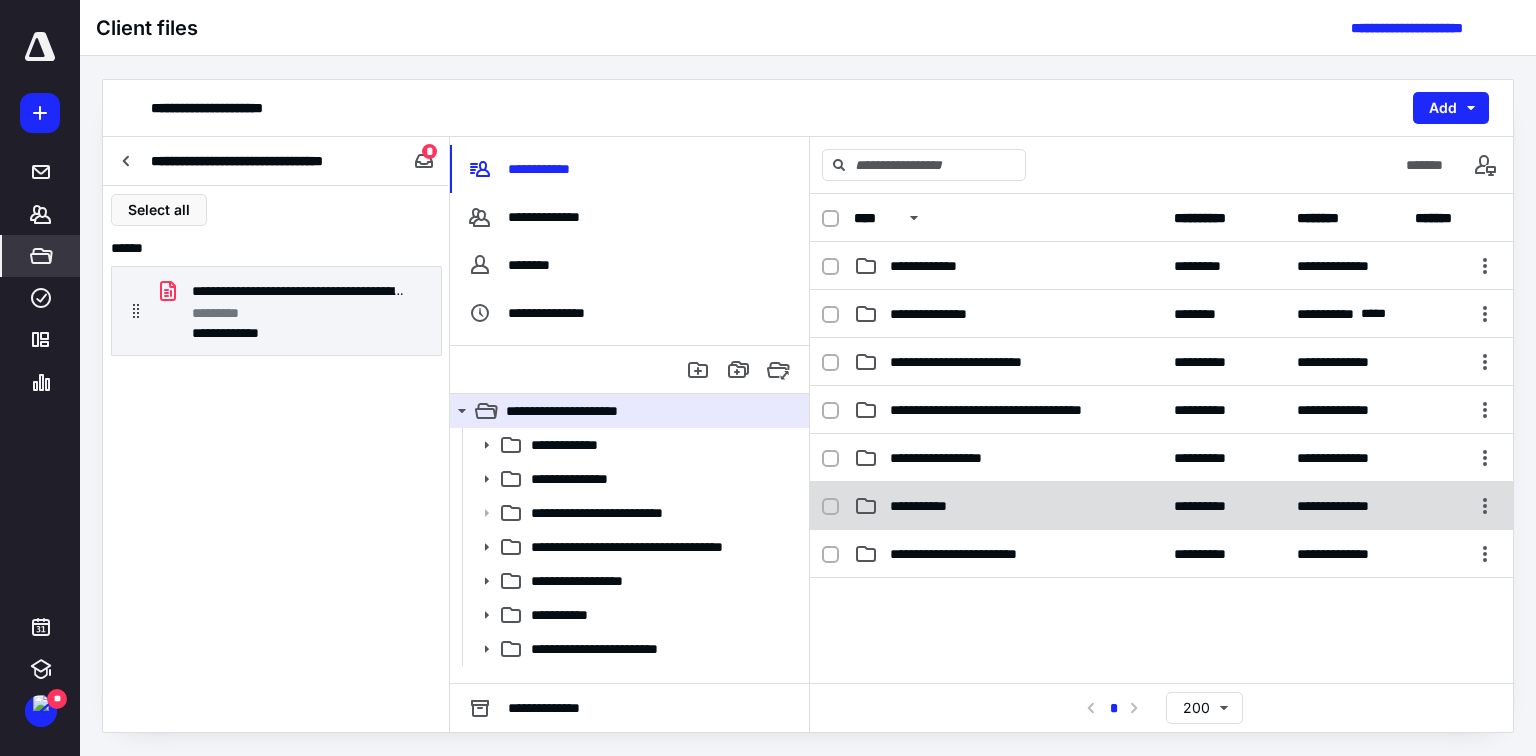 click on "**********" at bounding box center (928, 506) 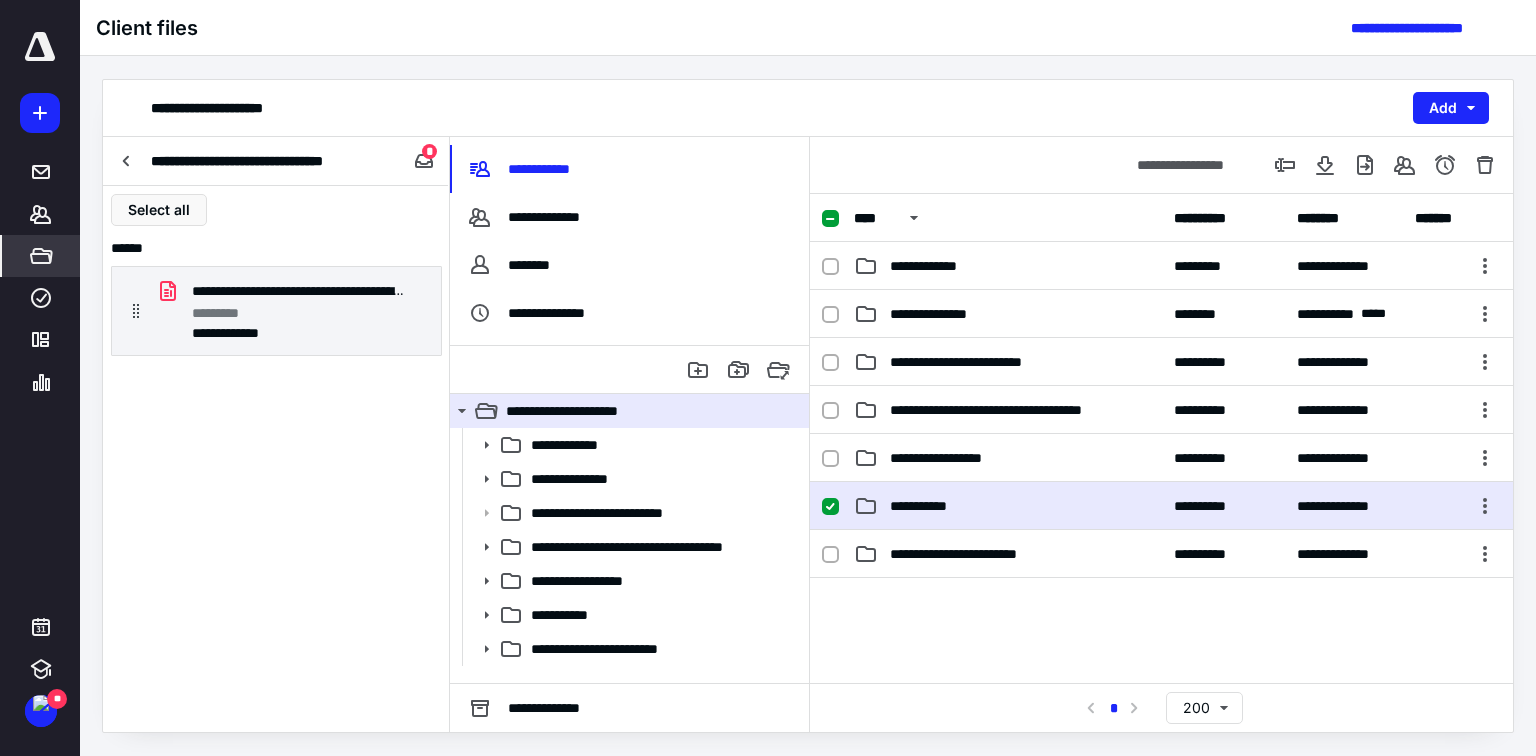 click on "**********" at bounding box center (928, 506) 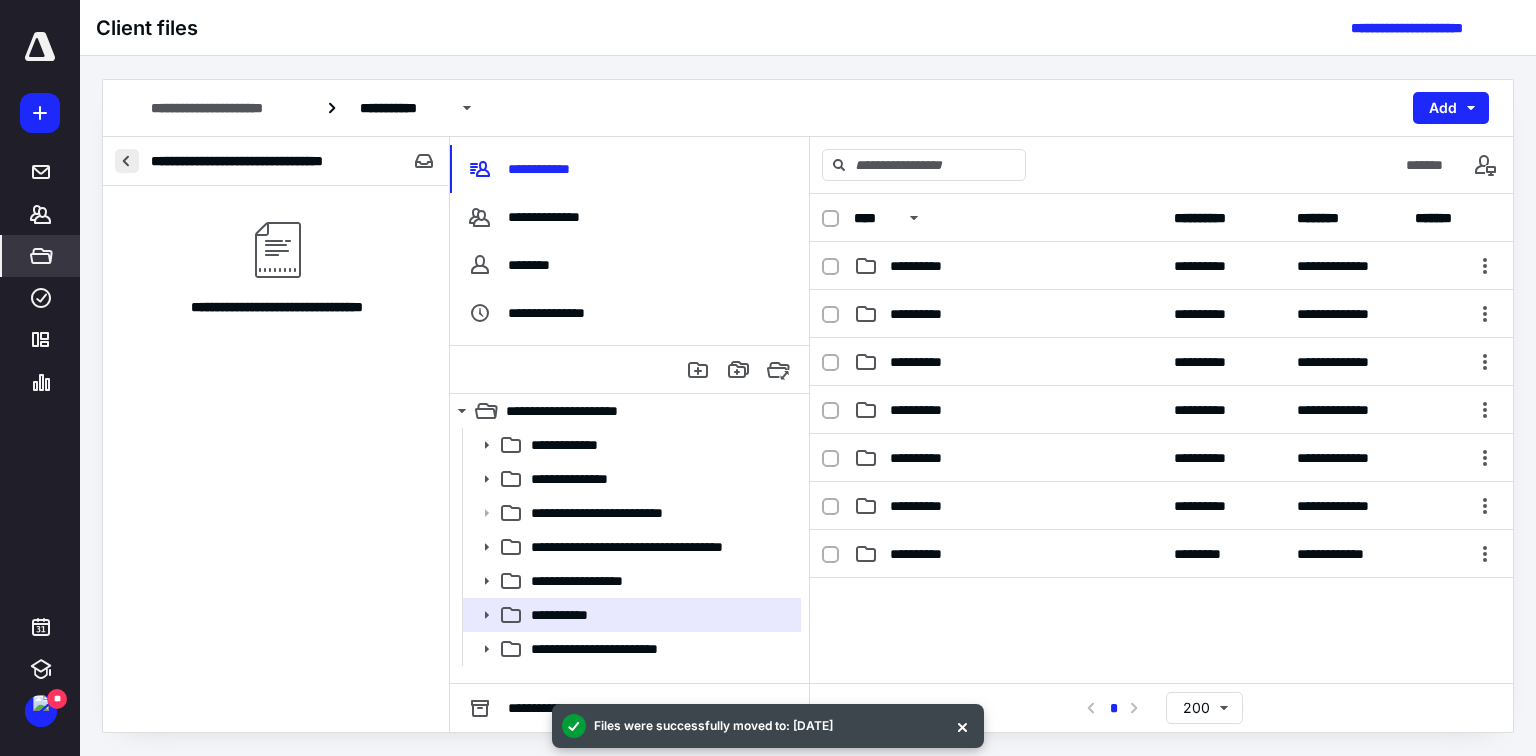 click at bounding box center [127, 161] 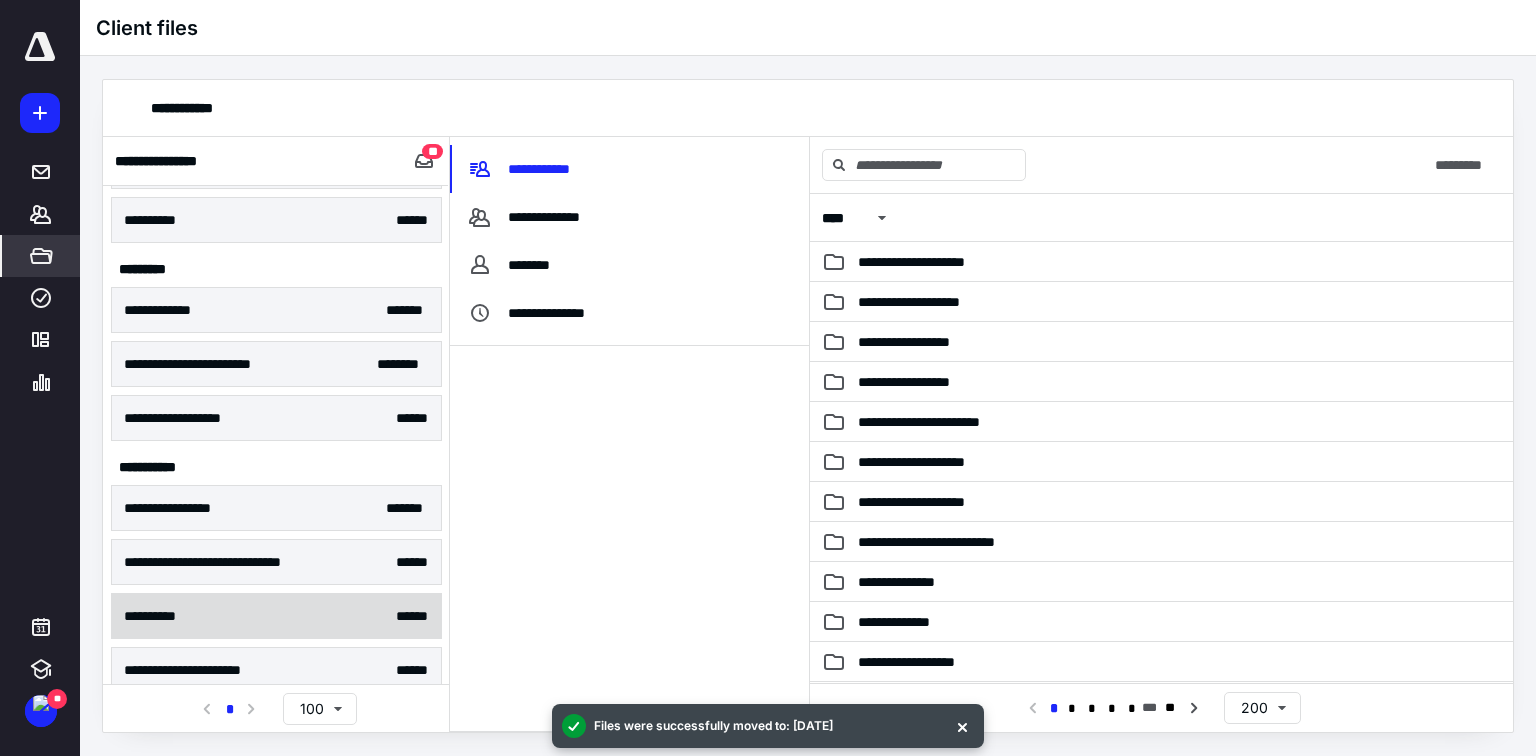 scroll, scrollTop: 566, scrollLeft: 0, axis: vertical 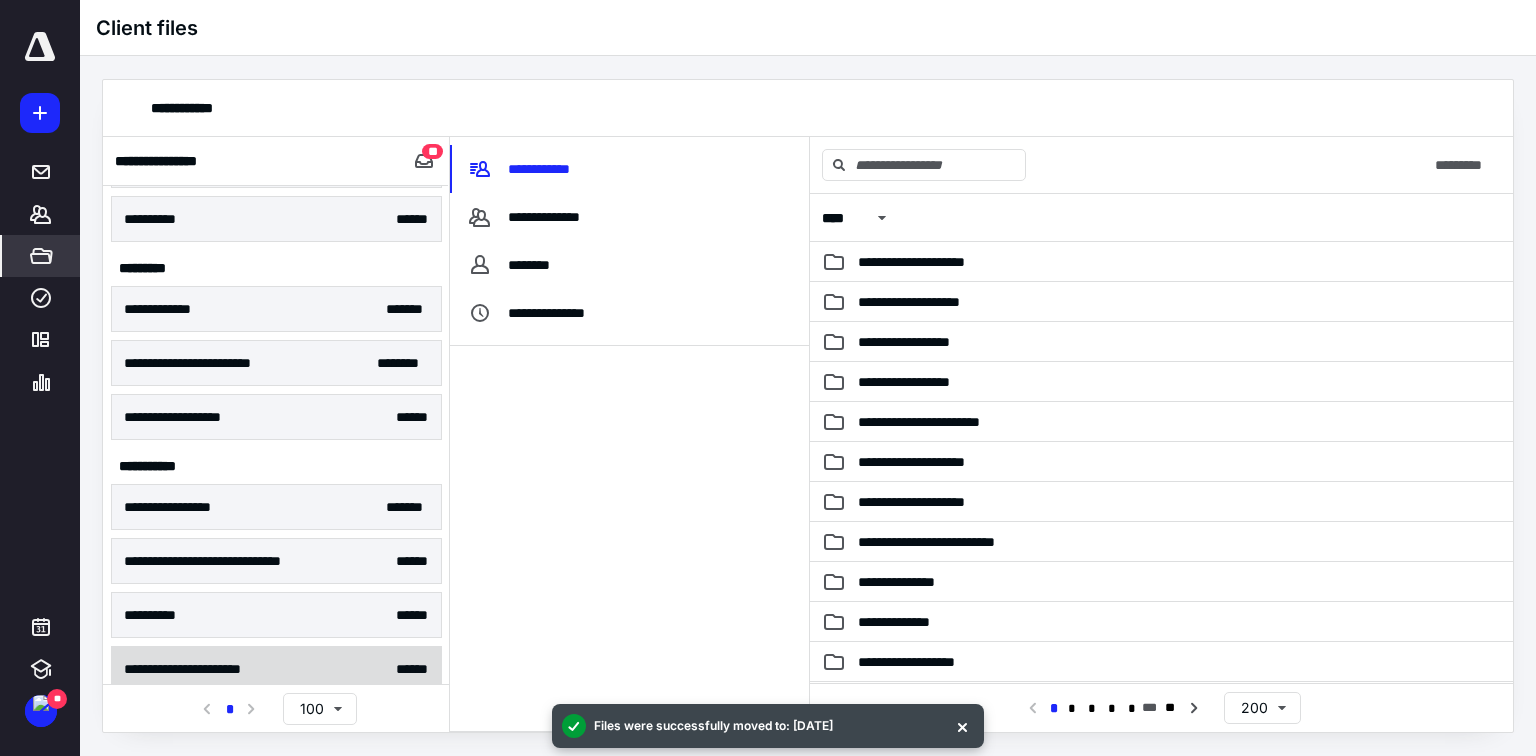 click on "**********" at bounding box center (276, 669) 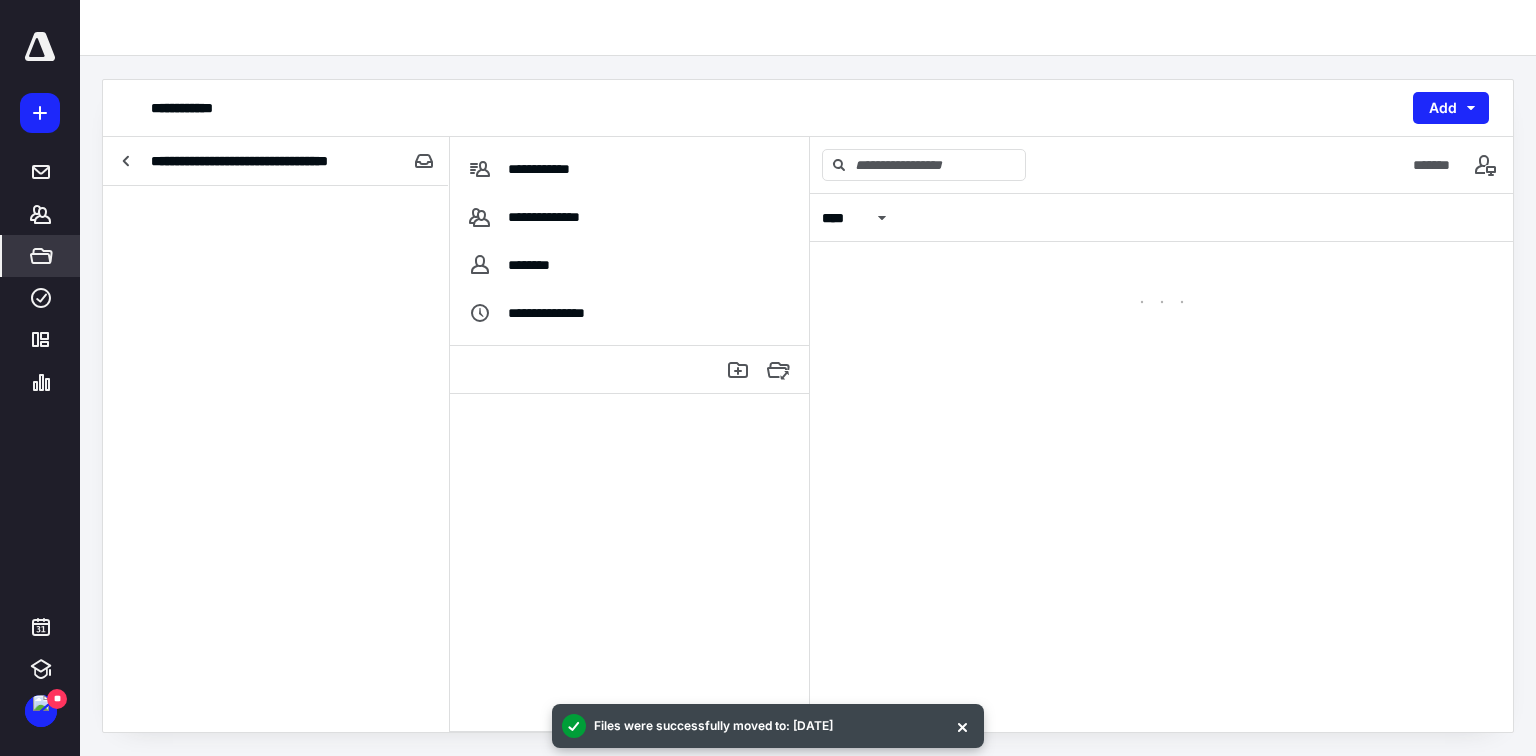 scroll, scrollTop: 0, scrollLeft: 0, axis: both 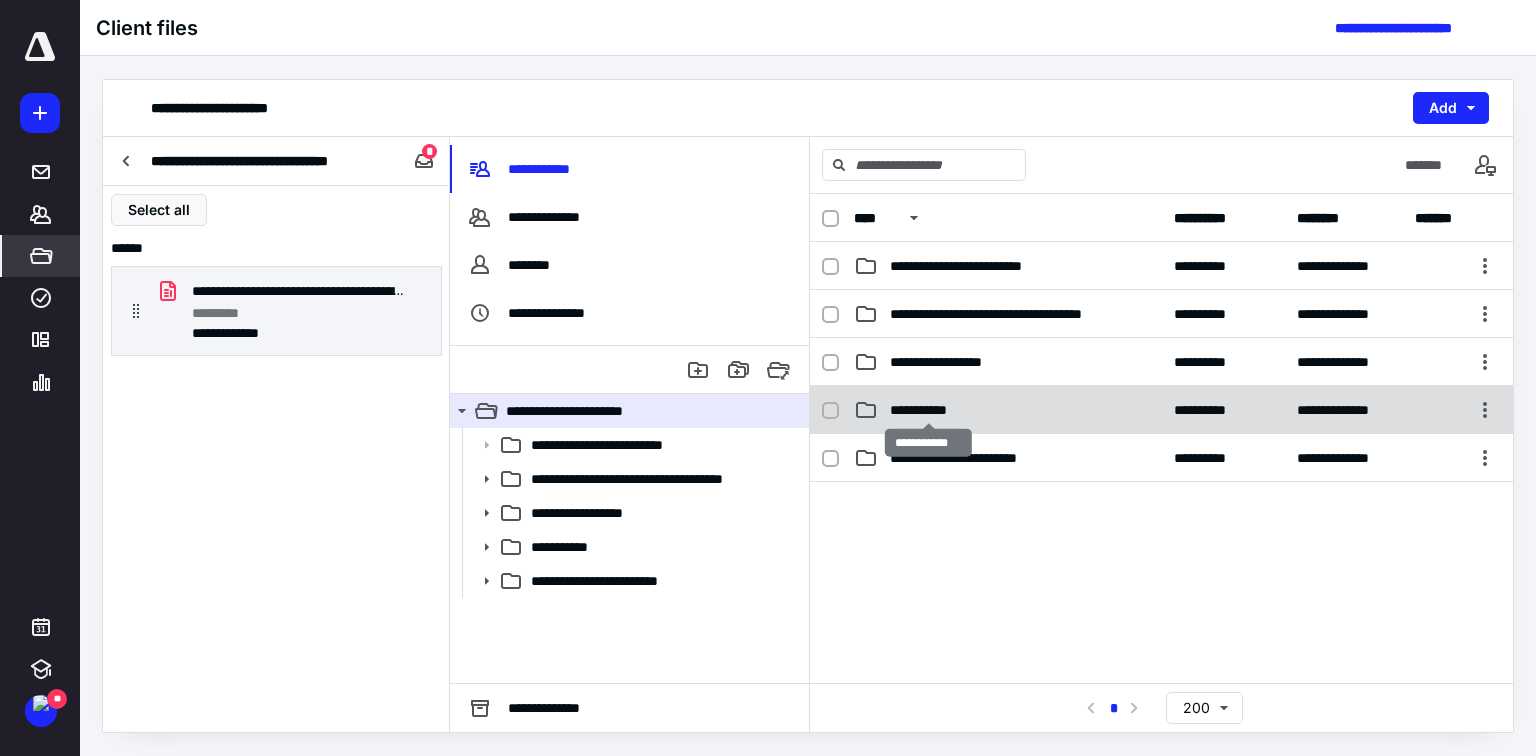 click on "**********" at bounding box center (928, 410) 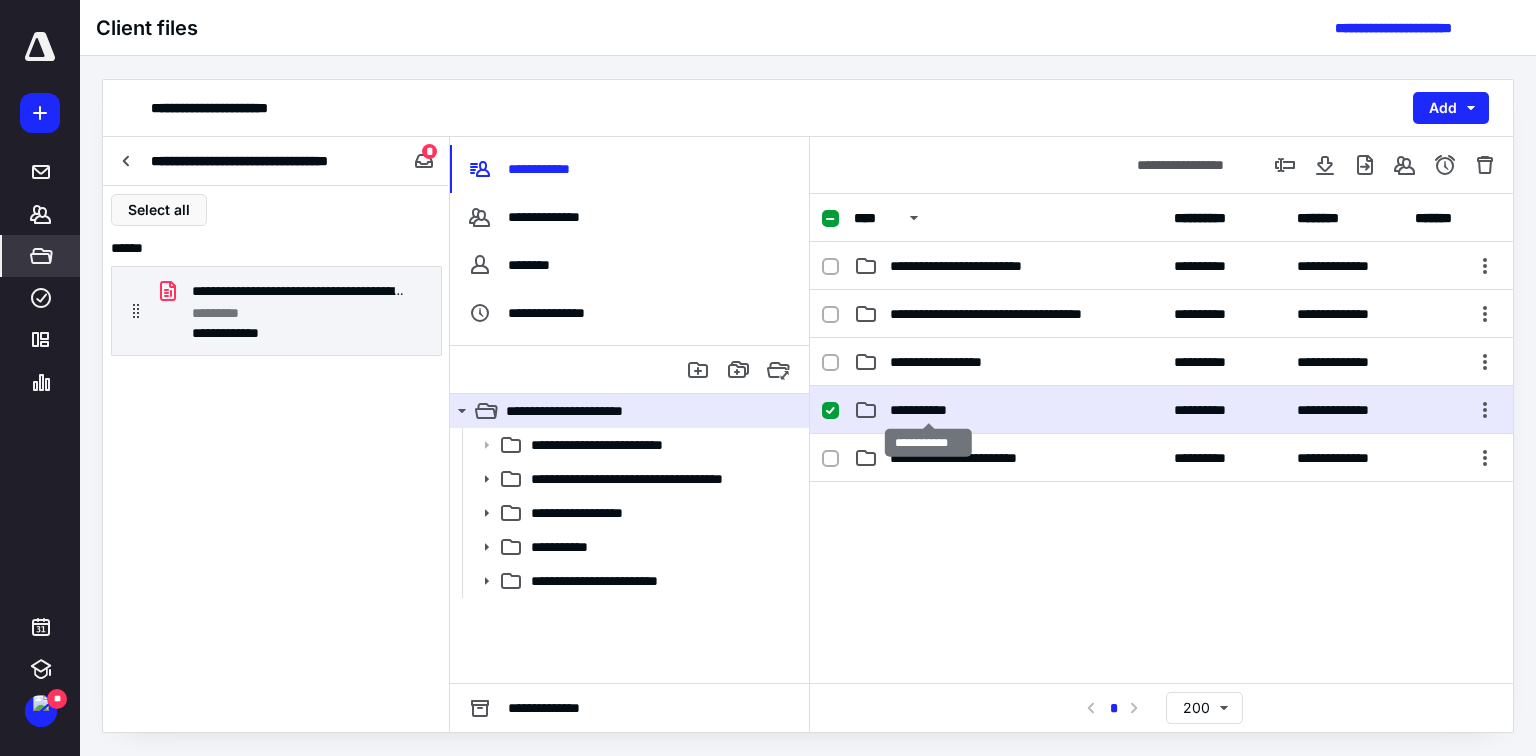 click on "**********" at bounding box center (928, 410) 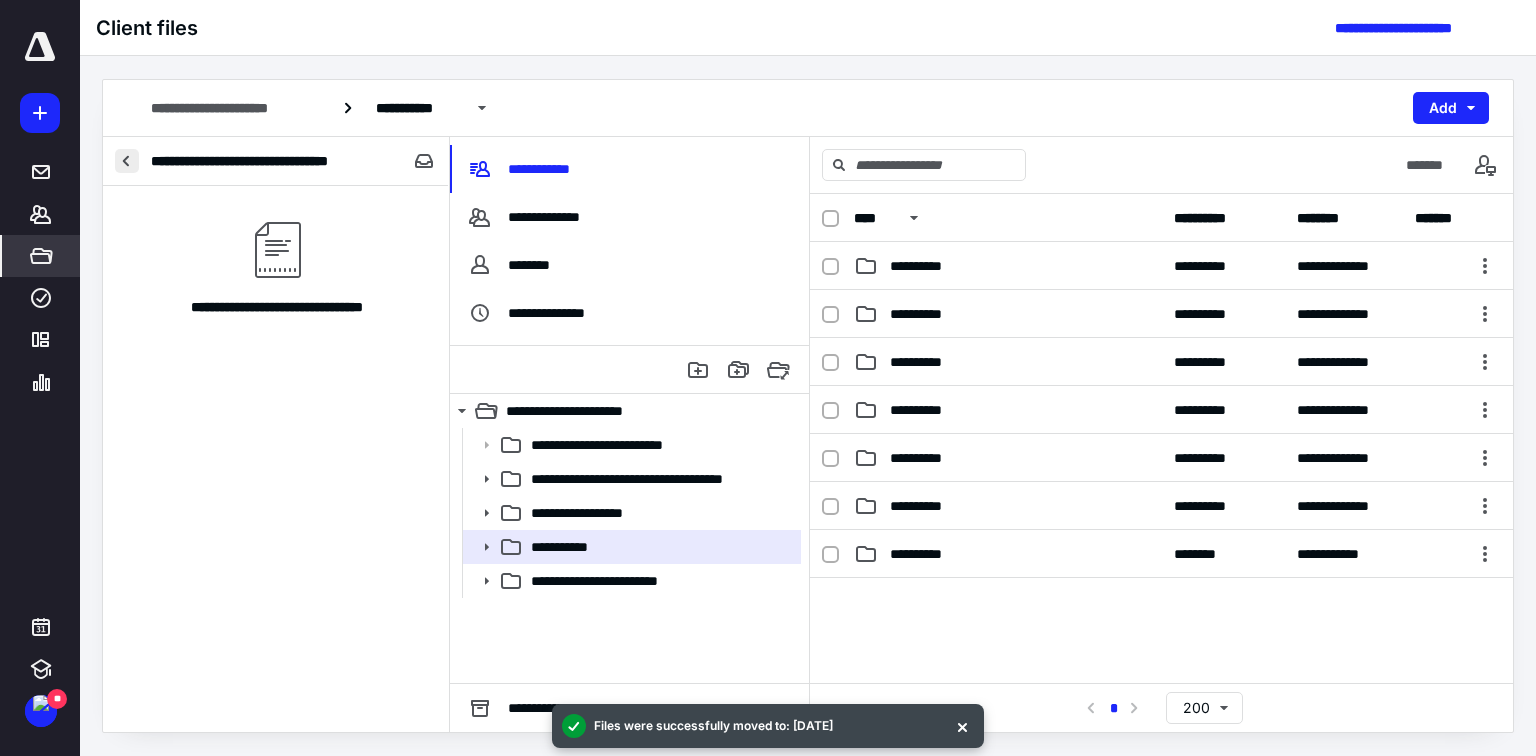 click at bounding box center (127, 161) 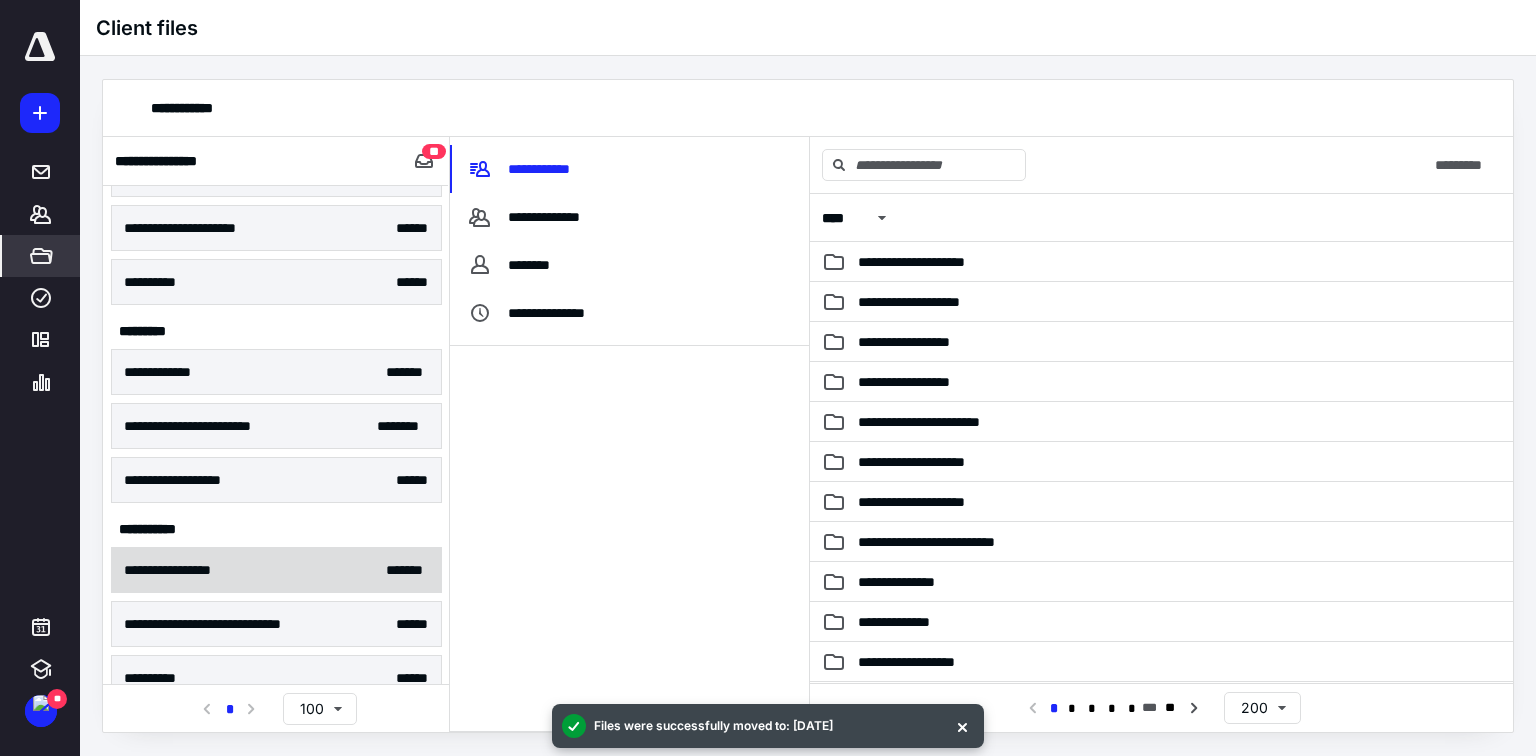 scroll, scrollTop: 512, scrollLeft: 0, axis: vertical 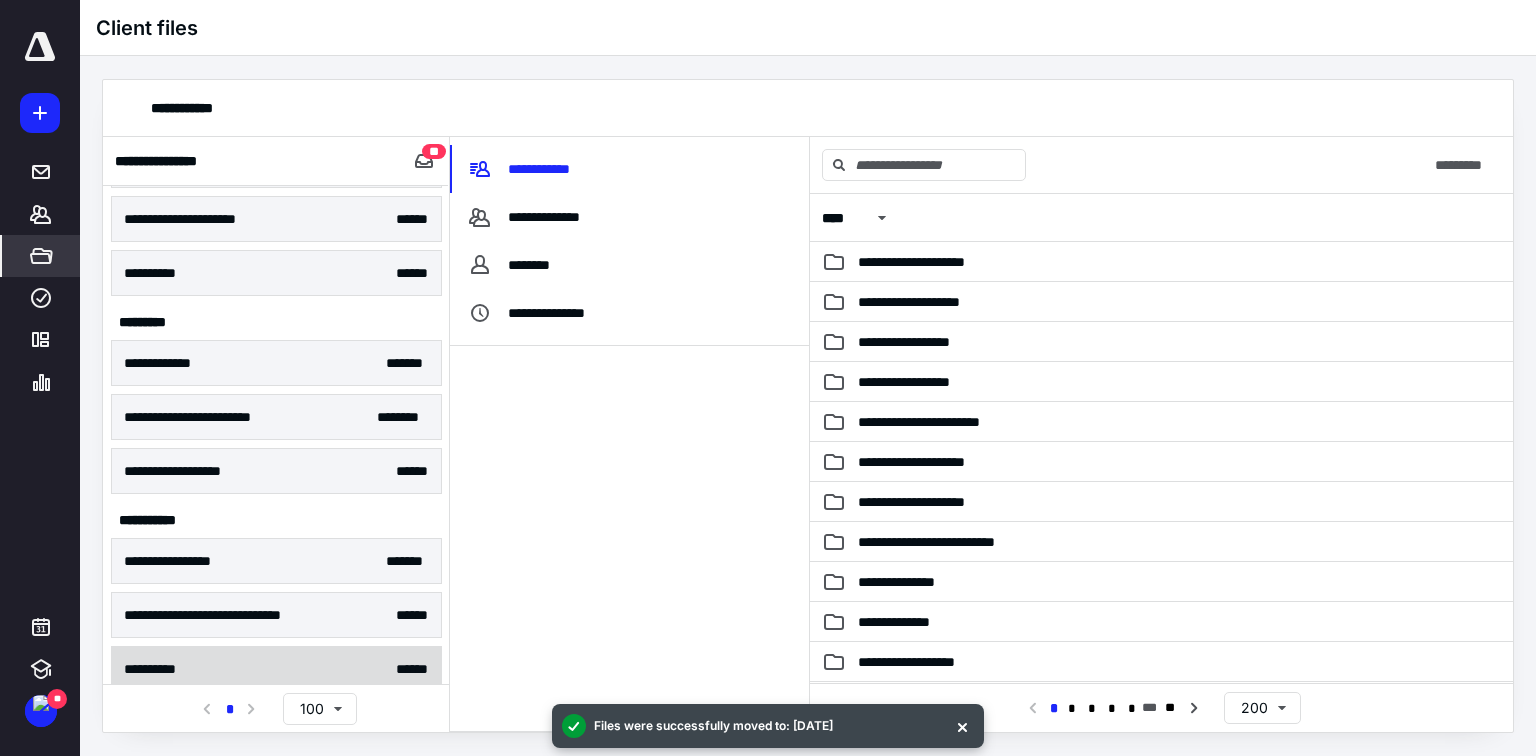 click on "**********" at bounding box center (276, 669) 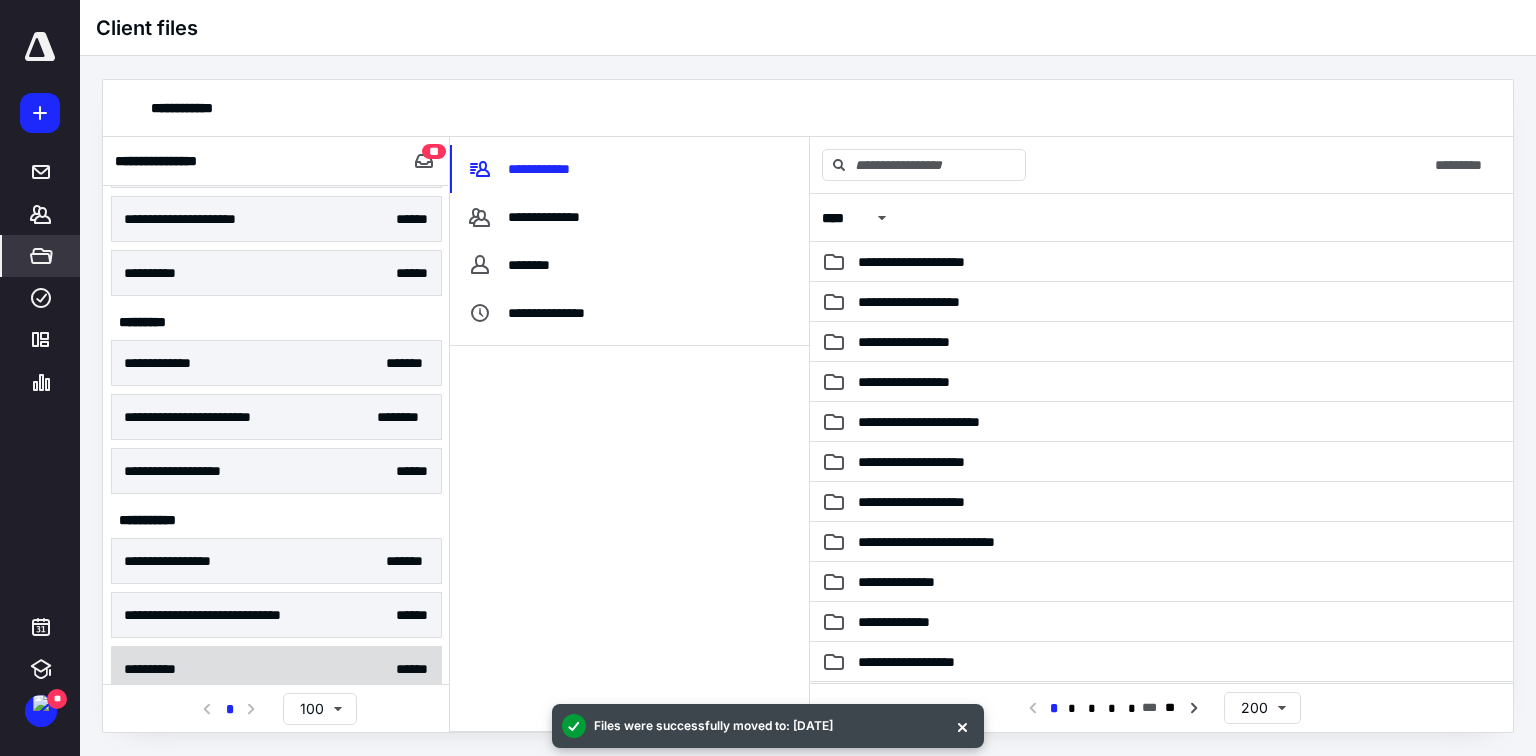 scroll, scrollTop: 0, scrollLeft: 0, axis: both 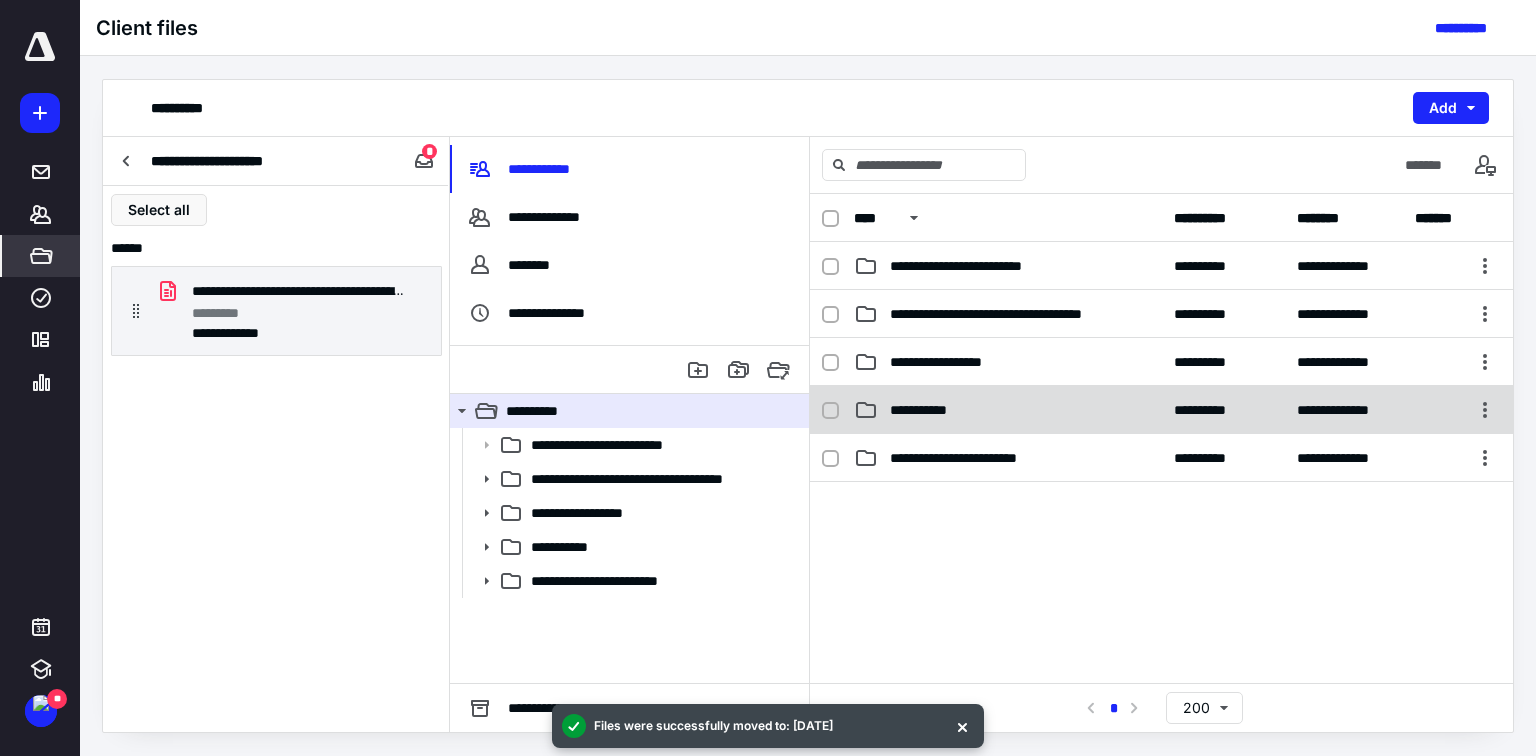 click on "**********" at bounding box center [1008, 410] 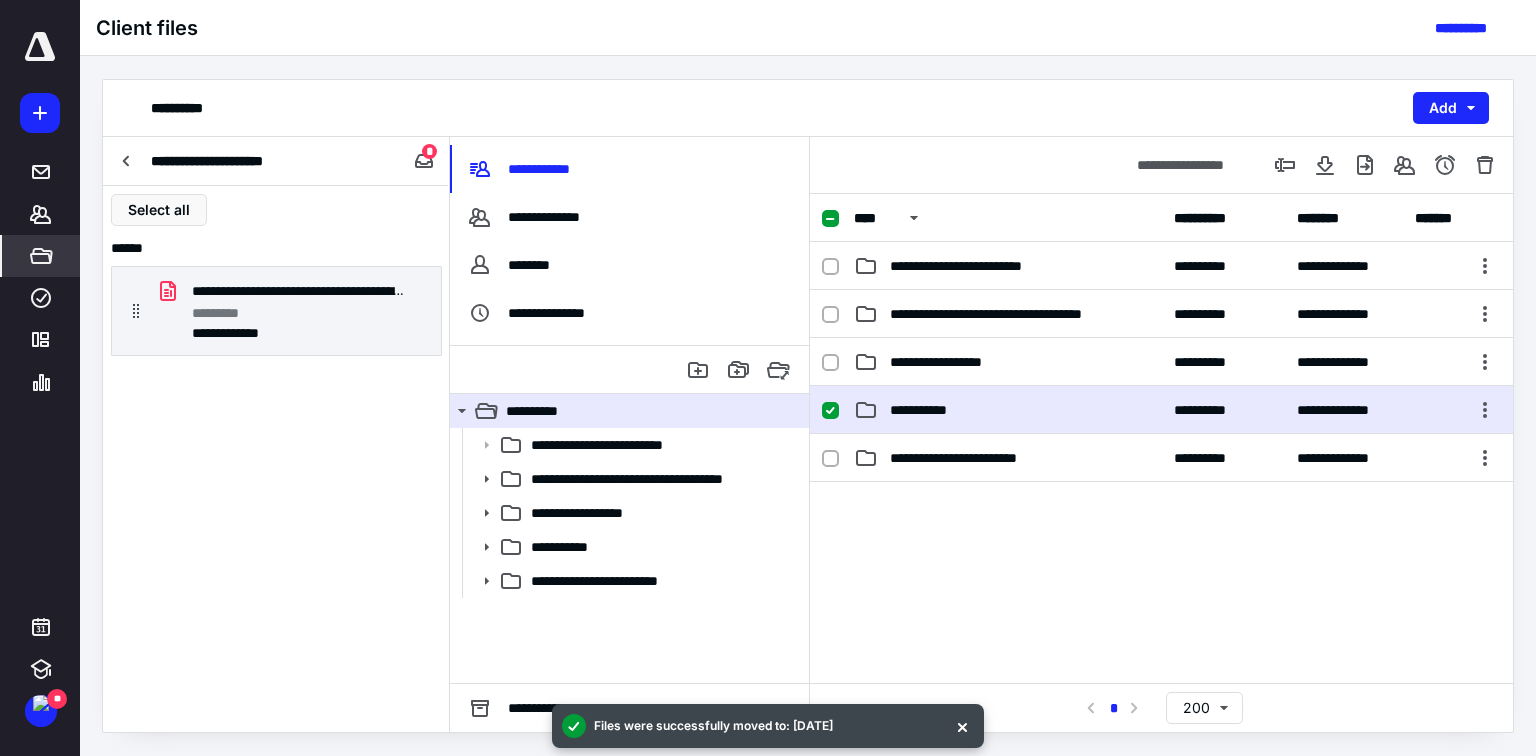 click on "**********" at bounding box center [1008, 410] 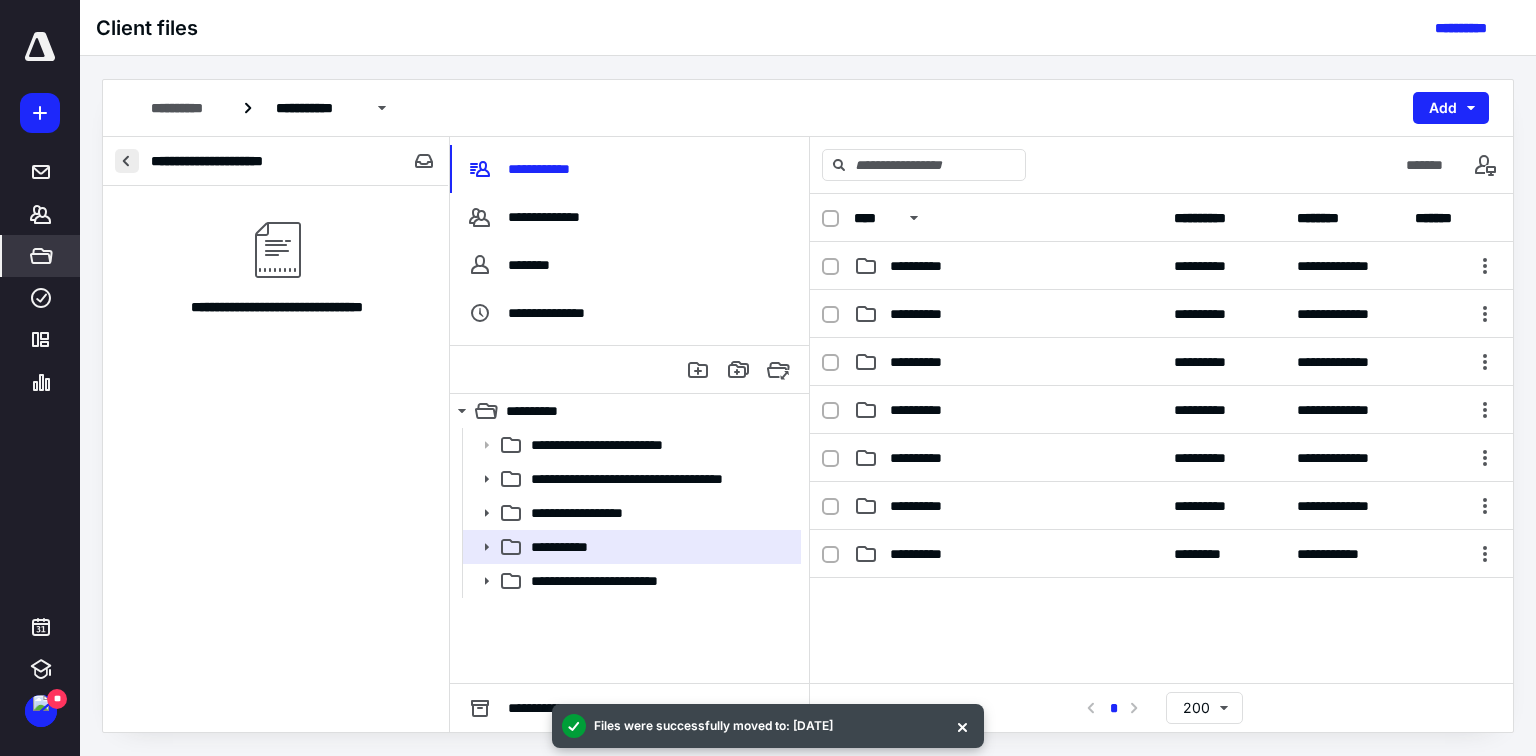 click at bounding box center [127, 161] 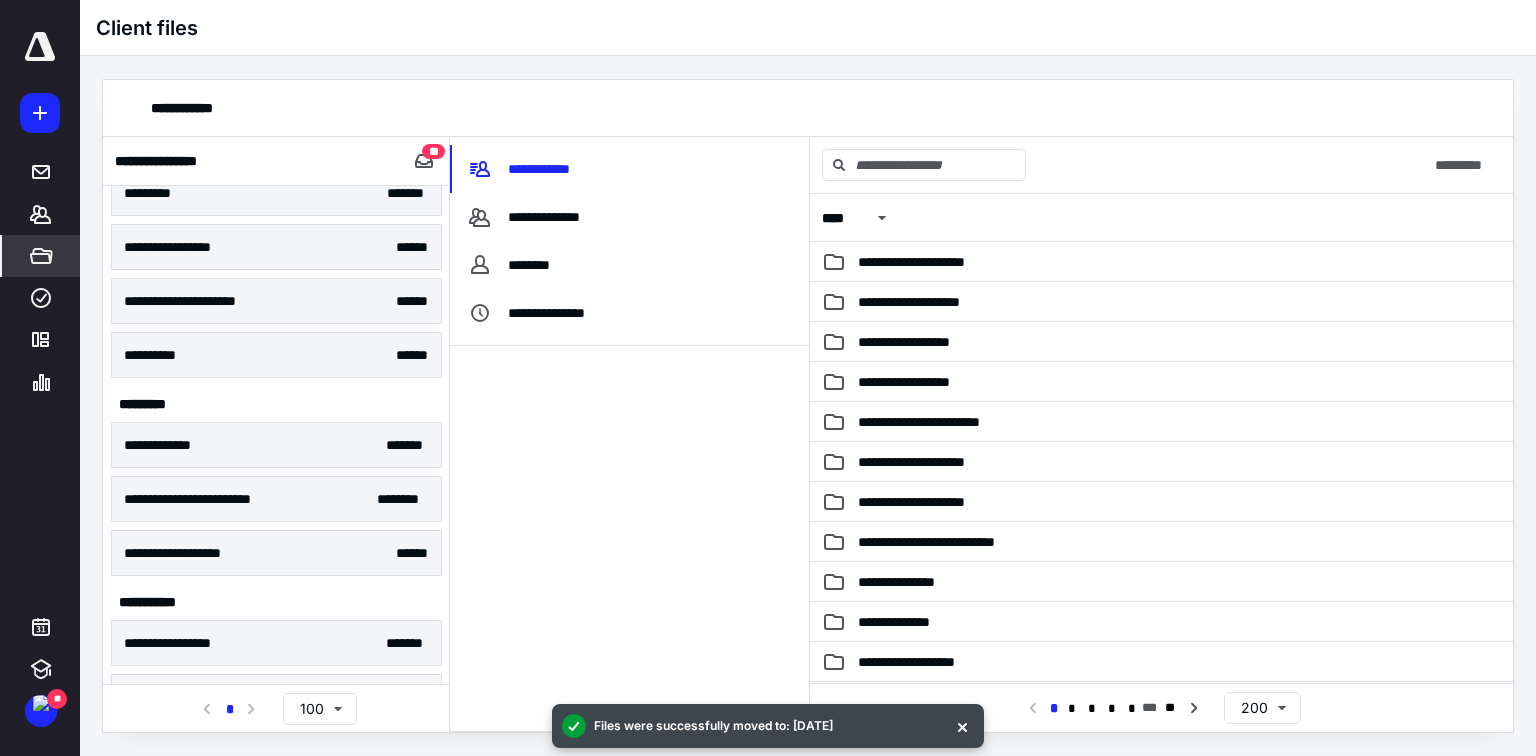 scroll, scrollTop: 459, scrollLeft: 0, axis: vertical 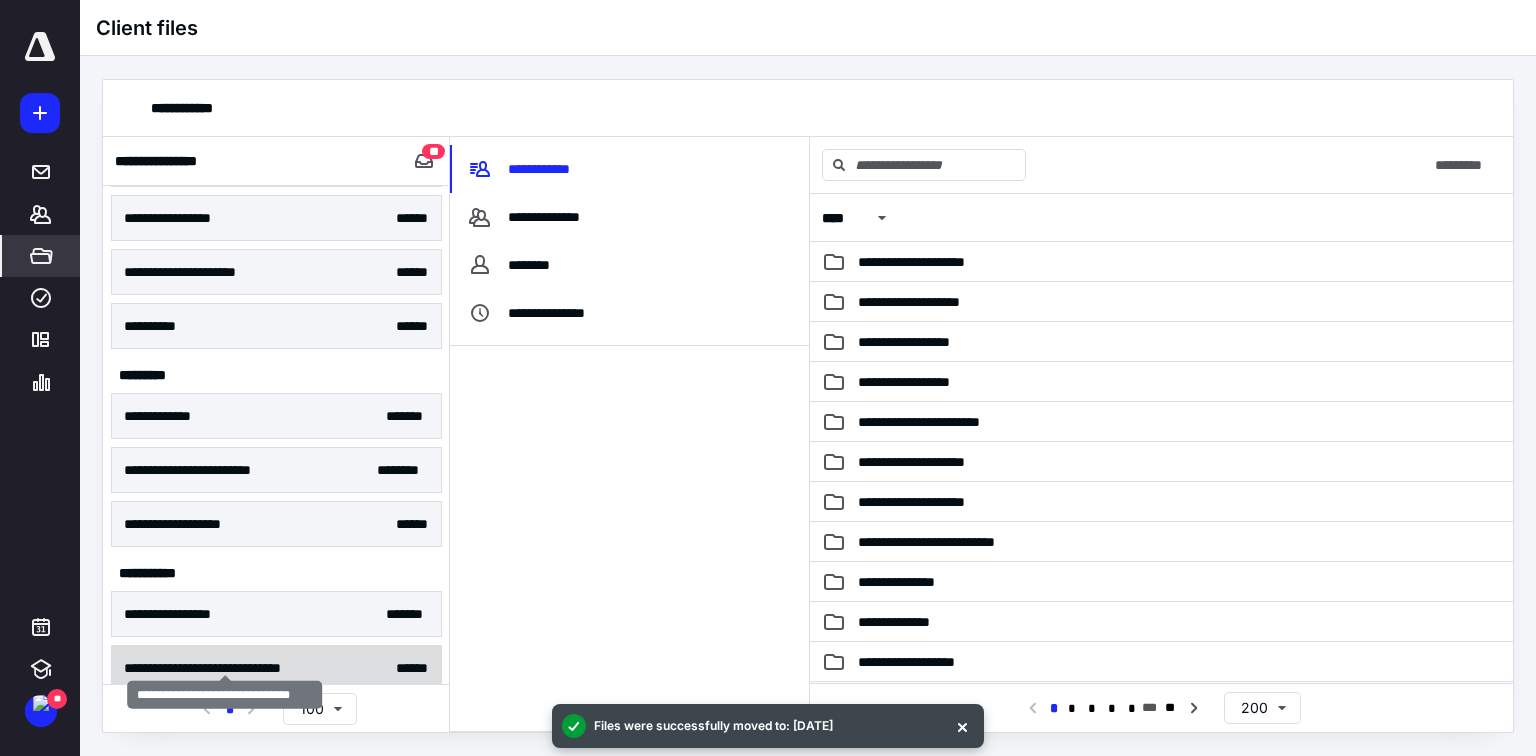 click on "**********" at bounding box center [225, 668] 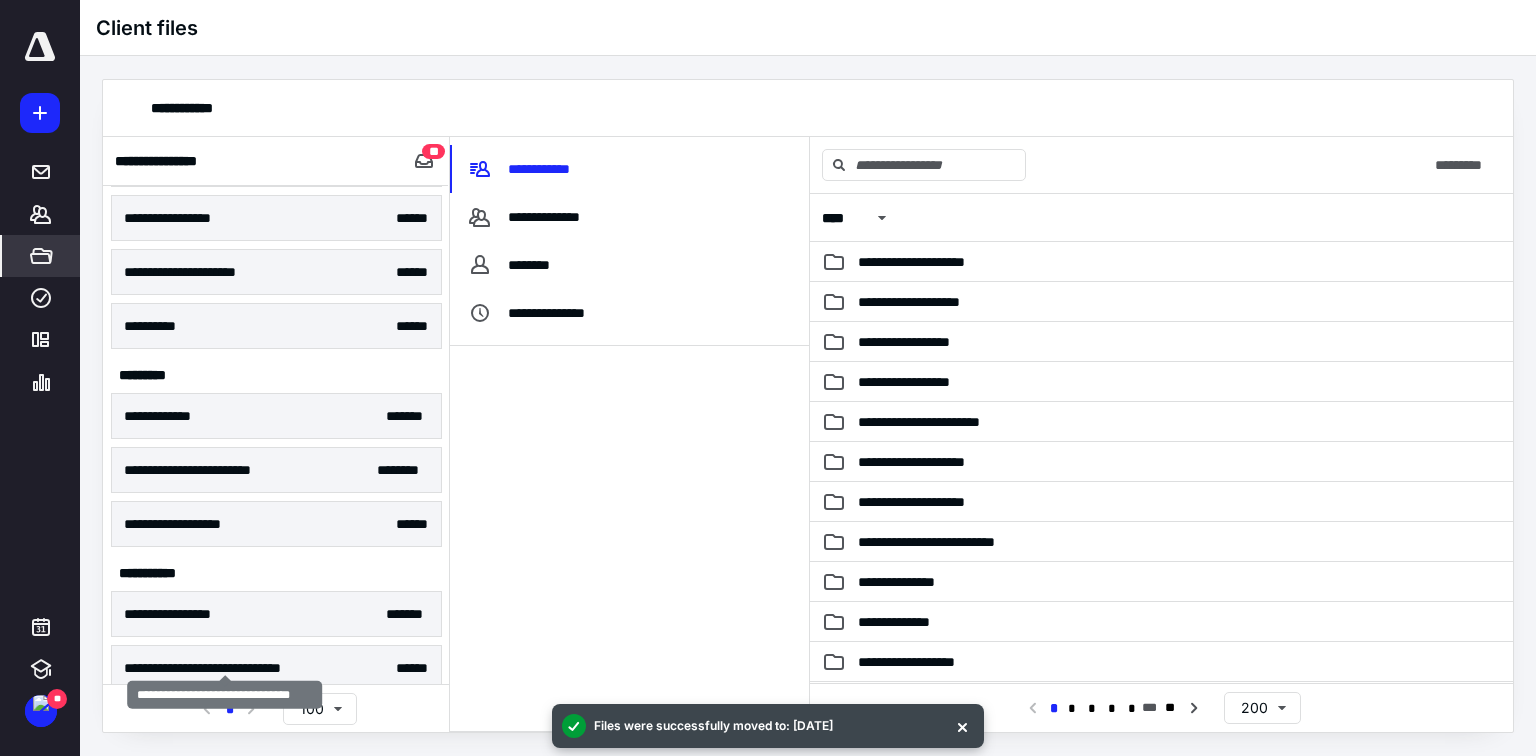 scroll, scrollTop: 0, scrollLeft: 0, axis: both 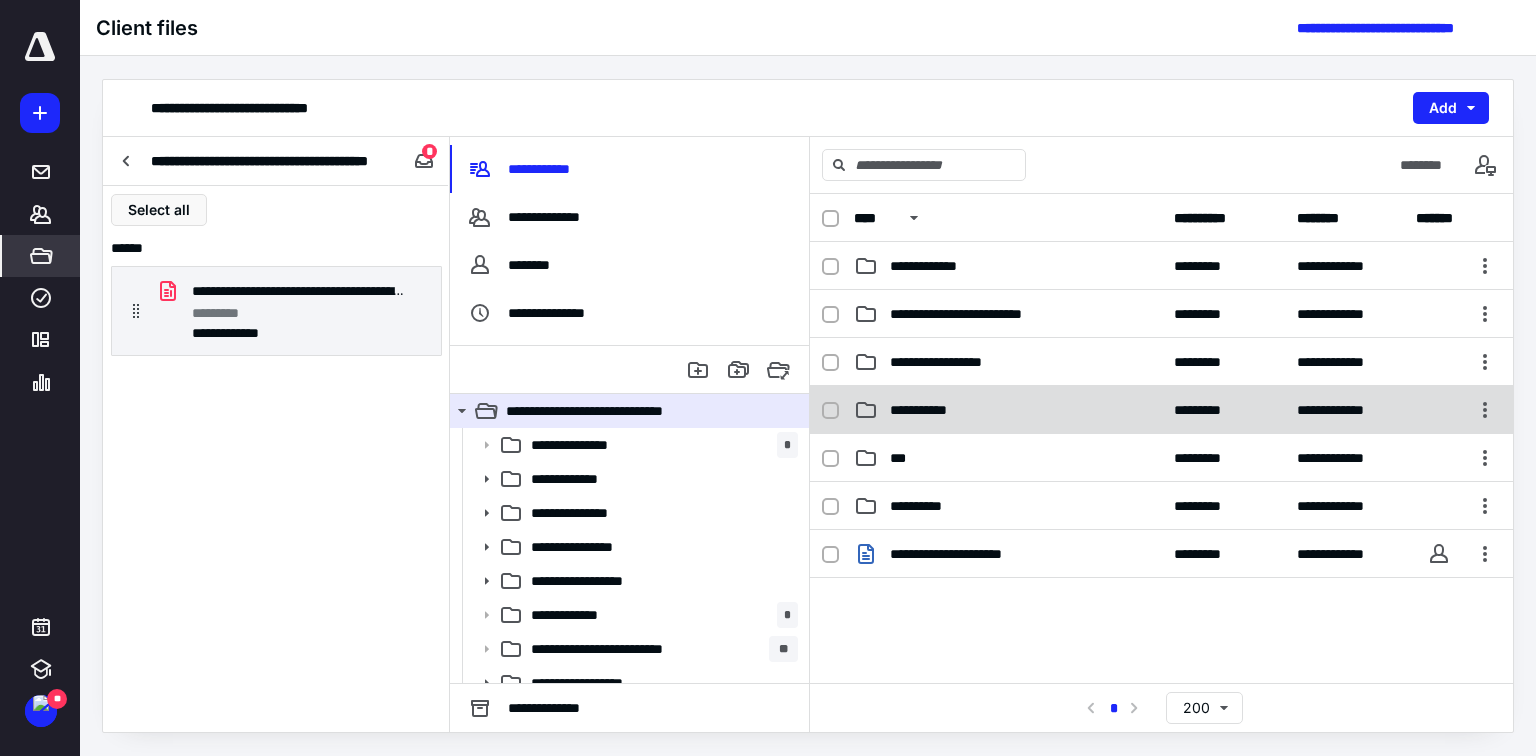 click on "**********" at bounding box center [928, 410] 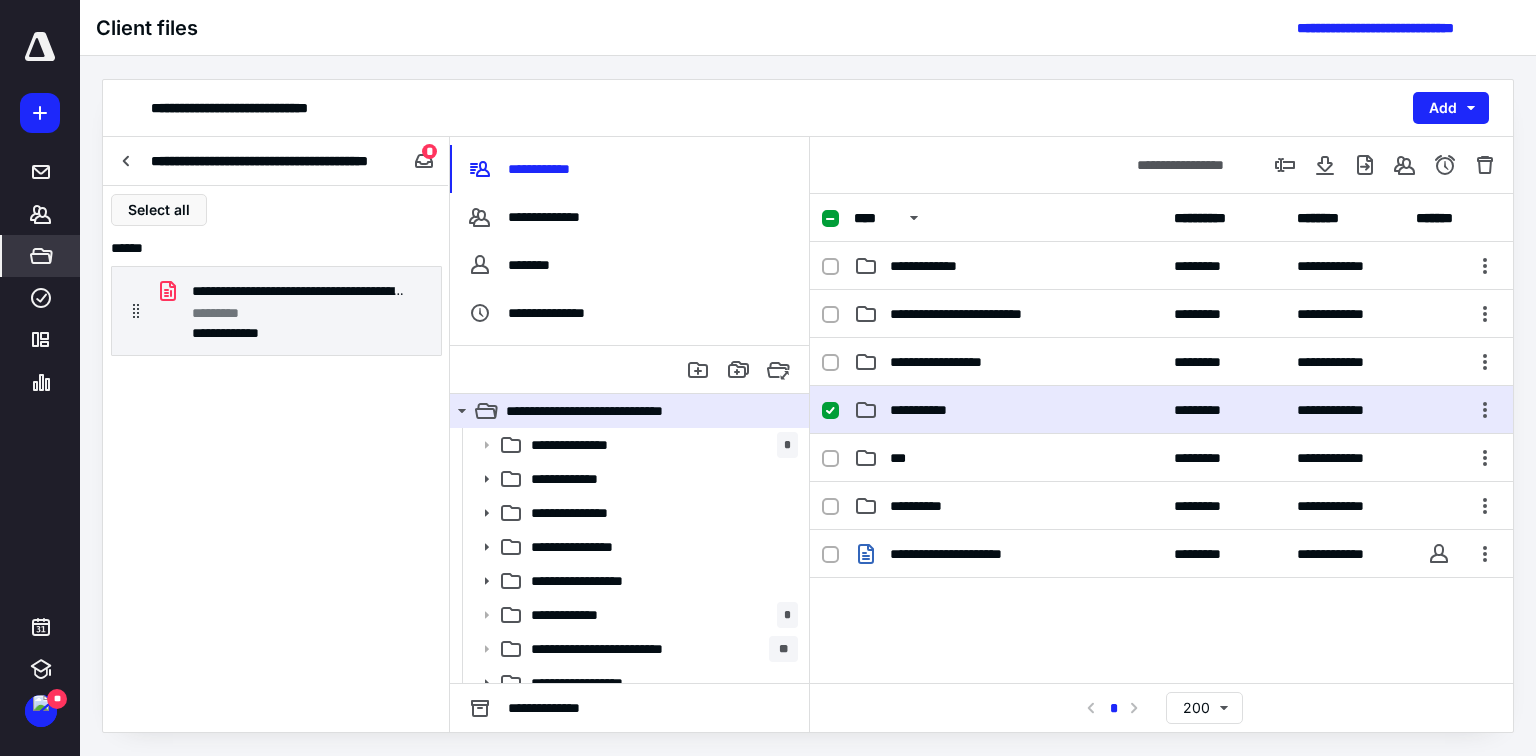 click on "**********" at bounding box center (928, 410) 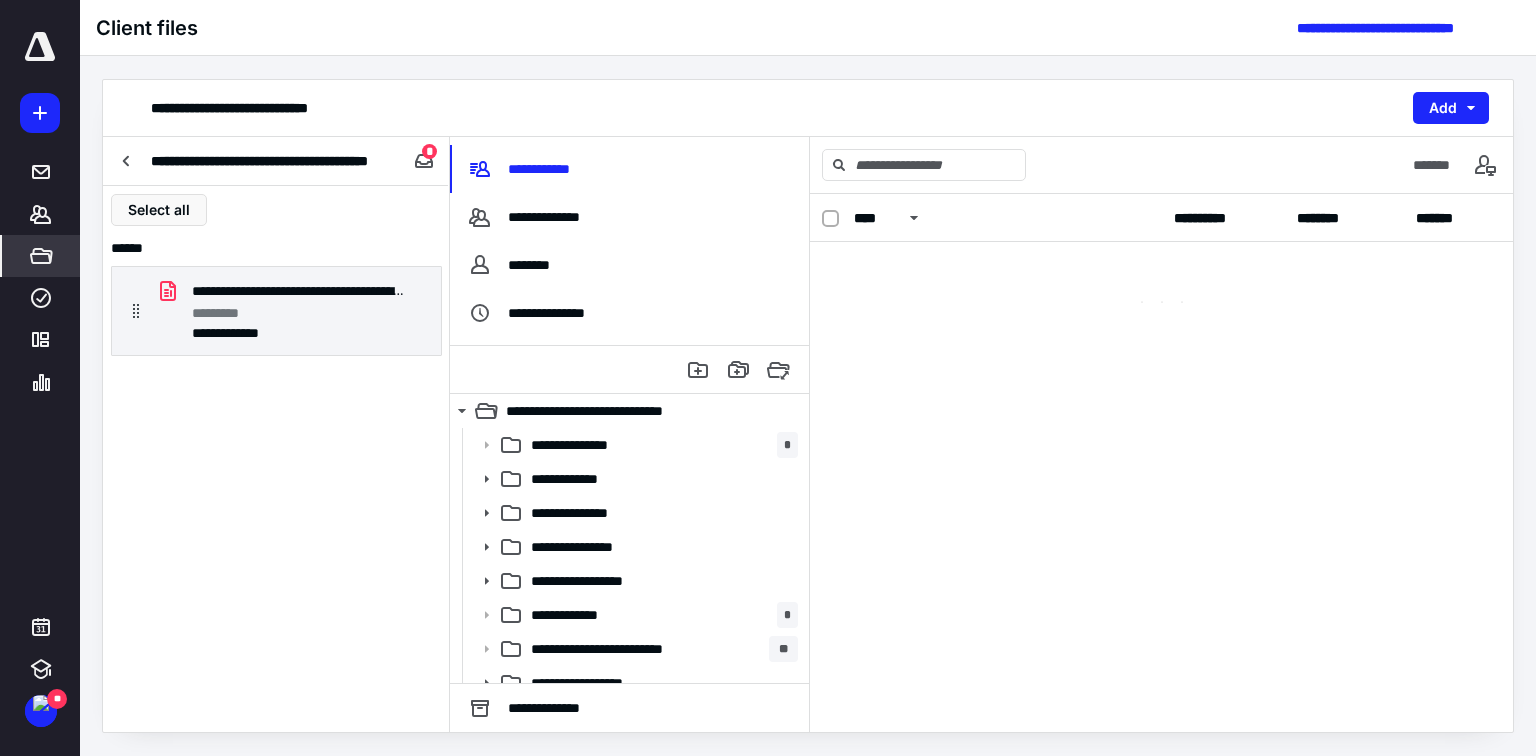 scroll, scrollTop: 0, scrollLeft: 0, axis: both 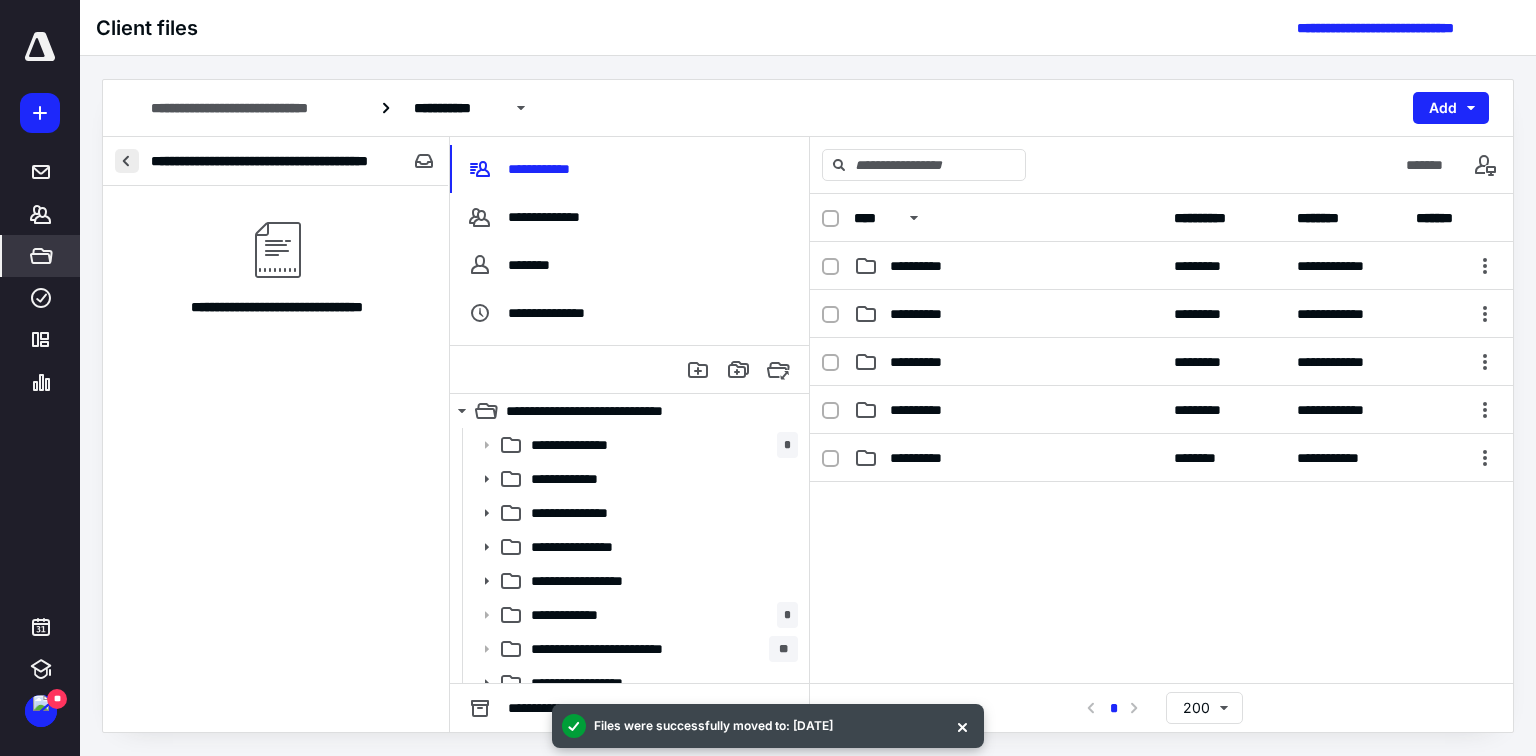 click at bounding box center (127, 161) 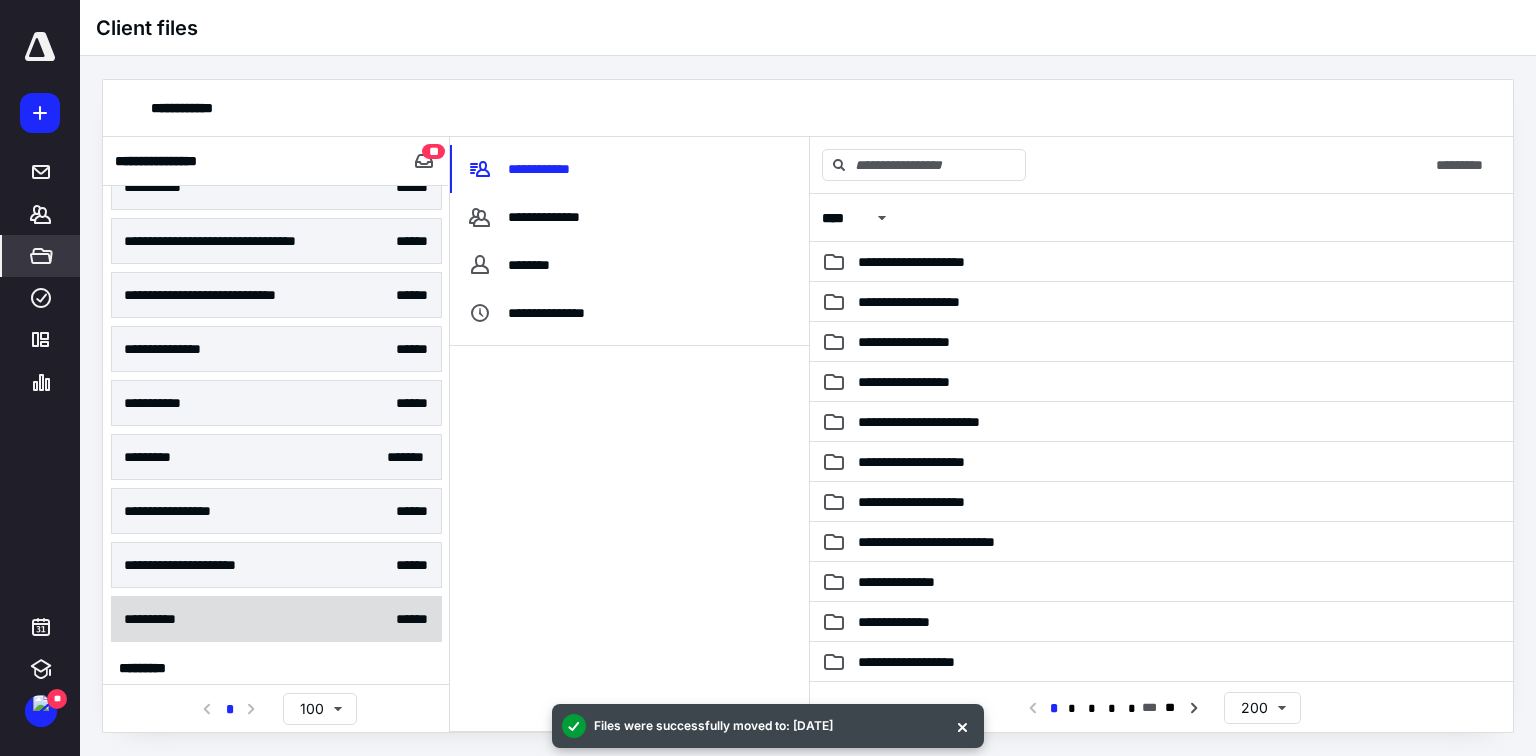 scroll, scrollTop: 405, scrollLeft: 0, axis: vertical 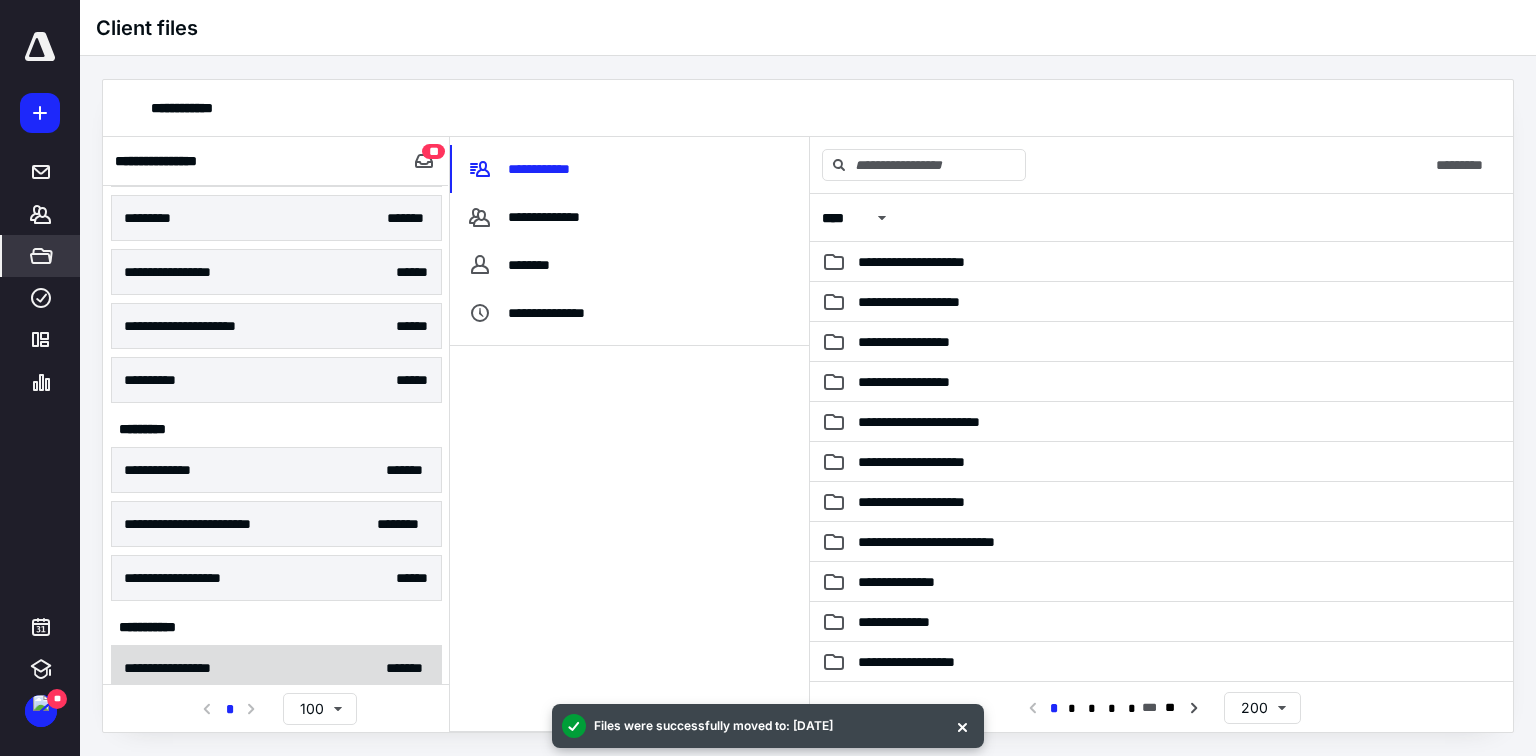 click on "**********" at bounding box center (276, 668) 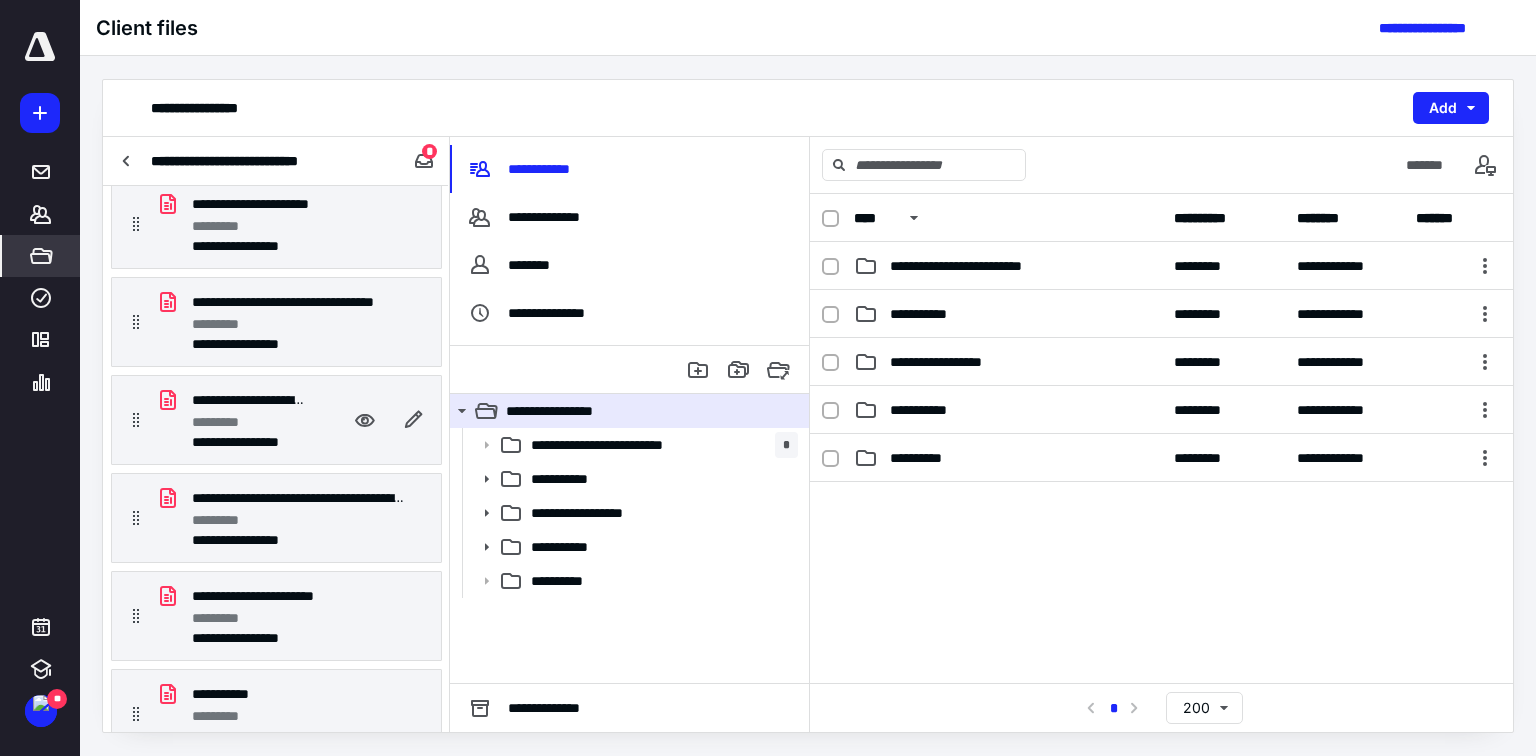 scroll, scrollTop: 305, scrollLeft: 0, axis: vertical 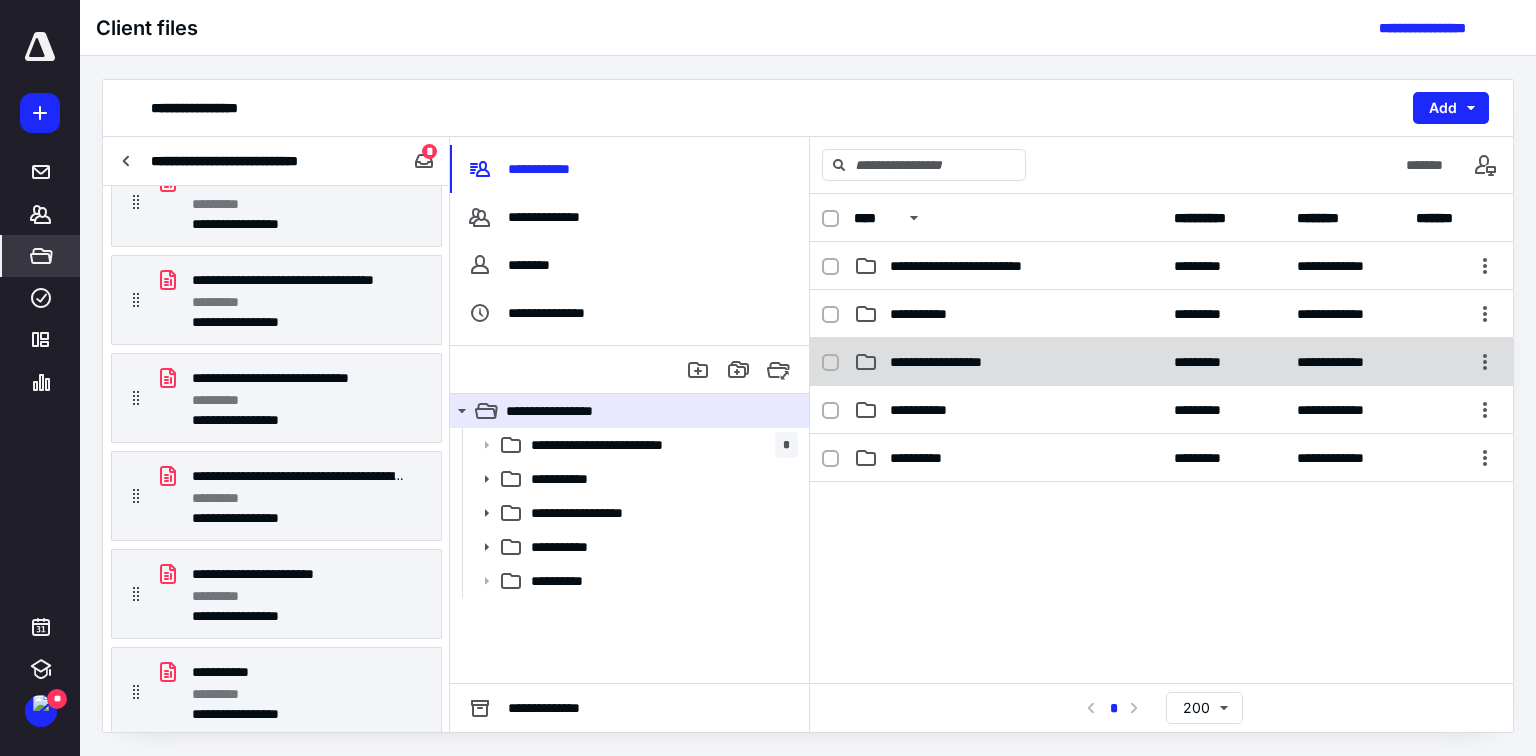 click on "**********" at bounding box center (1008, 362) 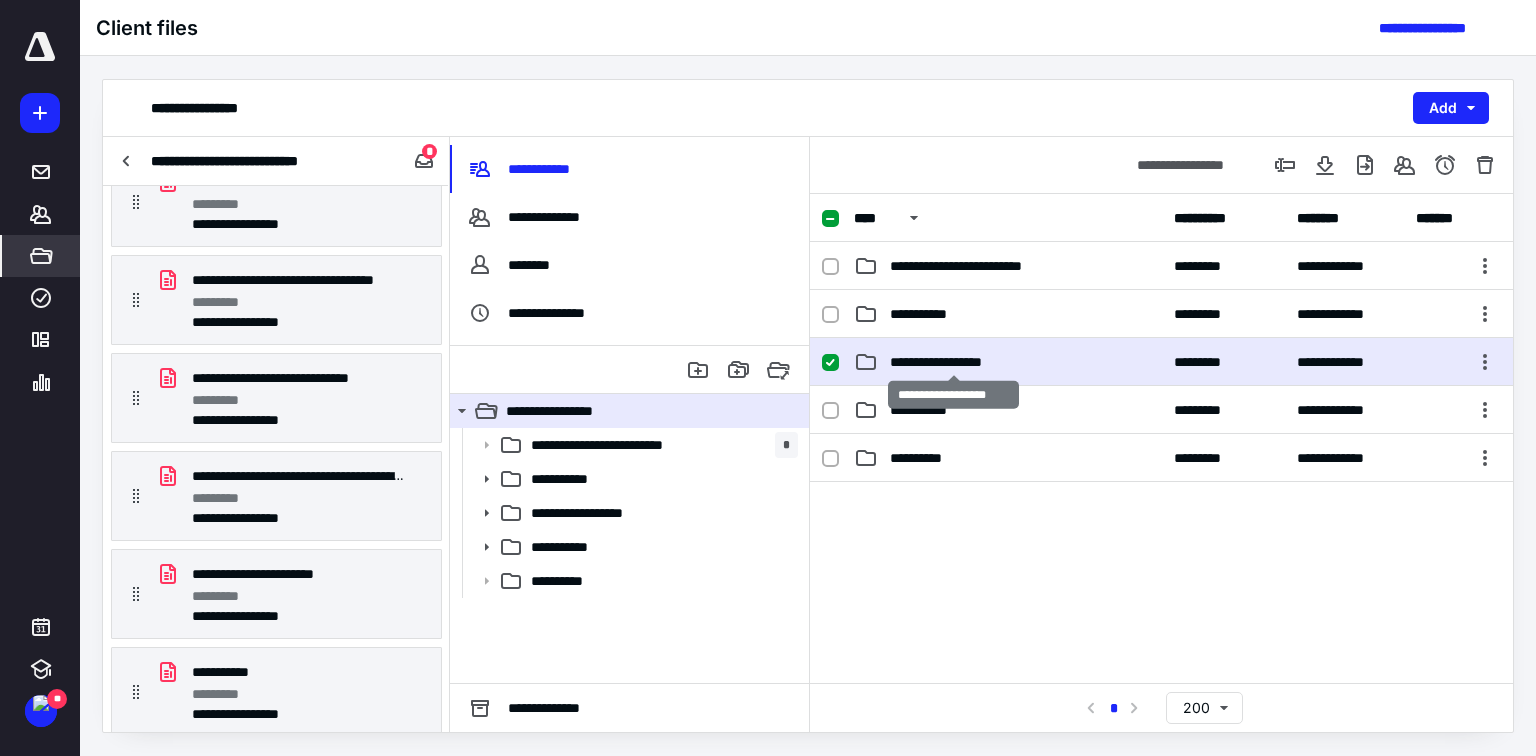 click on "**********" at bounding box center [954, 362] 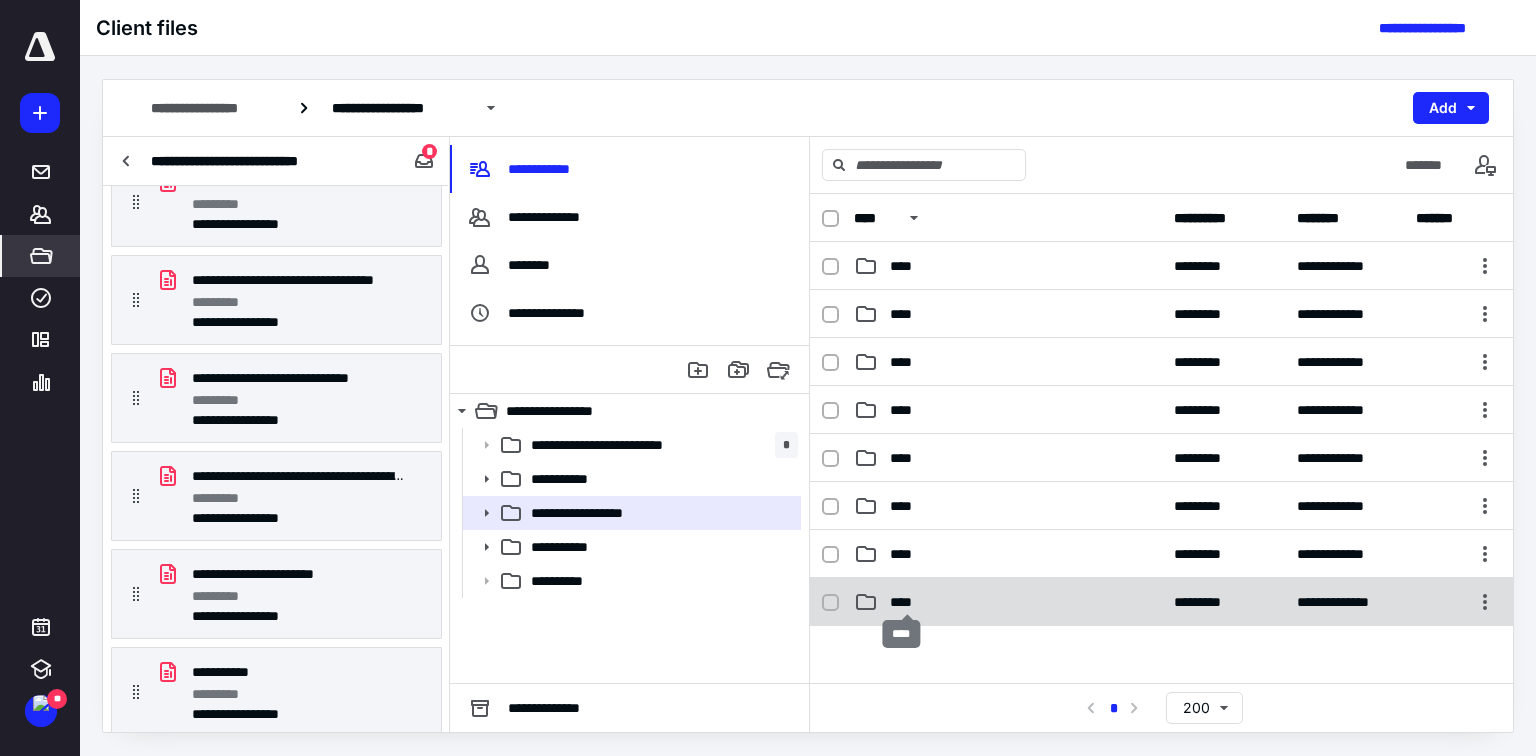 click on "****" at bounding box center (907, 602) 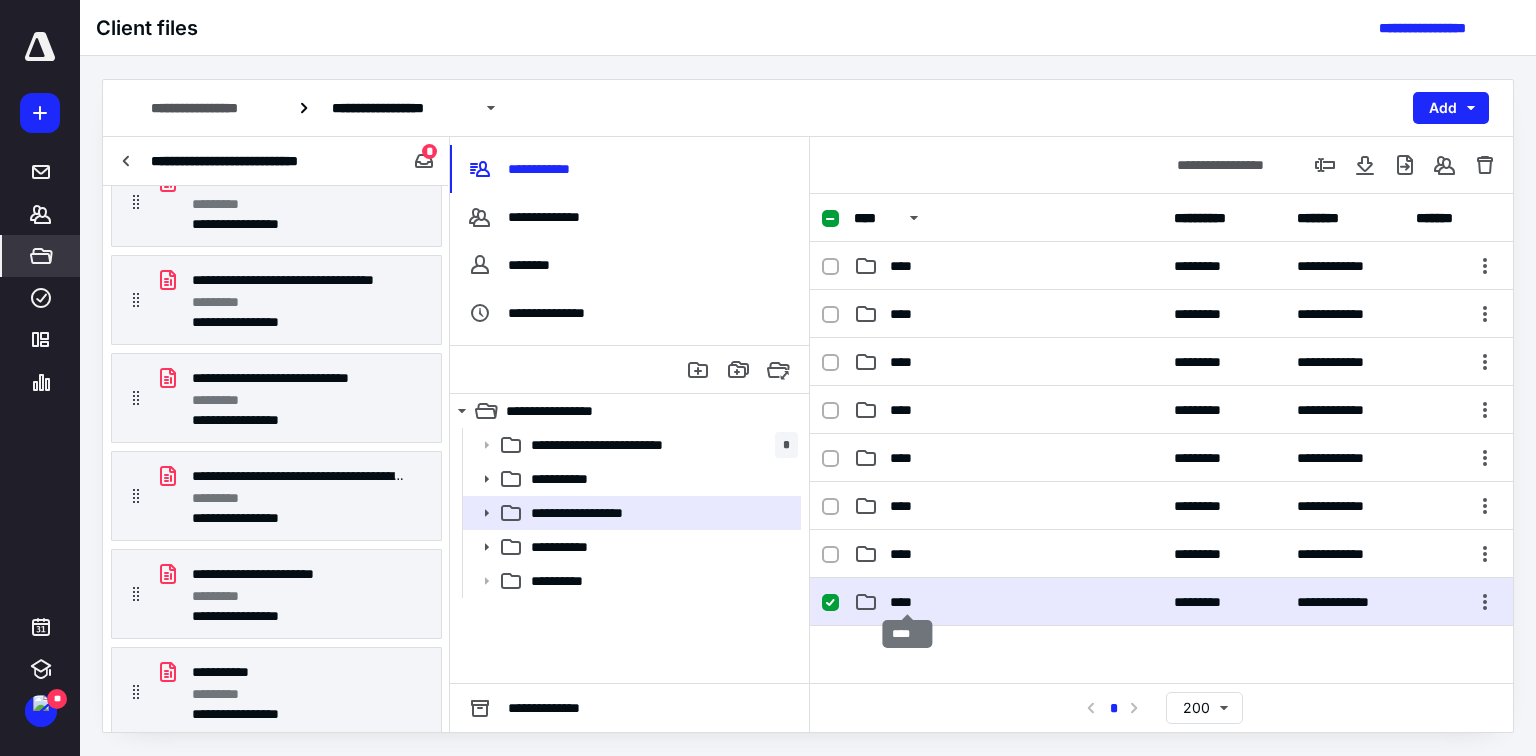 click on "****" at bounding box center (907, 602) 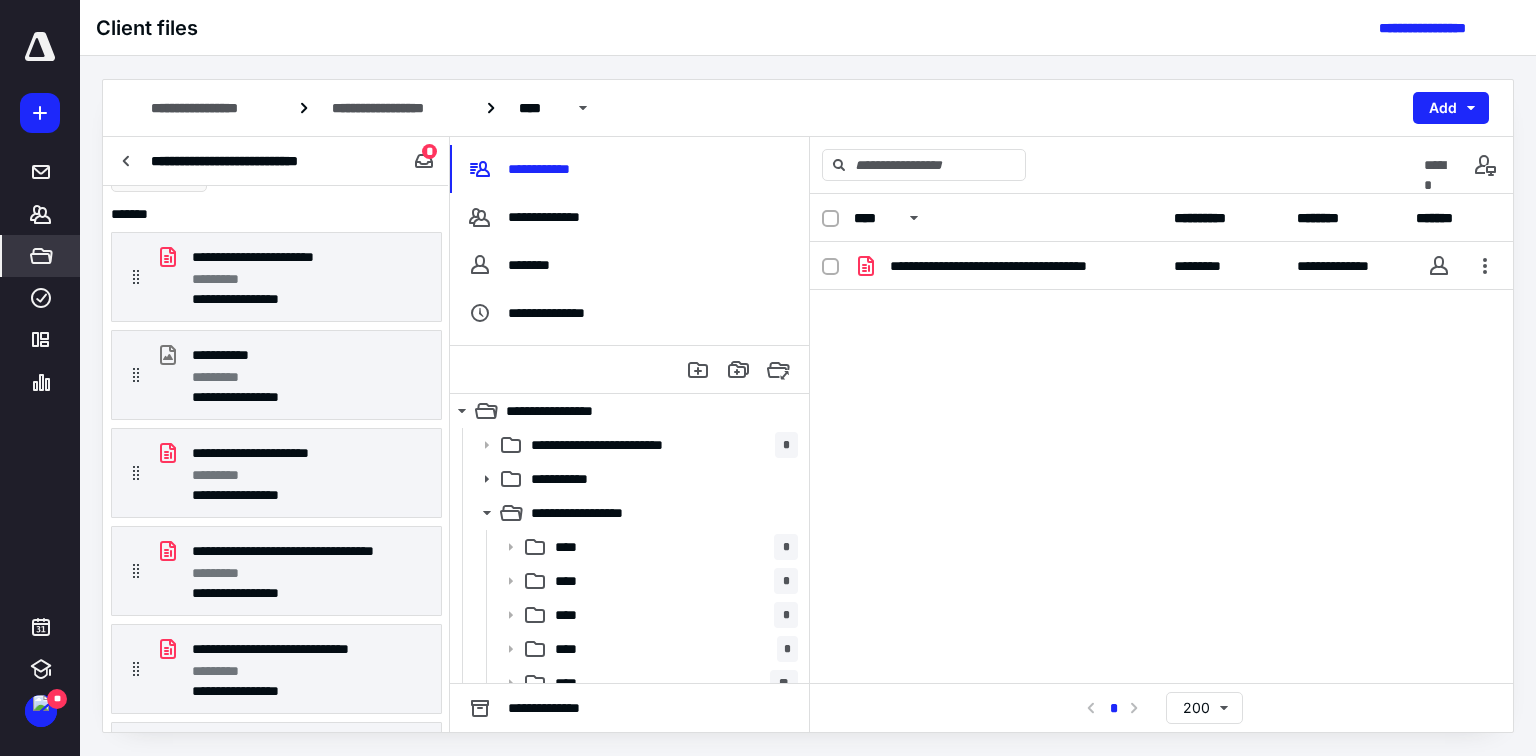 scroll, scrollTop: 0, scrollLeft: 0, axis: both 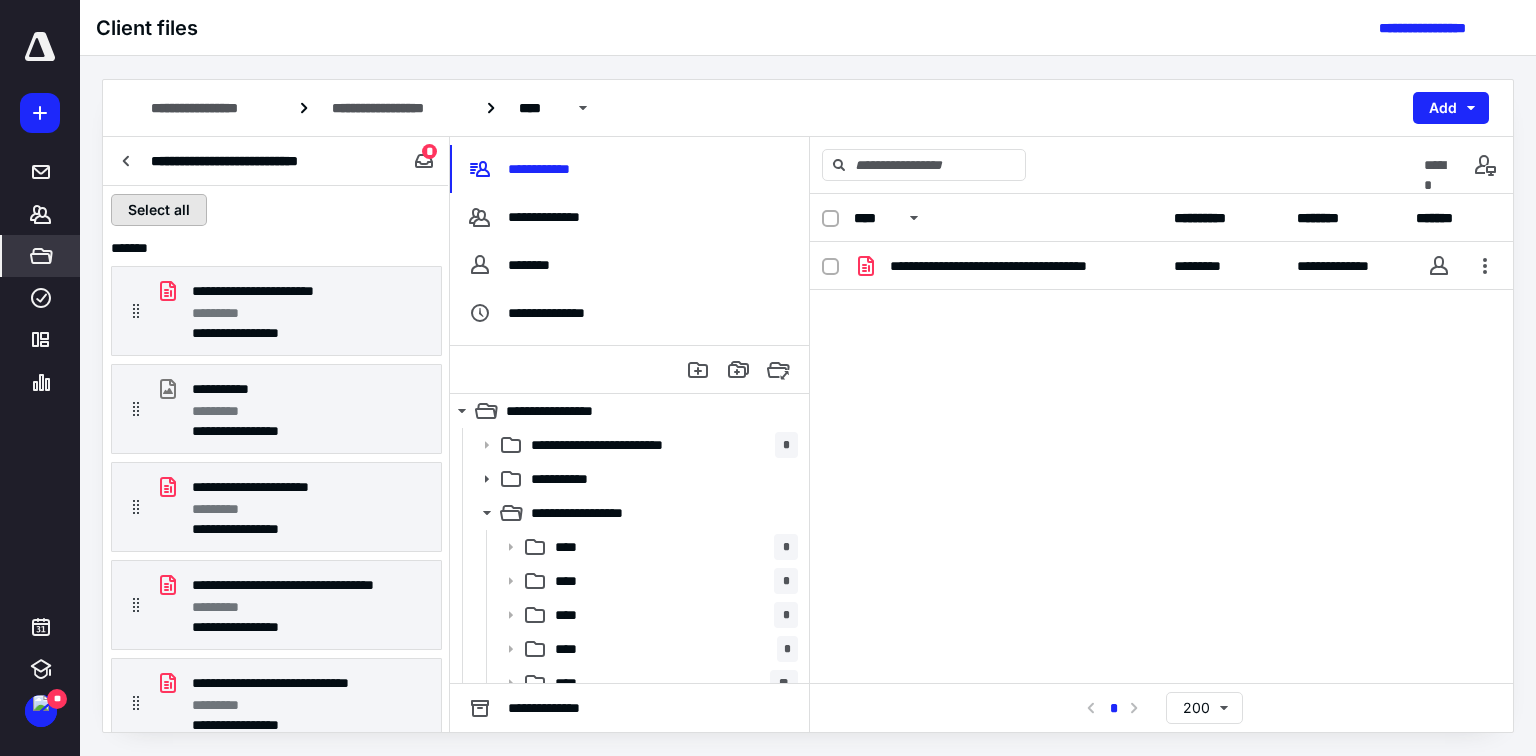 click on "Select all" at bounding box center (159, 210) 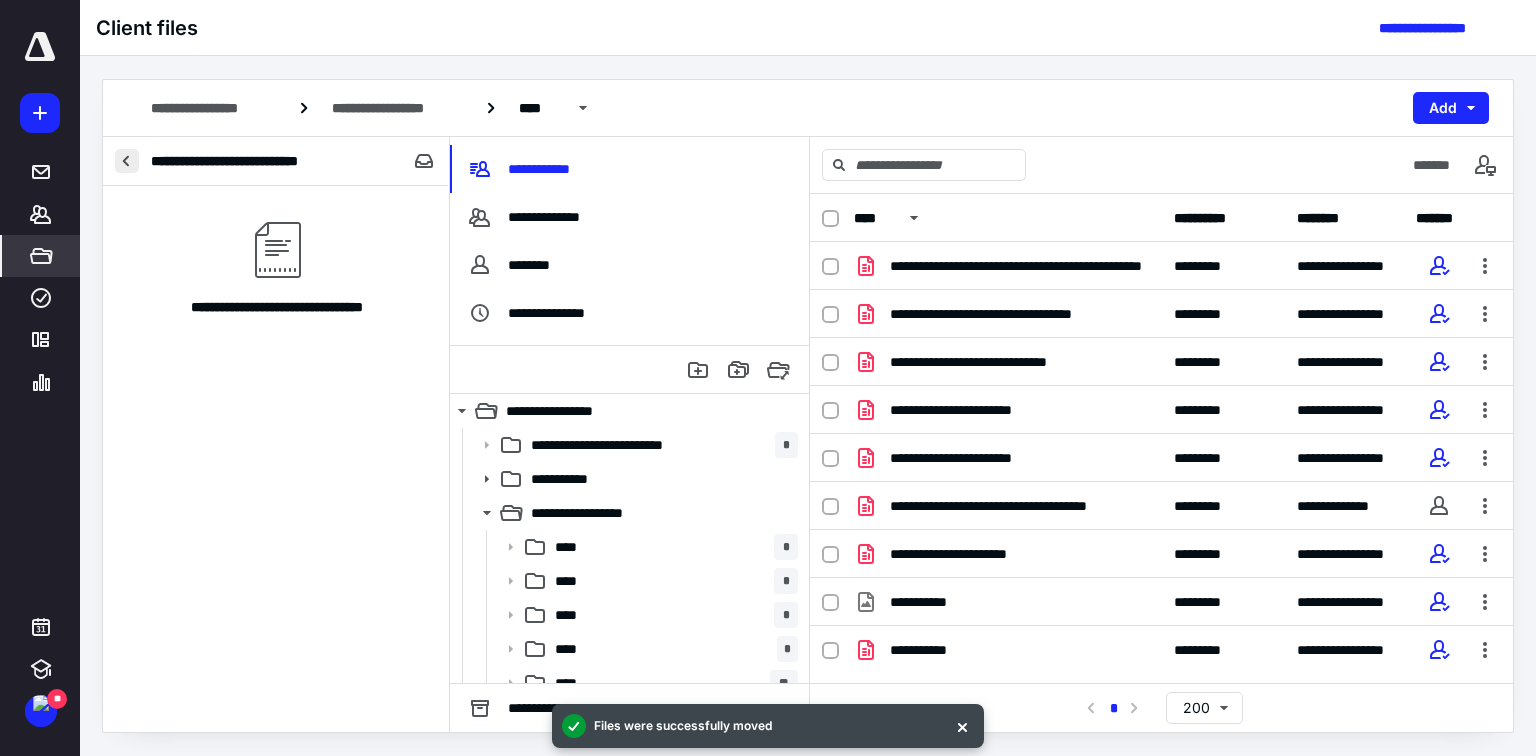 click at bounding box center [127, 161] 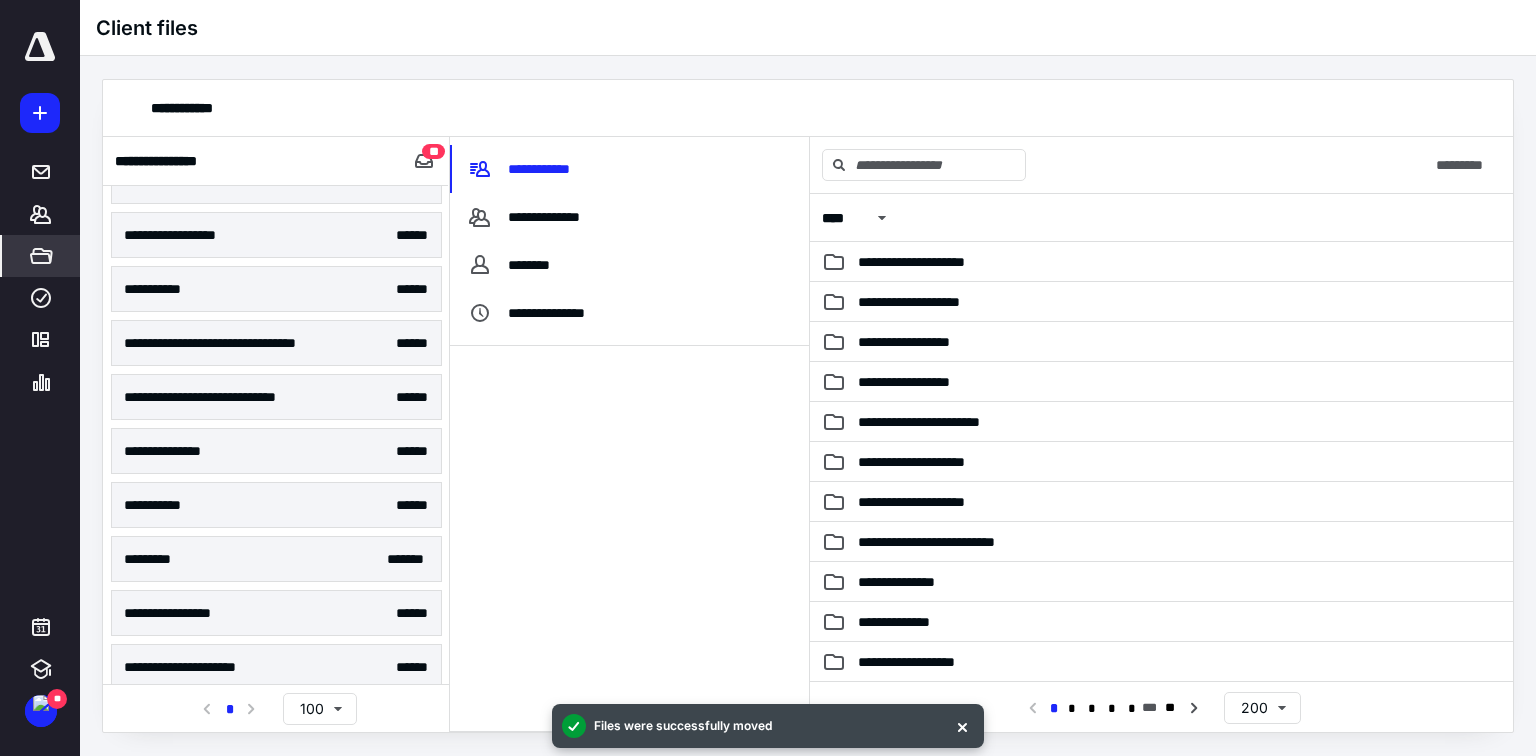 scroll, scrollTop: 316, scrollLeft: 0, axis: vertical 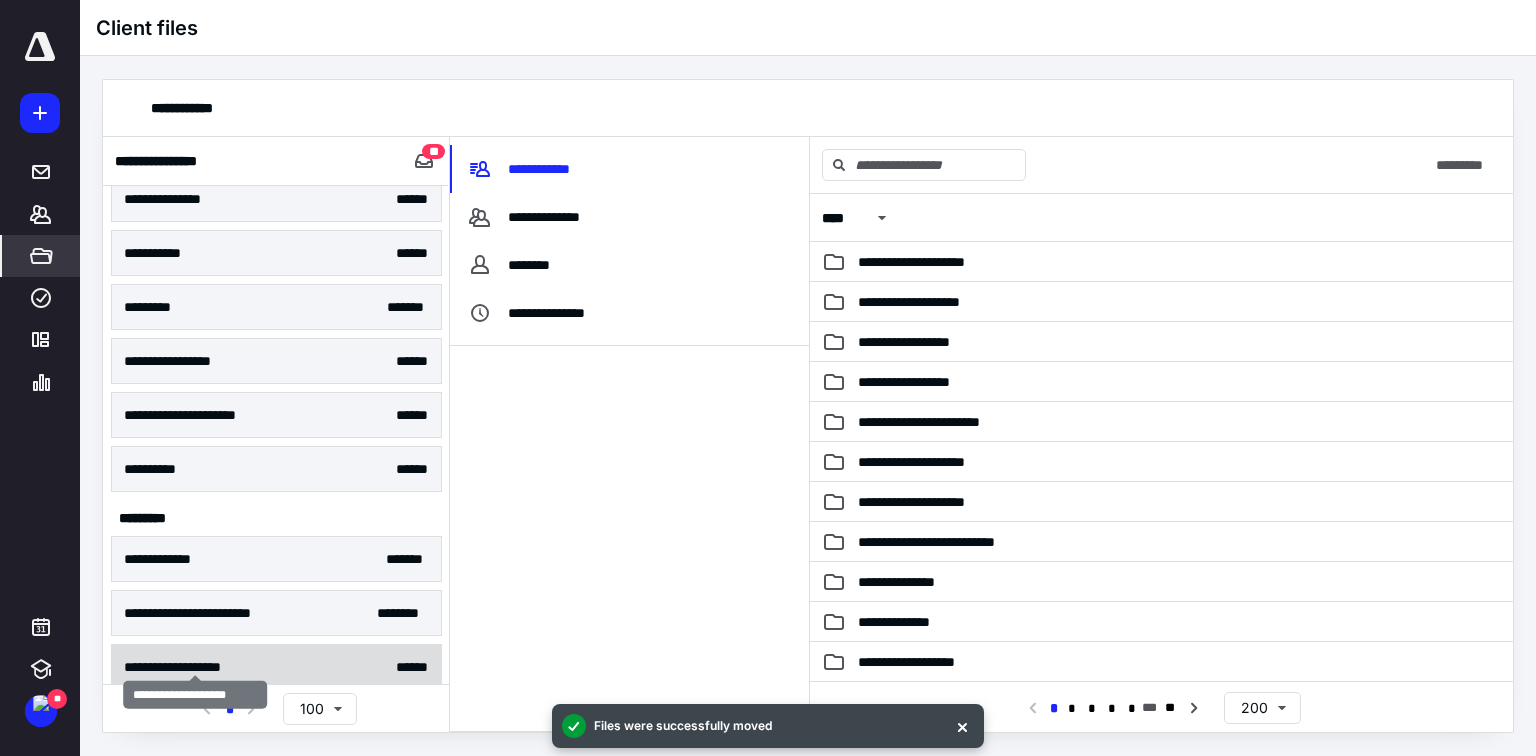 click on "**********" at bounding box center (195, 667) 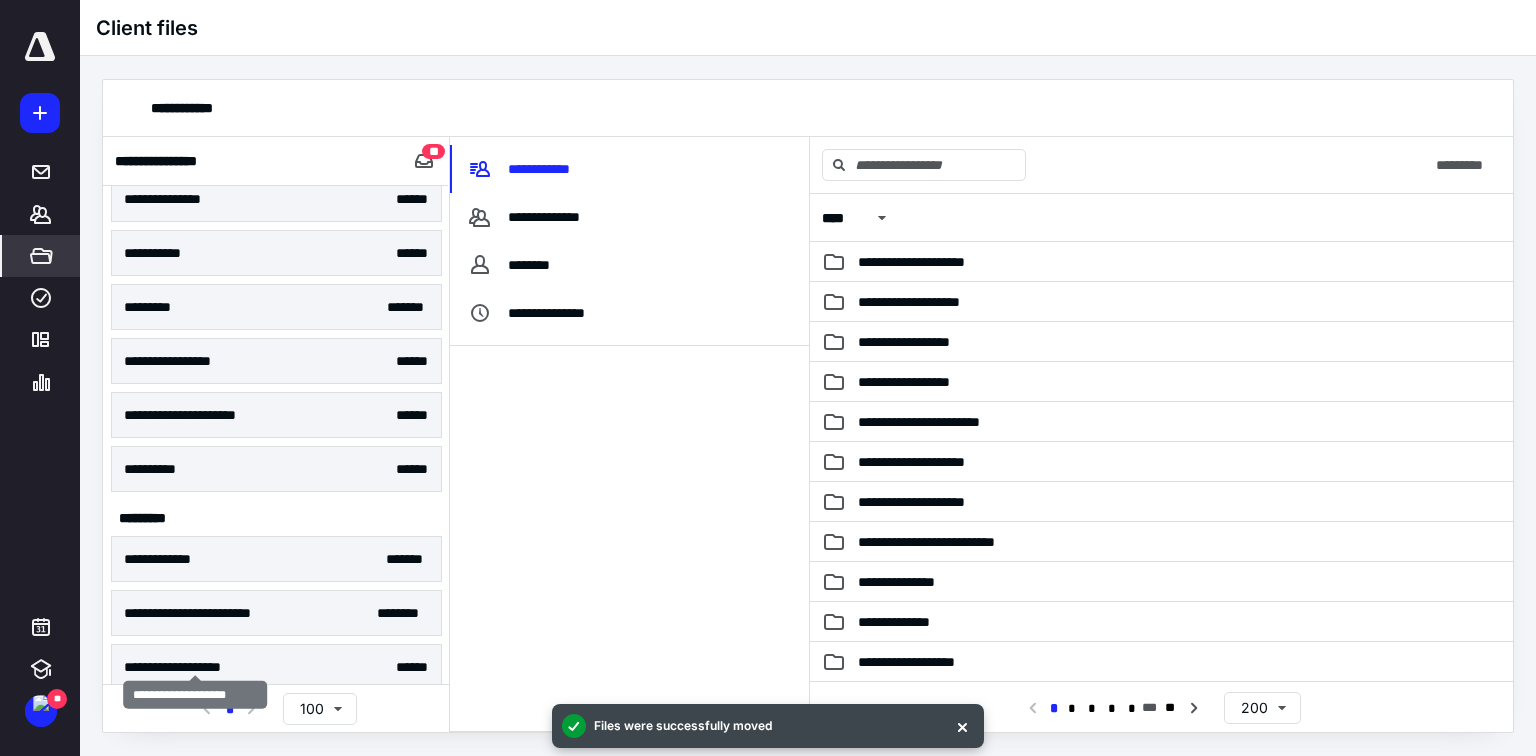 scroll, scrollTop: 0, scrollLeft: 0, axis: both 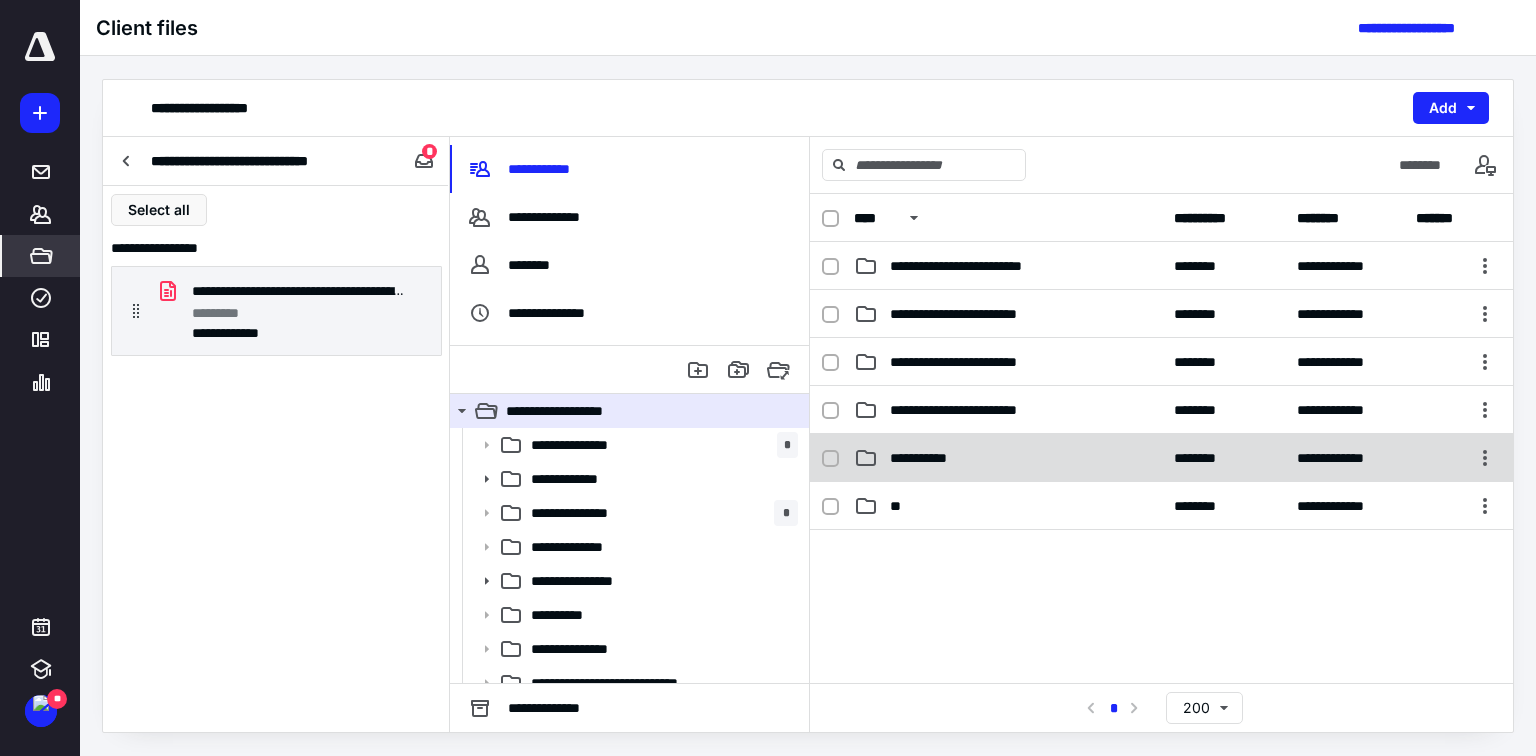 click on "**********" at bounding box center [928, 458] 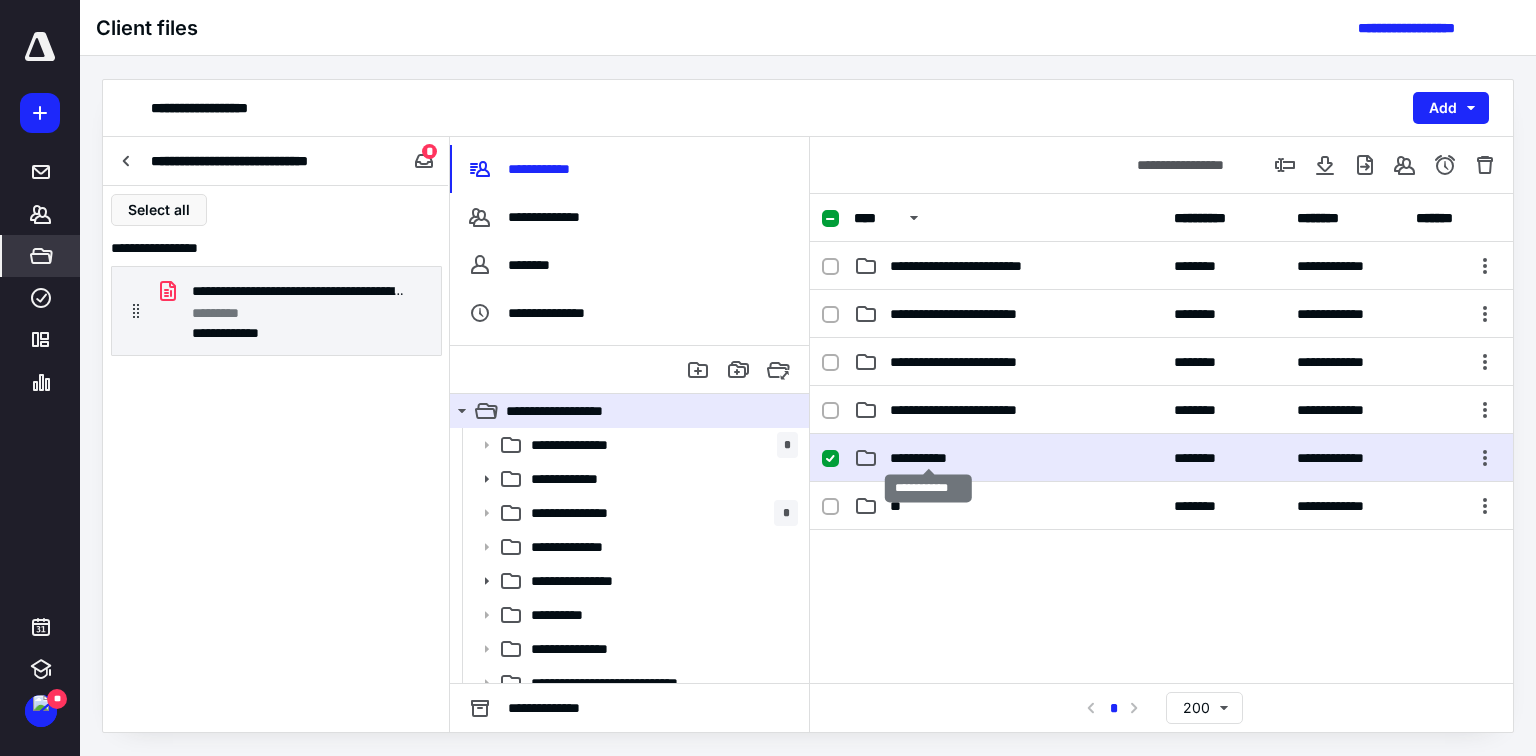 click on "**********" at bounding box center (928, 458) 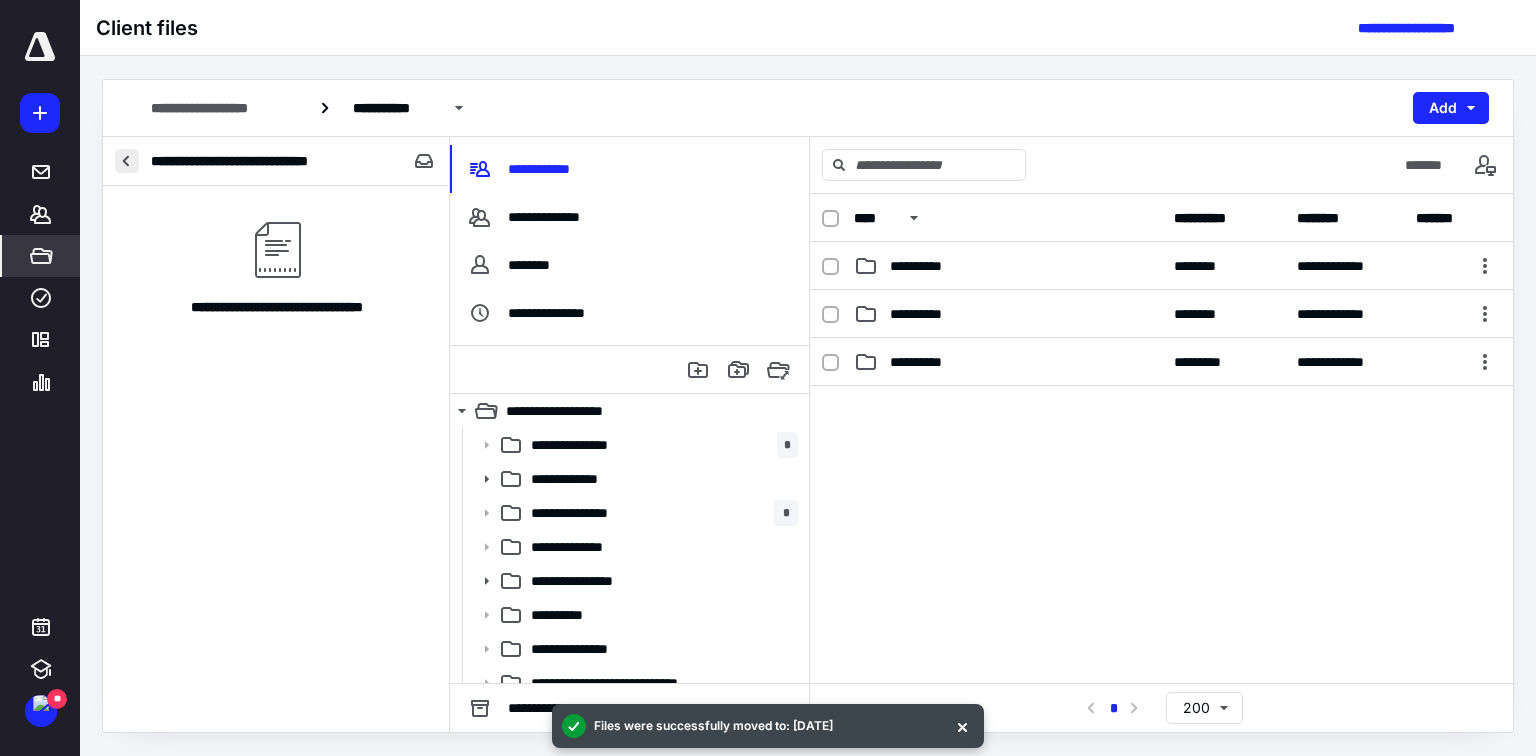 click at bounding box center [127, 161] 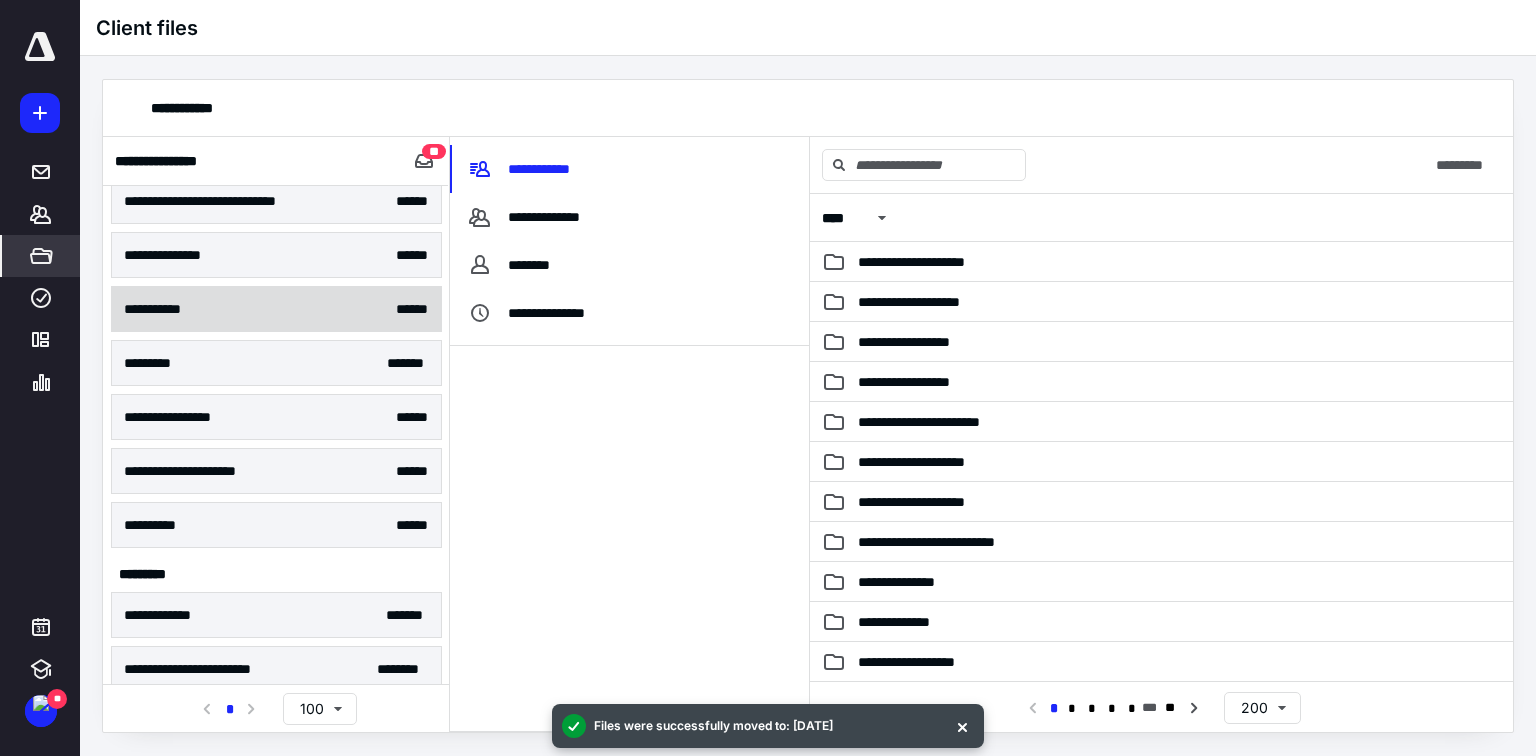 scroll, scrollTop: 262, scrollLeft: 0, axis: vertical 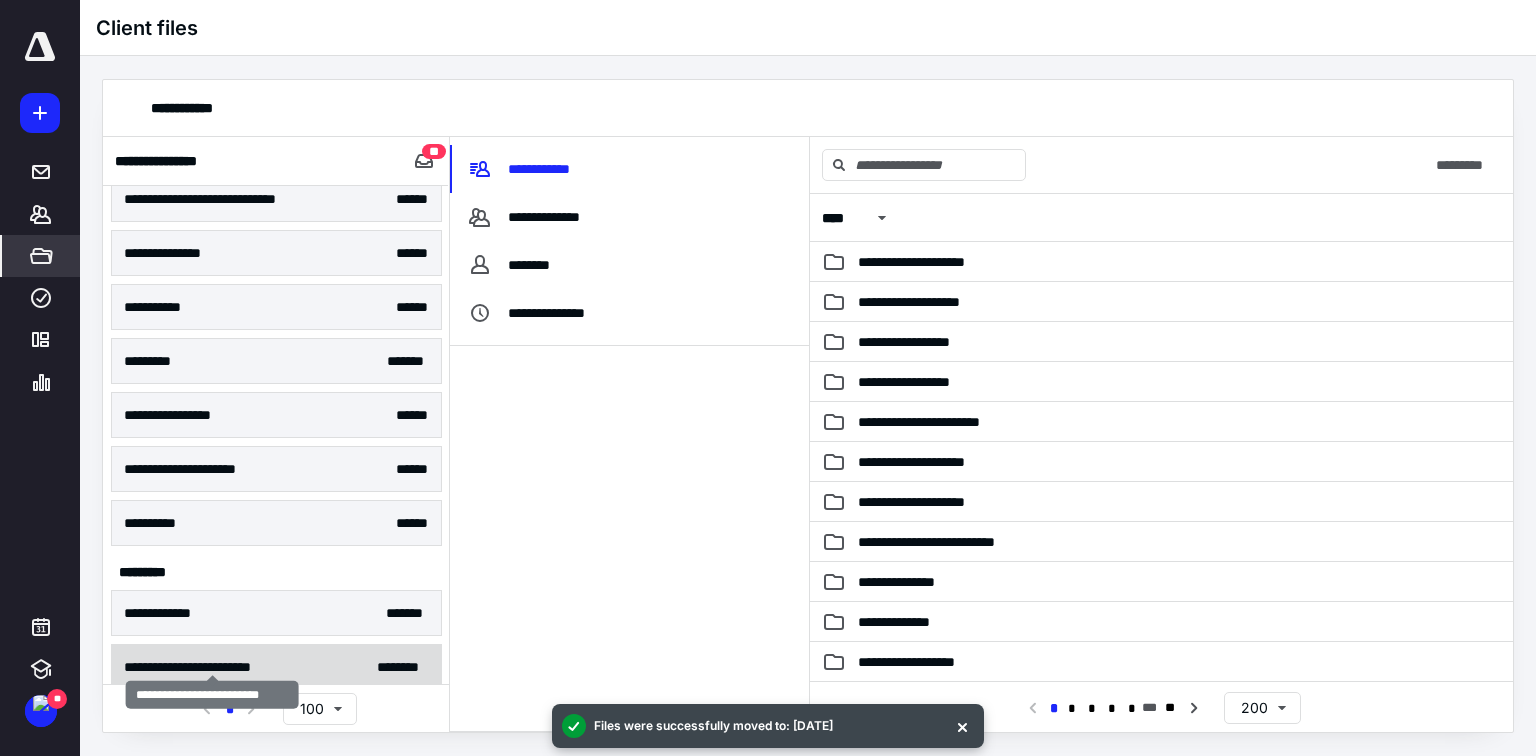 click on "**********" at bounding box center [212, 667] 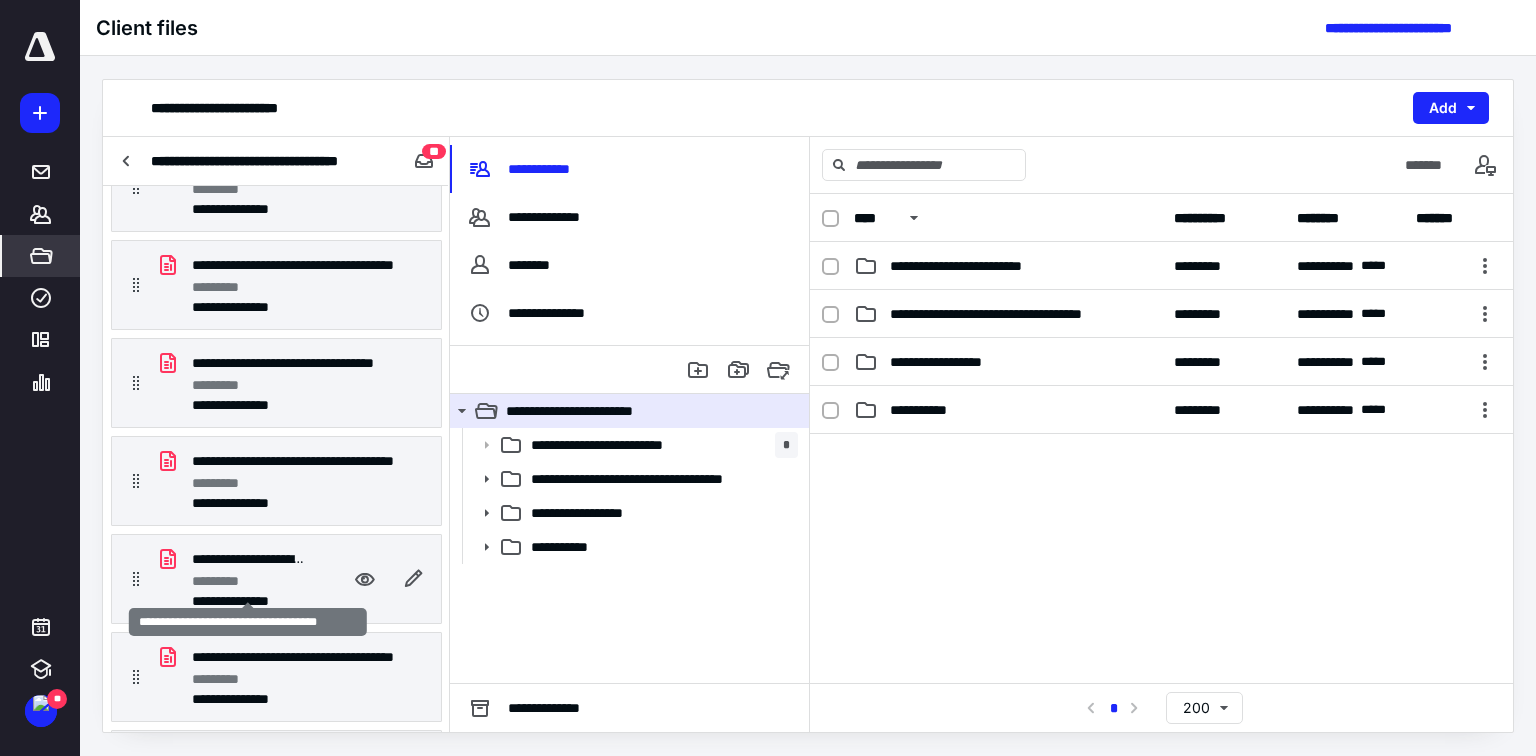 scroll, scrollTop: 0, scrollLeft: 0, axis: both 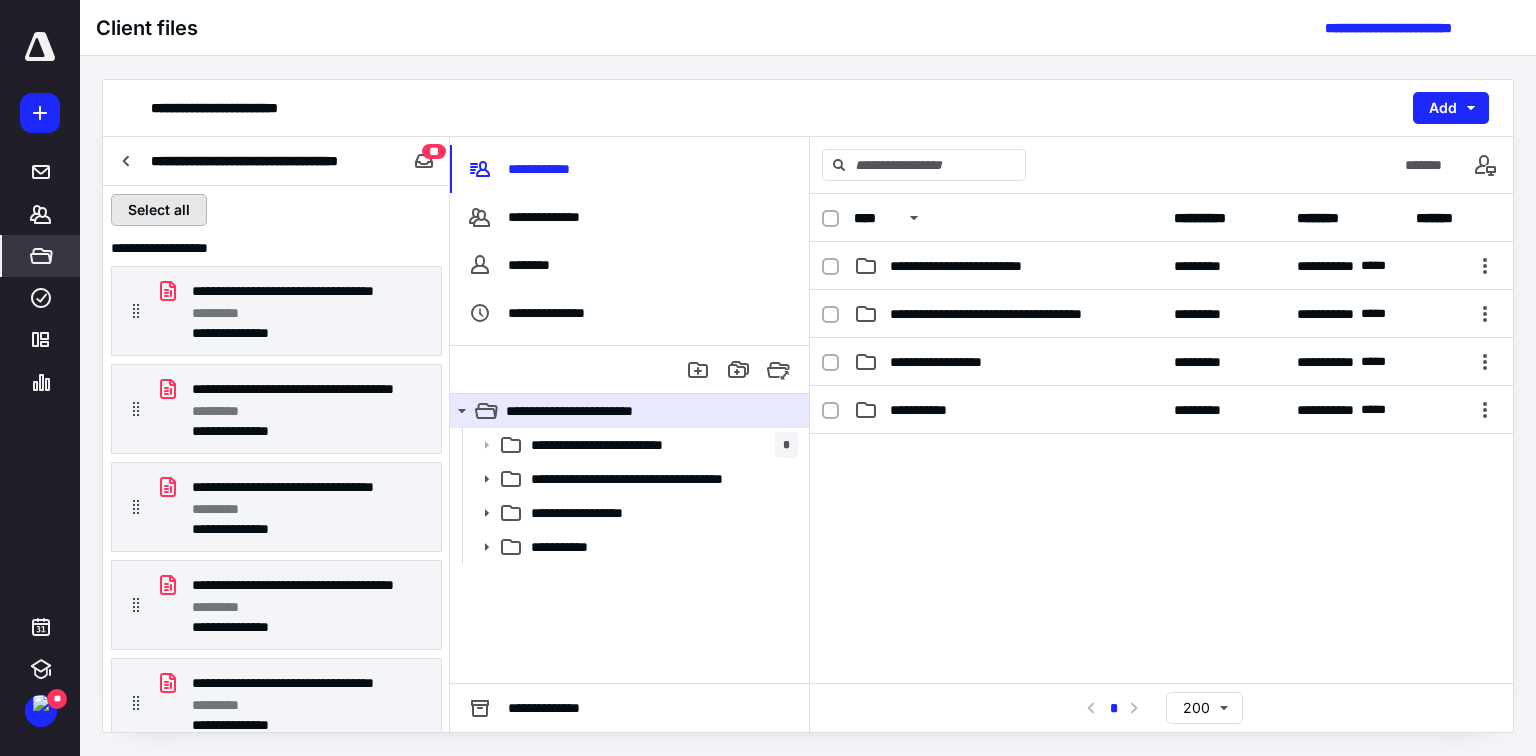 click on "Select all" at bounding box center (159, 210) 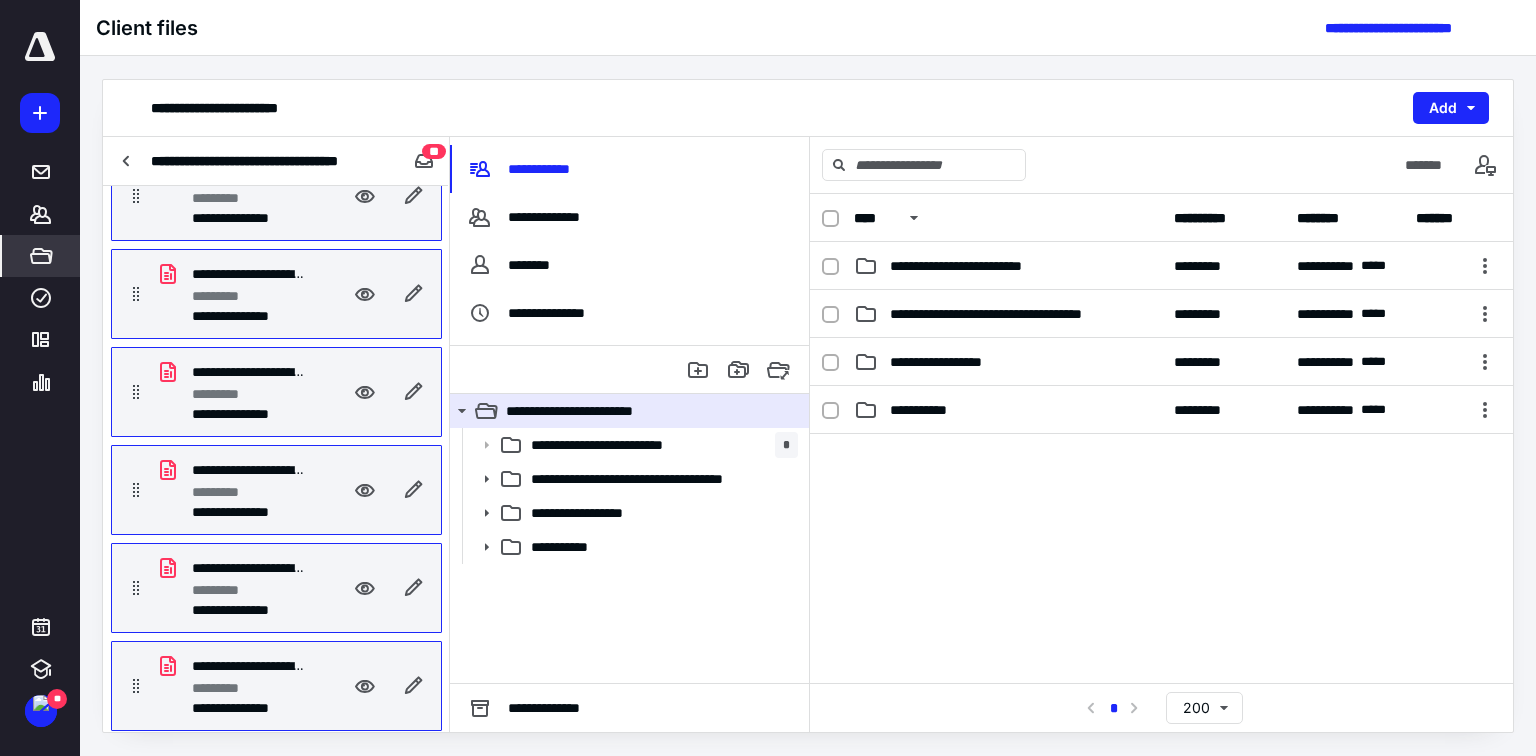 scroll, scrollTop: 720, scrollLeft: 0, axis: vertical 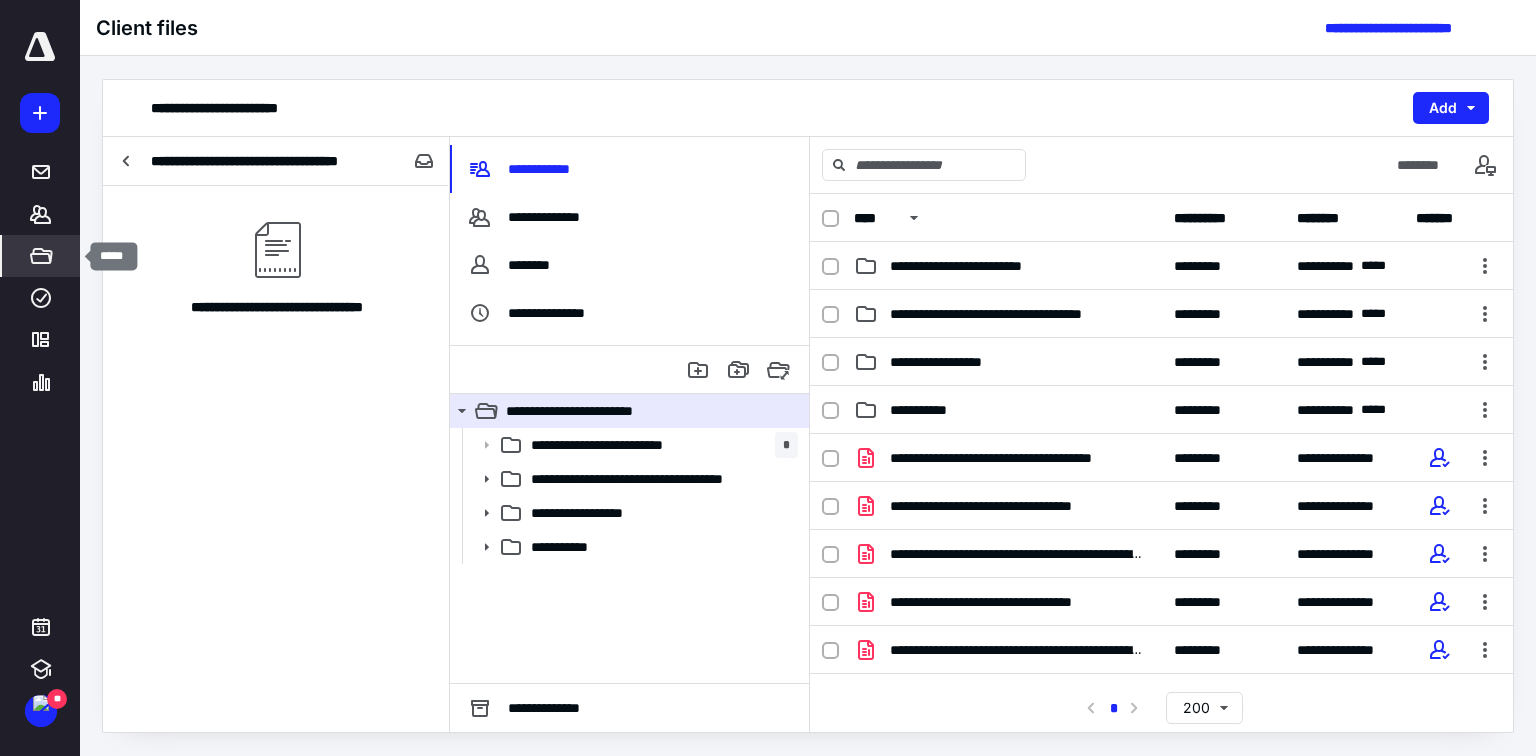 click 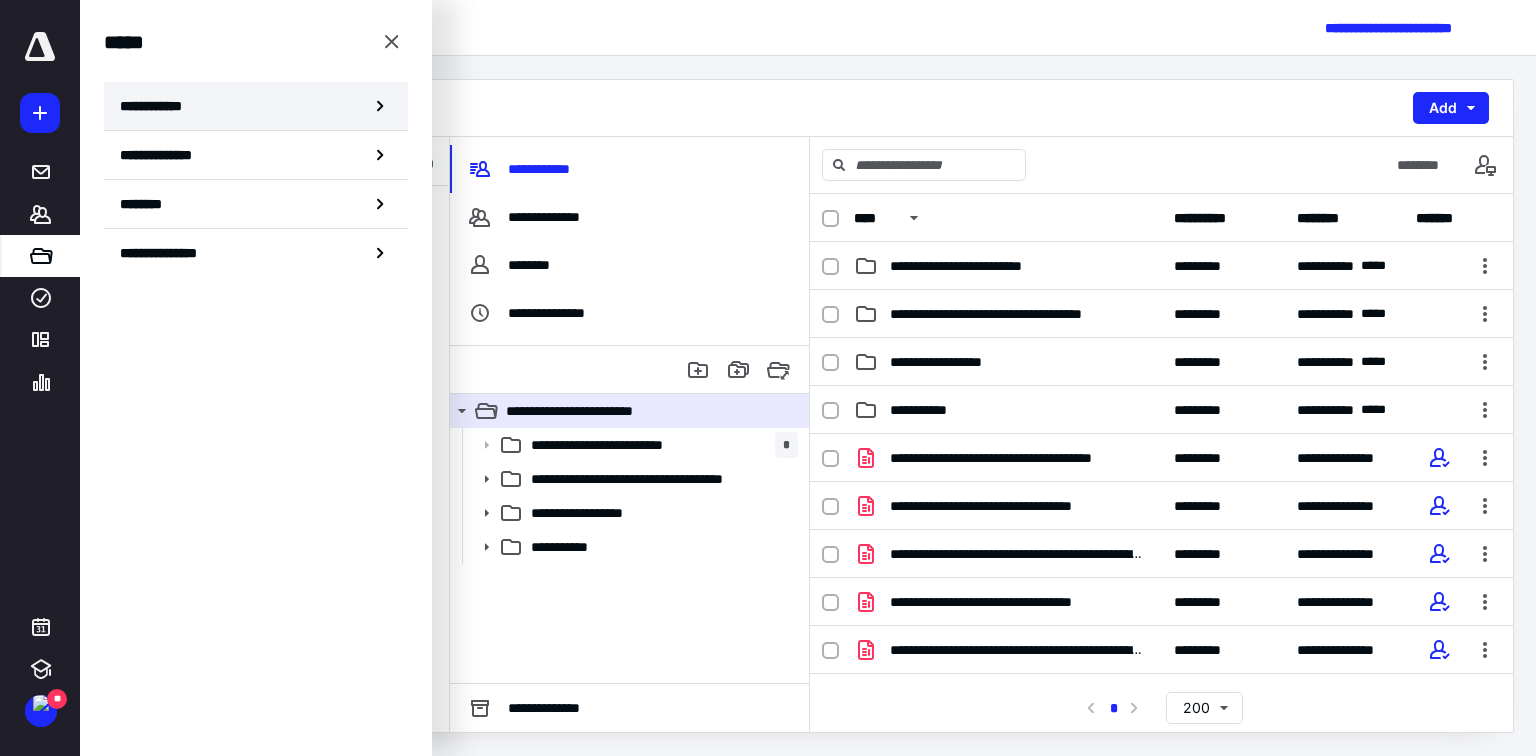 click on "**********" at bounding box center (157, 106) 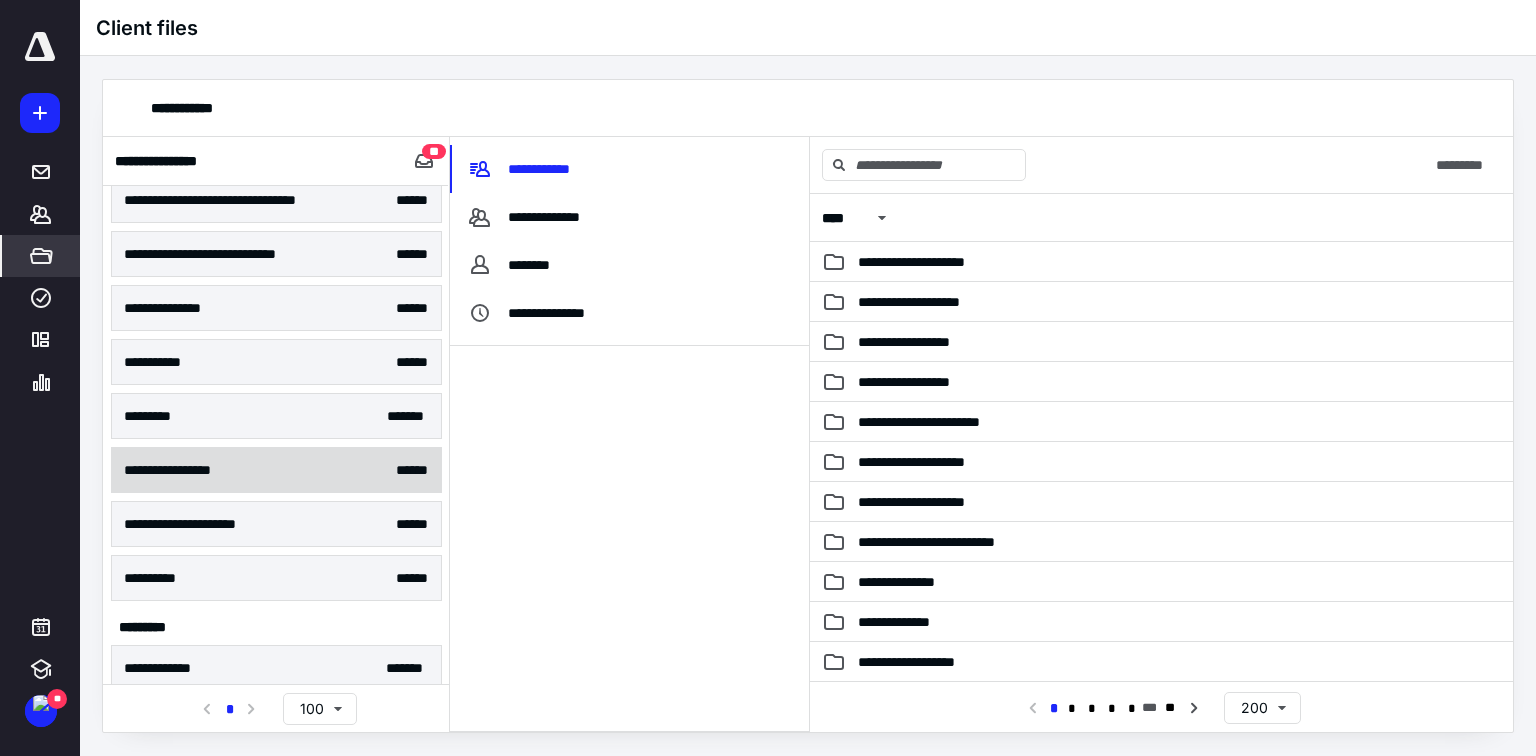 scroll, scrollTop: 208, scrollLeft: 0, axis: vertical 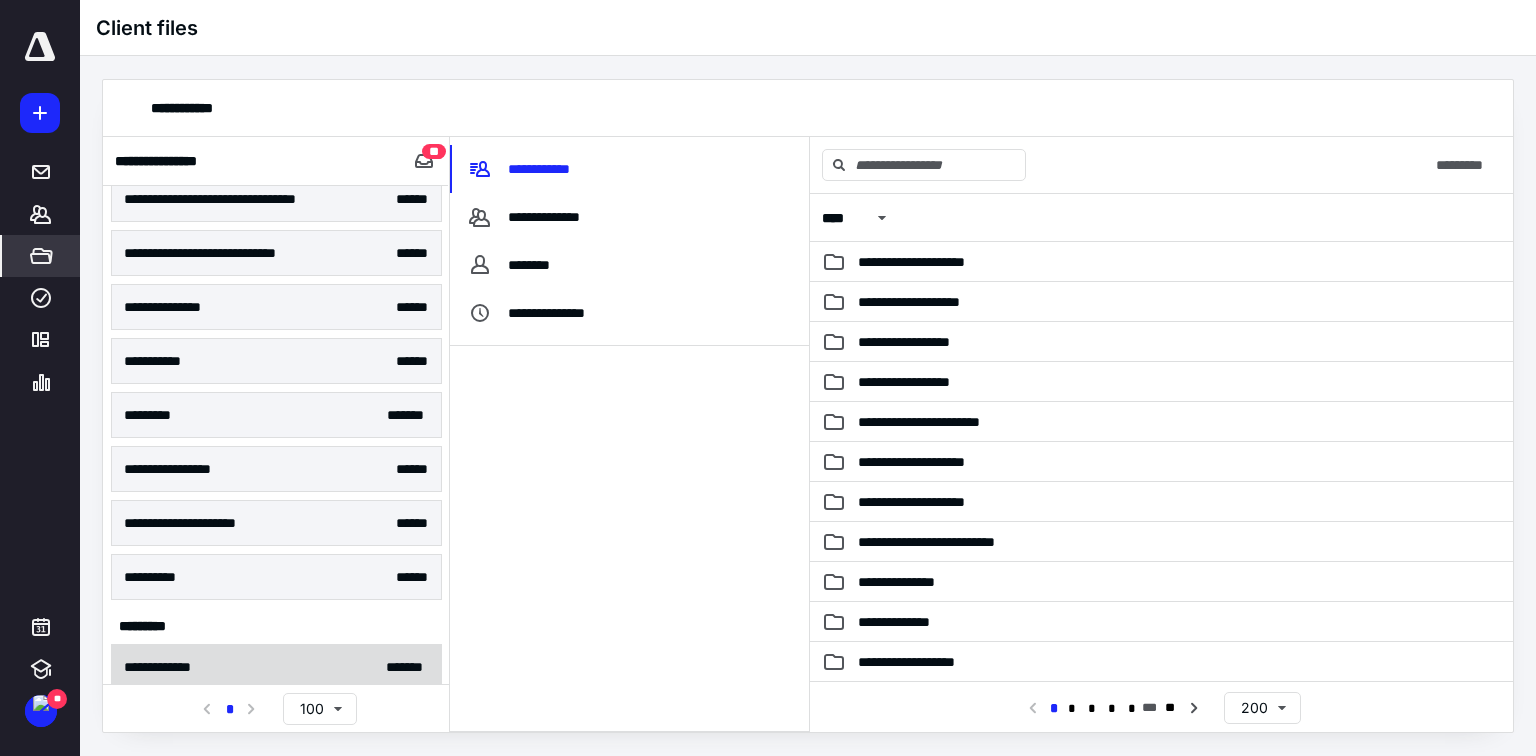 click on "**********" at bounding box center (276, 667) 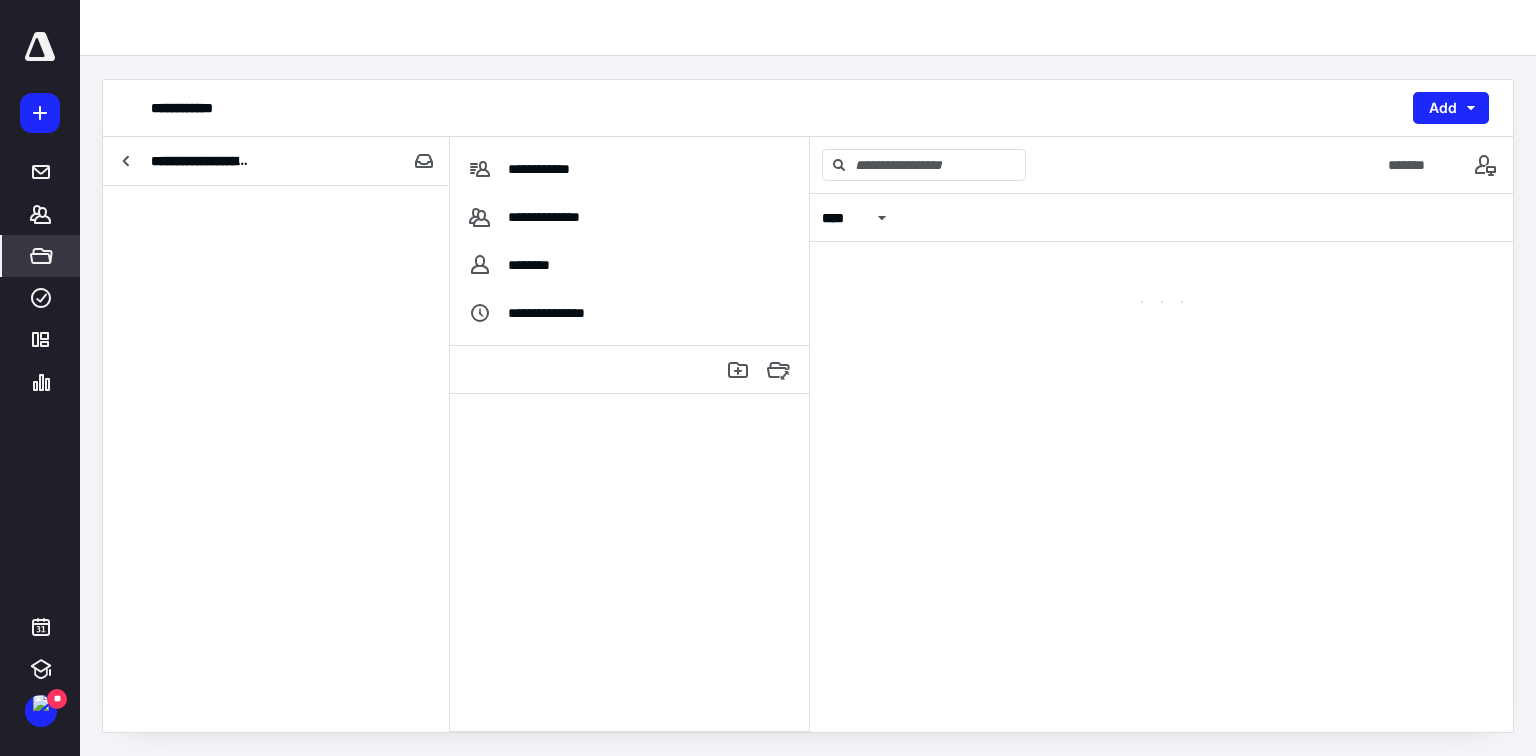 scroll, scrollTop: 0, scrollLeft: 0, axis: both 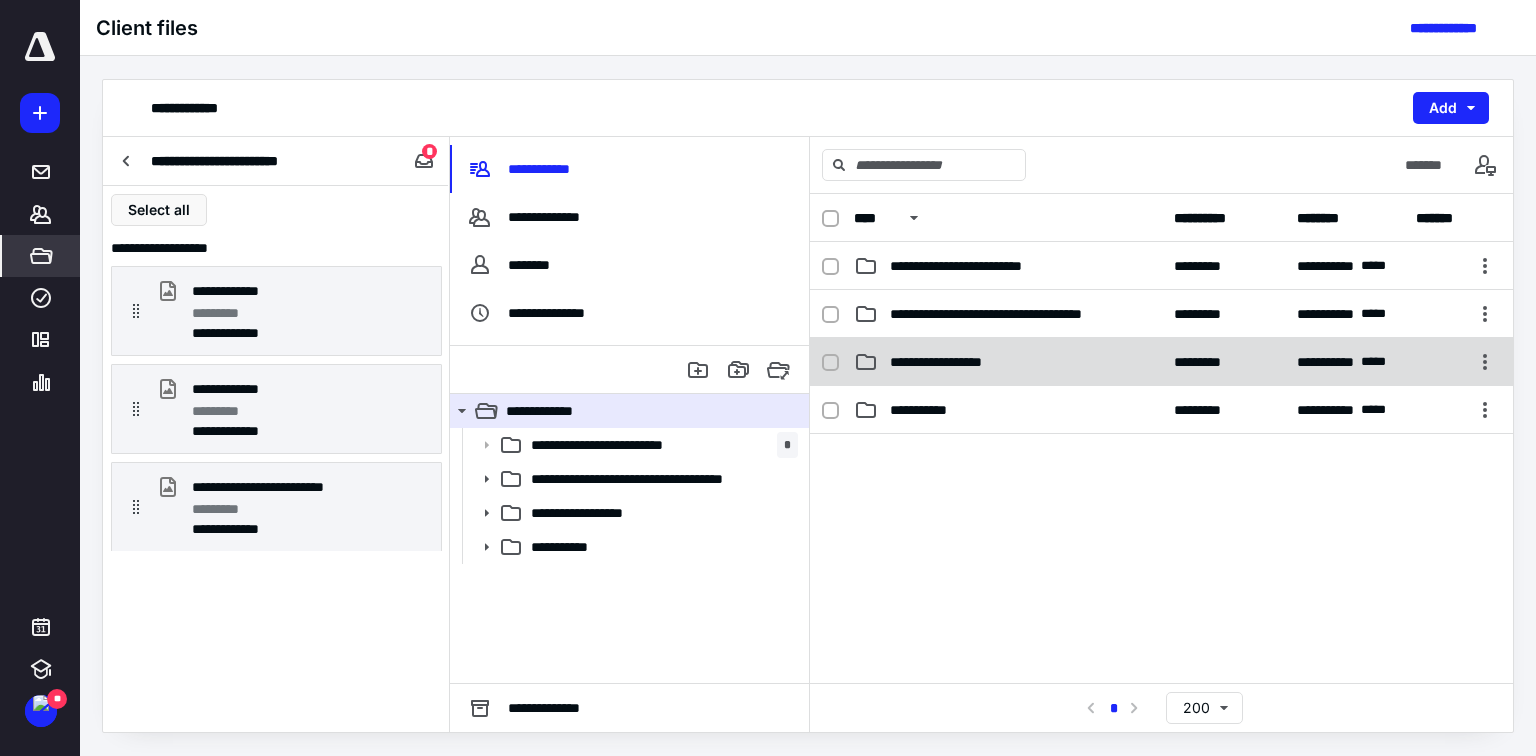 click on "**********" at bounding box center [1008, 362] 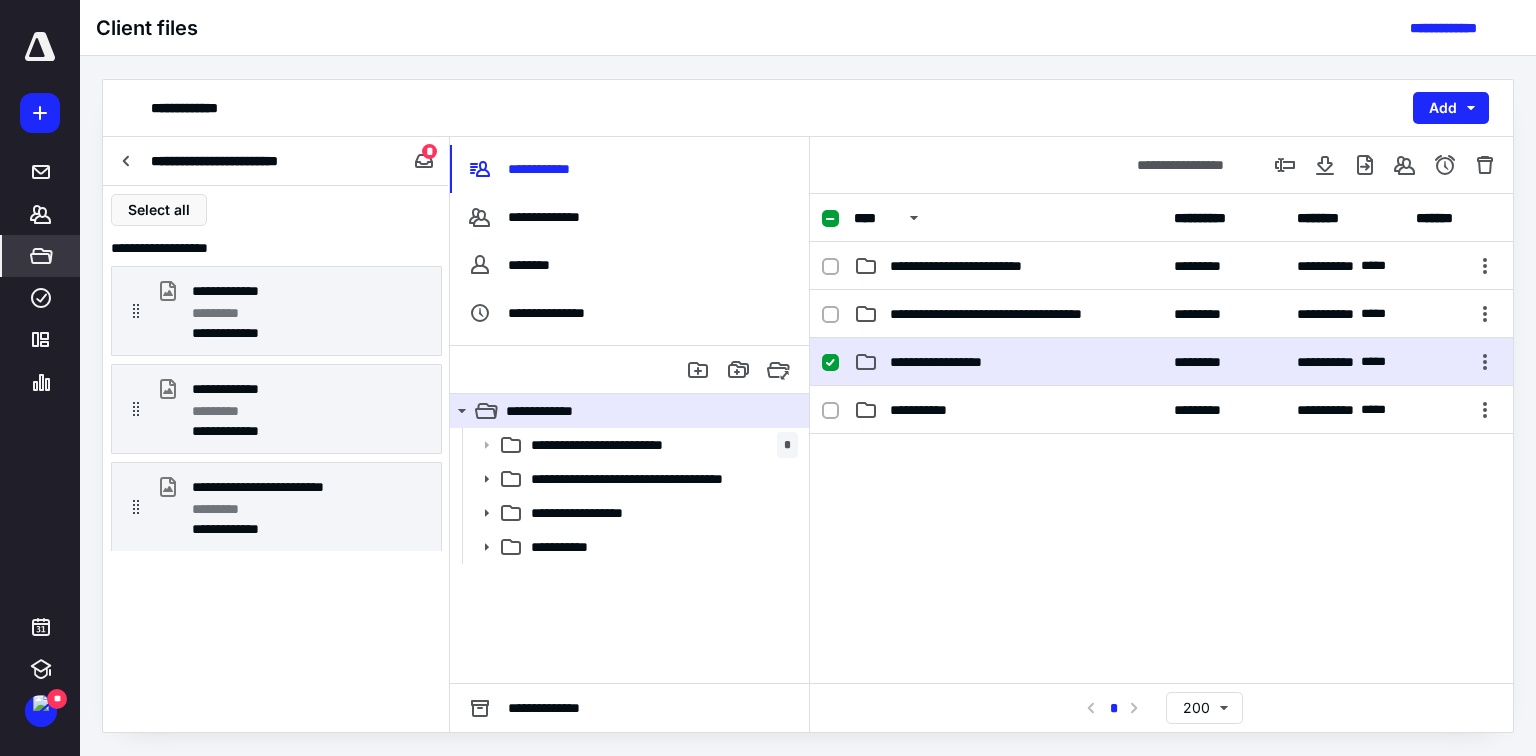 click on "**********" at bounding box center (1008, 362) 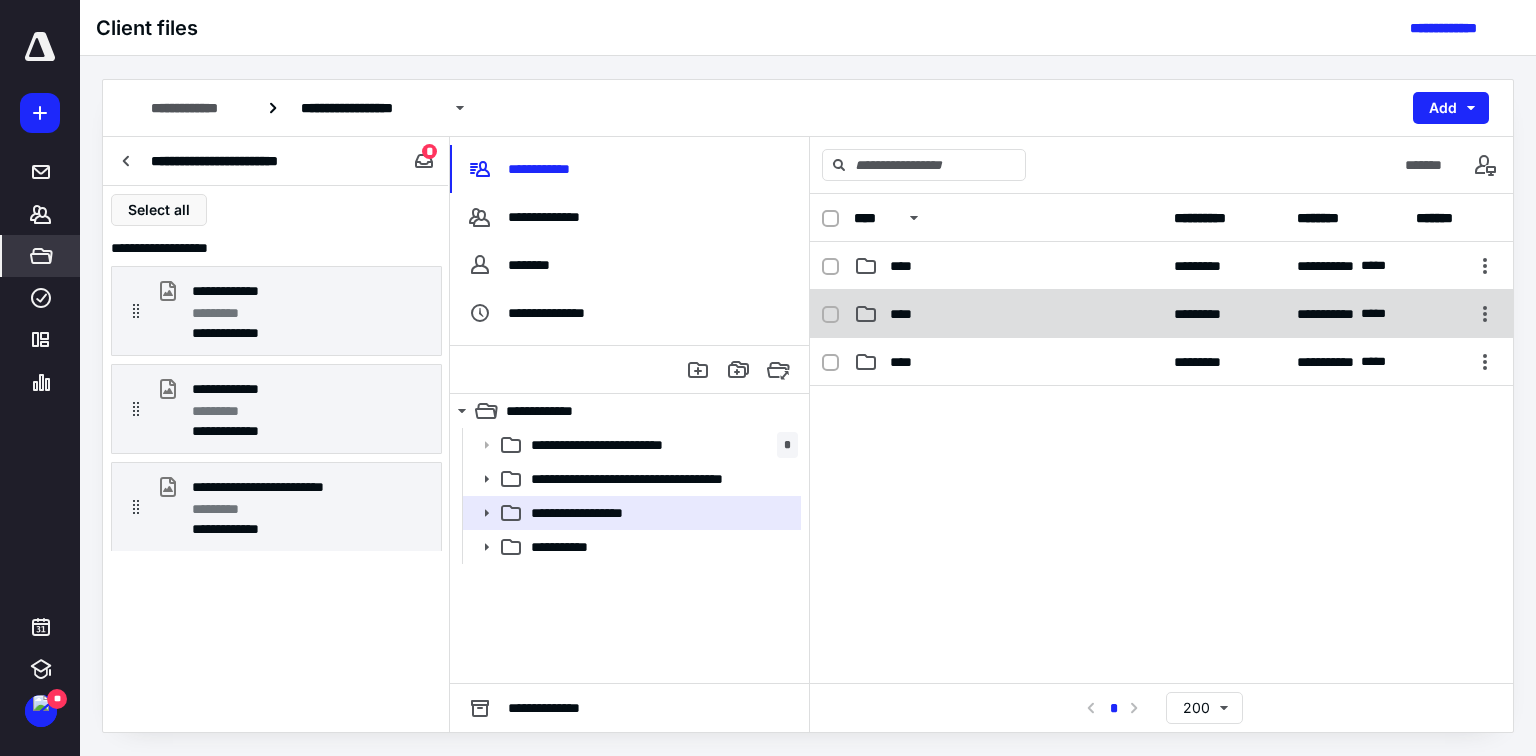 click on "**********" at bounding box center [1161, 314] 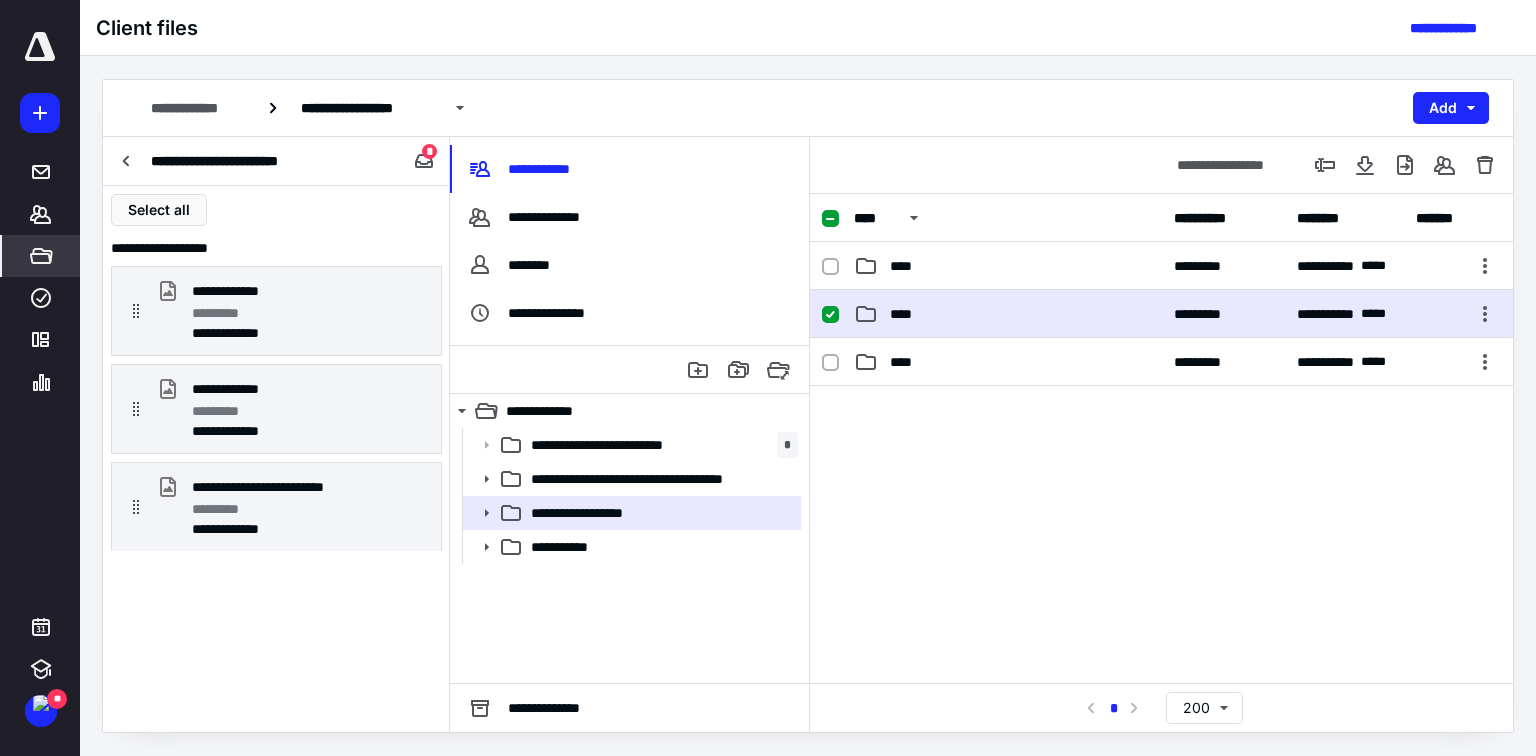 click on "****" at bounding box center [907, 314] 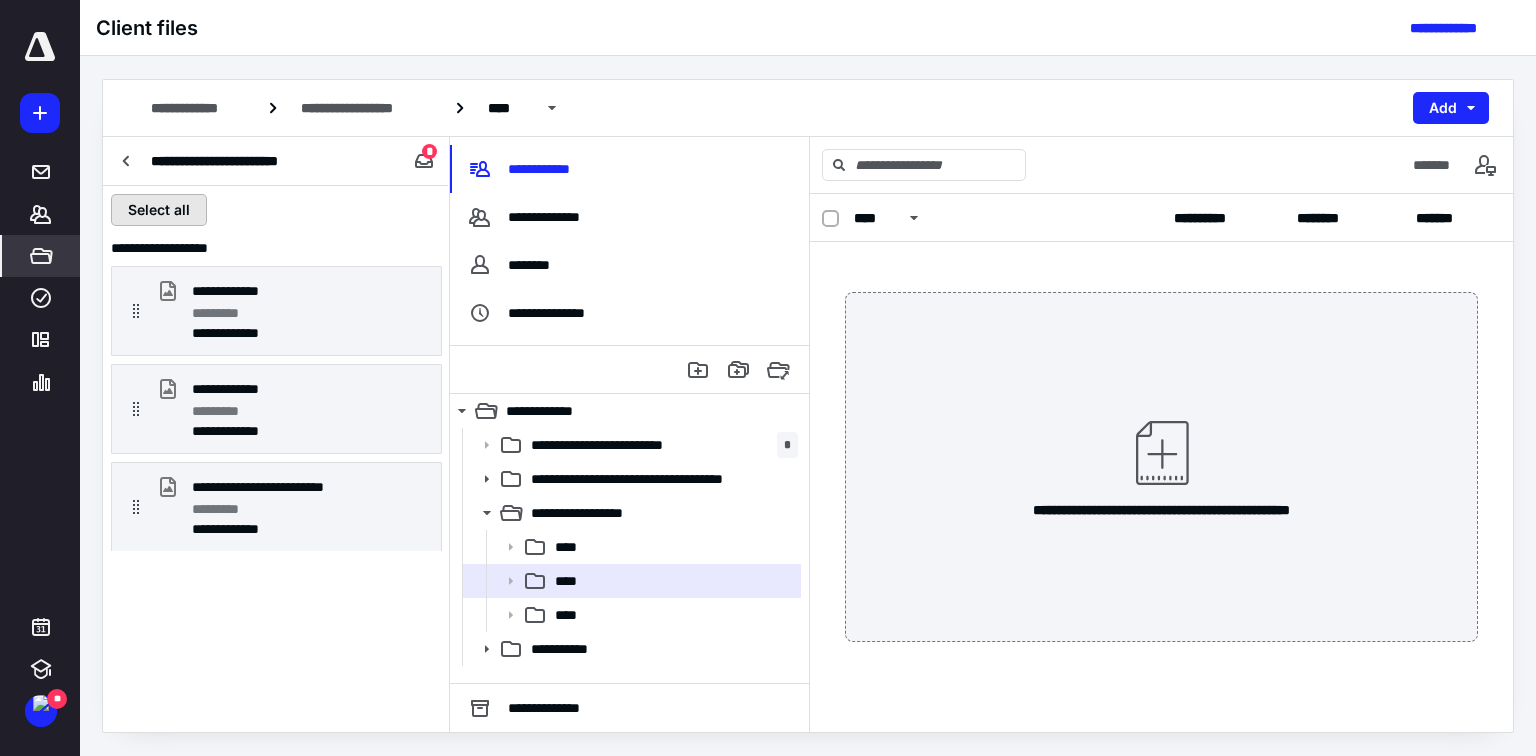 click on "Select all" at bounding box center [159, 210] 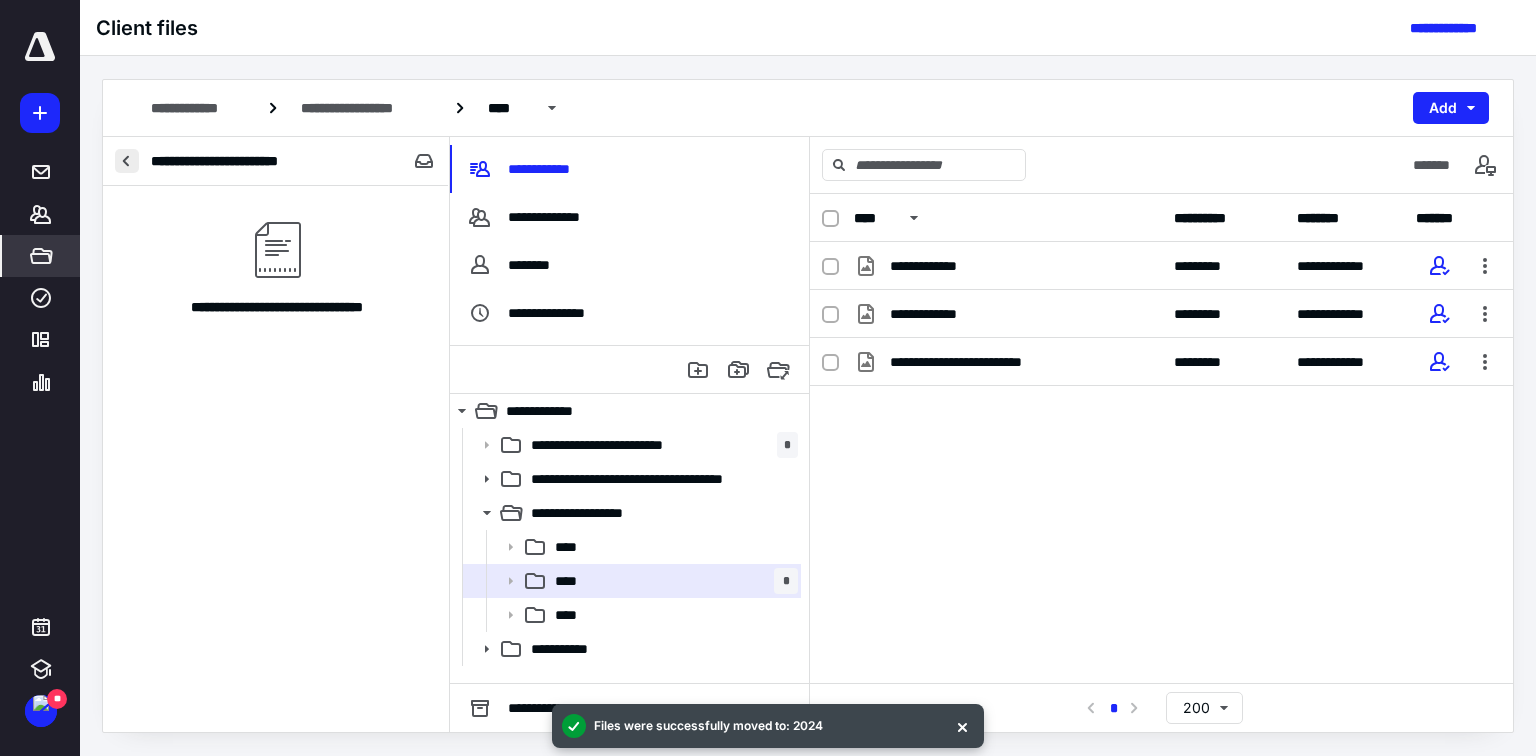 click at bounding box center (127, 161) 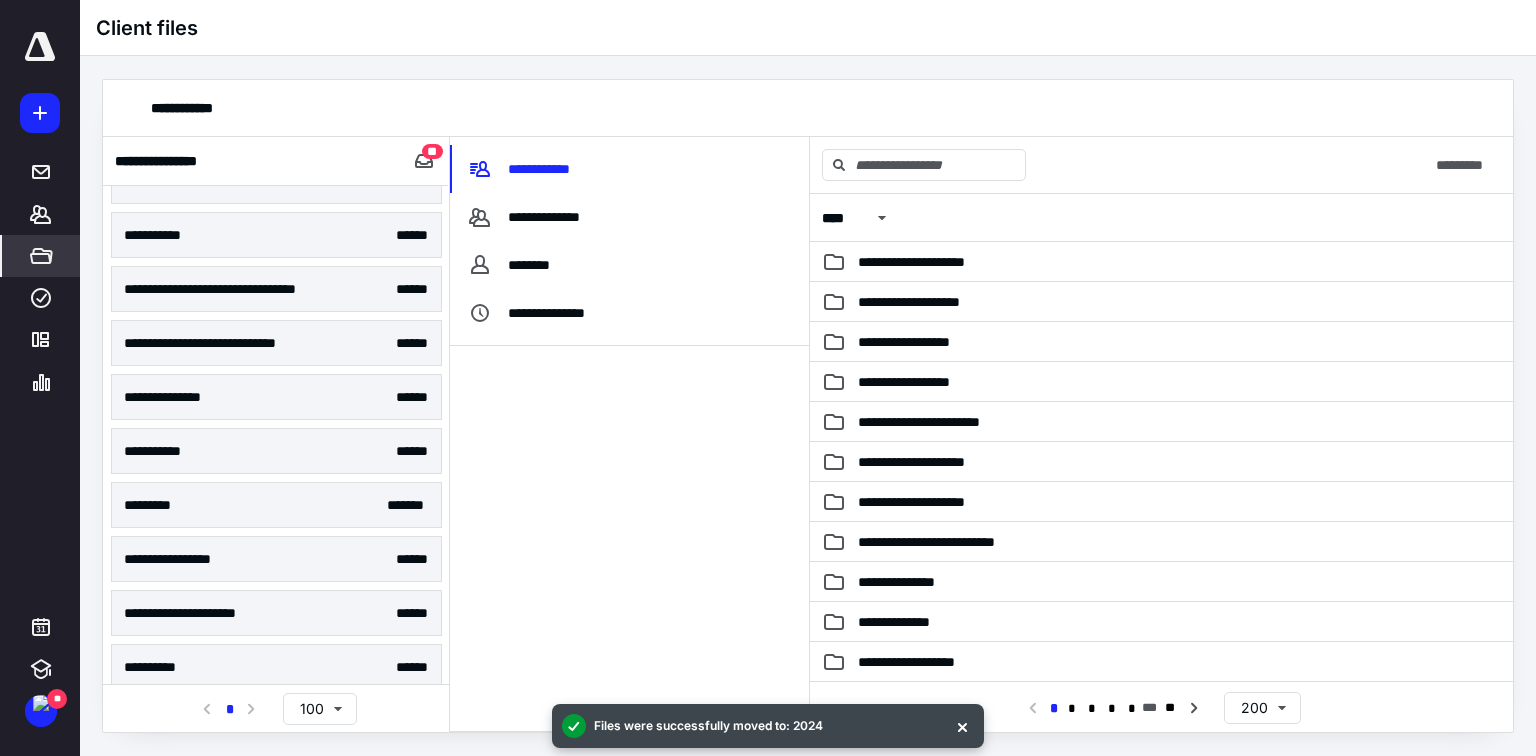 scroll, scrollTop: 119, scrollLeft: 0, axis: vertical 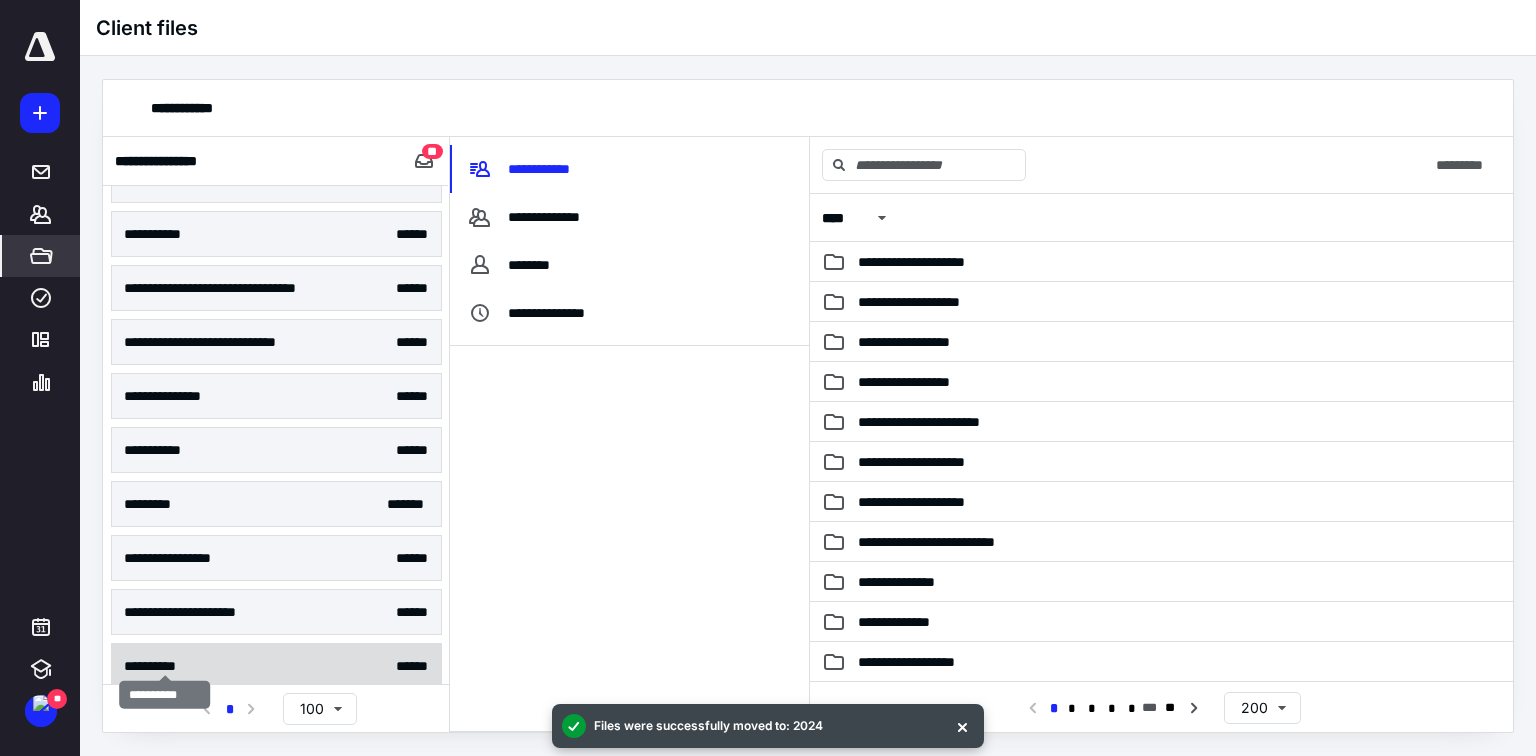 click on "**********" at bounding box center [165, 666] 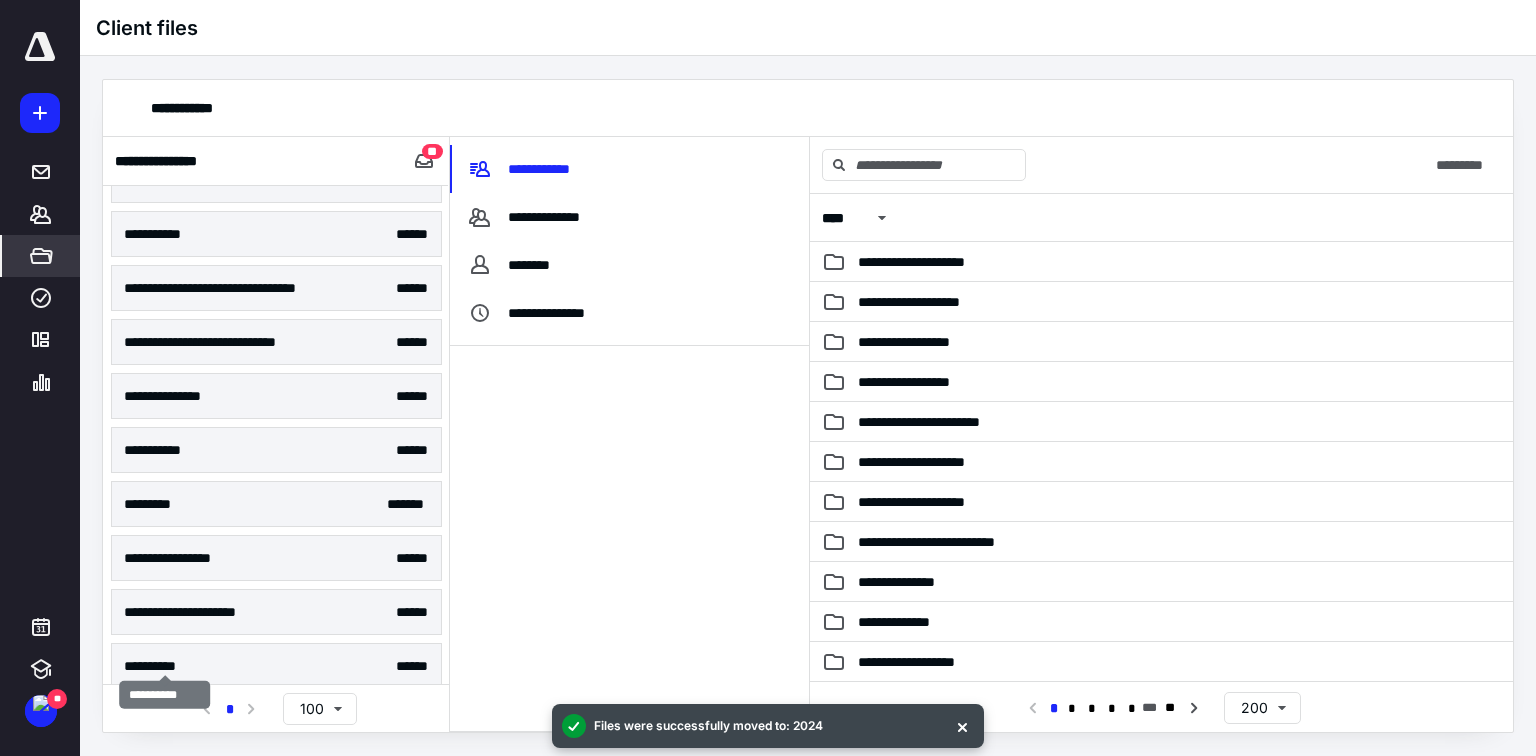 scroll, scrollTop: 0, scrollLeft: 0, axis: both 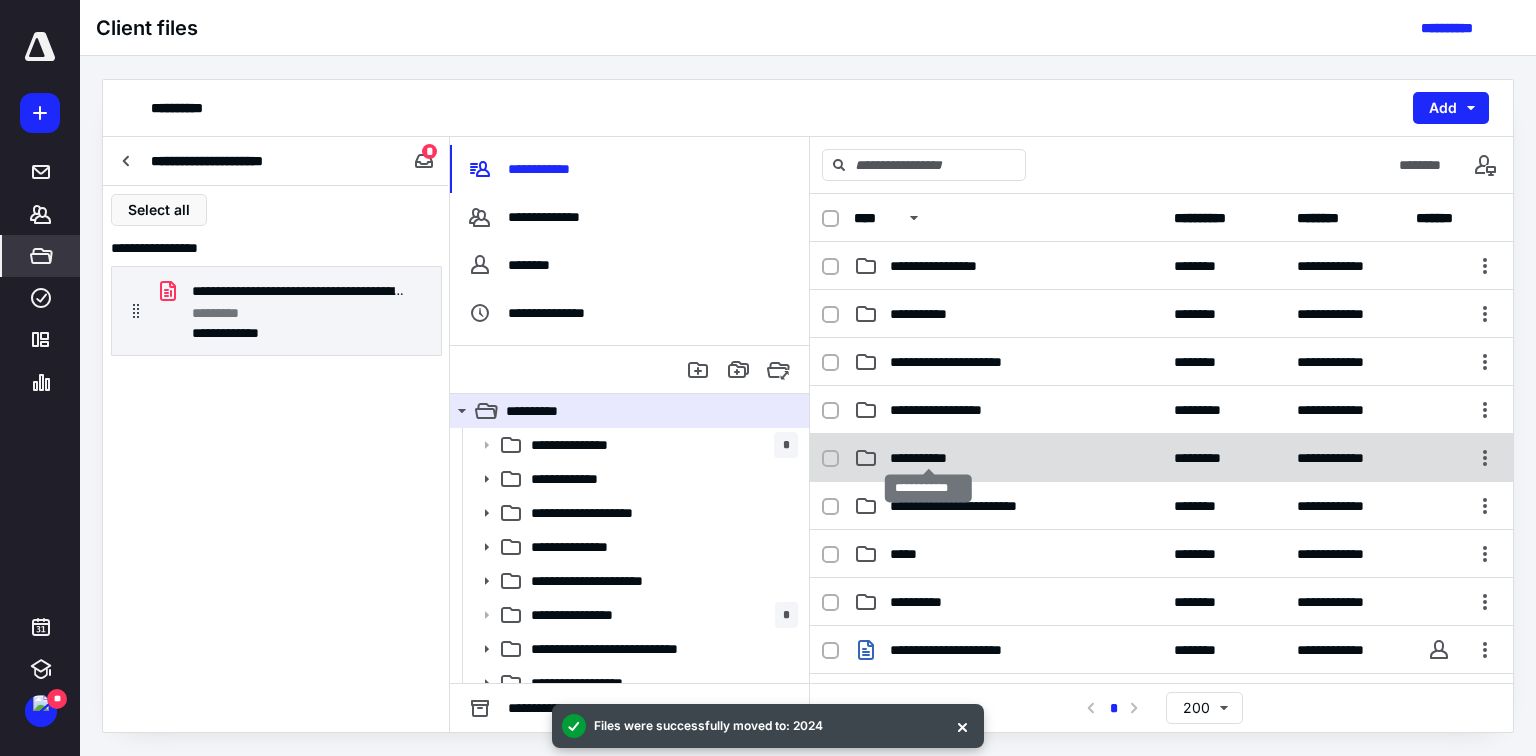 click on "**********" at bounding box center [928, 458] 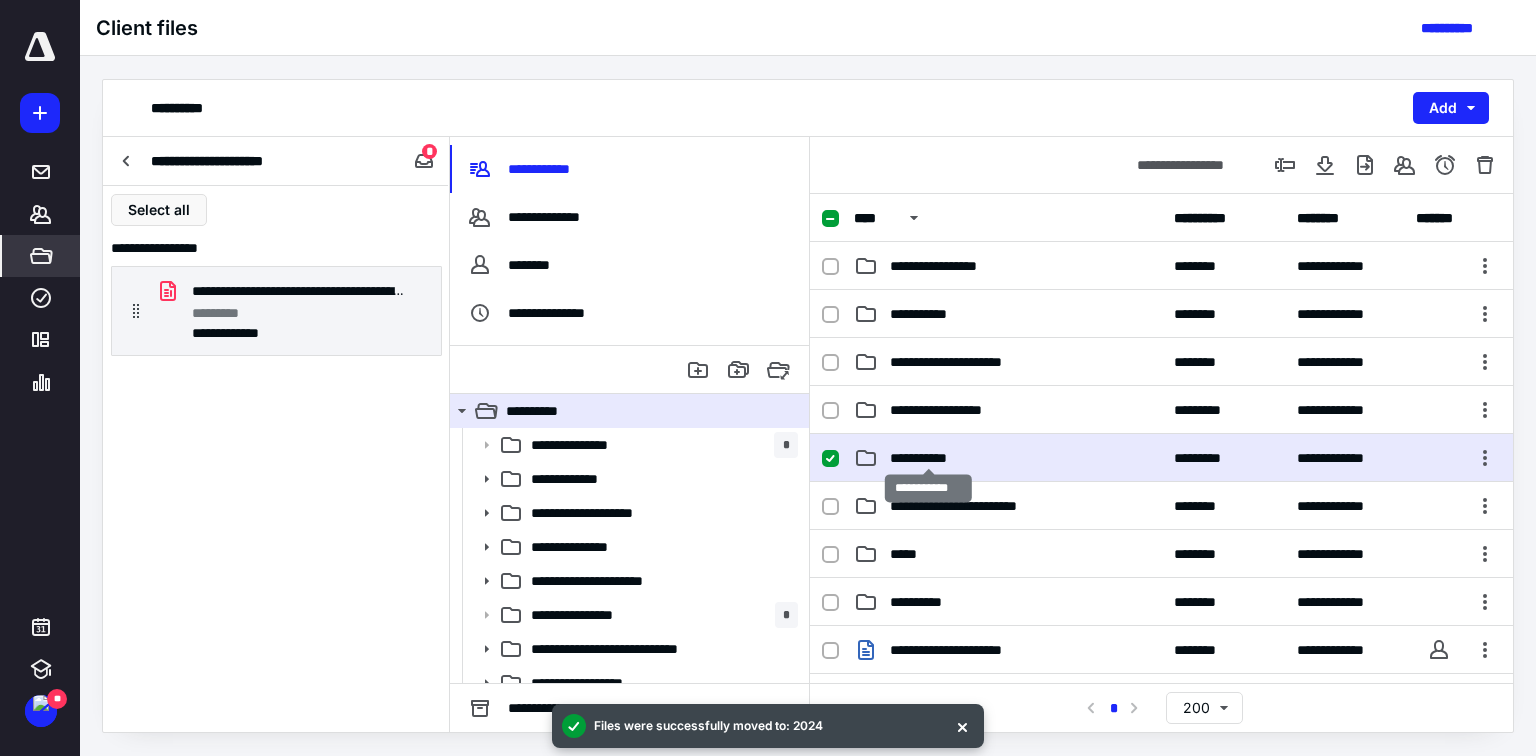 click on "**********" at bounding box center (928, 458) 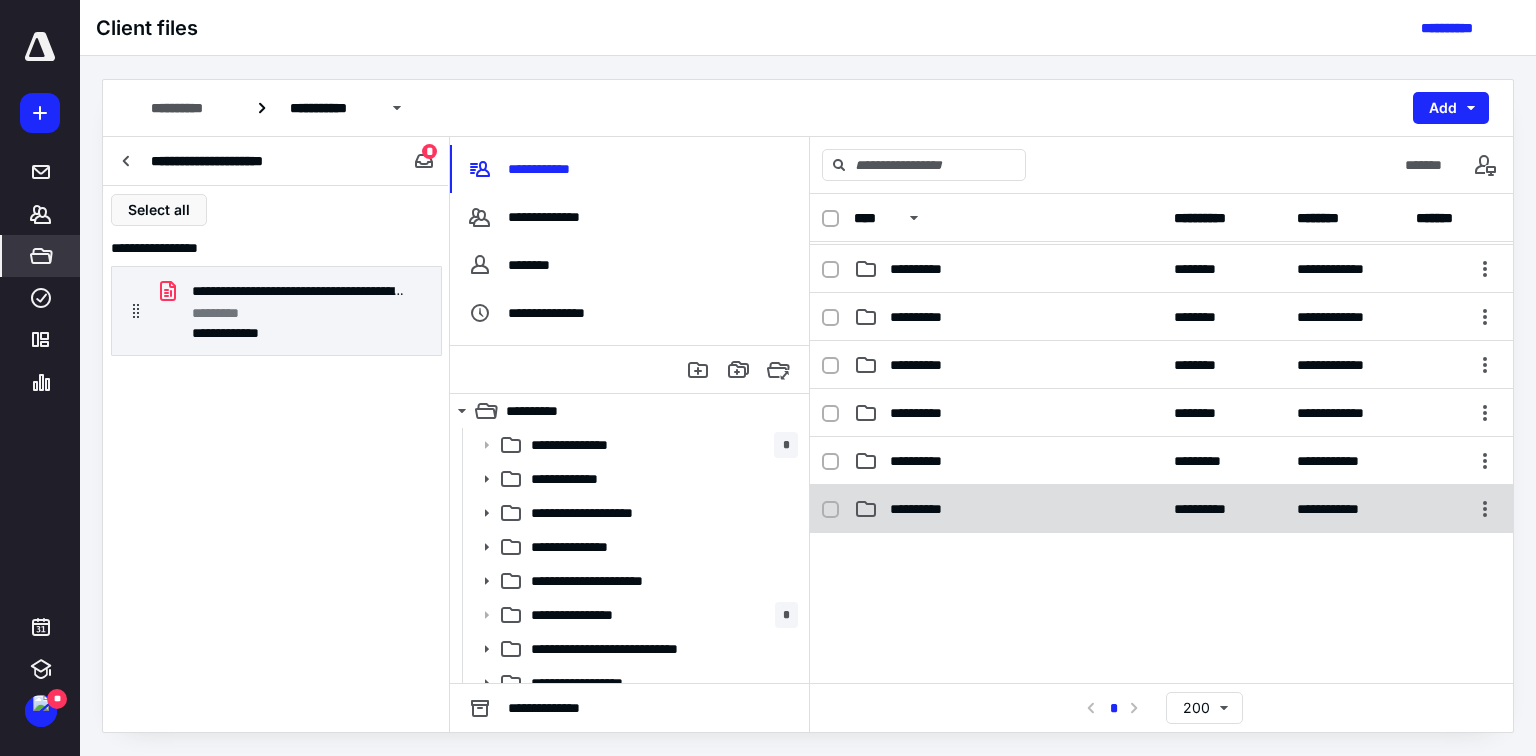 scroll, scrollTop: 160, scrollLeft: 0, axis: vertical 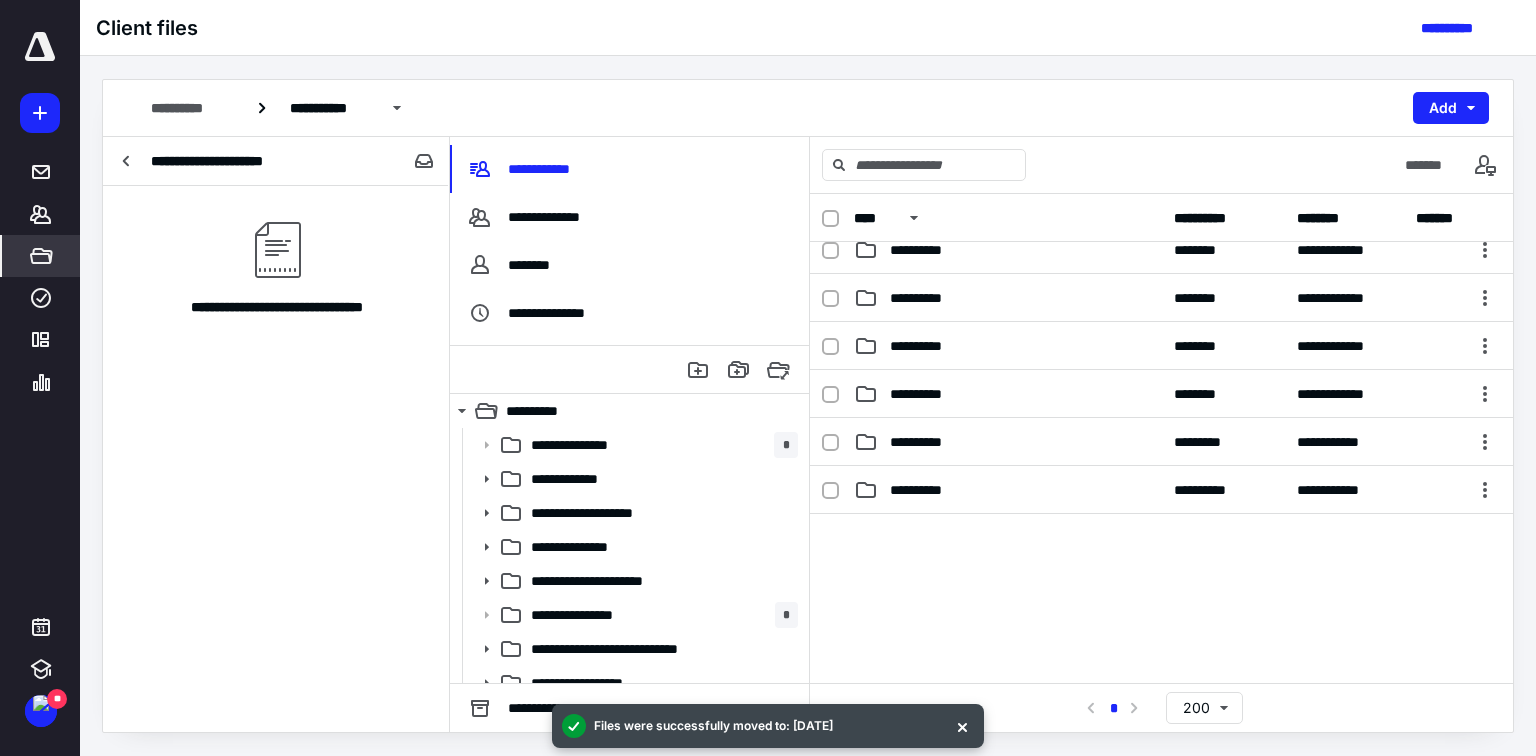 click at bounding box center (127, 161) 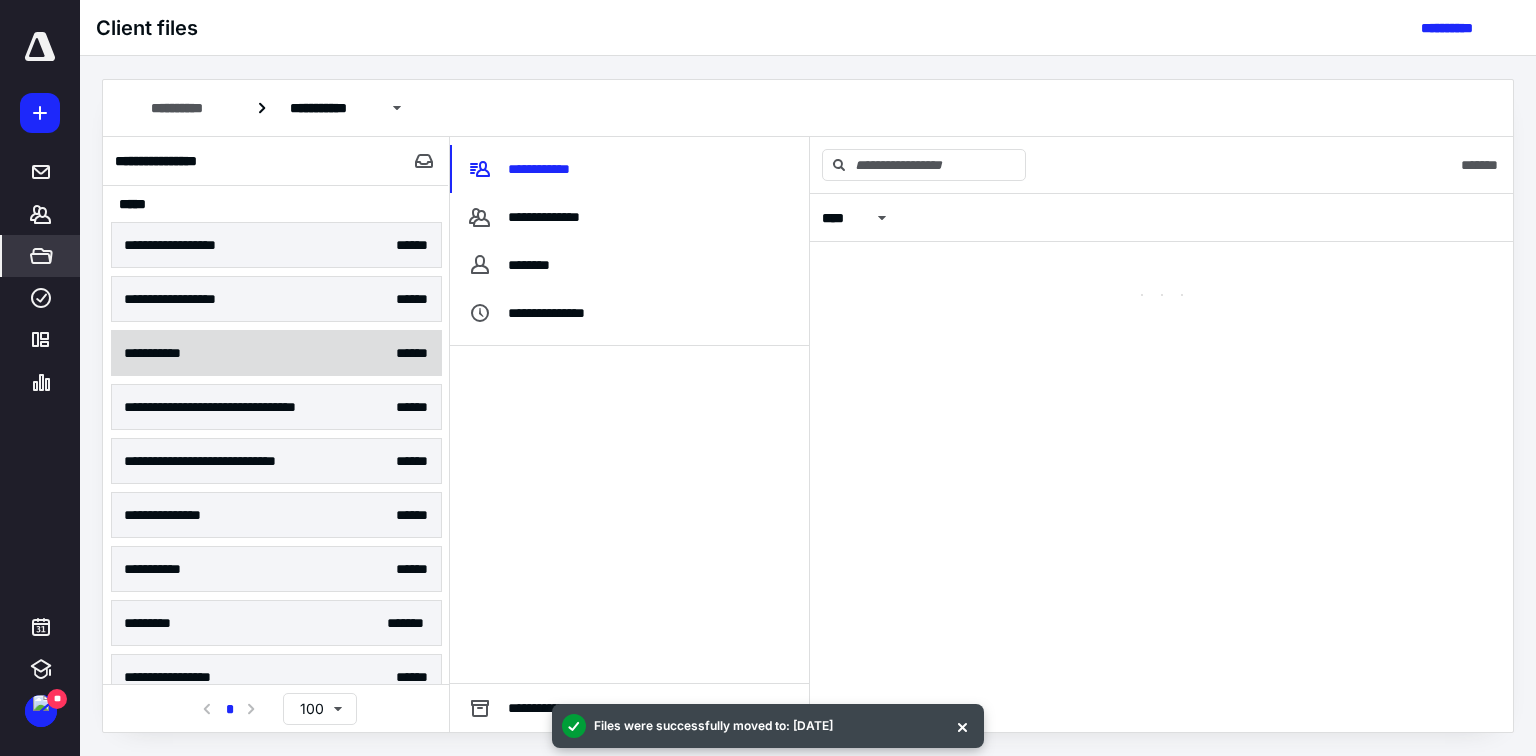 scroll, scrollTop: 0, scrollLeft: 0, axis: both 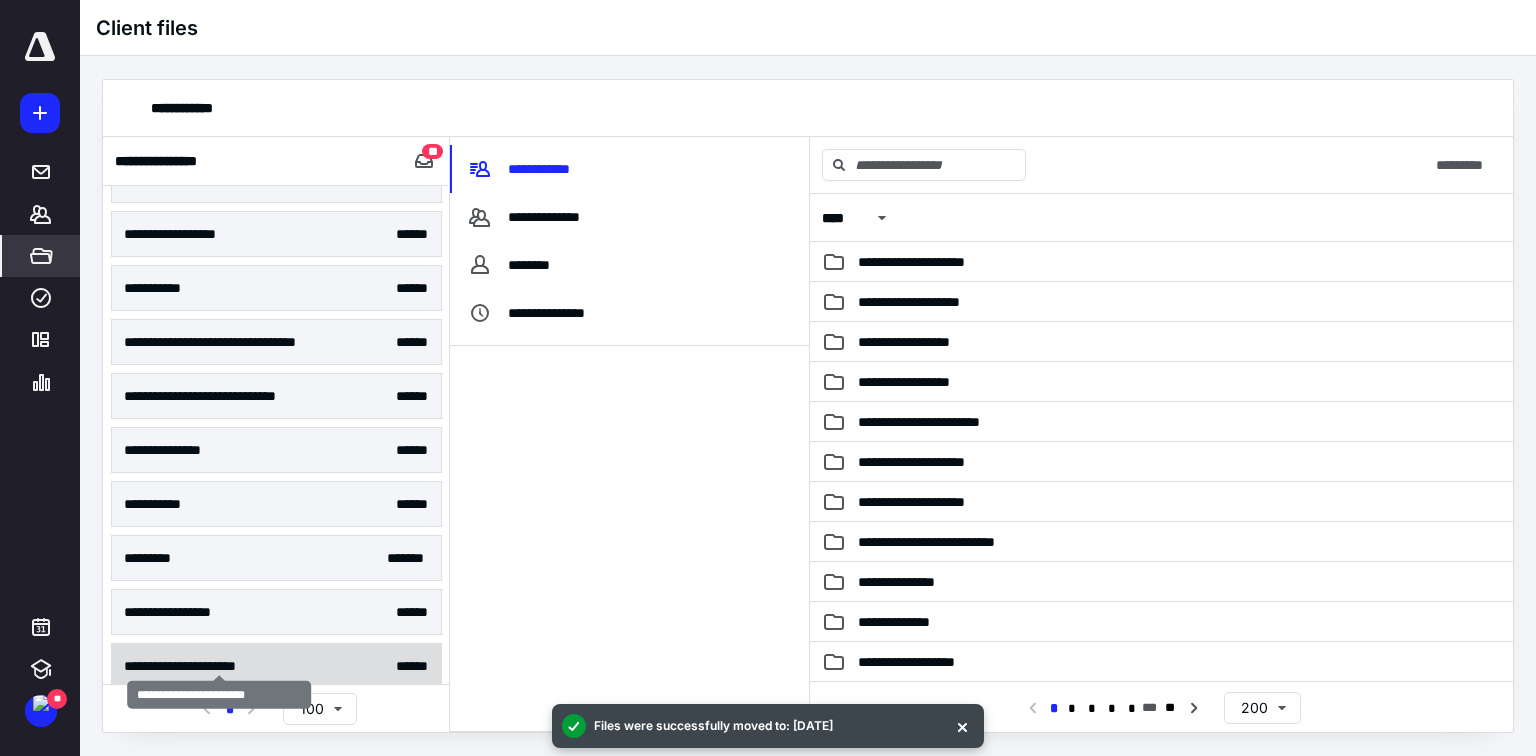 click on "**********" at bounding box center (219, 666) 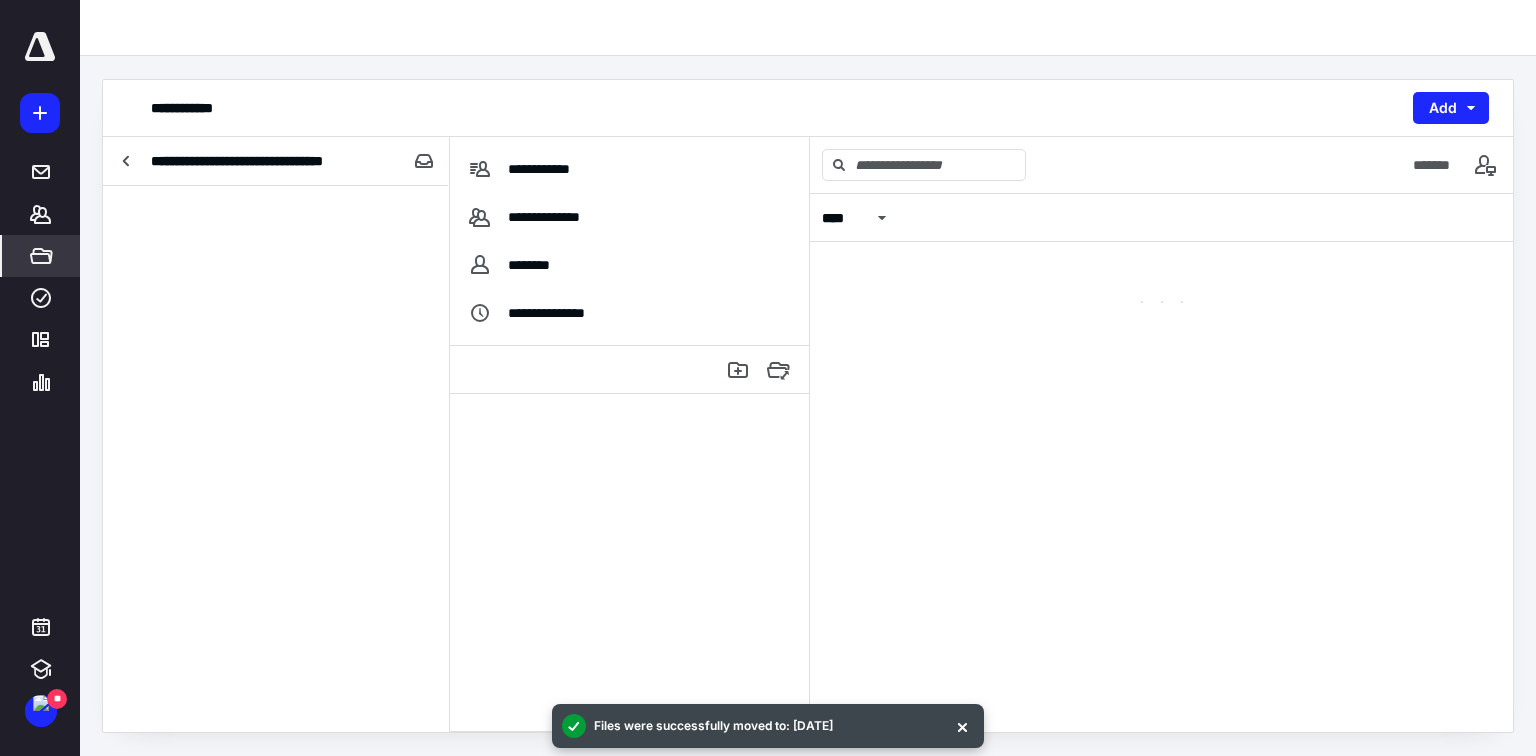 scroll, scrollTop: 0, scrollLeft: 0, axis: both 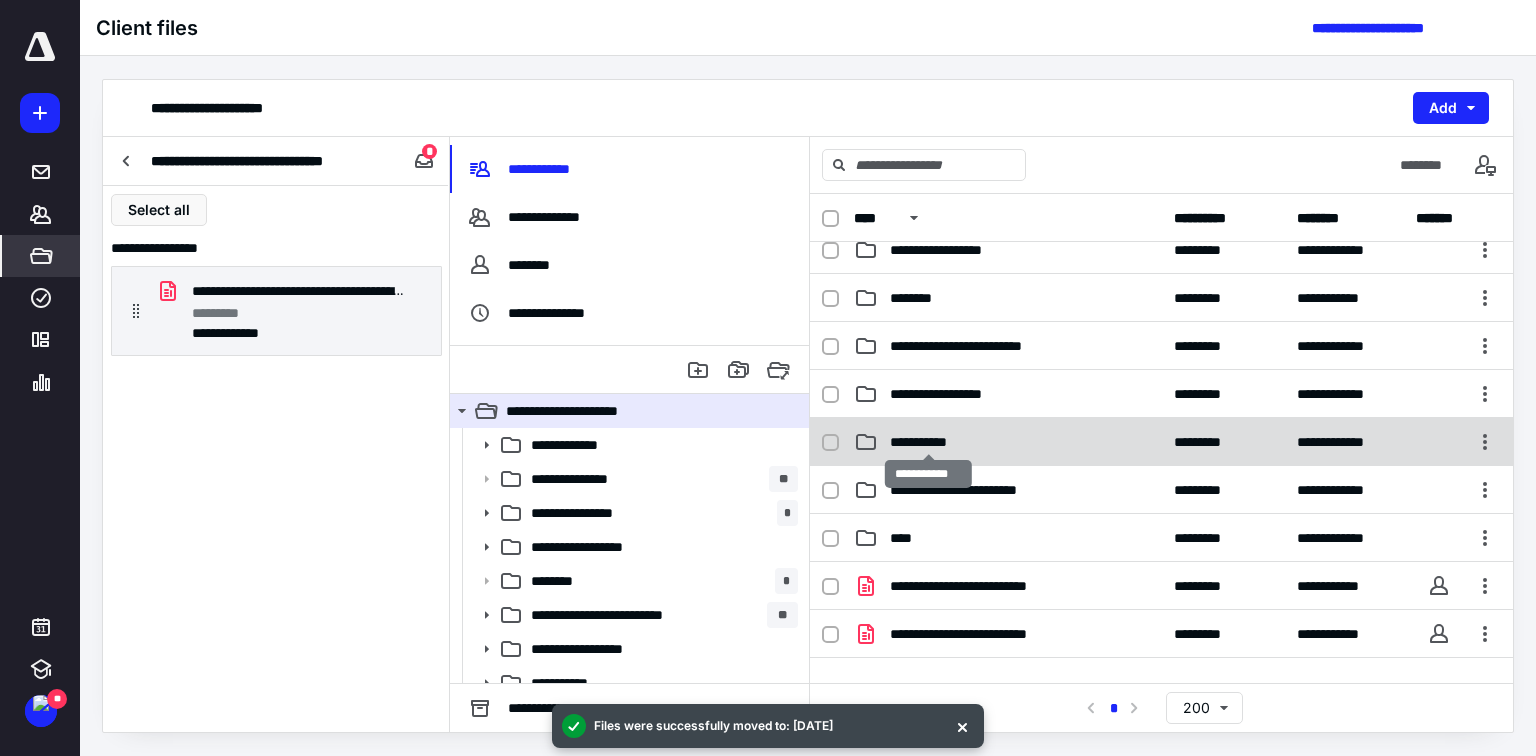 click on "**********" at bounding box center [928, 442] 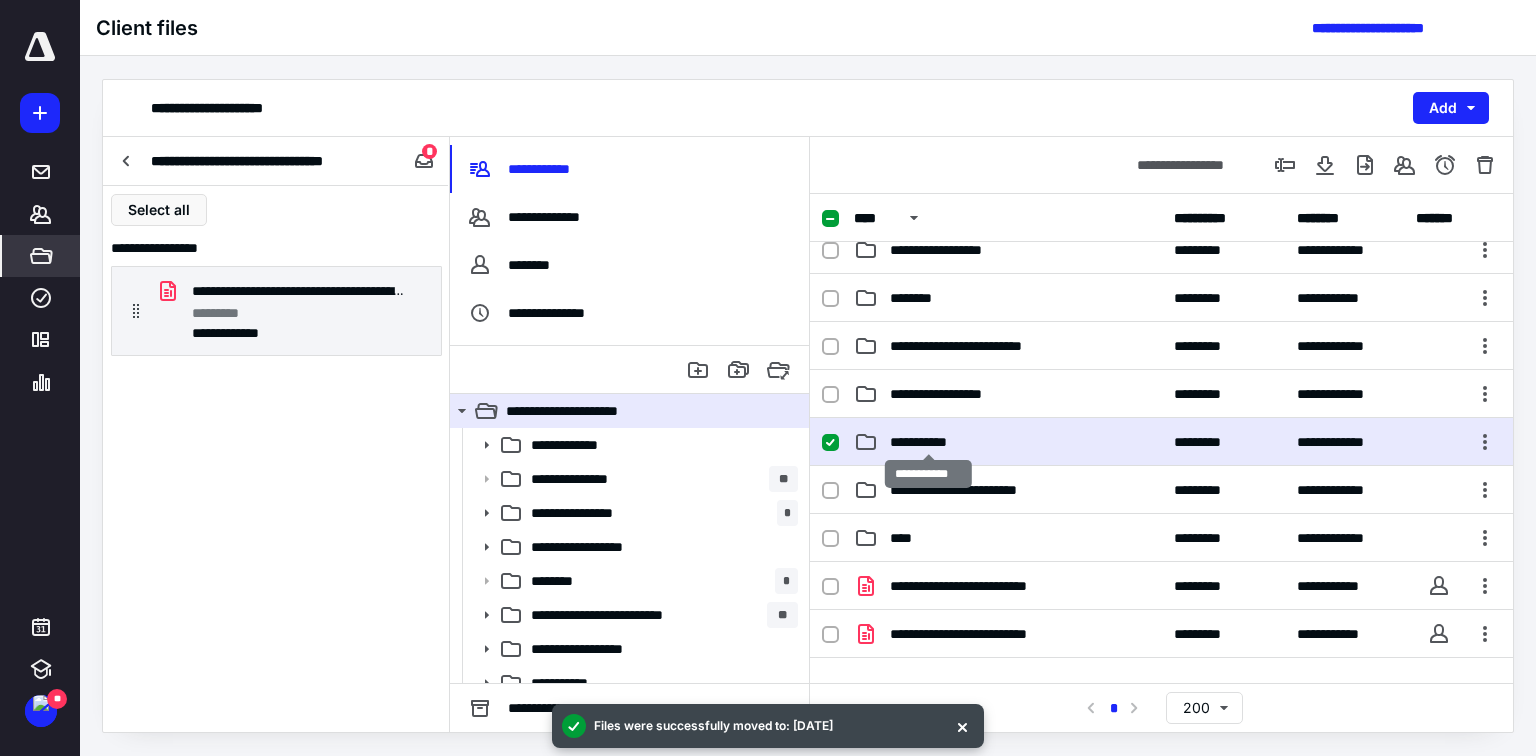 click on "**********" at bounding box center [928, 442] 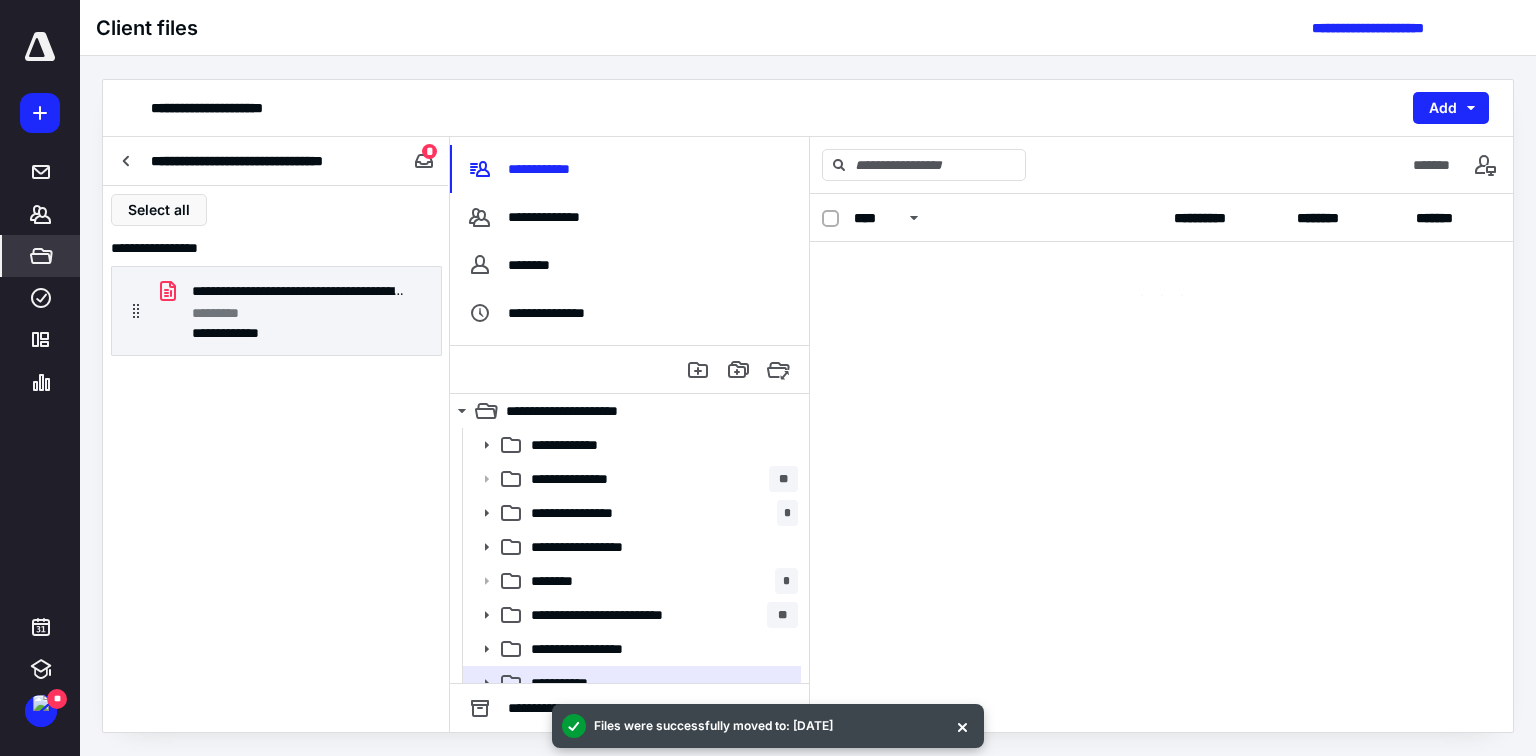 scroll, scrollTop: 0, scrollLeft: 0, axis: both 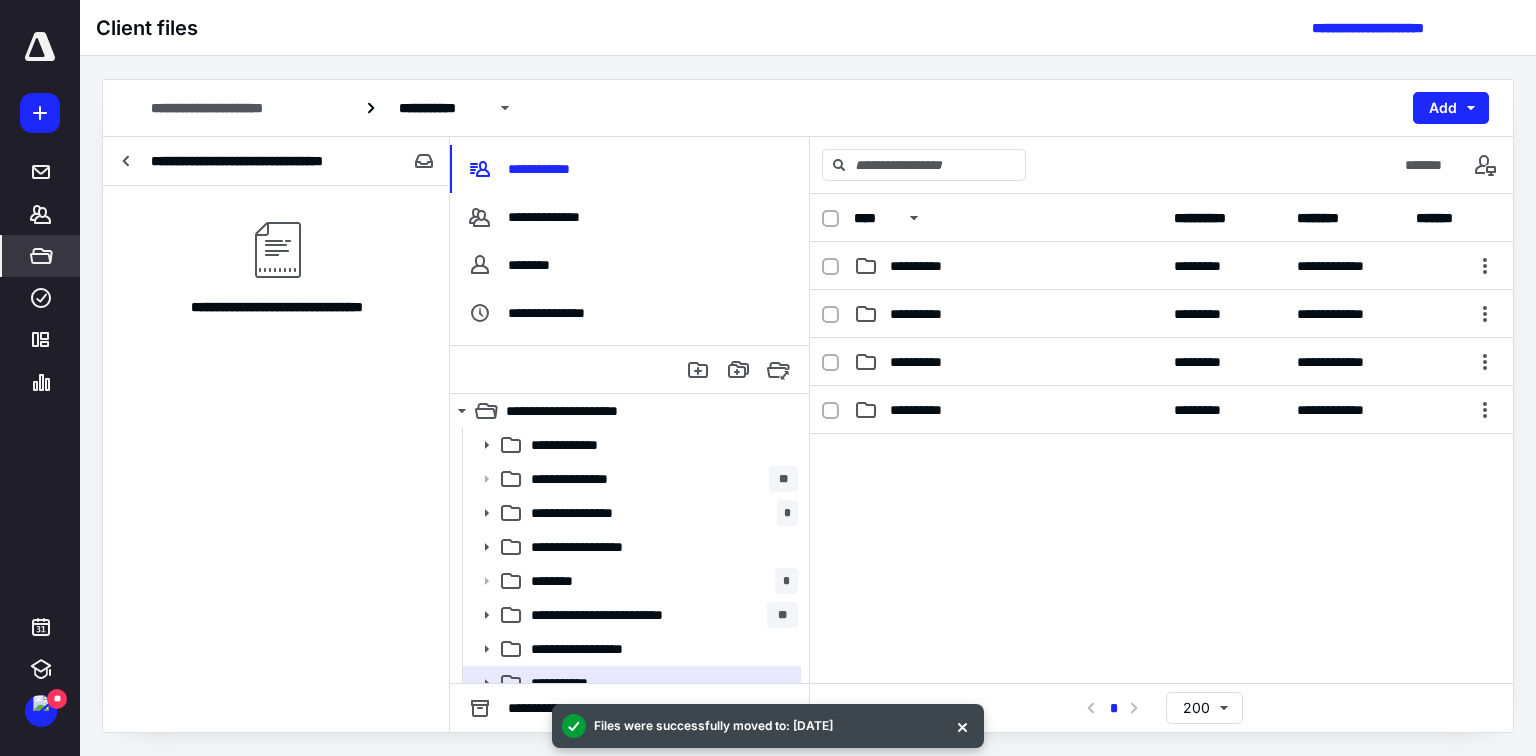 click on "**********" at bounding box center [251, 161] 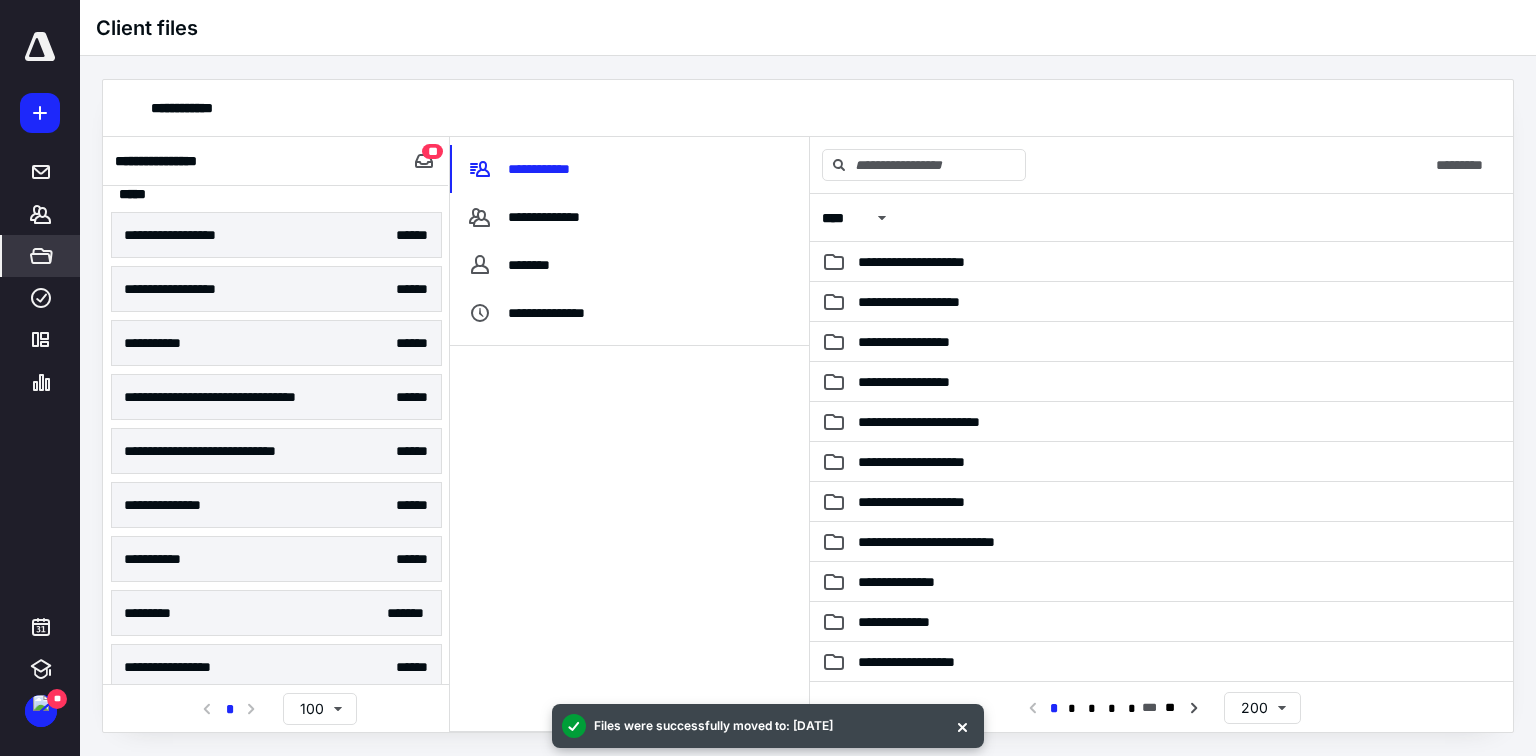 scroll, scrollTop: 12, scrollLeft: 0, axis: vertical 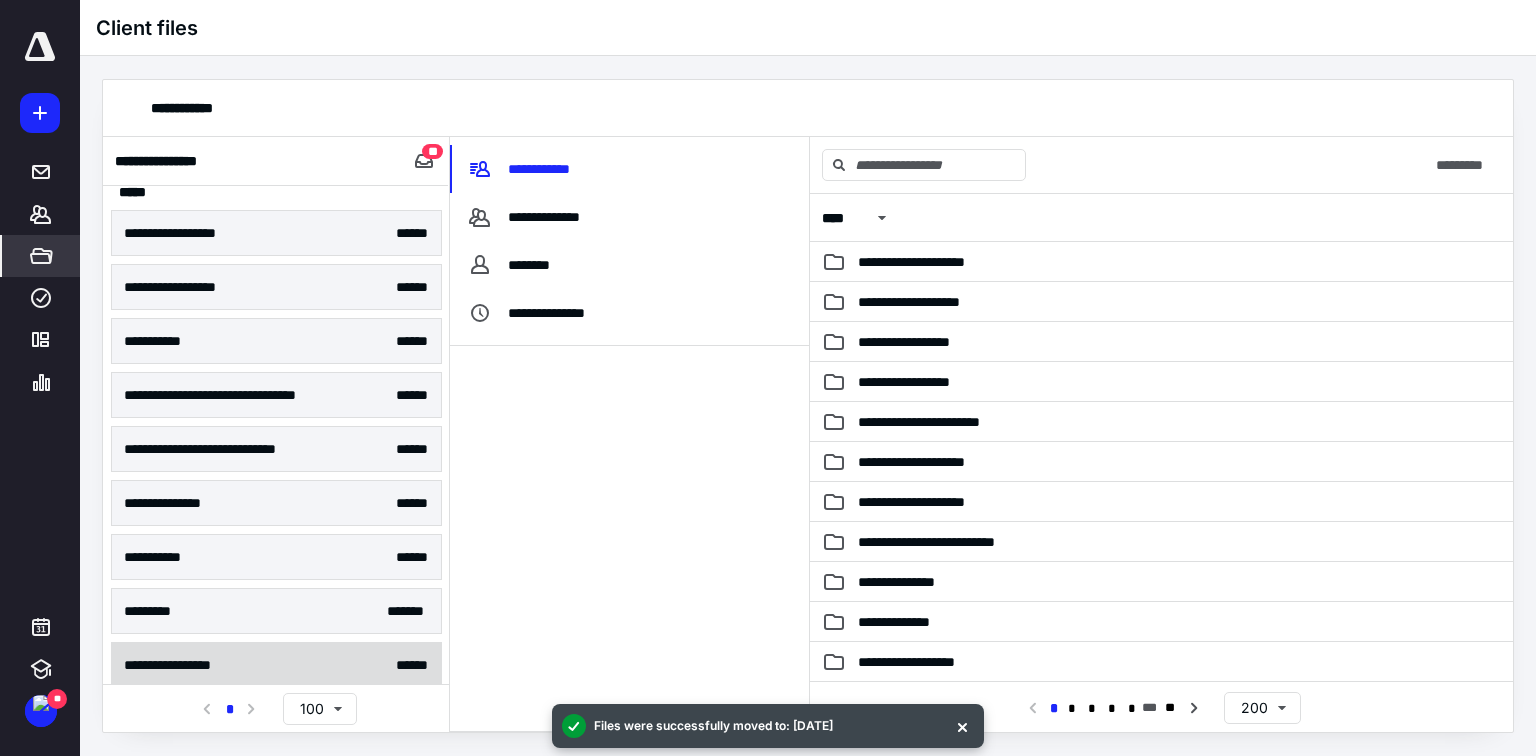 click on "**********" at bounding box center [276, 665] 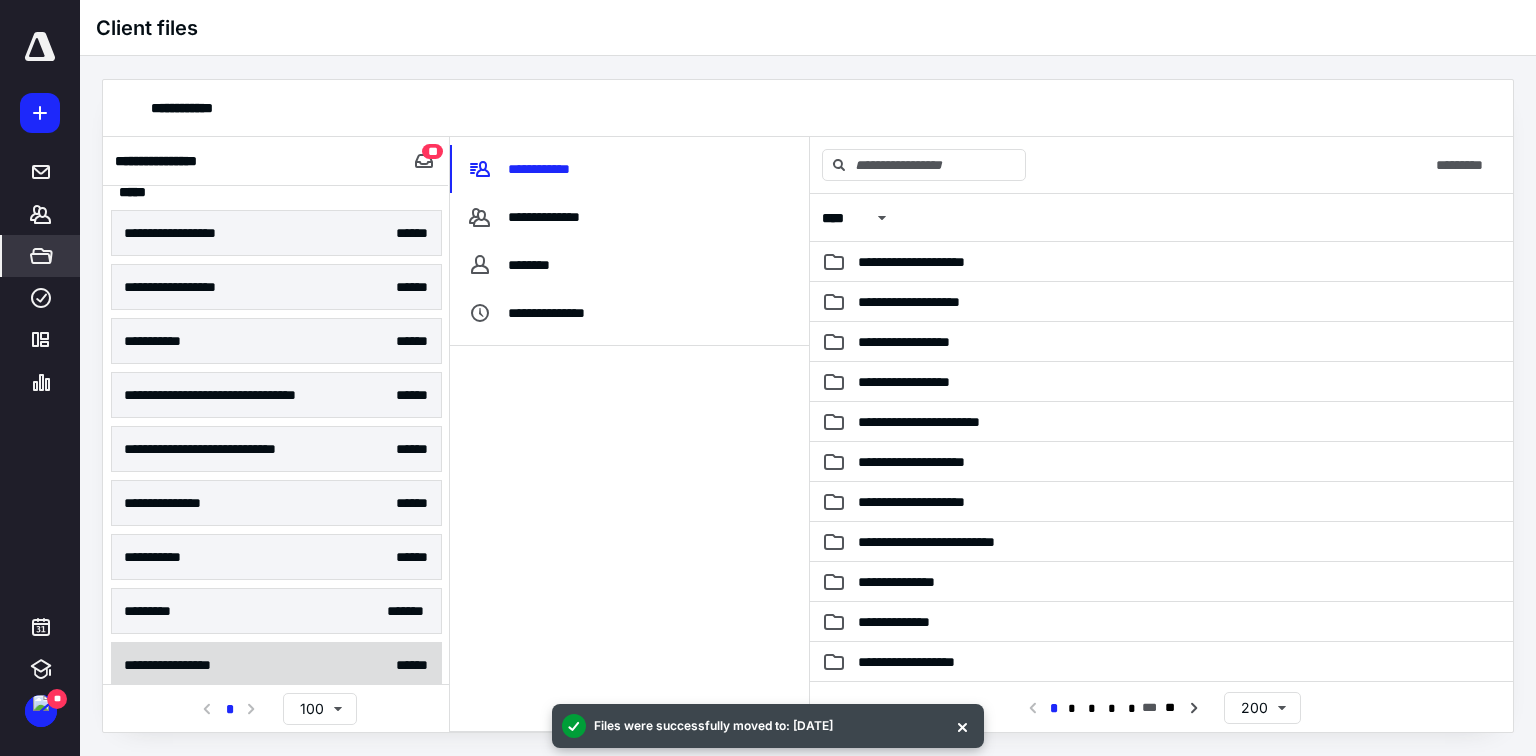 scroll, scrollTop: 0, scrollLeft: 0, axis: both 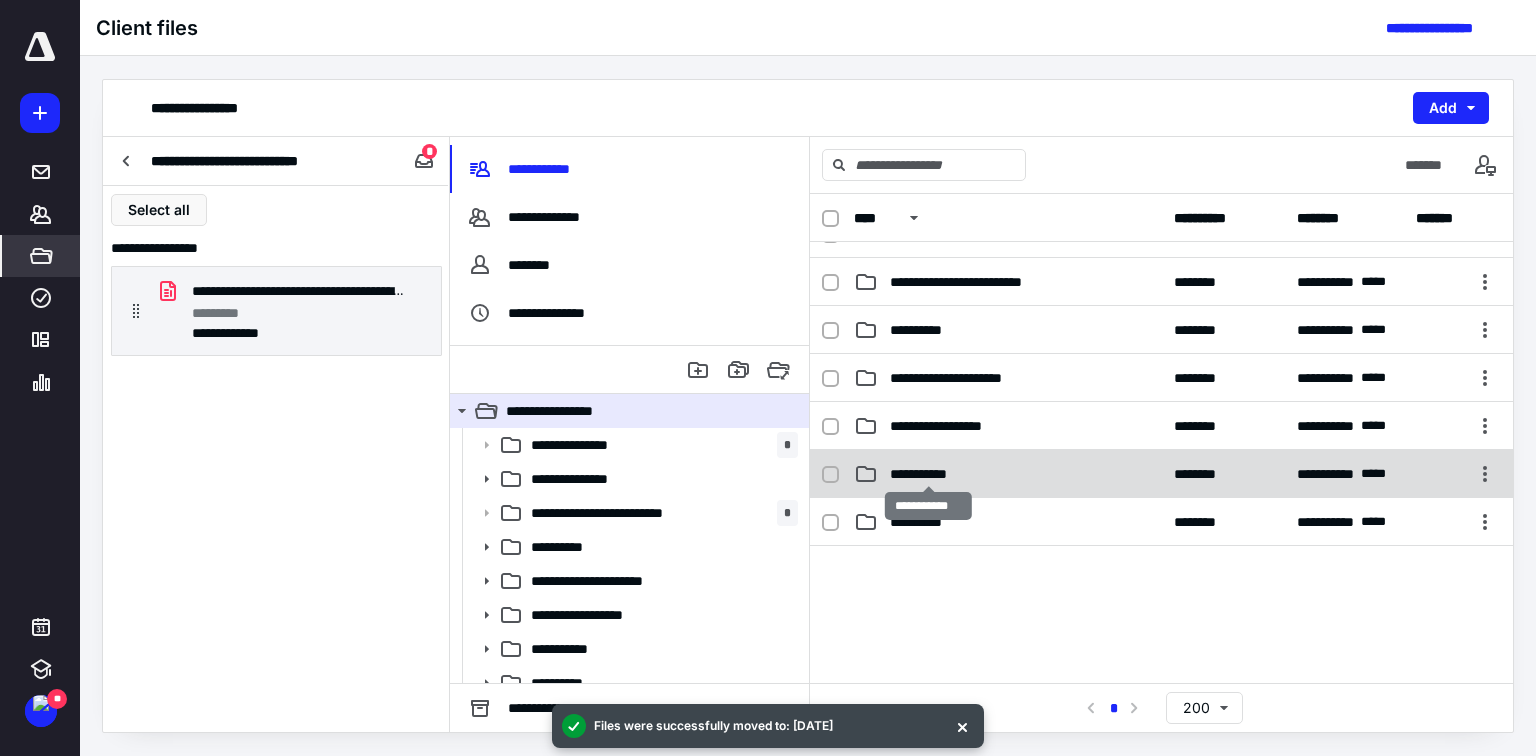 click on "**********" at bounding box center [928, 474] 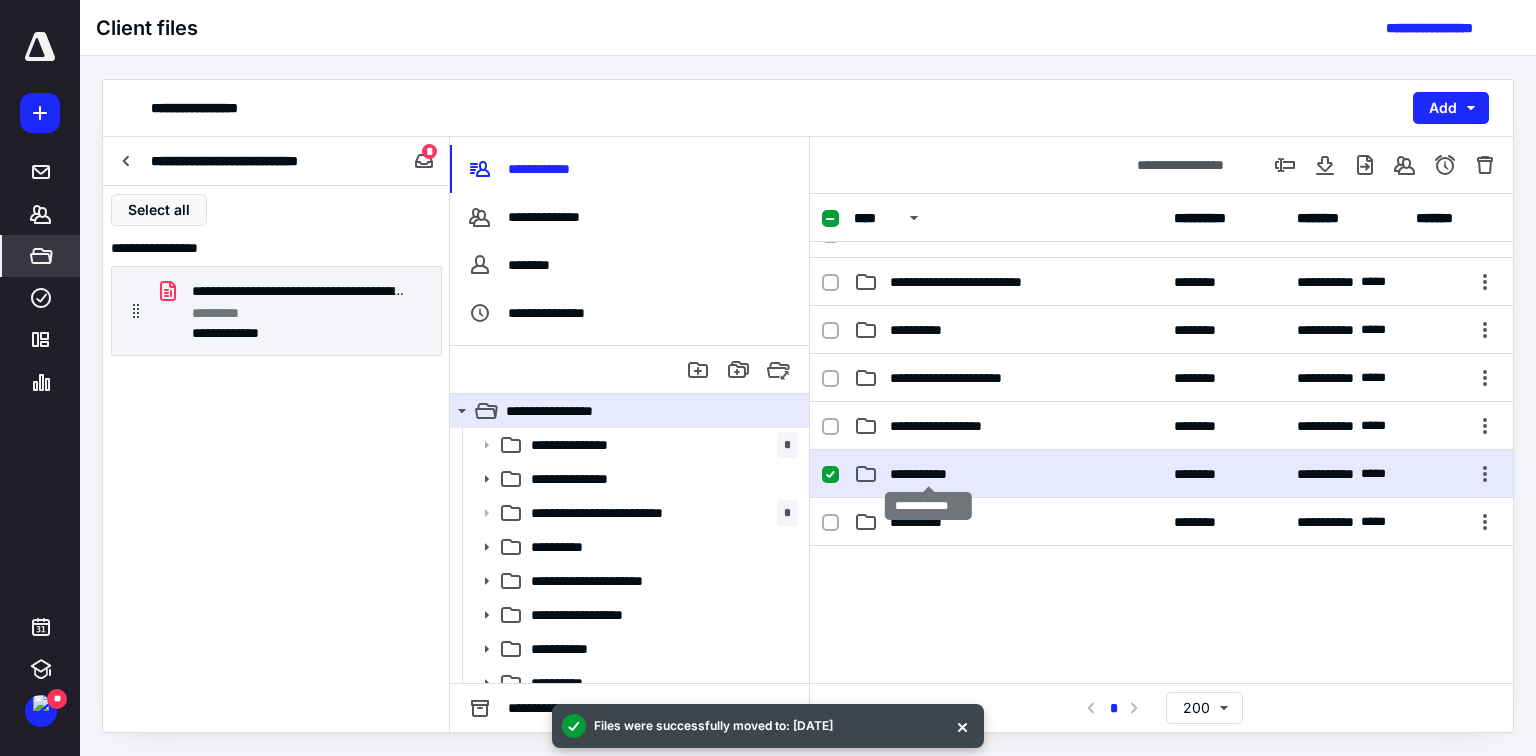 click on "**********" at bounding box center (928, 474) 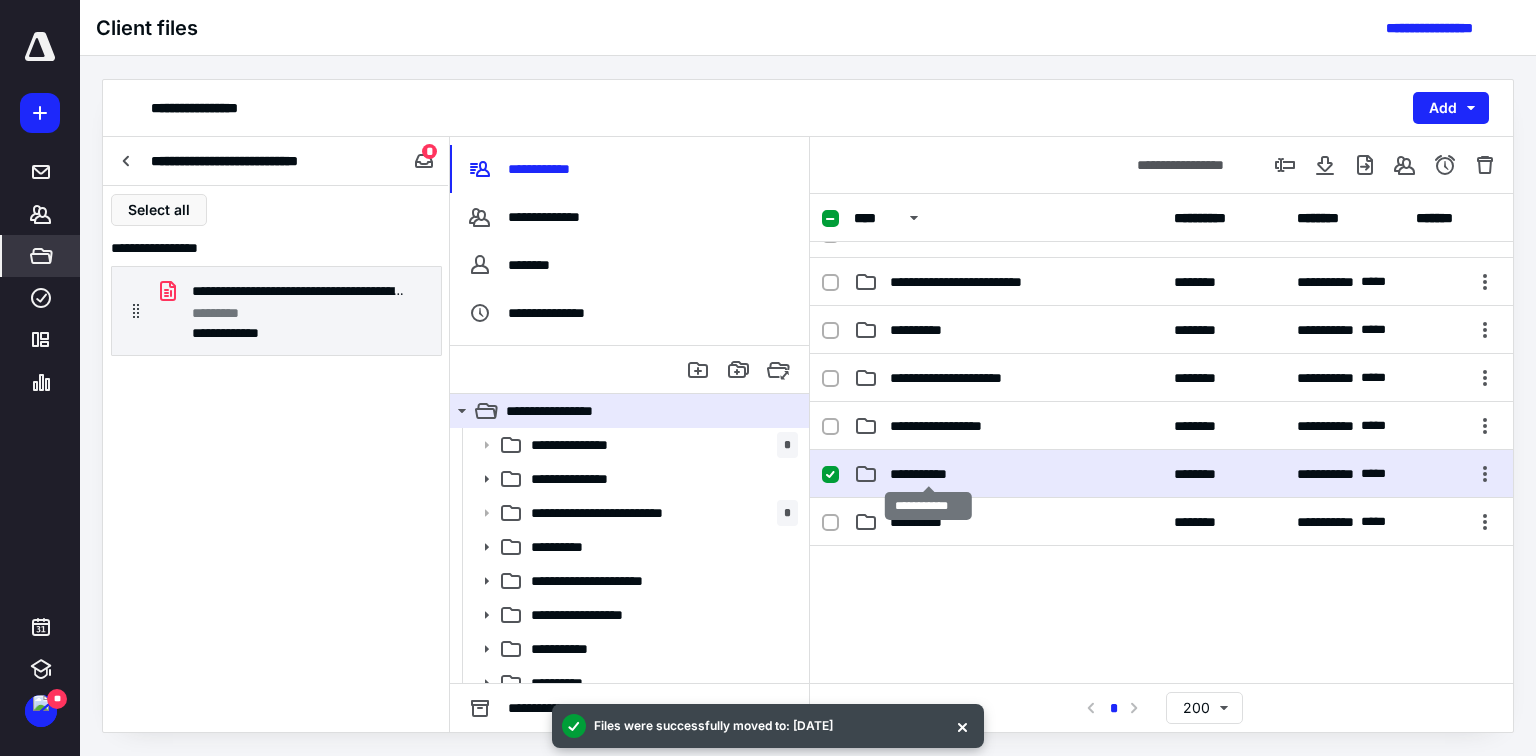 scroll, scrollTop: 0, scrollLeft: 0, axis: both 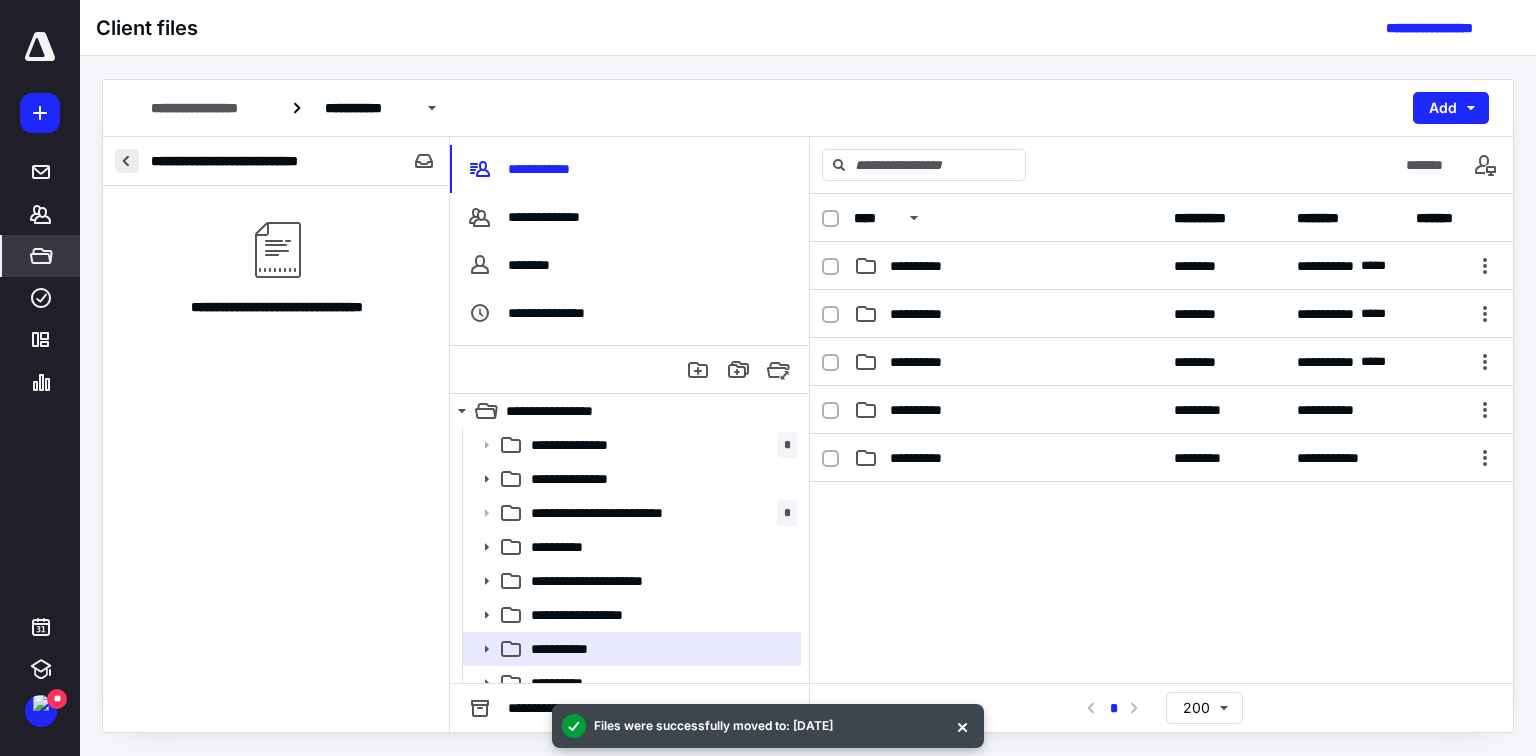 click at bounding box center [127, 161] 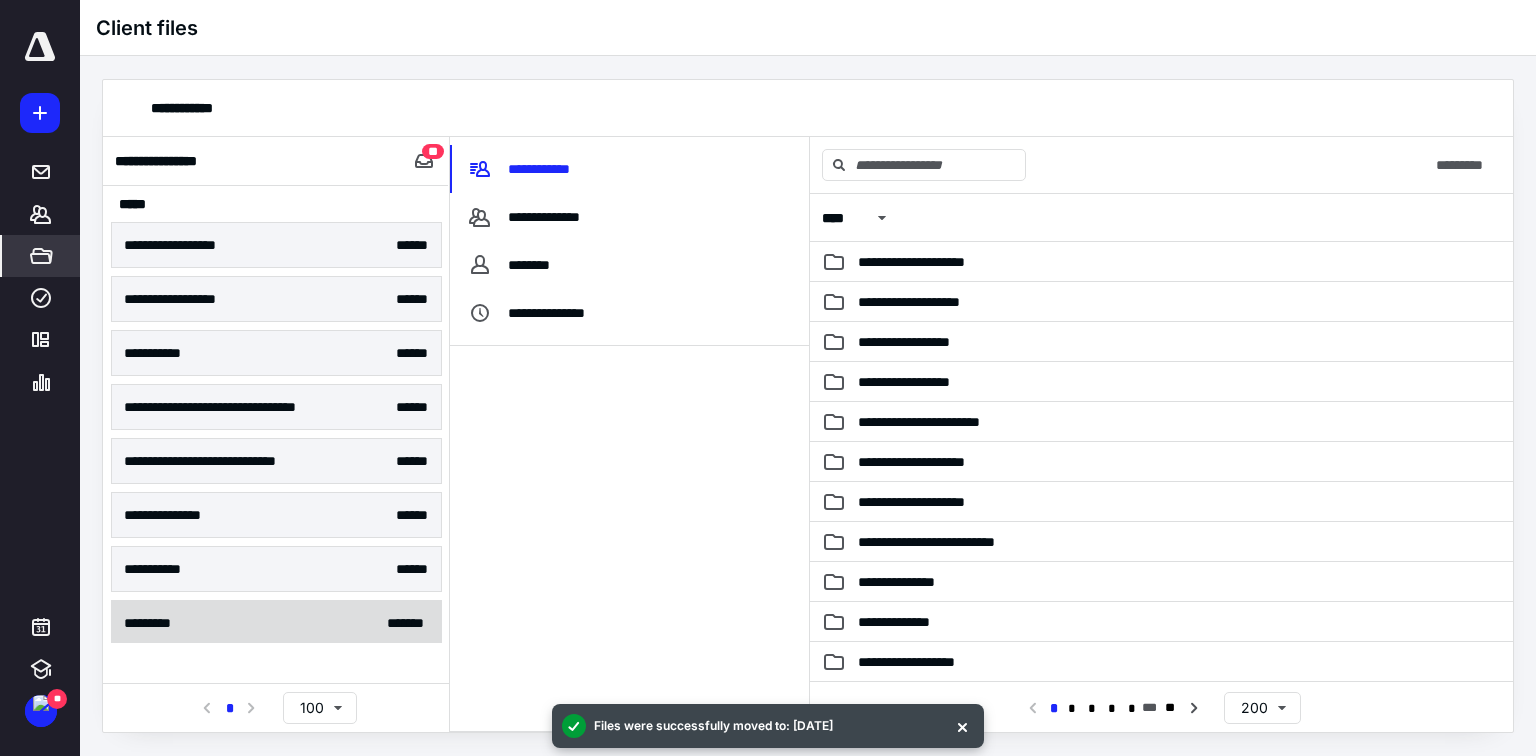 click on "********* *   *****" at bounding box center (276, 623) 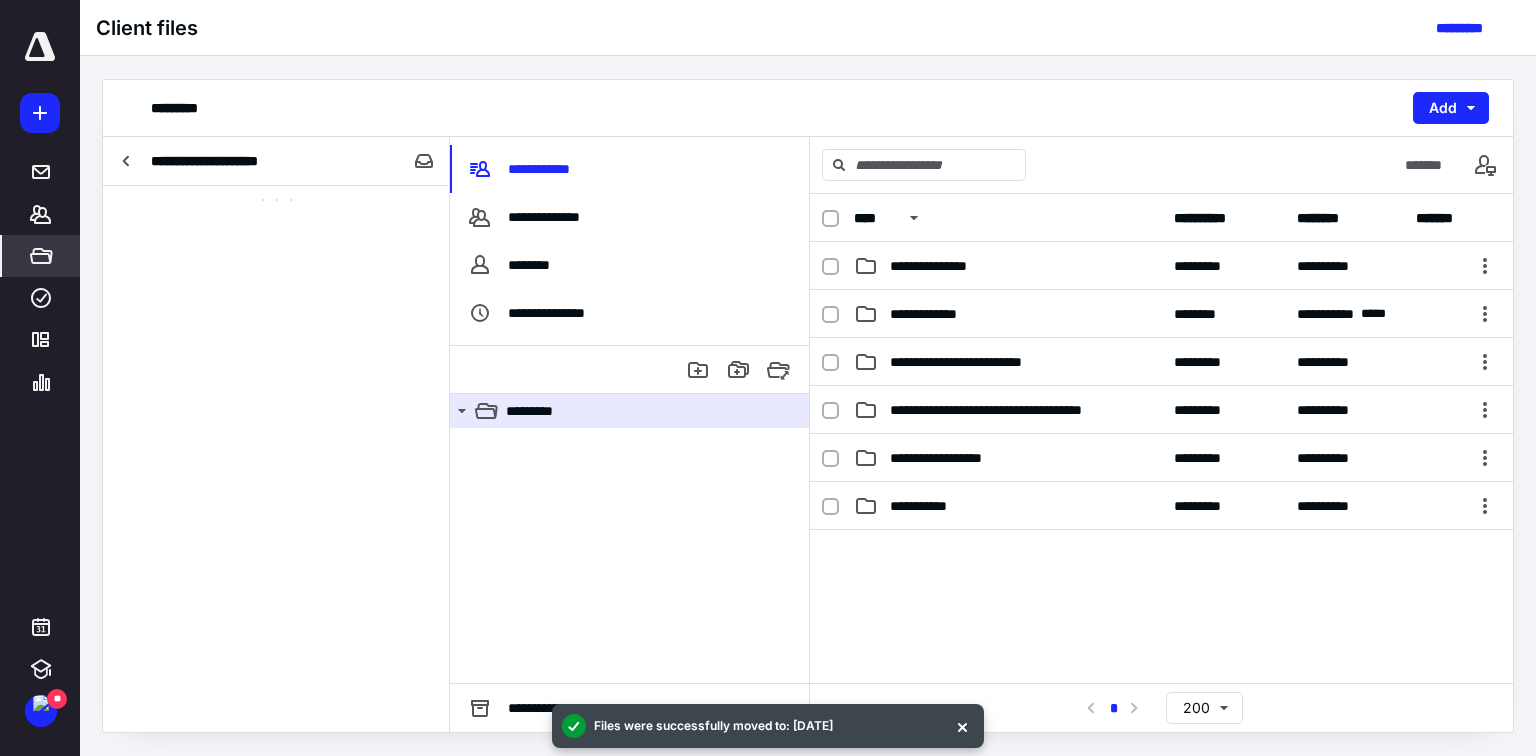 click at bounding box center [276, 459] 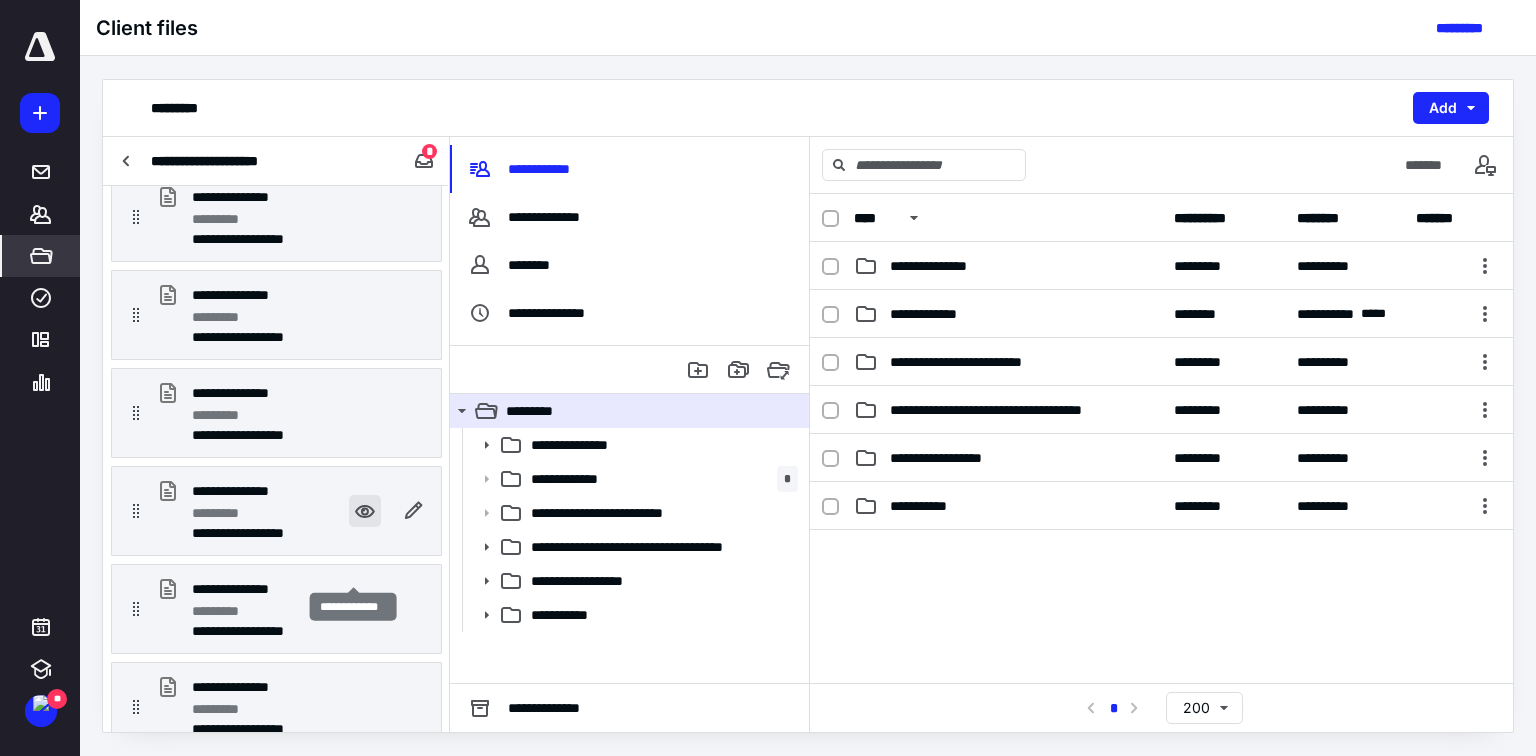scroll, scrollTop: 0, scrollLeft: 0, axis: both 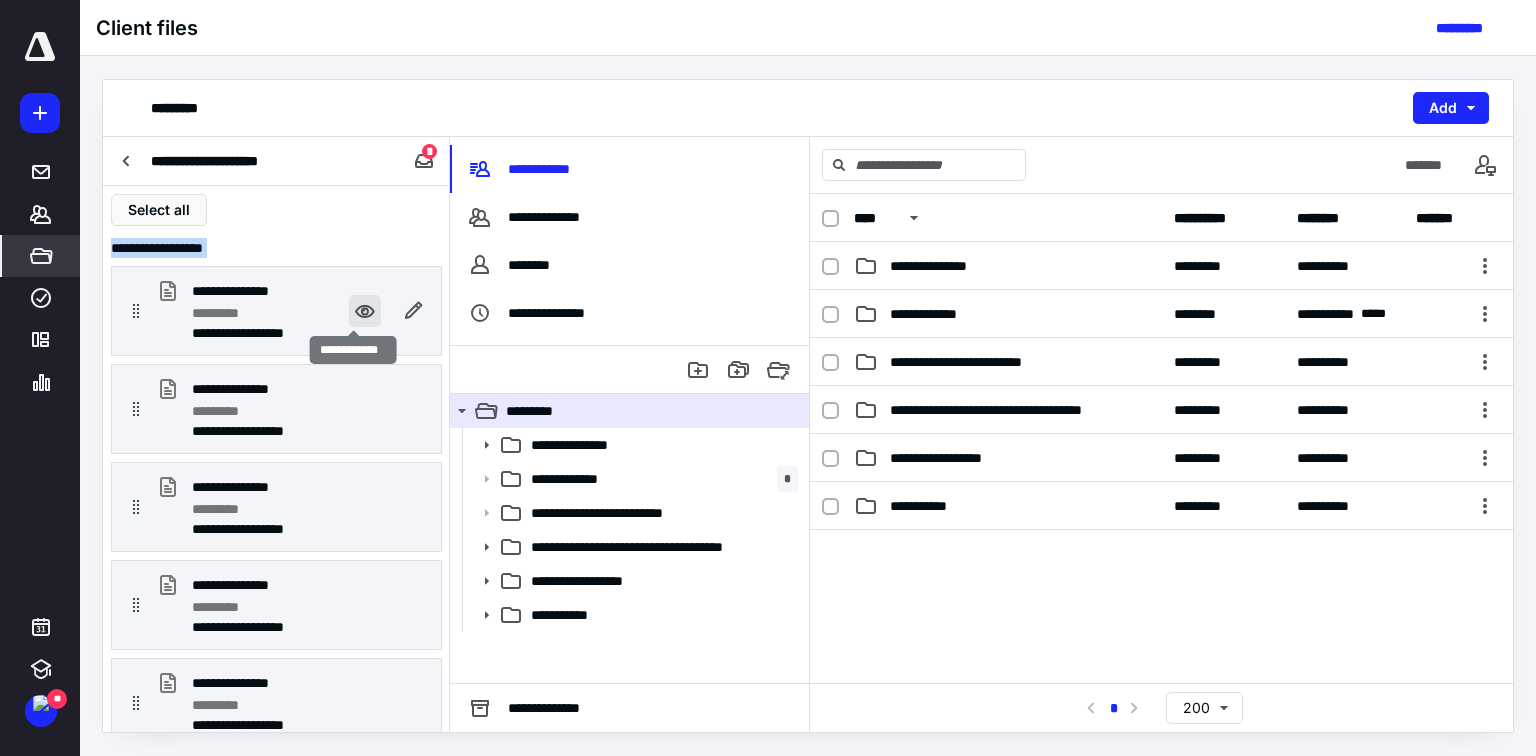 click at bounding box center (365, 311) 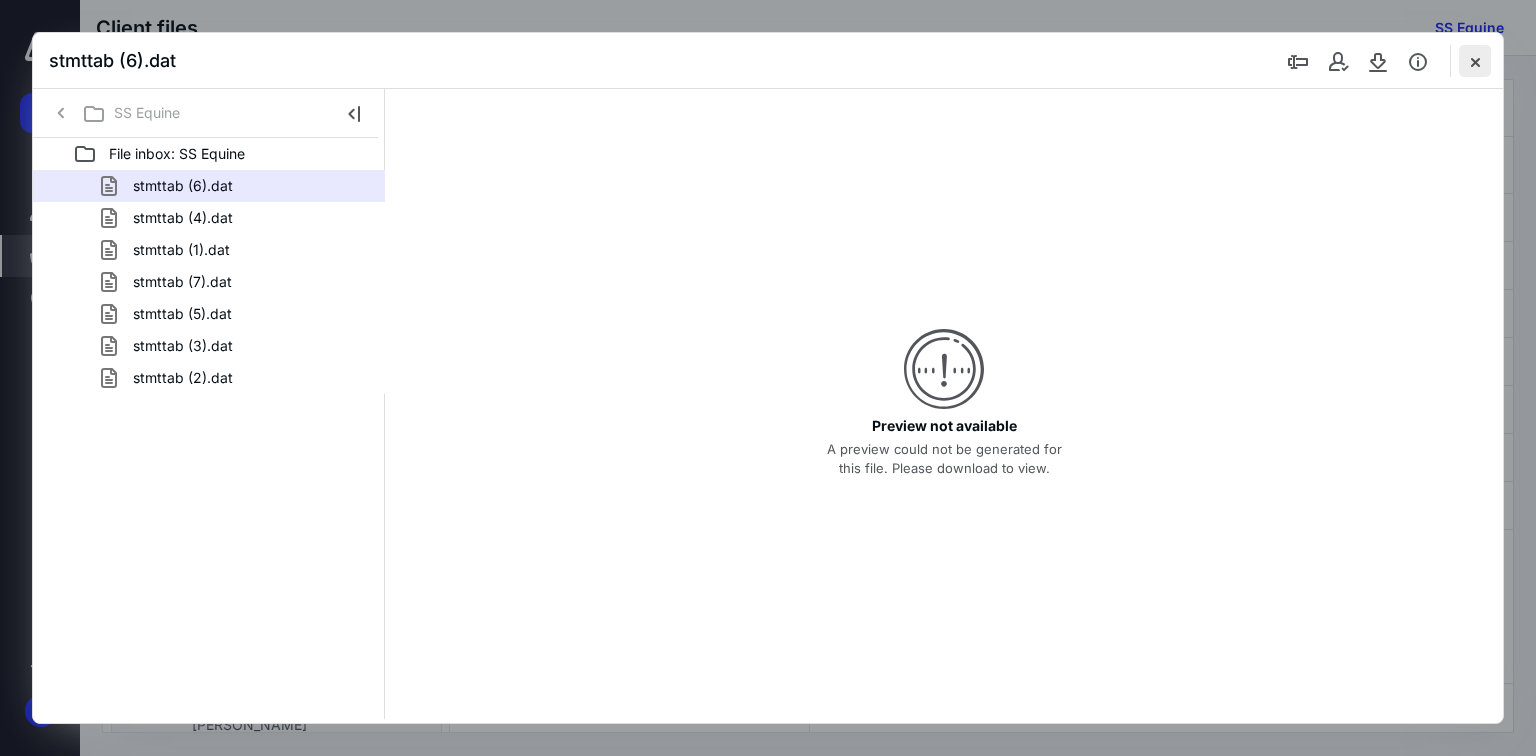 click at bounding box center (1475, 61) 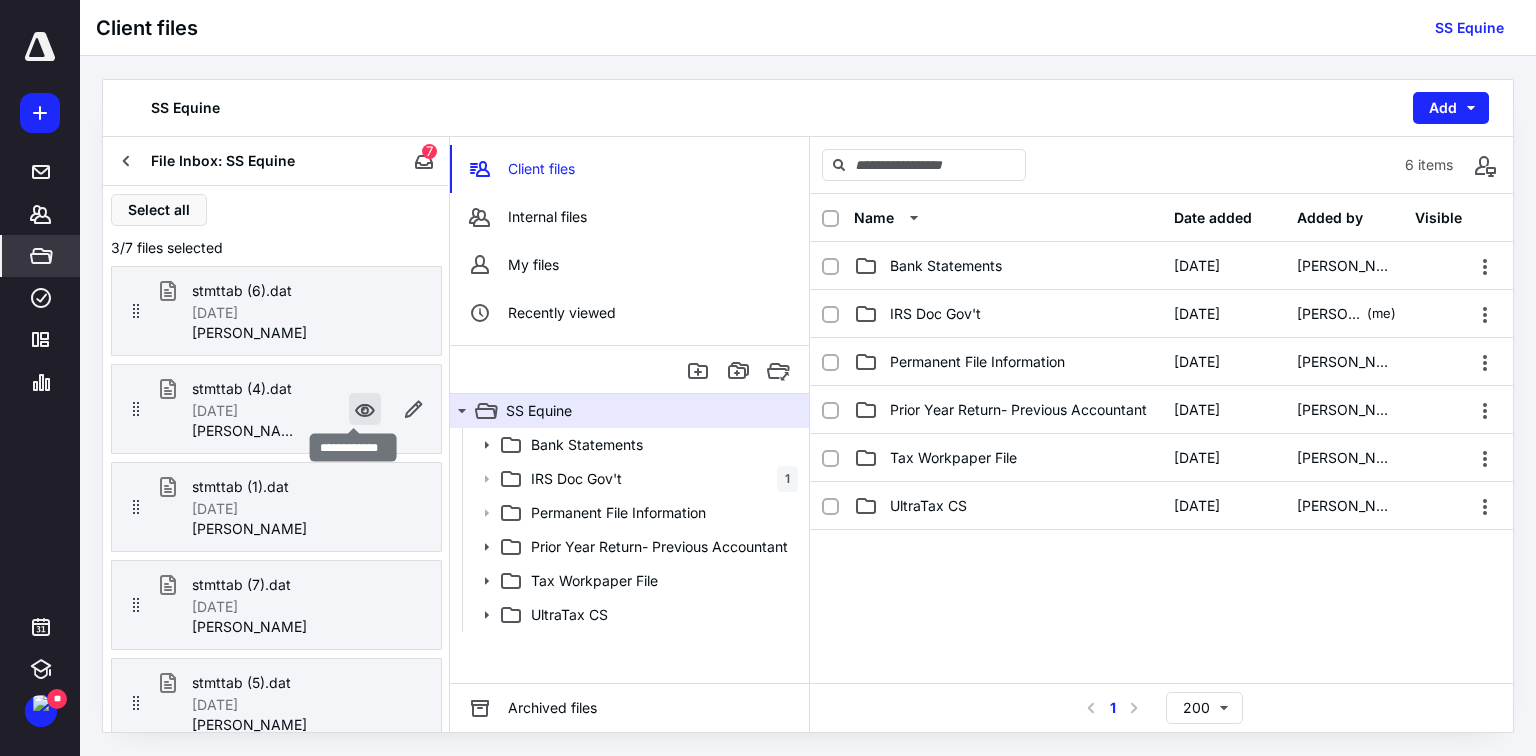 click at bounding box center (365, 409) 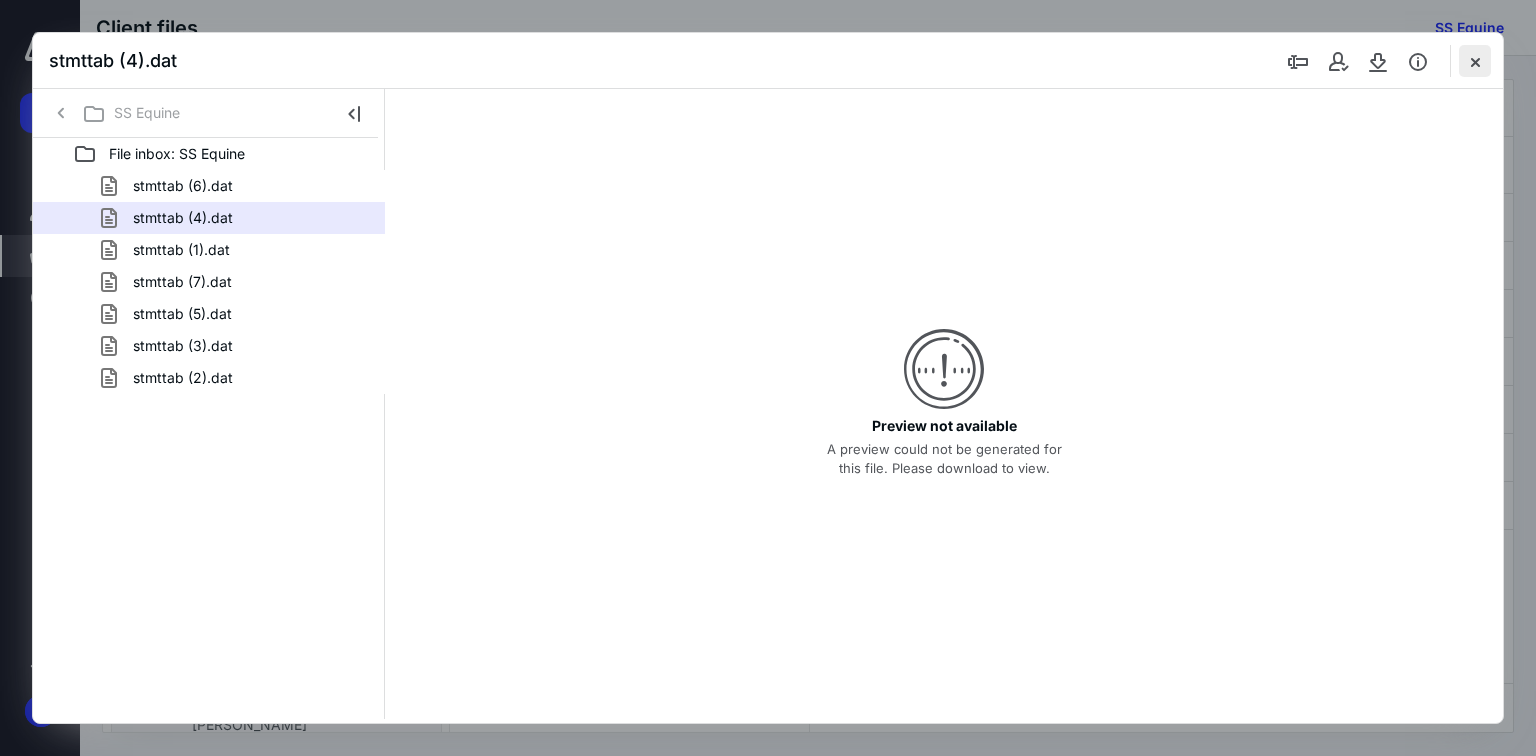 click at bounding box center (1475, 61) 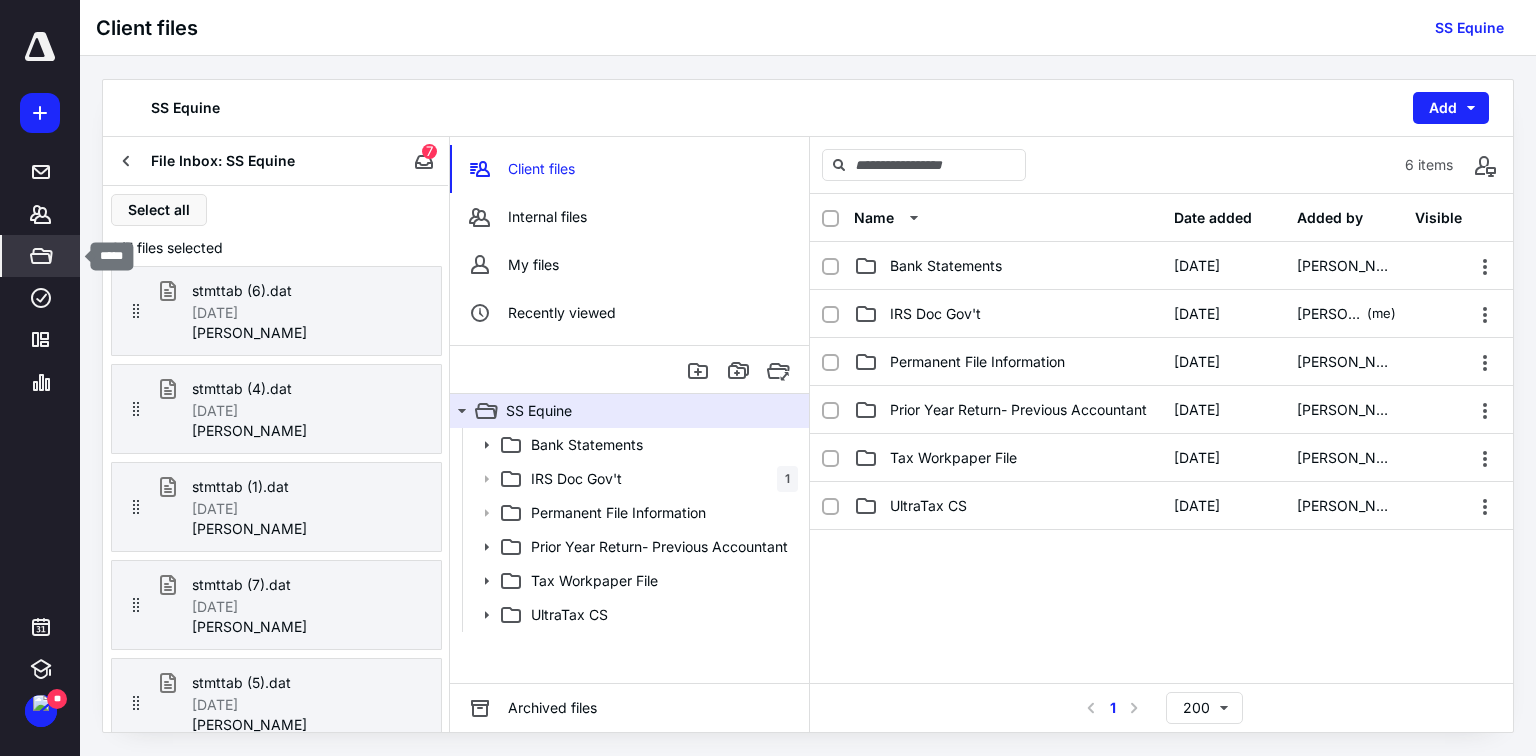 click 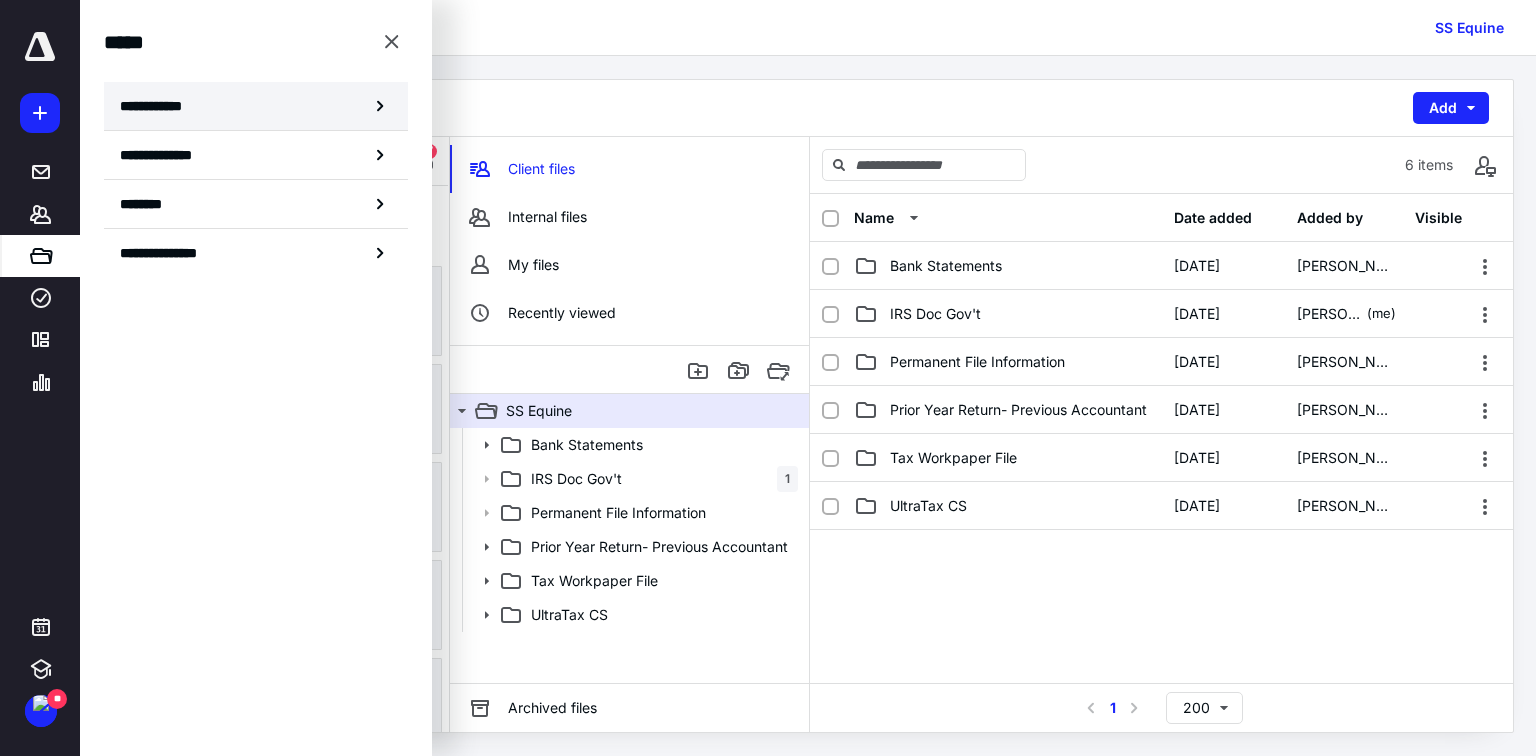 click on "**********" at bounding box center (157, 106) 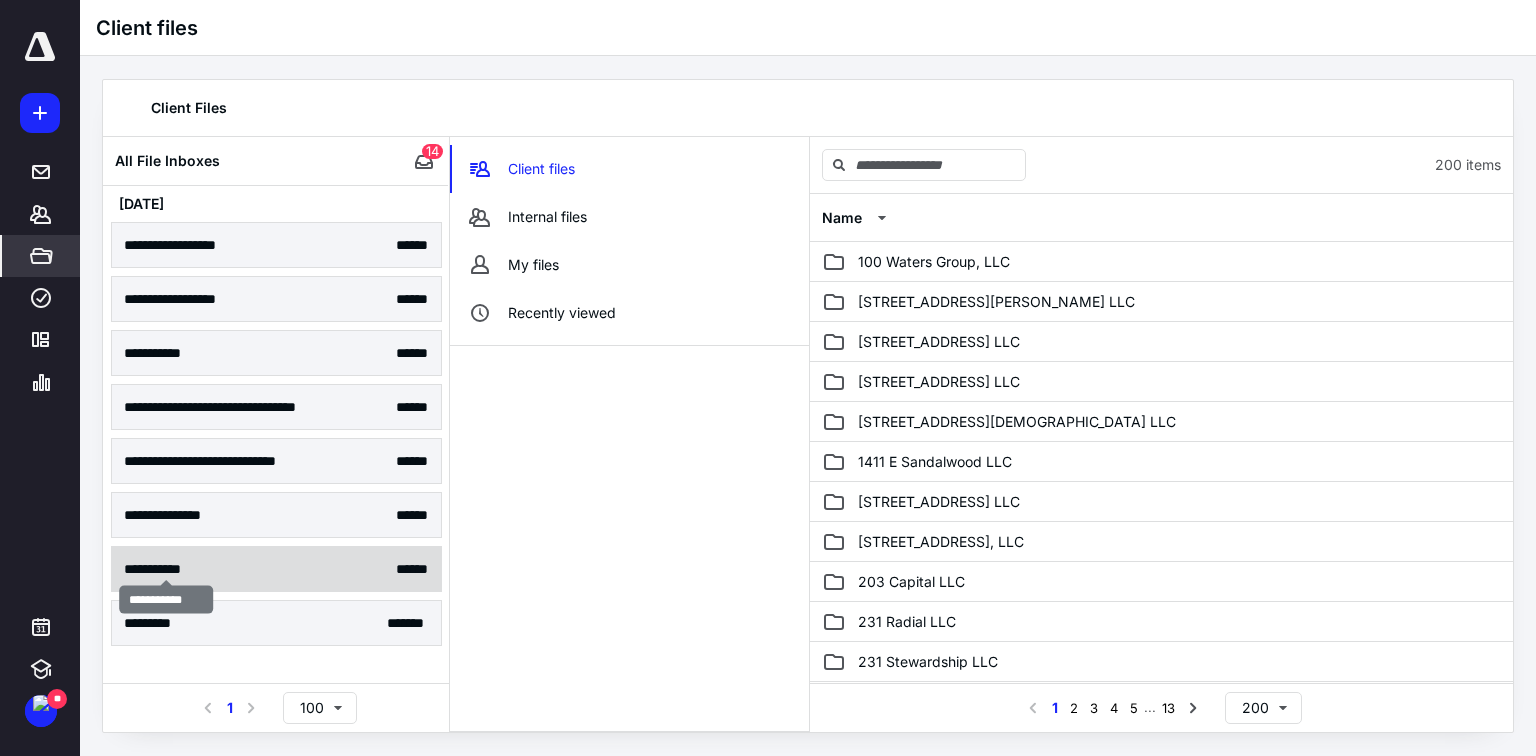 click on "**********" at bounding box center (166, 569) 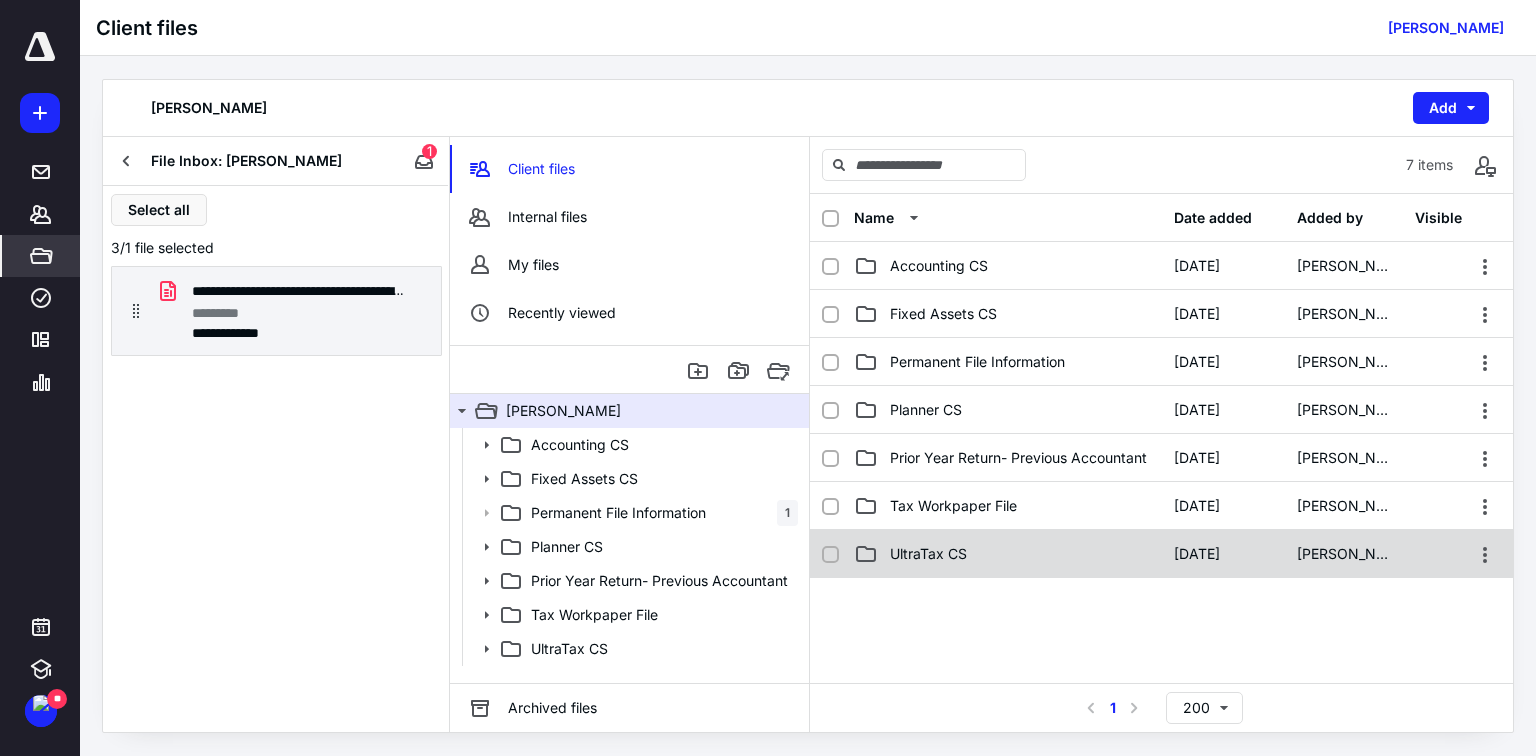 click on "UltraTax CS" at bounding box center [928, 554] 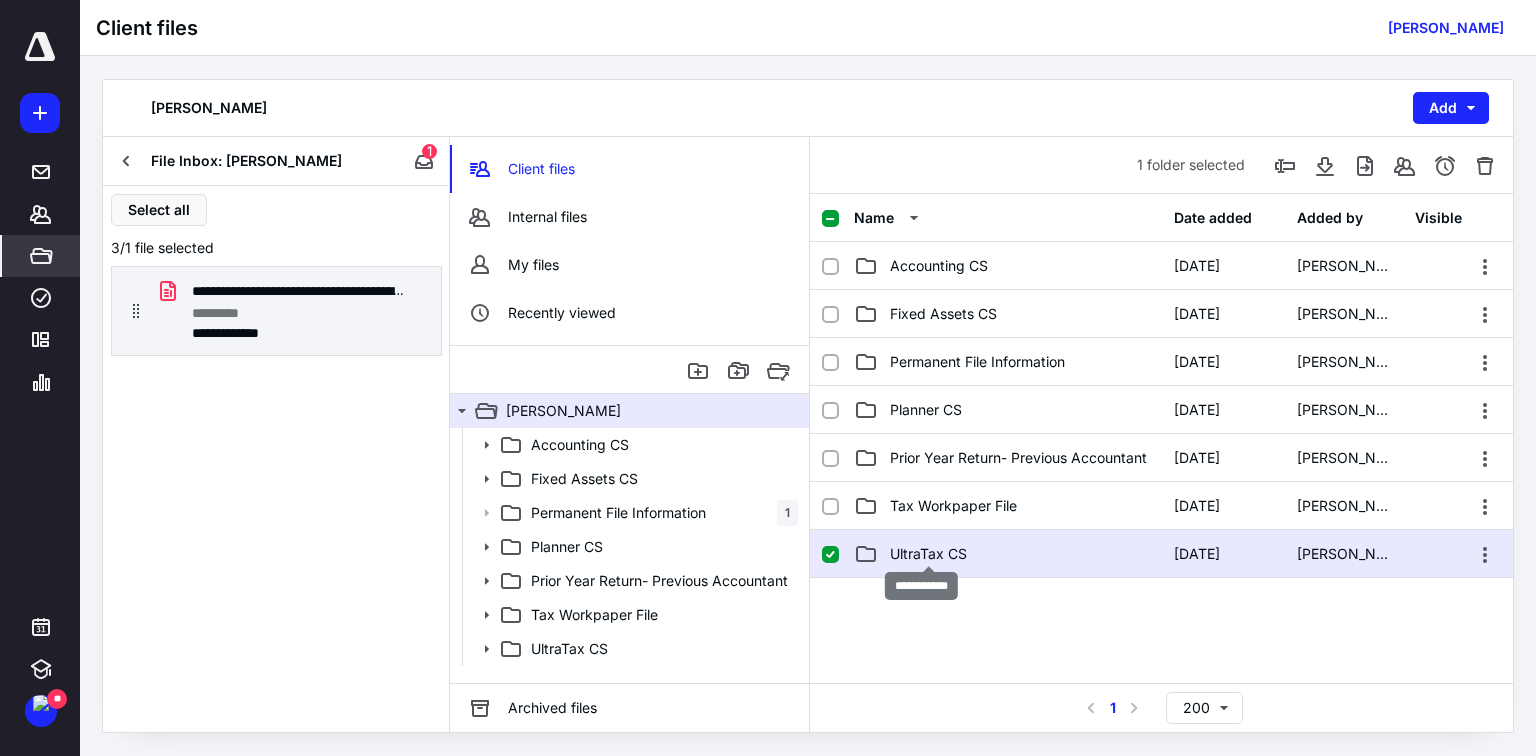 checkbox on "true" 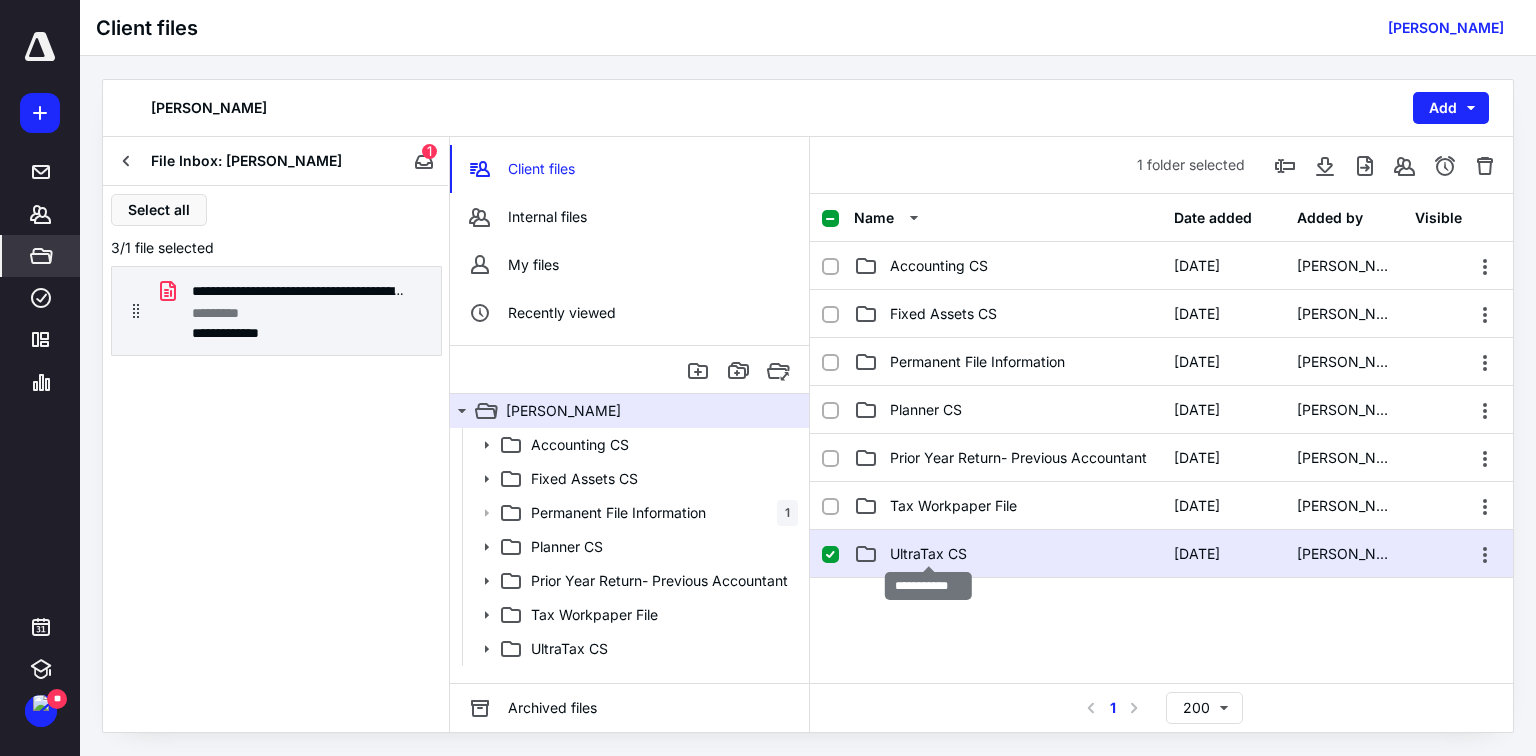 click on "UltraTax CS" at bounding box center [928, 554] 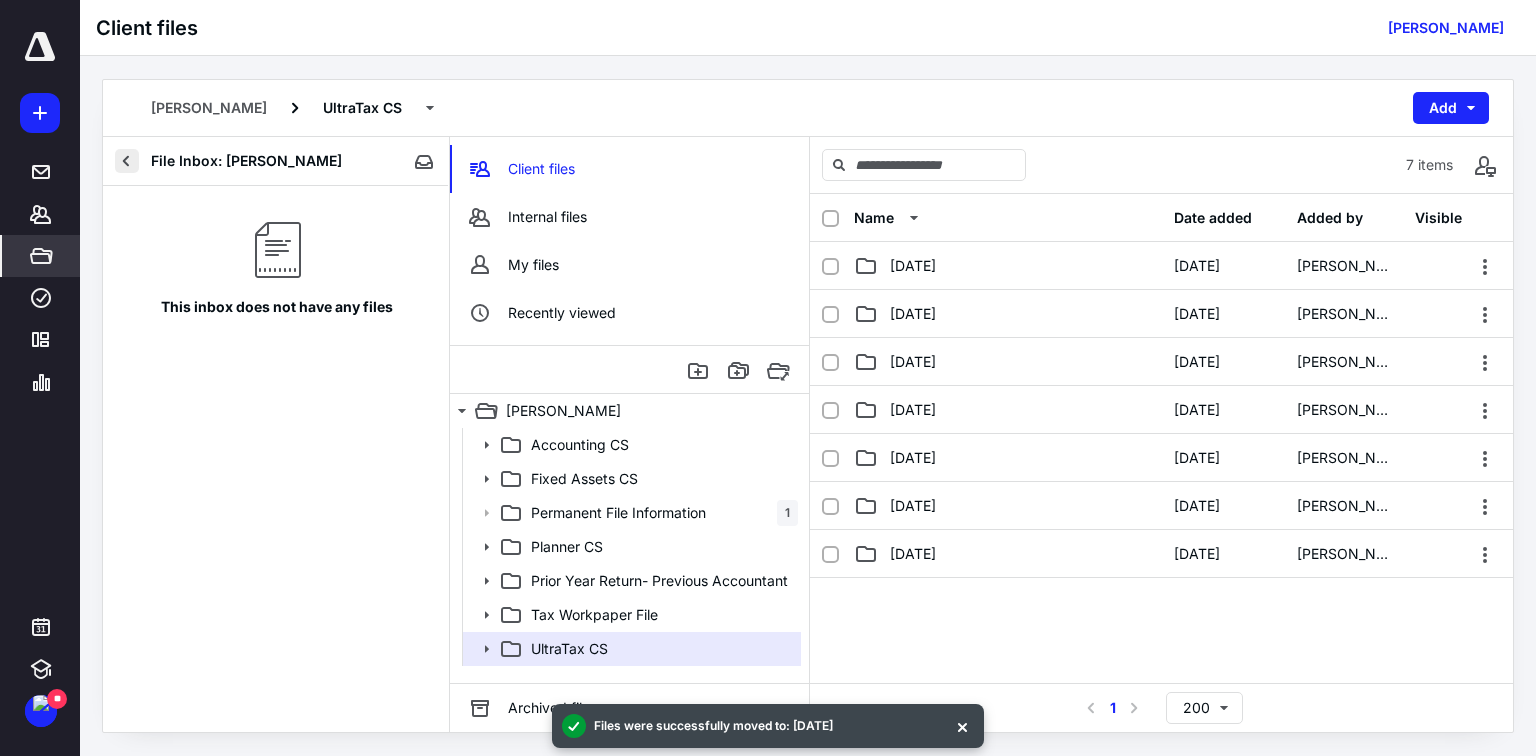 click at bounding box center [127, 161] 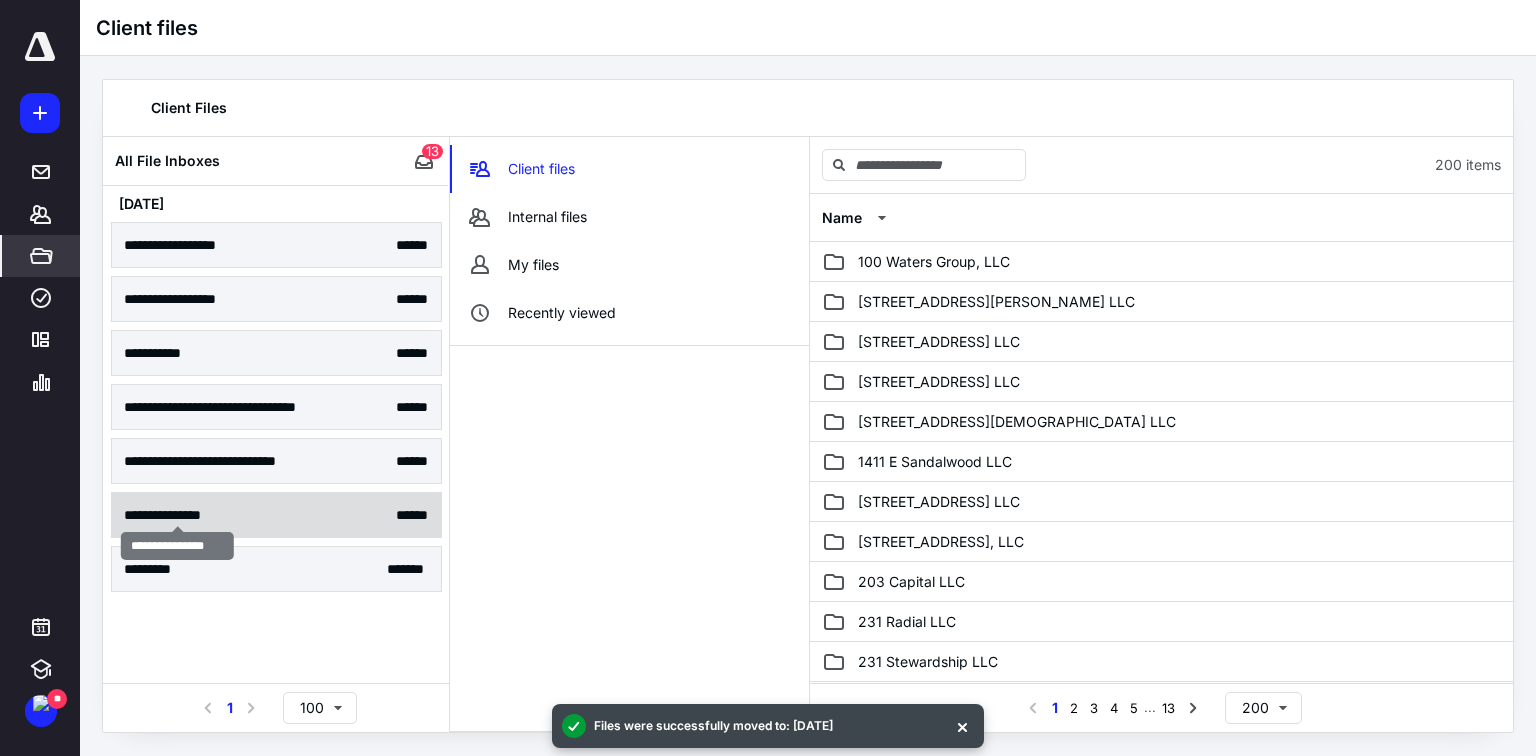 click on "**********" at bounding box center [177, 515] 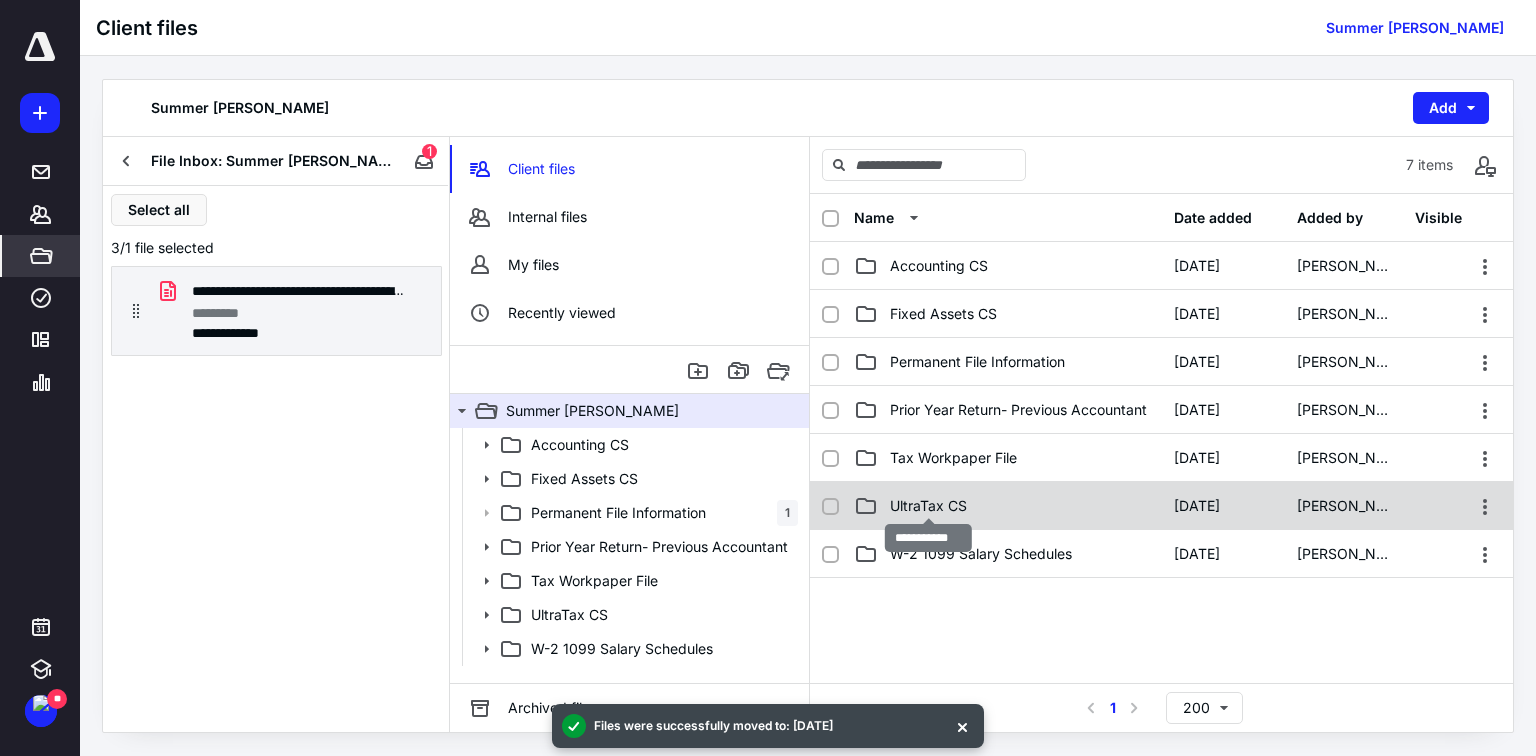click on "UltraTax CS" at bounding box center (928, 506) 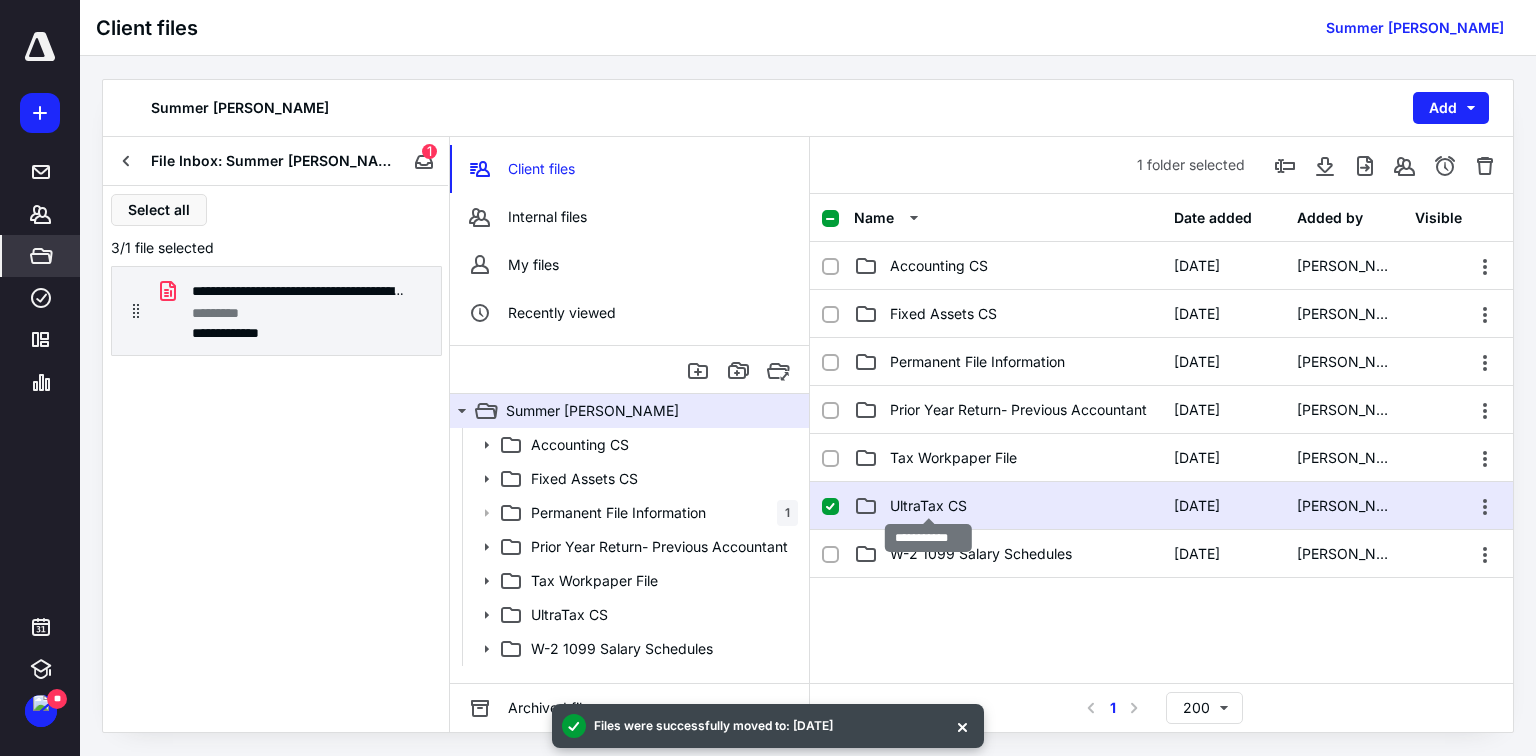 click on "UltraTax CS" at bounding box center [928, 506] 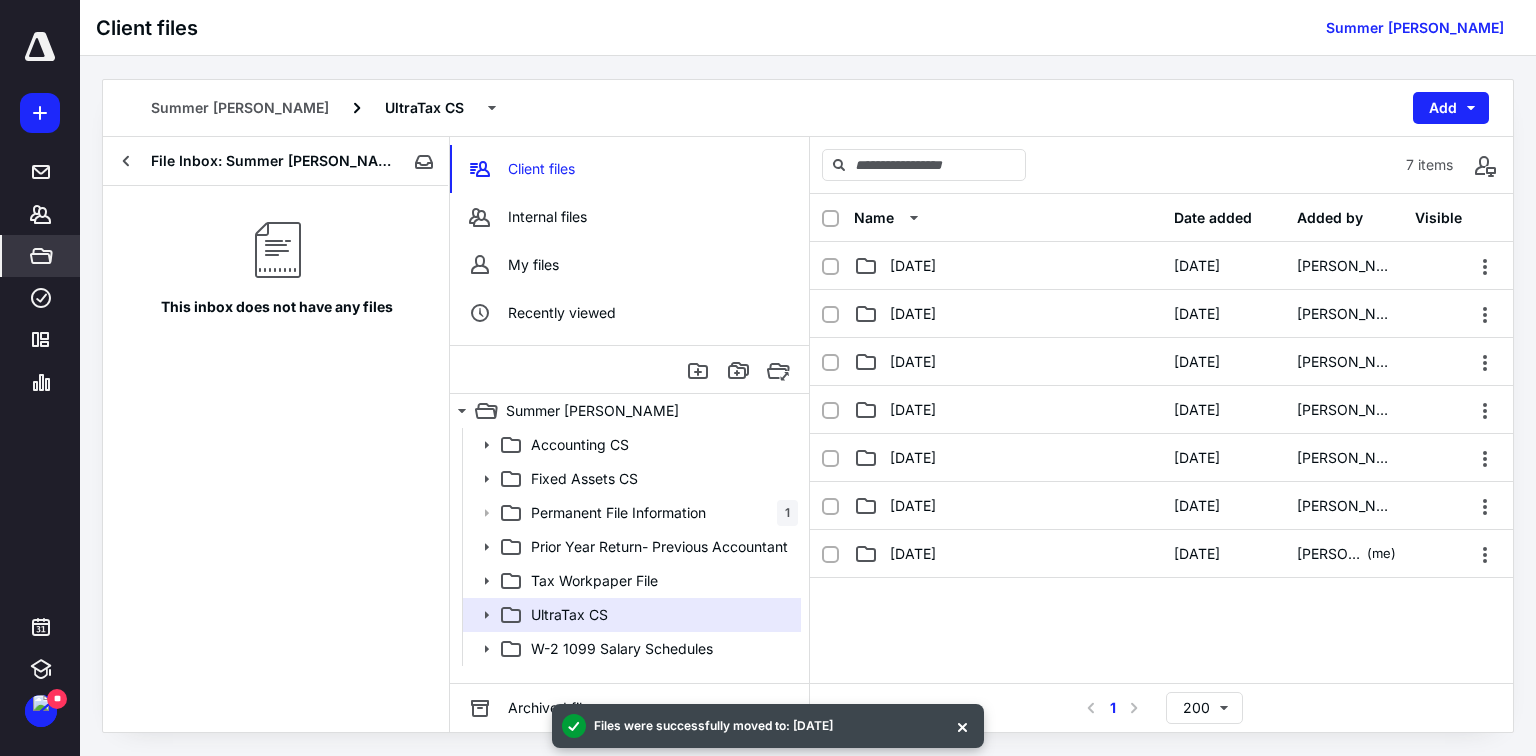 click on "File Inbox: Summer [PERSON_NAME]" at bounding box center [269, 161] 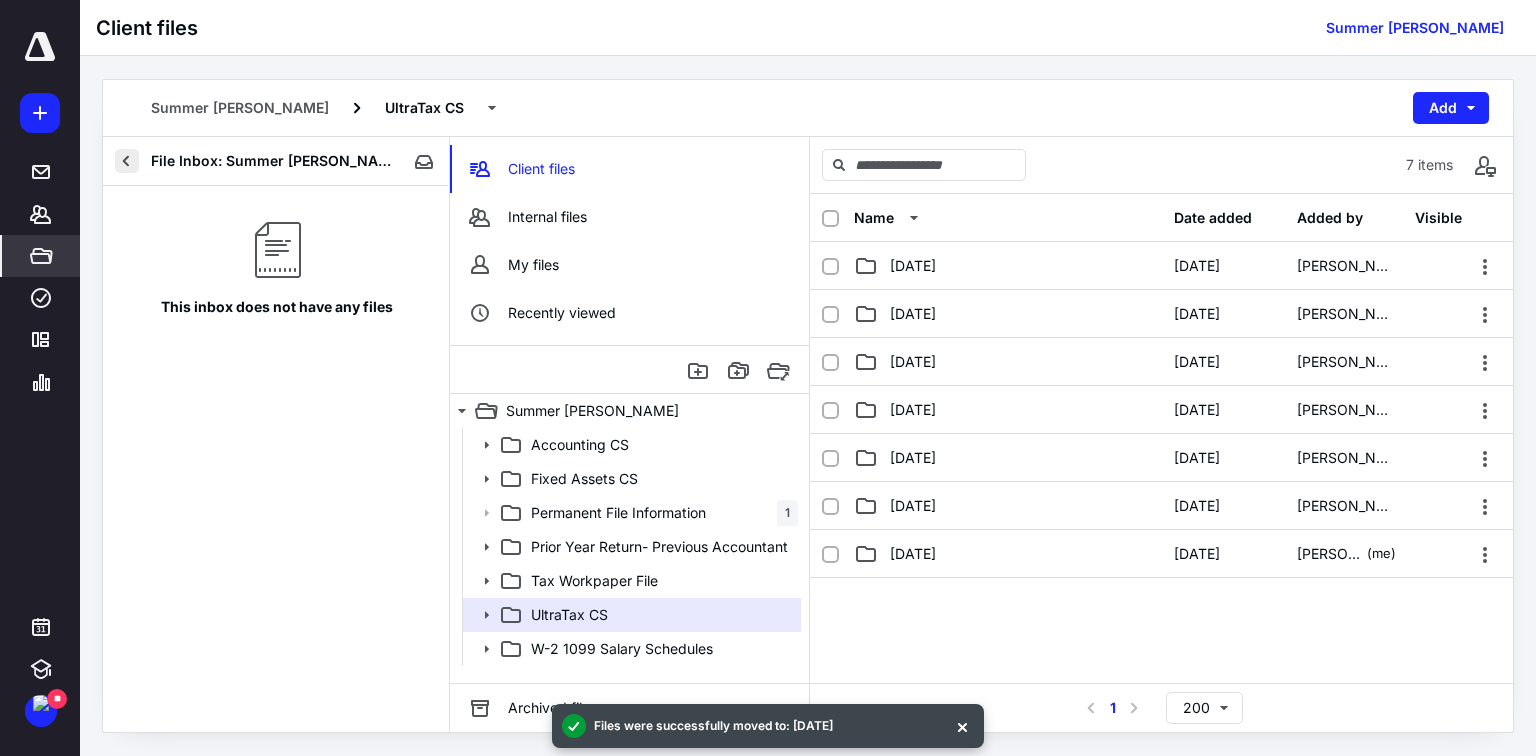 click at bounding box center [127, 161] 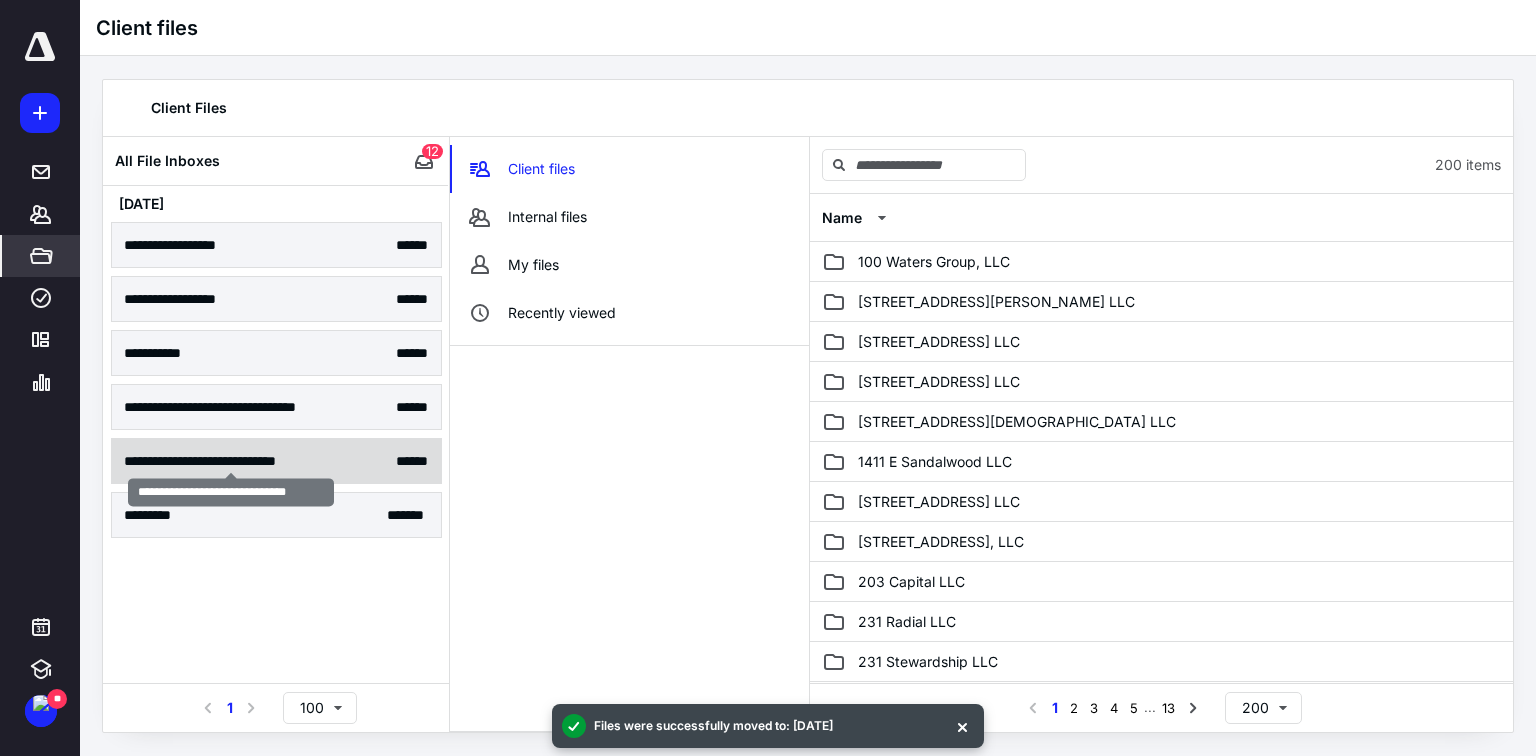 click on "**********" at bounding box center [231, 461] 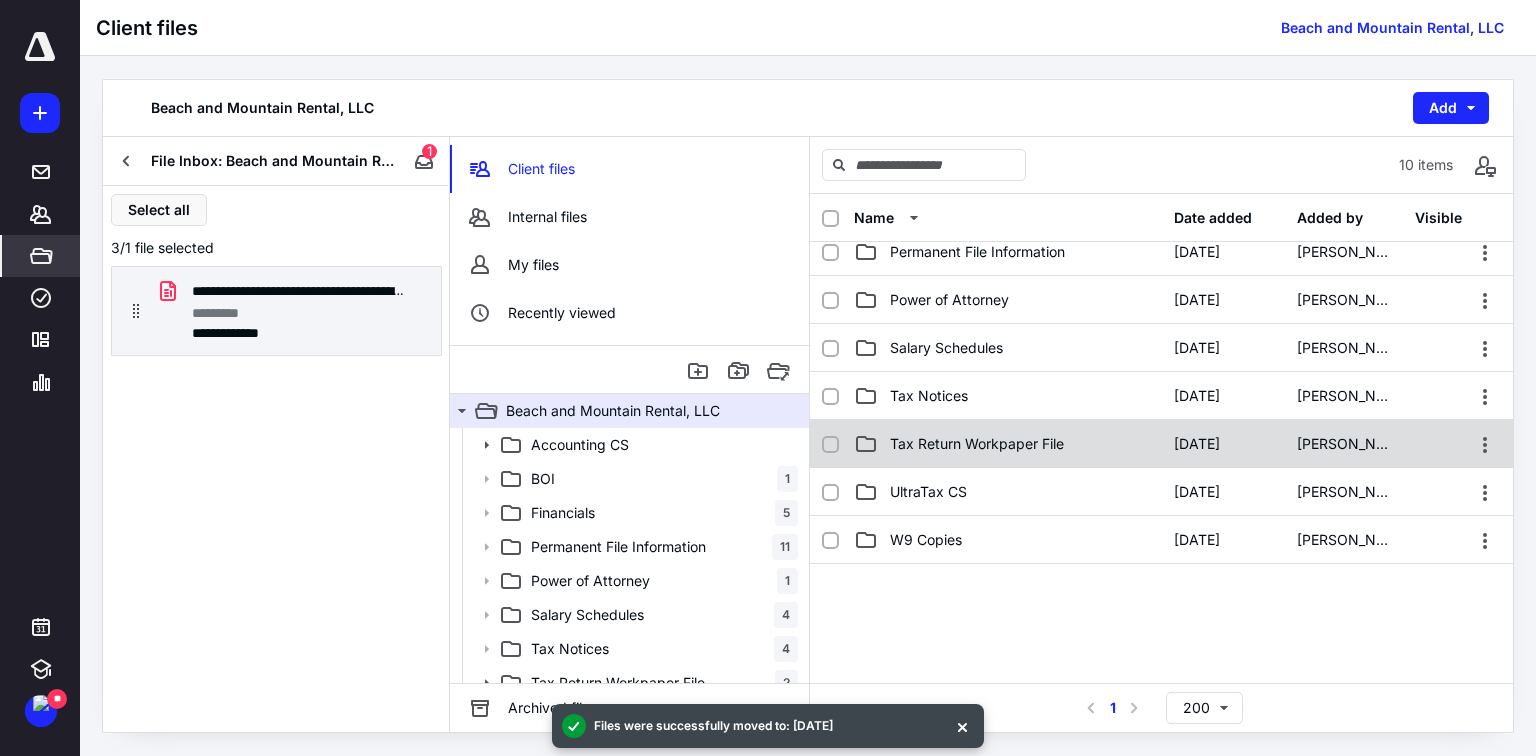 scroll, scrollTop: 160, scrollLeft: 0, axis: vertical 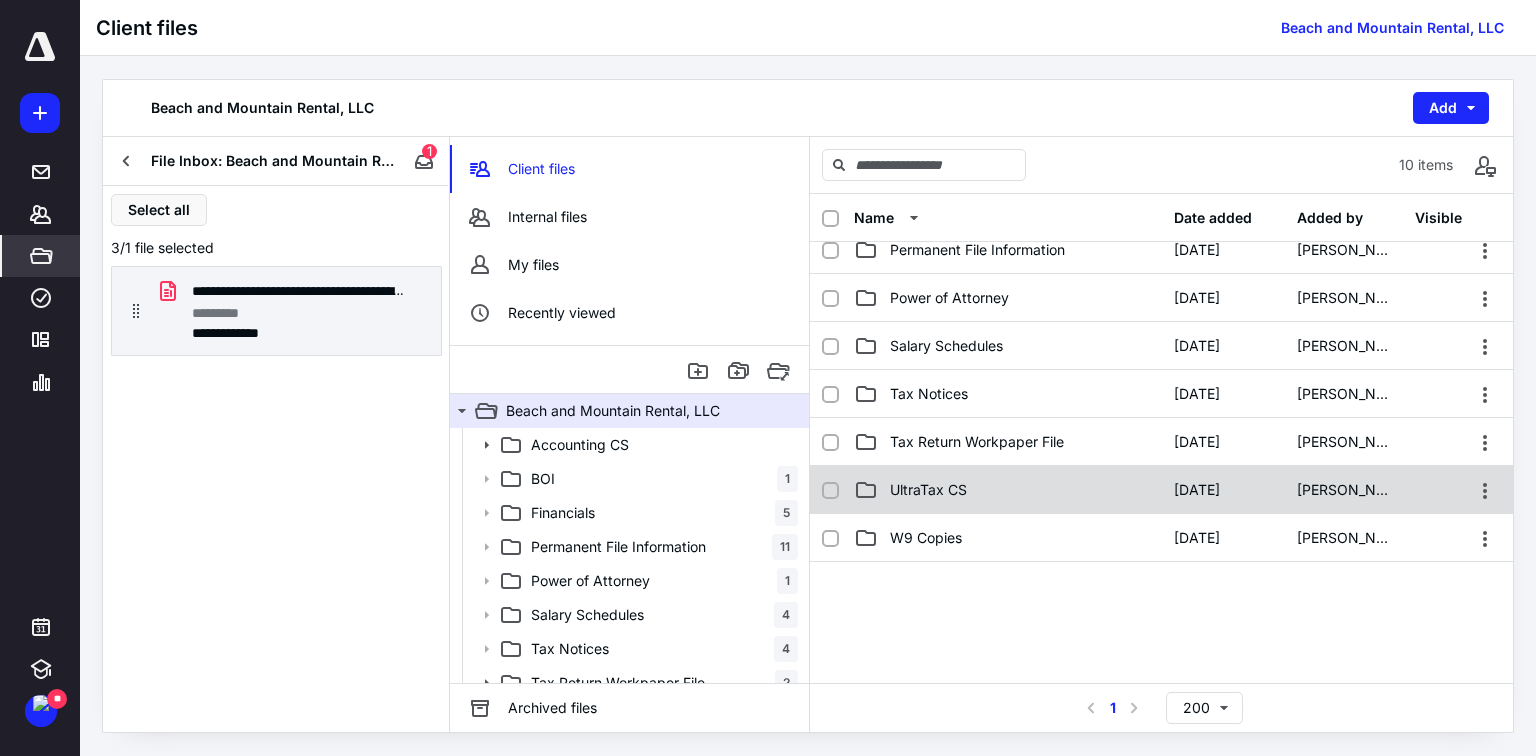 click on "UltraTax CS" at bounding box center (928, 490) 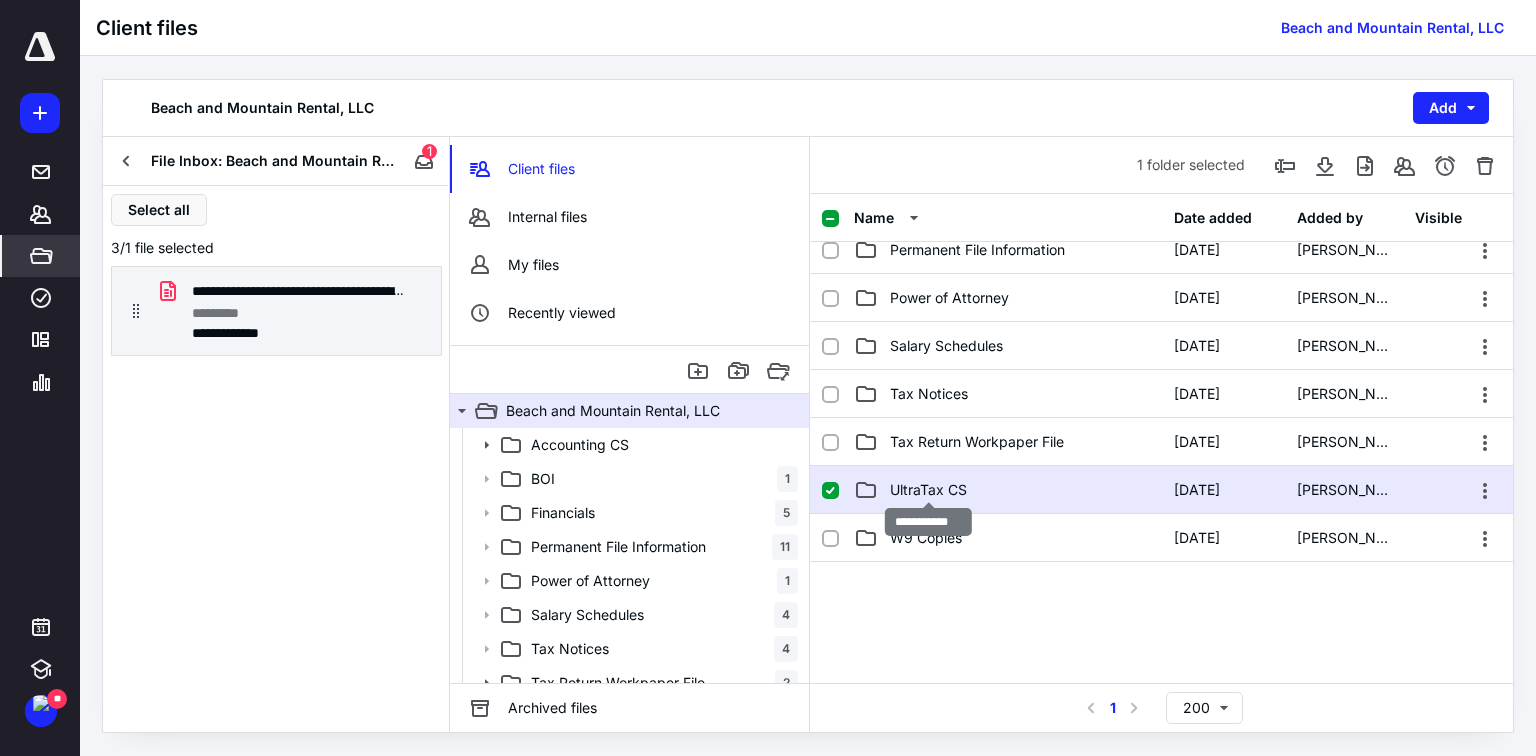 click on "UltraTax CS" at bounding box center [928, 490] 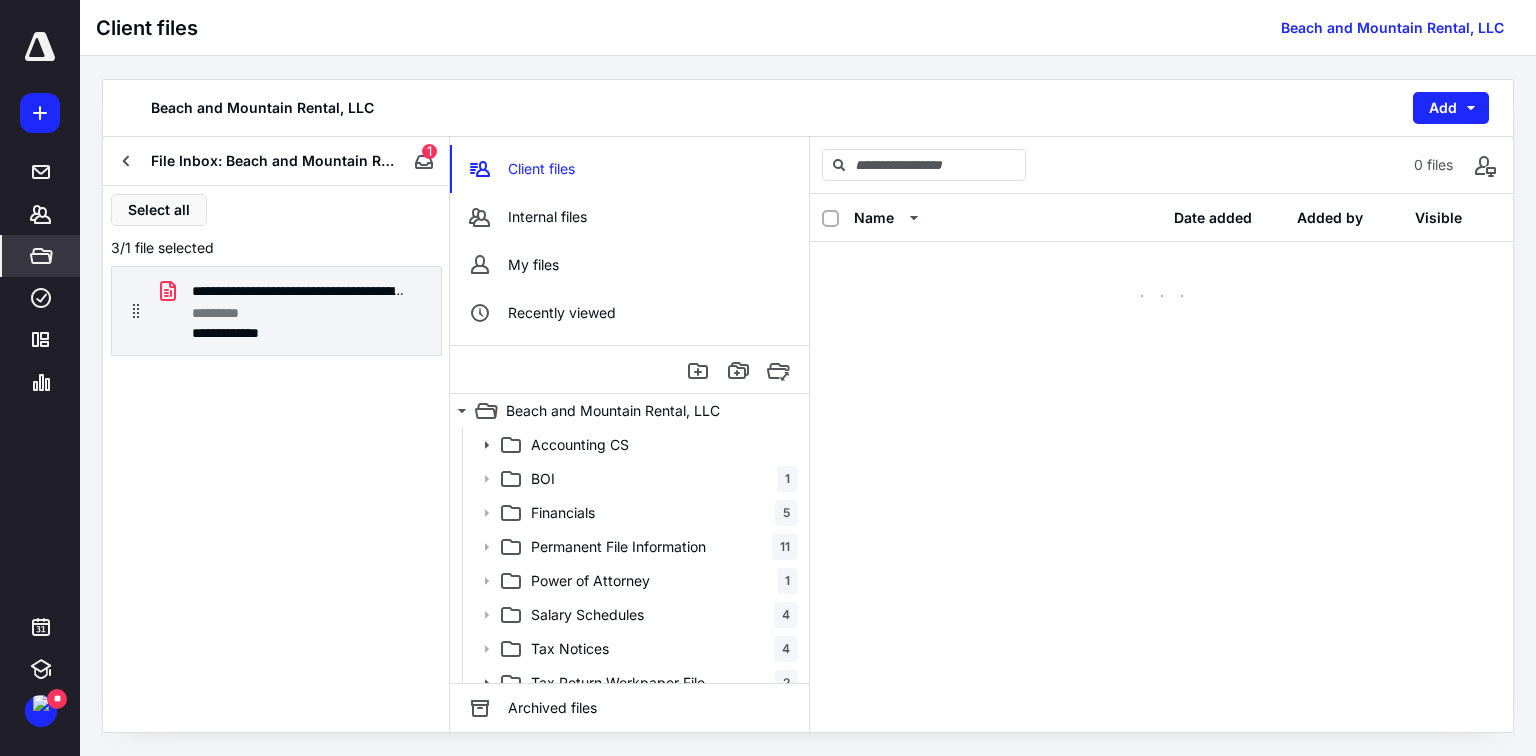 scroll, scrollTop: 0, scrollLeft: 0, axis: both 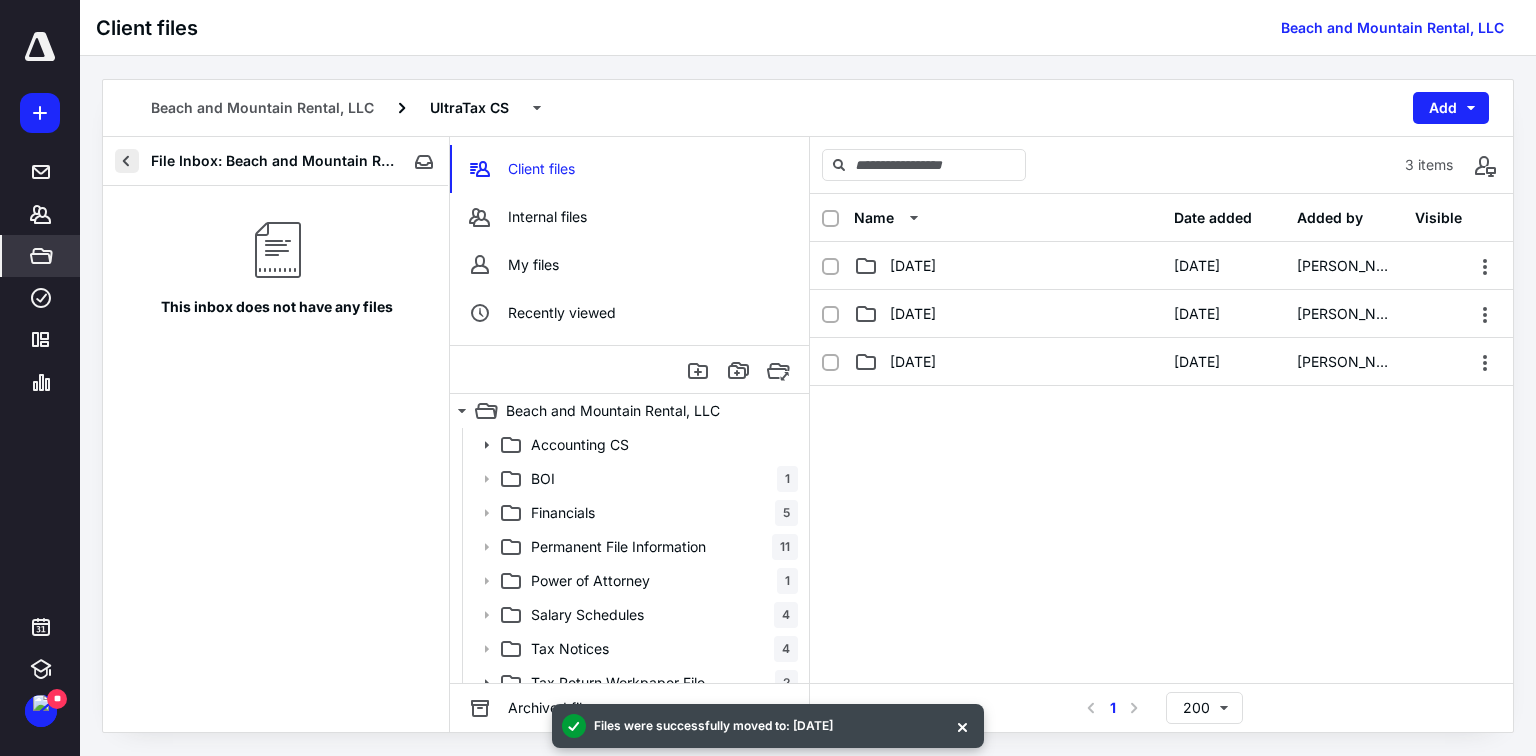 click at bounding box center [127, 161] 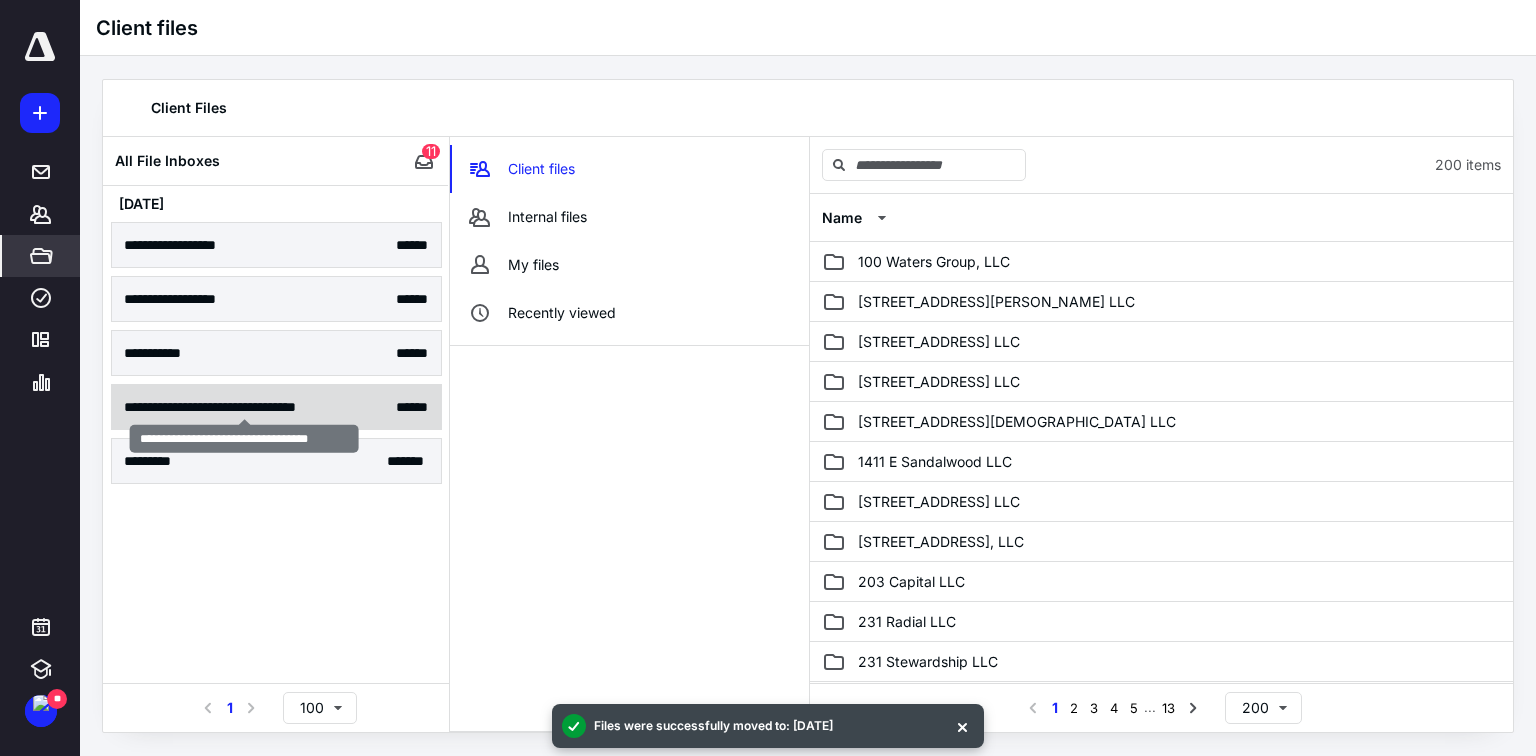 drag, startPoint x: 209, startPoint y: 411, endPoint x: 221, endPoint y: 411, distance: 12 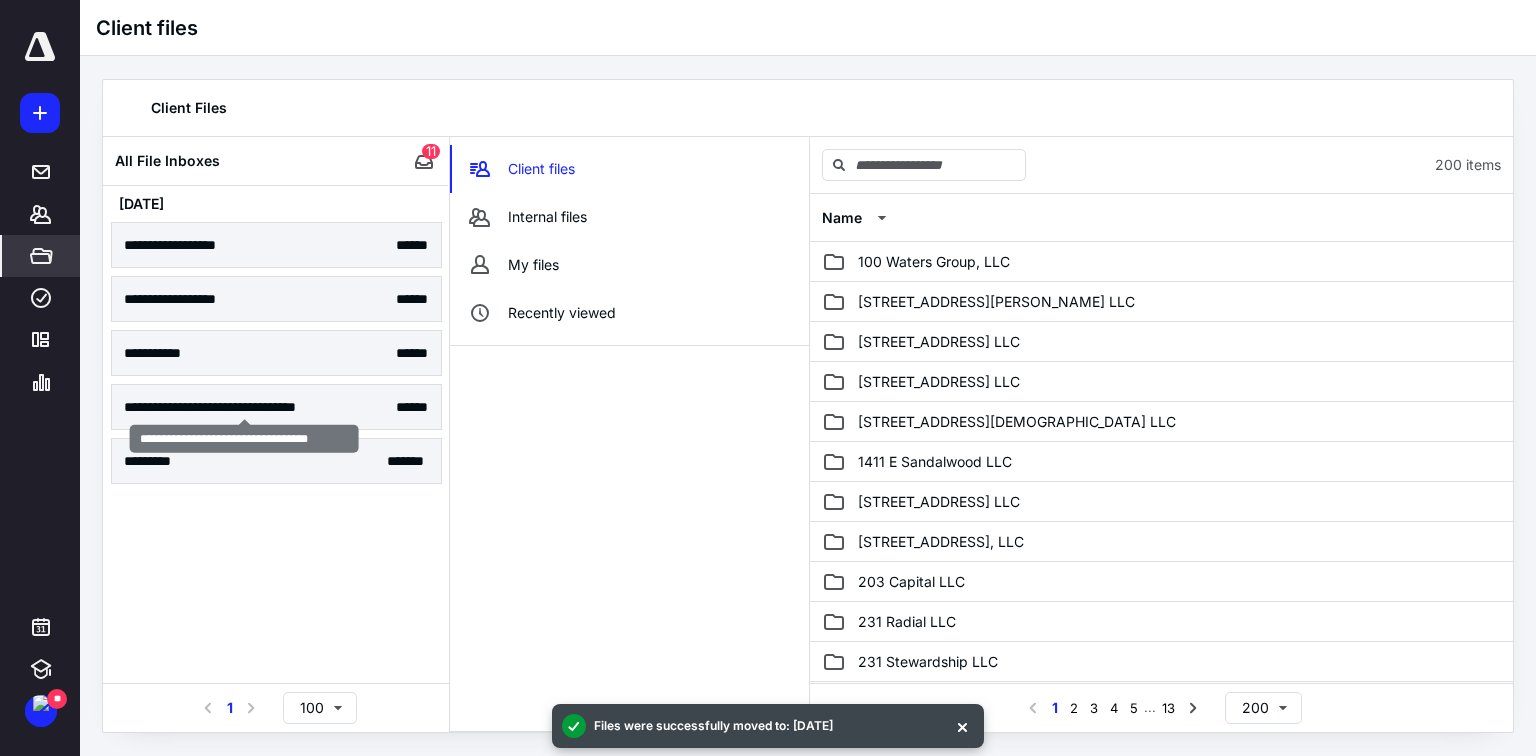 click on "**********" at bounding box center (245, 407) 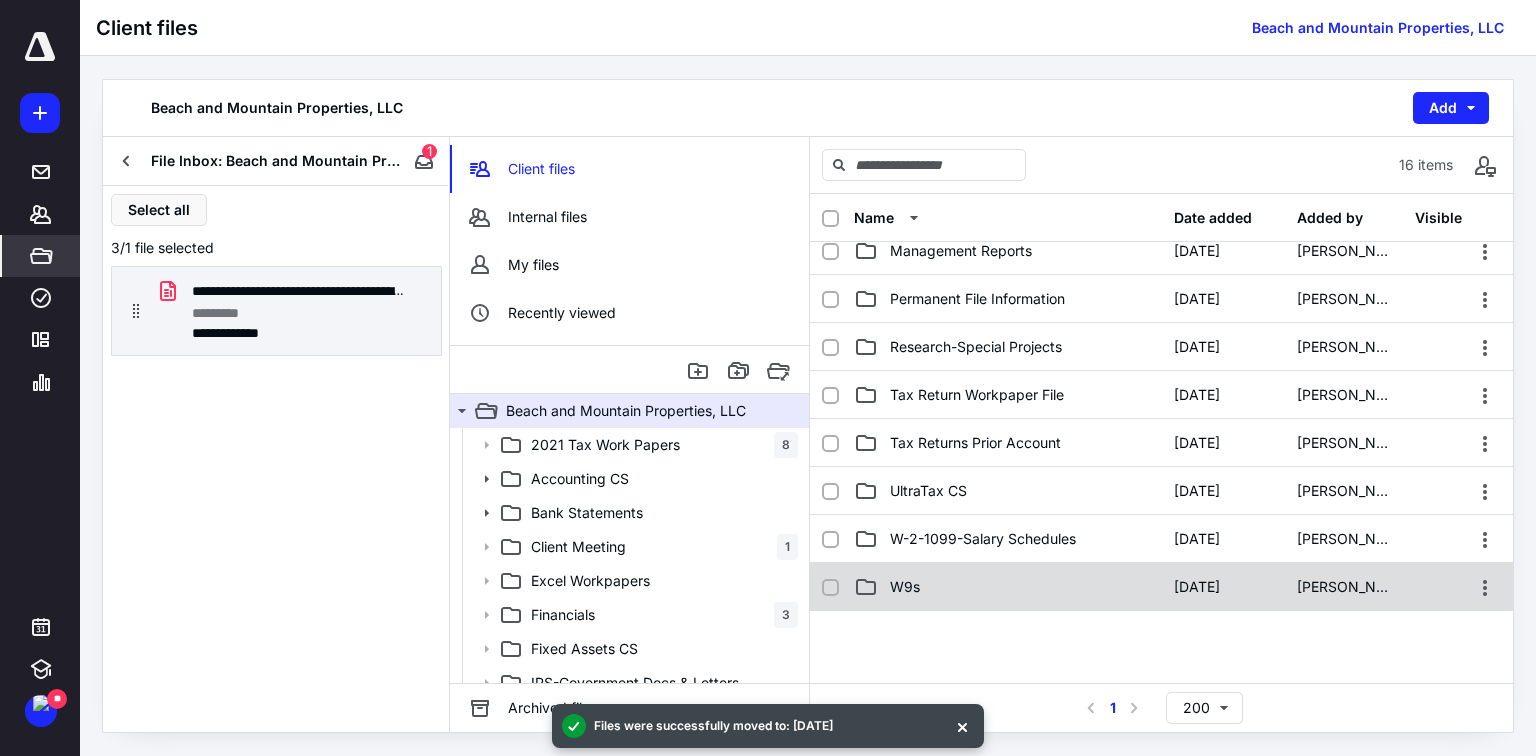 scroll, scrollTop: 400, scrollLeft: 0, axis: vertical 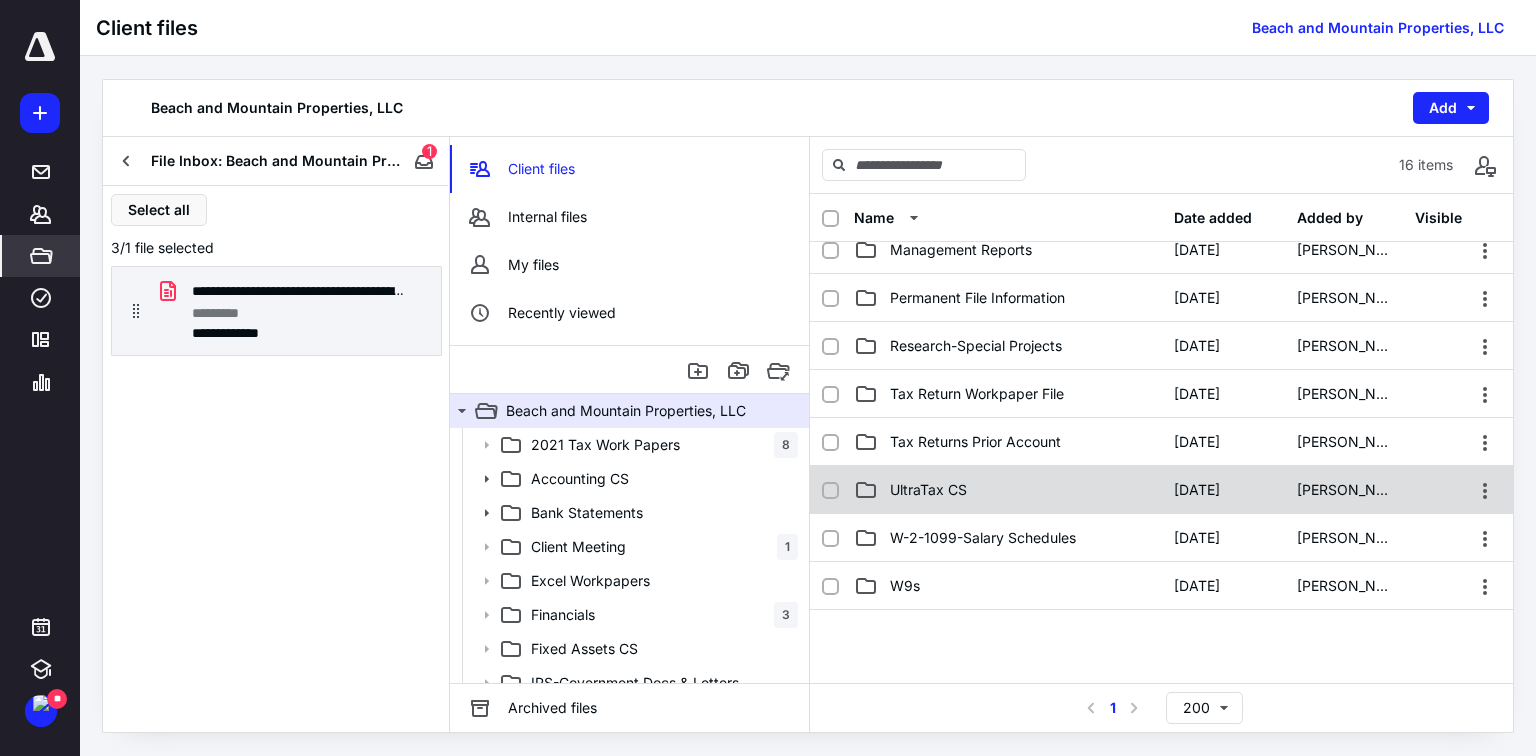 click 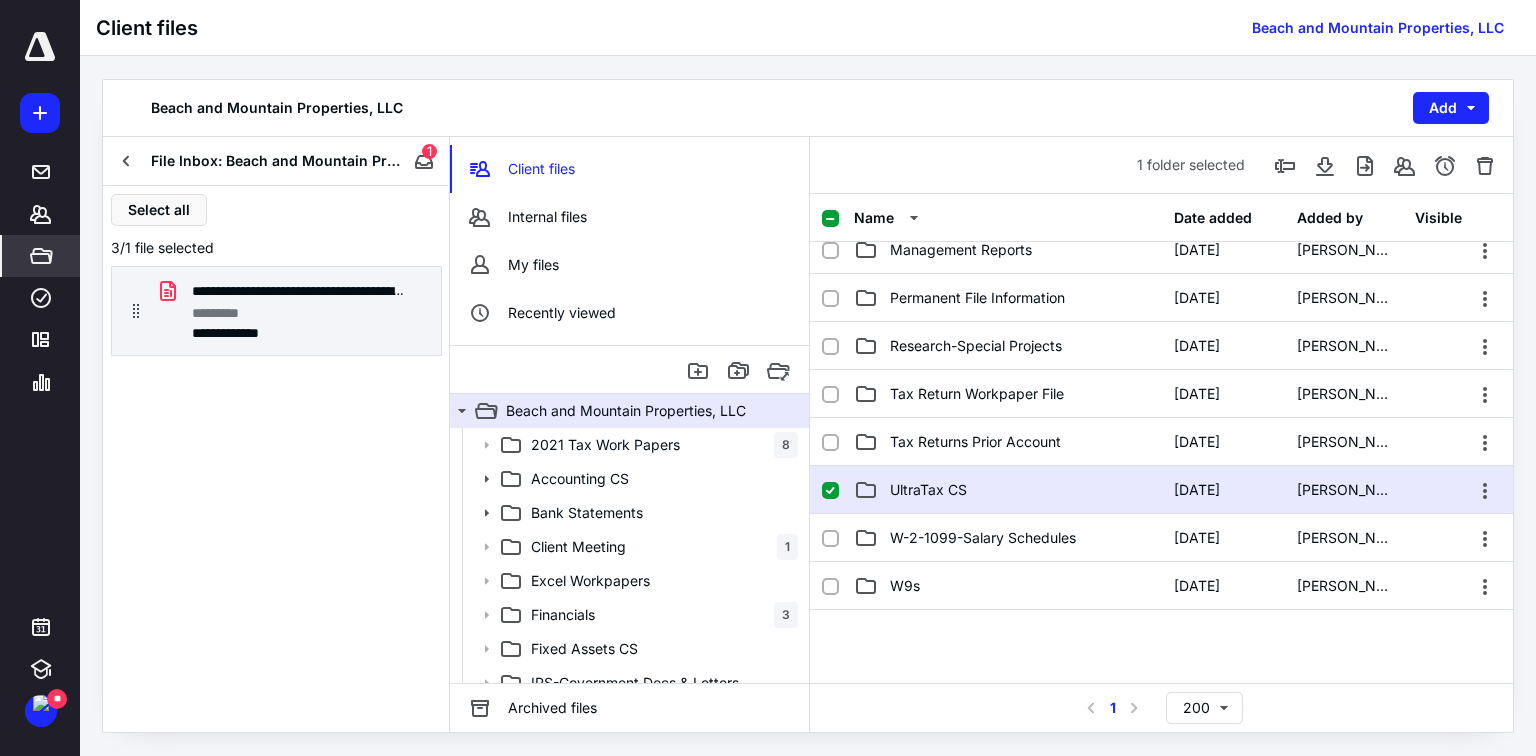 click 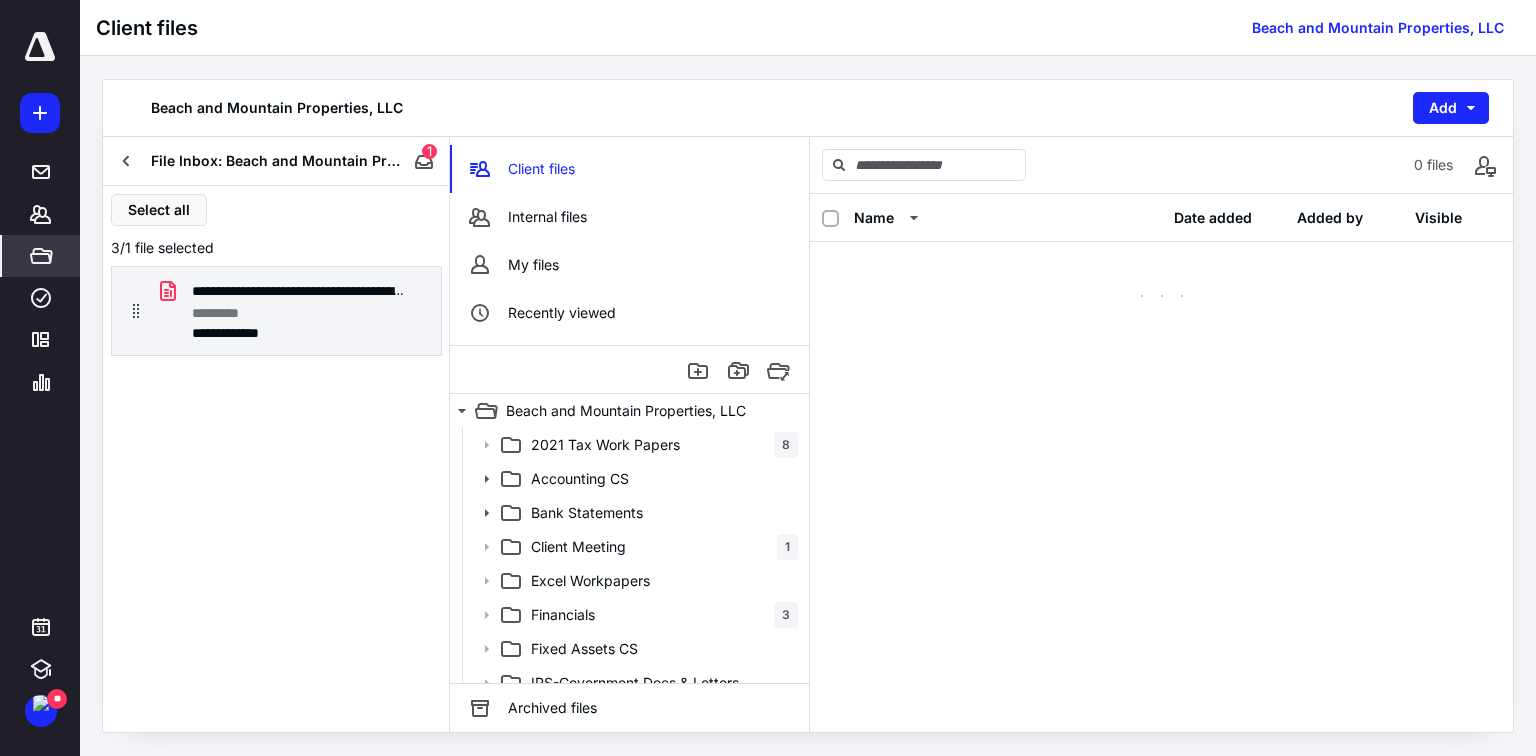 scroll, scrollTop: 0, scrollLeft: 0, axis: both 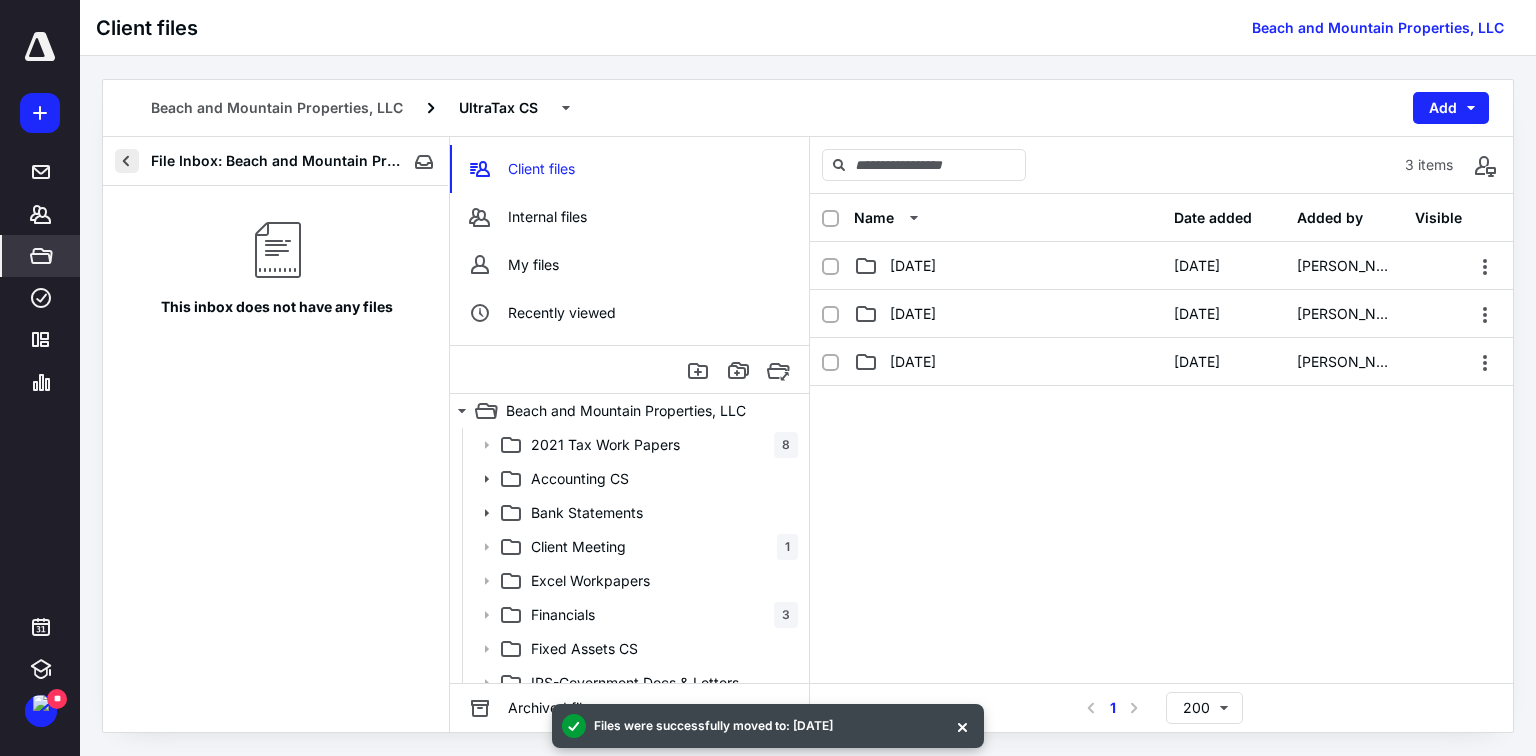 click at bounding box center [127, 161] 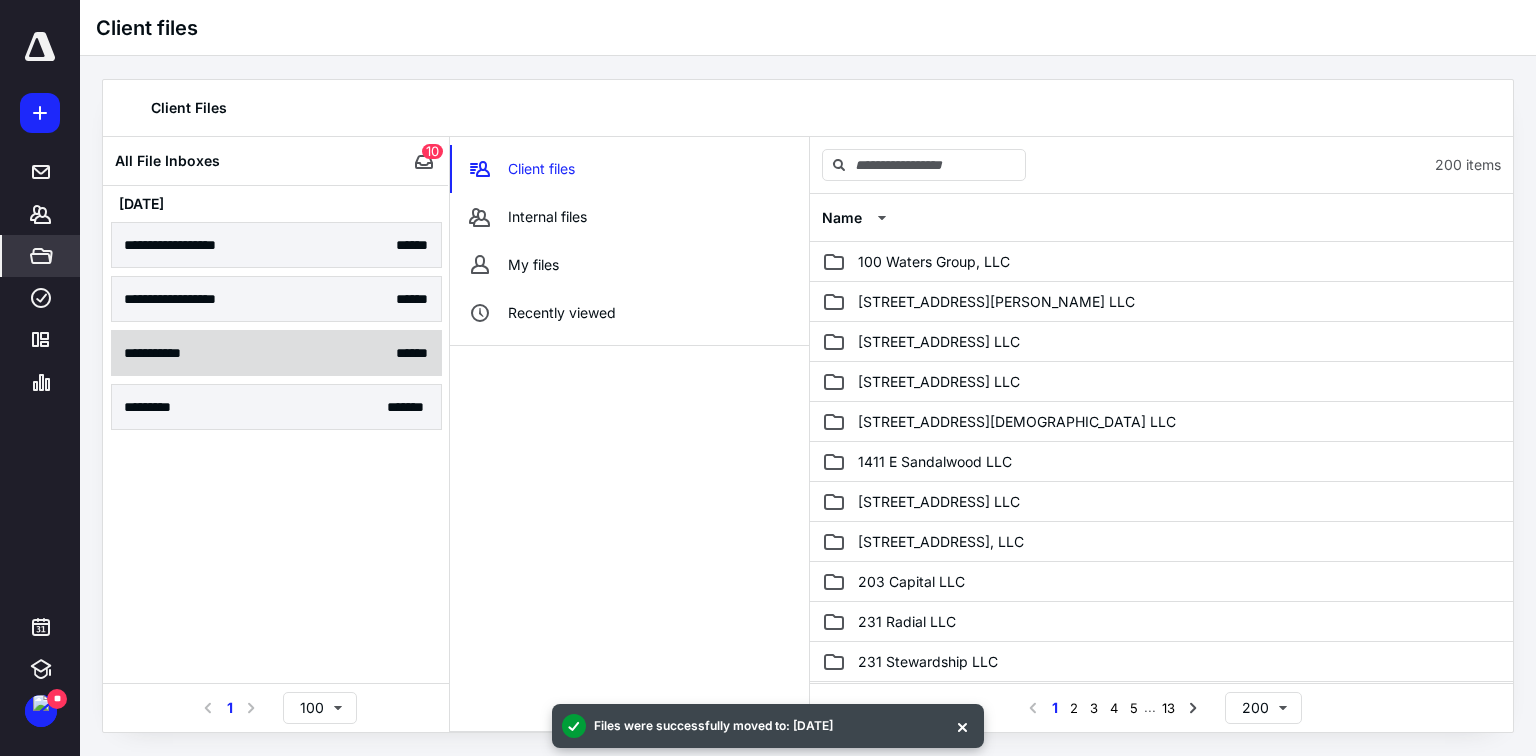 click on "**********" at bounding box center (276, 353) 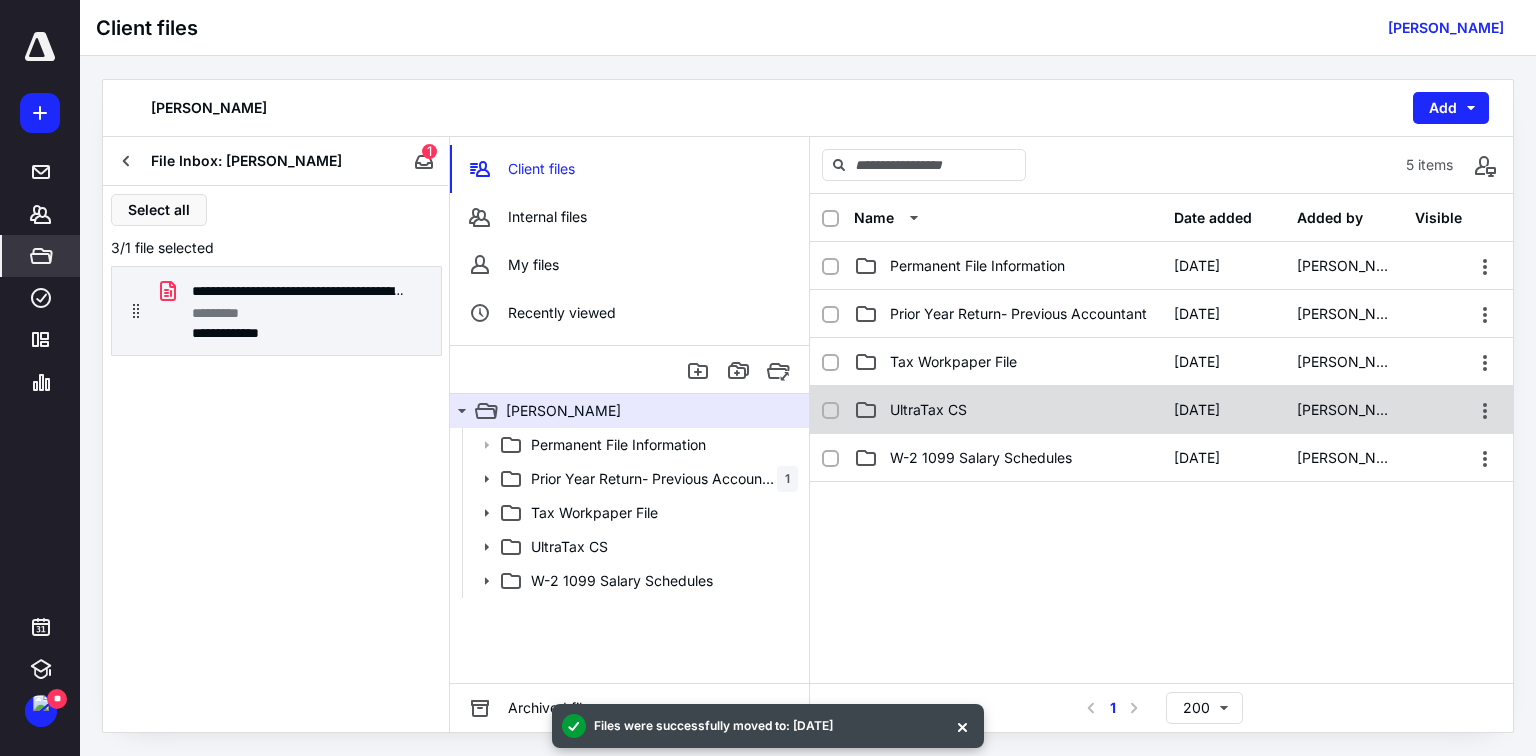 click on "UltraTax CS" at bounding box center [928, 410] 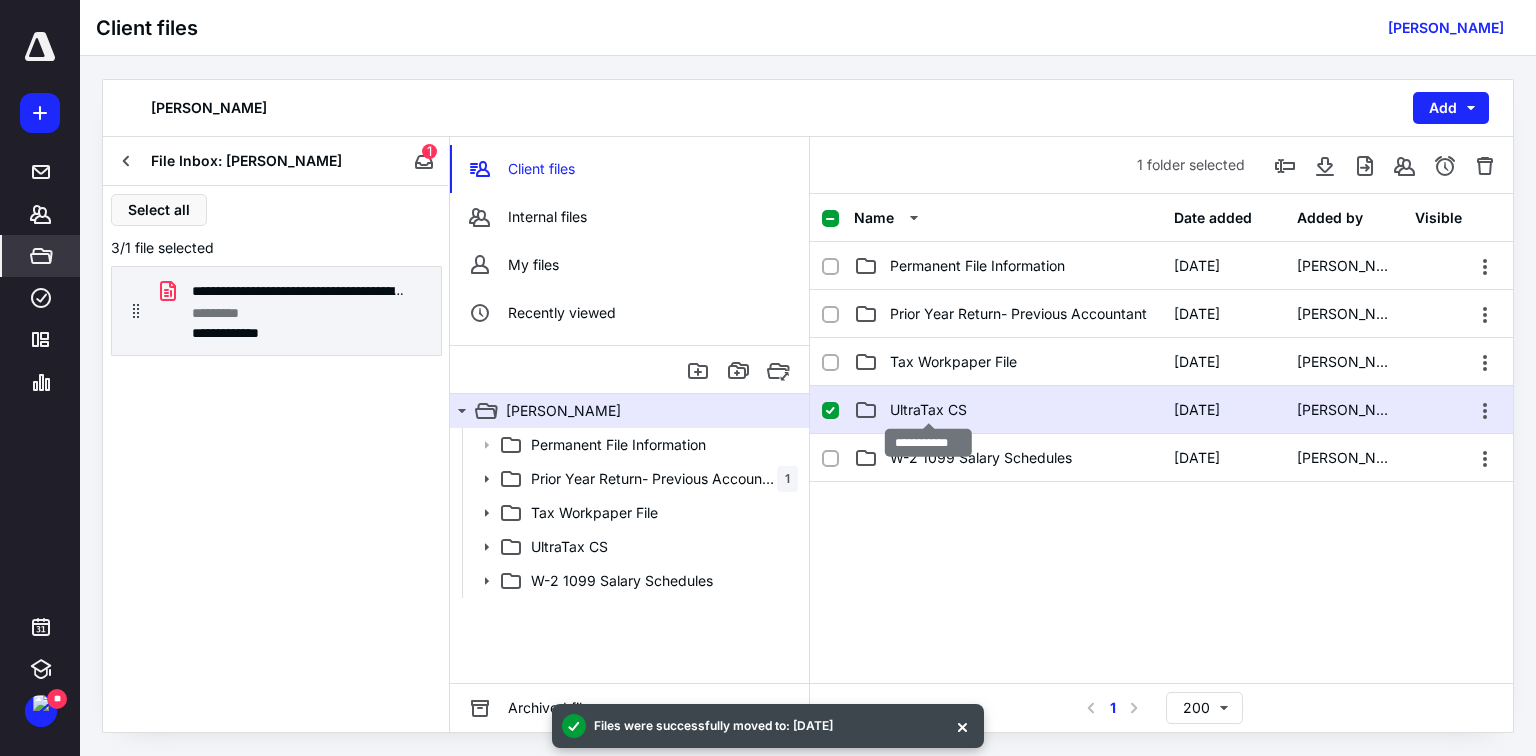click on "UltraTax CS" at bounding box center [928, 410] 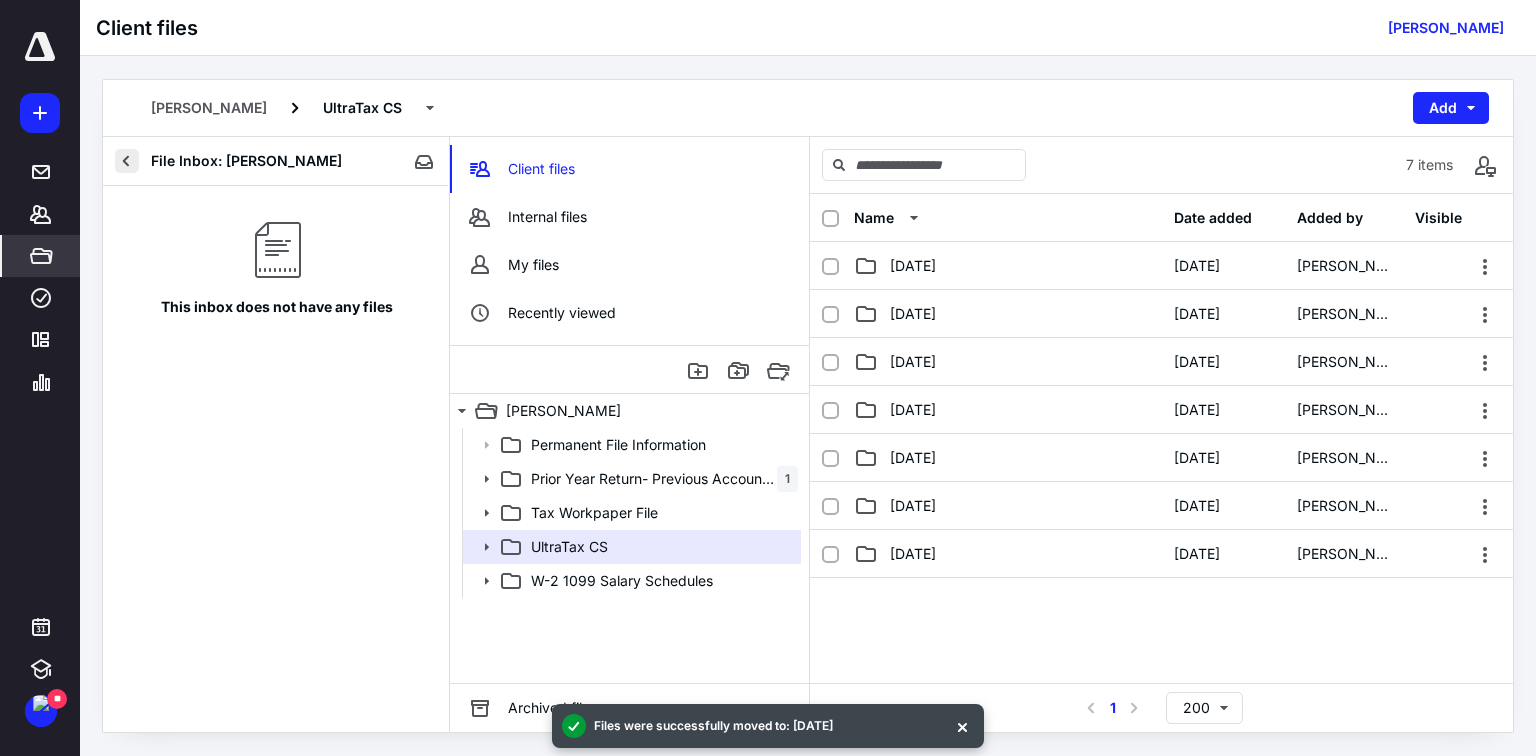 click at bounding box center [127, 161] 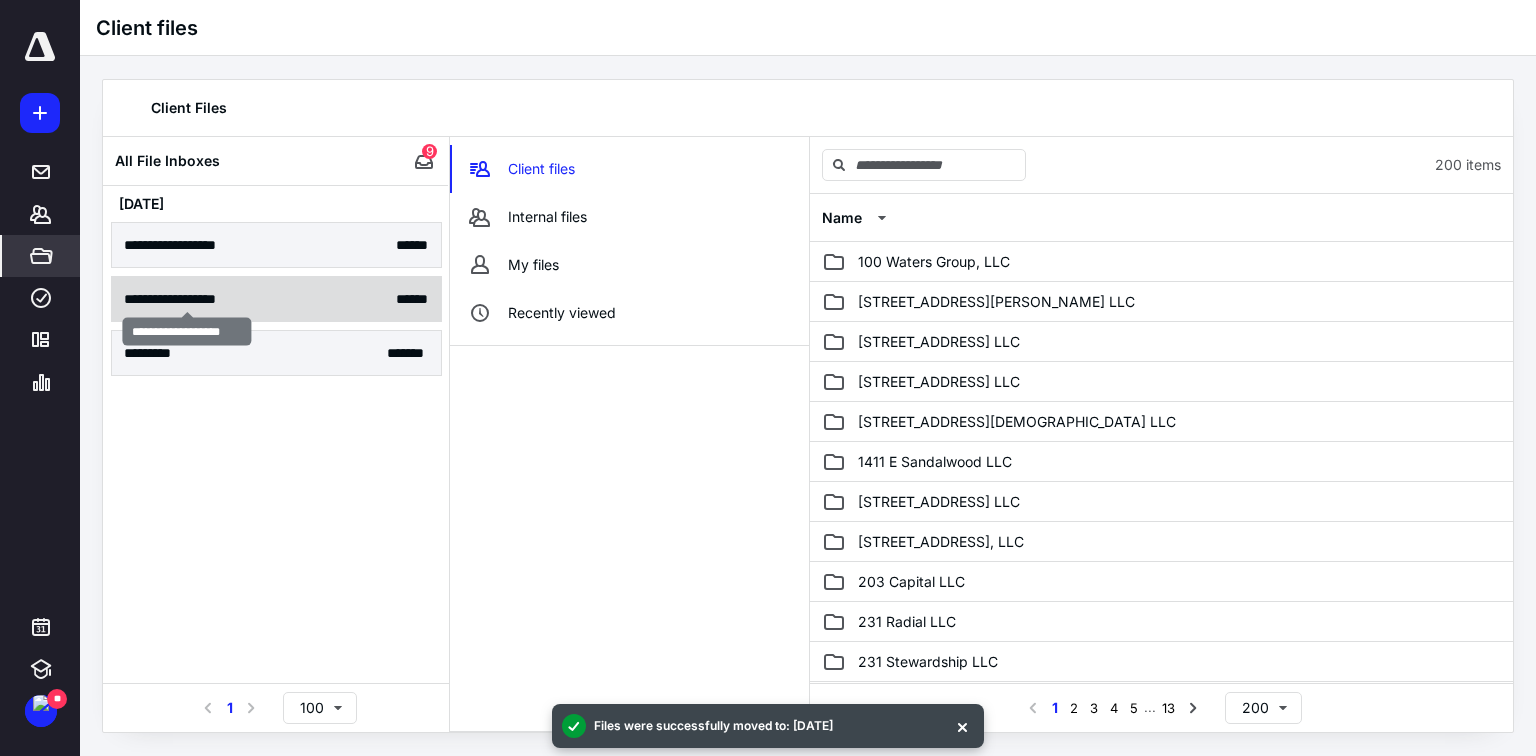 click on "**********" at bounding box center [187, 299] 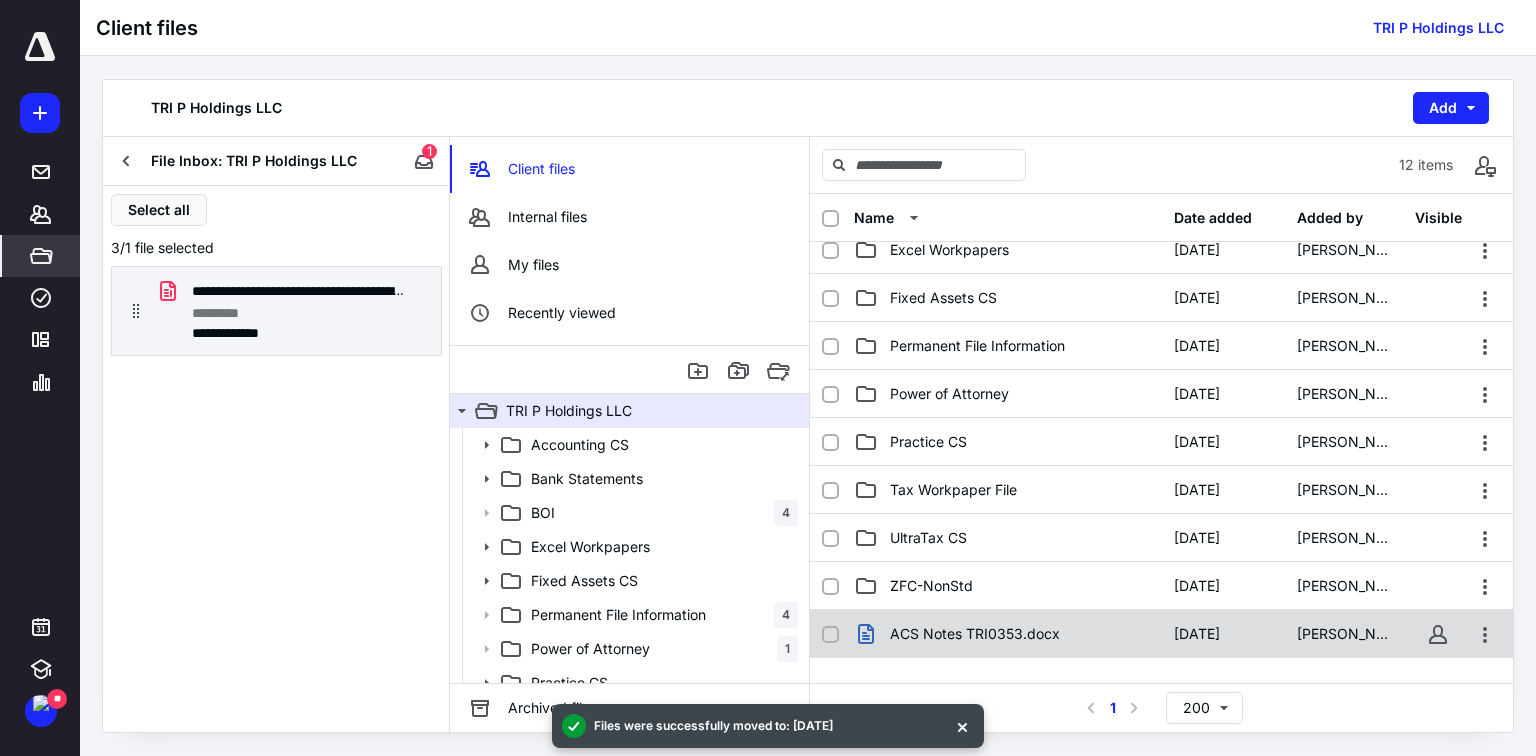 scroll, scrollTop: 240, scrollLeft: 0, axis: vertical 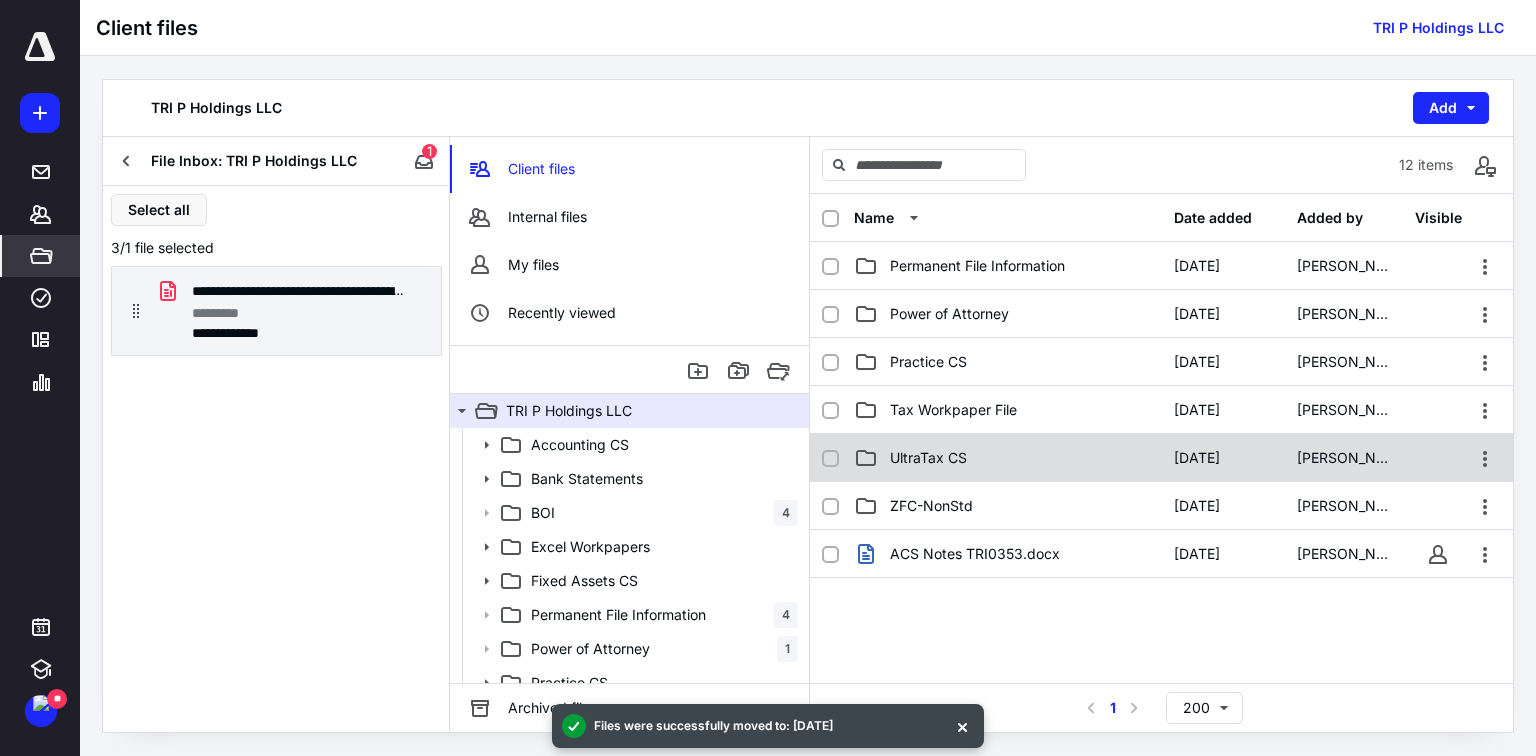 click on "UltraTax CS" at bounding box center [928, 458] 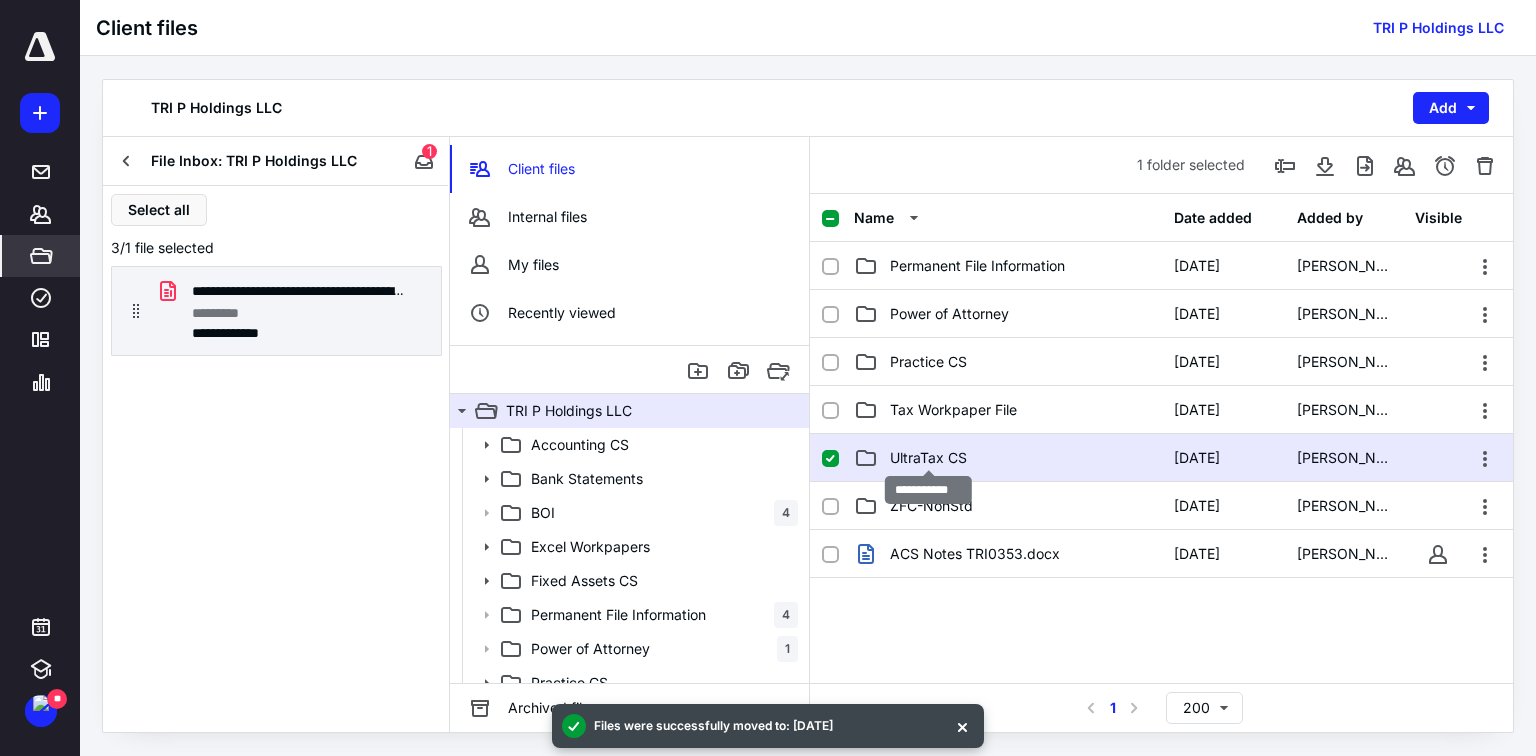 click on "UltraTax CS" at bounding box center [928, 458] 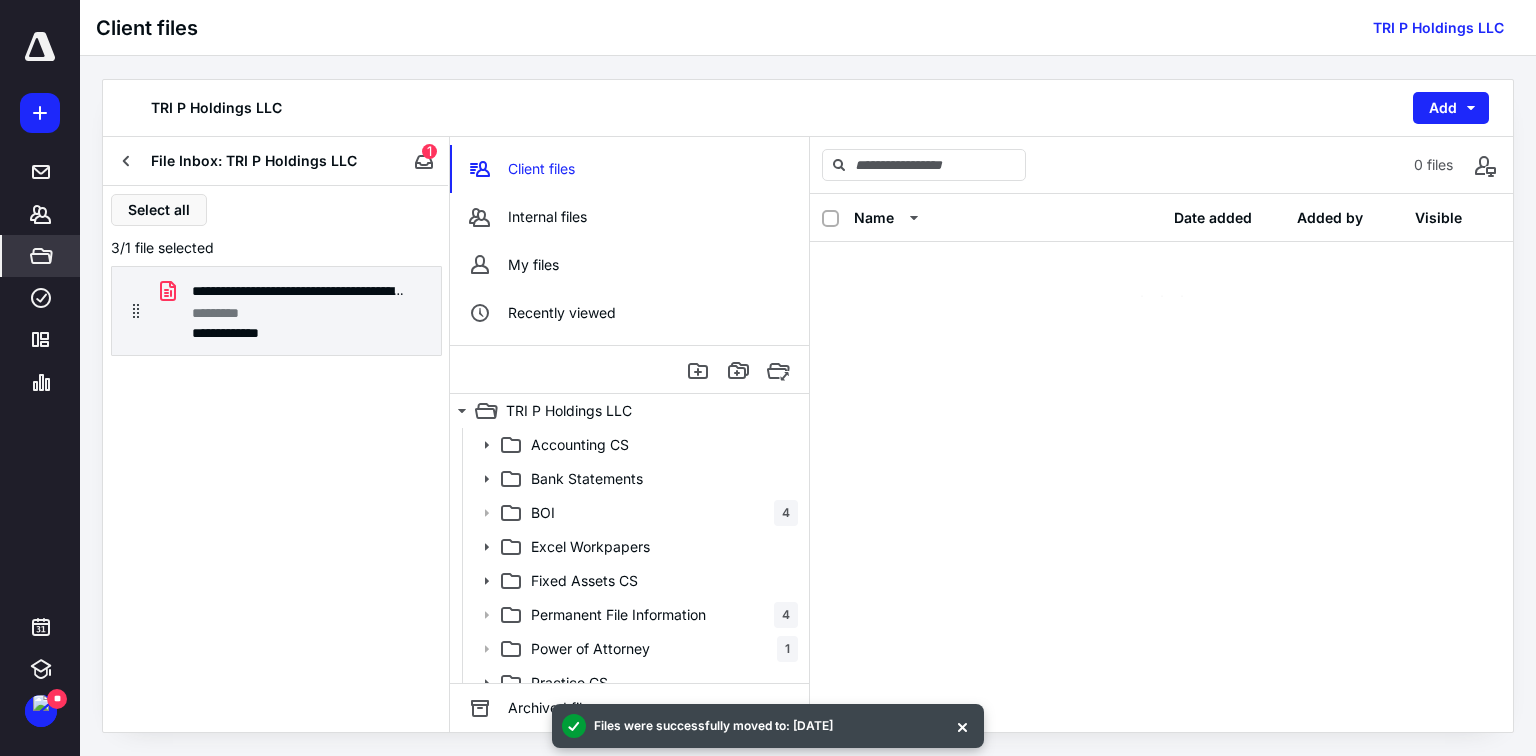 scroll, scrollTop: 0, scrollLeft: 0, axis: both 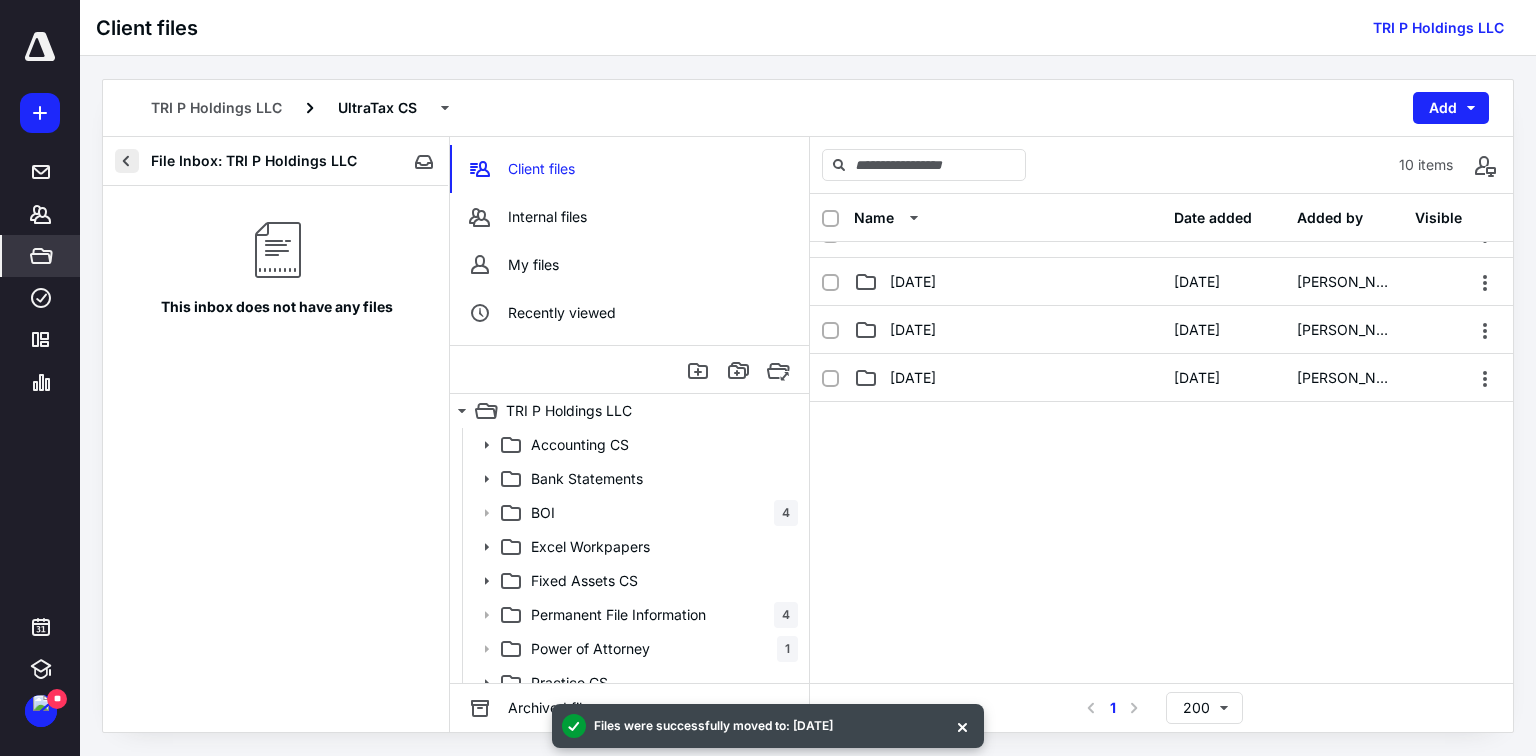 click at bounding box center (127, 161) 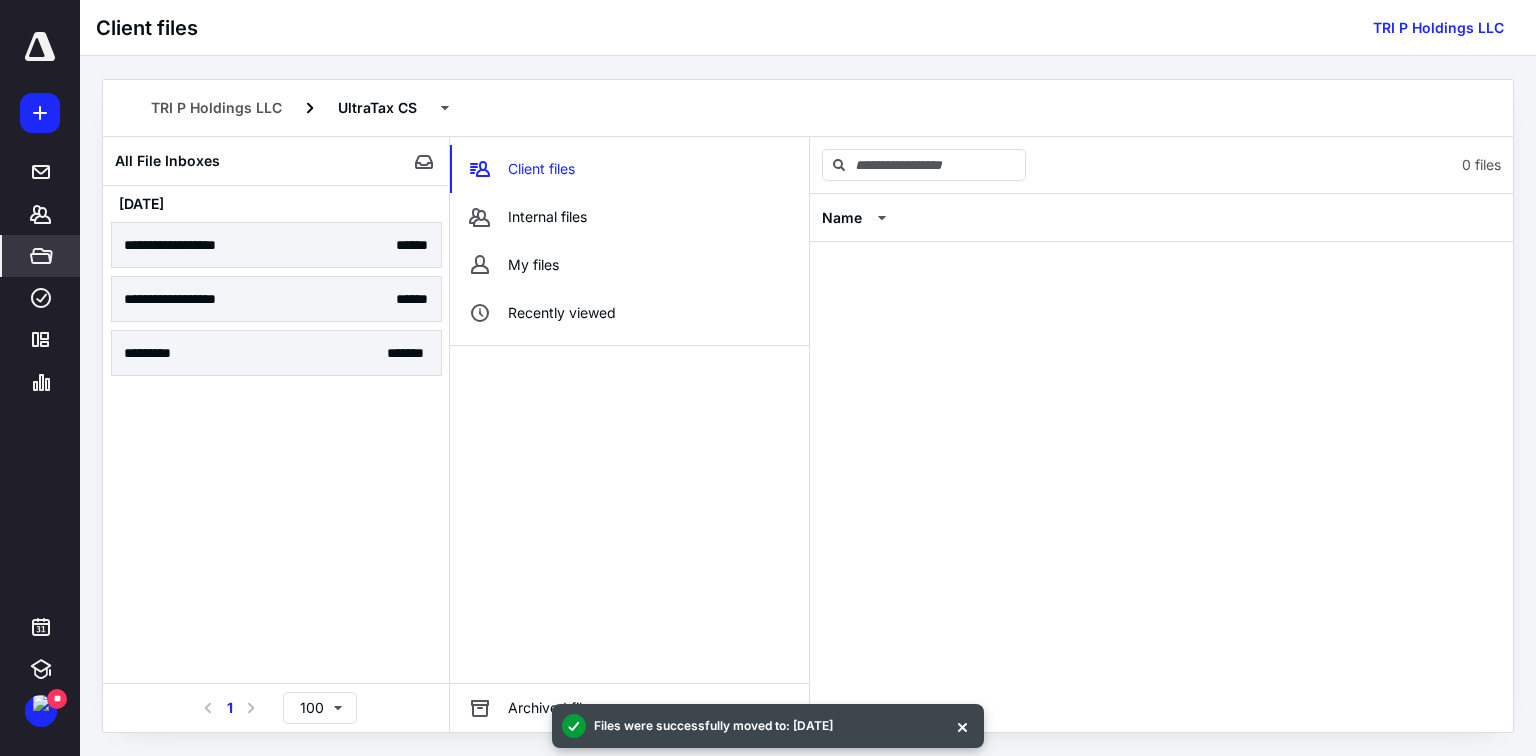 scroll, scrollTop: 0, scrollLeft: 0, axis: both 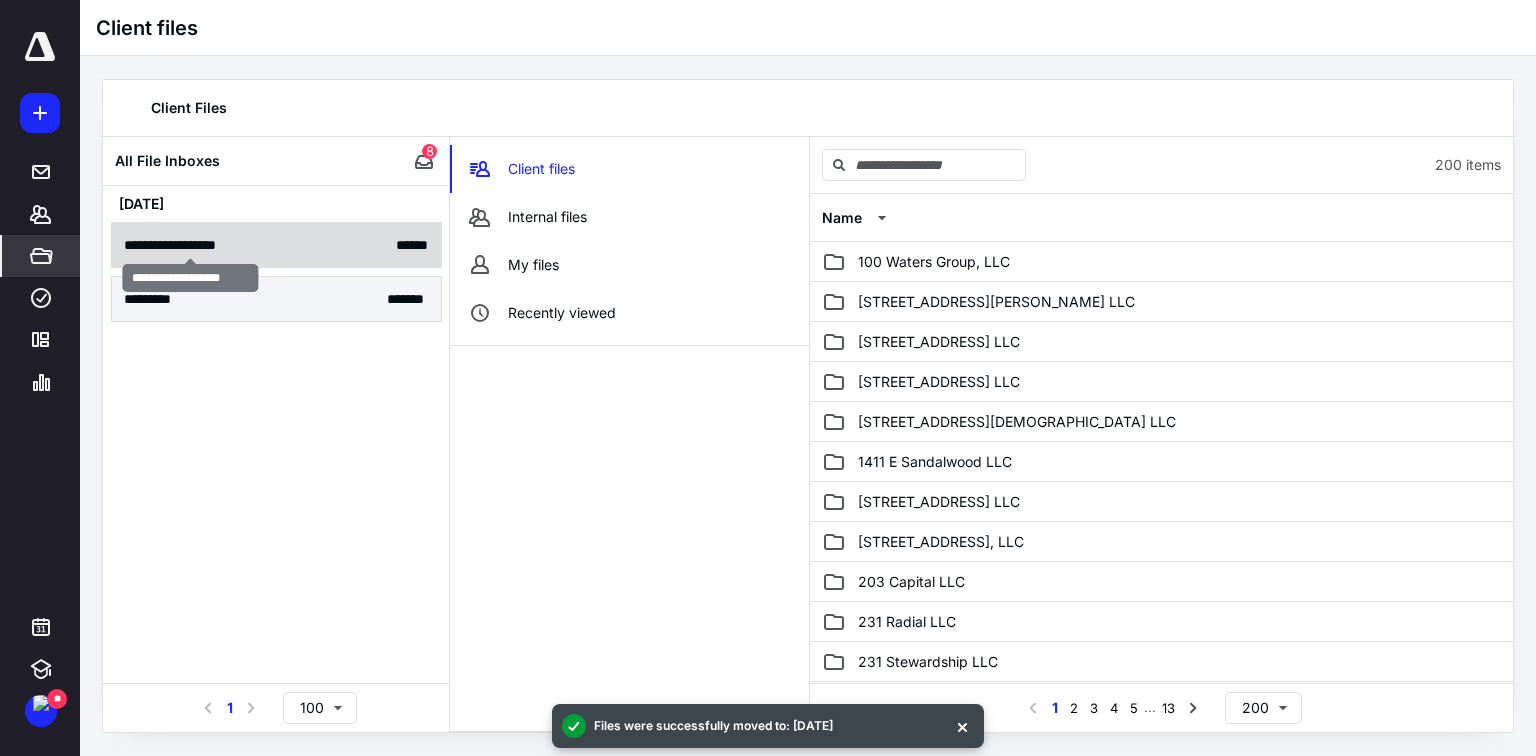 click on "**********" at bounding box center (191, 245) 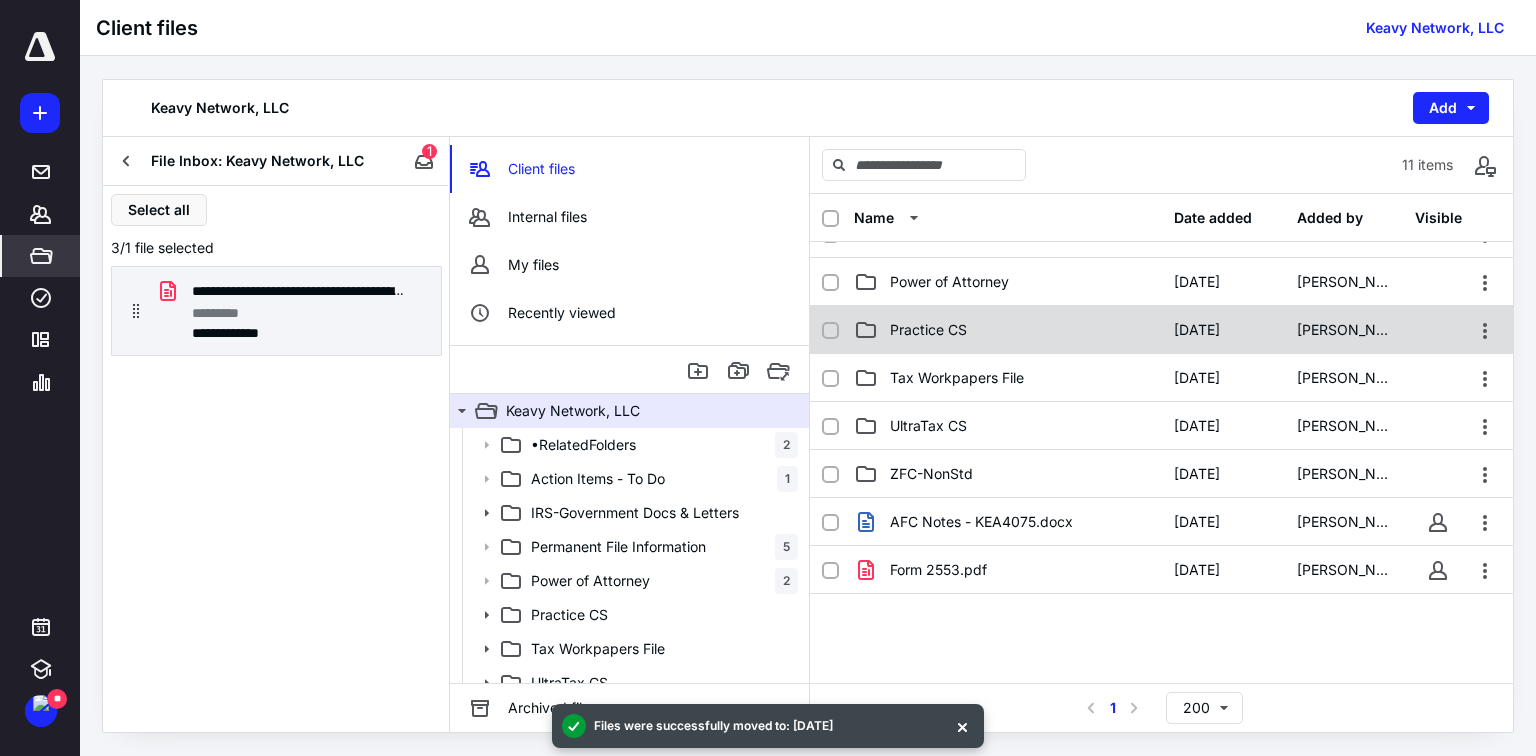 scroll, scrollTop: 240, scrollLeft: 0, axis: vertical 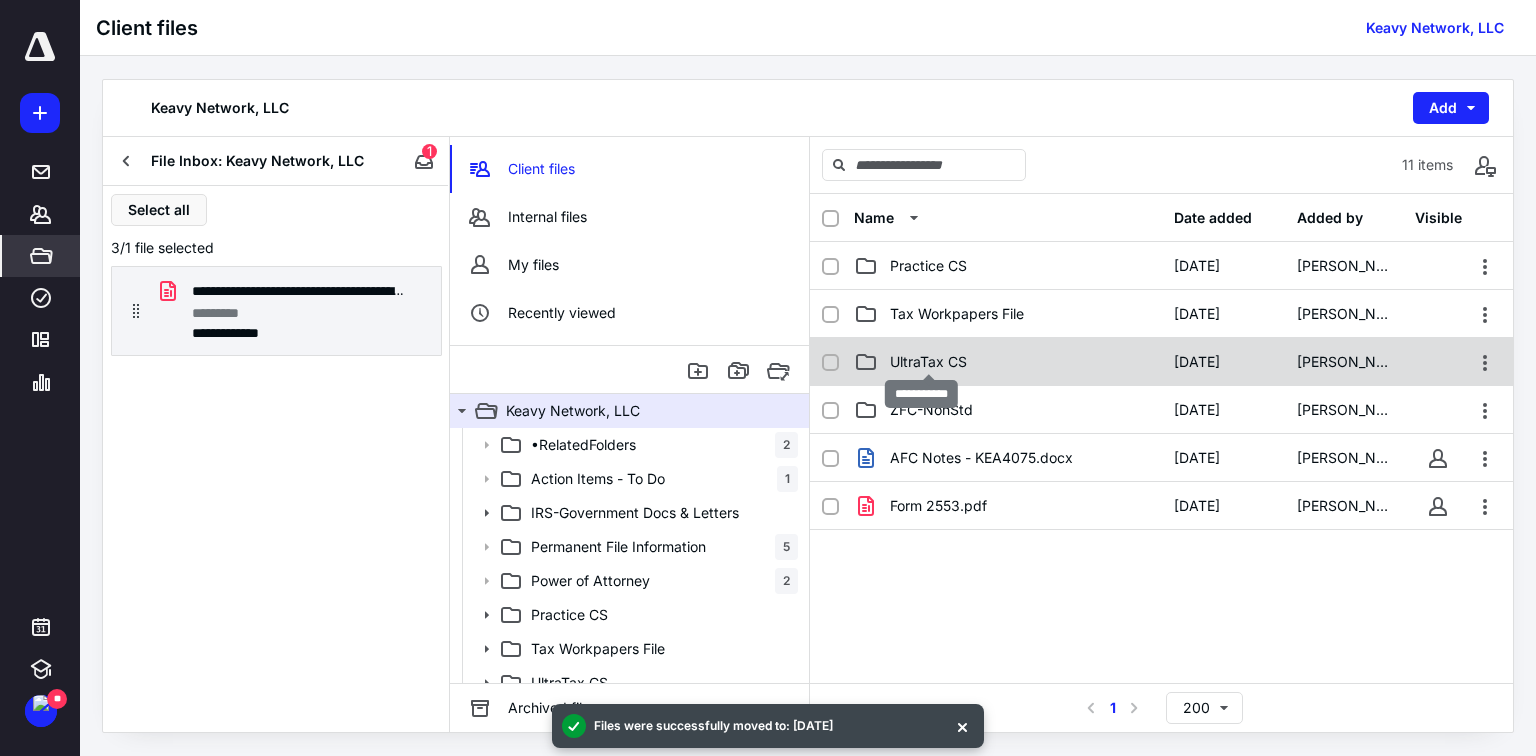 click on "UltraTax CS" at bounding box center (928, 362) 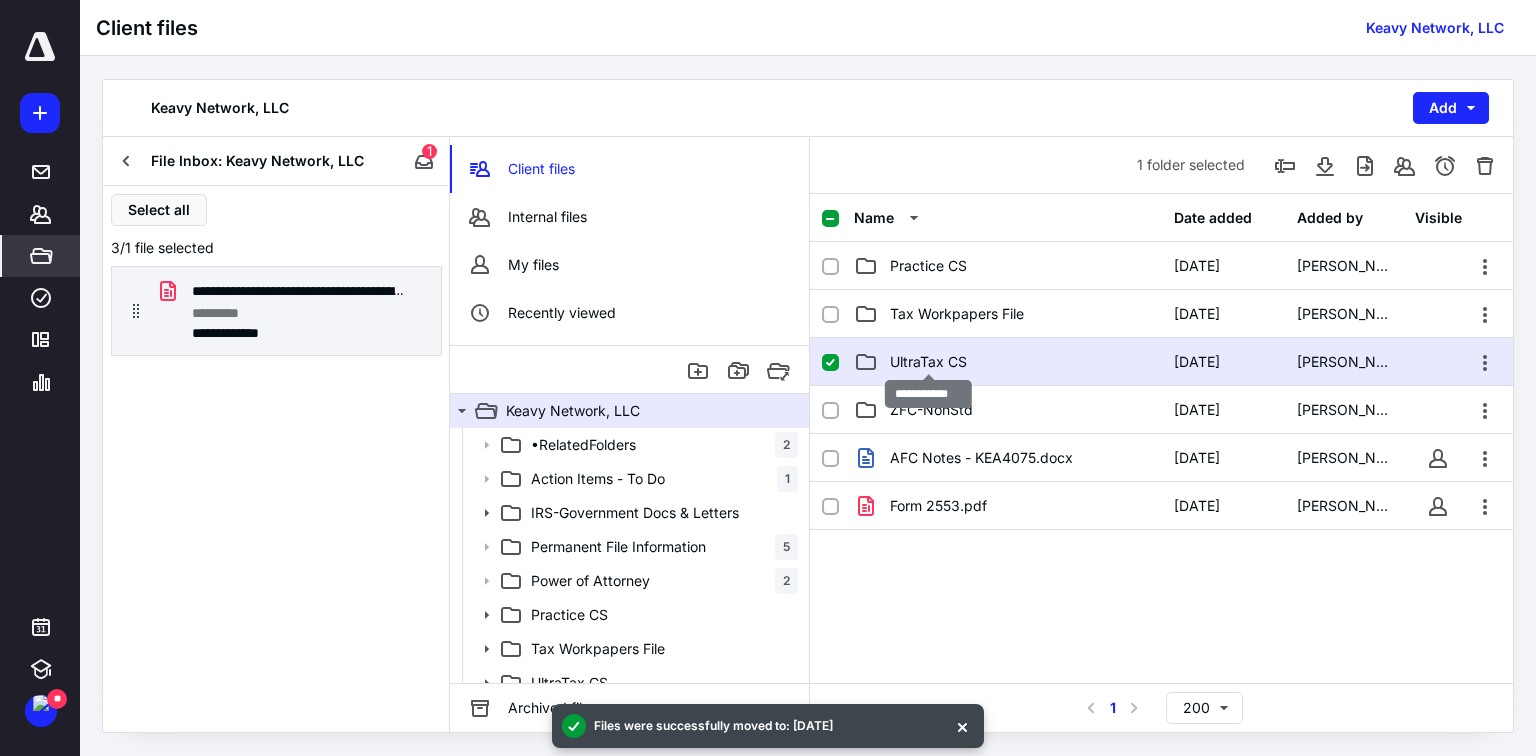 click on "UltraTax CS" at bounding box center [928, 362] 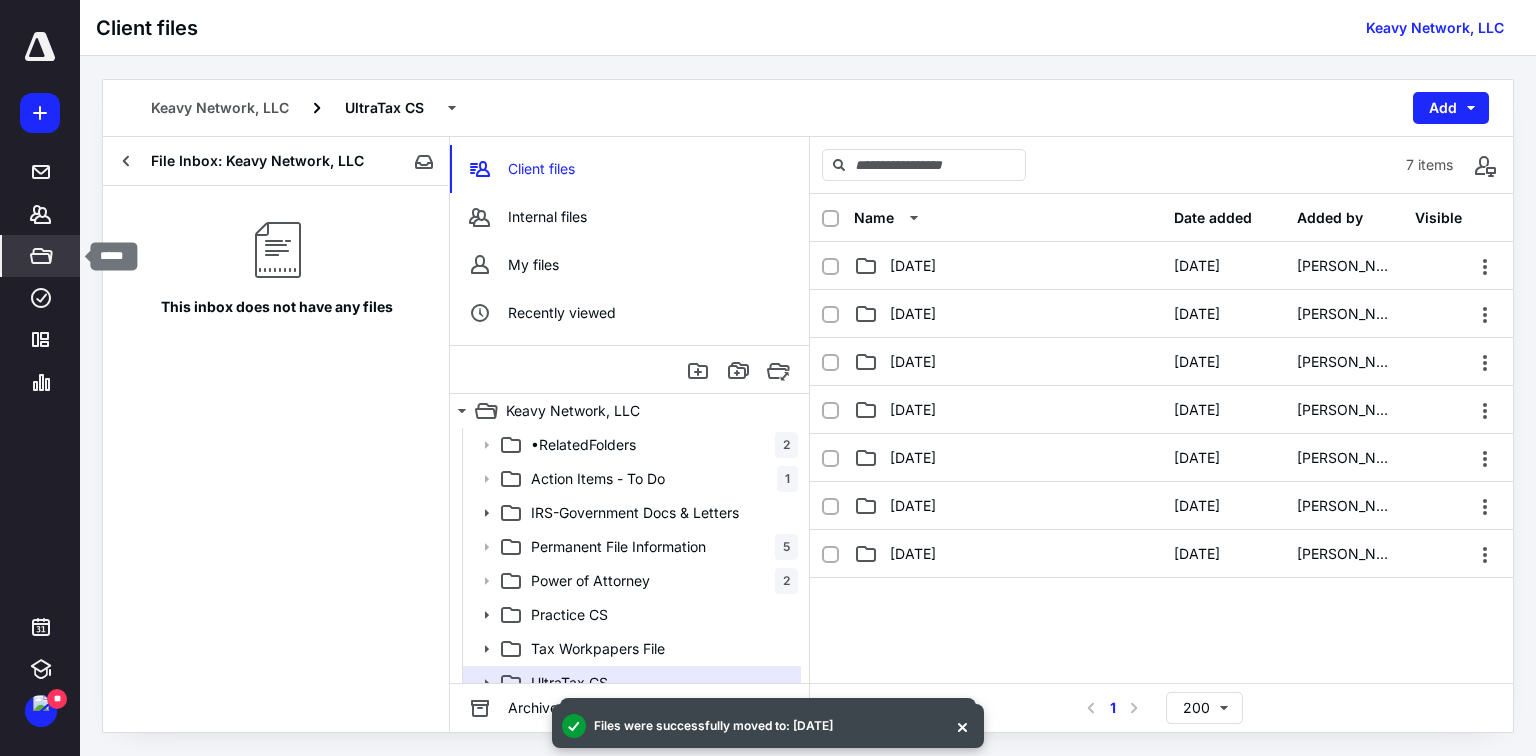 click 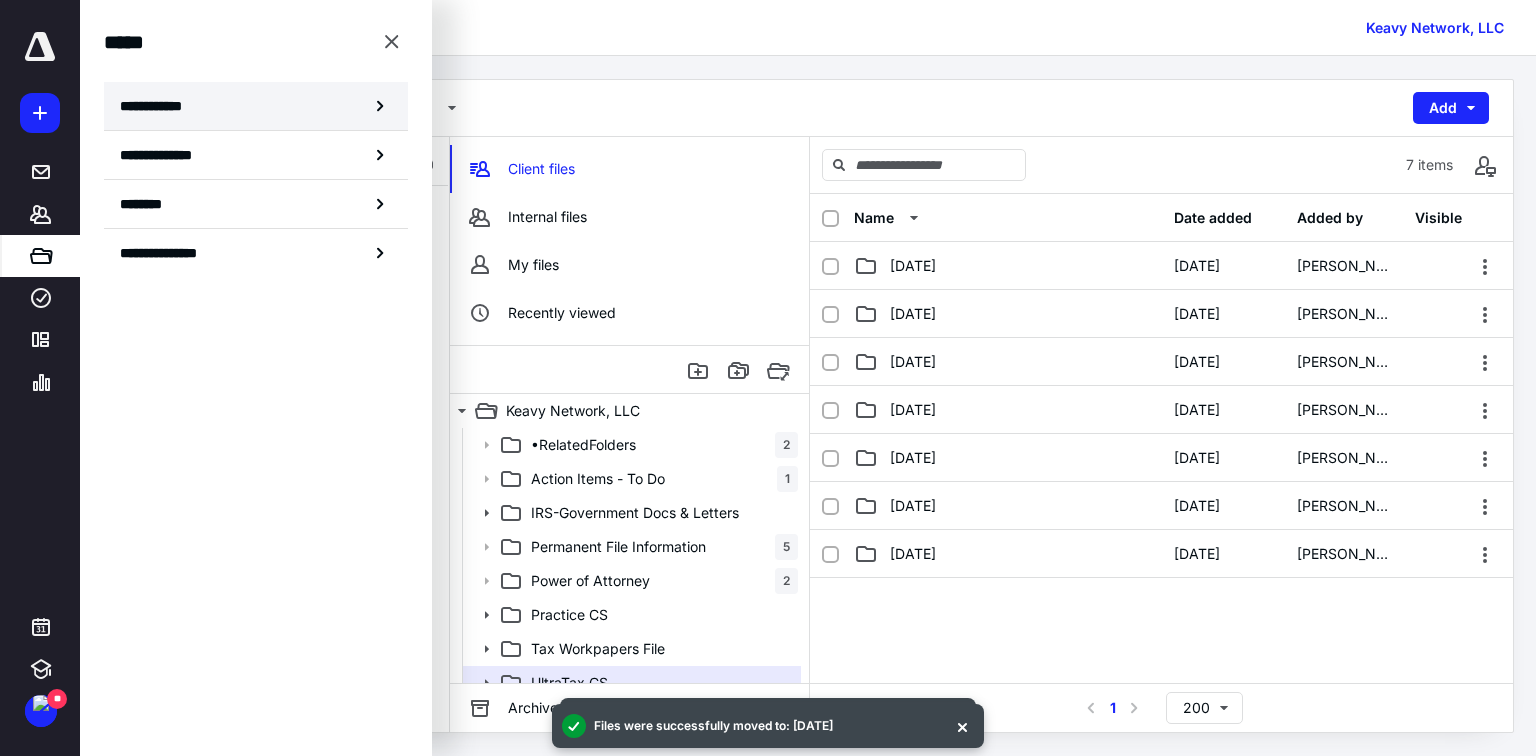 click on "**********" at bounding box center (256, 106) 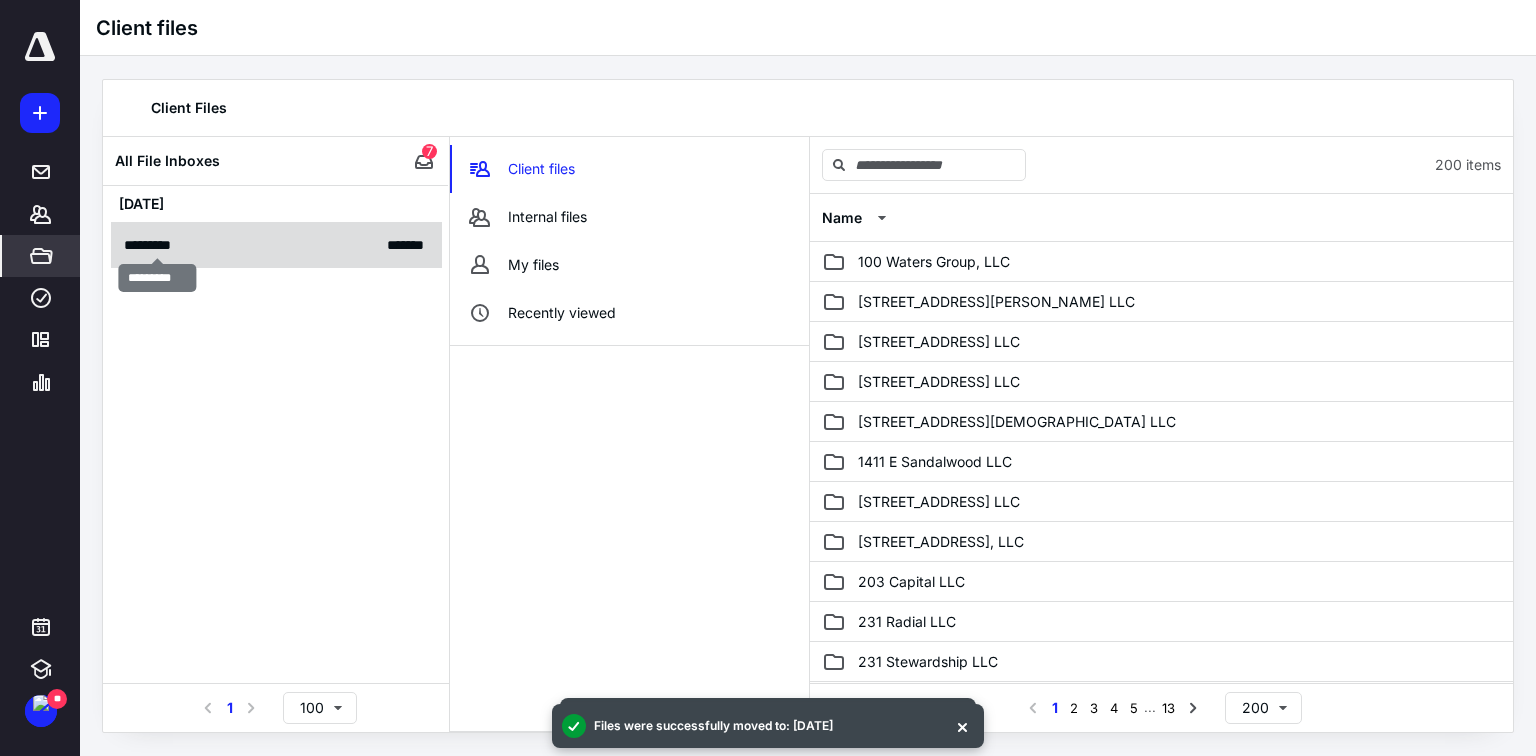 click on "*********" at bounding box center [157, 245] 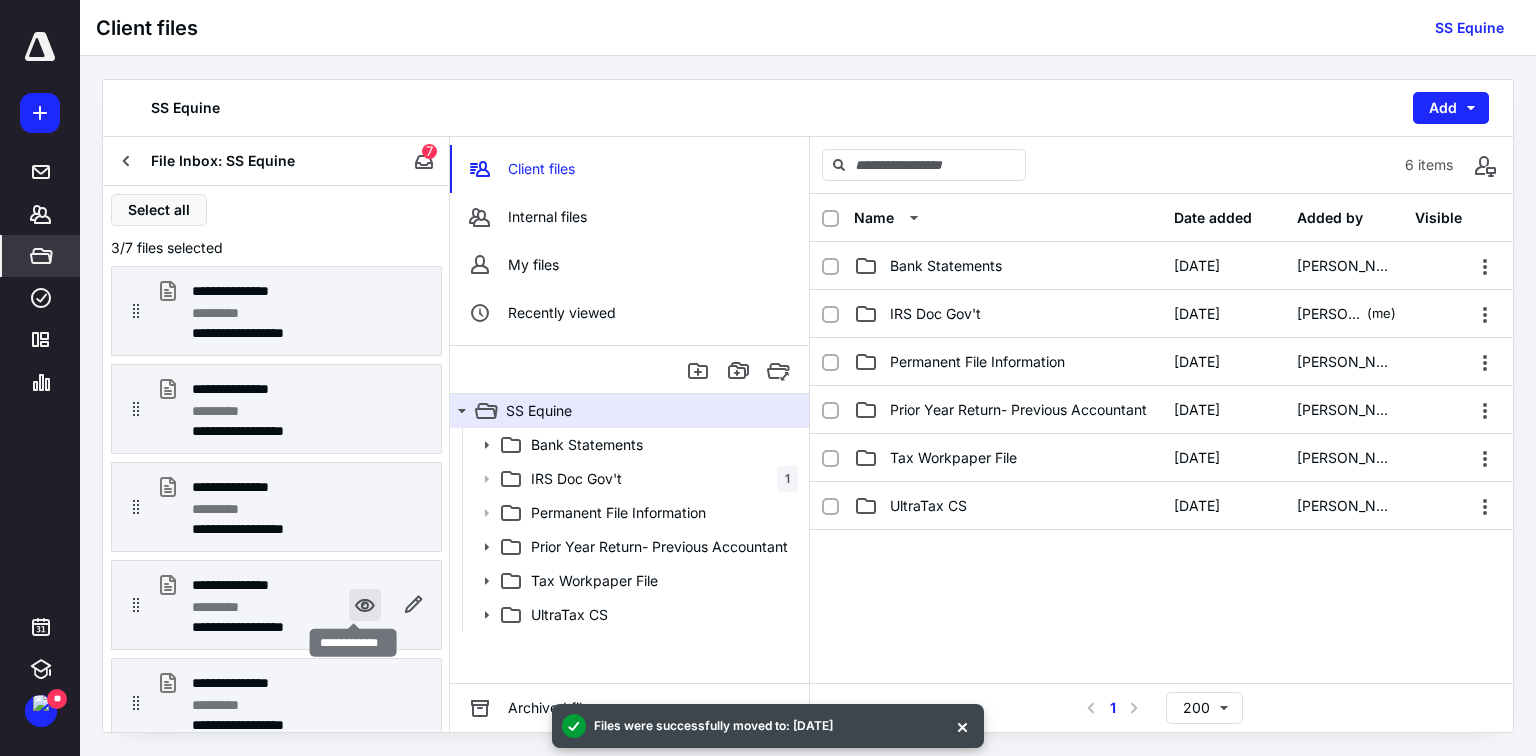 click at bounding box center (365, 605) 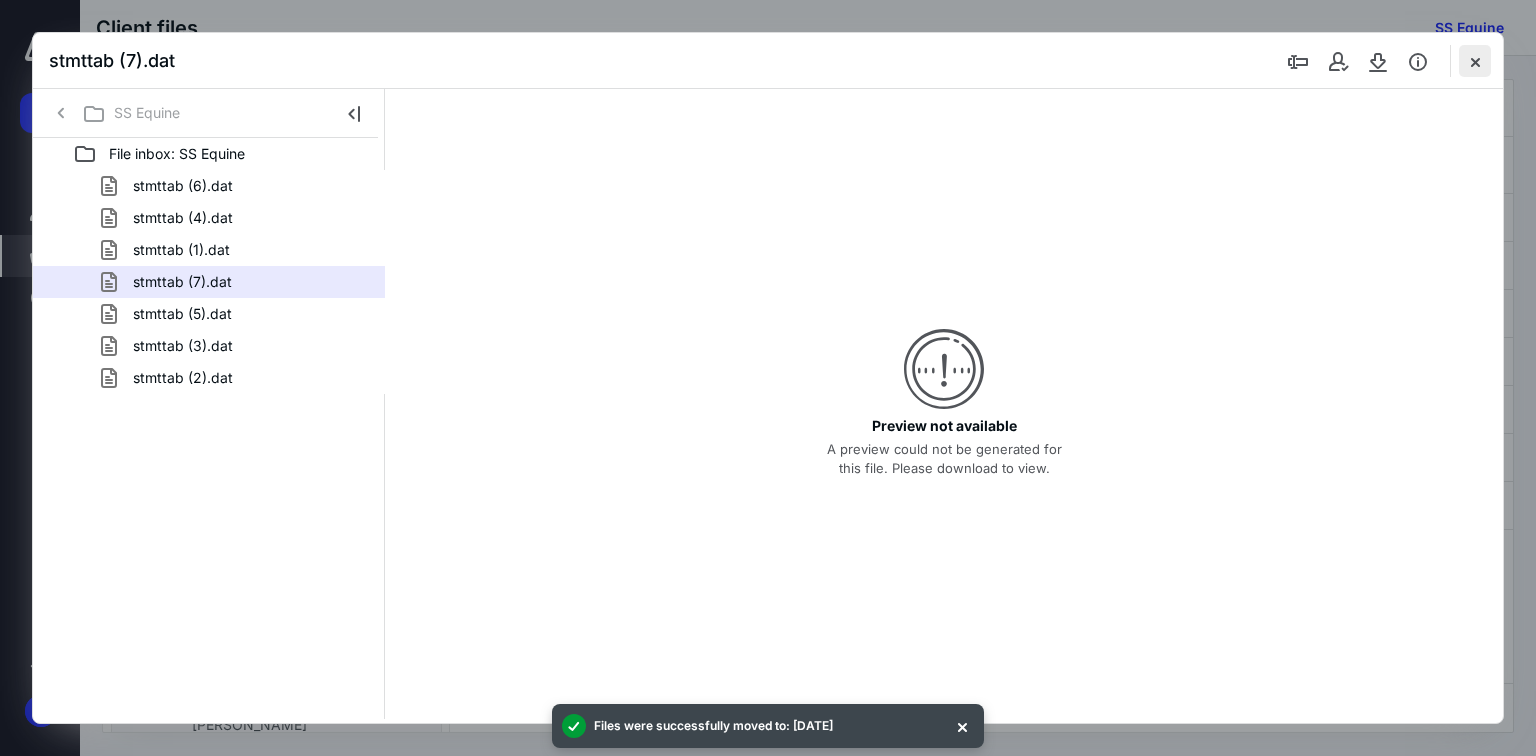 click at bounding box center (1475, 61) 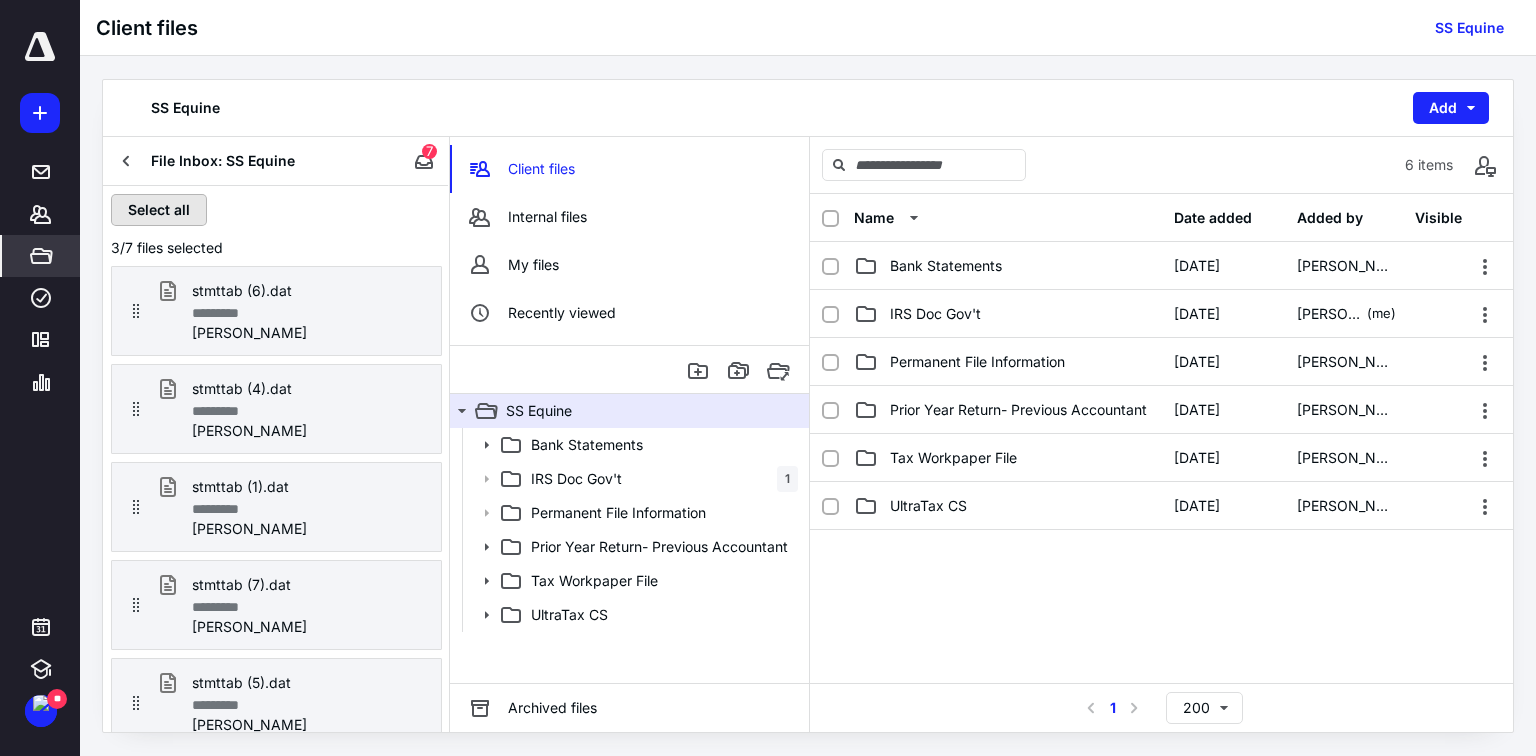 click on "Select all" at bounding box center [159, 210] 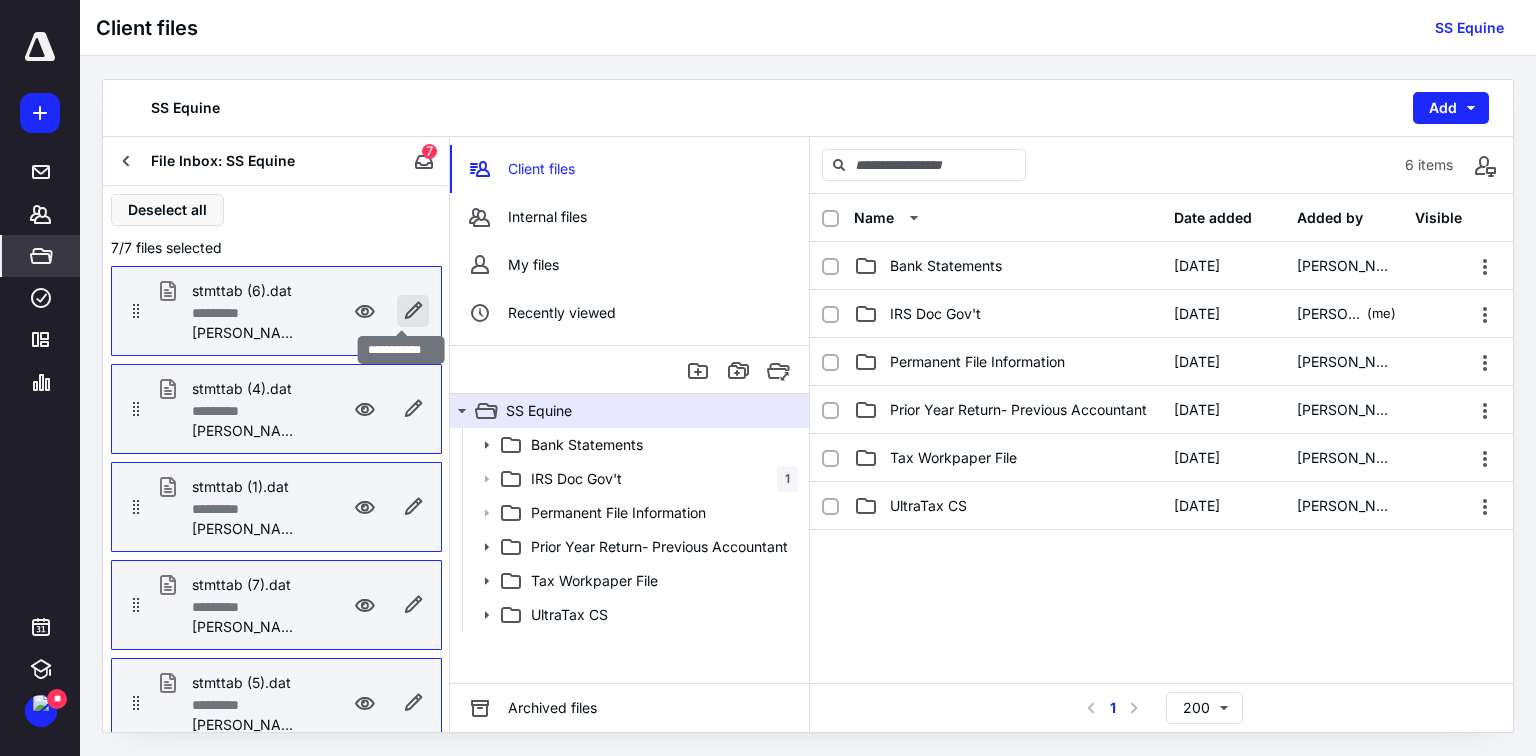 click at bounding box center (413, 311) 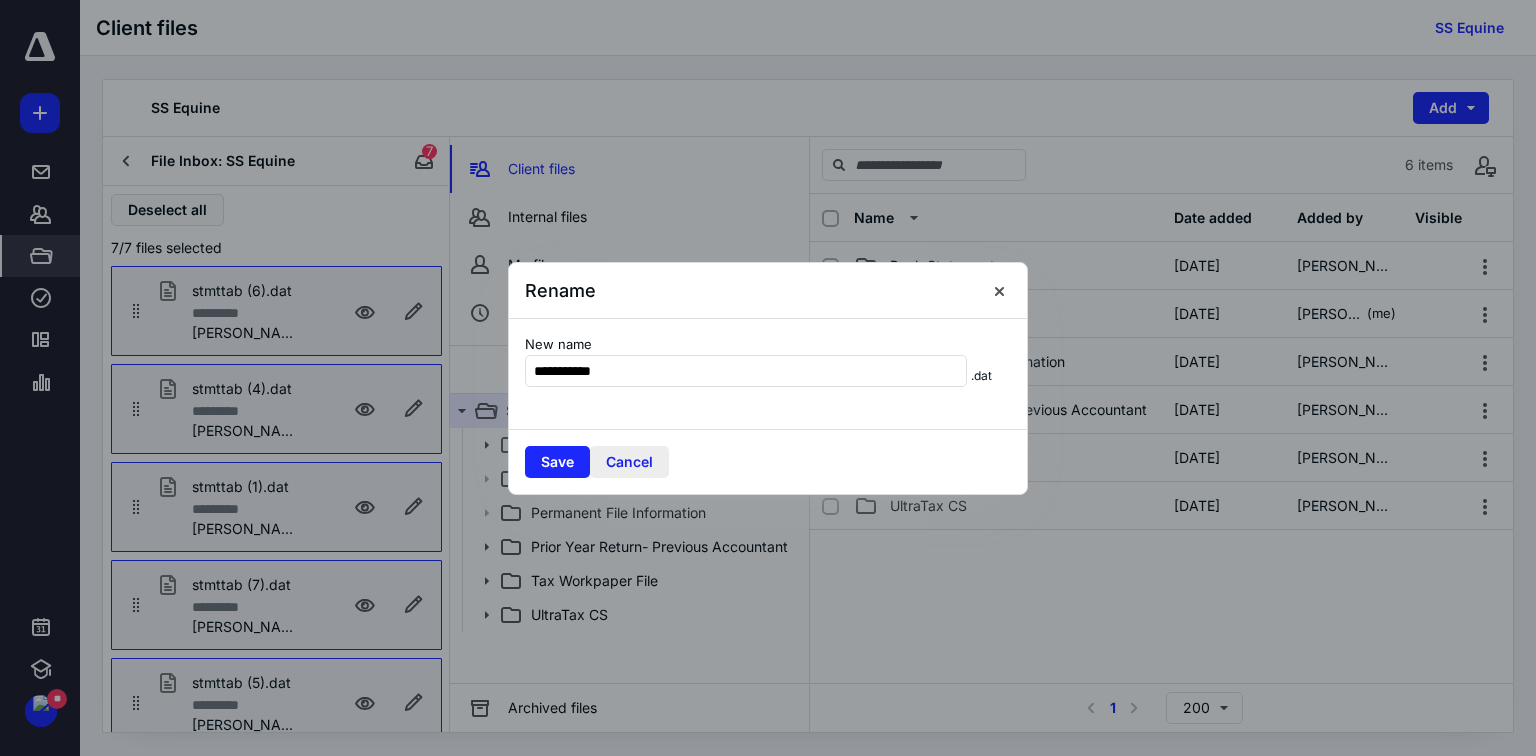 click on "Cancel" at bounding box center [629, 462] 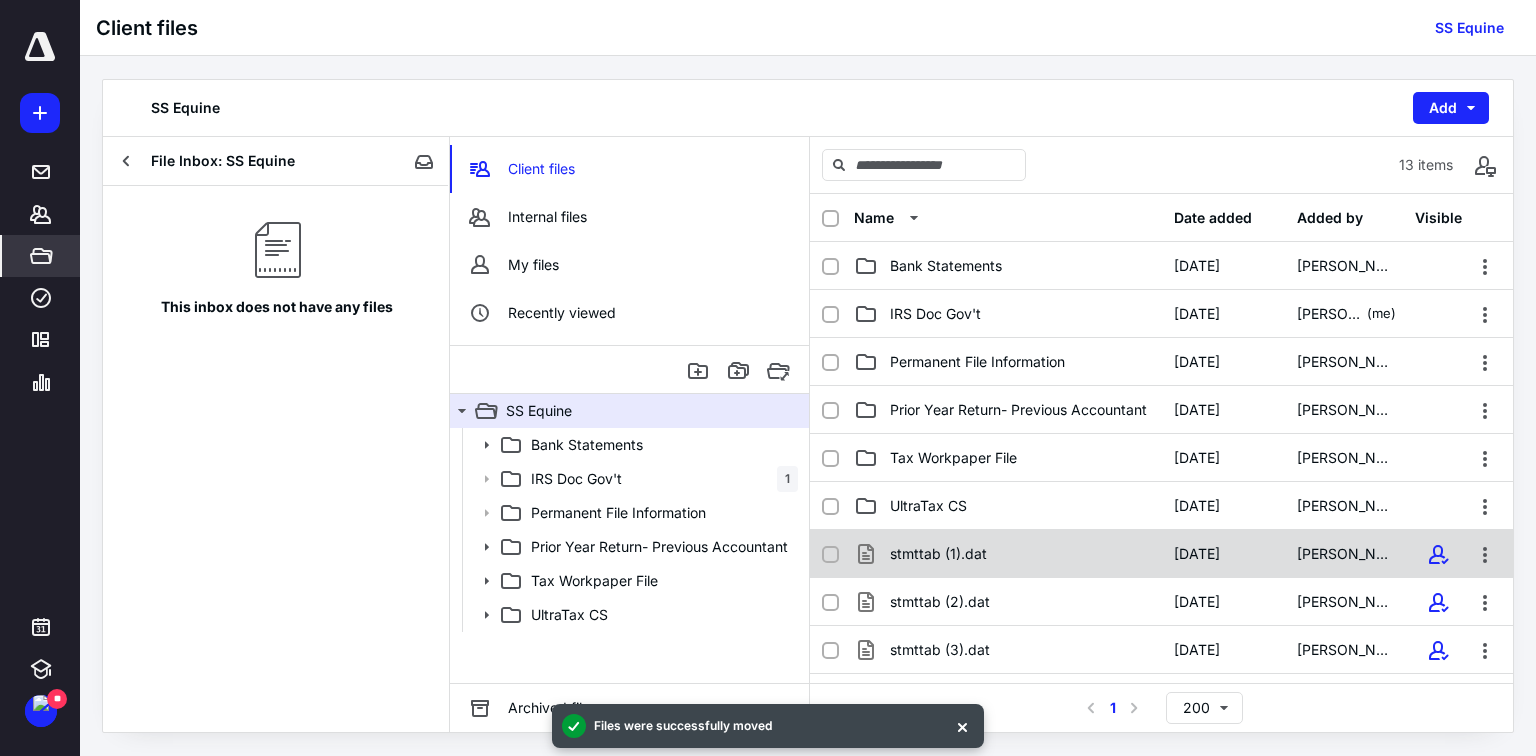 click on "stmttab (1).dat" at bounding box center (938, 554) 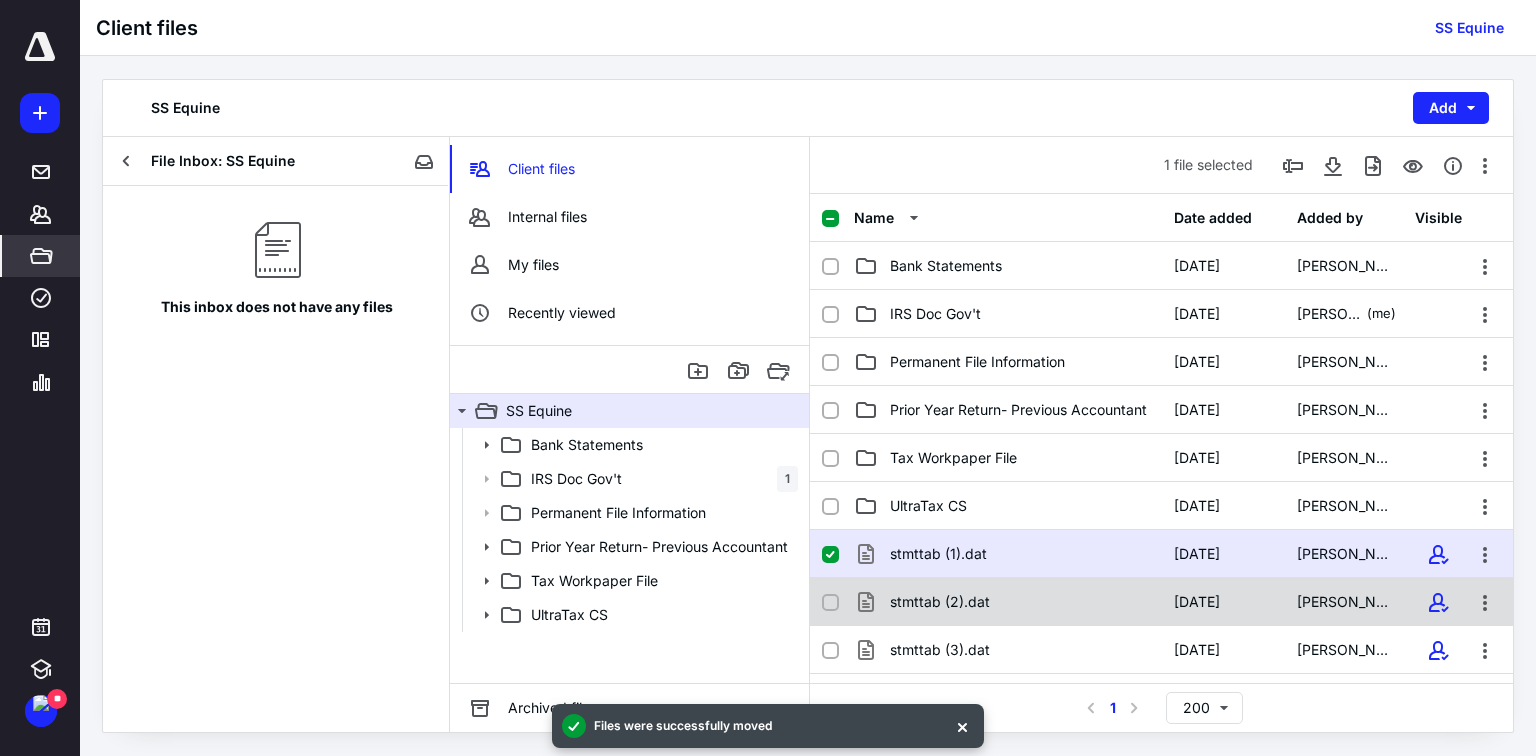 click at bounding box center (830, 603) 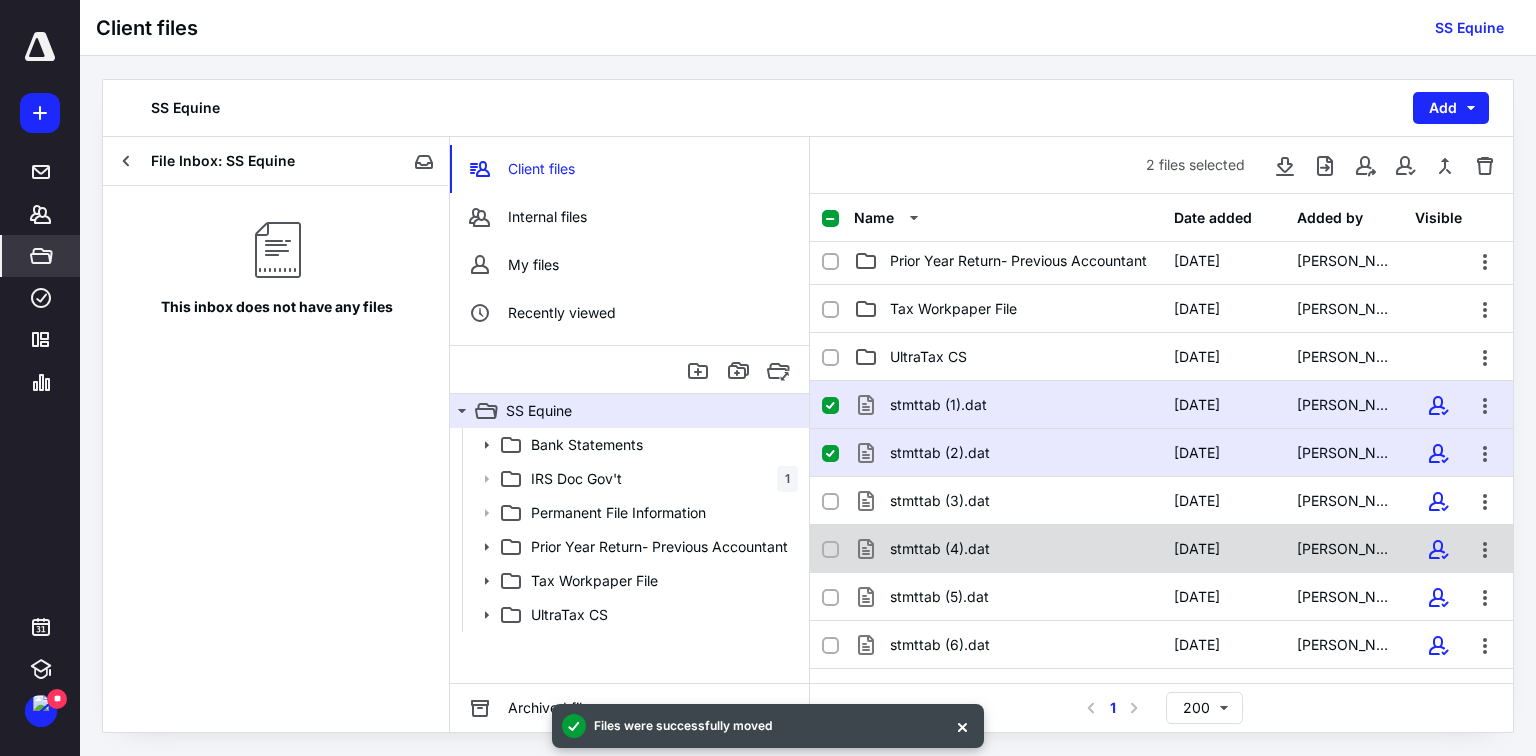 scroll, scrollTop: 180, scrollLeft: 0, axis: vertical 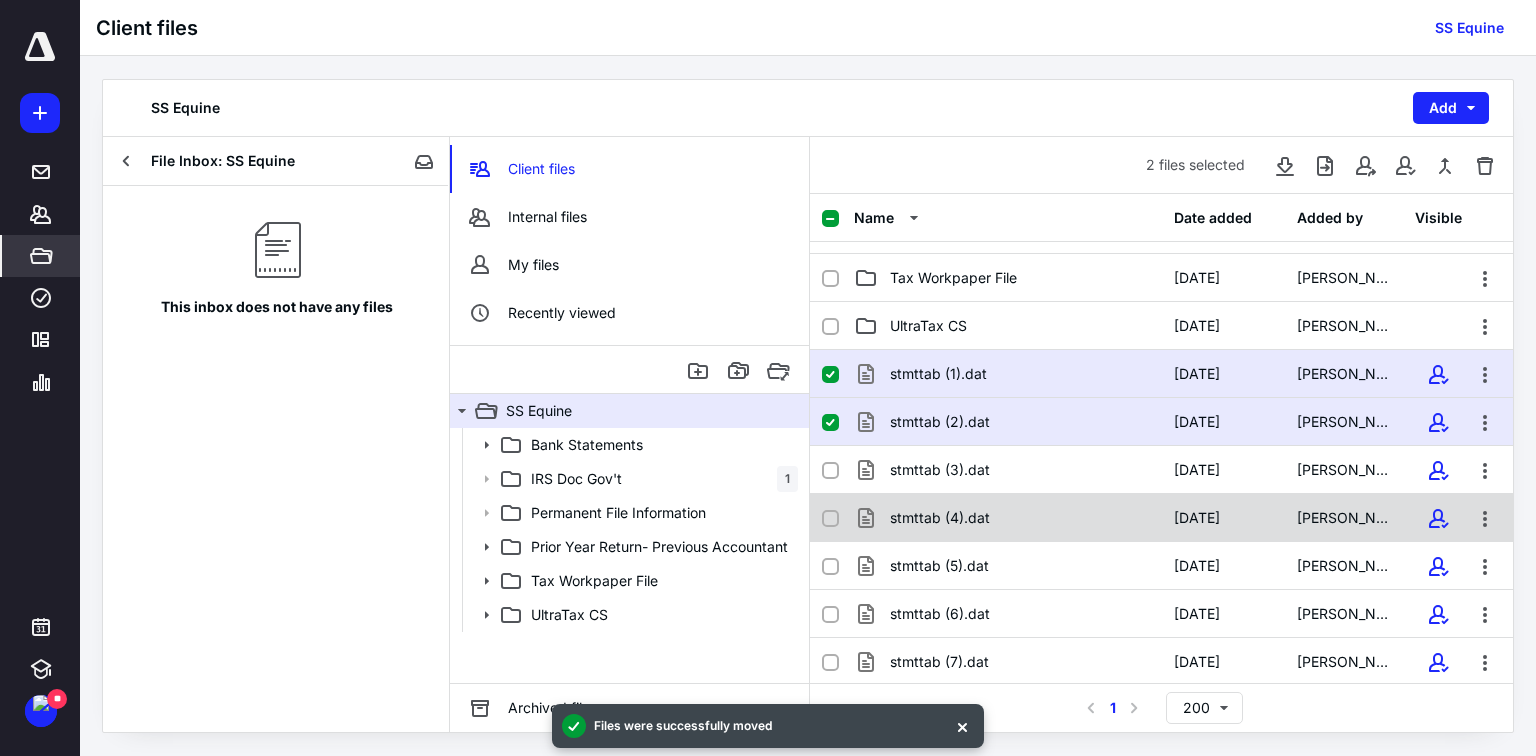 drag, startPoint x: 840, startPoint y: 456, endPoint x: 835, endPoint y: 492, distance: 36.345562 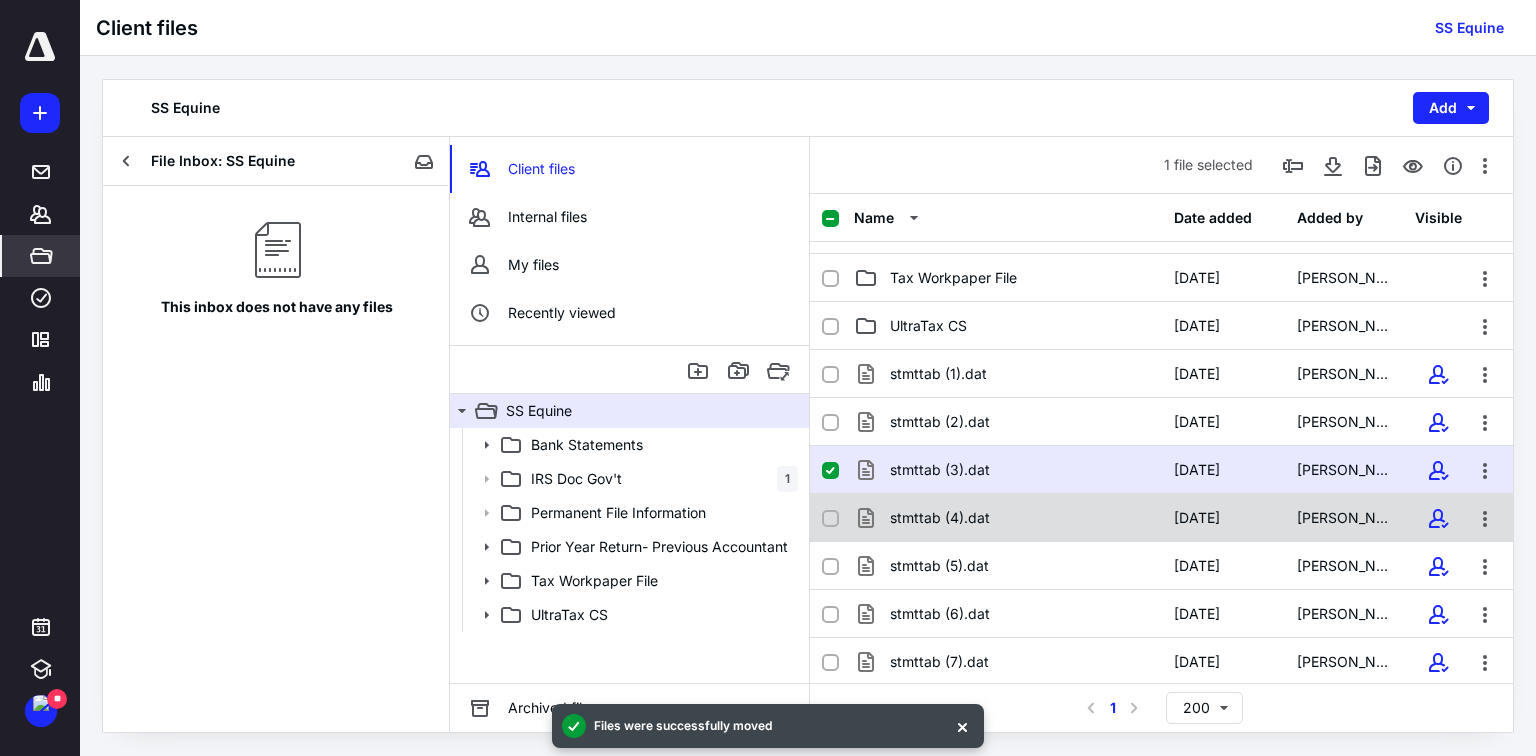 click 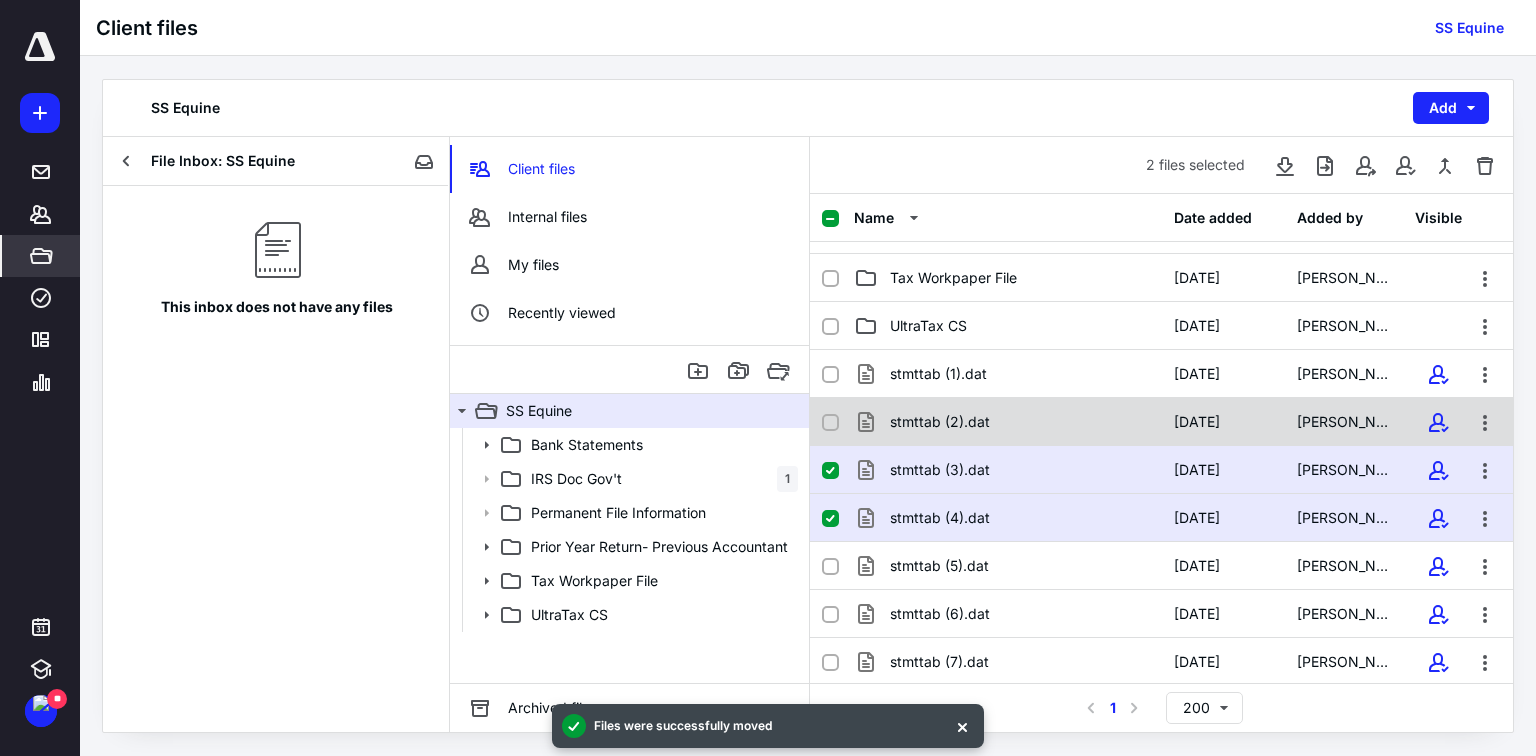 drag, startPoint x: 831, startPoint y: 368, endPoint x: 823, endPoint y: 412, distance: 44.72136 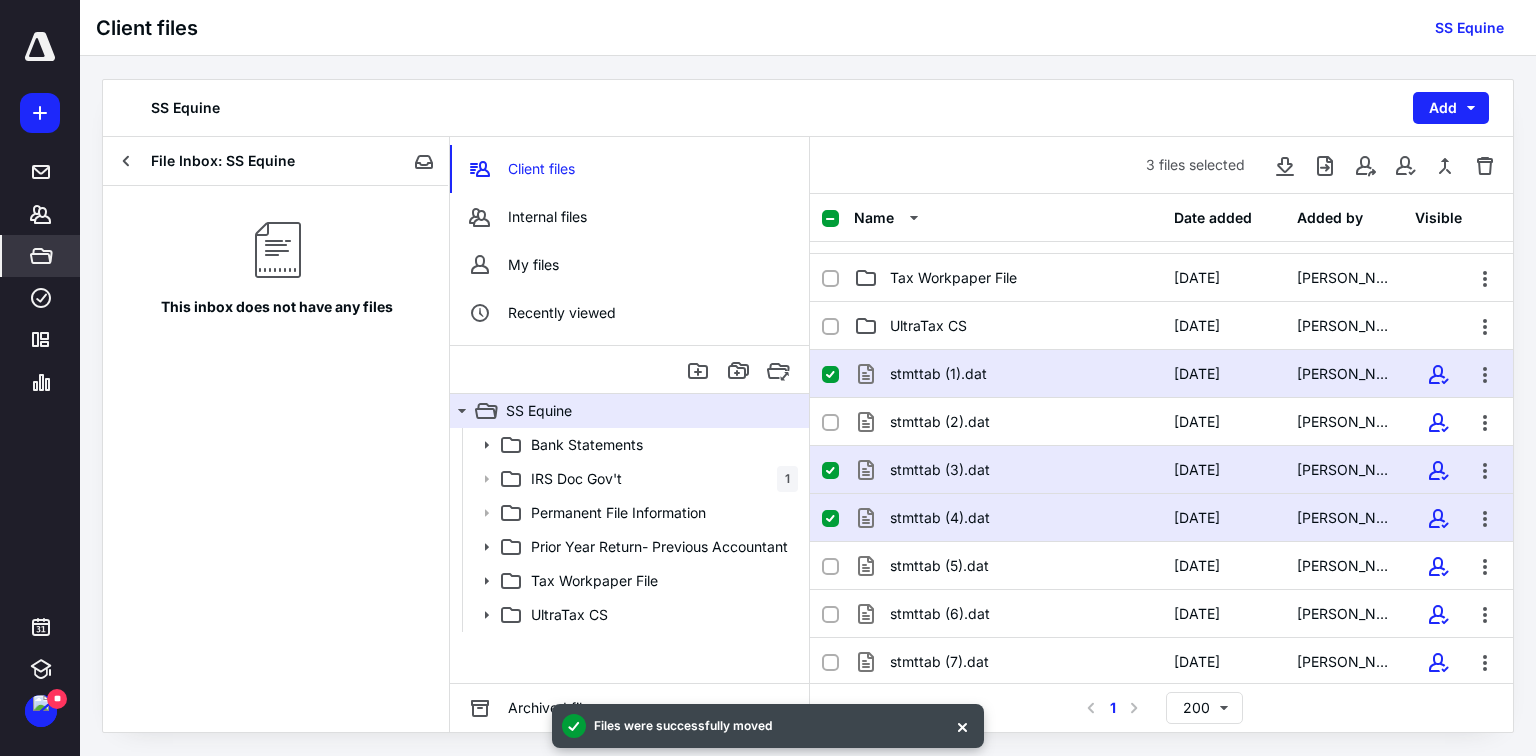 drag, startPoint x: 828, startPoint y: 415, endPoint x: 837, endPoint y: 531, distance: 116.34862 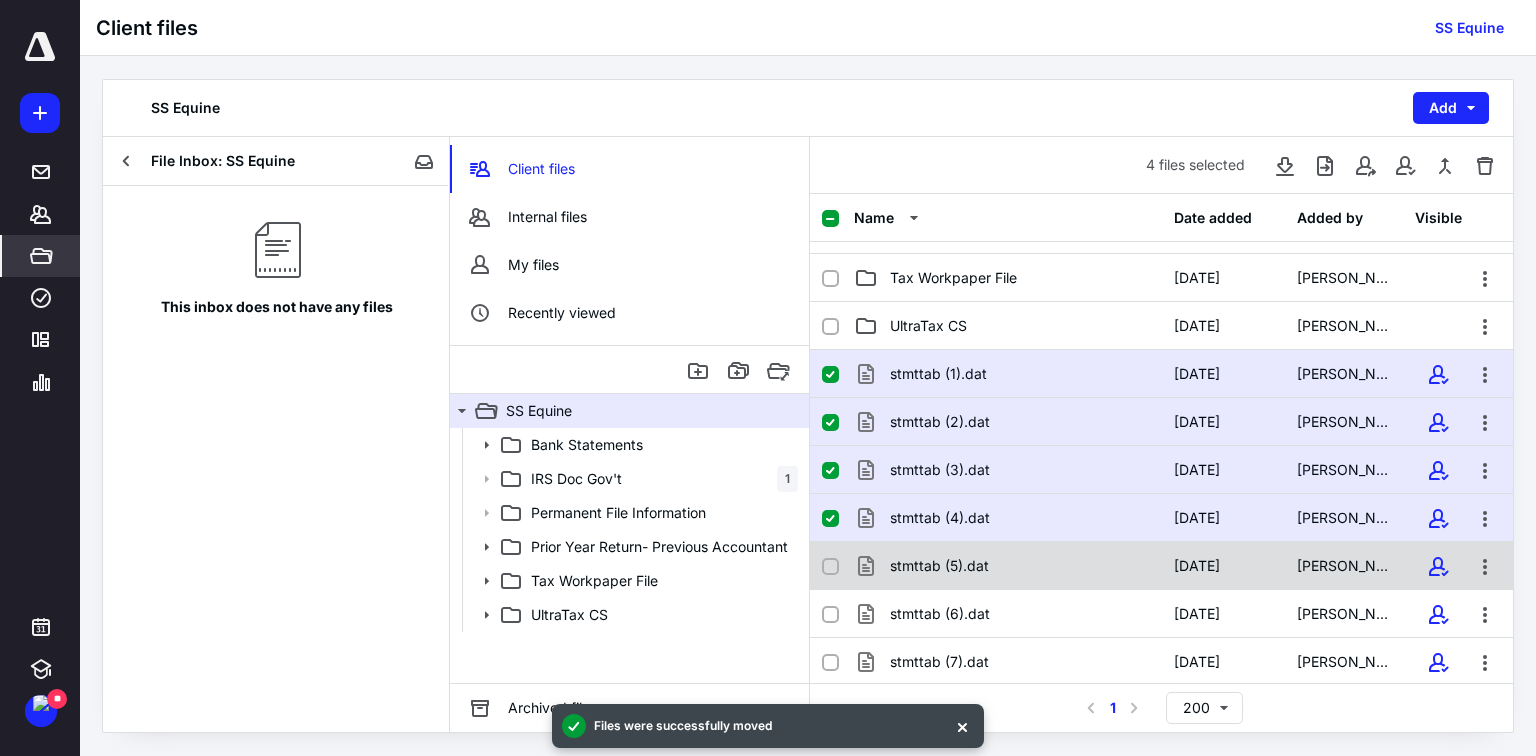click on "stmttab (5).dat [DATE] [PERSON_NAME]" at bounding box center (1161, 566) 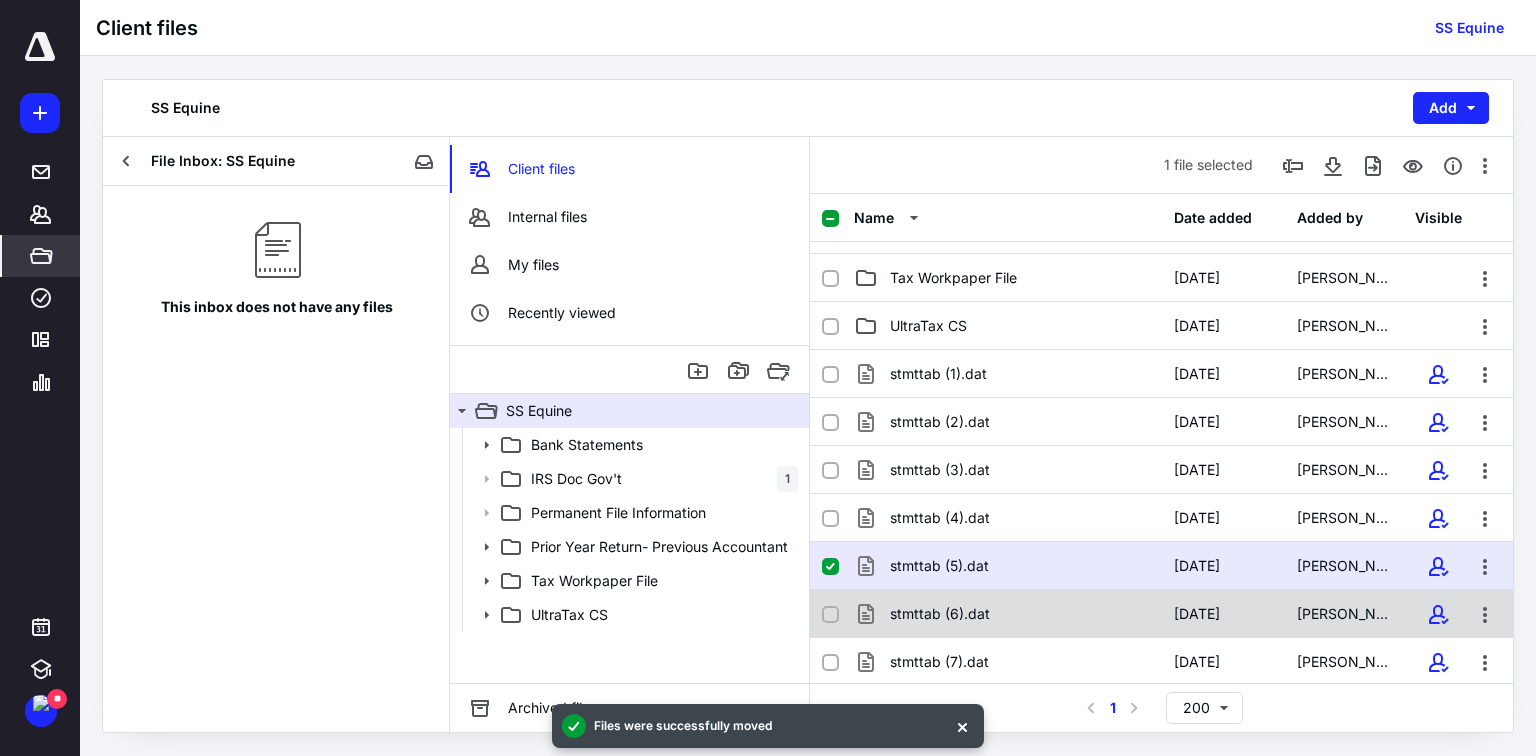click at bounding box center [830, 615] 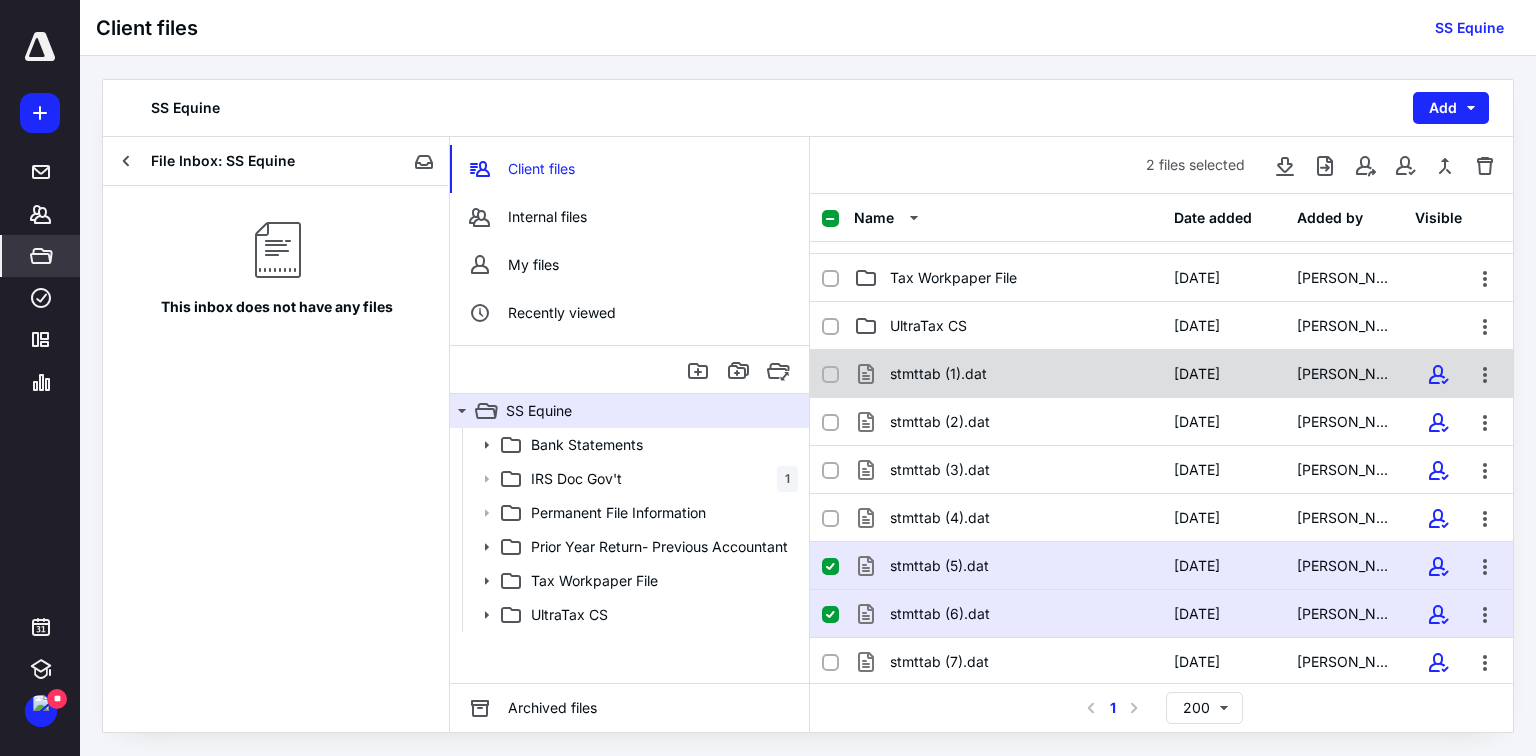 click 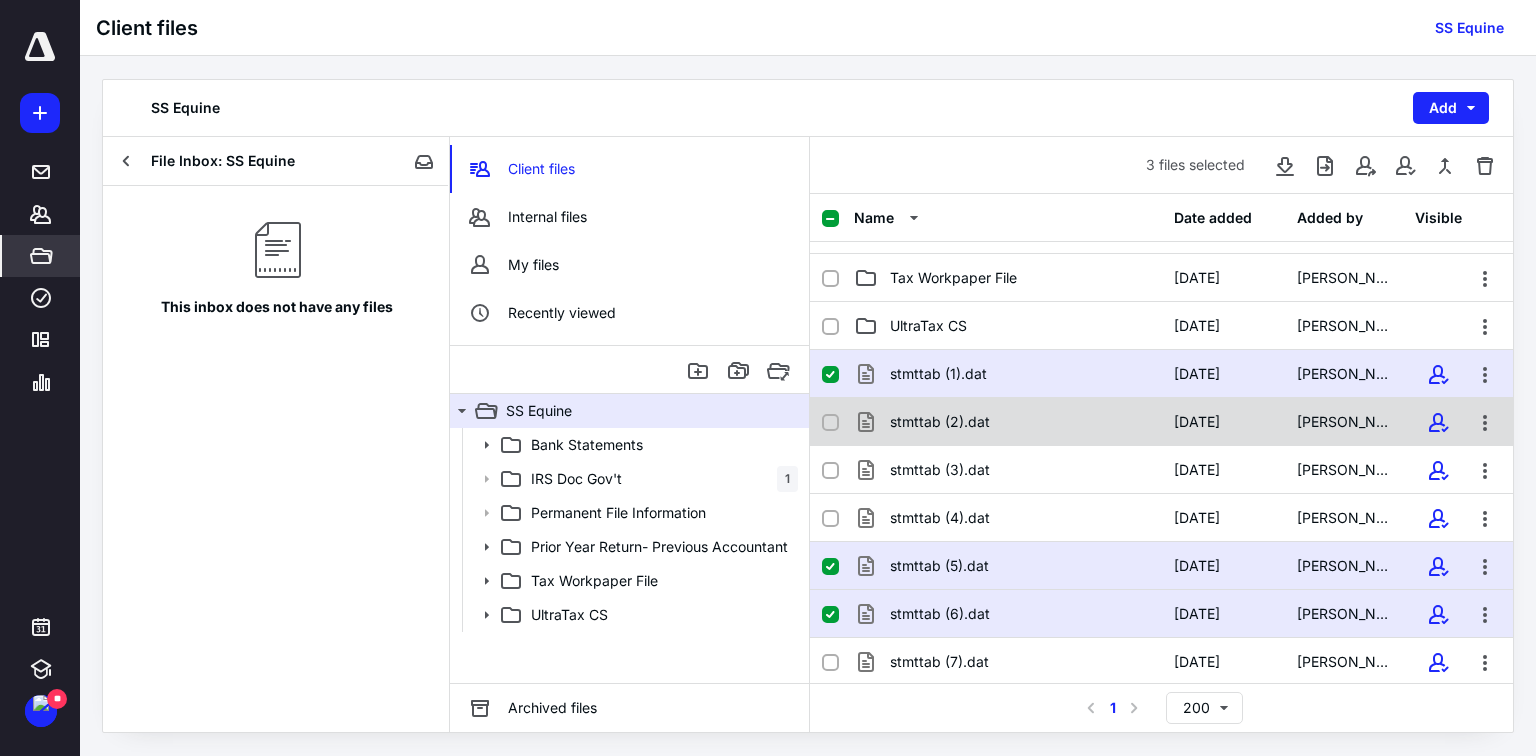 drag, startPoint x: 833, startPoint y: 415, endPoint x: 831, endPoint y: 425, distance: 10.198039 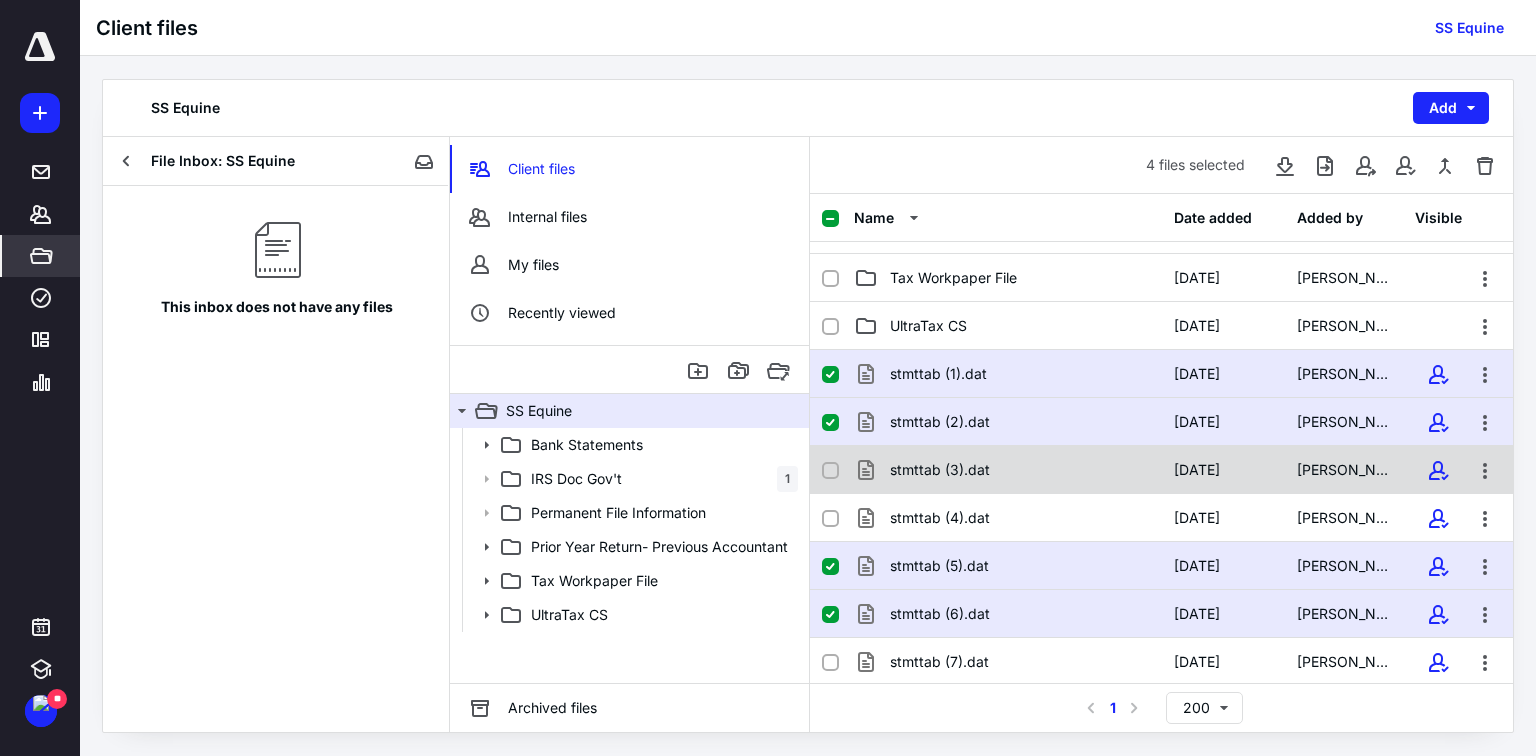 click 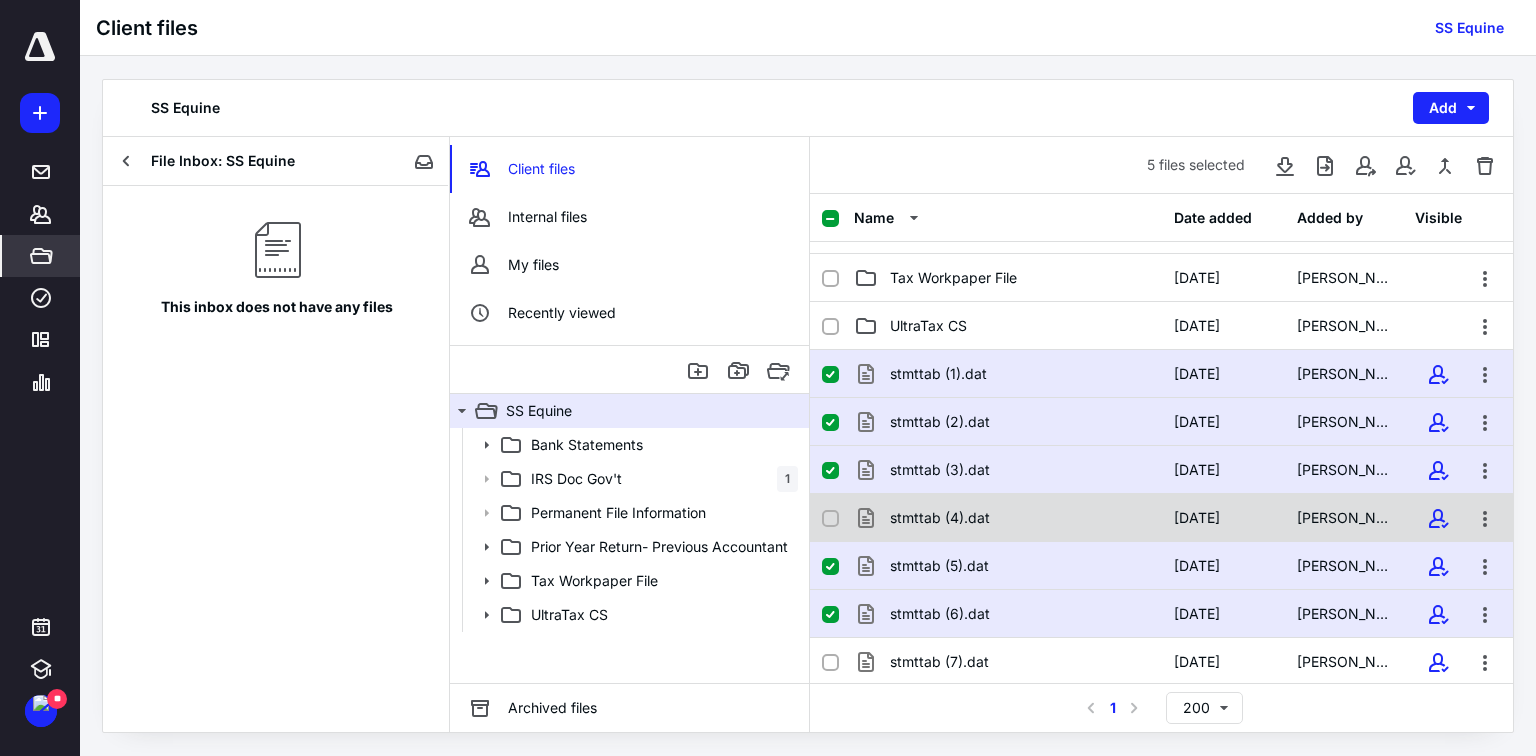 click 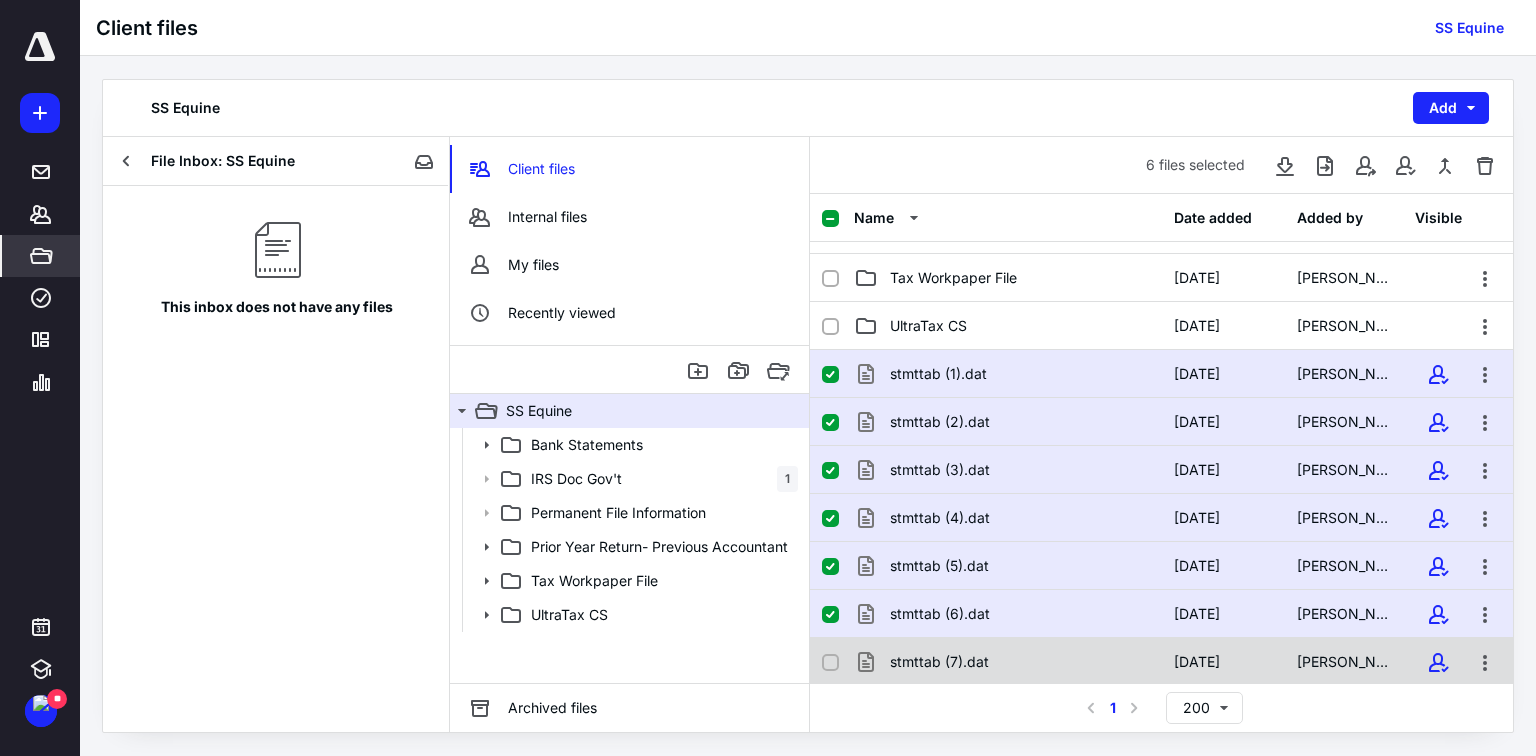 click on "stmttab (7).dat [DATE] [PERSON_NAME]" at bounding box center (1161, 662) 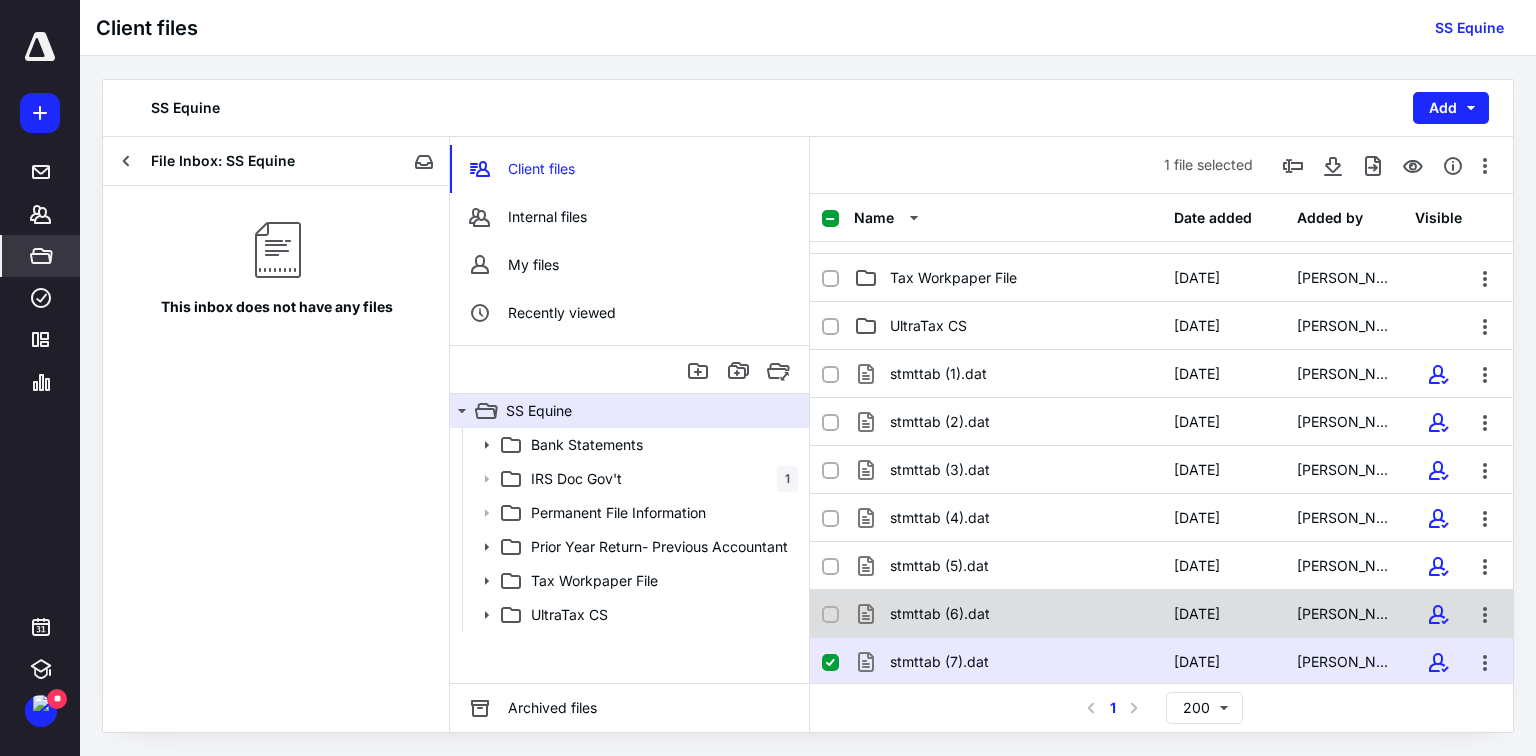 drag, startPoint x: 836, startPoint y: 608, endPoint x: 836, endPoint y: 597, distance: 11 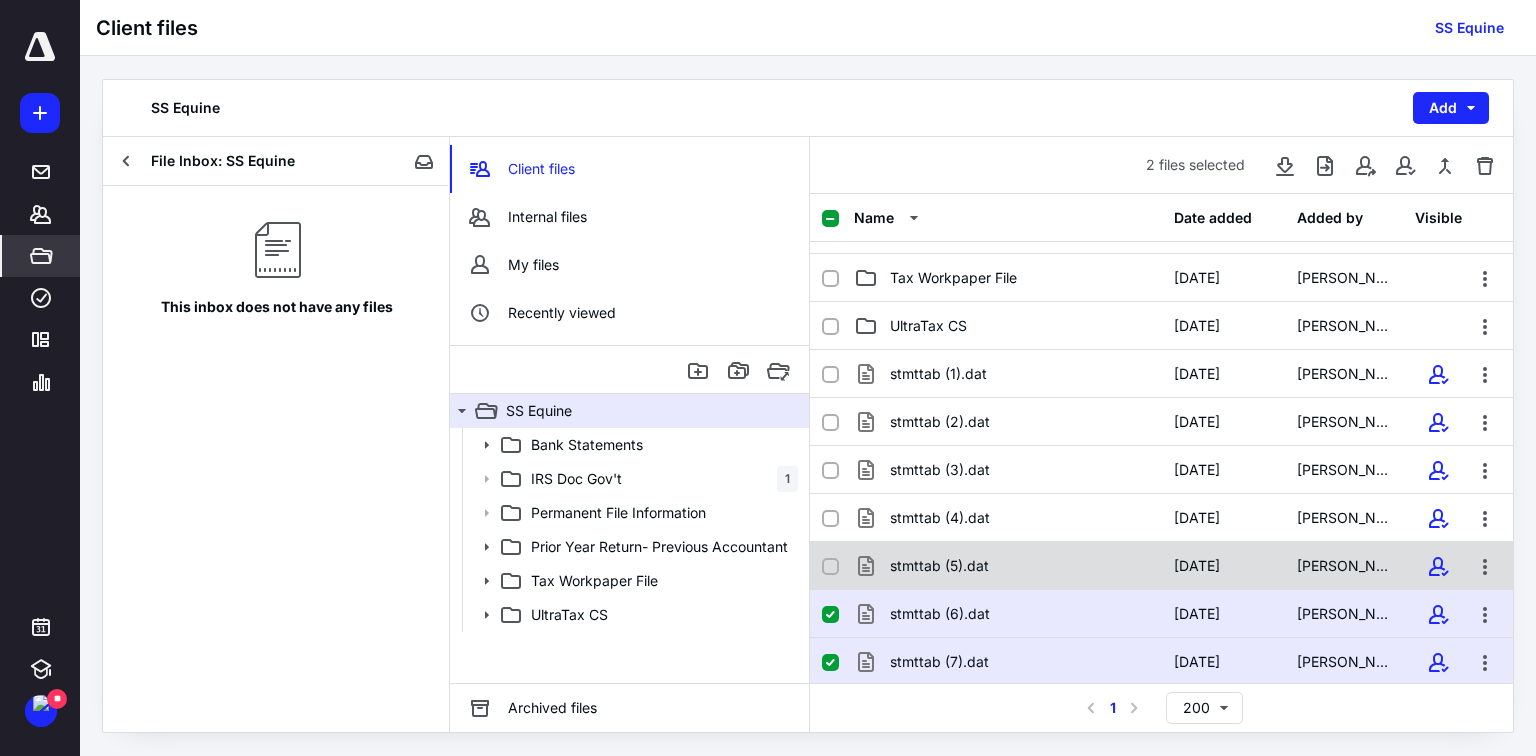click at bounding box center (838, 566) 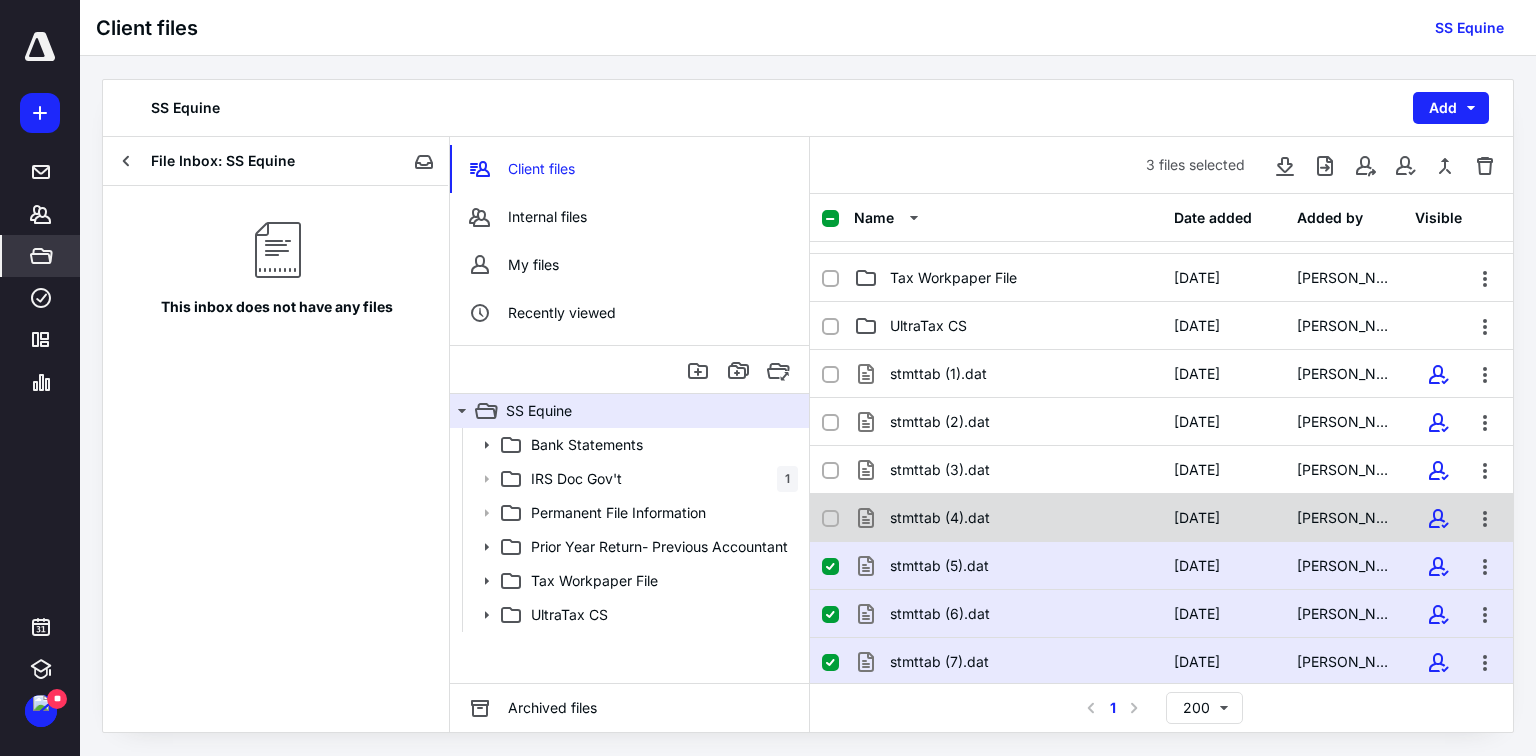 click at bounding box center (830, 519) 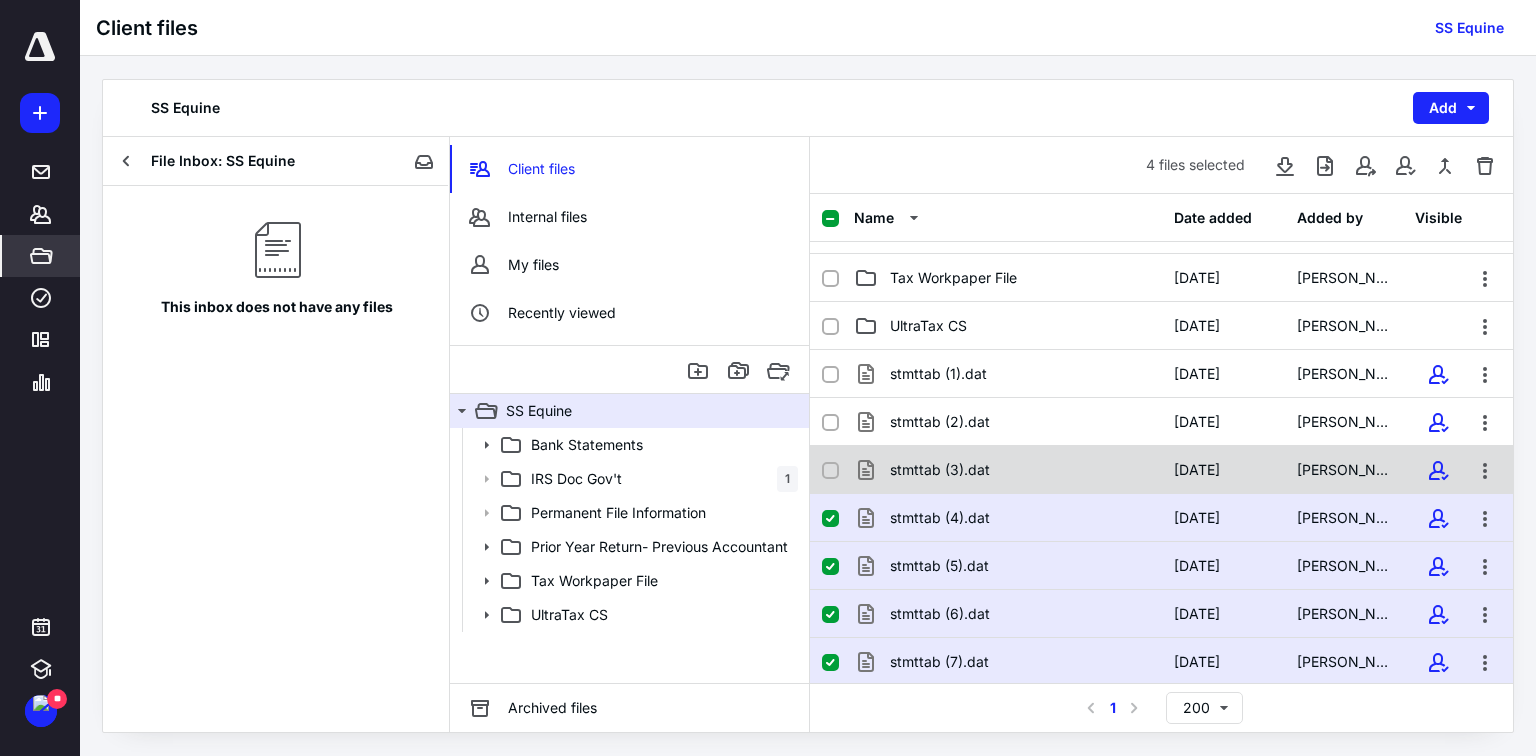 click 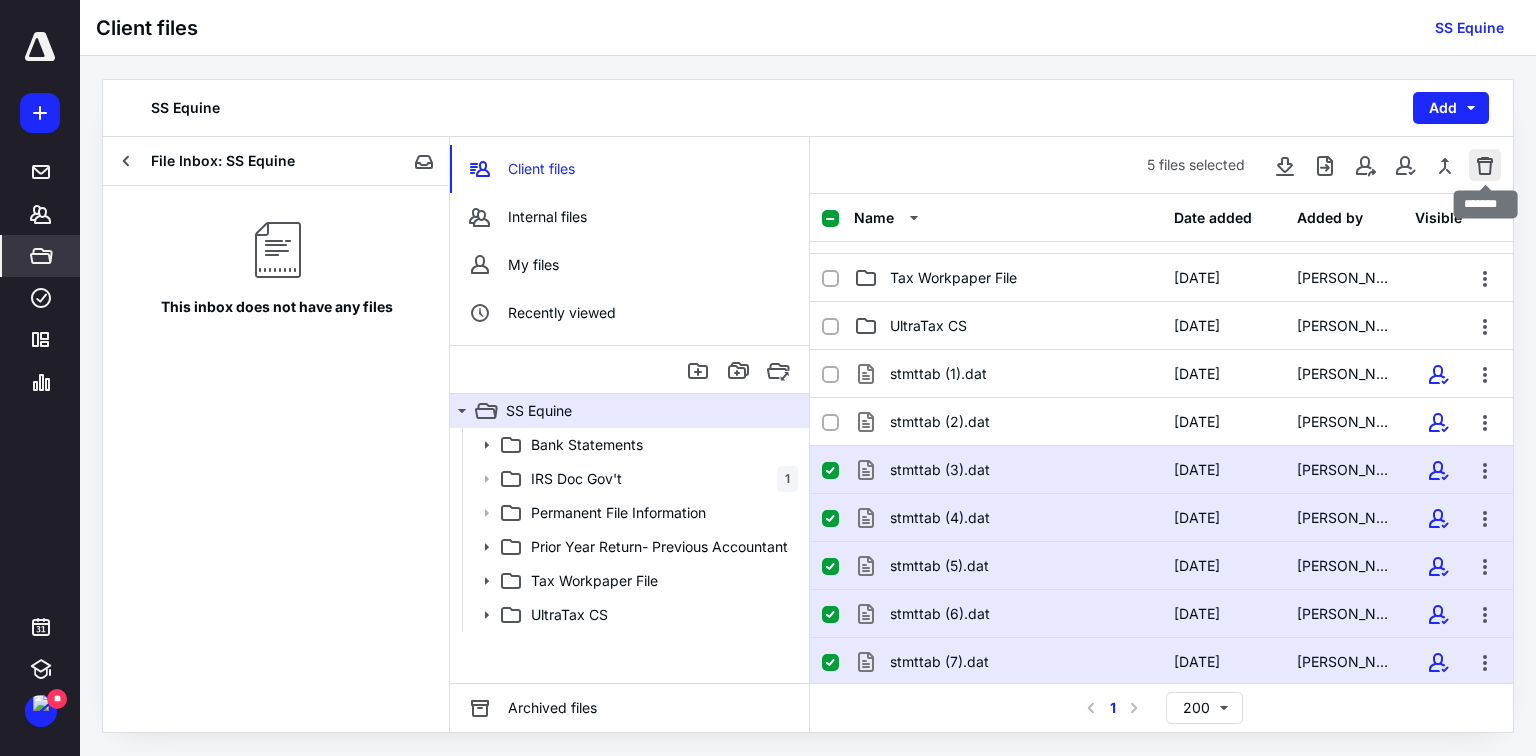 click at bounding box center [1485, 165] 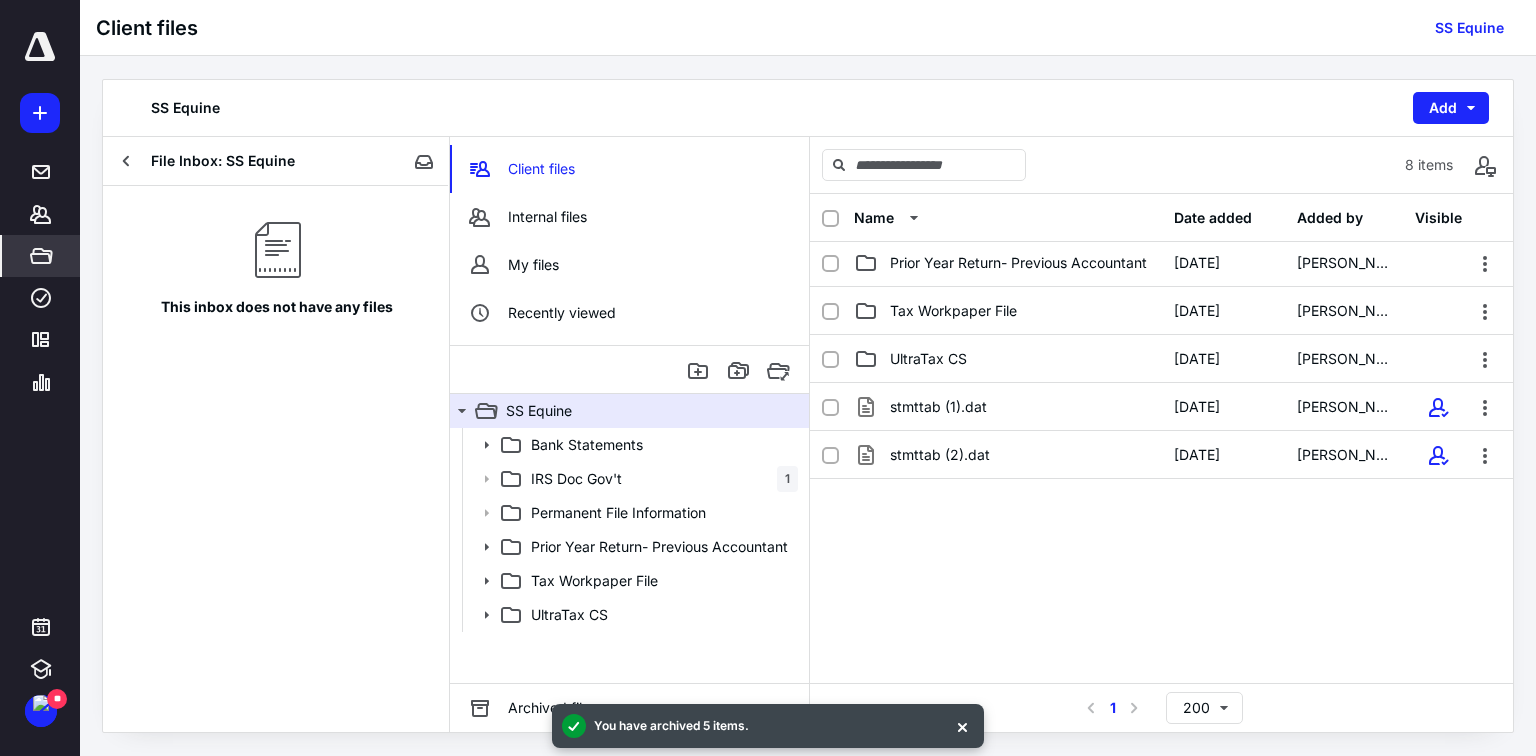 scroll, scrollTop: 145, scrollLeft: 0, axis: vertical 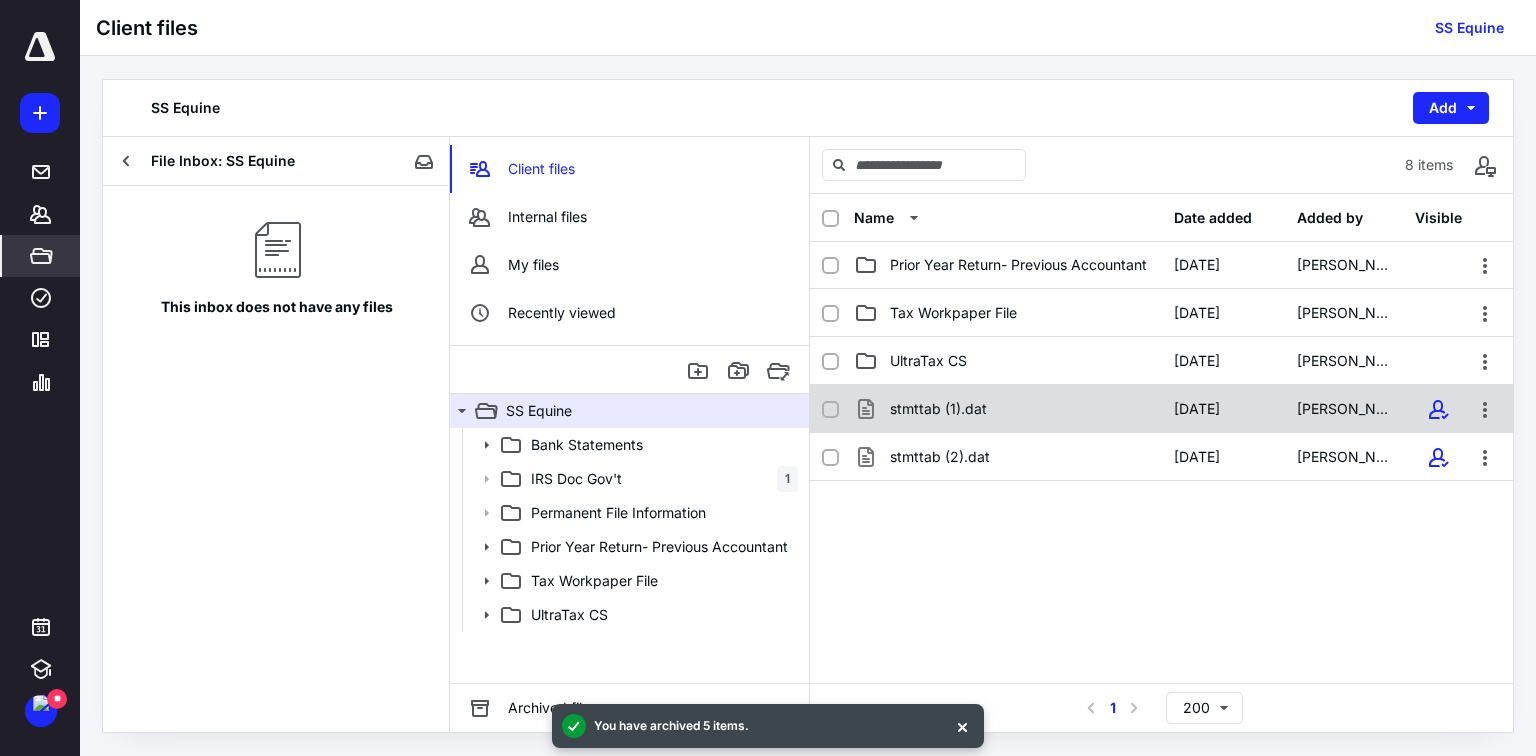 click at bounding box center (830, 410) 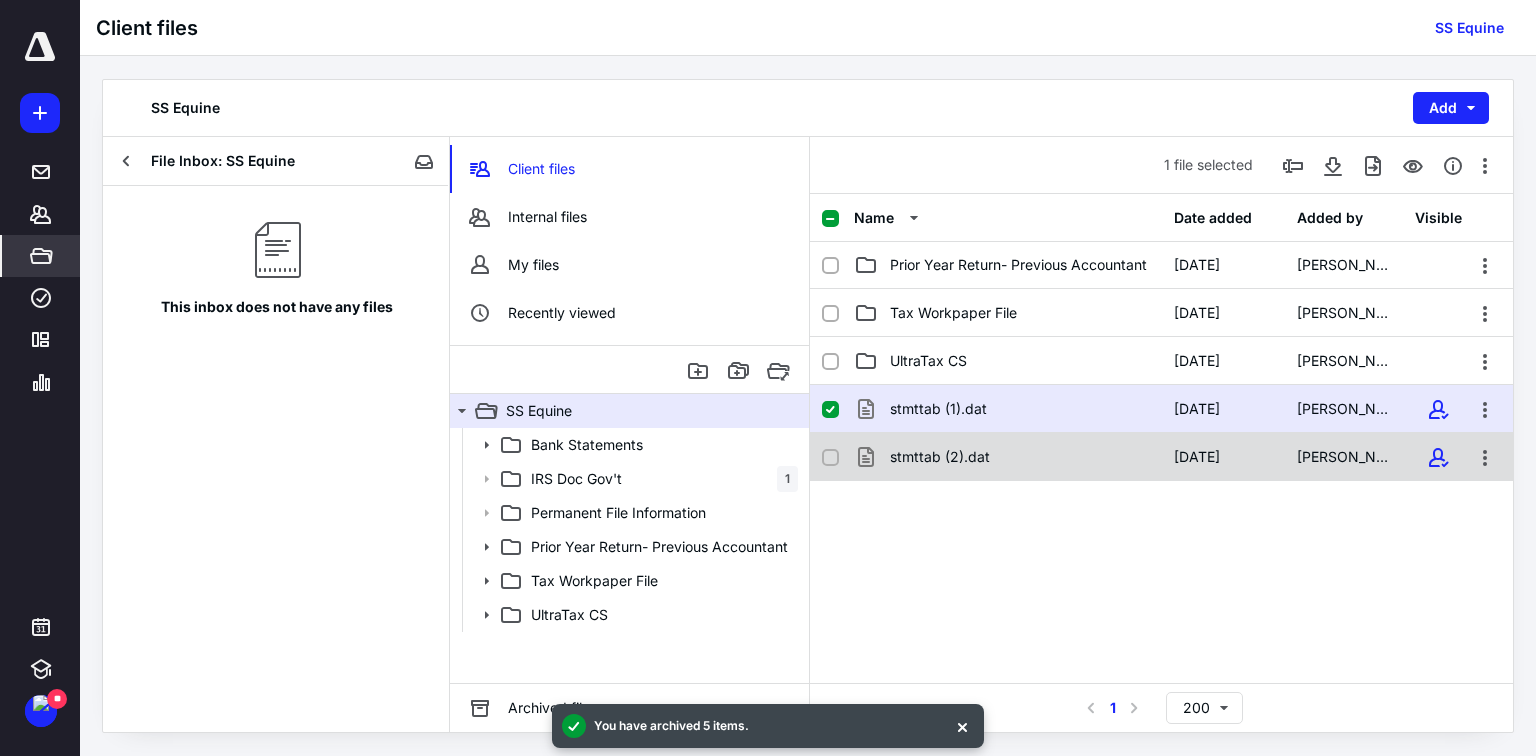 click 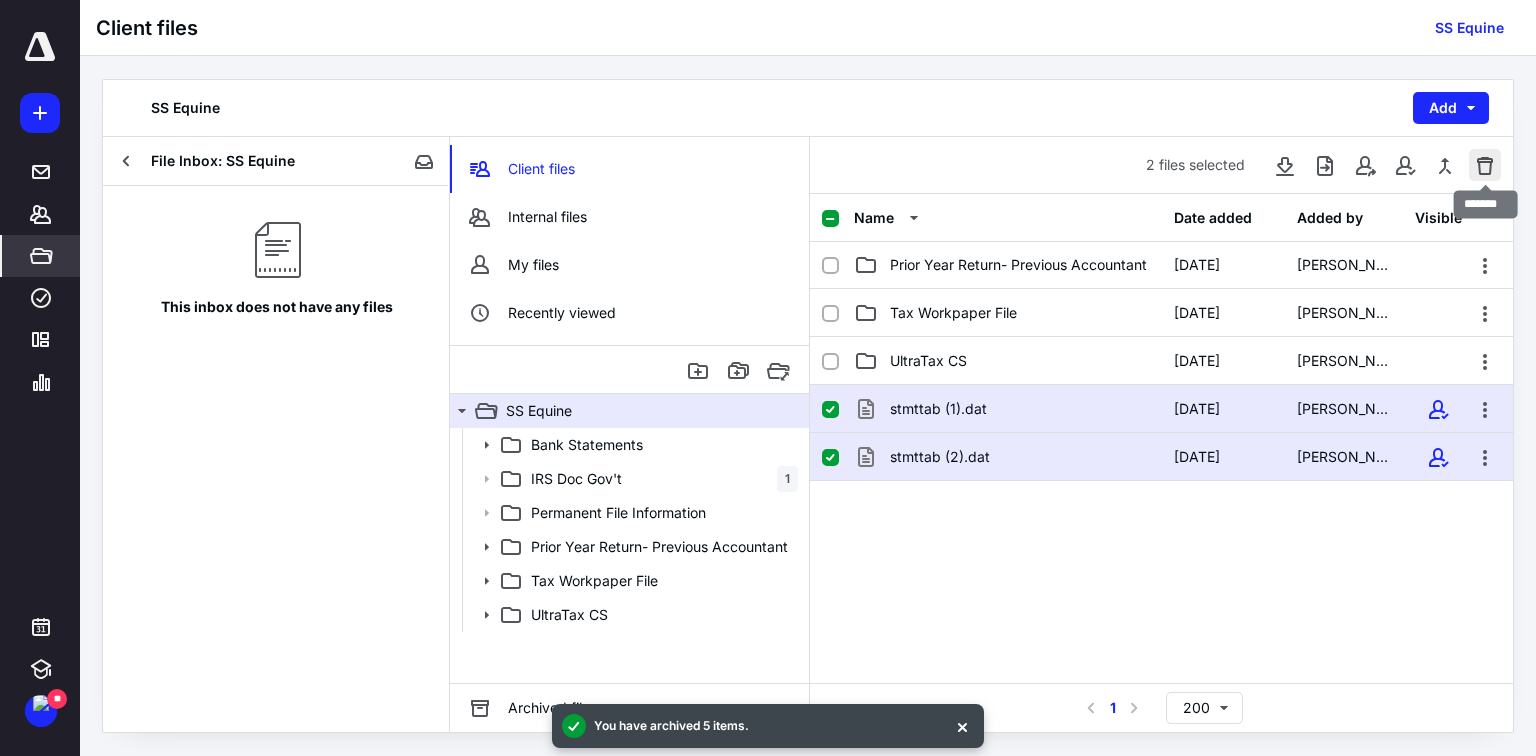 click at bounding box center (1485, 165) 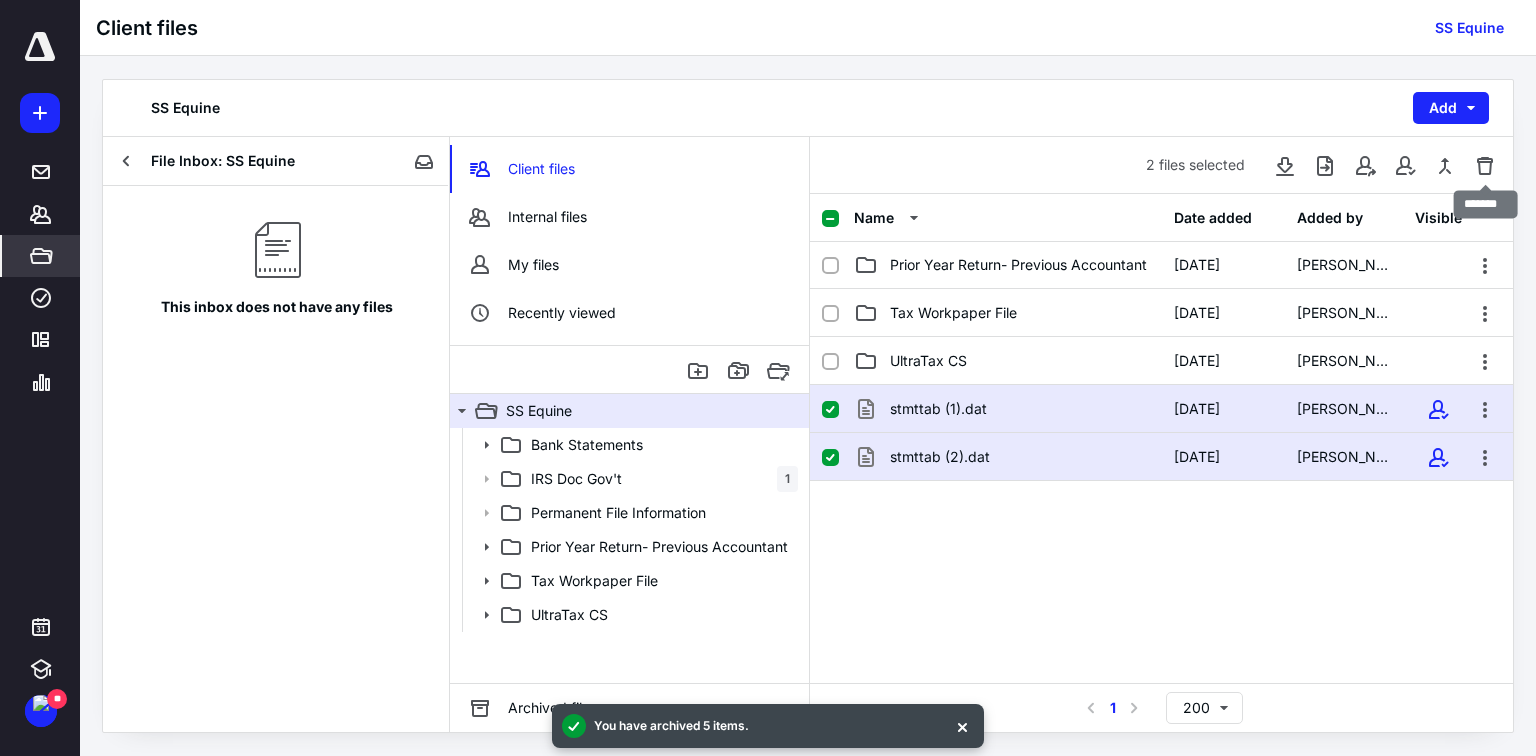 checkbox on "false" 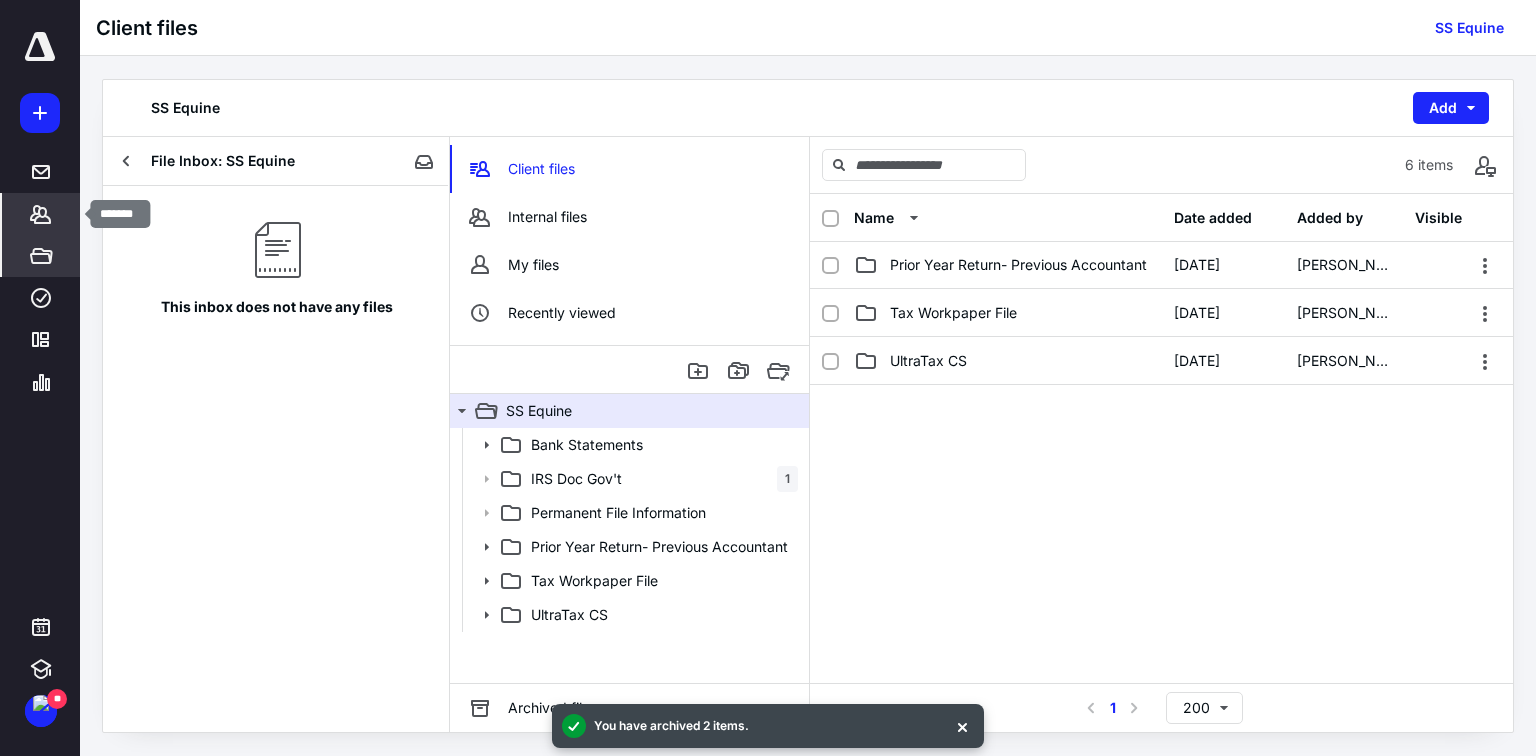 click 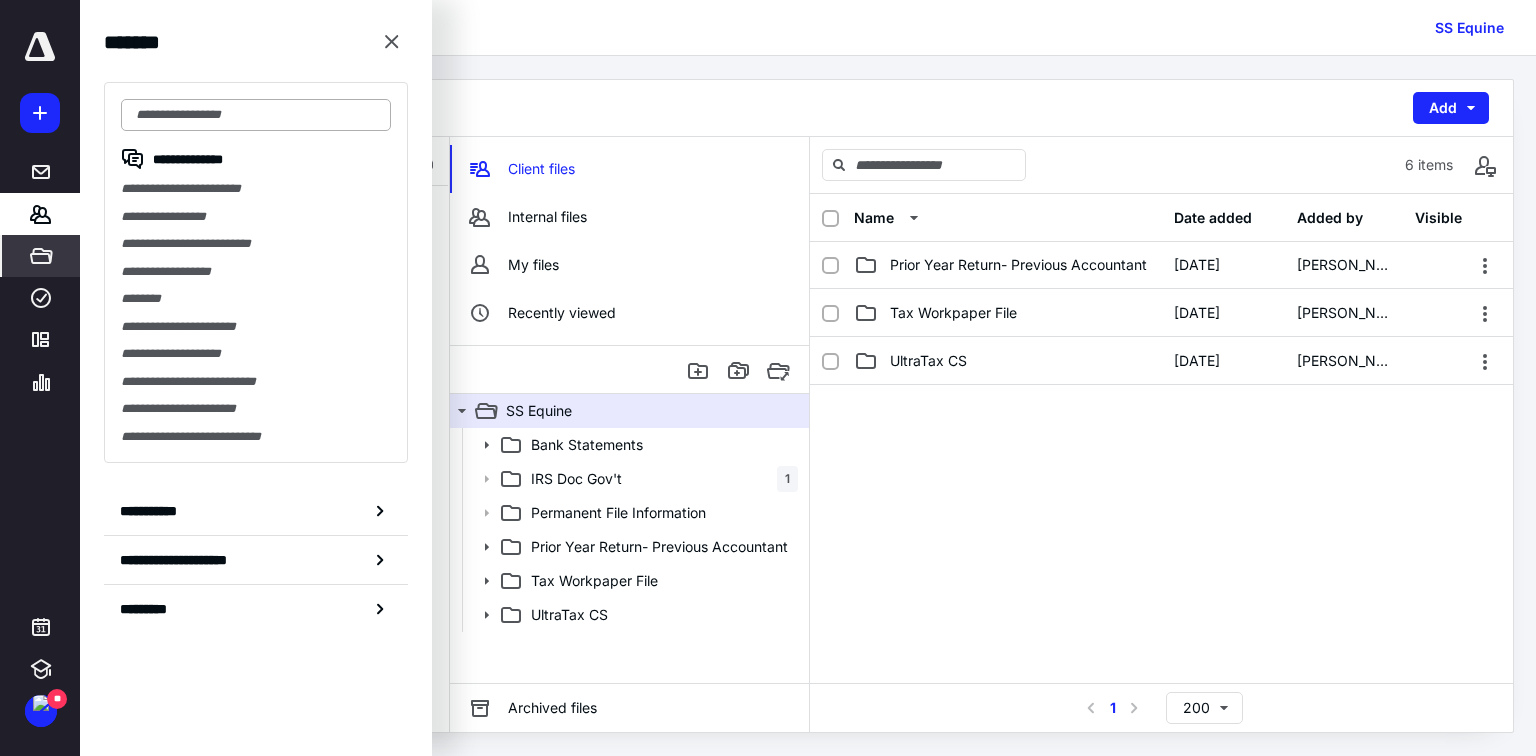 click at bounding box center [256, 115] 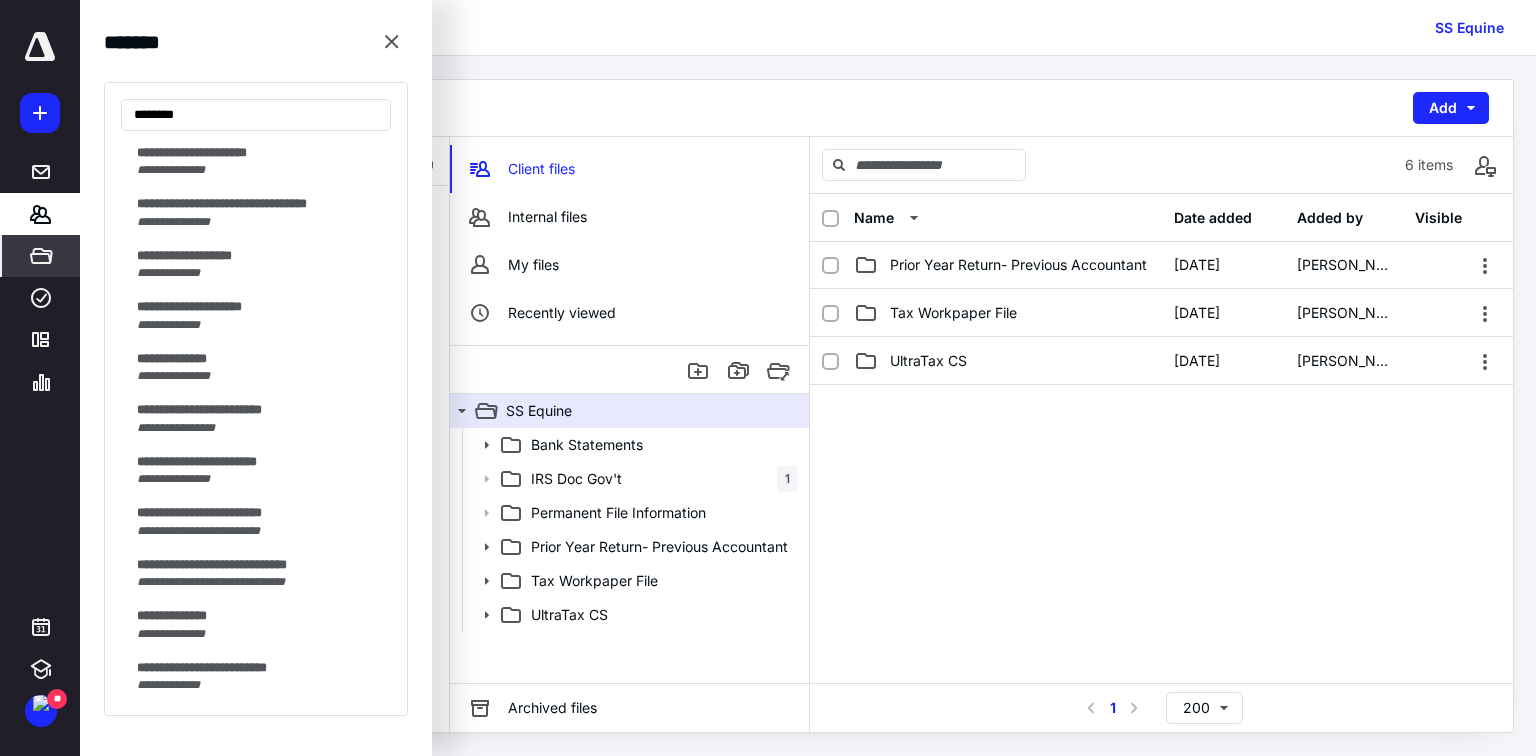 scroll, scrollTop: 3040, scrollLeft: 0, axis: vertical 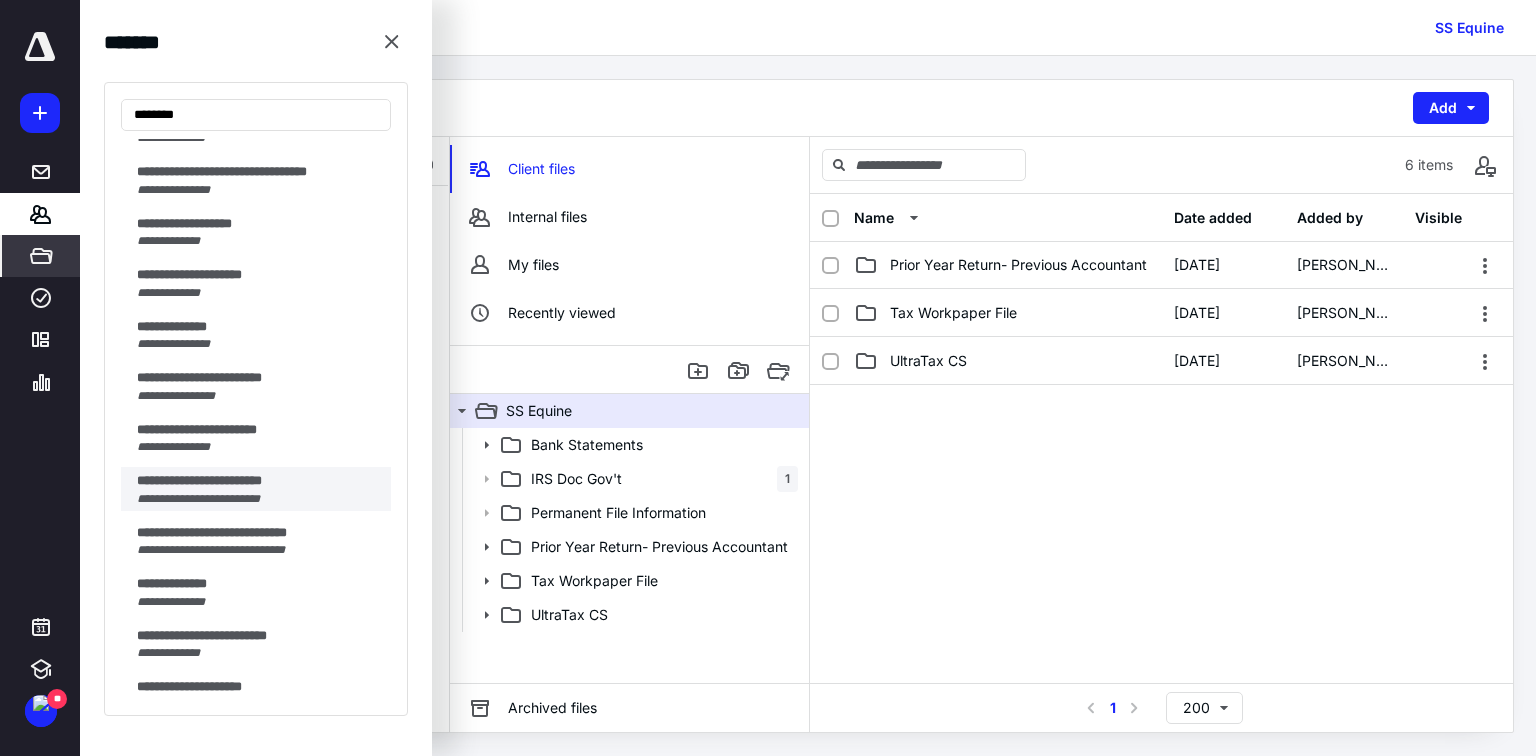 type on "*******" 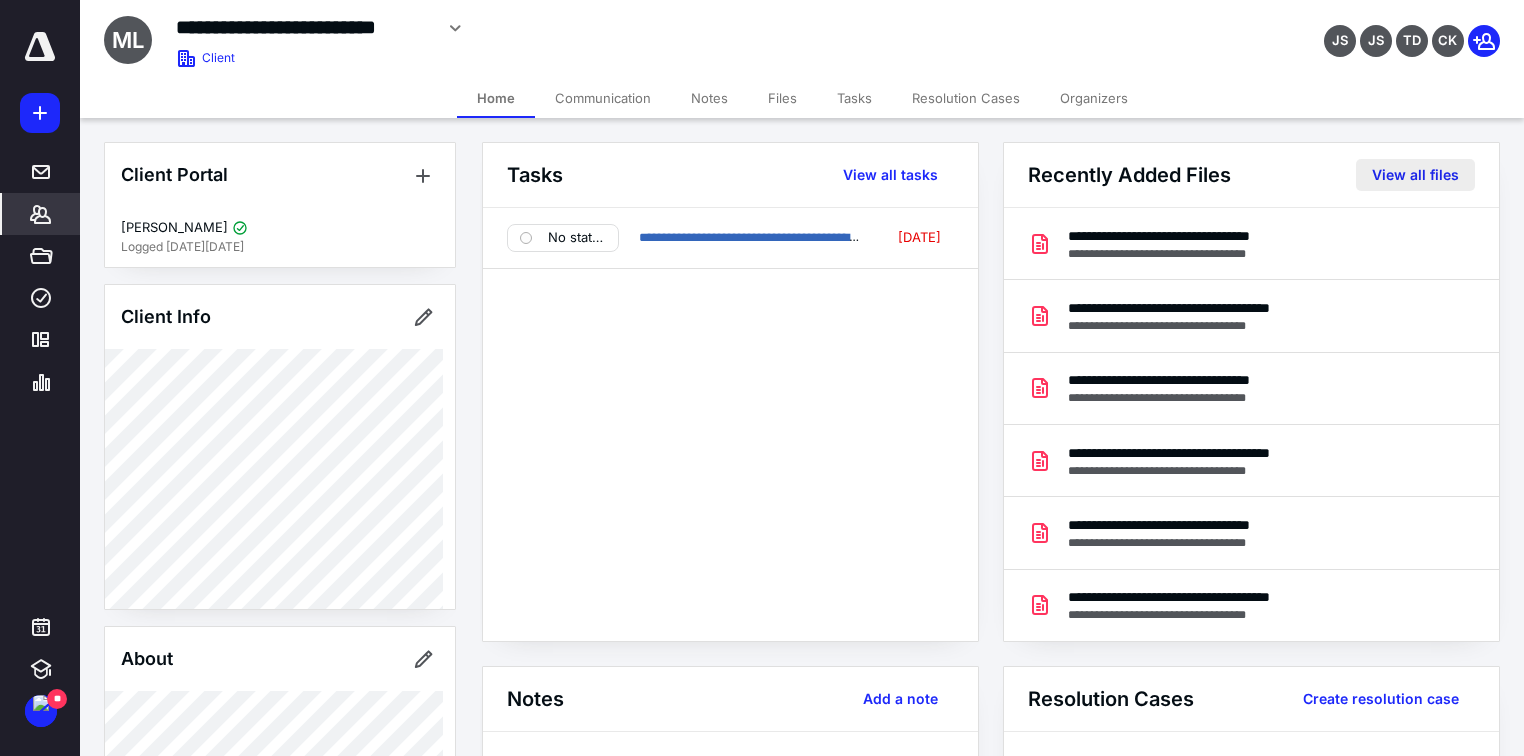 click on "View all files" at bounding box center [1415, 175] 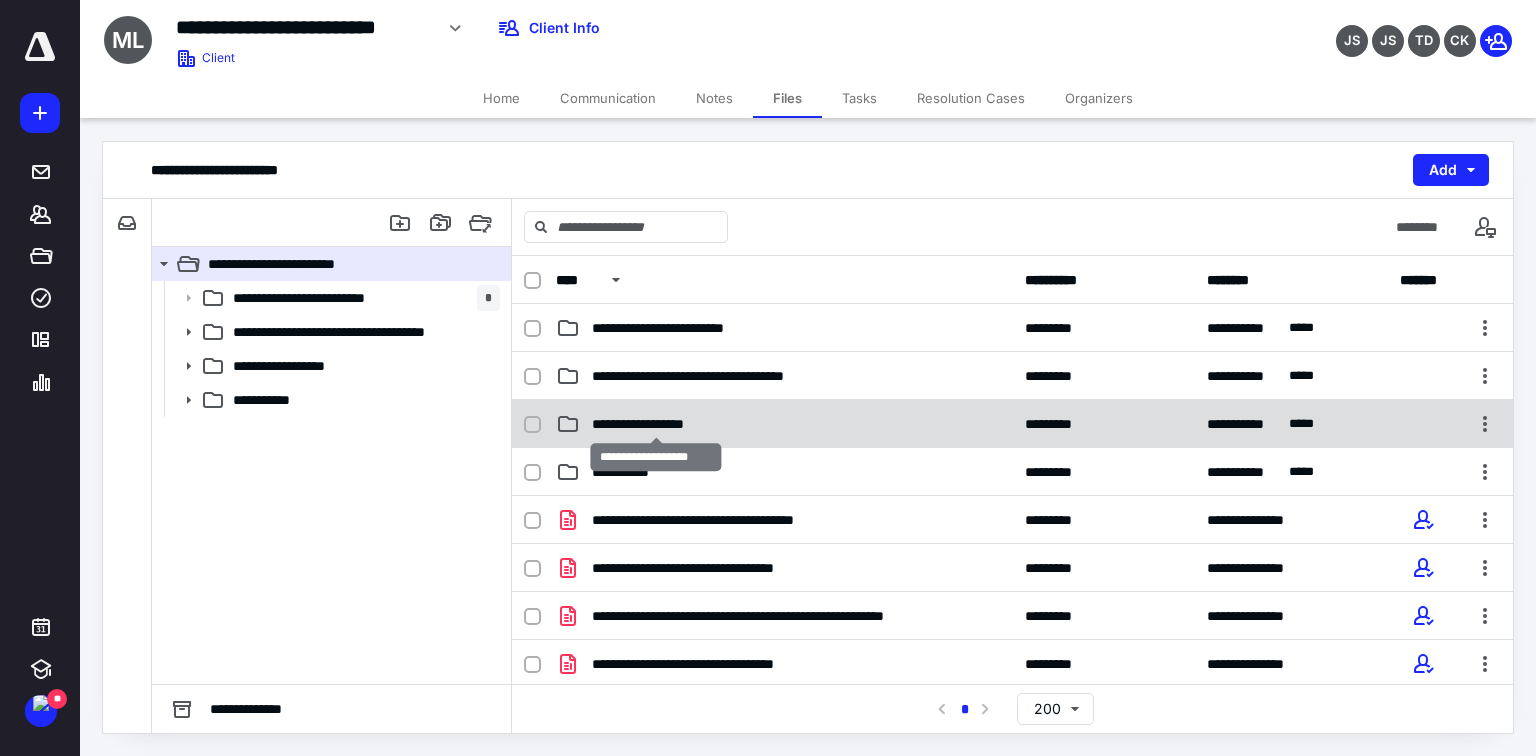 click on "**********" at bounding box center (656, 424) 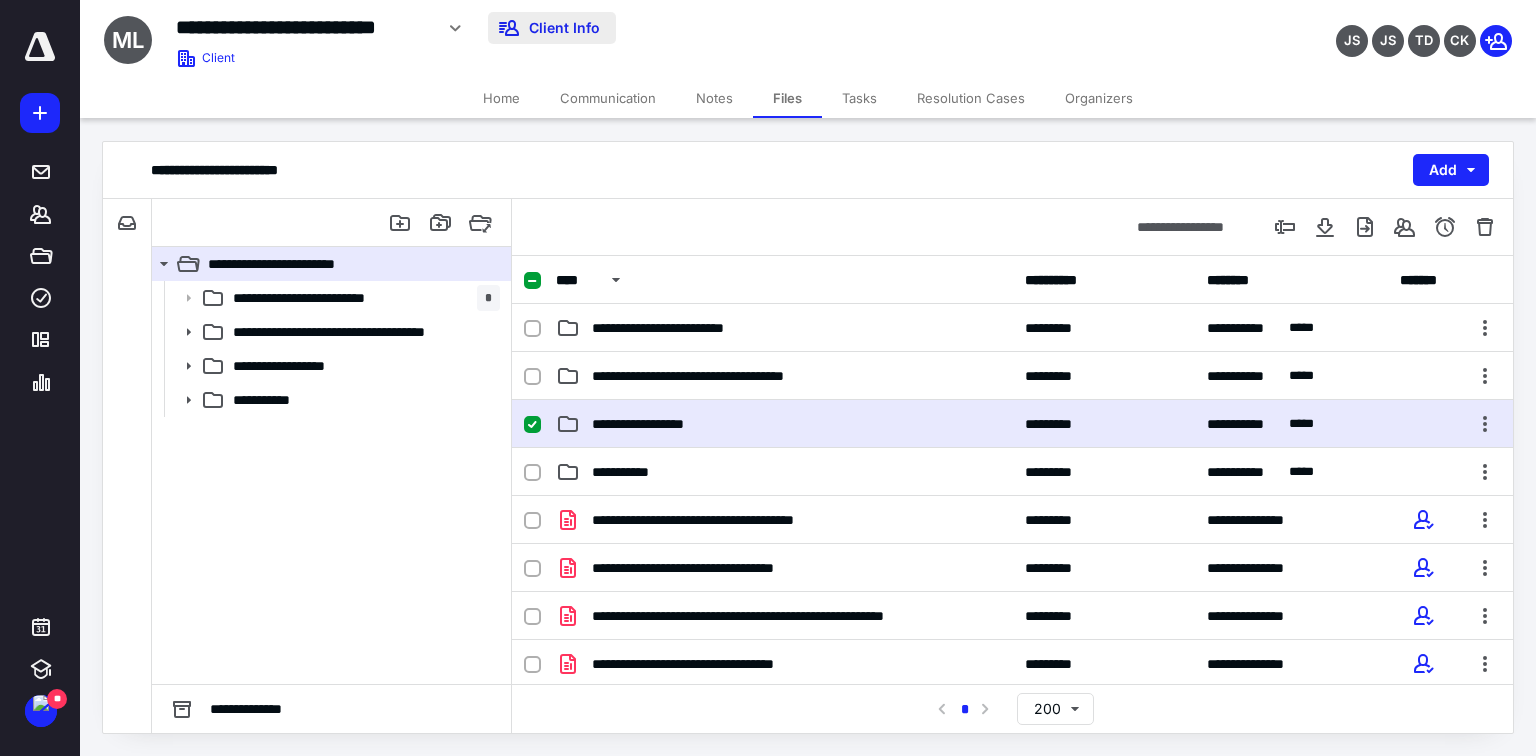 click on "Client Info" at bounding box center [552, 28] 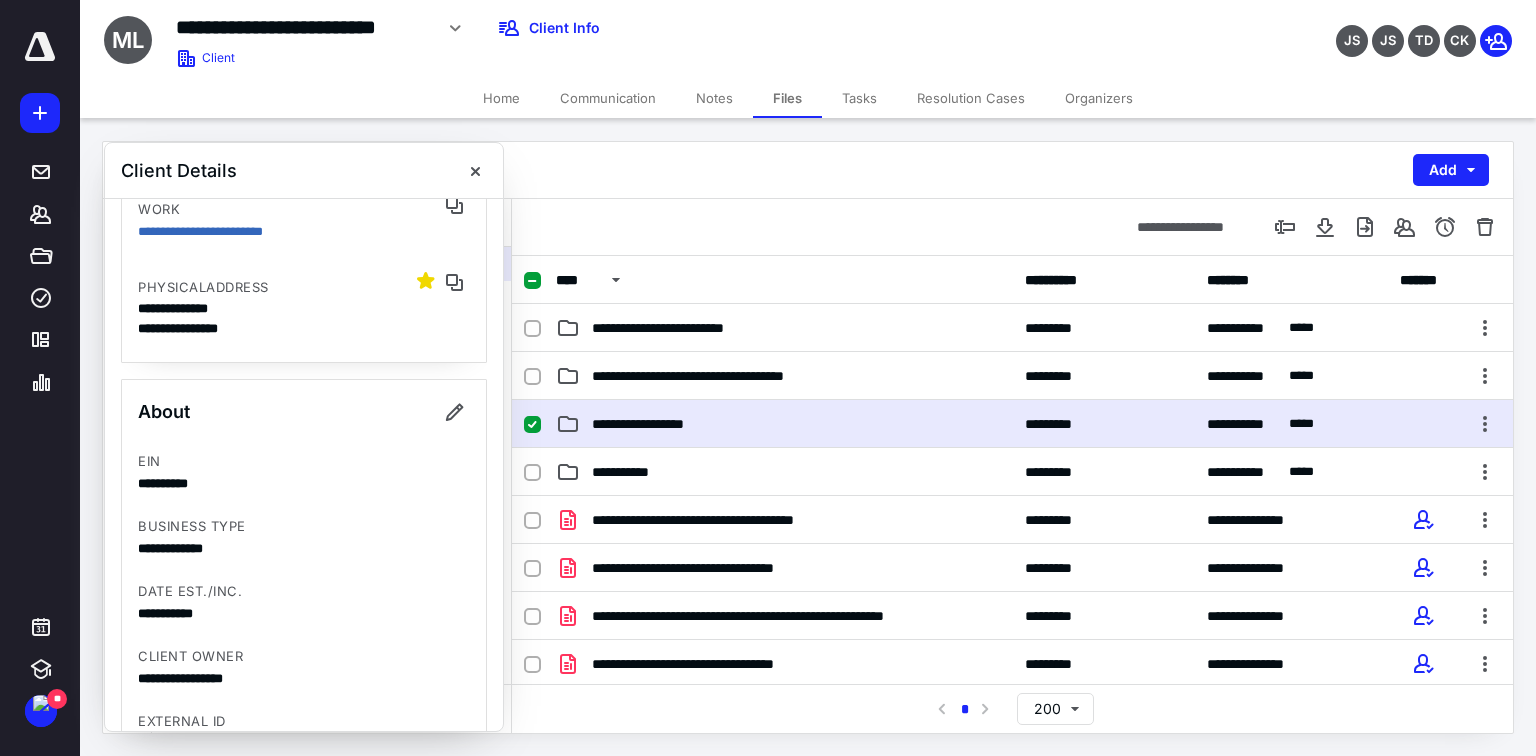 scroll, scrollTop: 0, scrollLeft: 0, axis: both 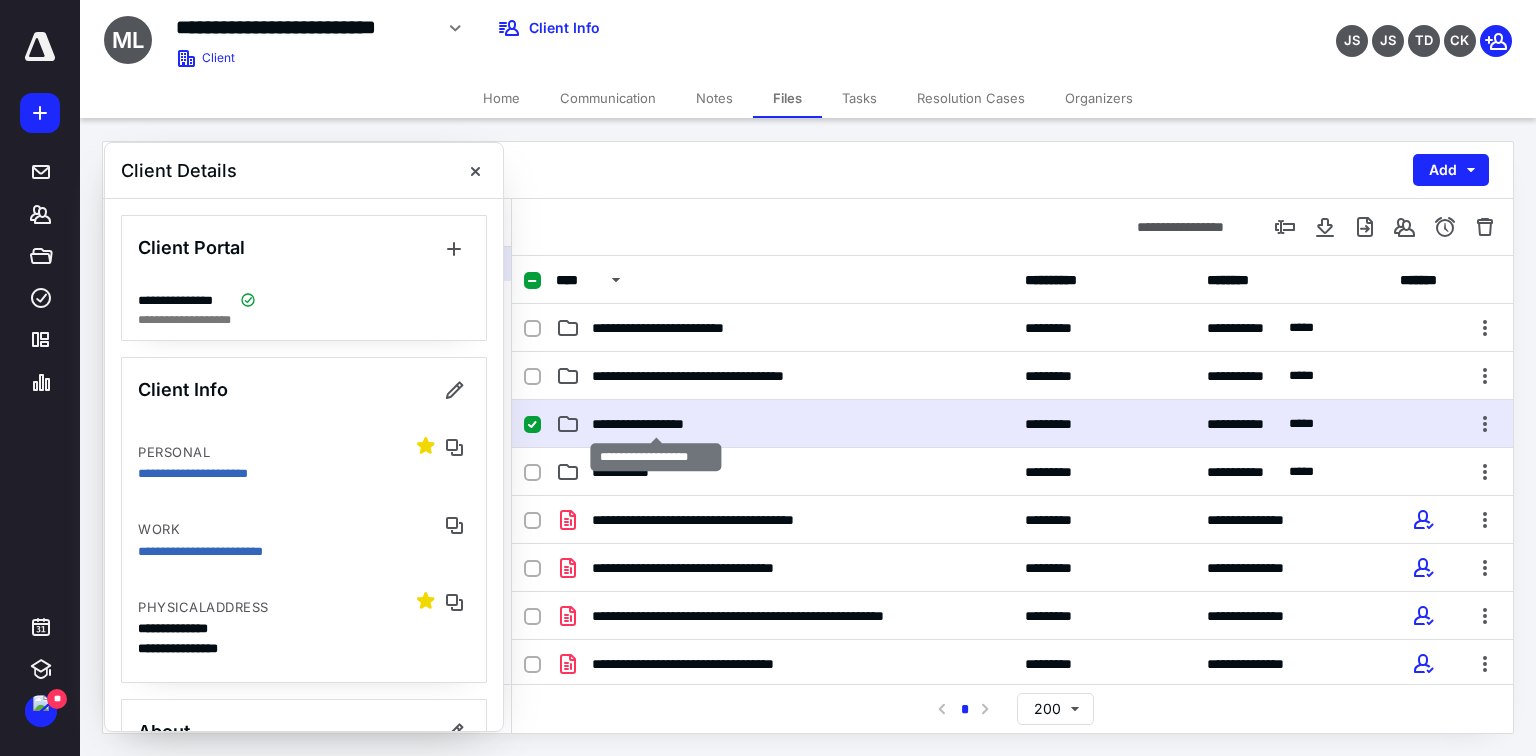 click on "**********" at bounding box center (656, 424) 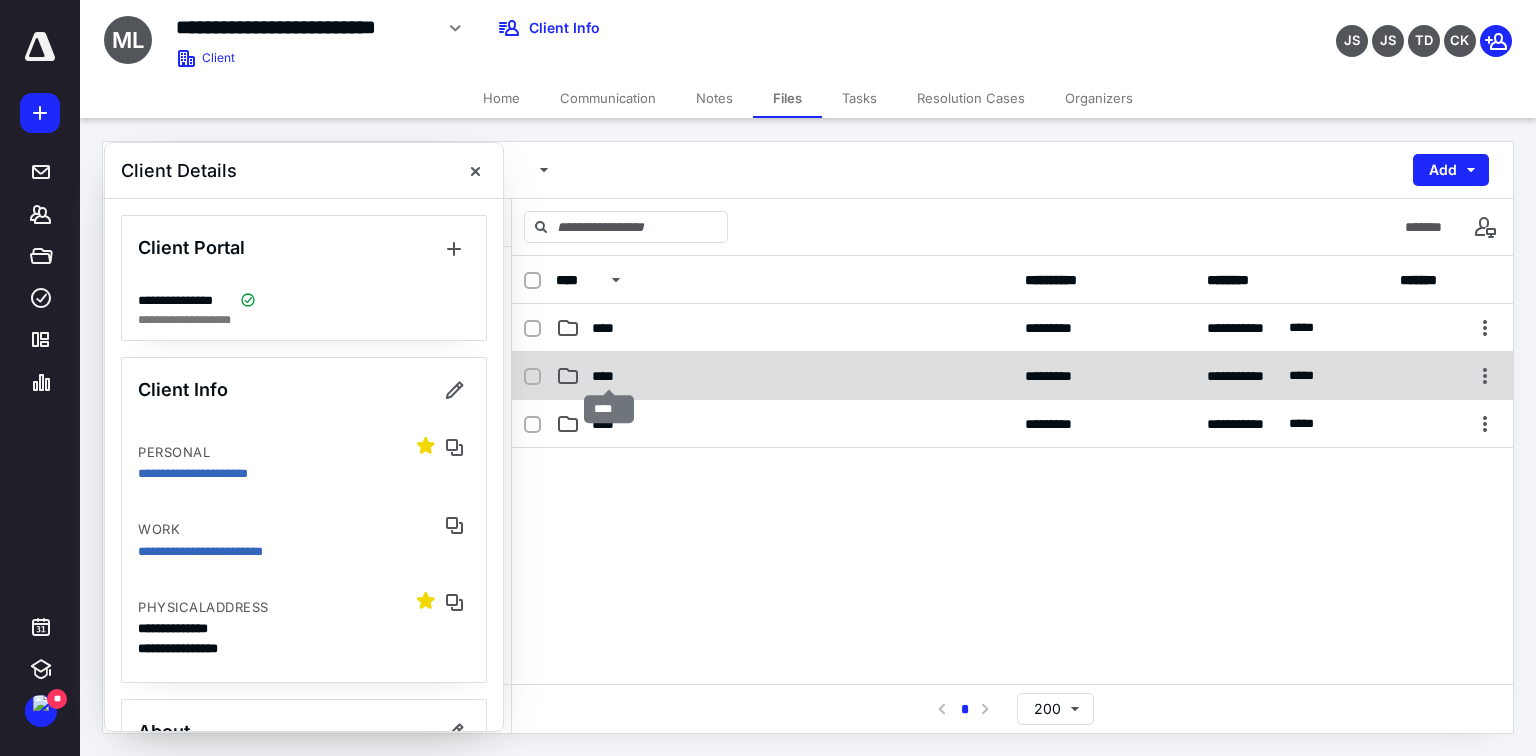 click on "****" at bounding box center [609, 376] 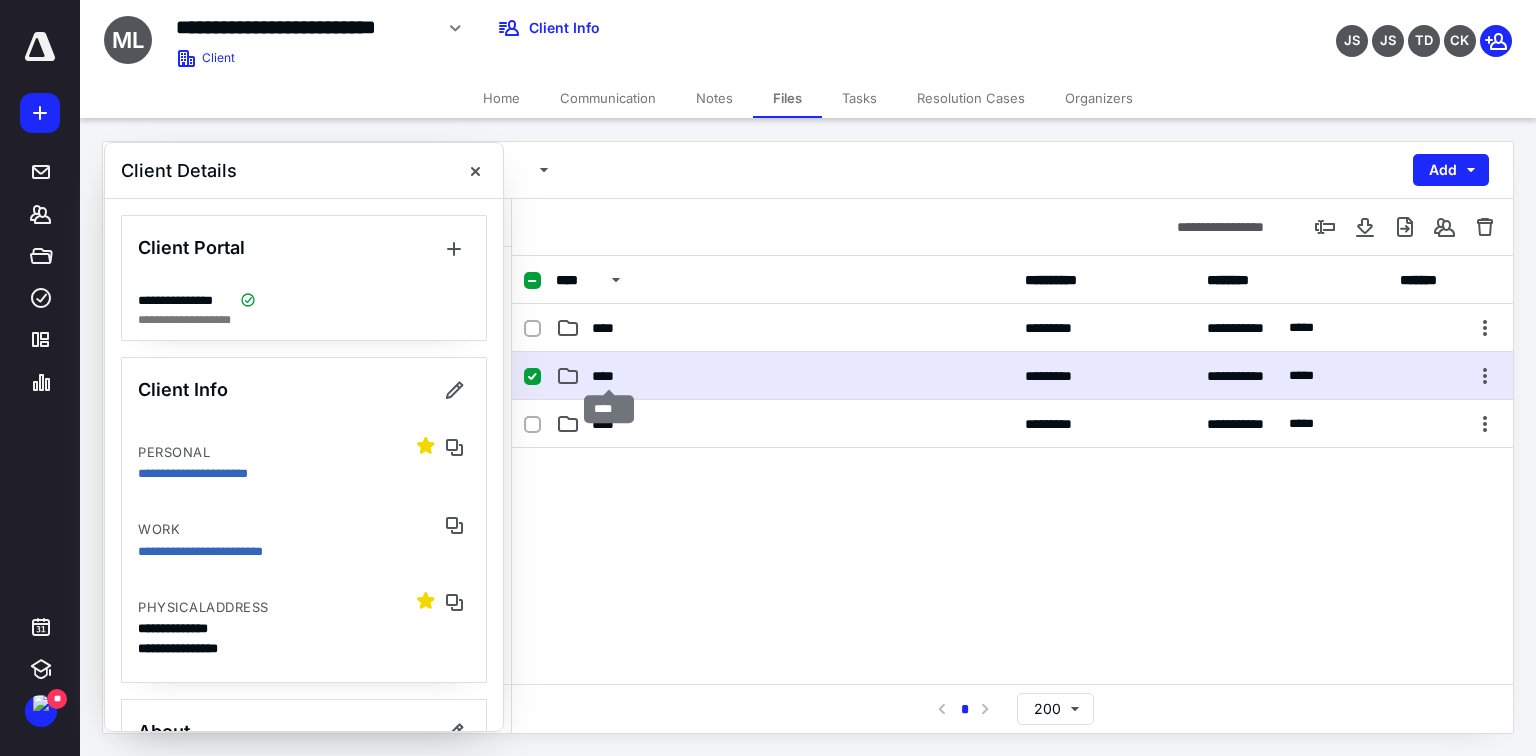 click on "****" at bounding box center [609, 376] 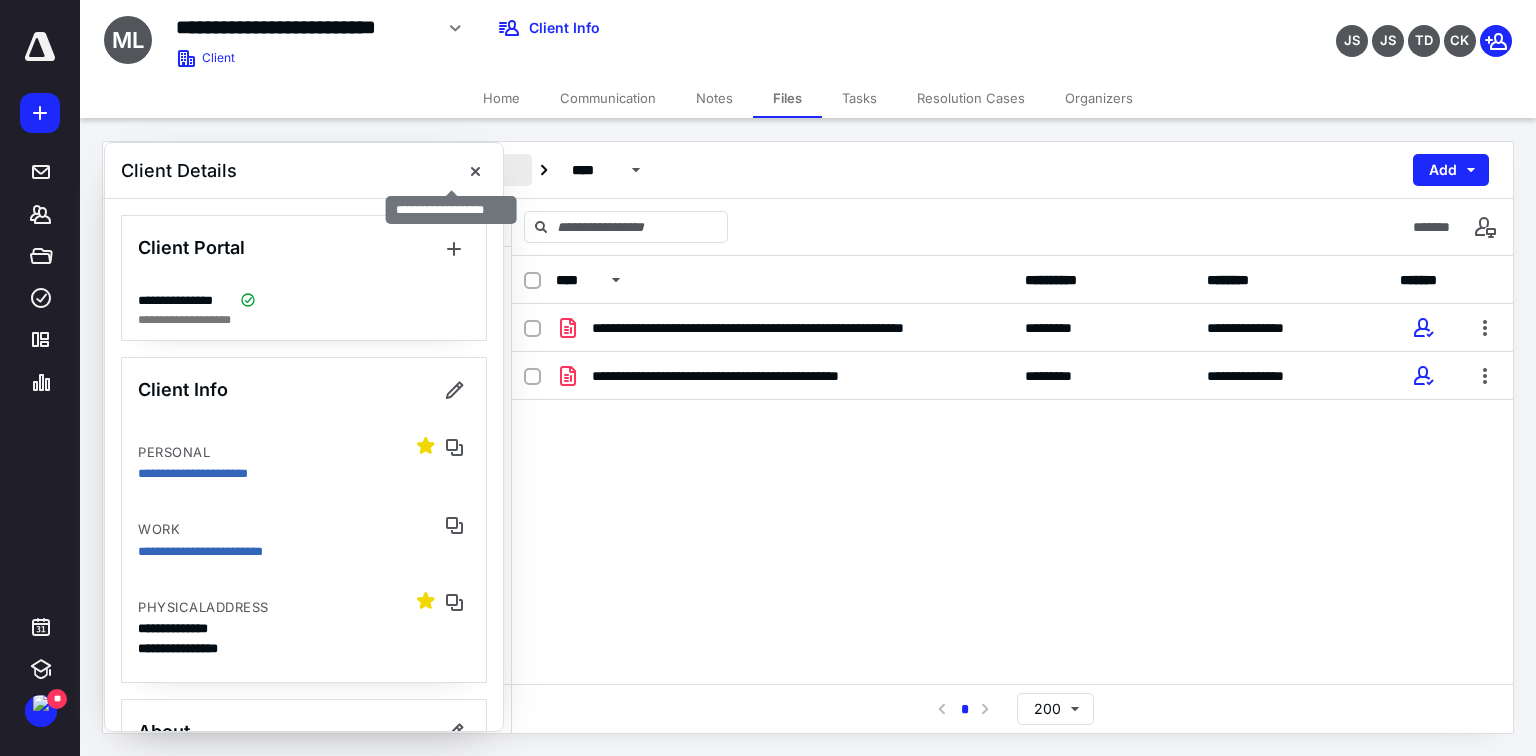 click on "**********" at bounding box center (451, 170) 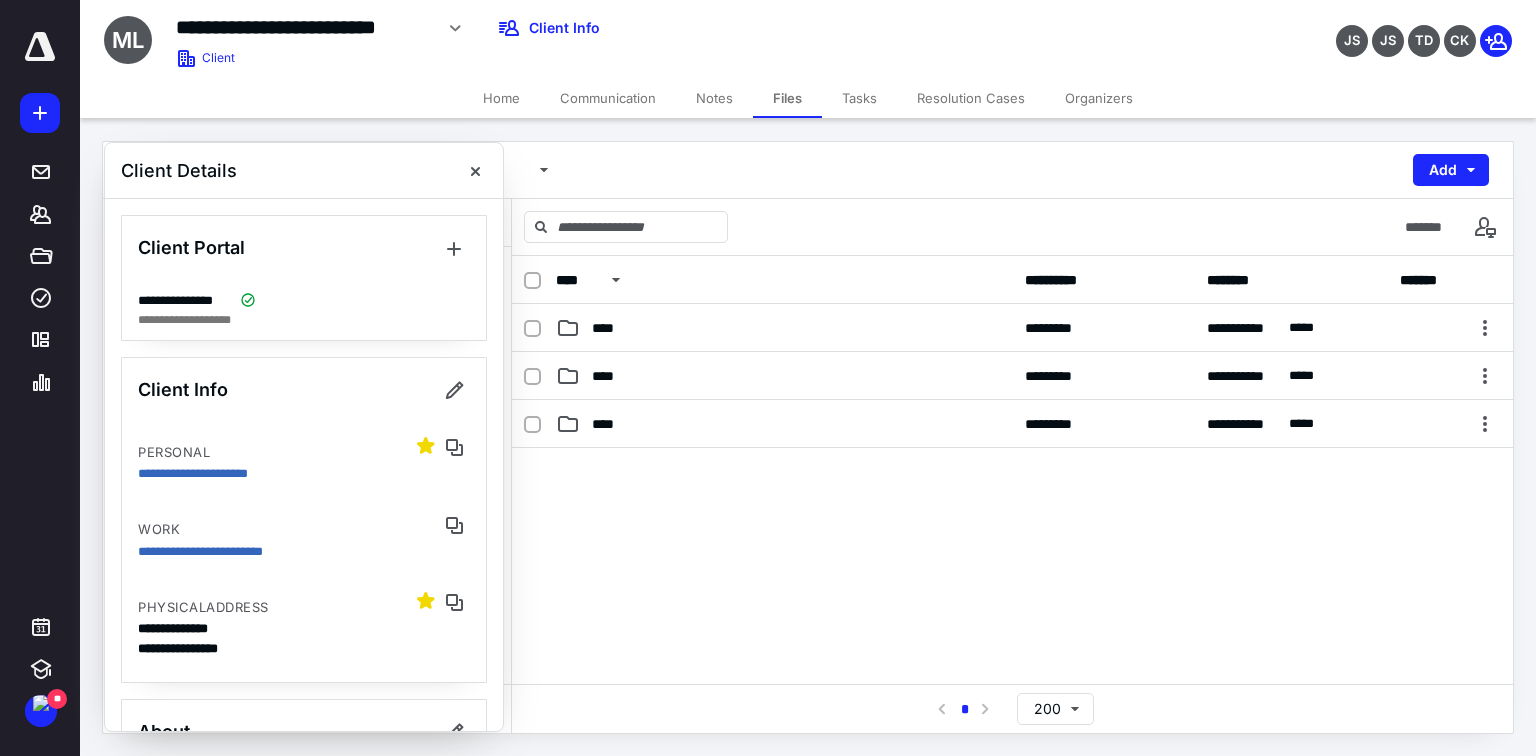 click on "Files" at bounding box center (787, 98) 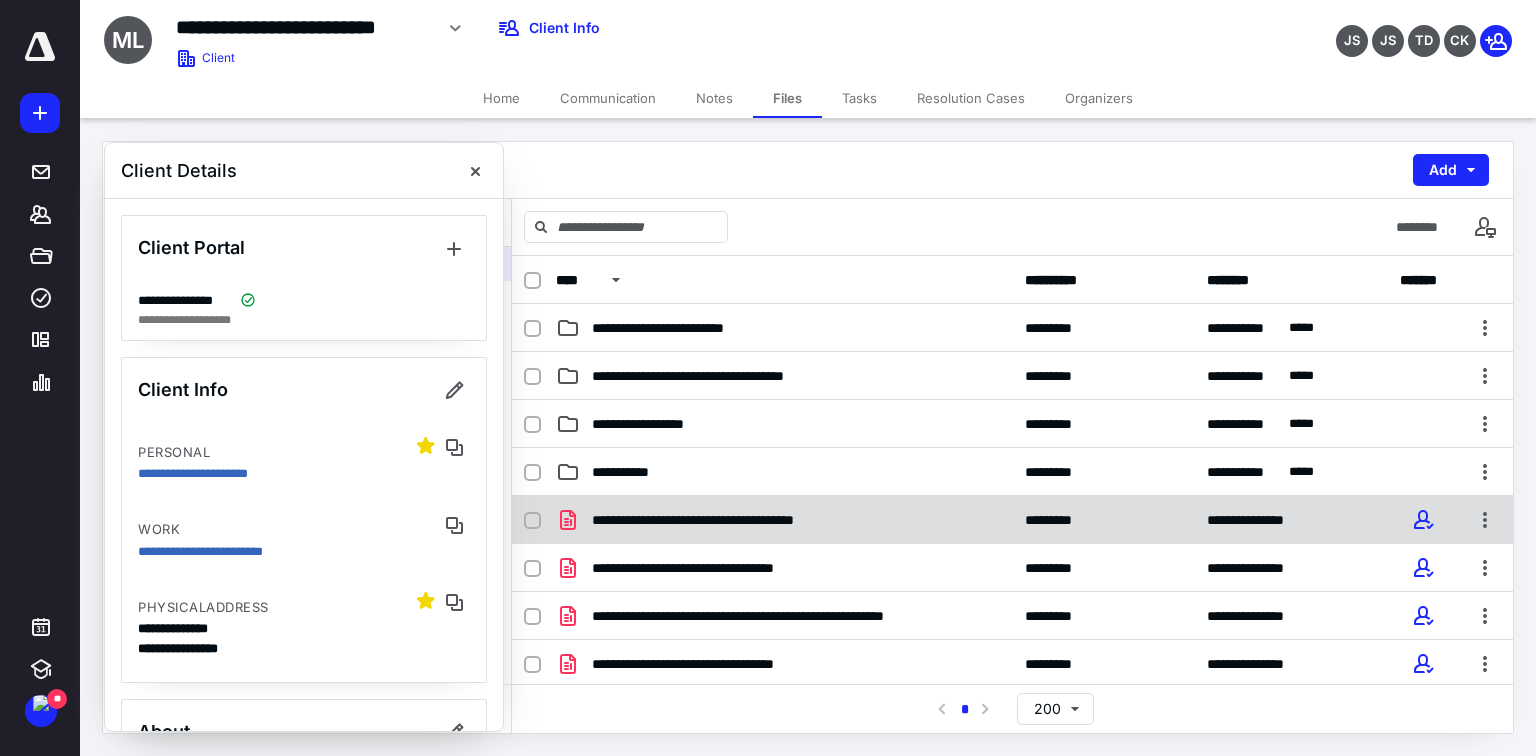 click at bounding box center [532, 521] 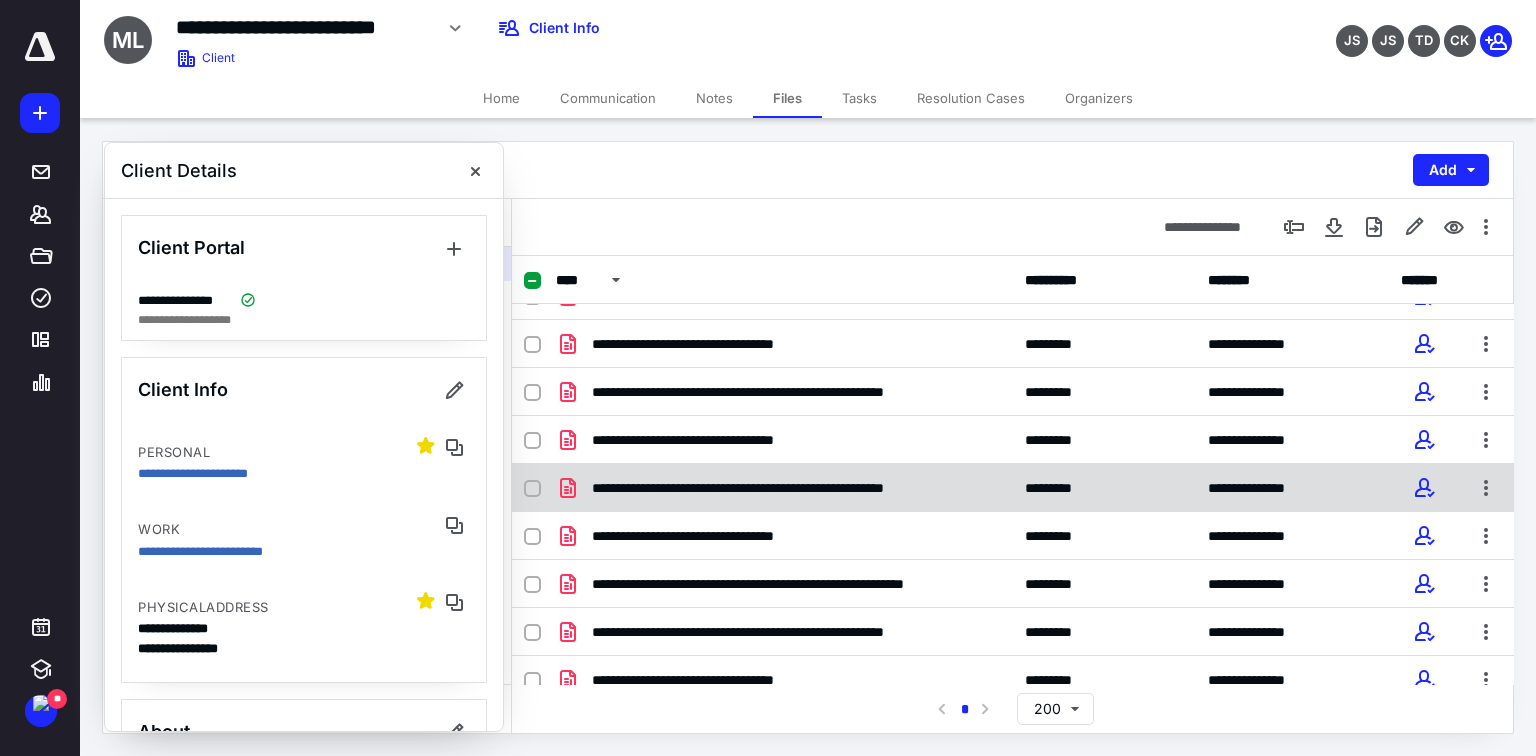 scroll, scrollTop: 0, scrollLeft: 0, axis: both 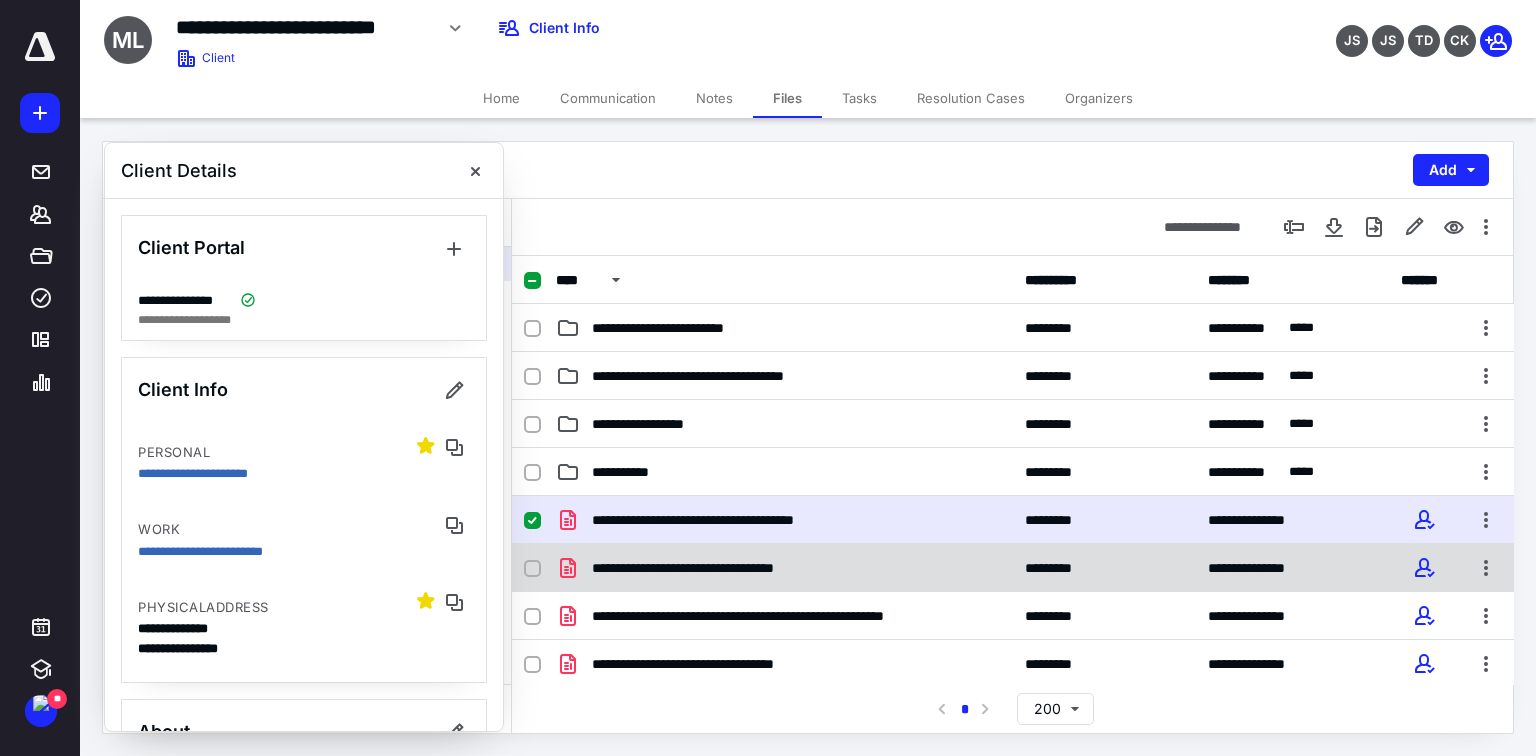 click at bounding box center [532, 569] 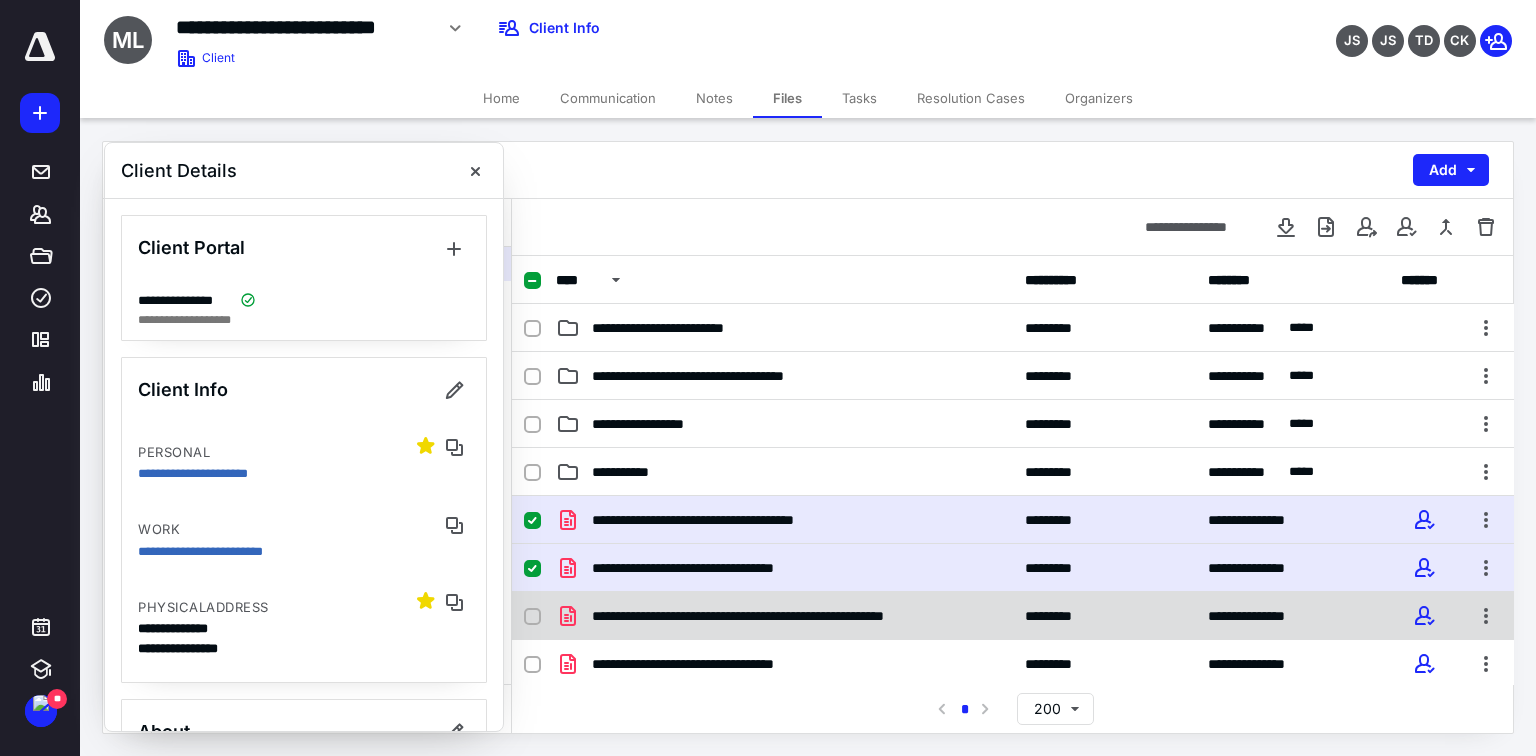 click 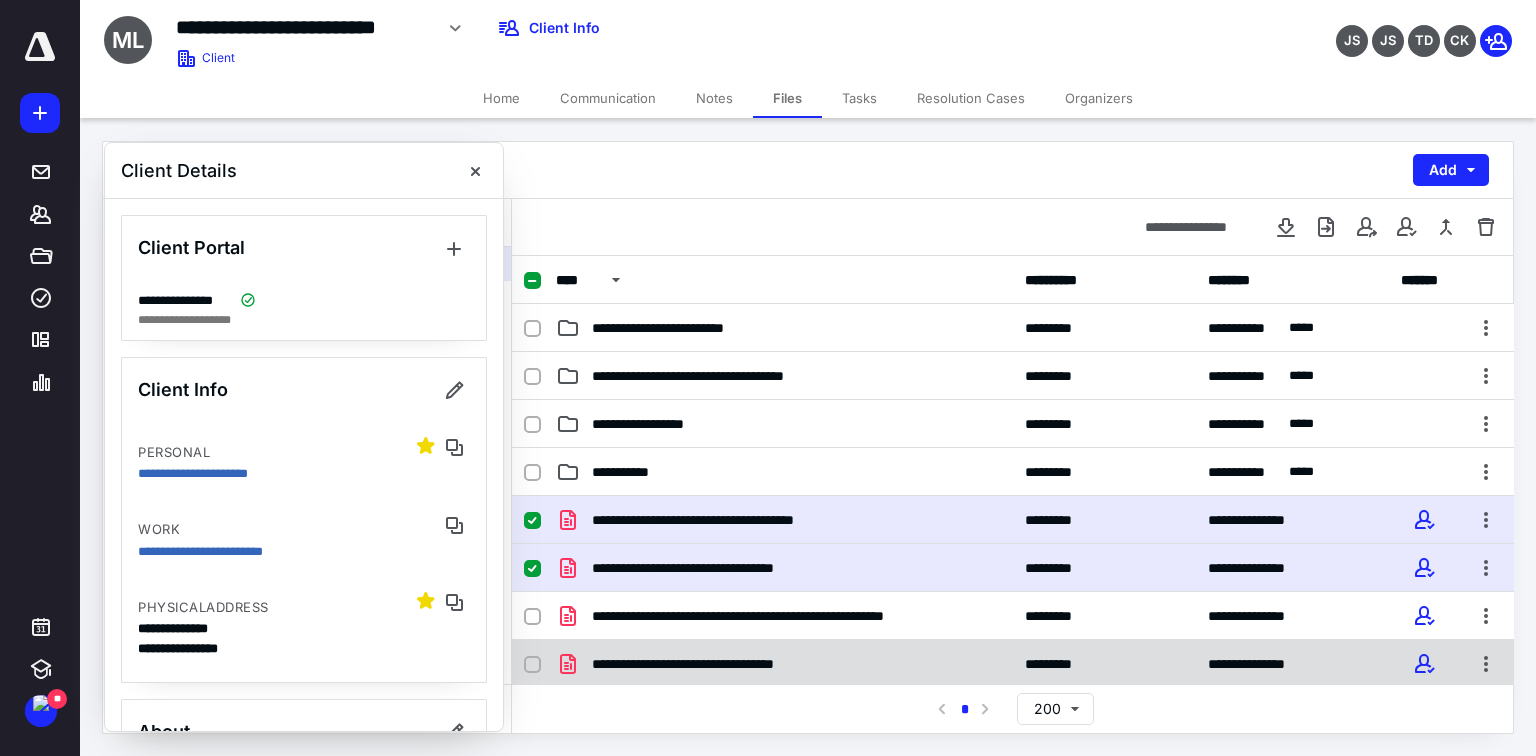 checkbox on "true" 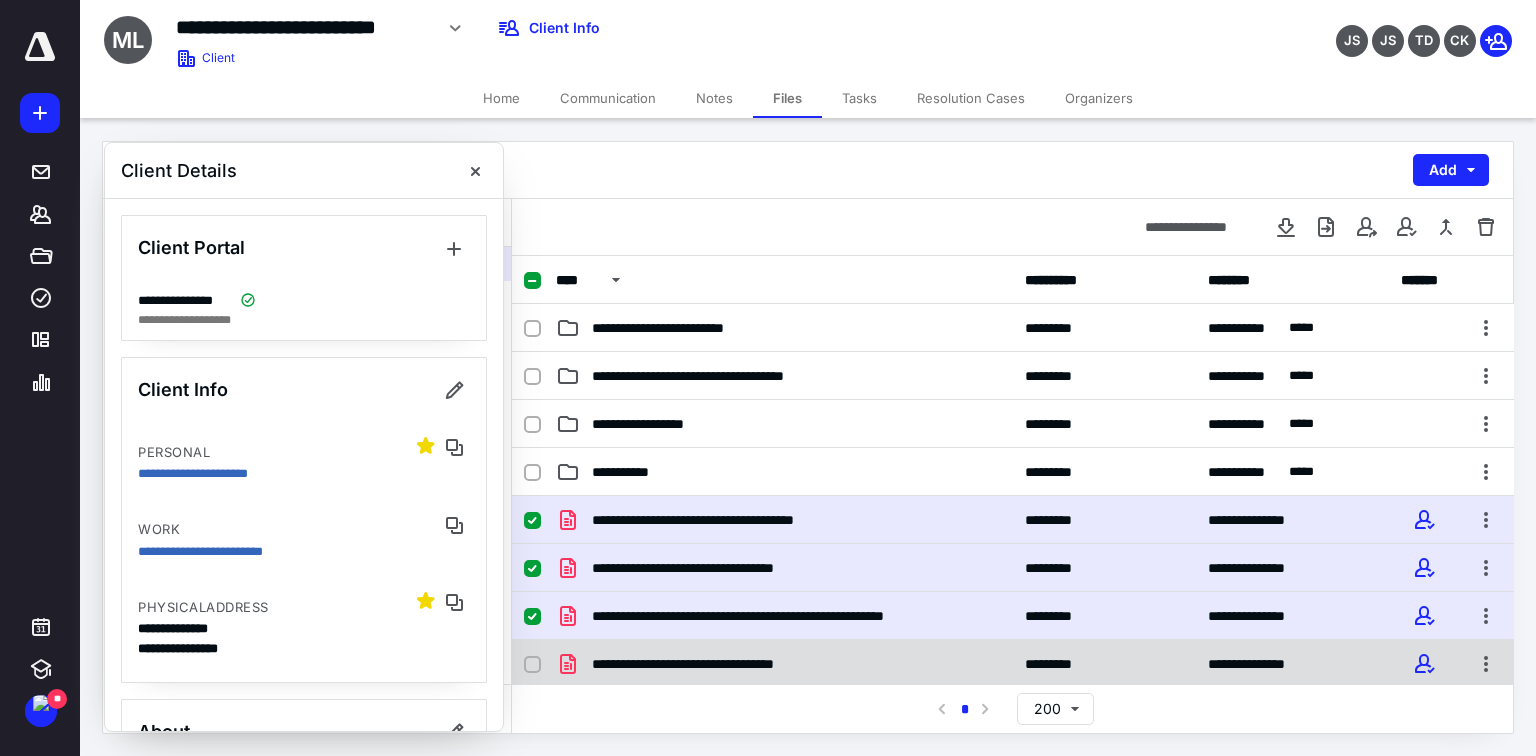 click at bounding box center [532, 665] 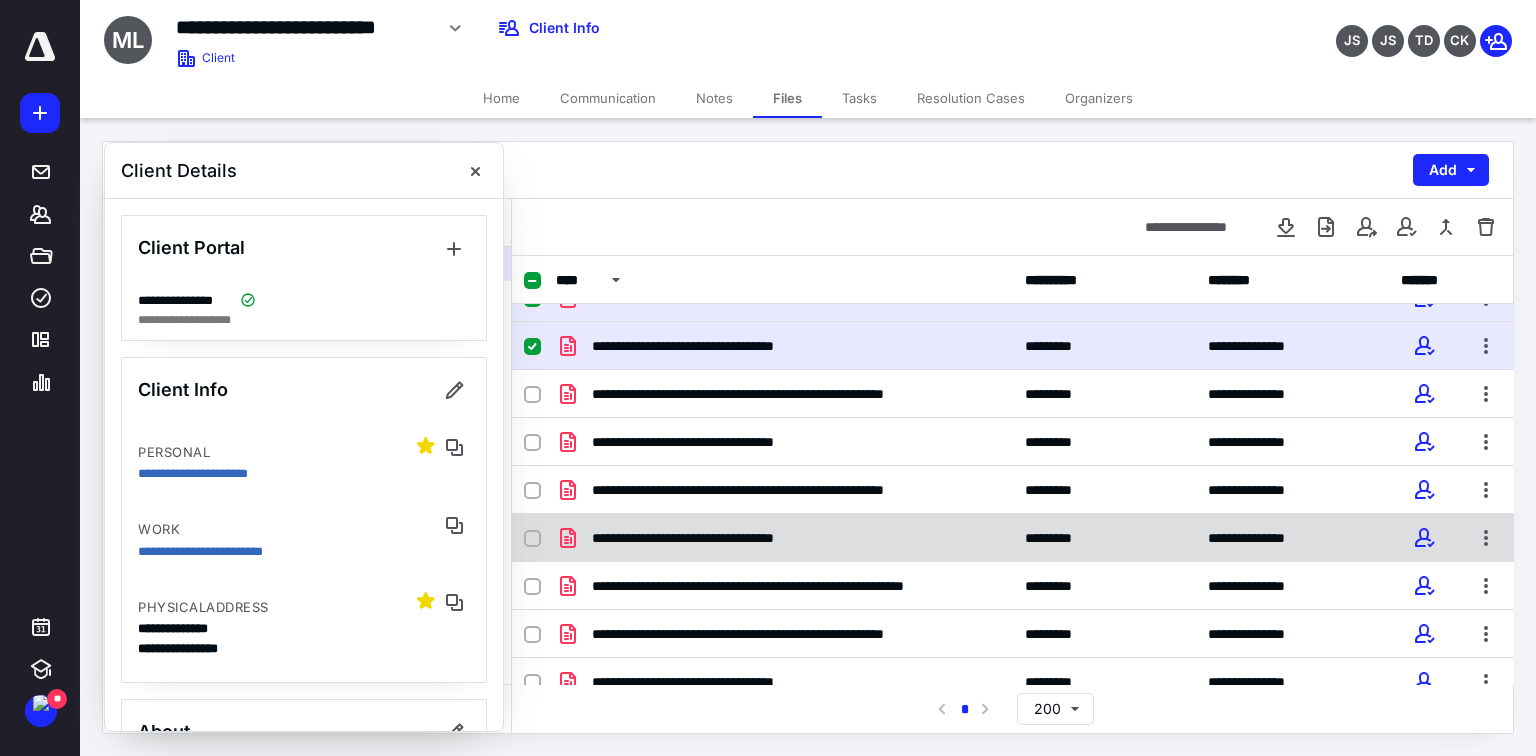 scroll, scrollTop: 320, scrollLeft: 0, axis: vertical 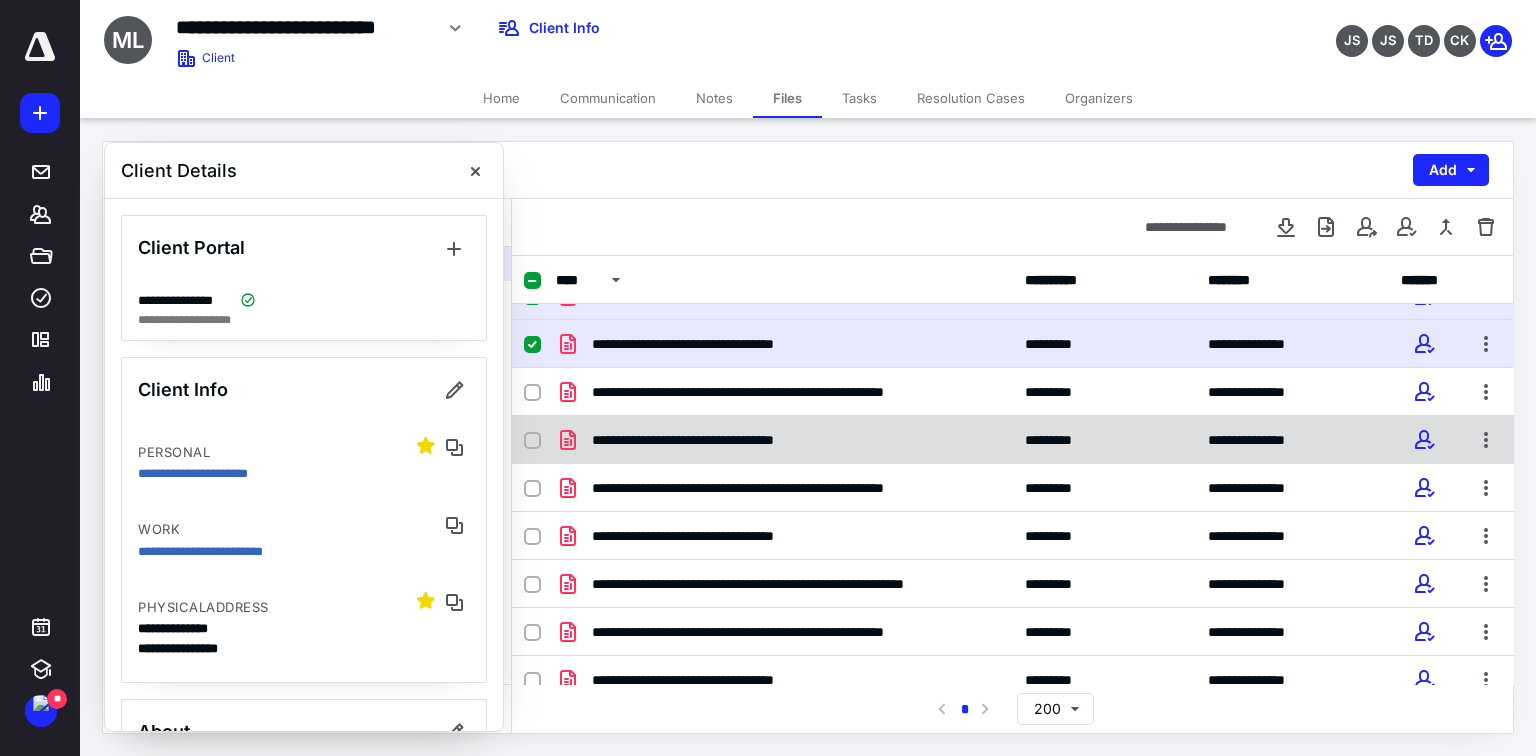 drag, startPoint x: 532, startPoint y: 389, endPoint x: 536, endPoint y: 431, distance: 42.190044 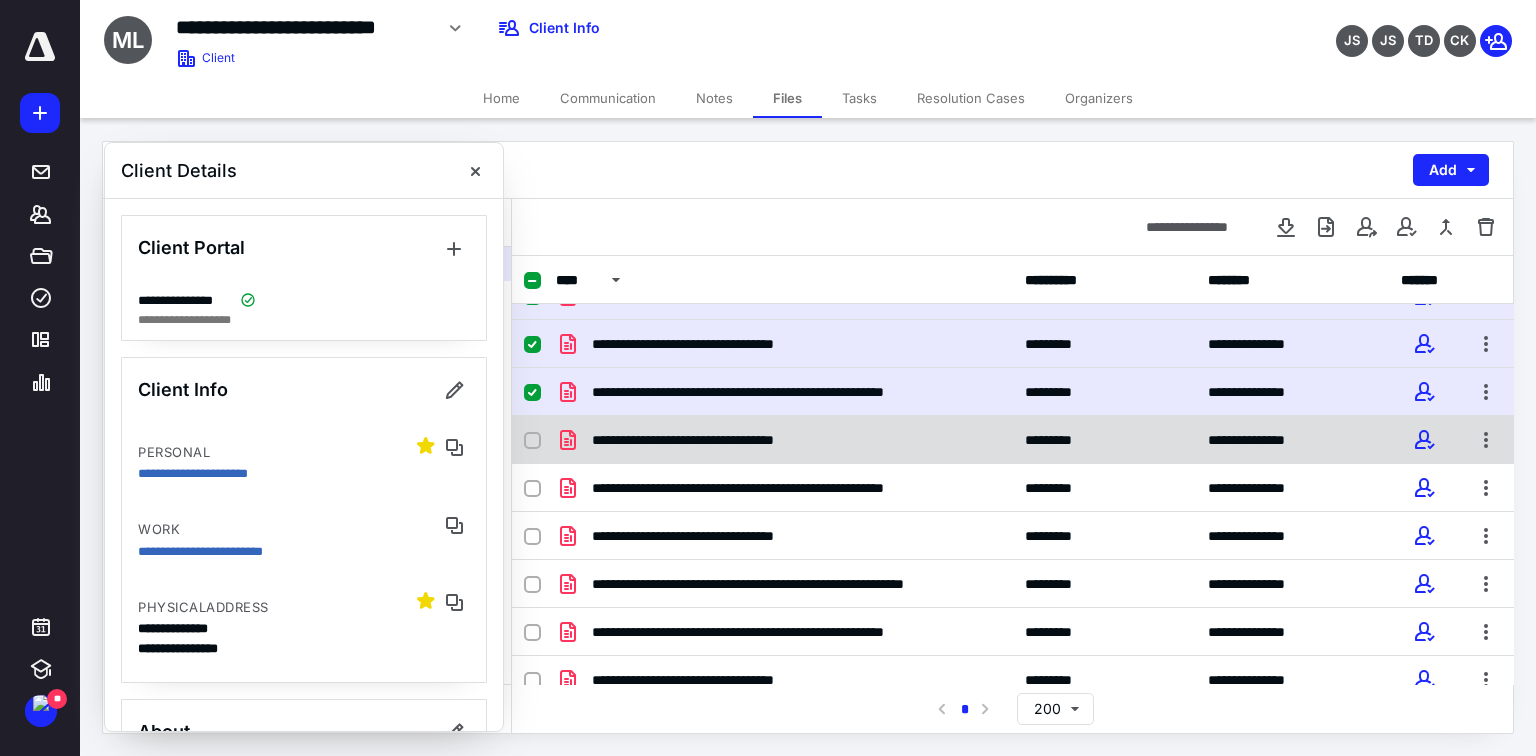 click on "**********" at bounding box center (1013, 440) 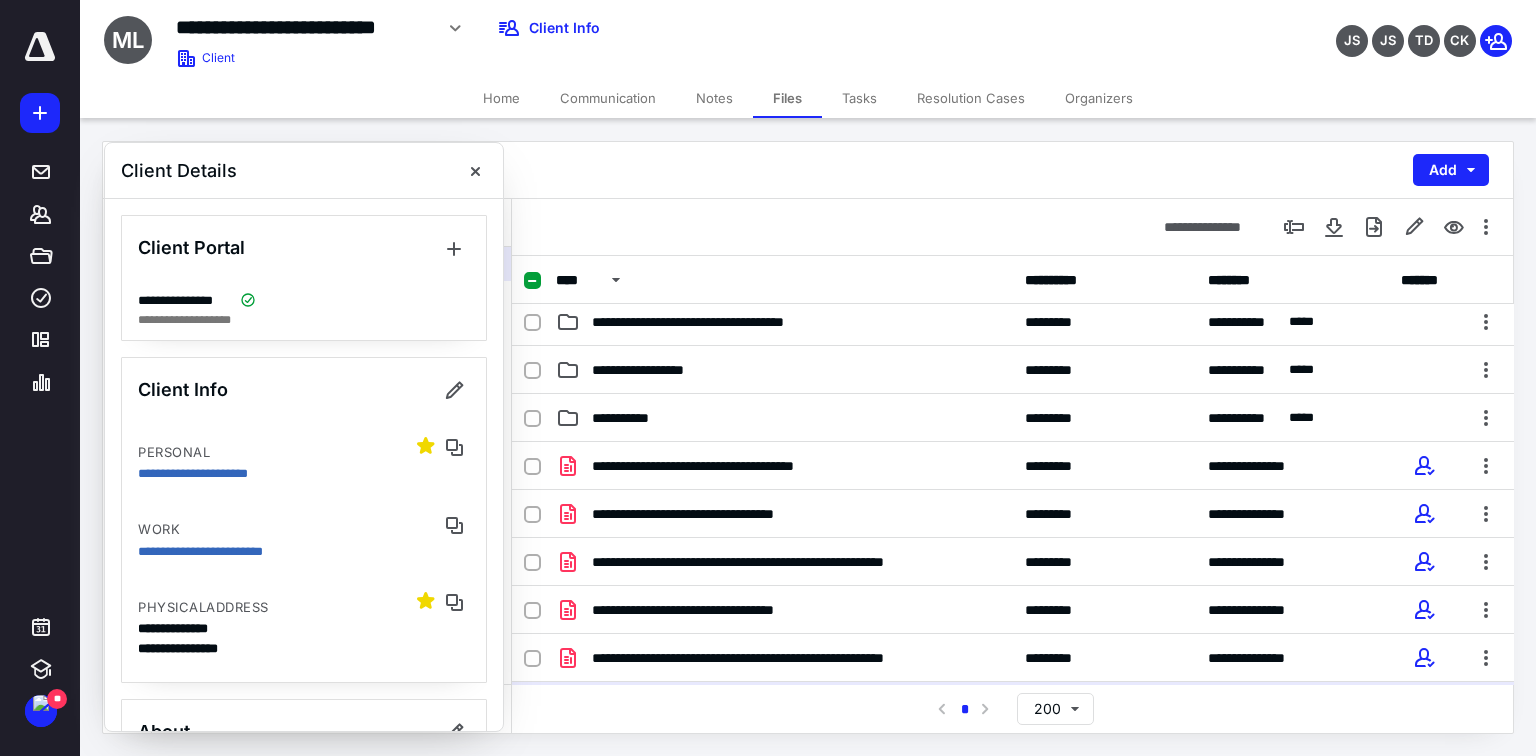 scroll, scrollTop: 0, scrollLeft: 0, axis: both 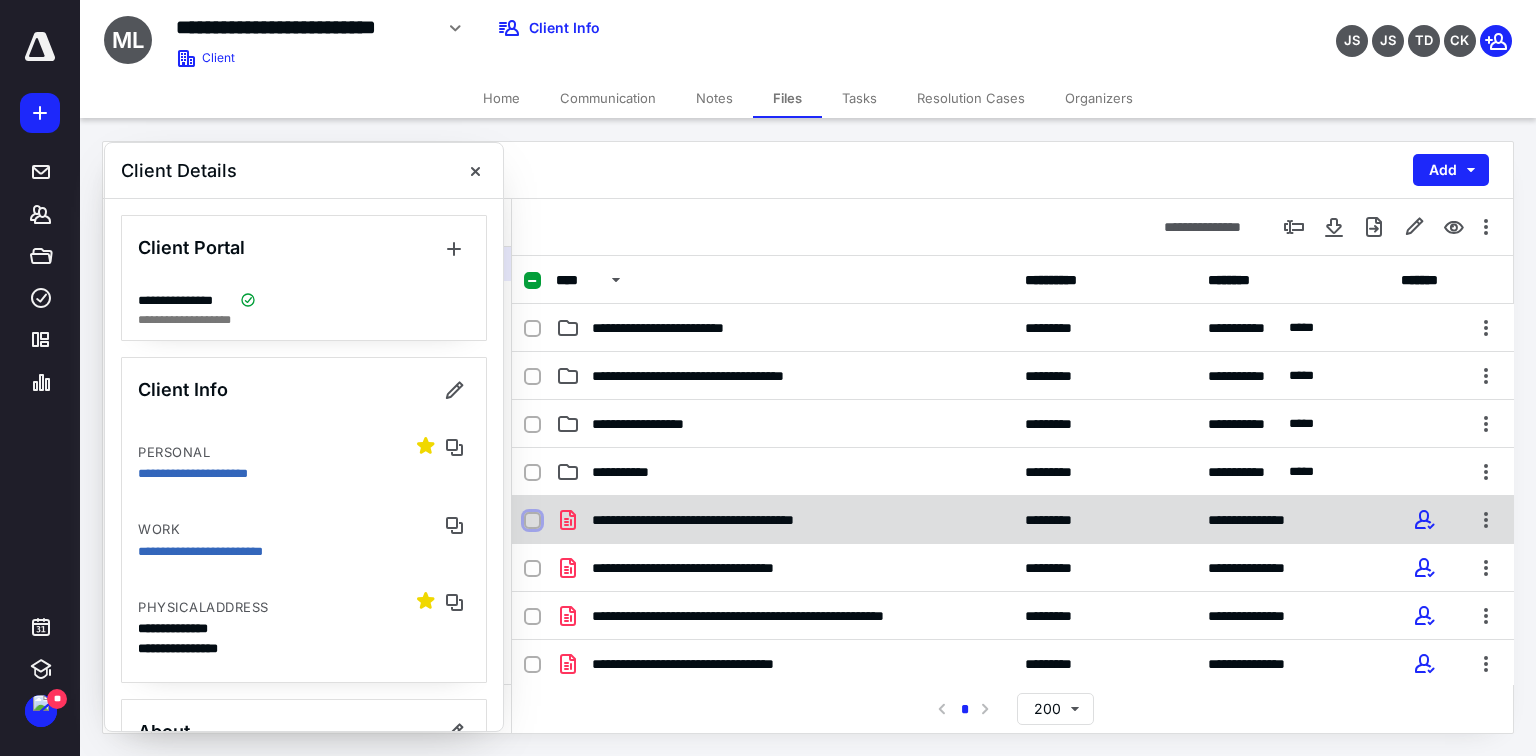 click at bounding box center [532, 521] 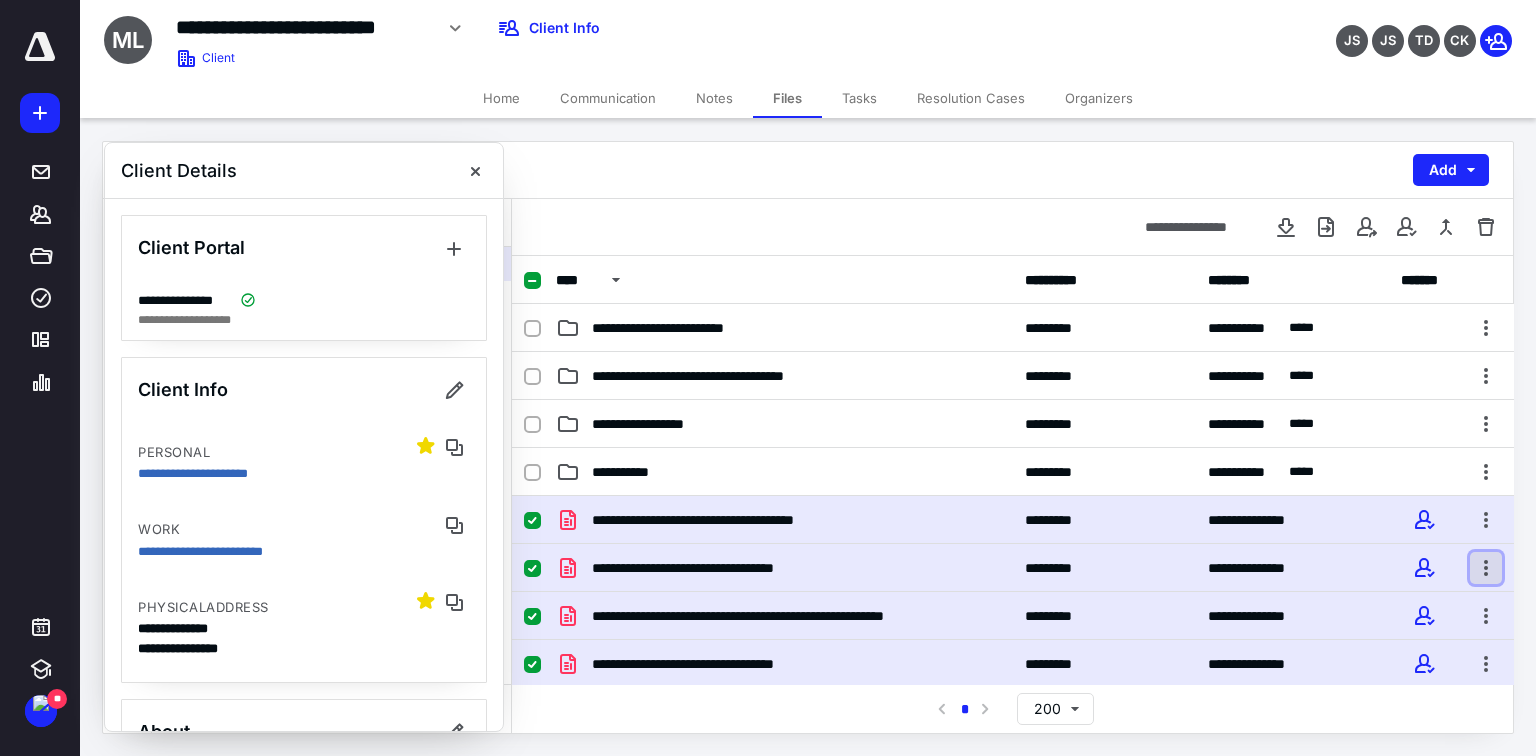 click at bounding box center [1486, 568] 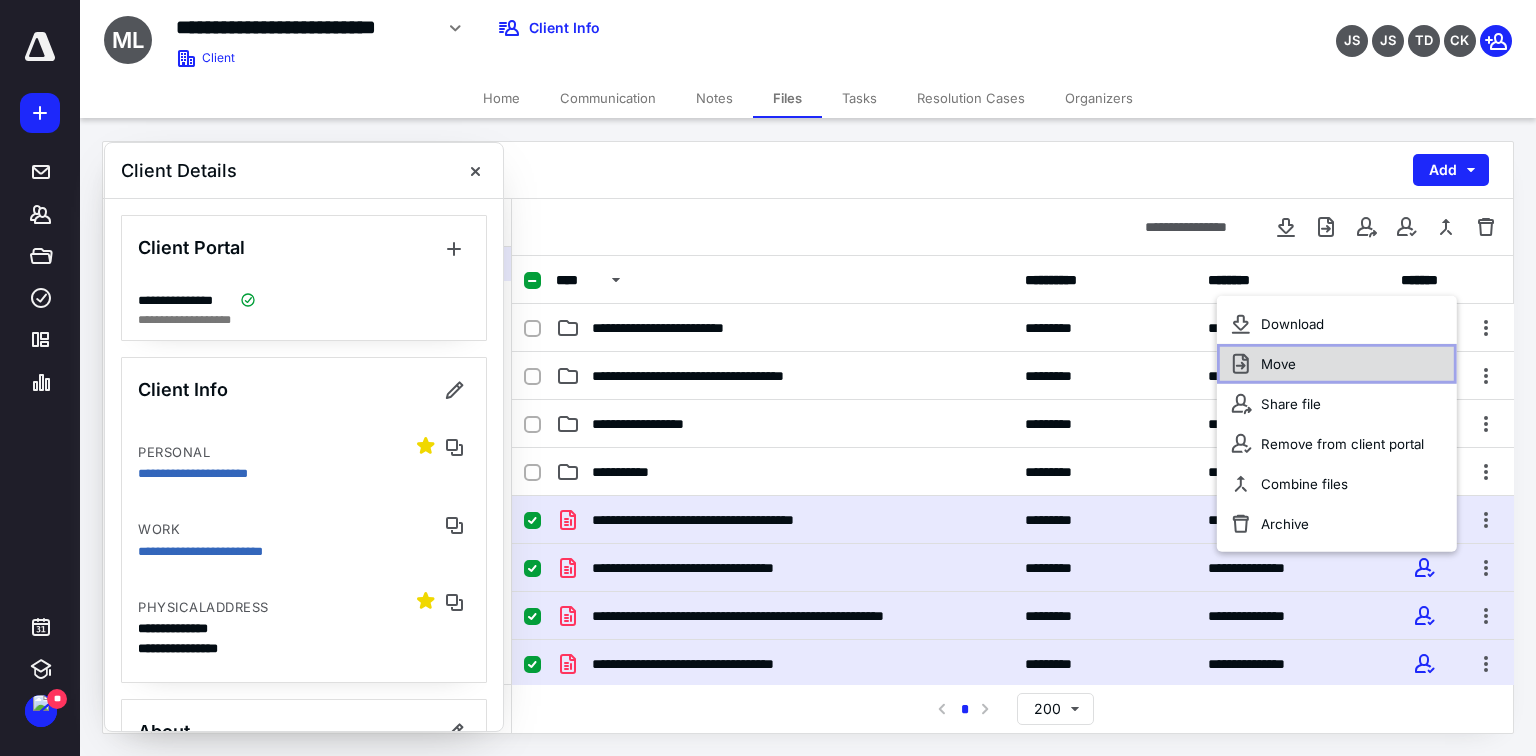 click on "Move" at bounding box center (1337, 364) 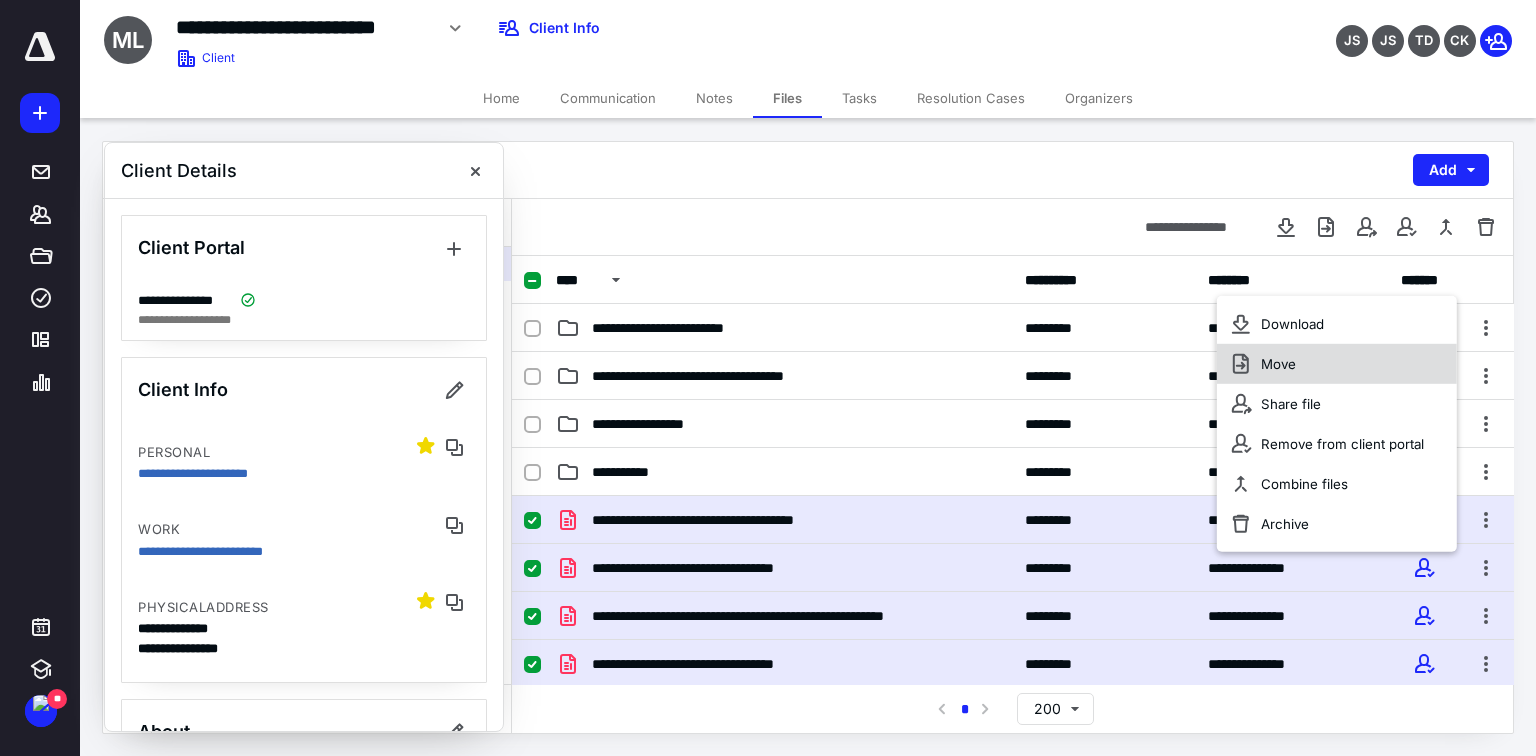 checkbox on "true" 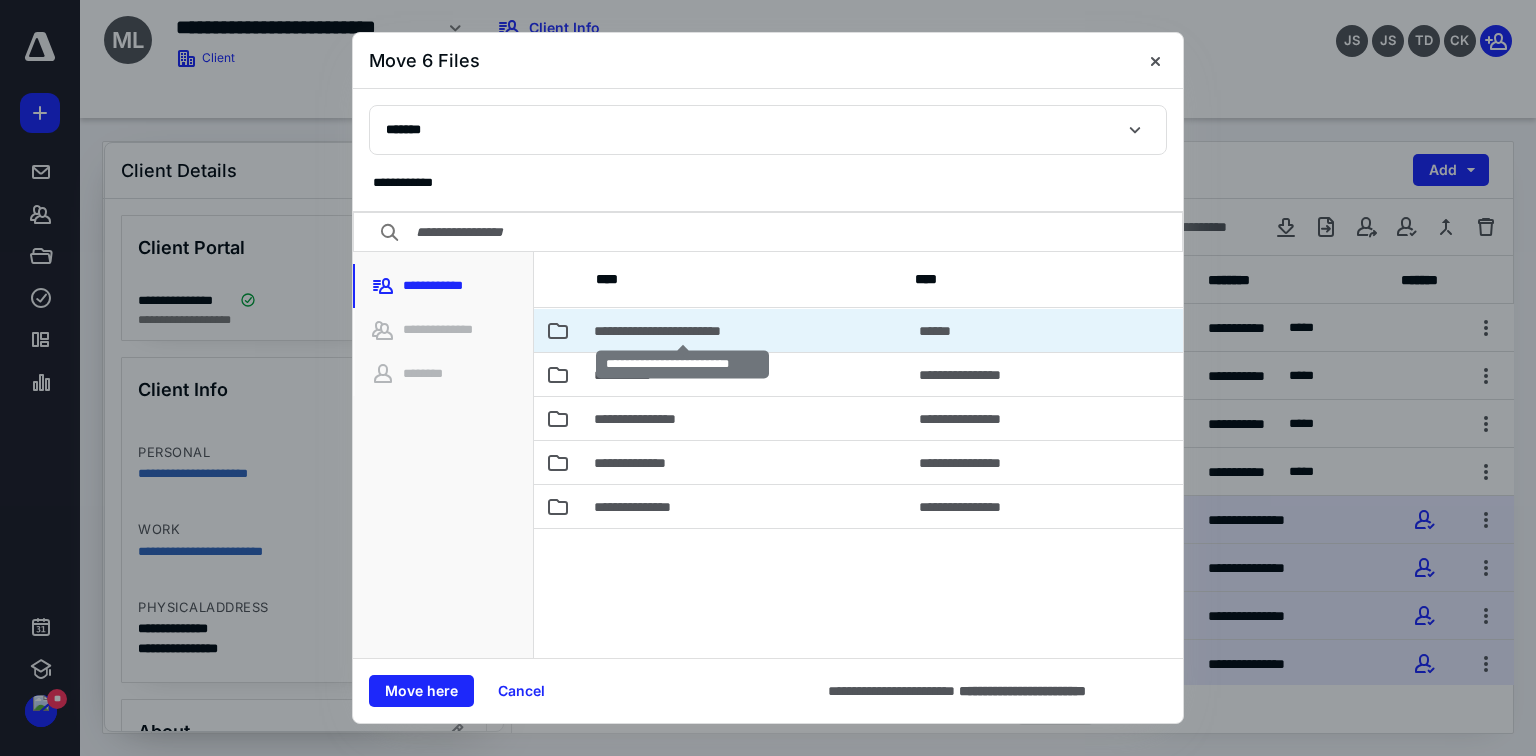 click on "**********" at bounding box center (682, 331) 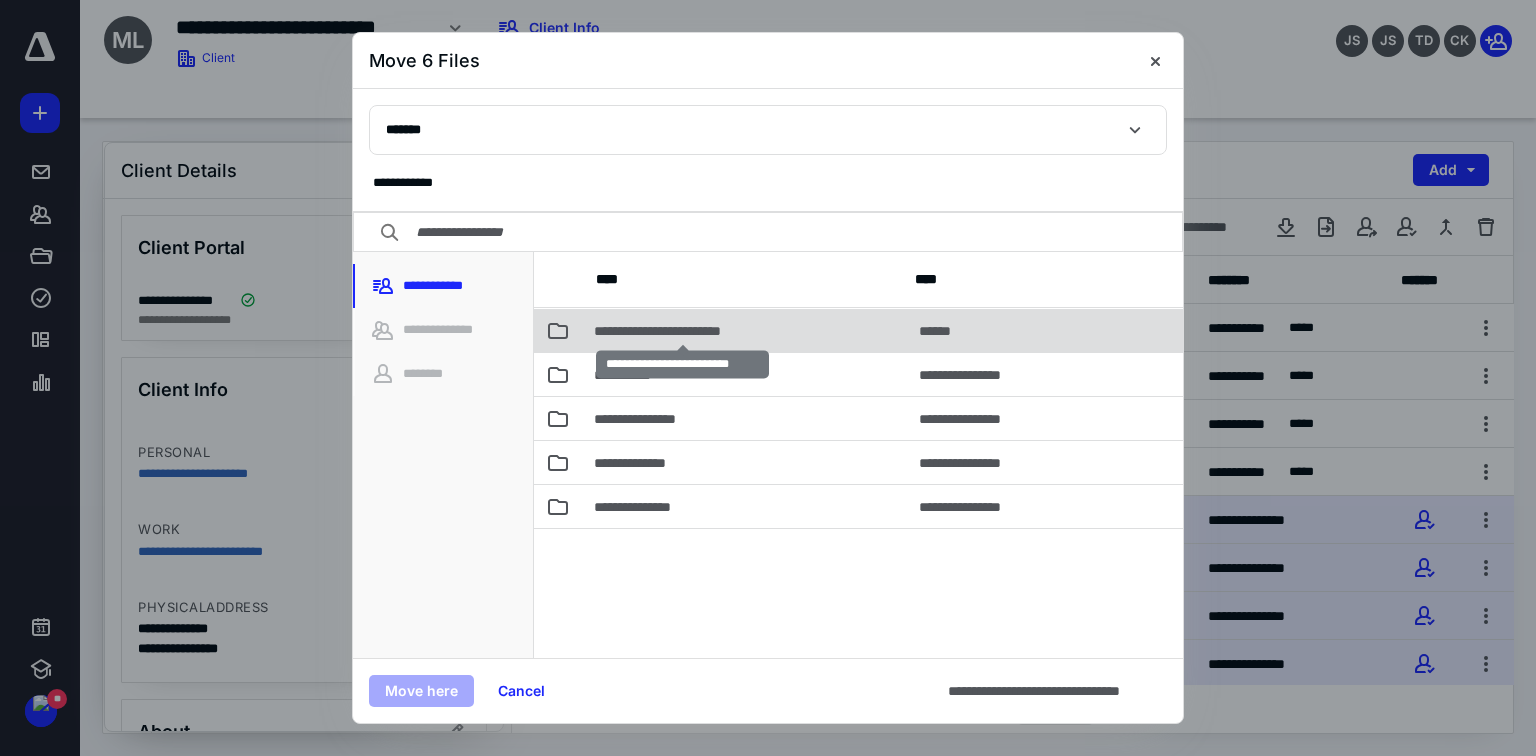click on "**********" at bounding box center (682, 331) 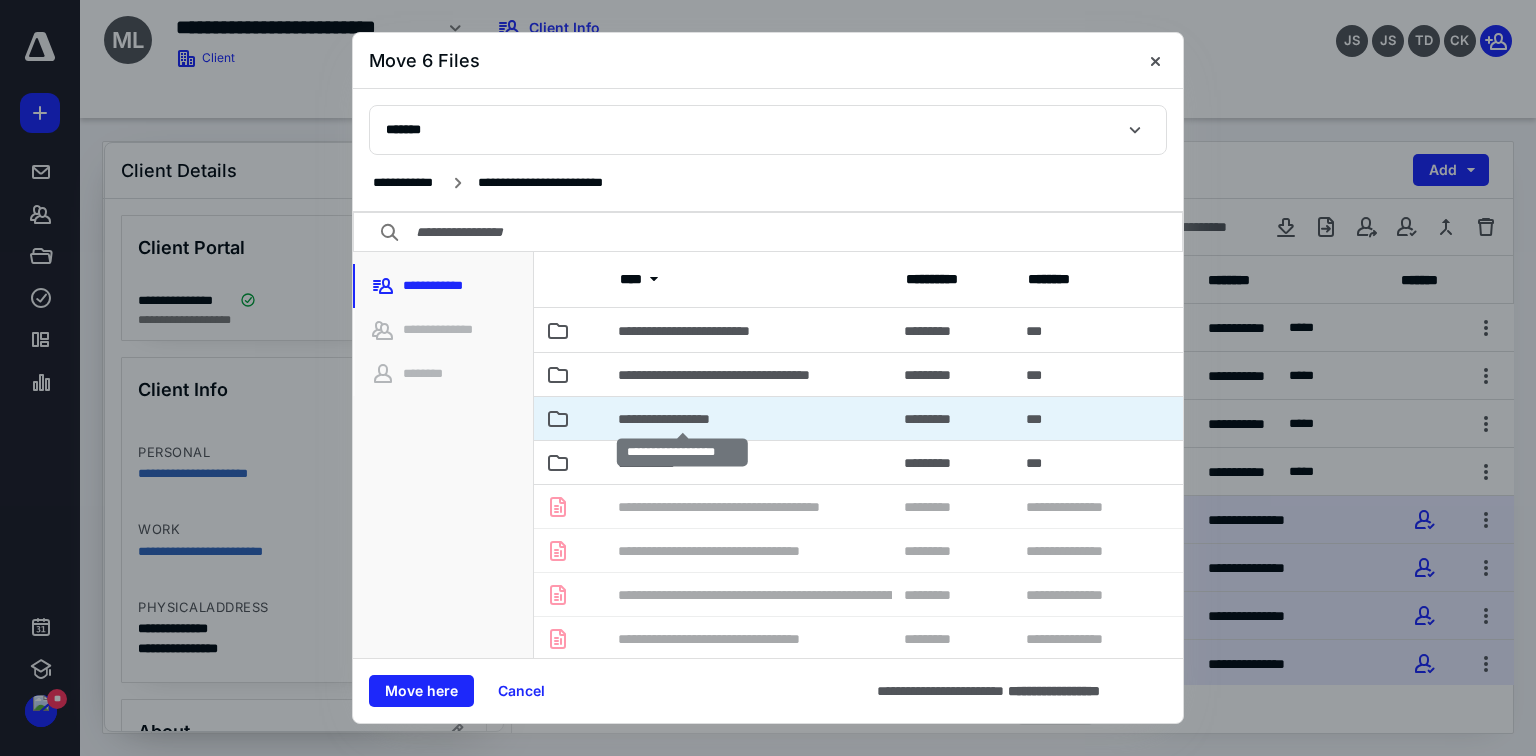 click on "**********" at bounding box center [682, 419] 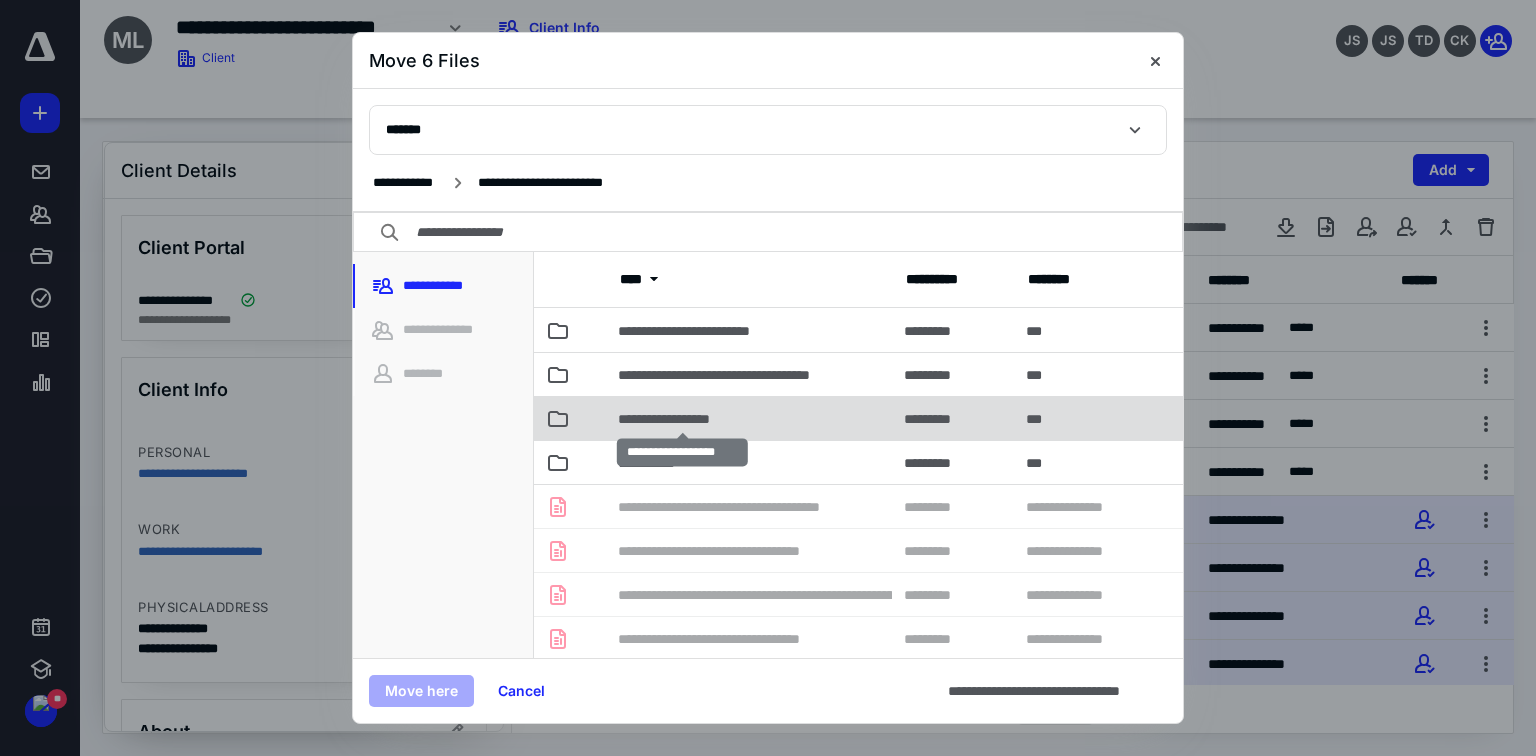 click on "**********" at bounding box center [682, 419] 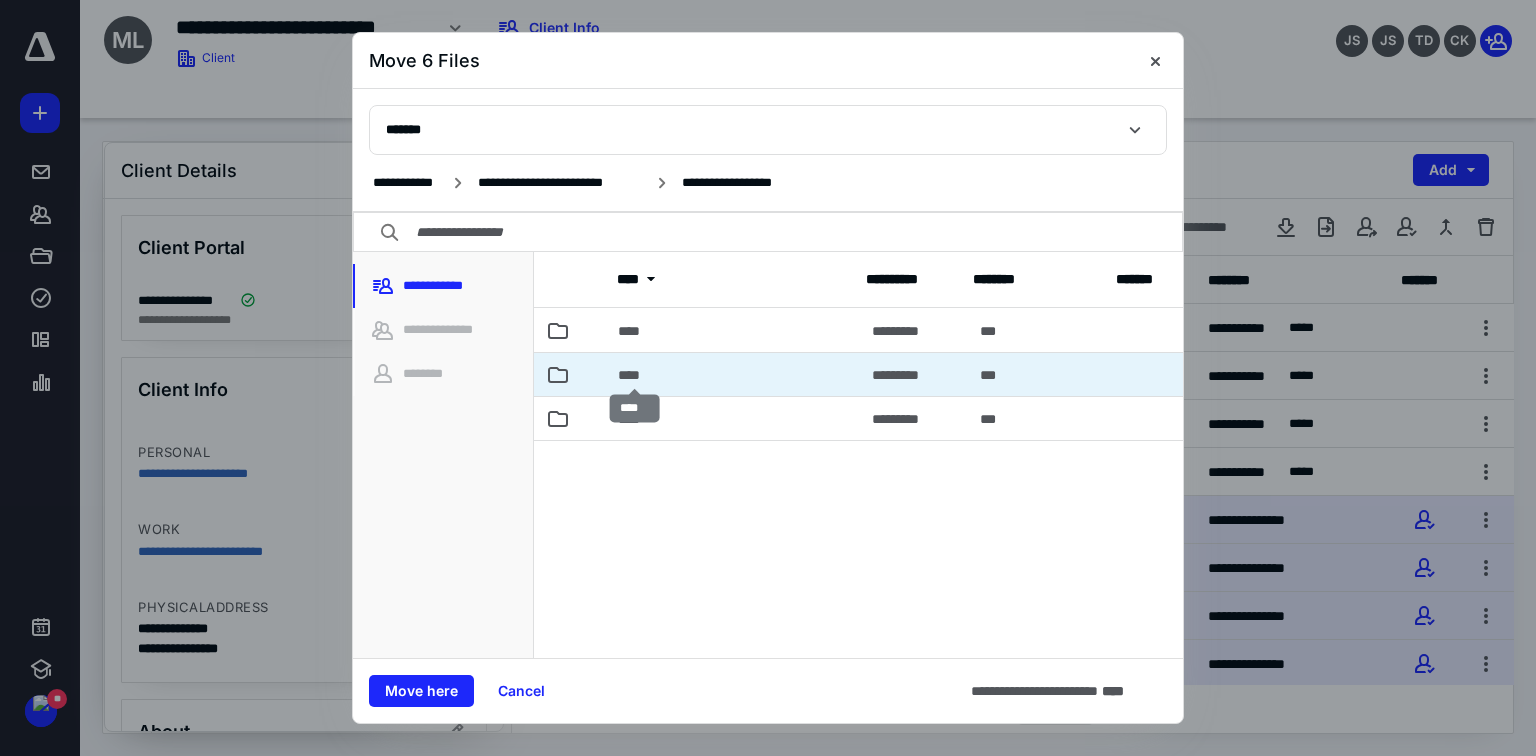click on "****" at bounding box center (635, 375) 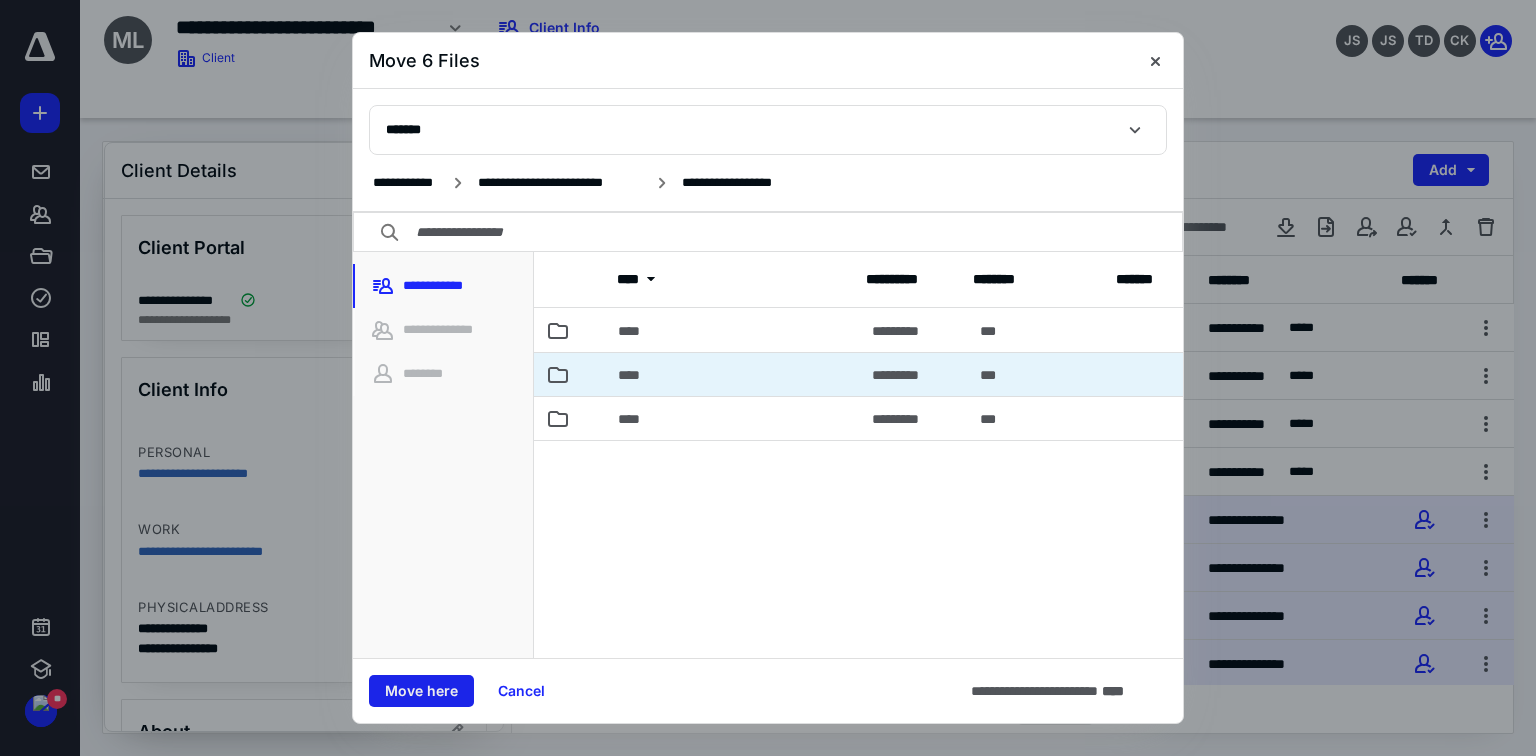 click on "Move here" at bounding box center (421, 691) 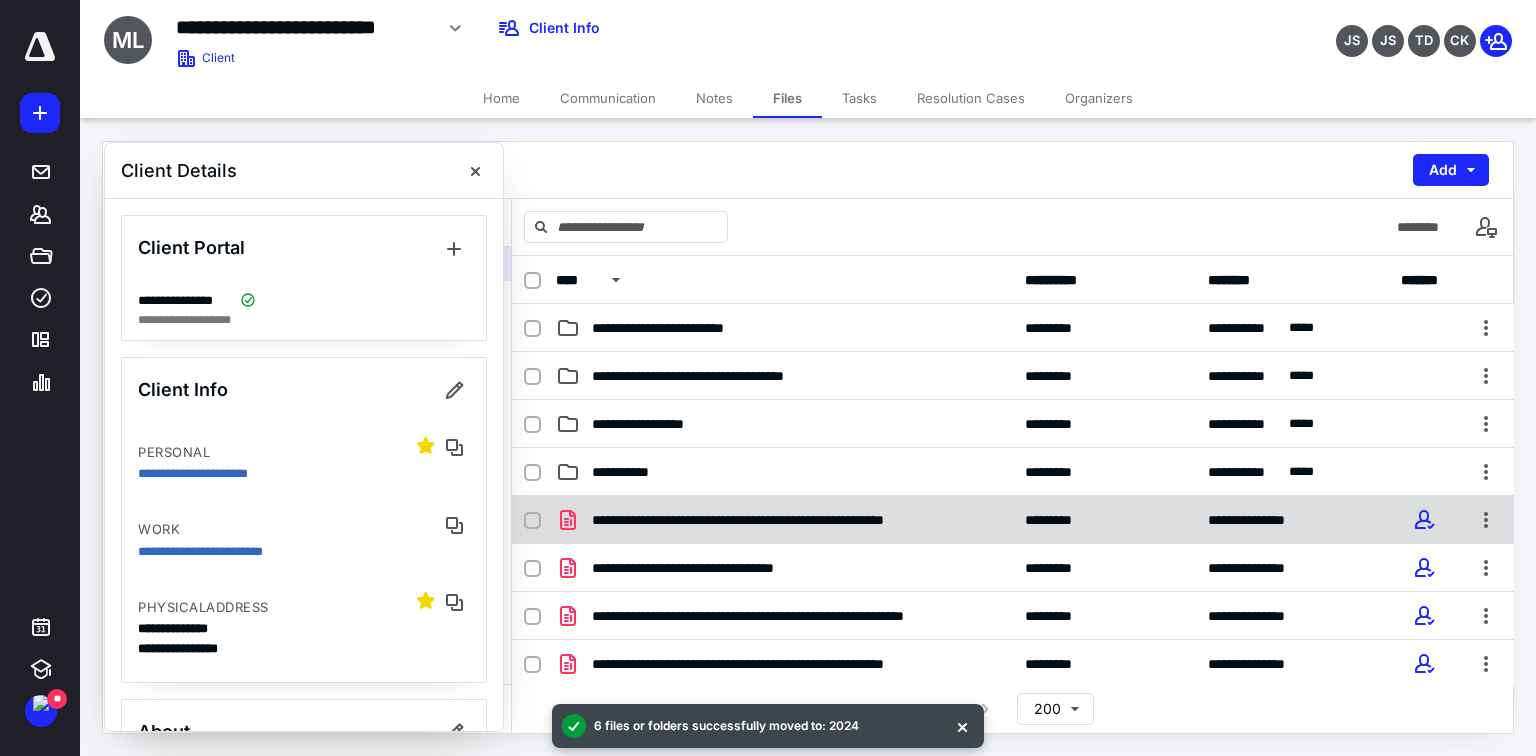 click at bounding box center (532, 521) 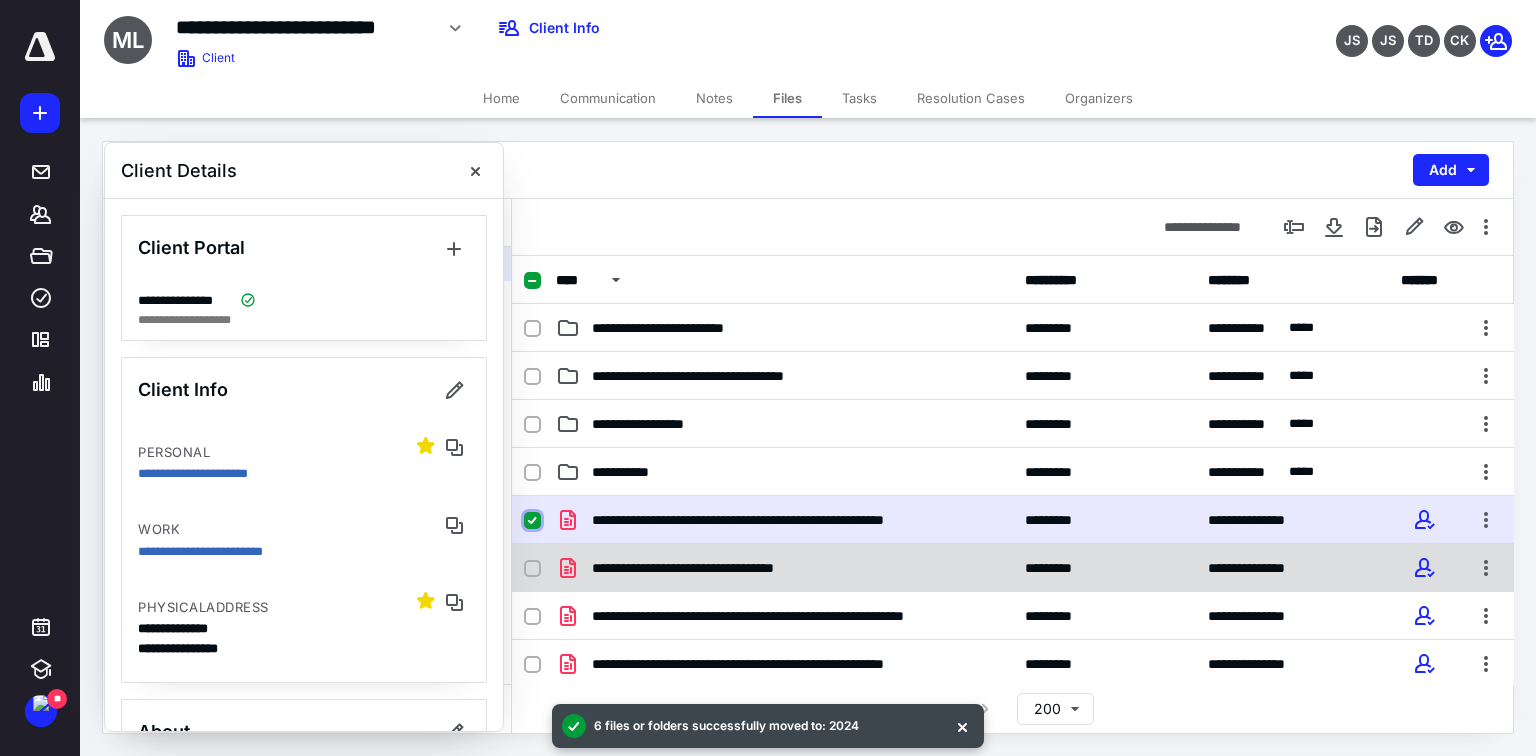 checkbox on "true" 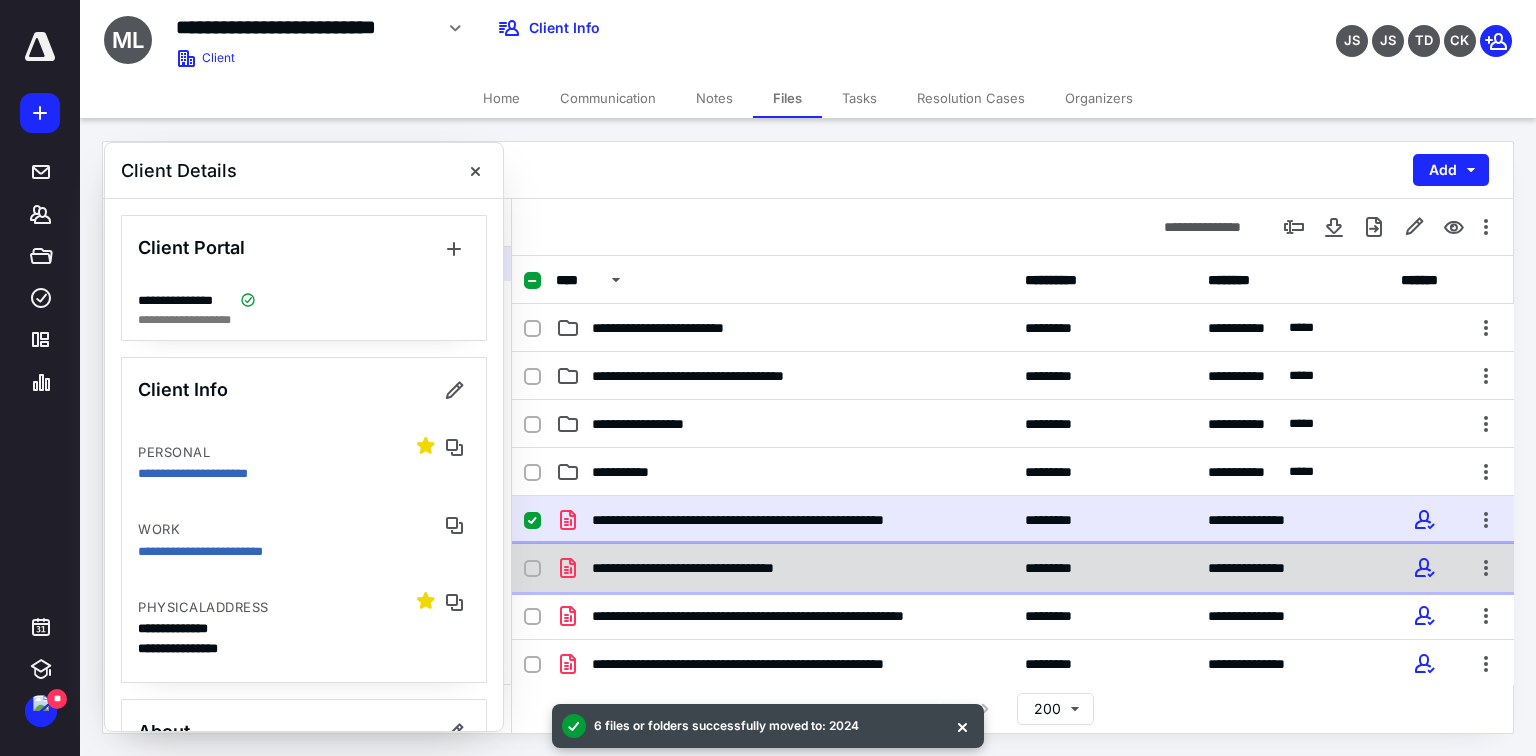 click 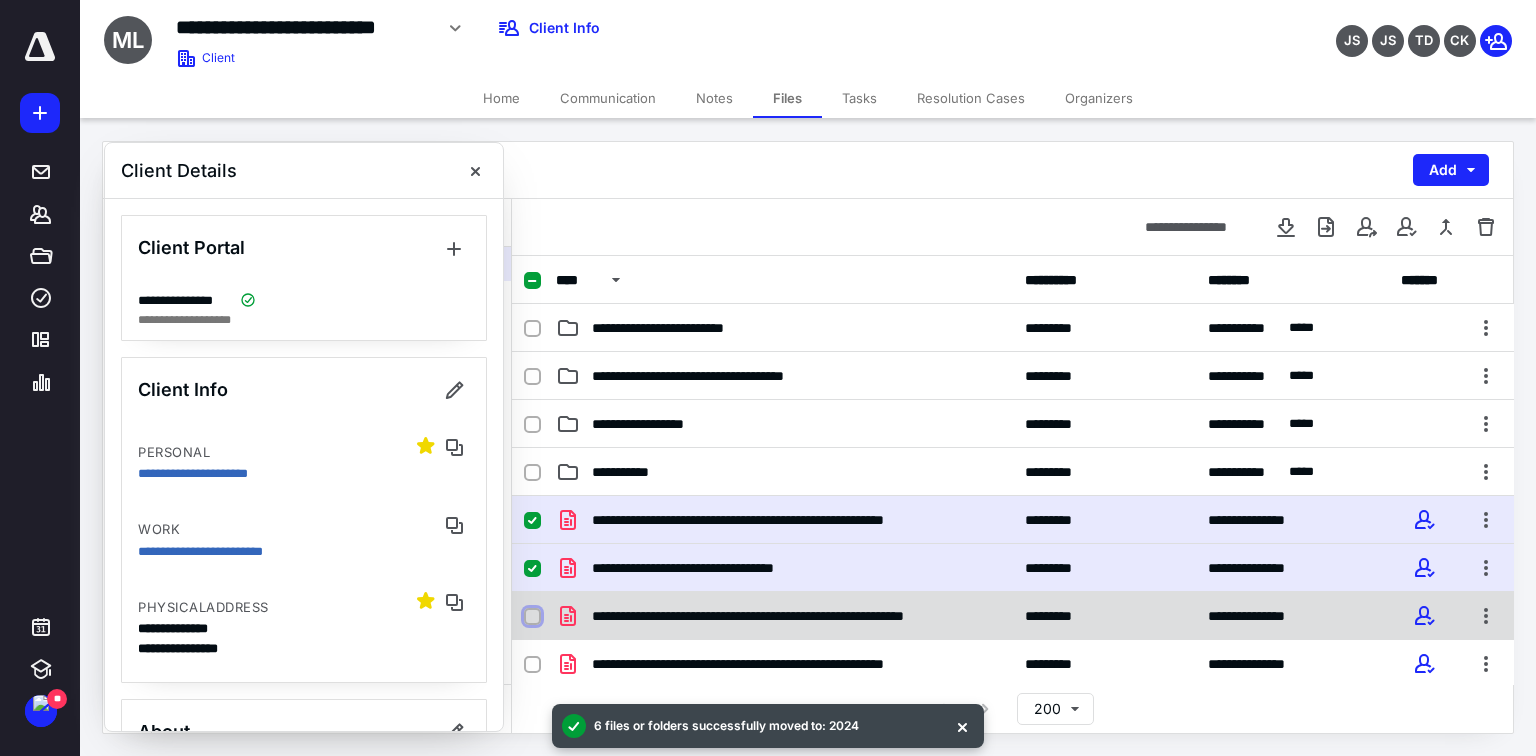 click at bounding box center [532, 617] 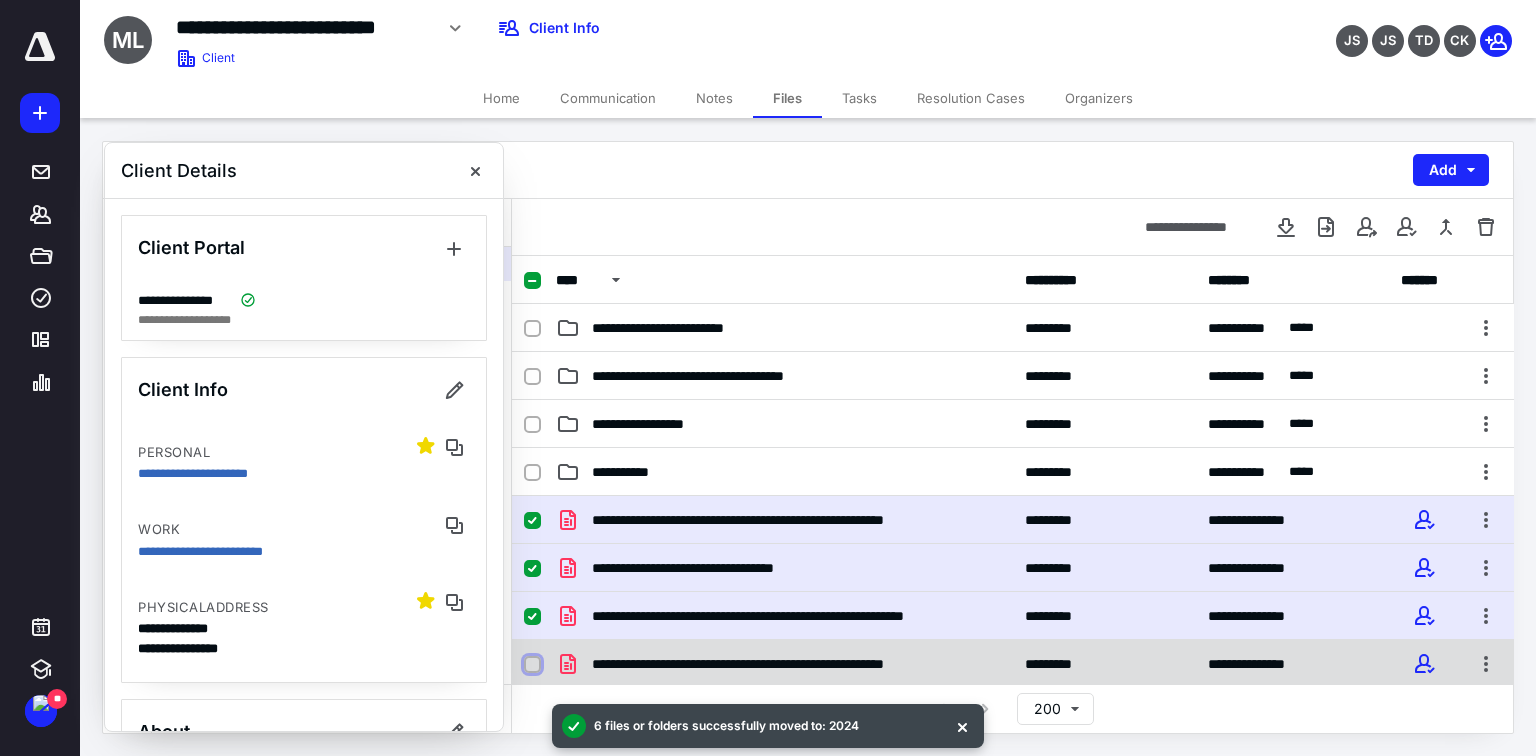 click at bounding box center (532, 665) 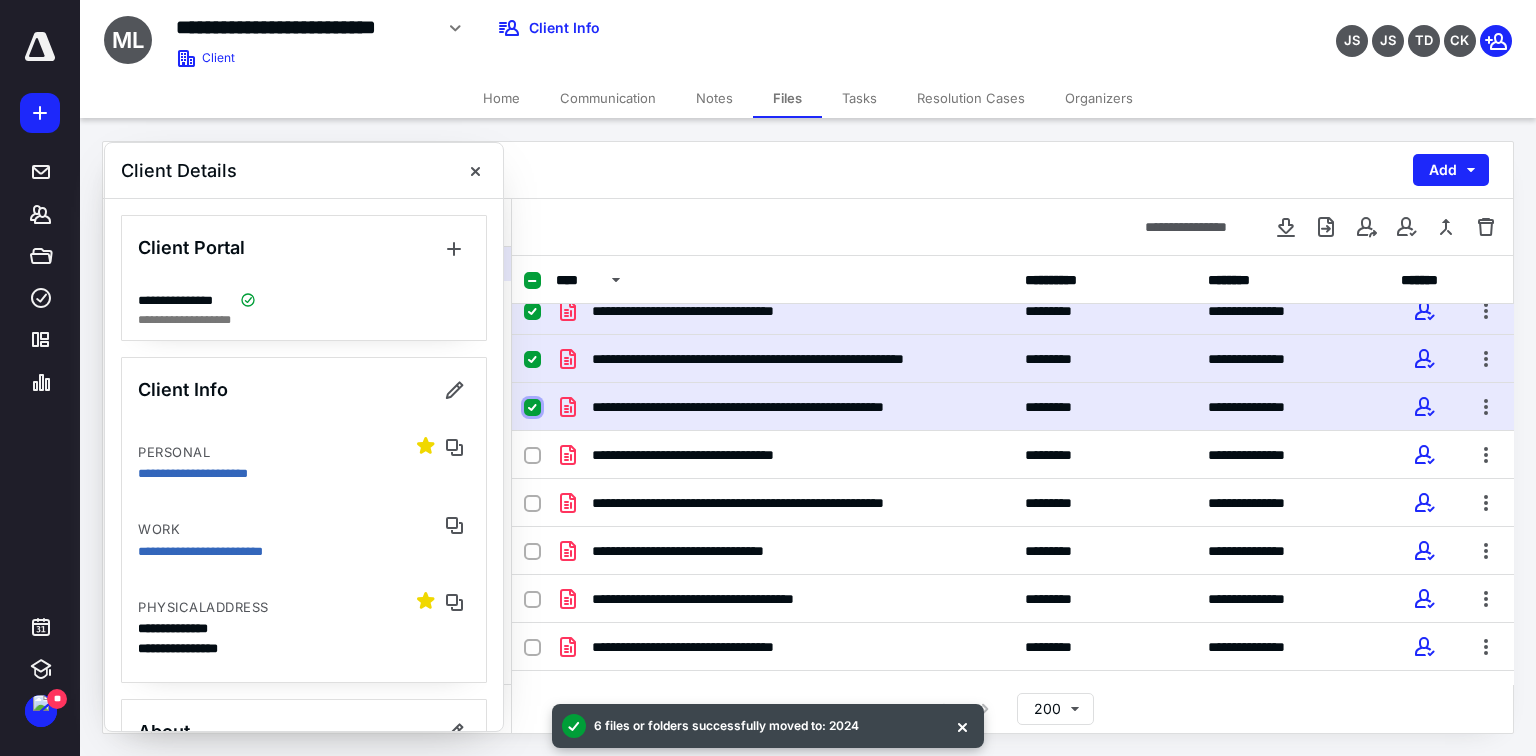 scroll, scrollTop: 320, scrollLeft: 0, axis: vertical 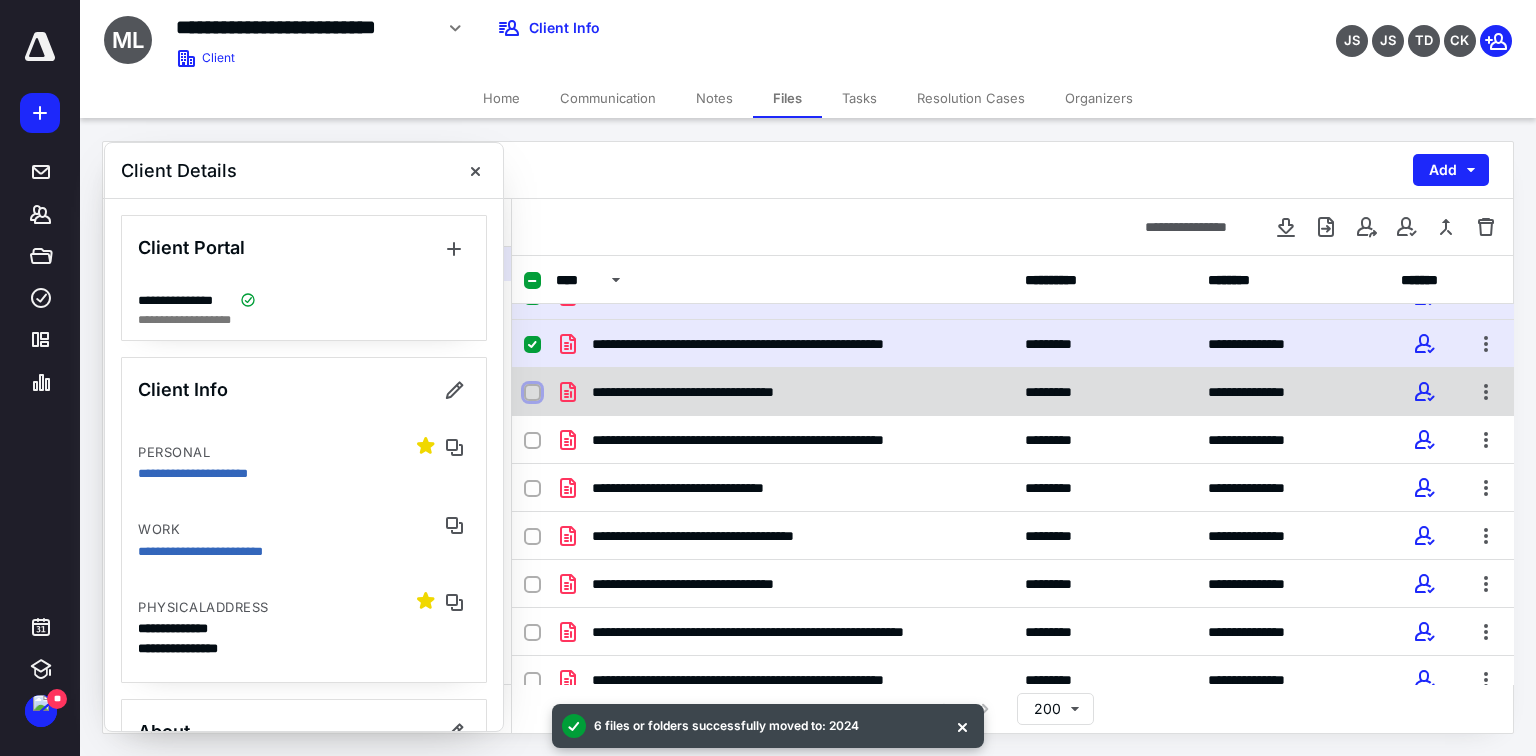 click at bounding box center (532, 393) 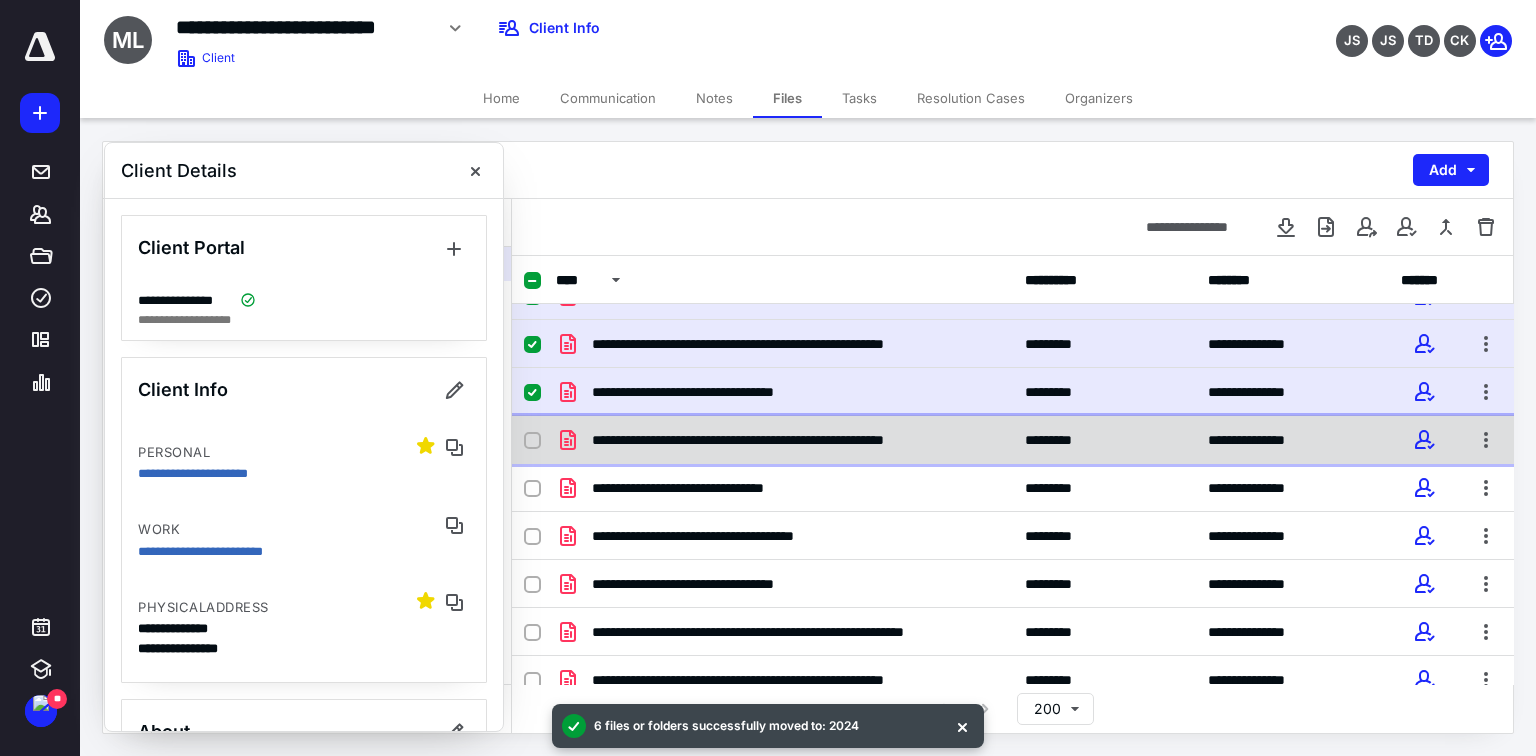 click on "**********" at bounding box center [1013, 440] 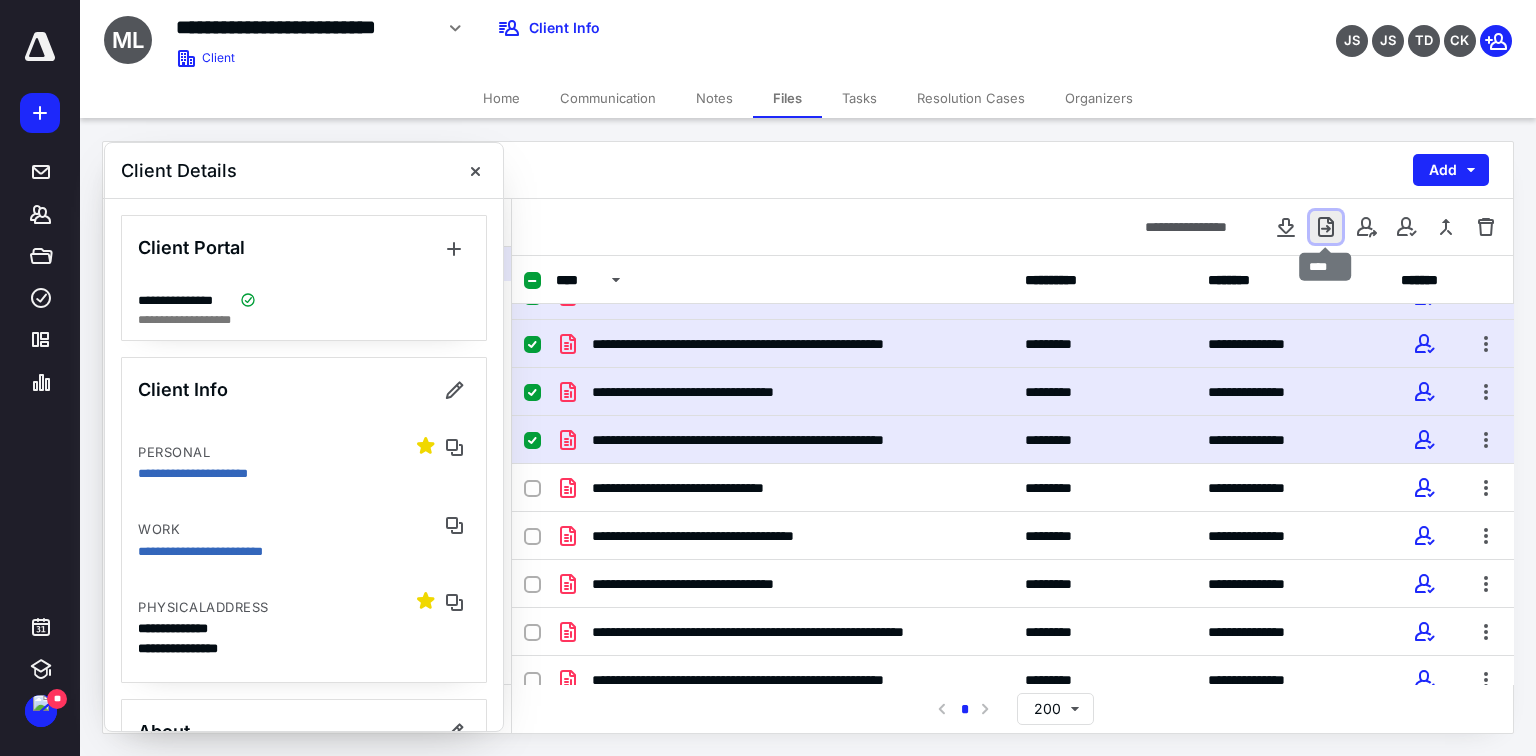 click at bounding box center (1326, 227) 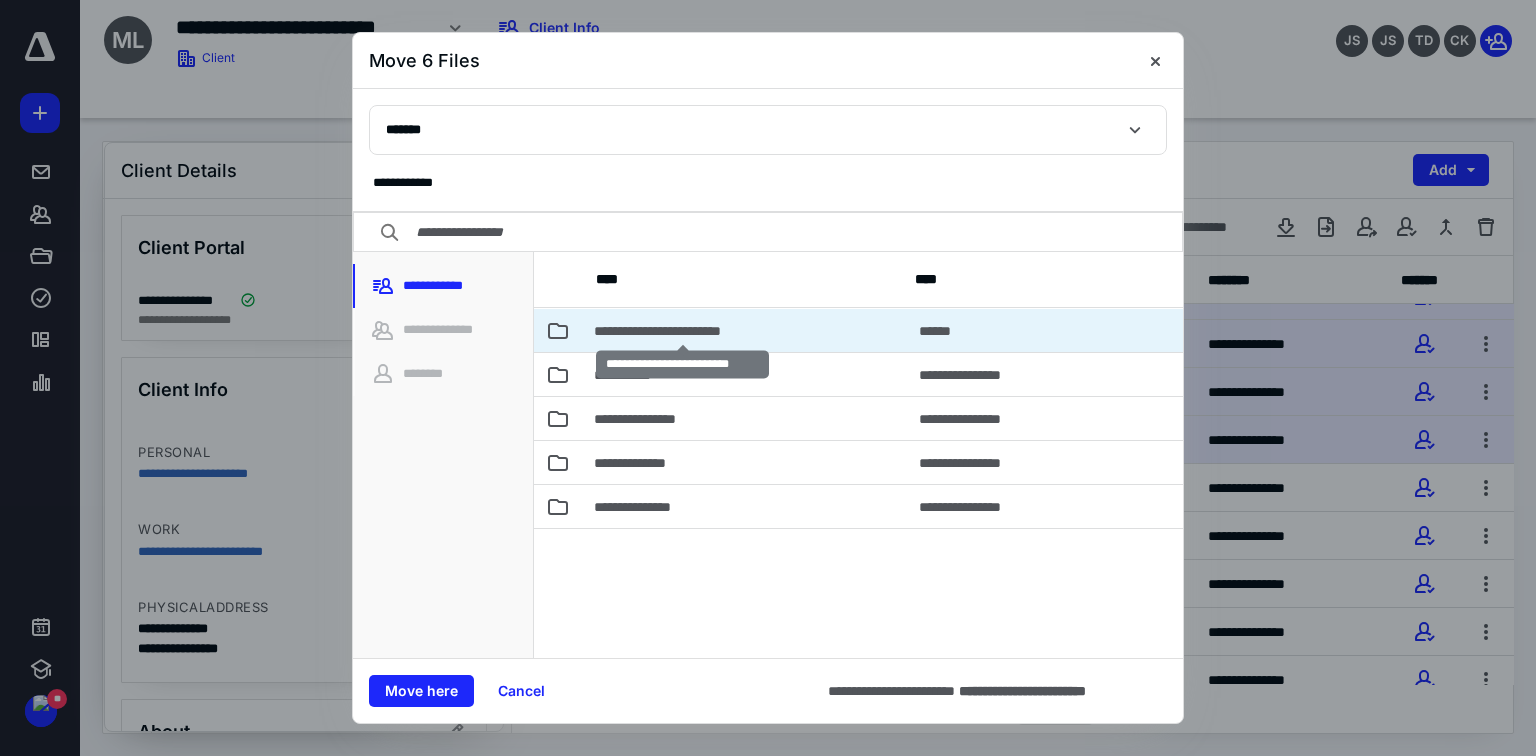 click on "**********" at bounding box center (682, 331) 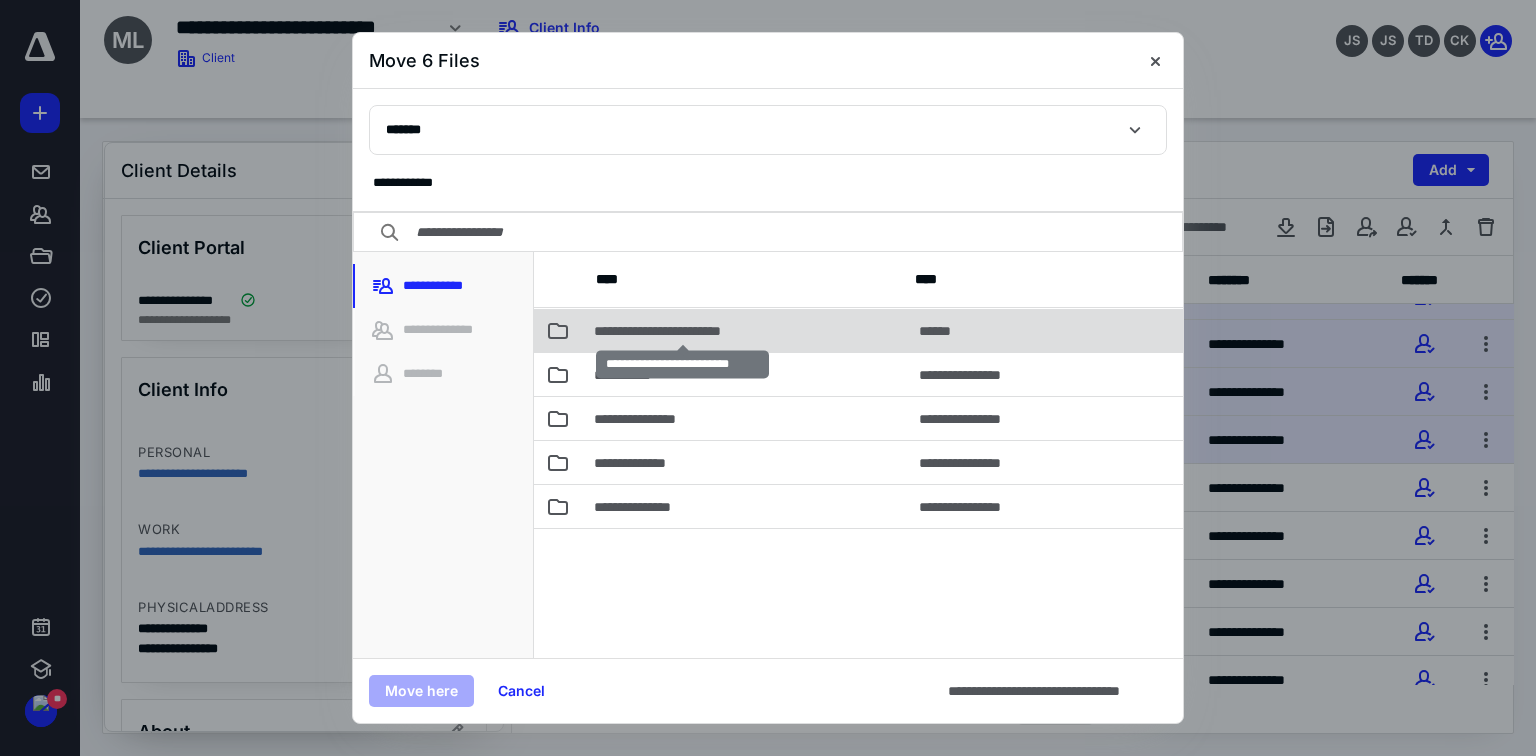 click on "**********" at bounding box center [682, 331] 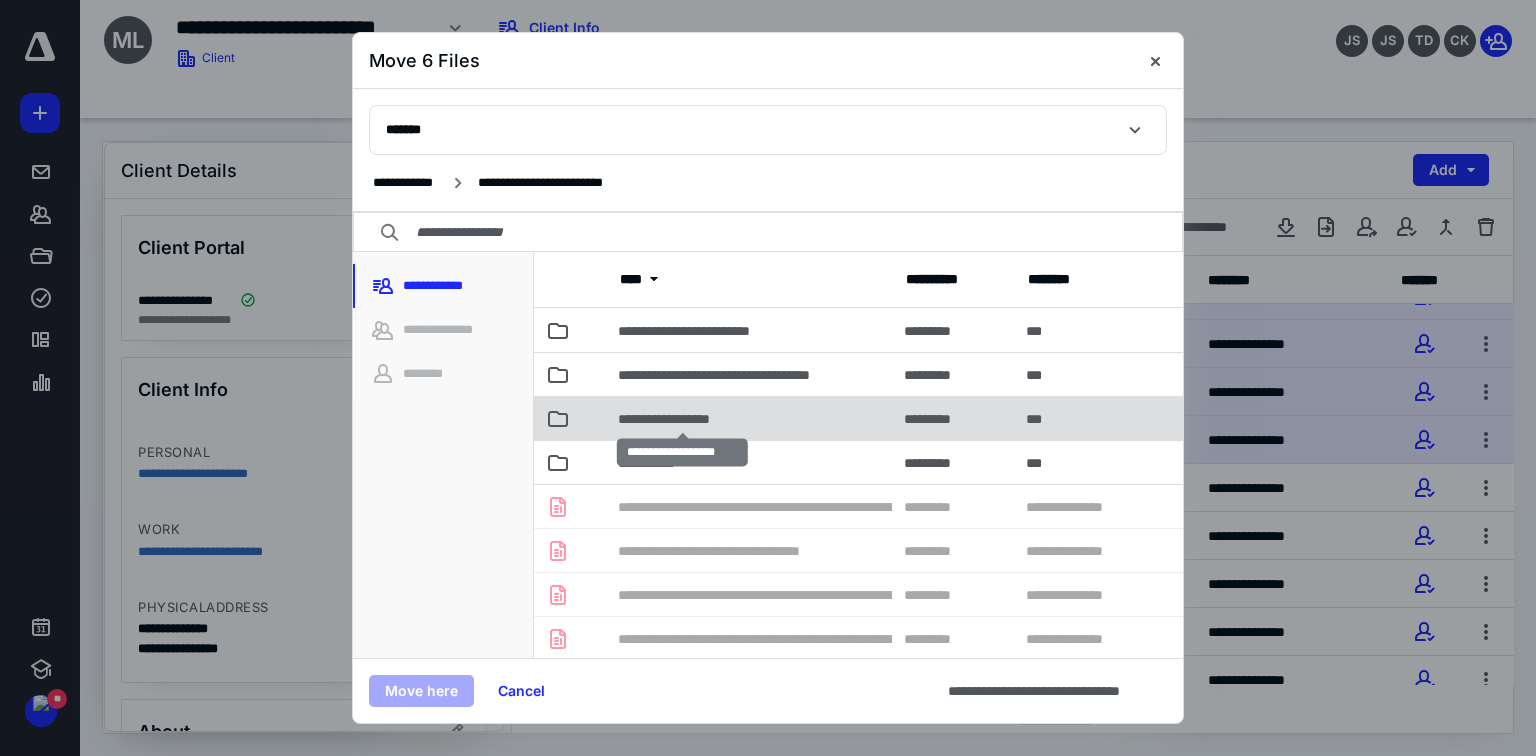 click on "**********" at bounding box center (682, 419) 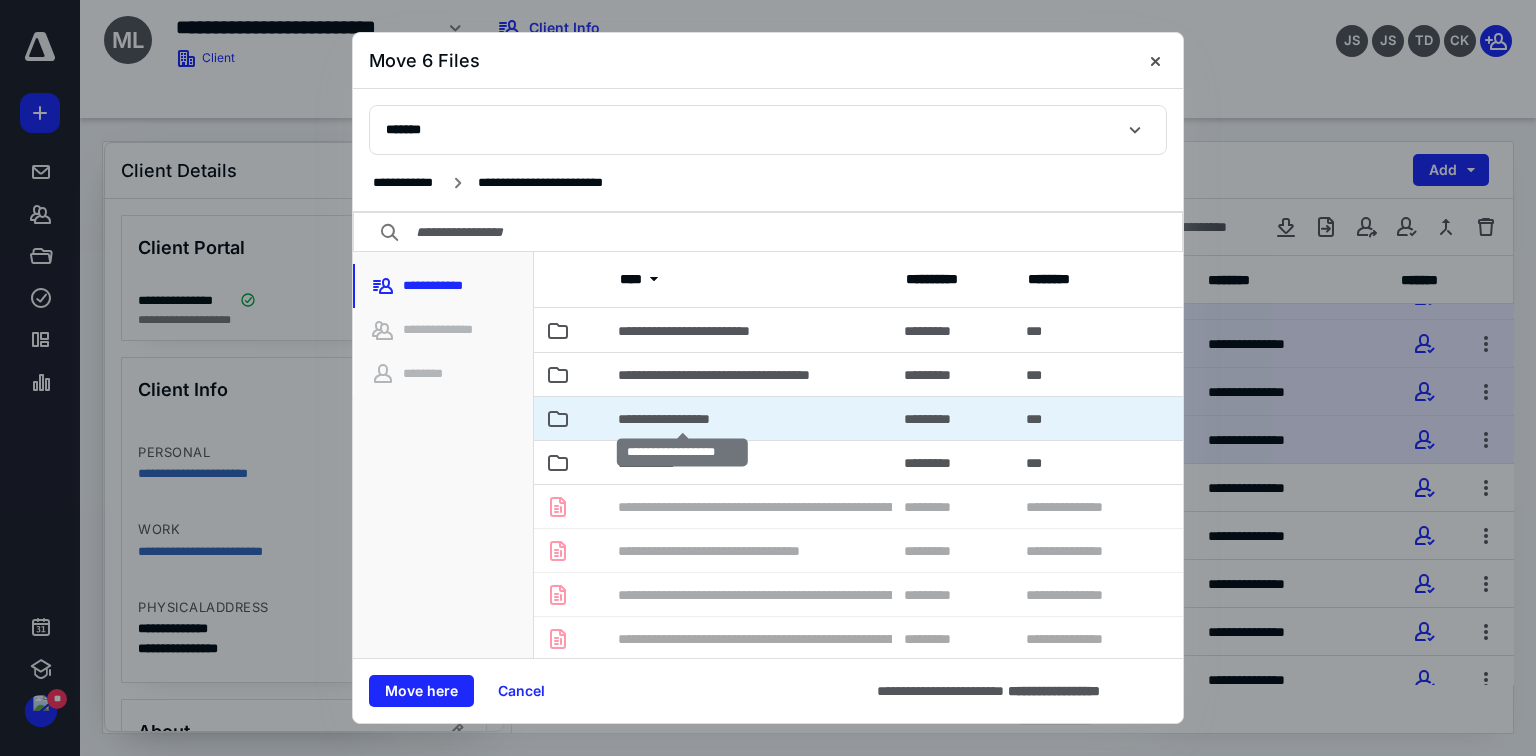 click on "**********" at bounding box center (682, 419) 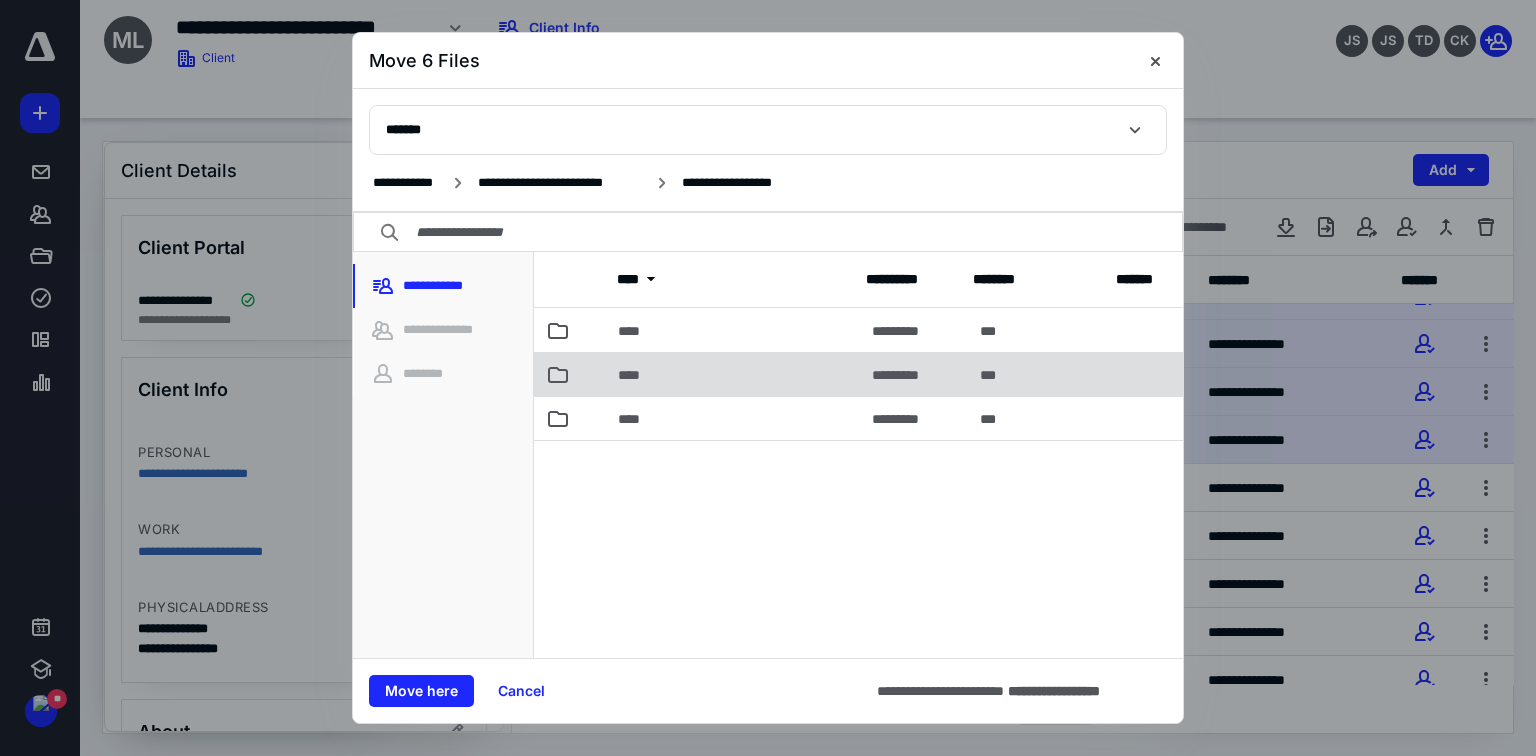 click on "****" at bounding box center [635, 375] 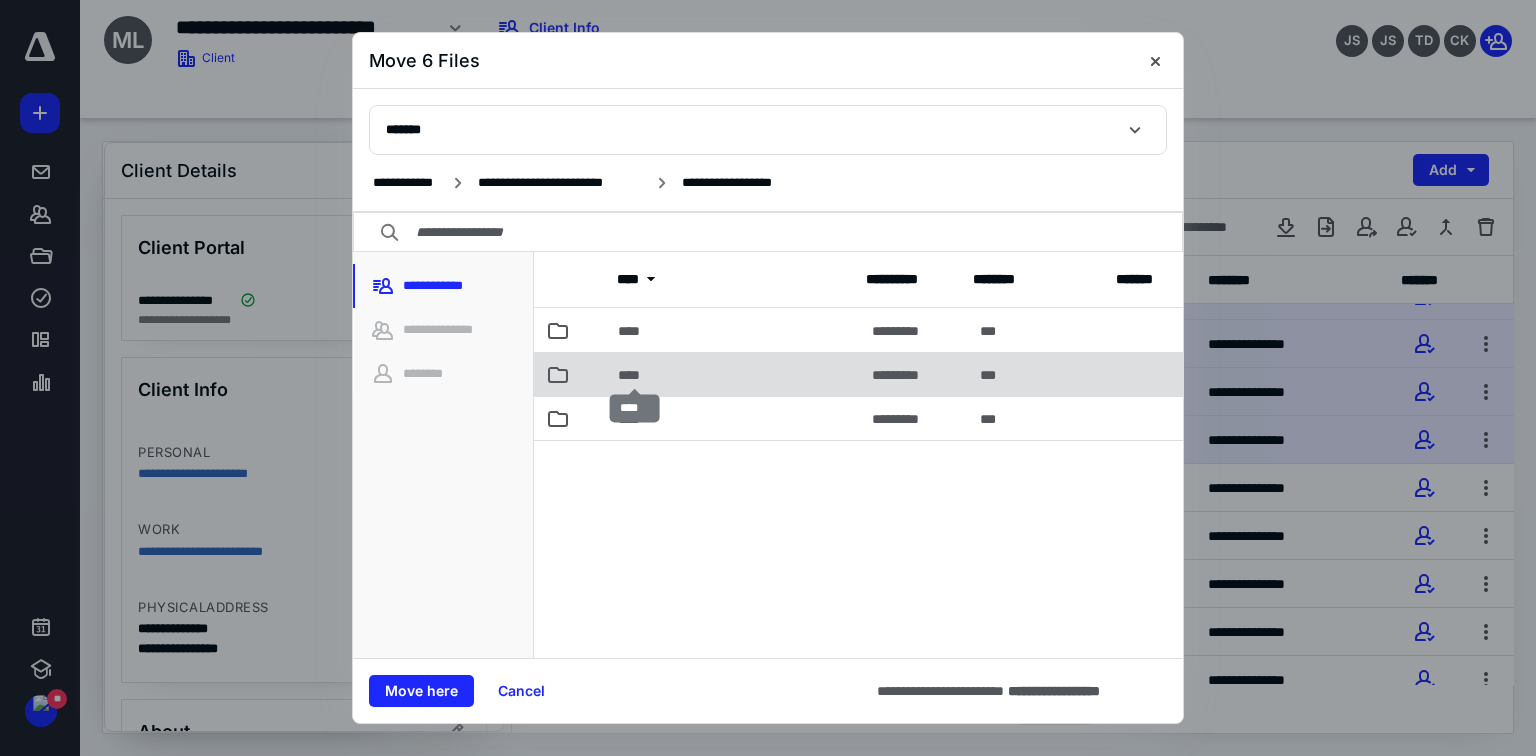 click on "****" at bounding box center (635, 375) 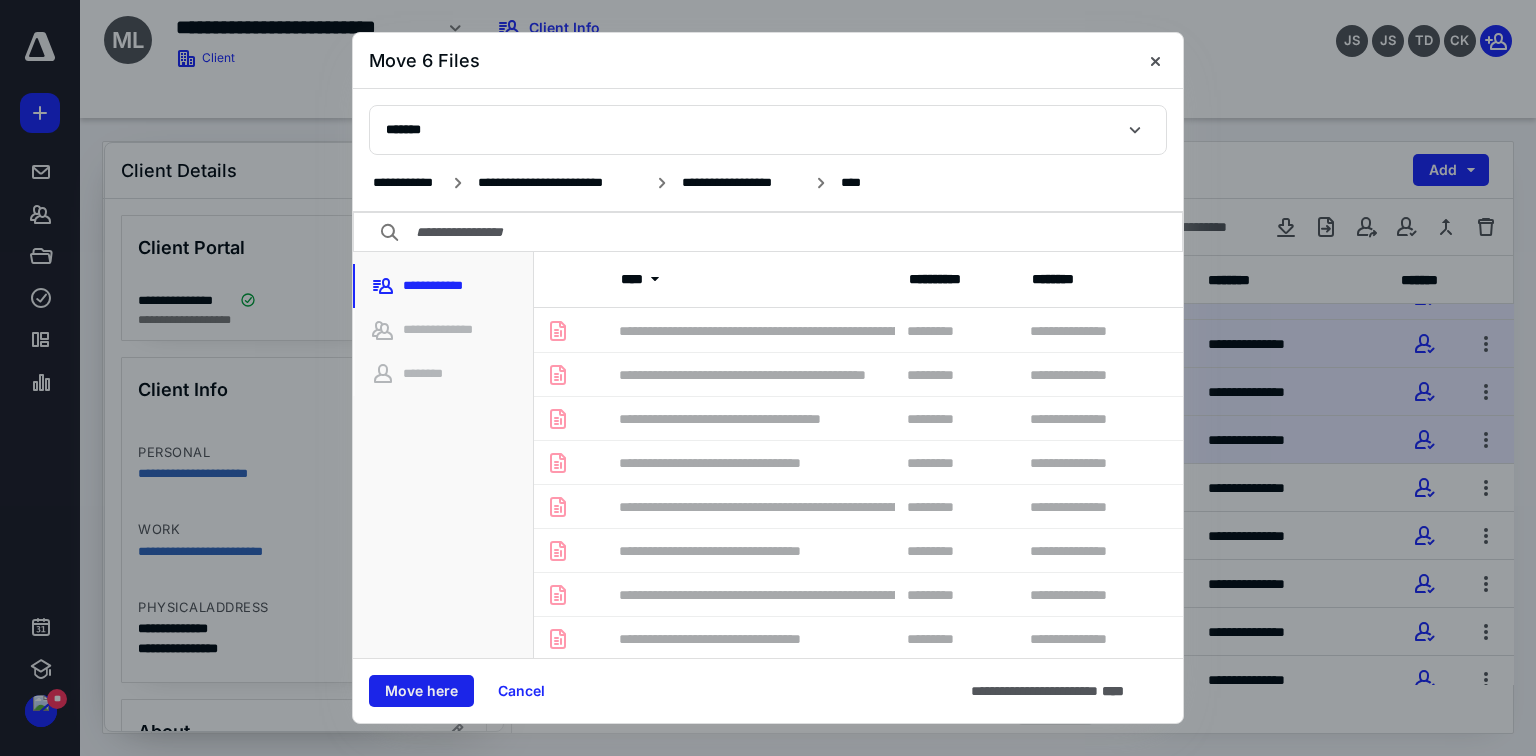 click on "Move here" at bounding box center (421, 691) 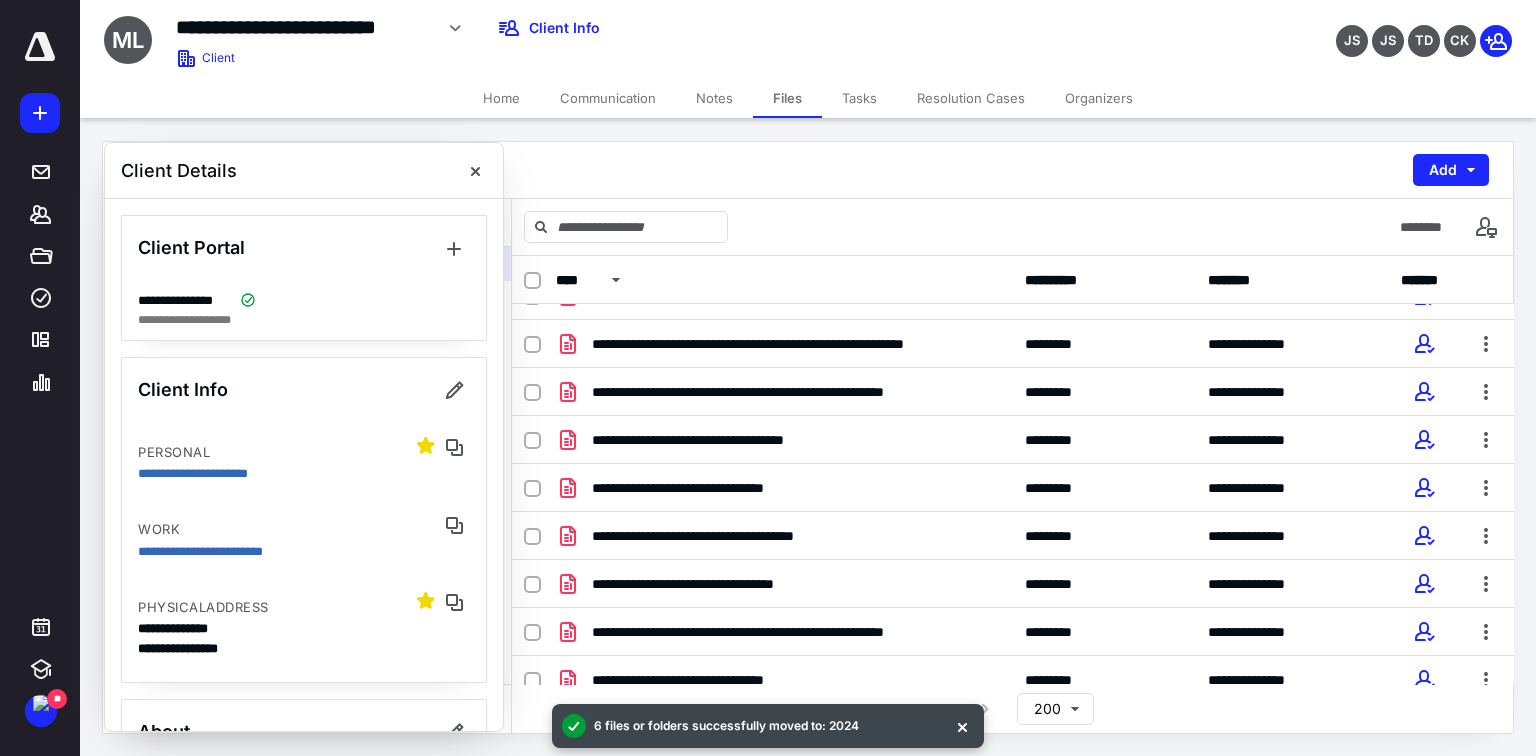 scroll, scrollTop: 32, scrollLeft: 0, axis: vertical 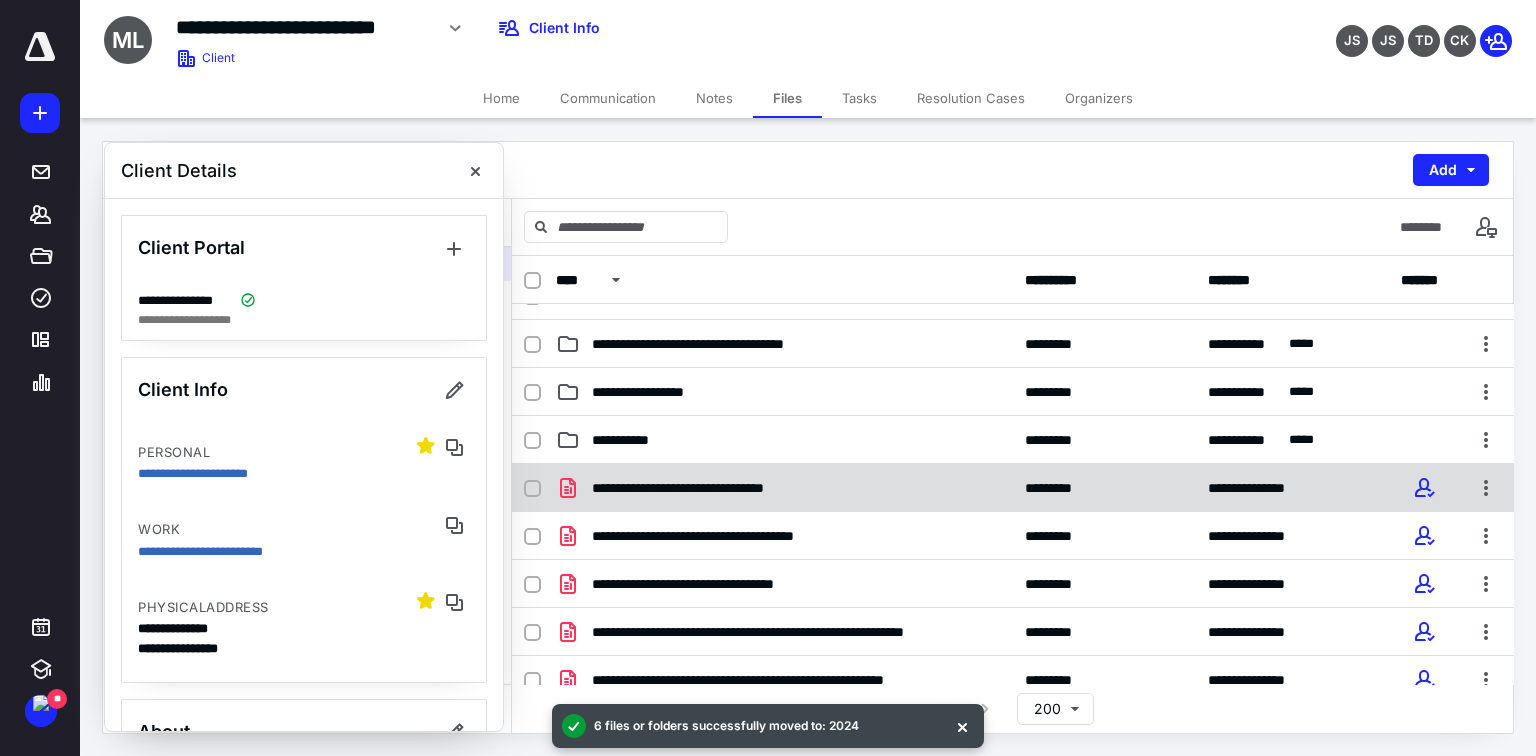 click at bounding box center [532, 489] 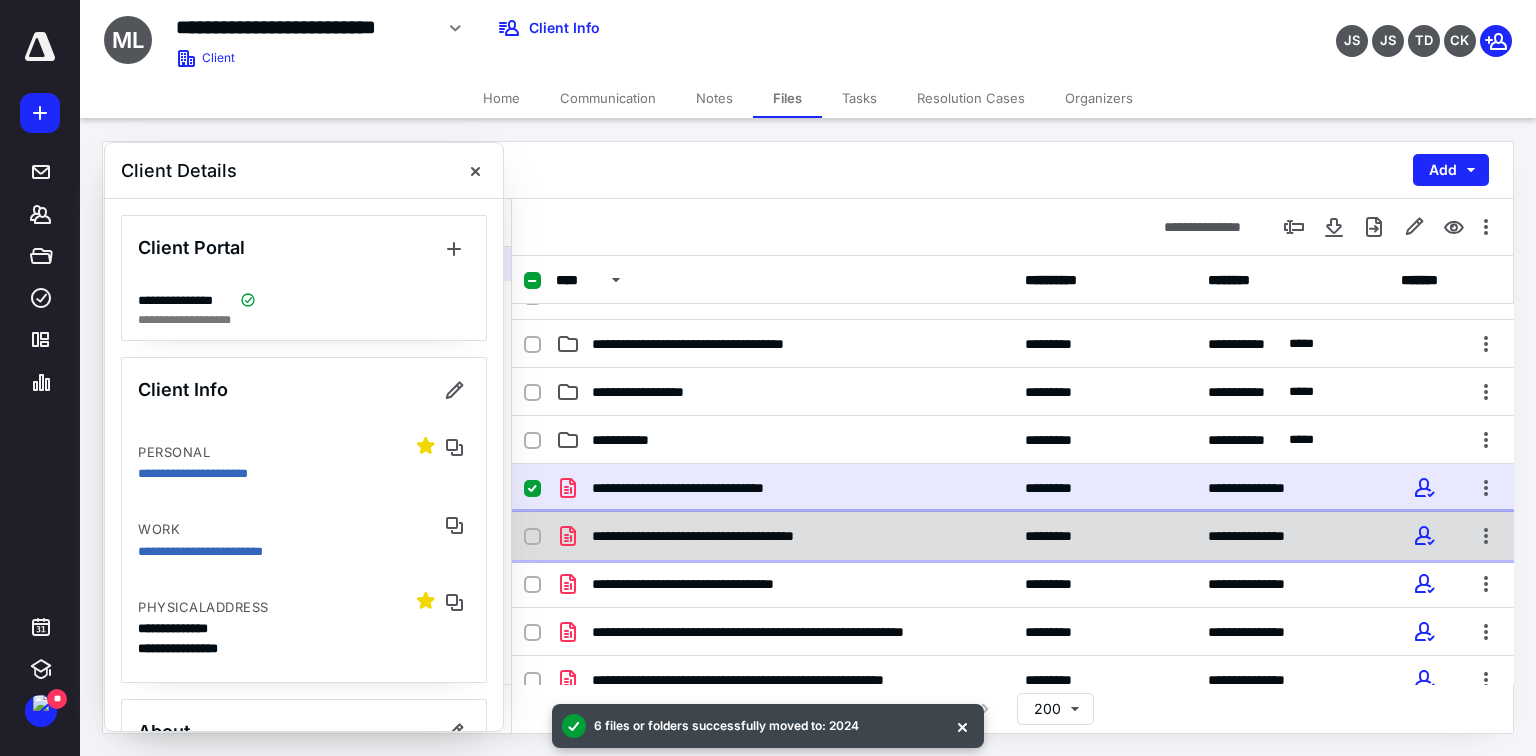 click at bounding box center (540, 536) 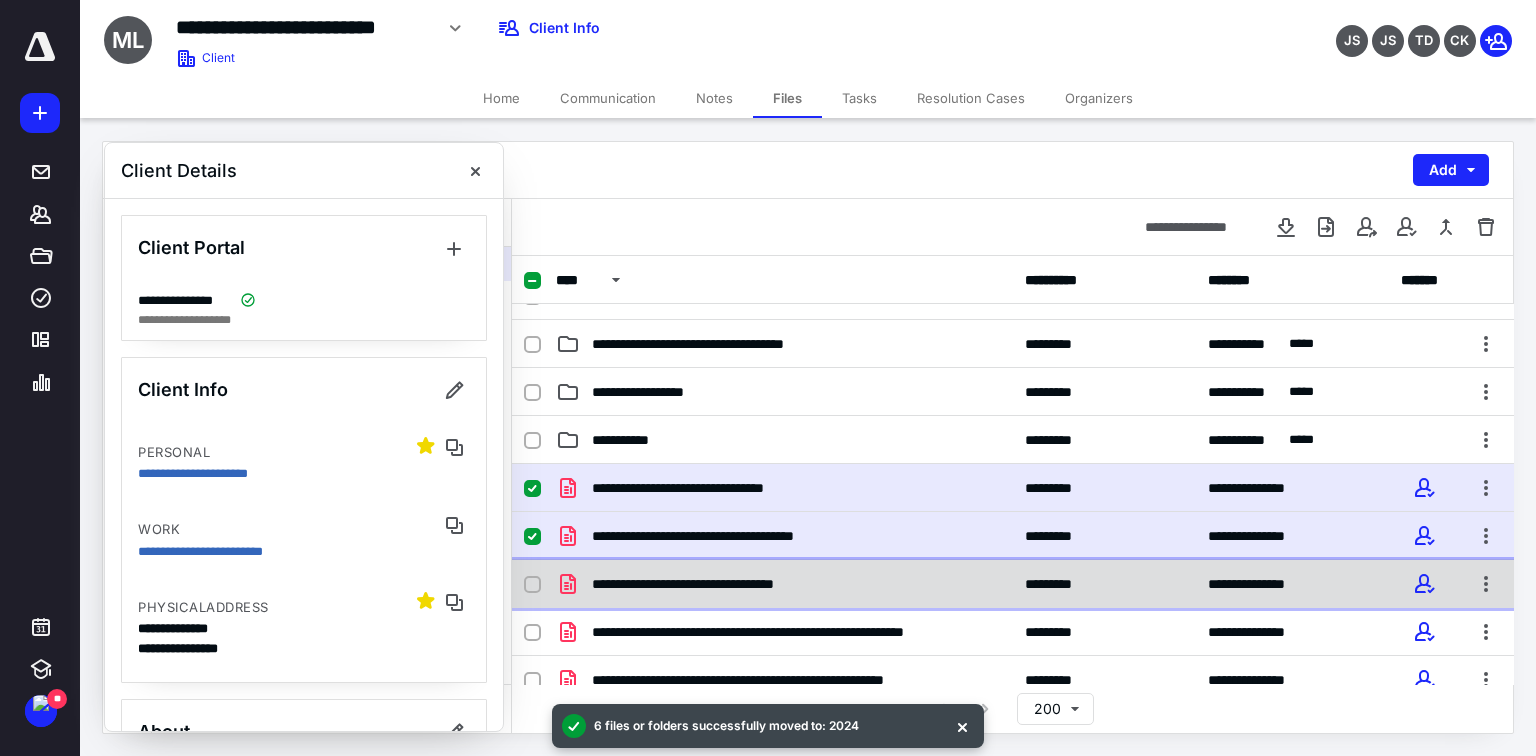 click 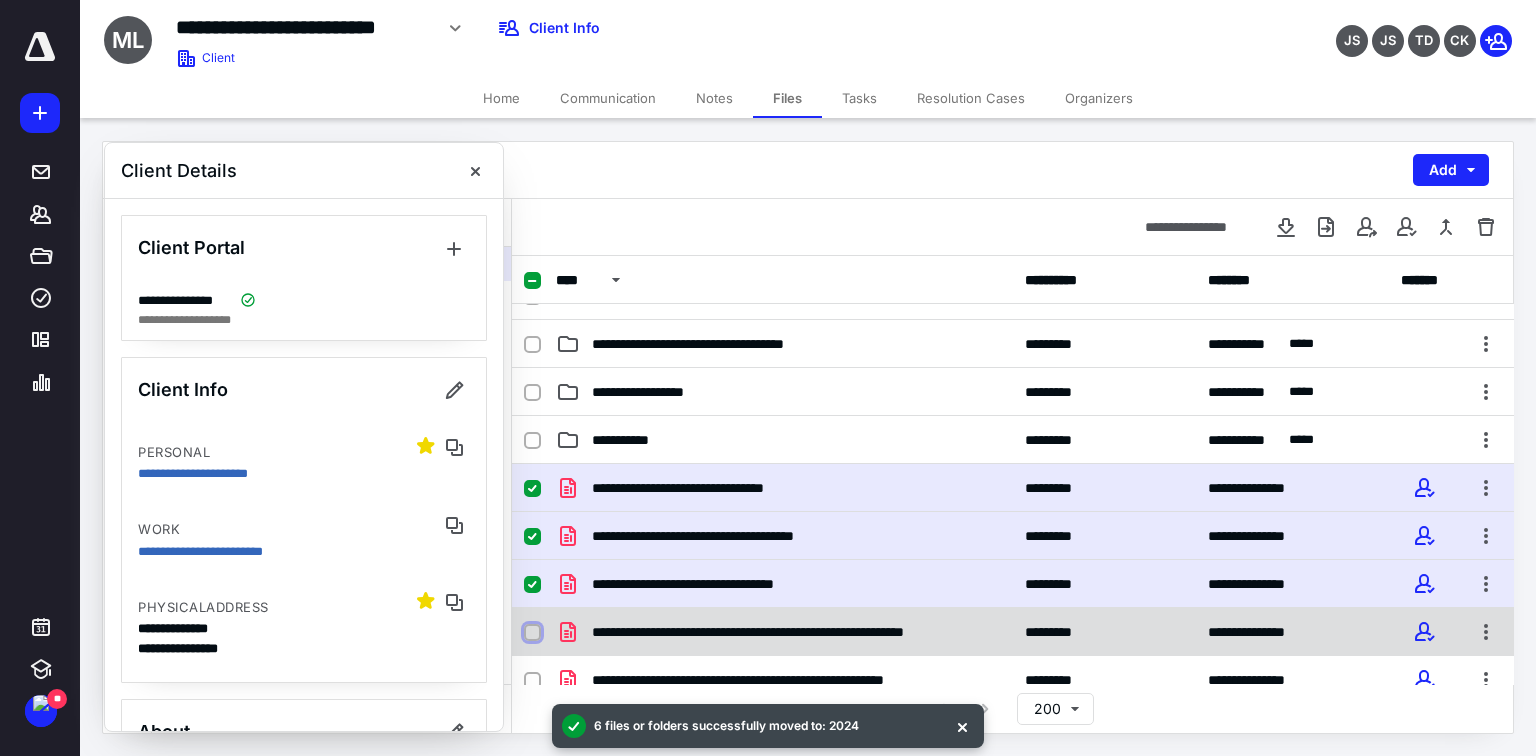 click at bounding box center [532, 633] 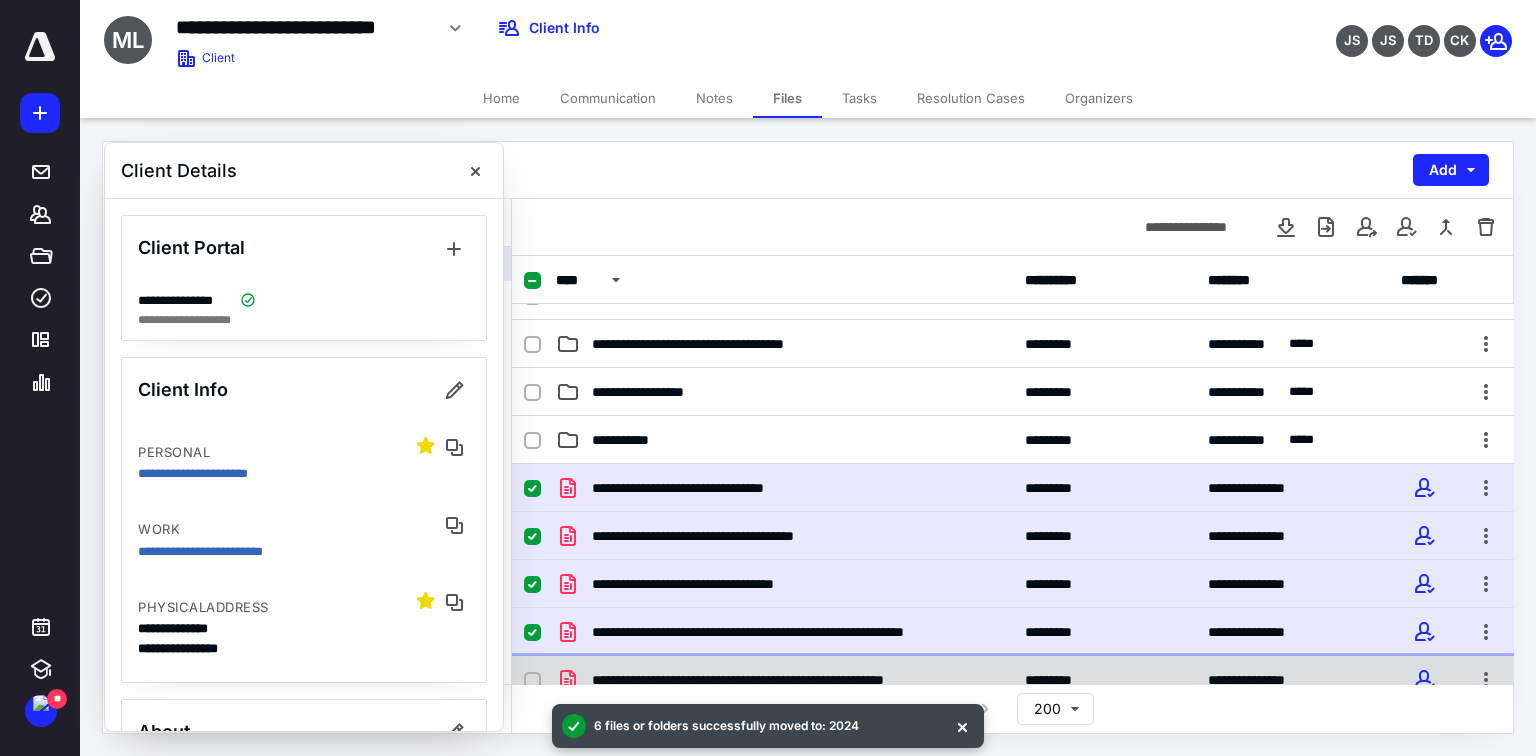 click on "**********" at bounding box center (1013, 680) 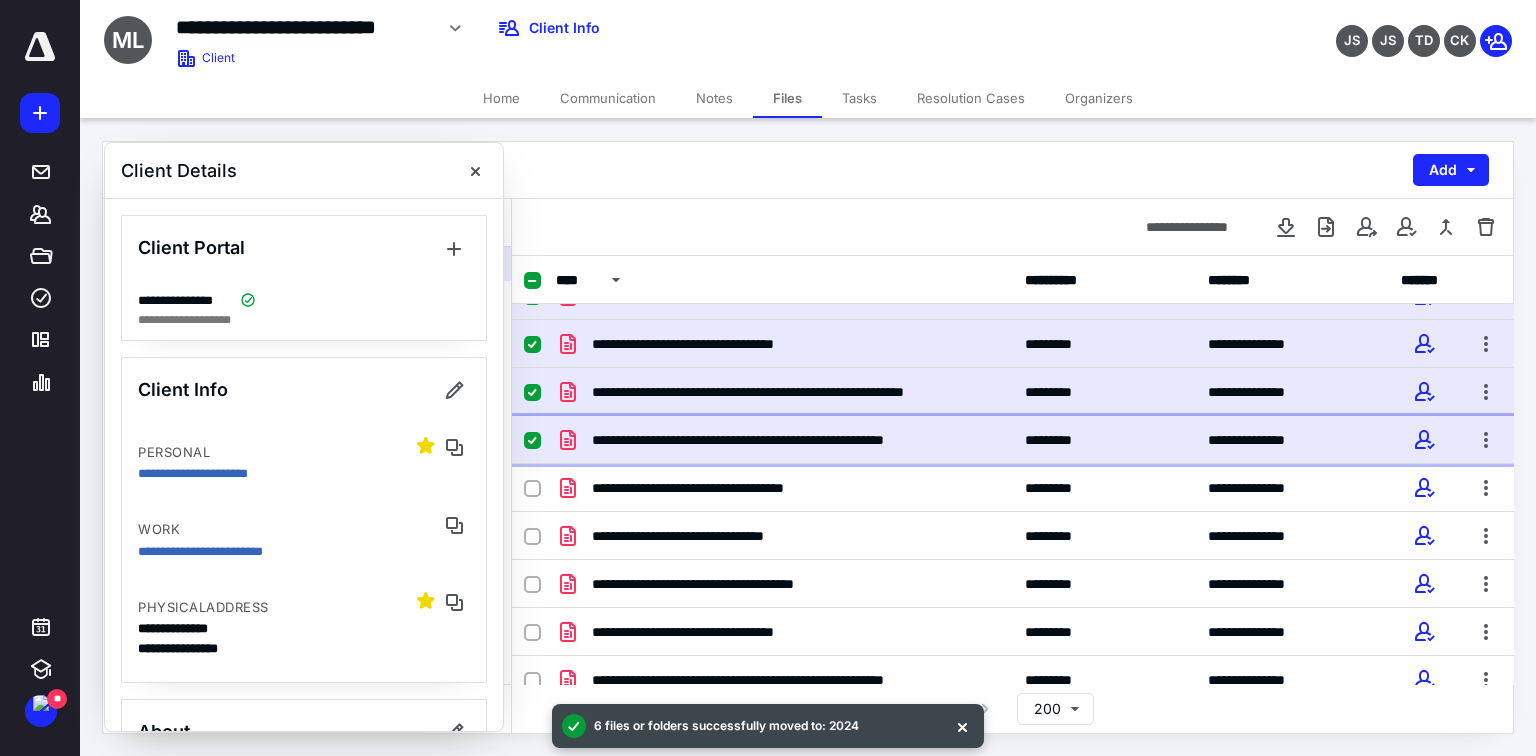 scroll, scrollTop: 352, scrollLeft: 0, axis: vertical 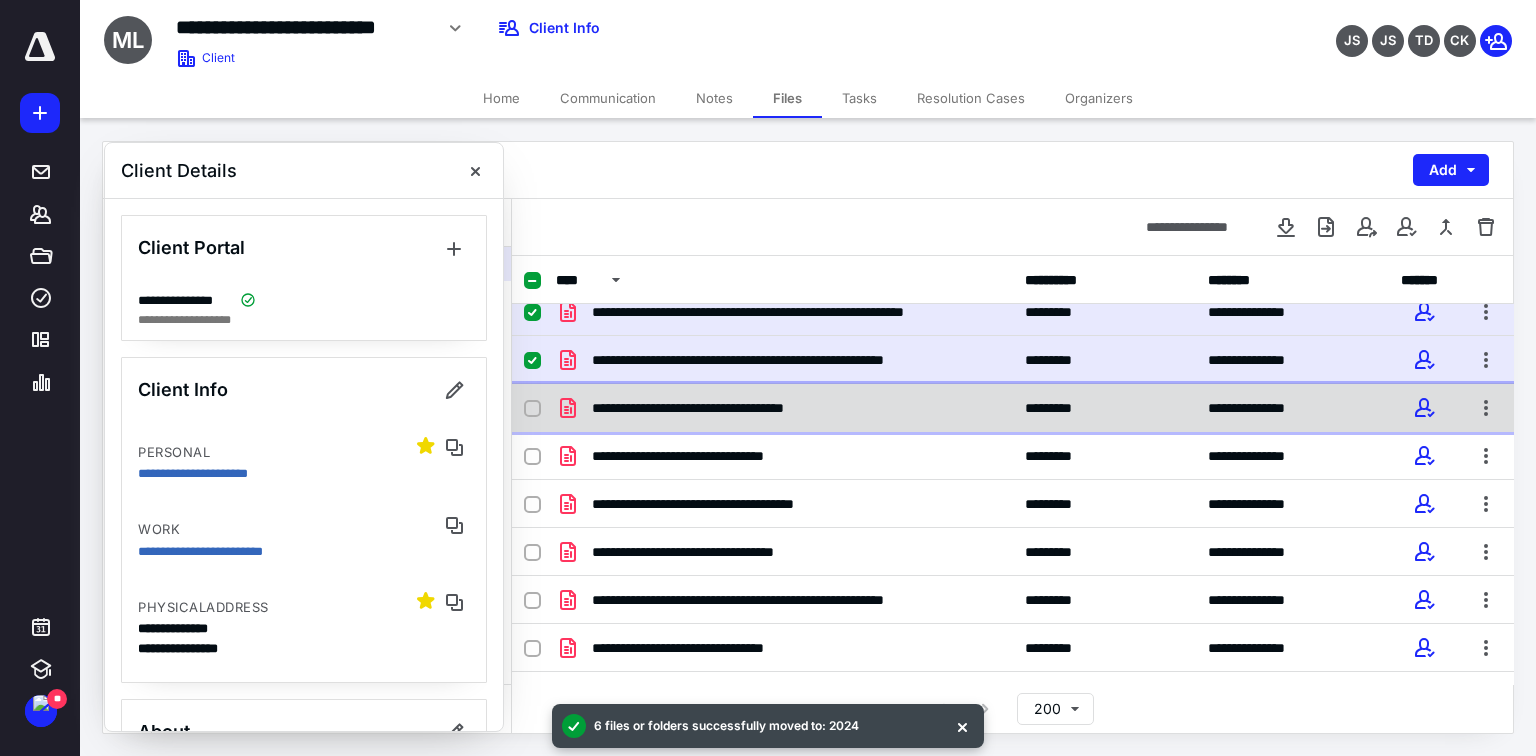 click on "**********" at bounding box center (723, 408) 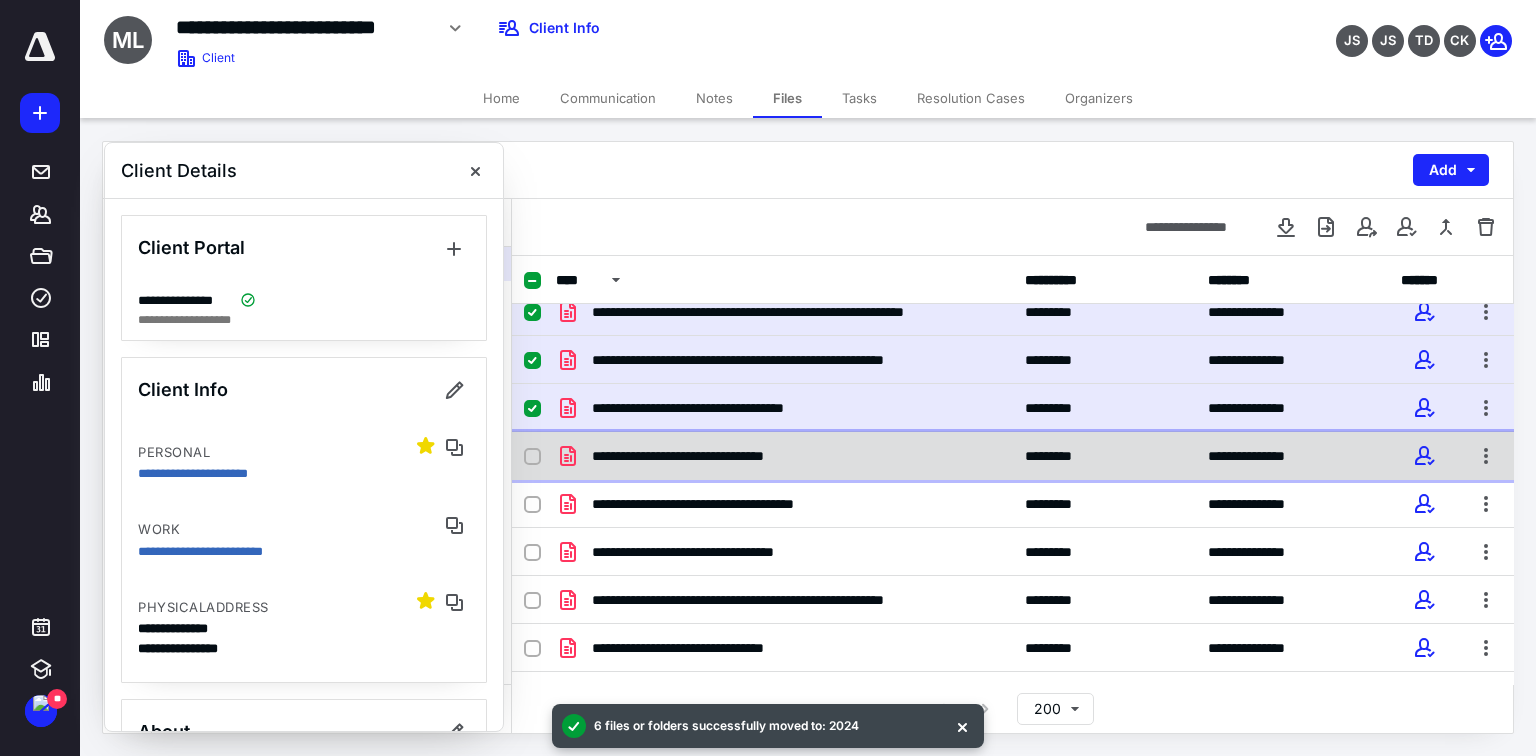 click 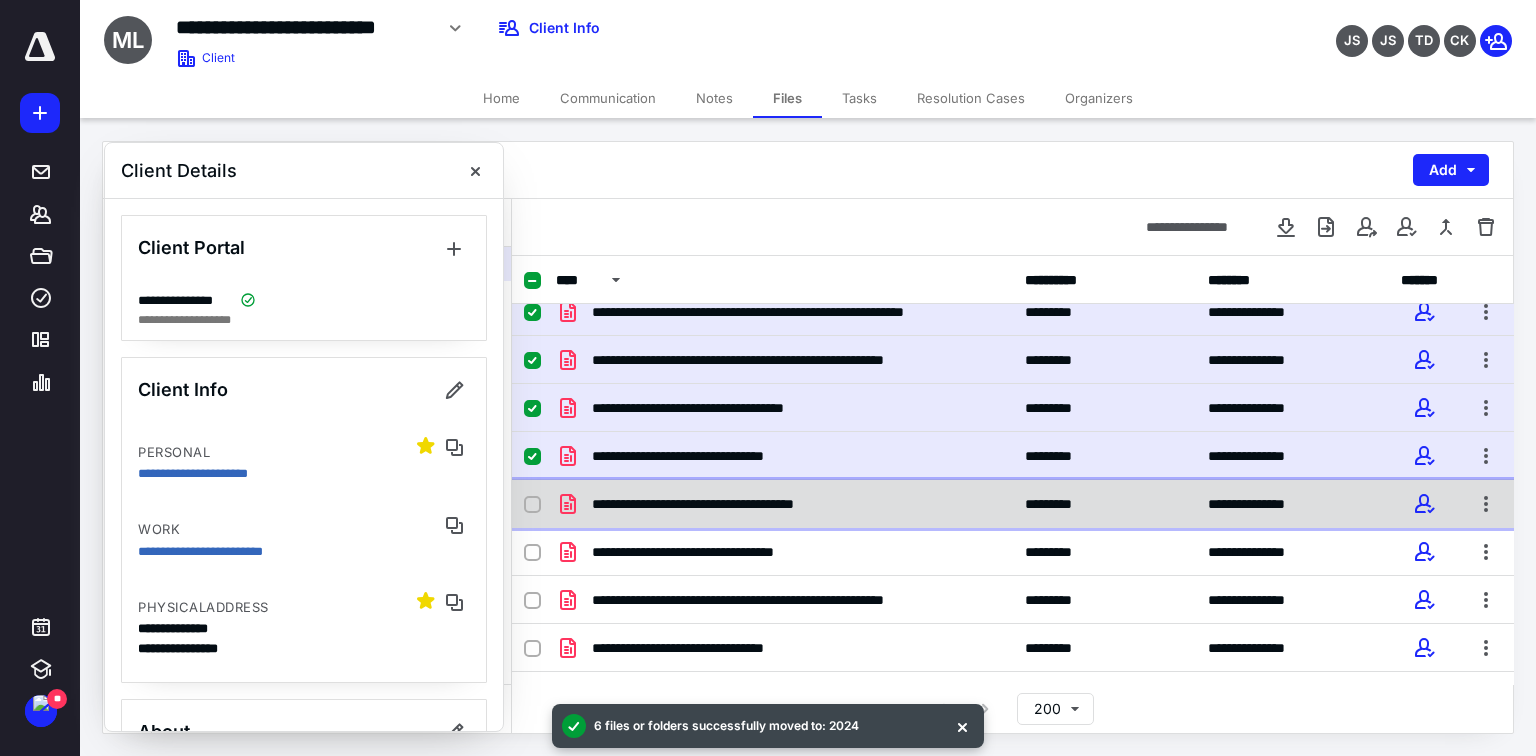 click at bounding box center (540, 504) 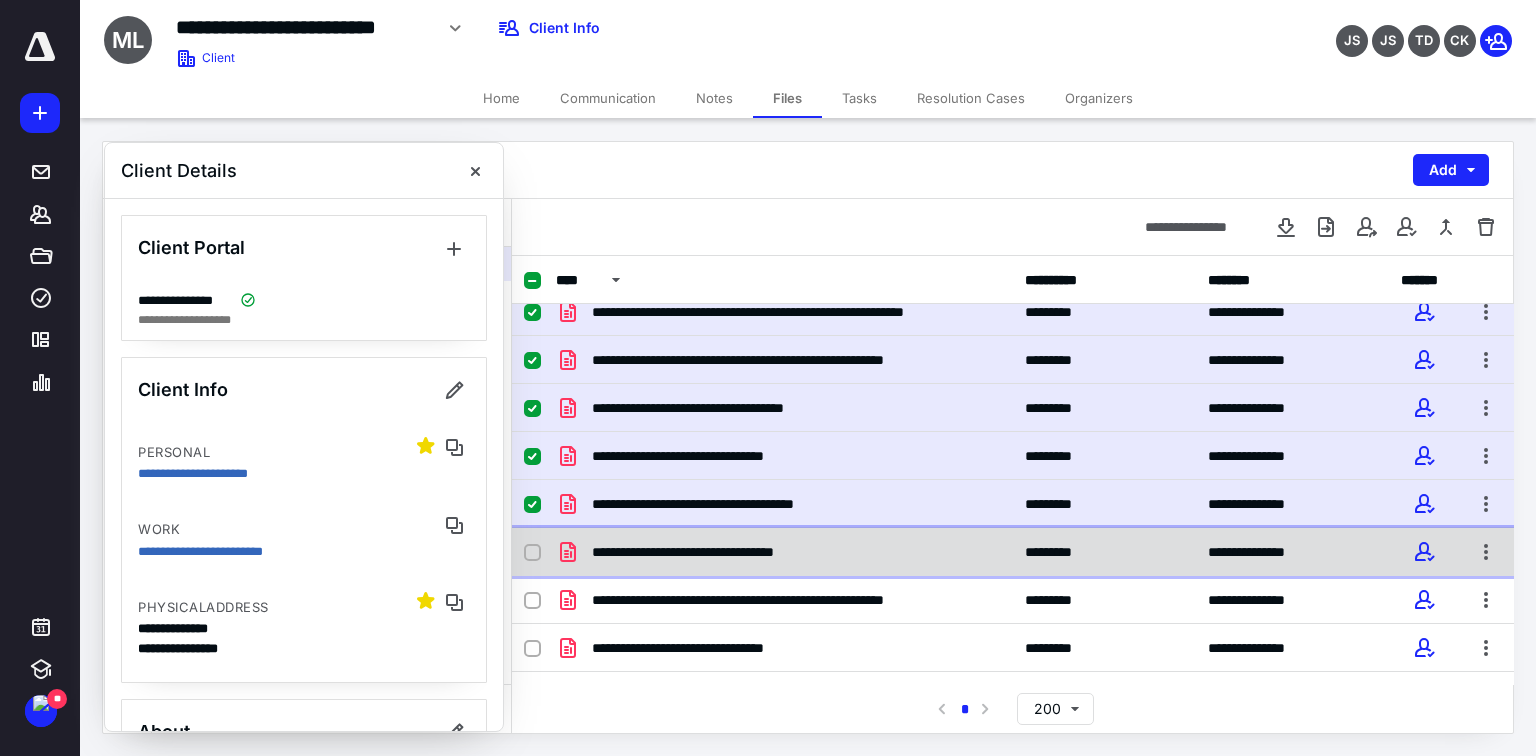 click at bounding box center (540, 552) 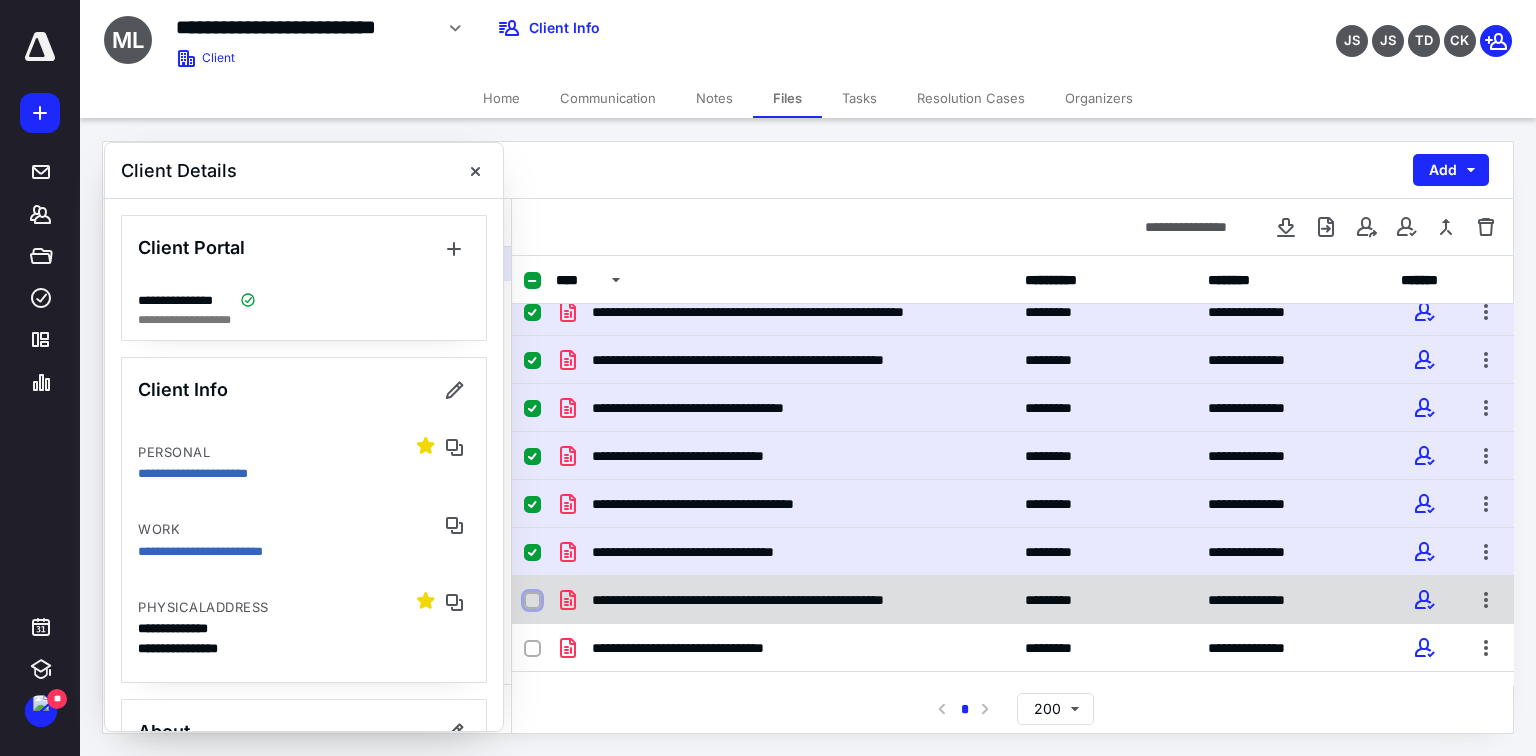 click at bounding box center [532, 601] 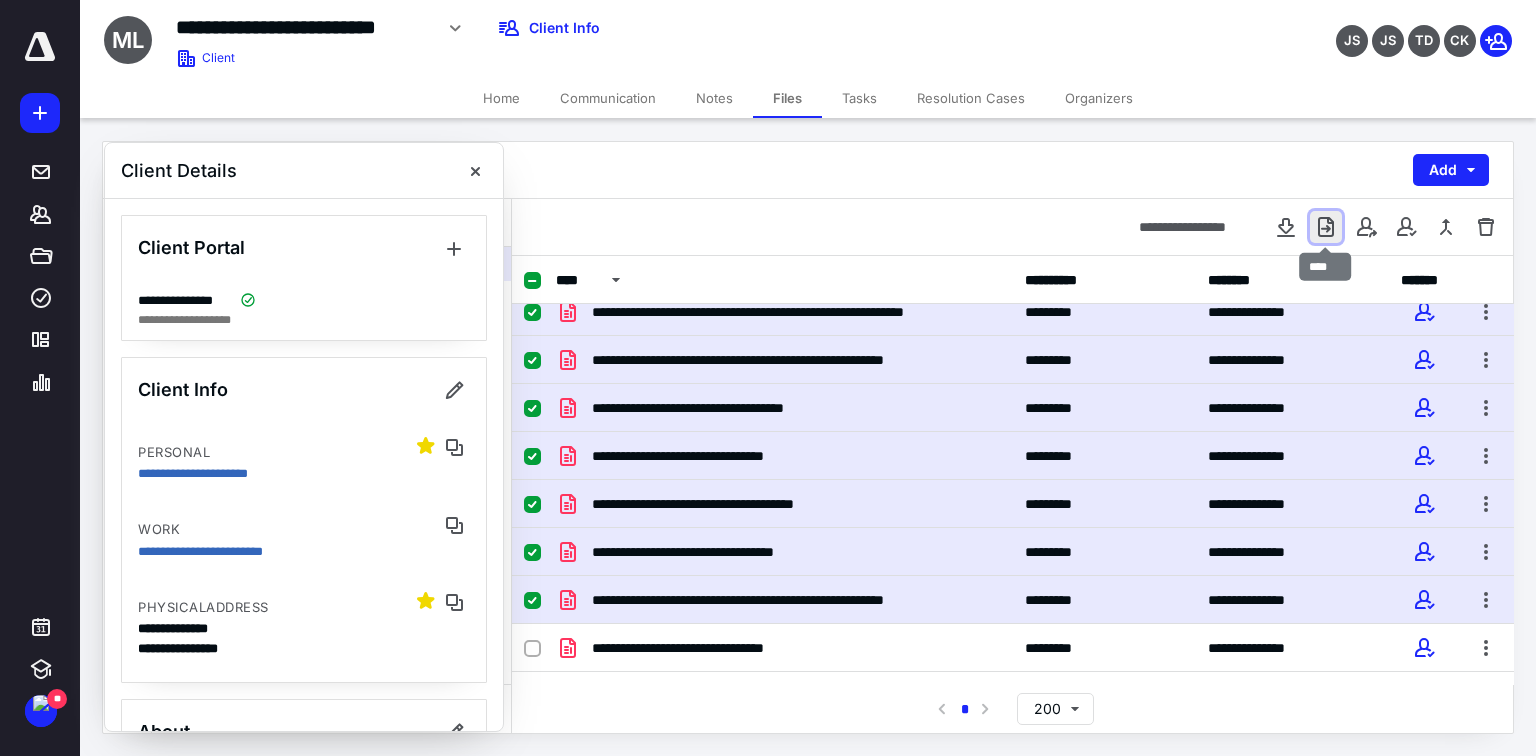 click at bounding box center (1326, 227) 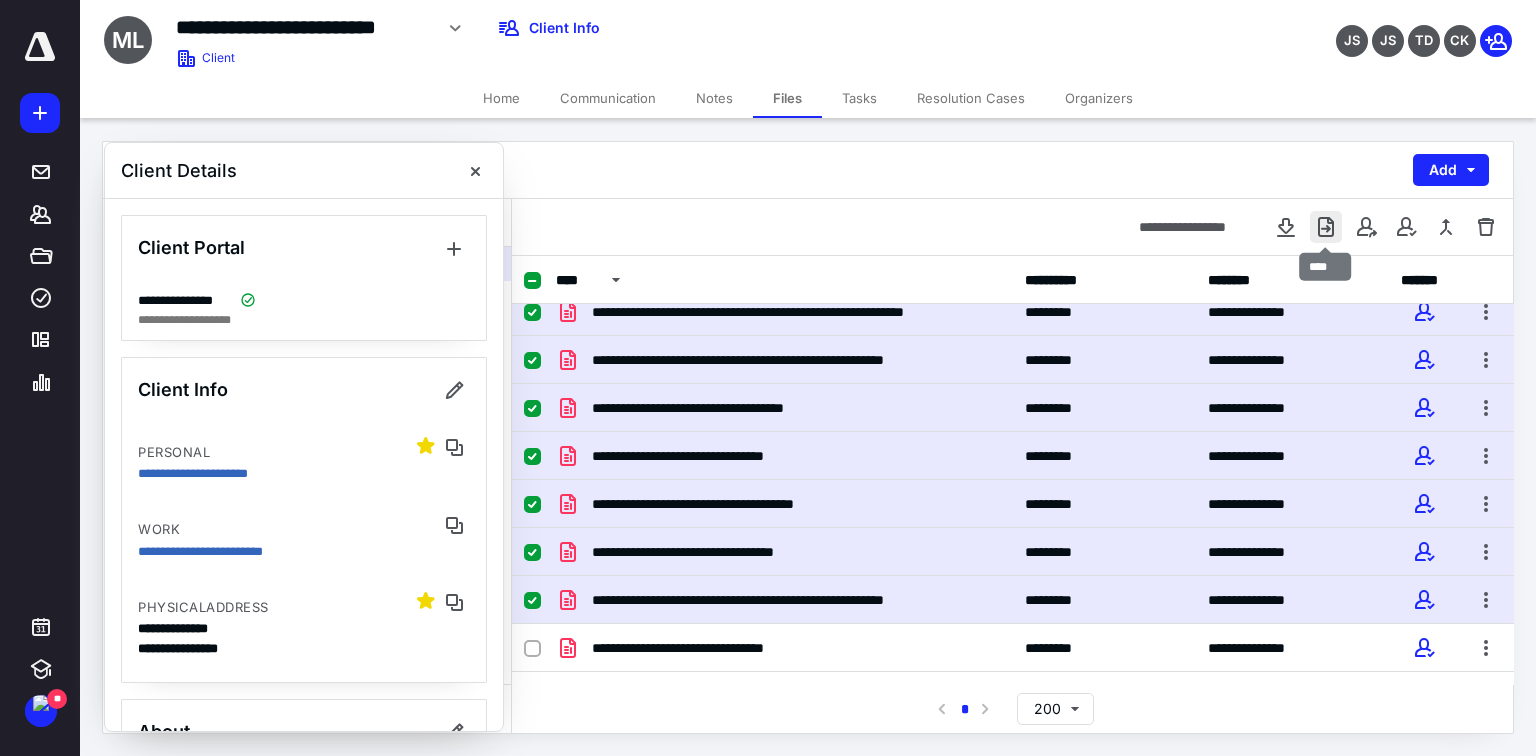checkbox on "true" 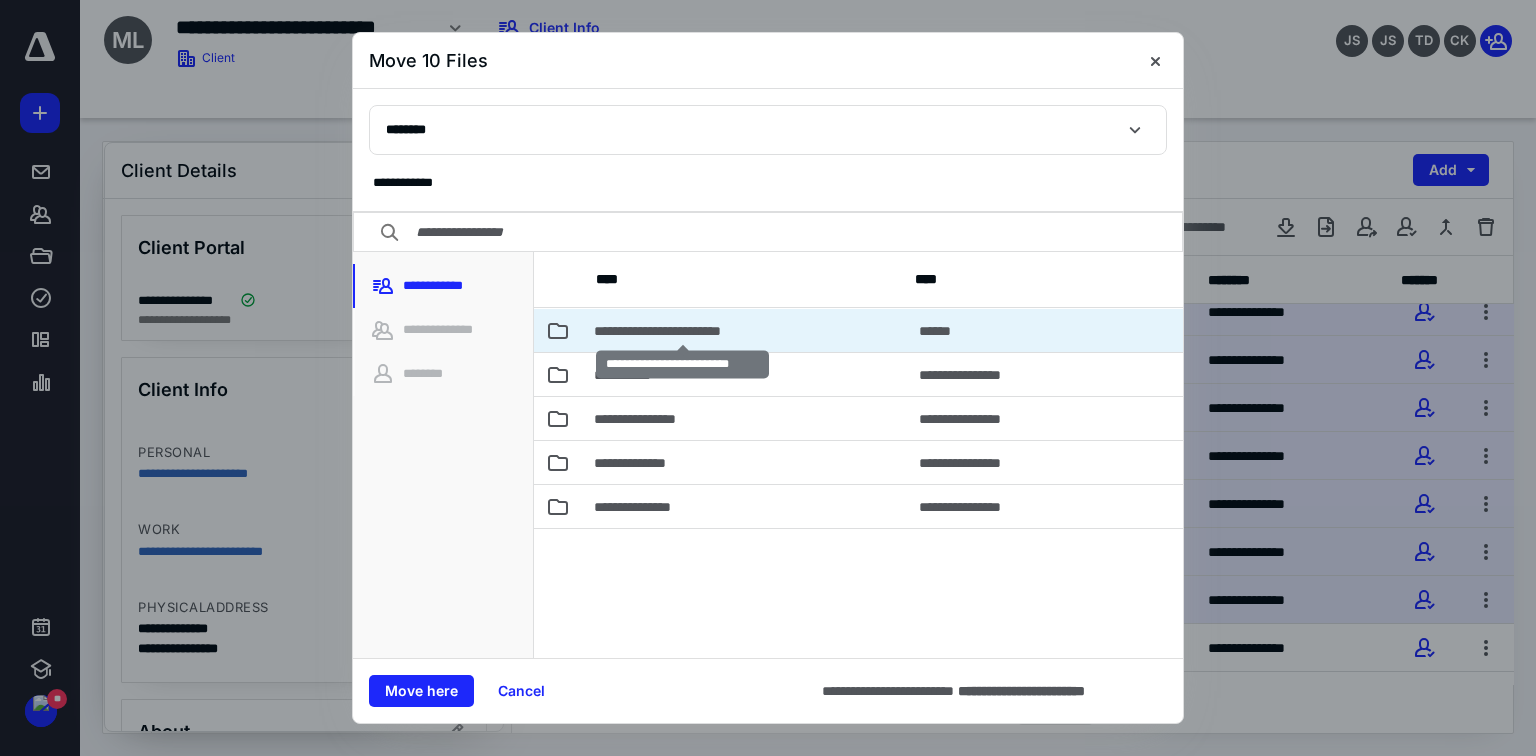 click on "**********" at bounding box center [682, 331] 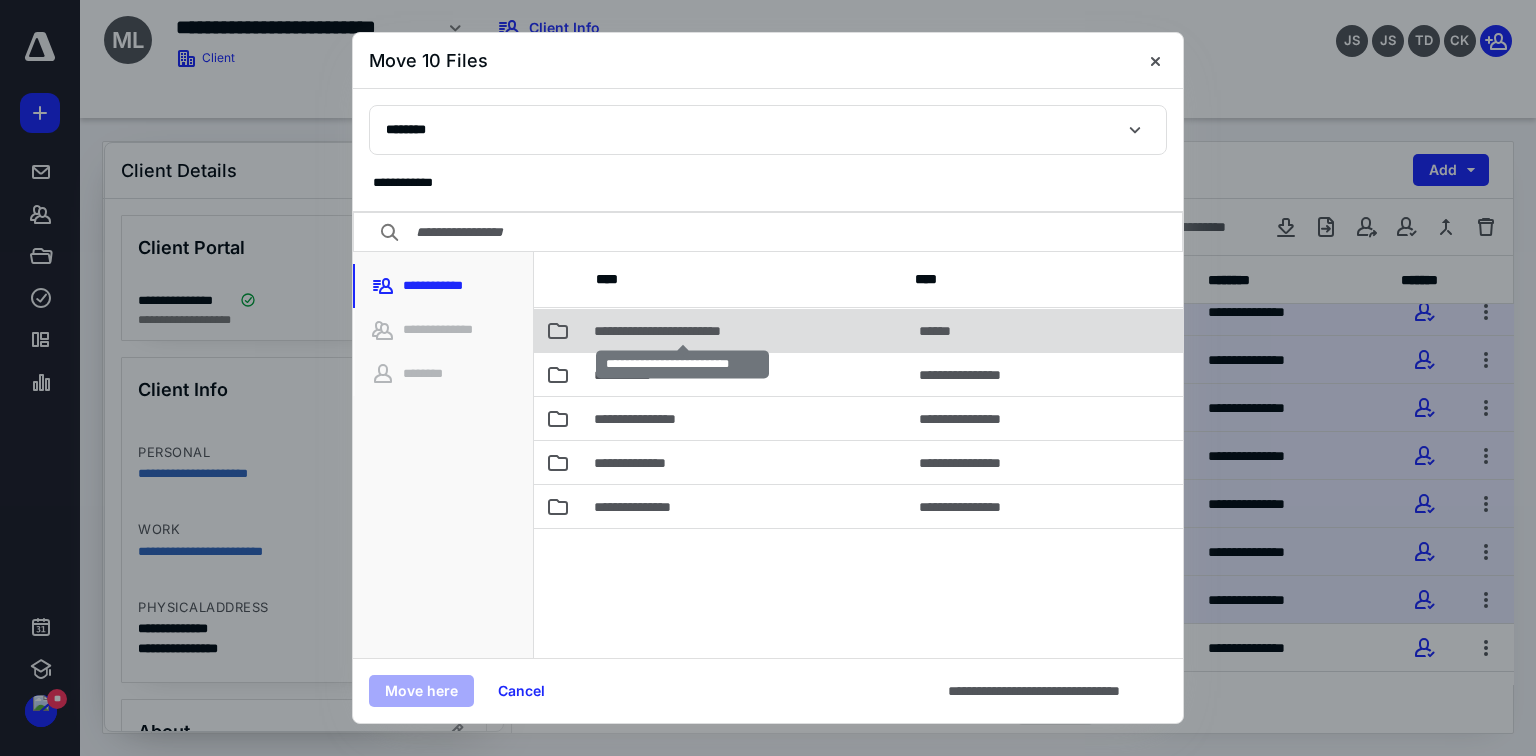 click on "**********" at bounding box center [682, 331] 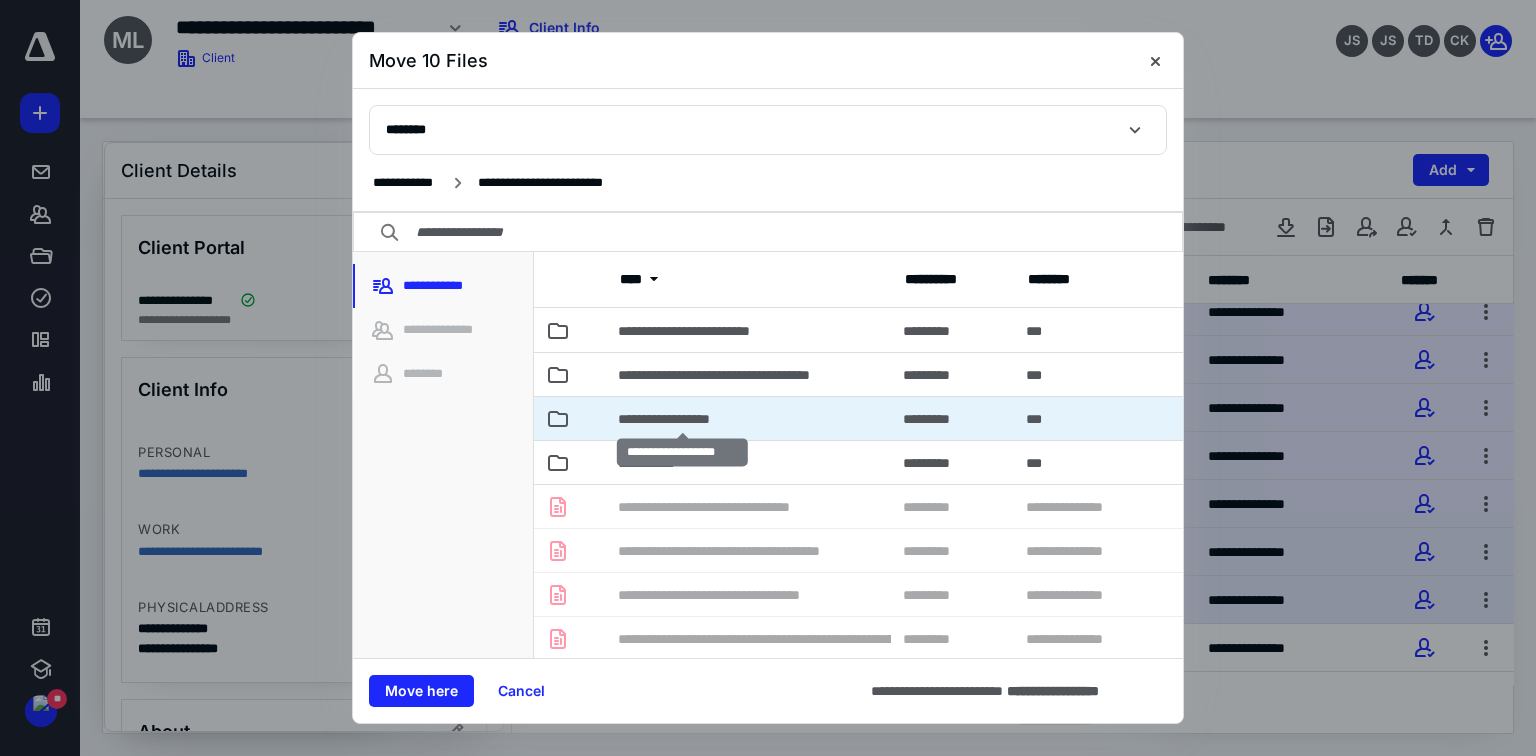 click on "**********" at bounding box center (682, 419) 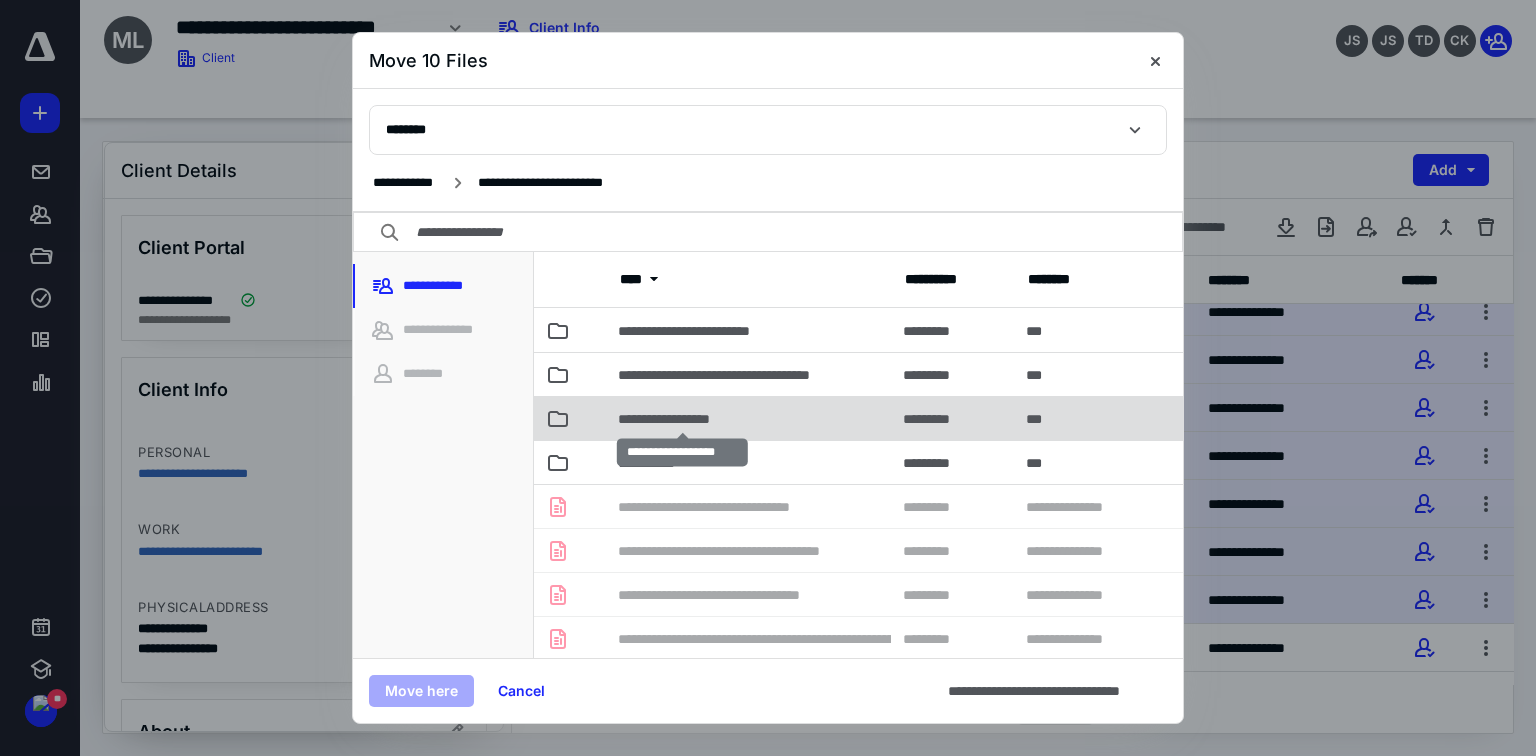 click on "**********" at bounding box center (682, 419) 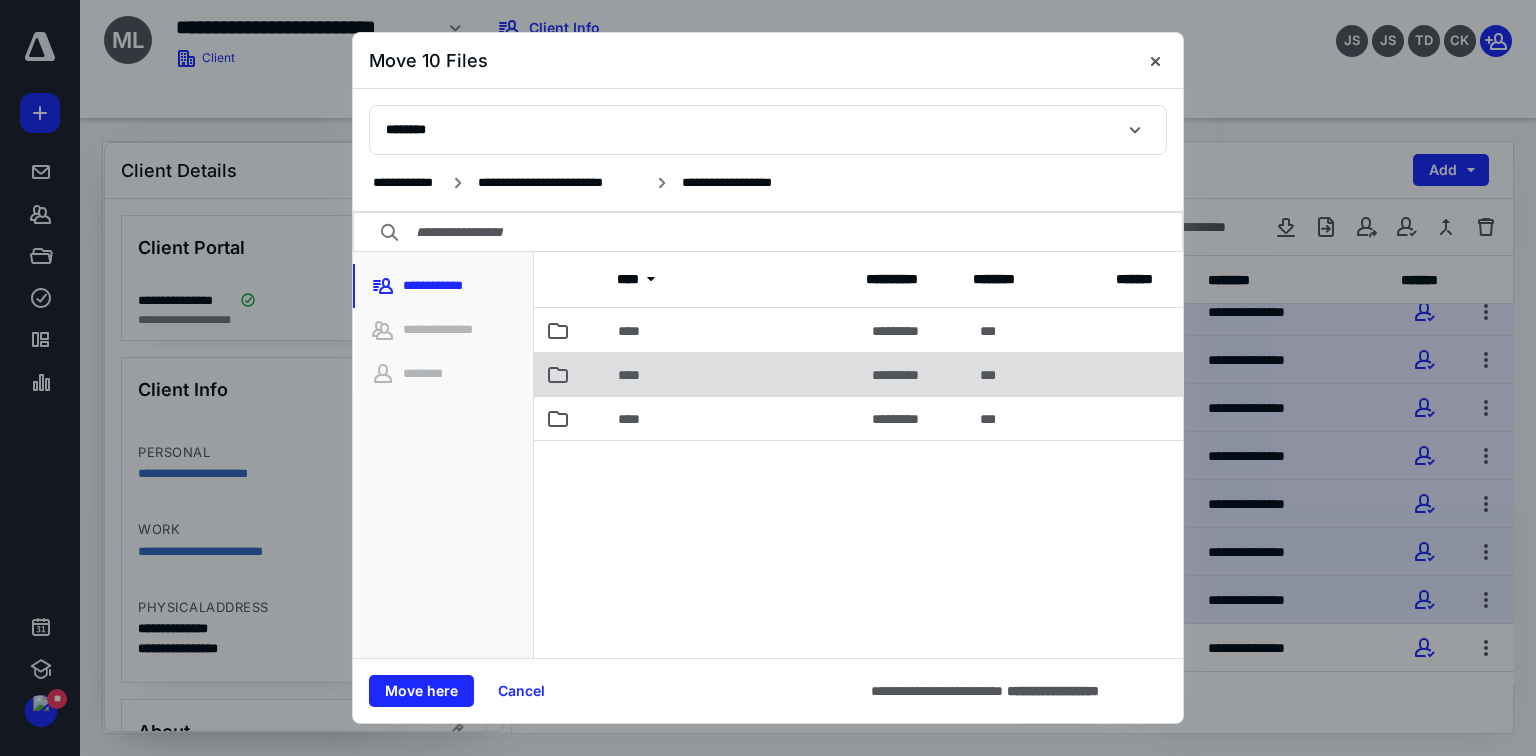 click on "****" at bounding box center (635, 375) 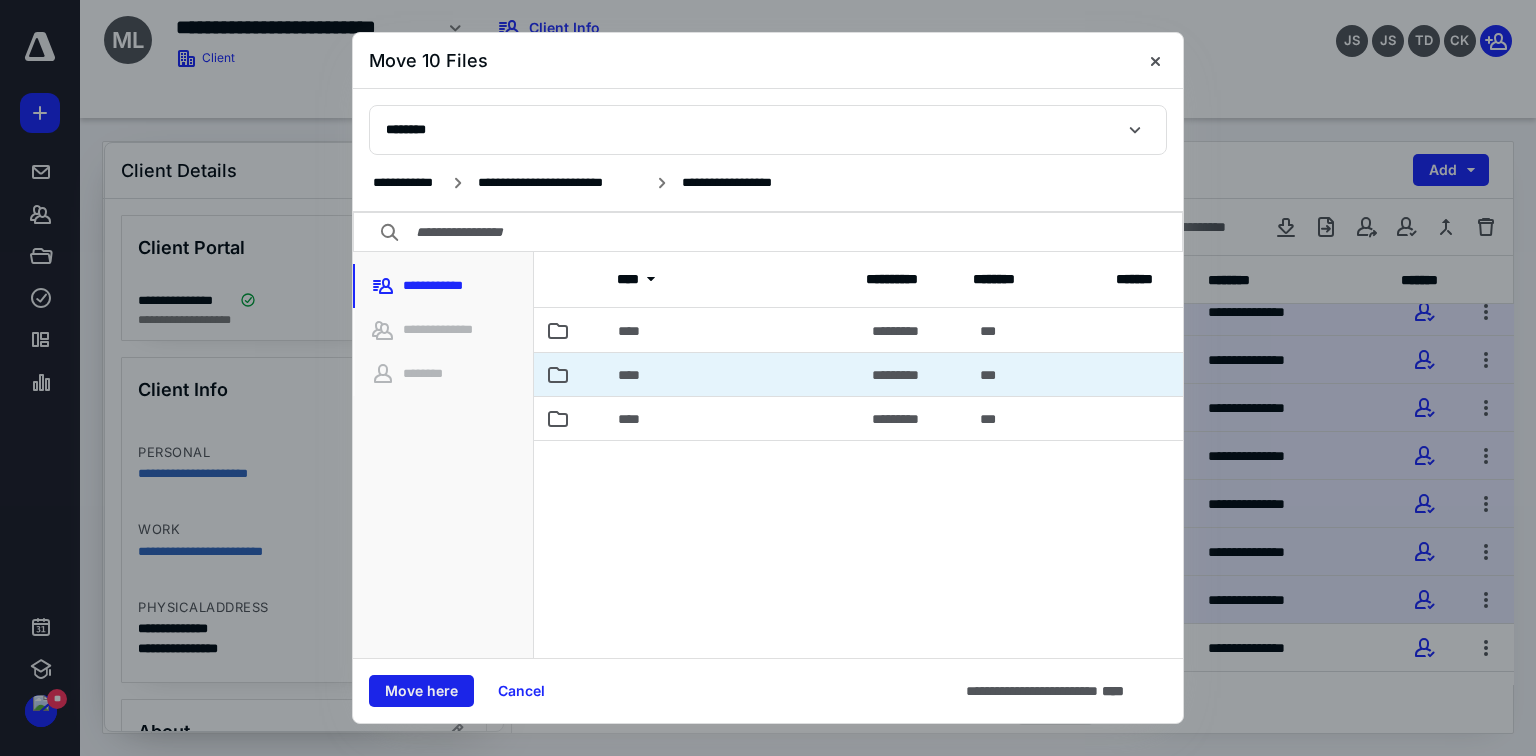 click on "Move here" at bounding box center [421, 691] 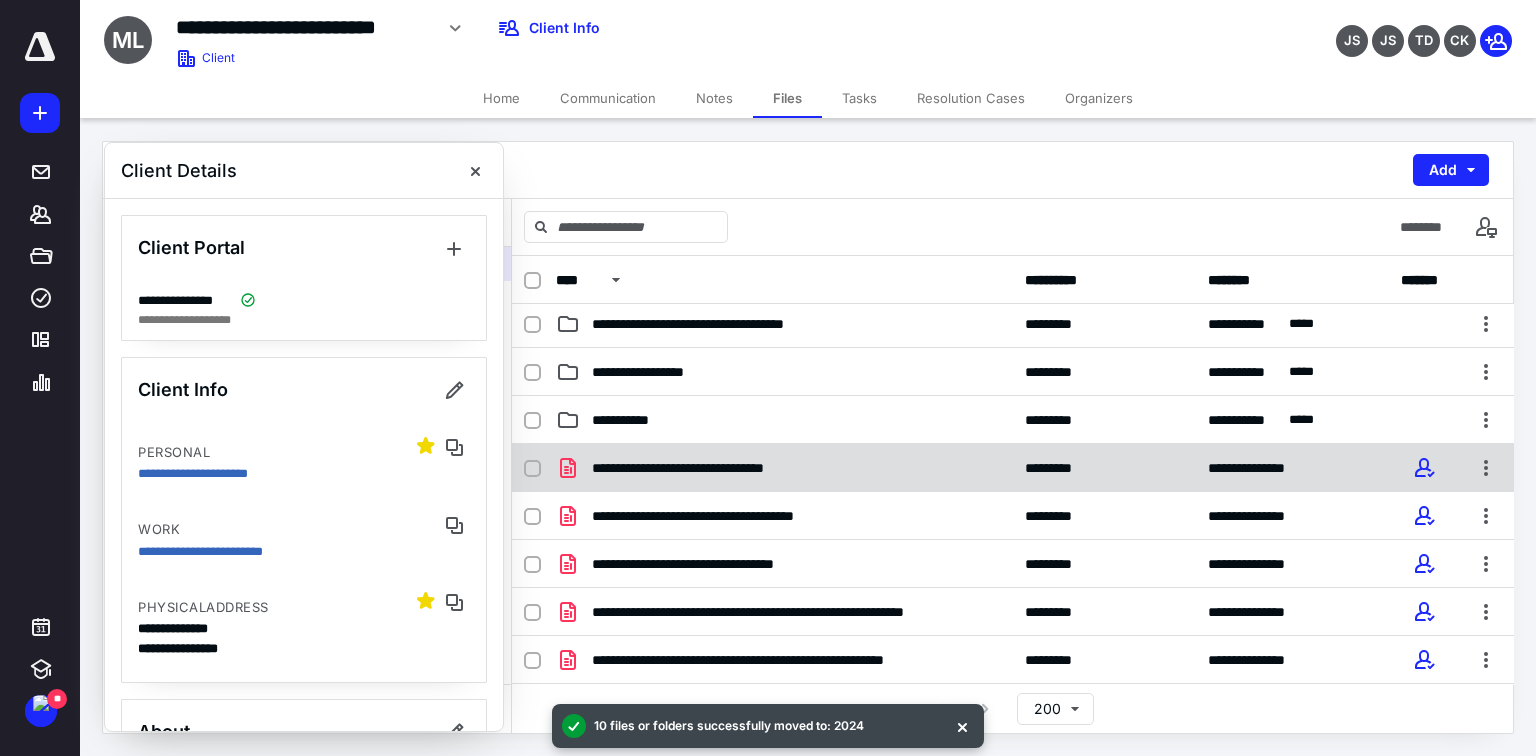 scroll, scrollTop: 160, scrollLeft: 0, axis: vertical 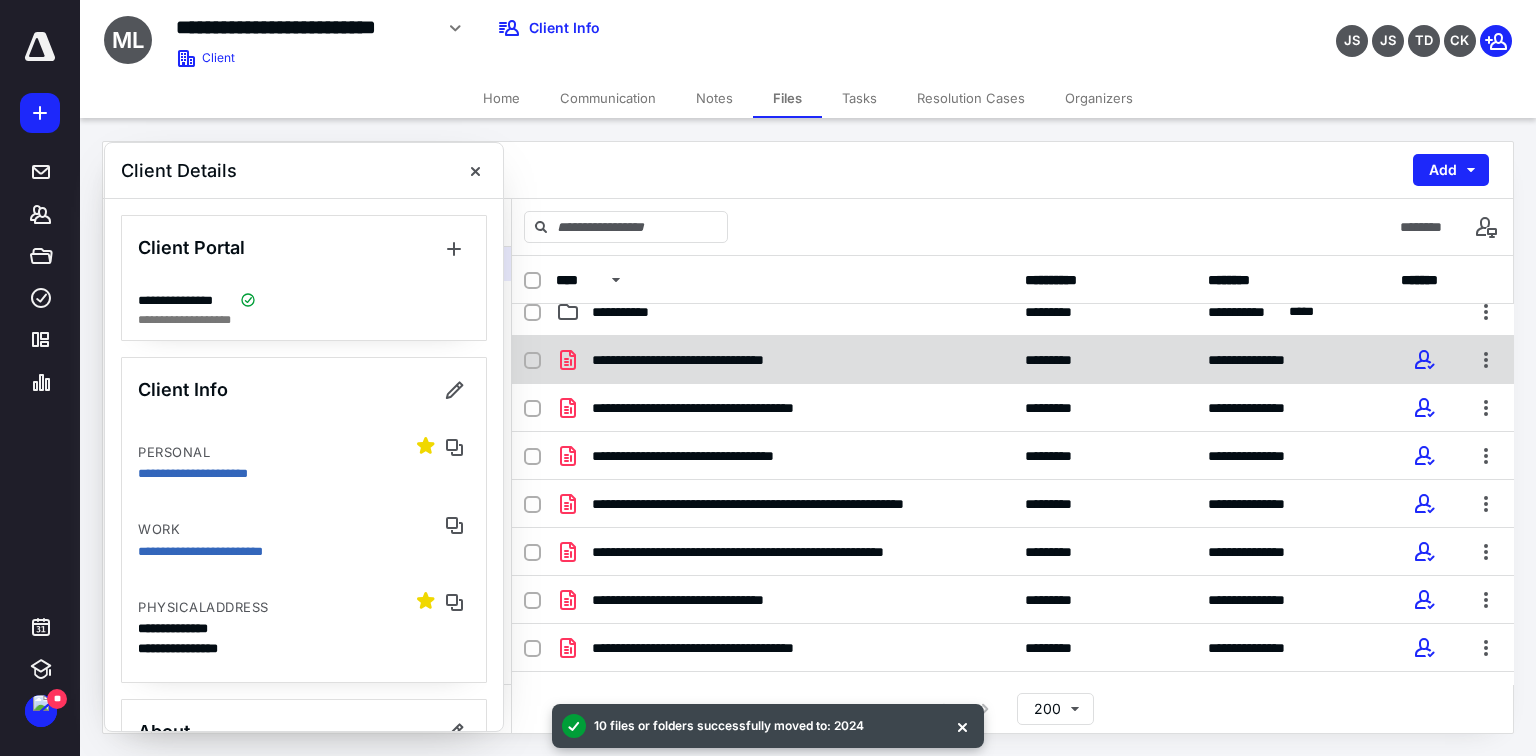 click 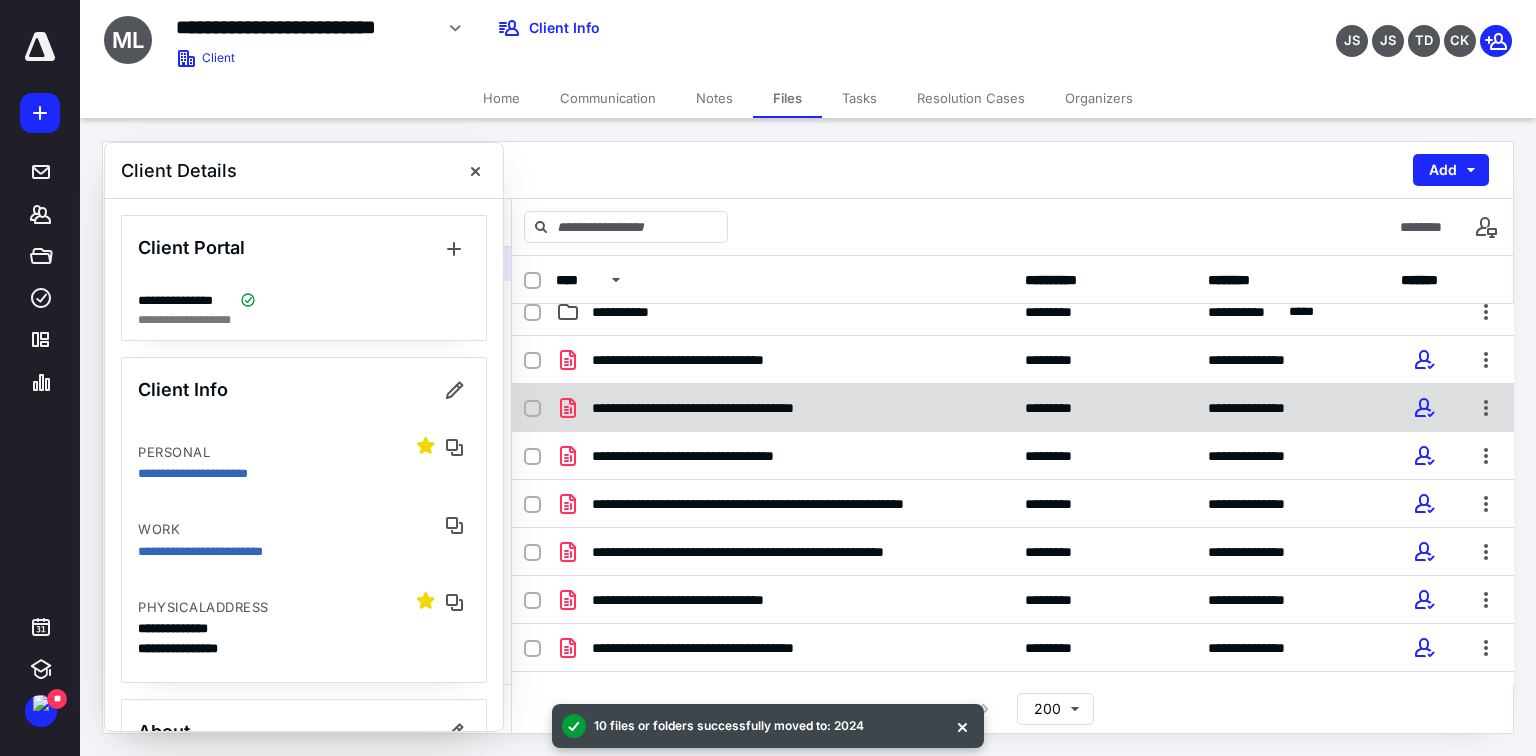 checkbox on "true" 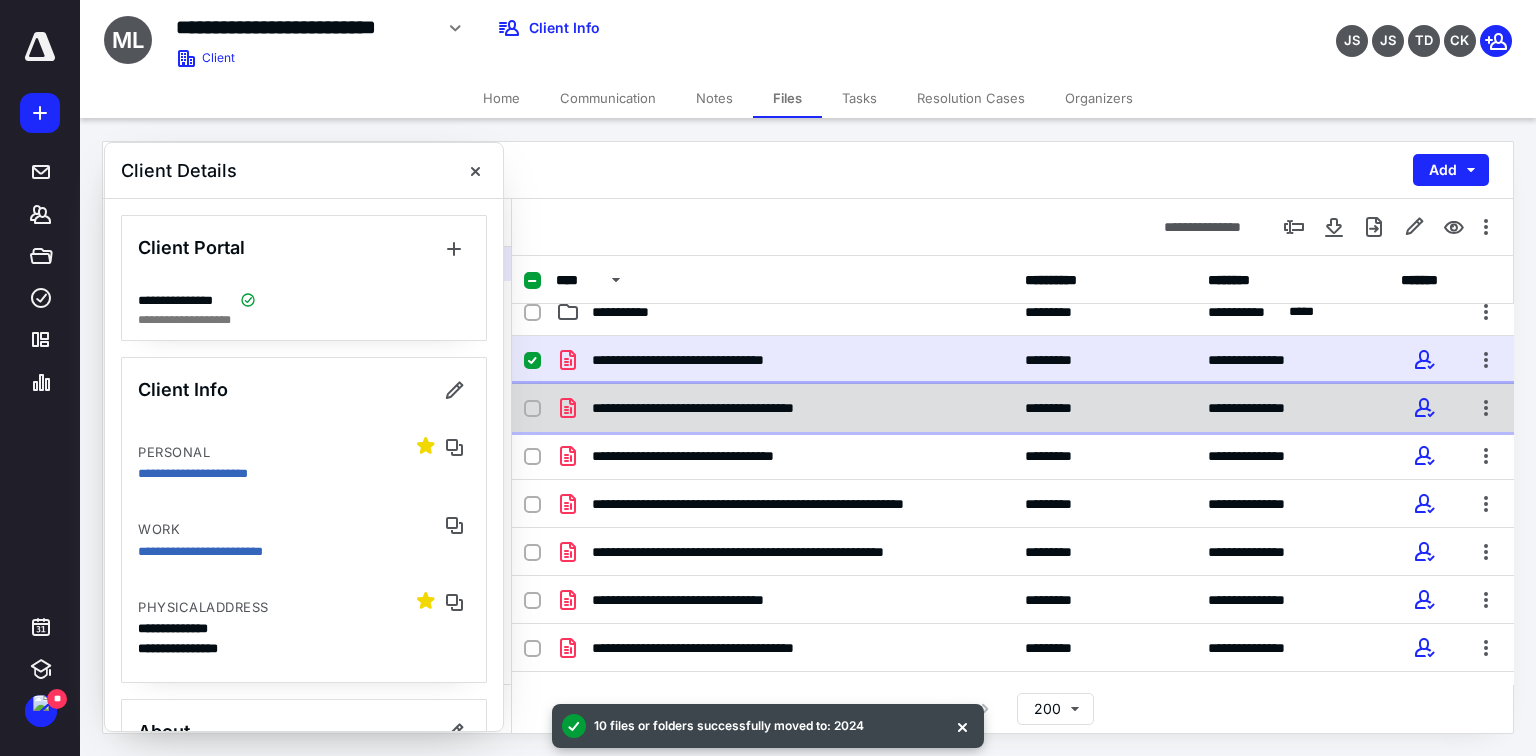 click at bounding box center [540, 408] 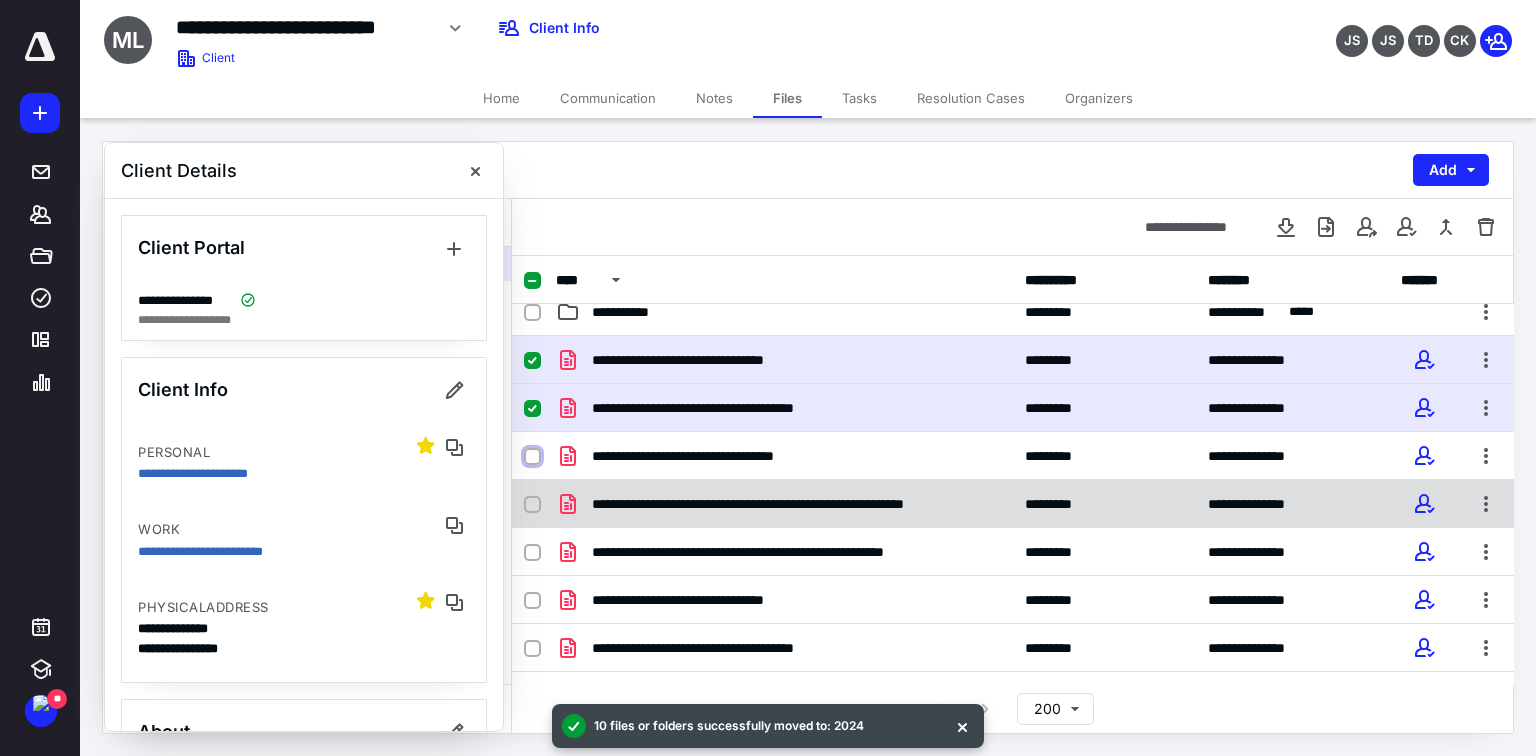drag, startPoint x: 535, startPoint y: 445, endPoint x: 536, endPoint y: 482, distance: 37.01351 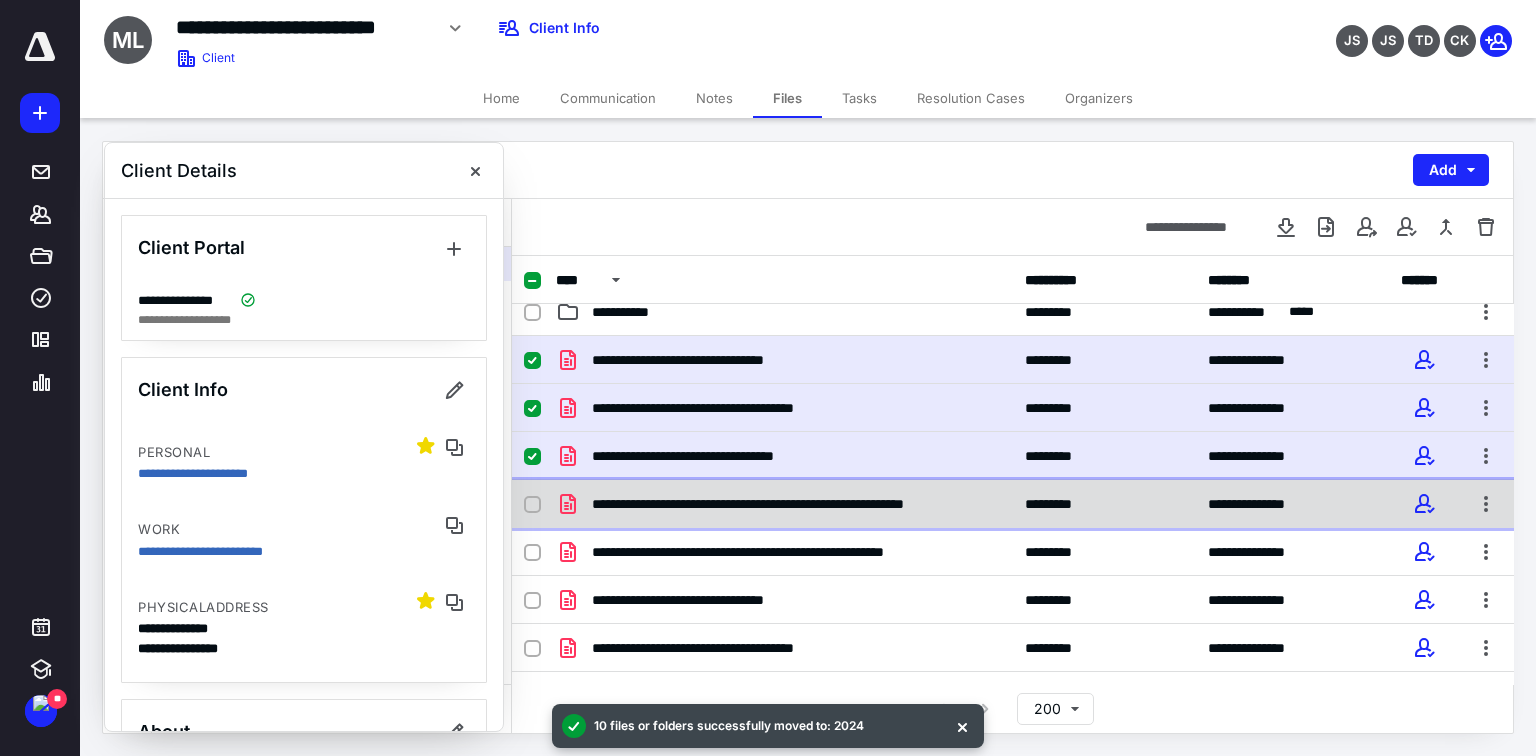 click at bounding box center (540, 504) 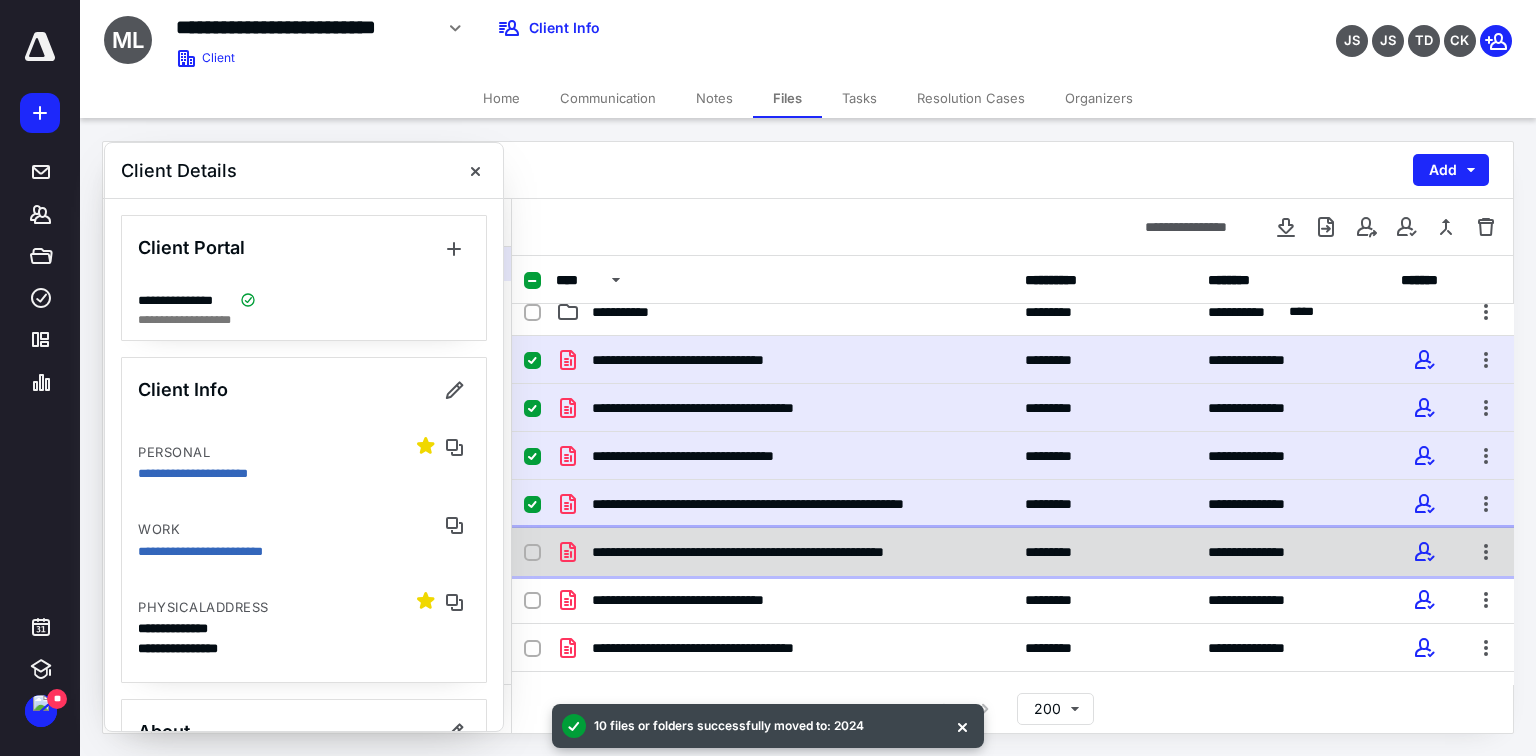 drag, startPoint x: 540, startPoint y: 548, endPoint x: 545, endPoint y: 591, distance: 43.289722 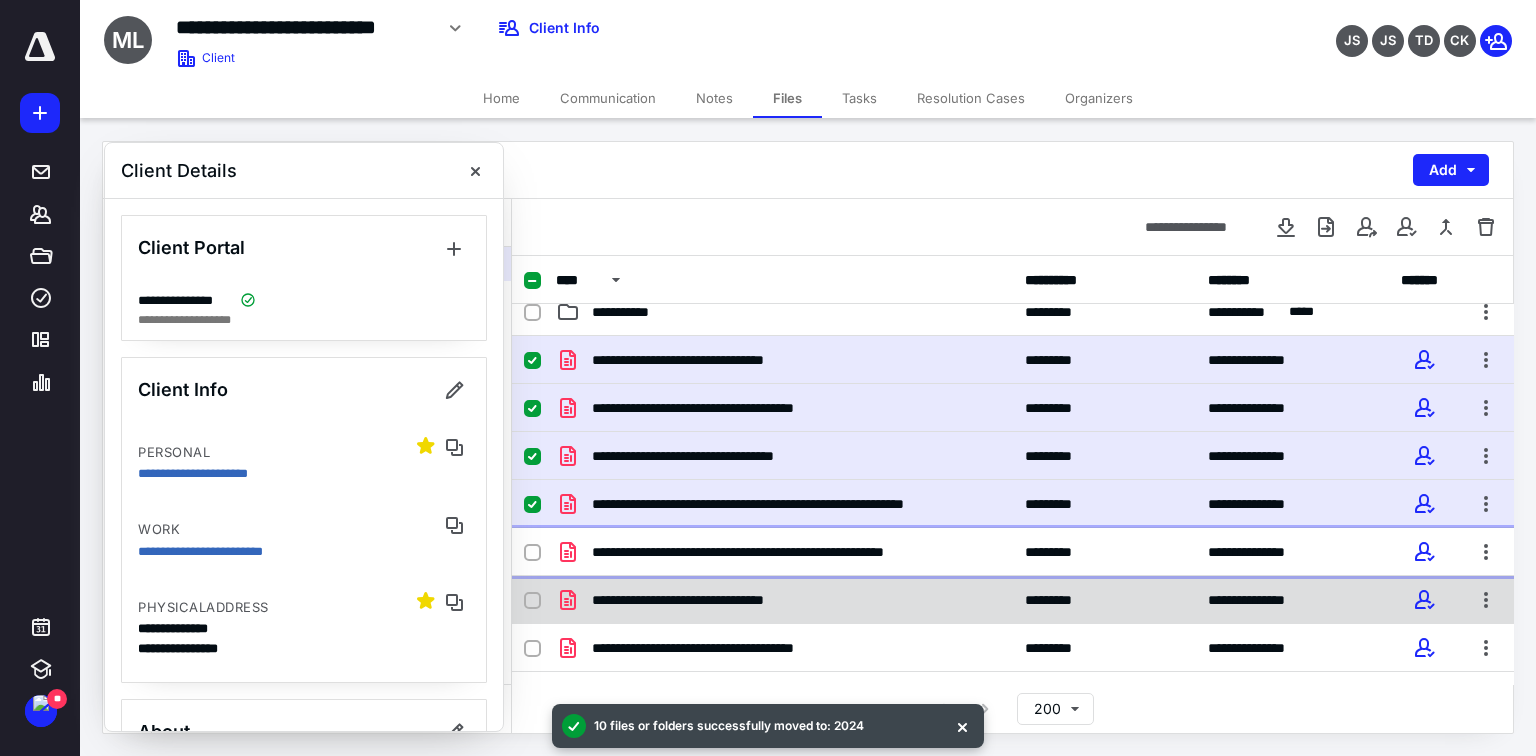 checkbox on "true" 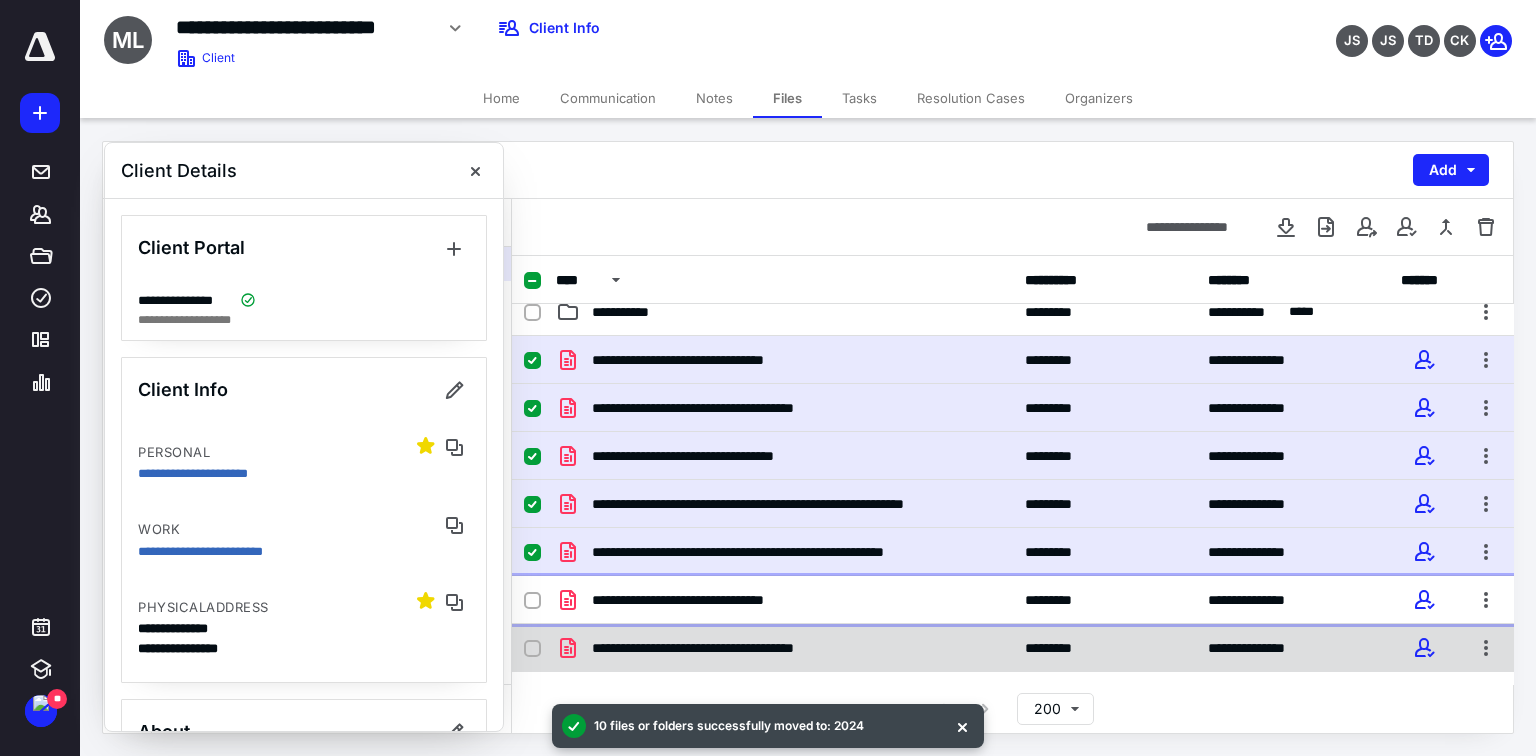drag, startPoint x: 544, startPoint y: 595, endPoint x: 545, endPoint y: 648, distance: 53.009434 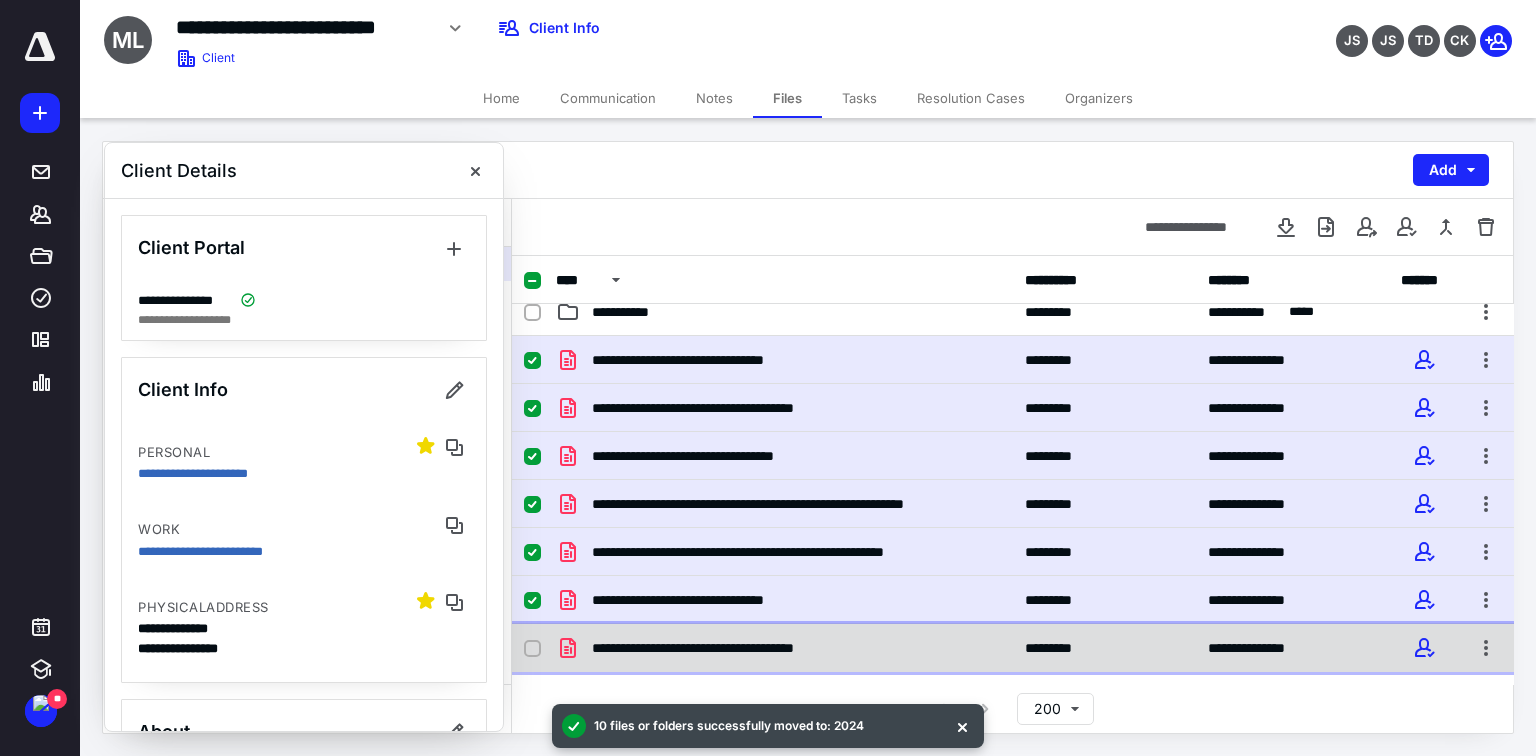 click at bounding box center [540, 648] 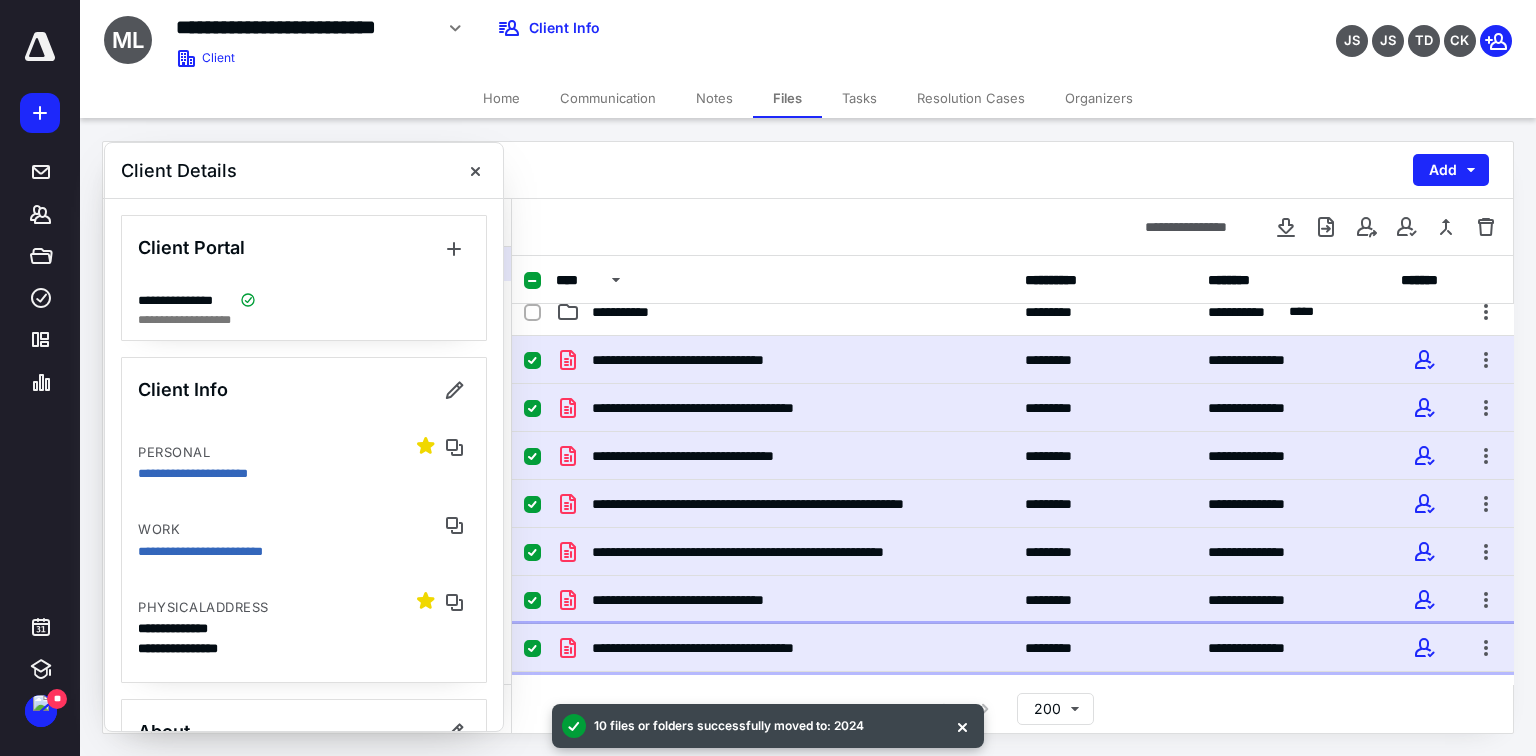 checkbox on "true" 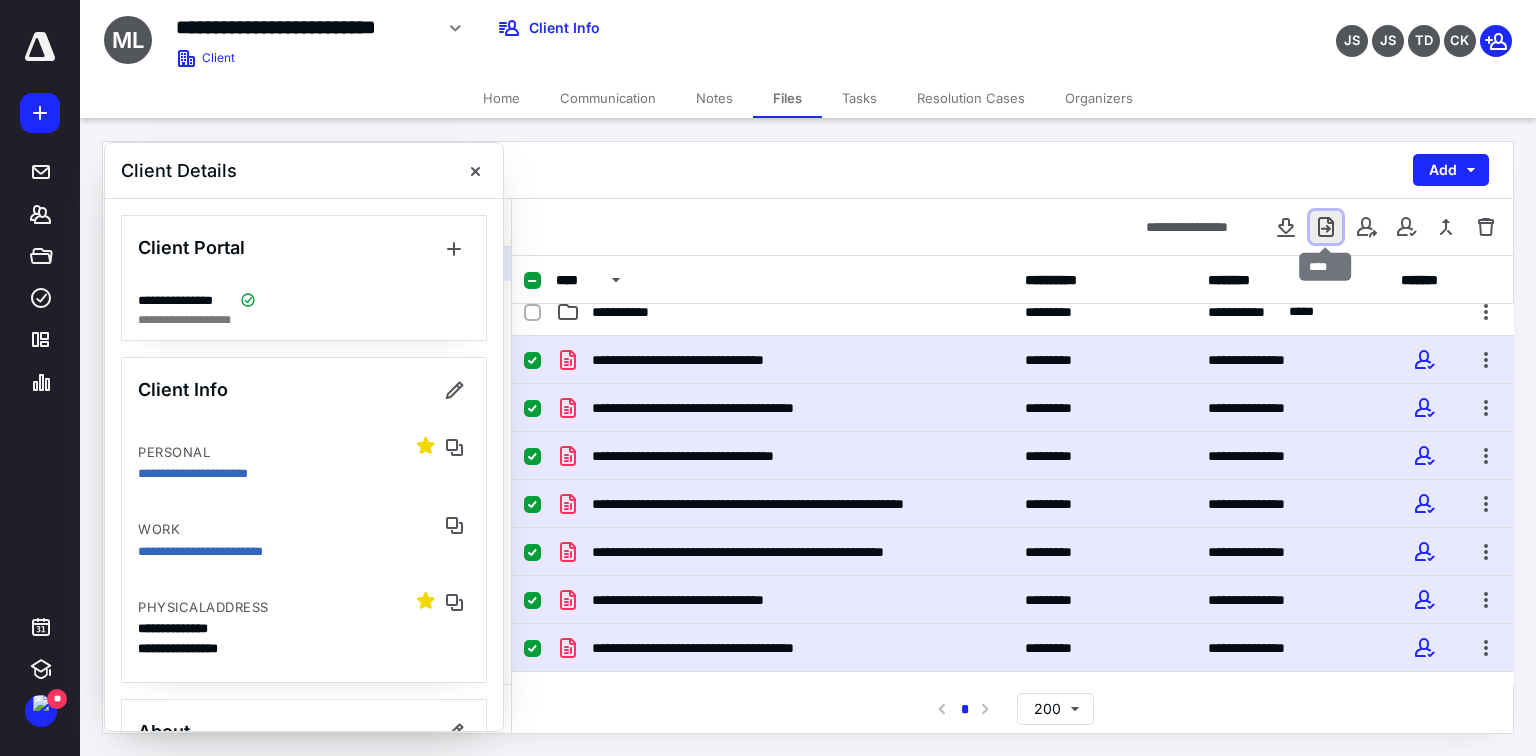 click at bounding box center [1326, 227] 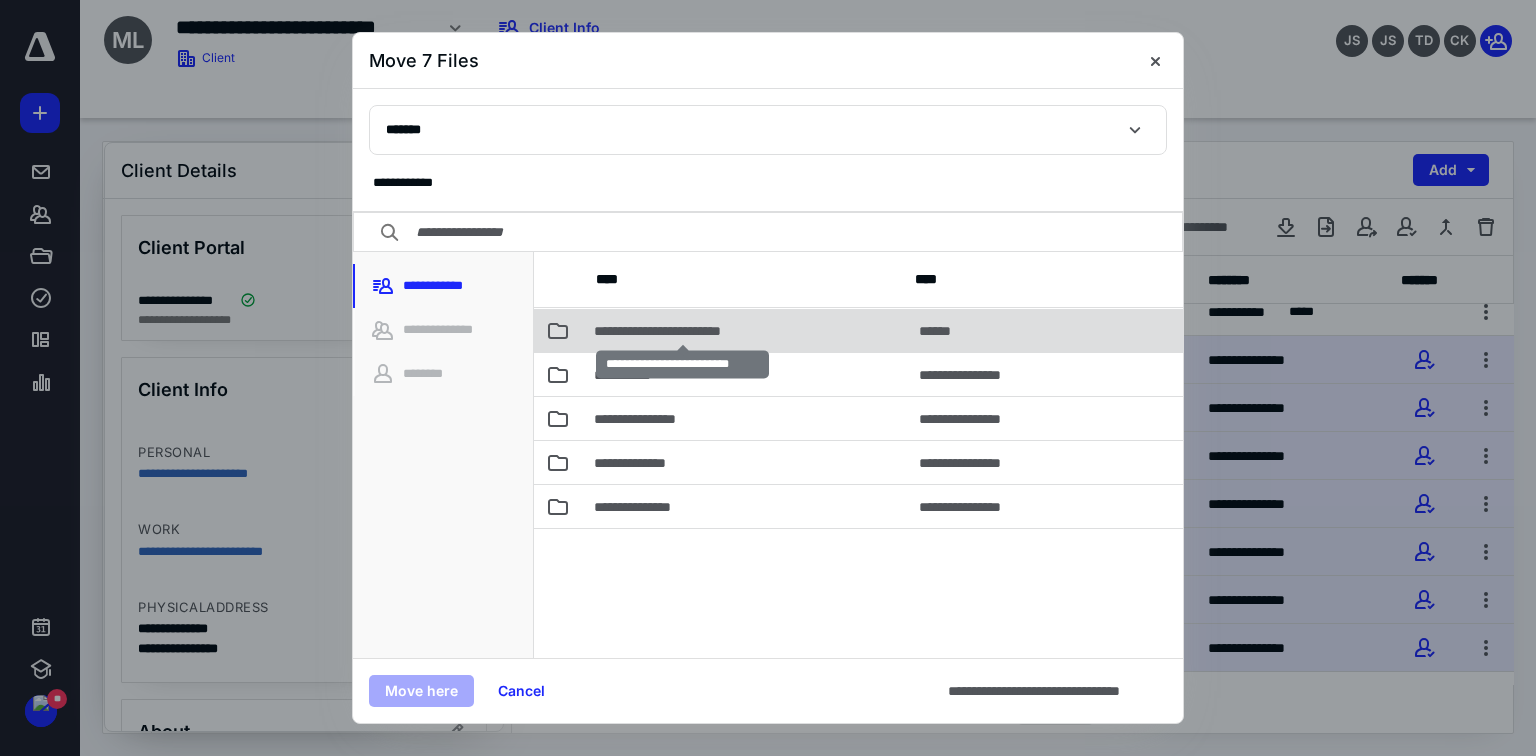 click on "**********" at bounding box center (682, 331) 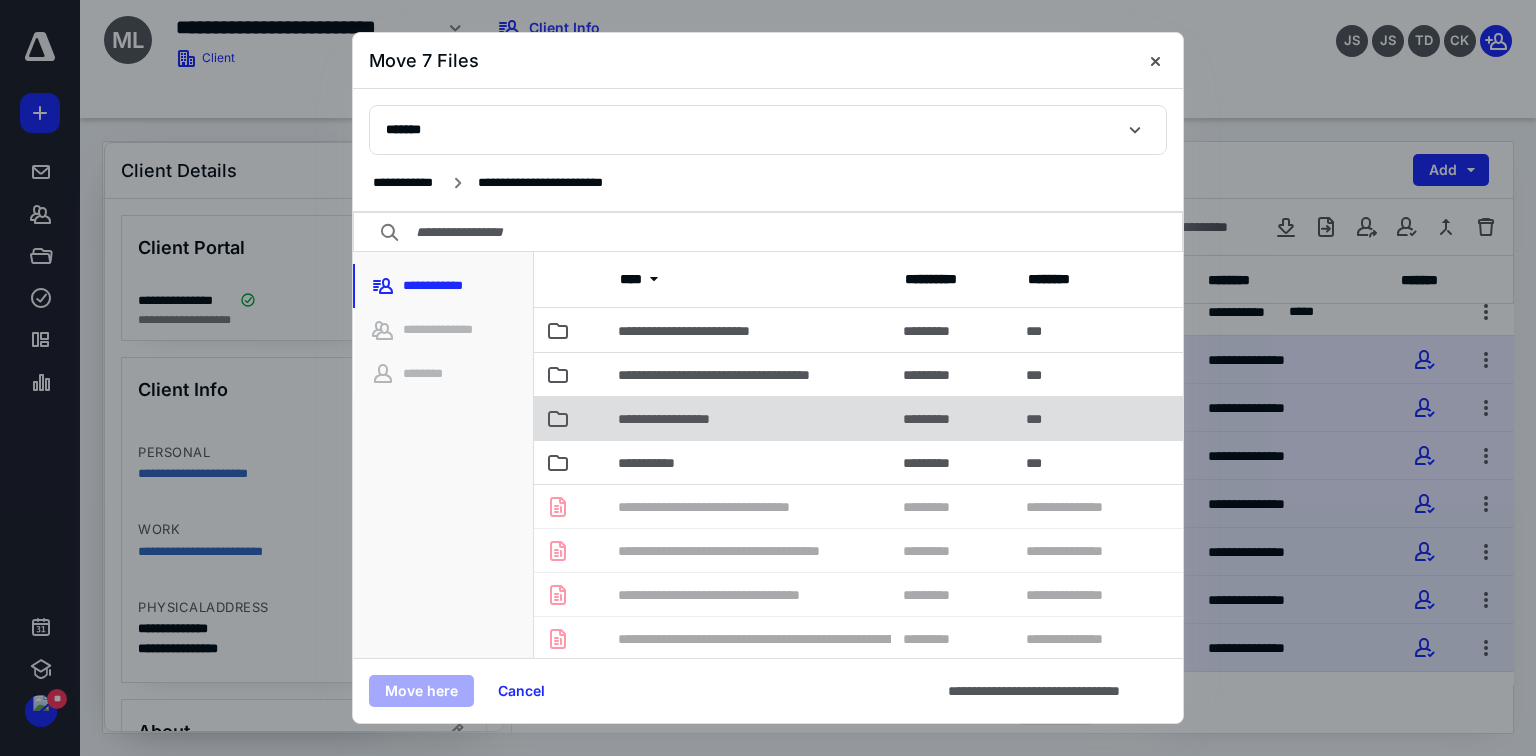 click 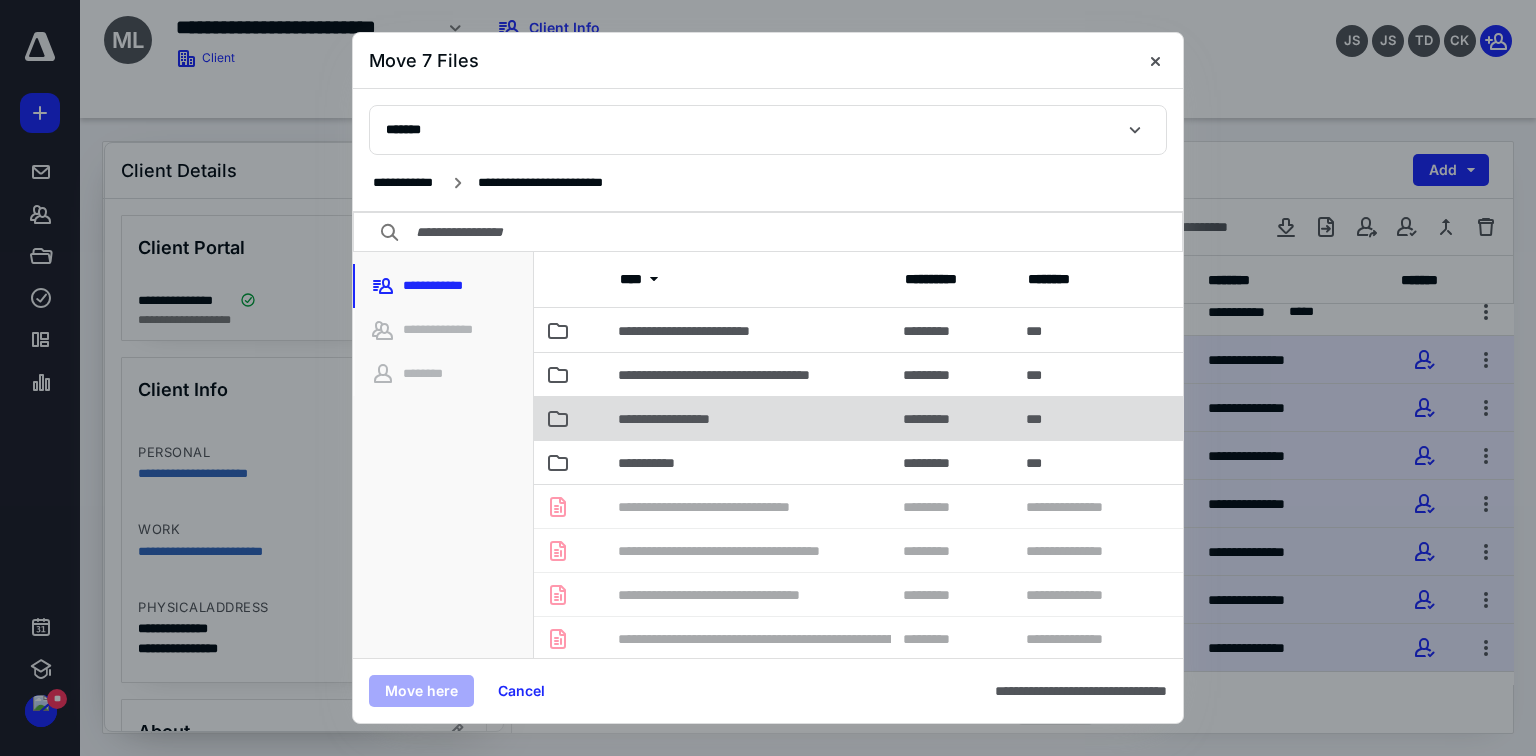 click 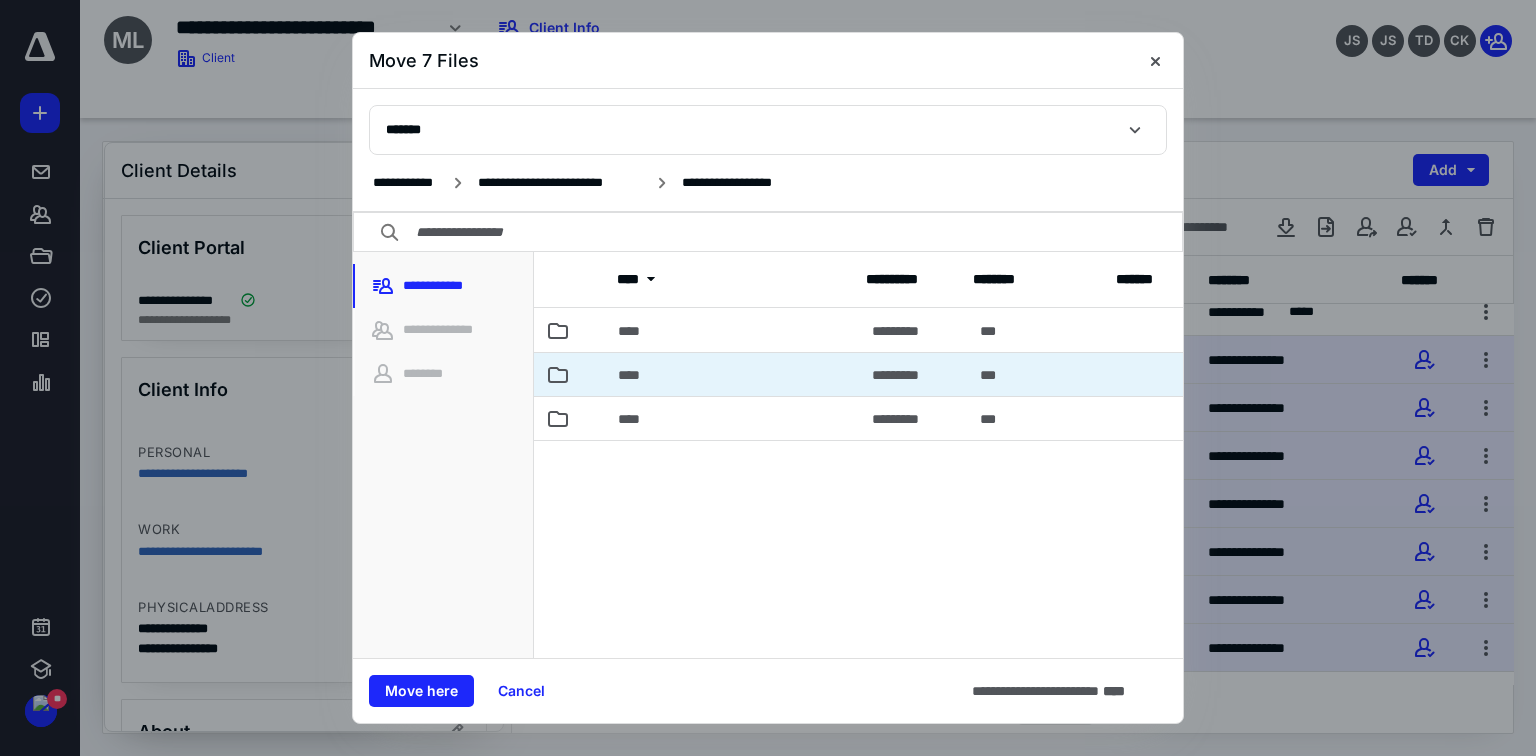 drag, startPoint x: 588, startPoint y: 370, endPoint x: 569, endPoint y: 416, distance: 49.76947 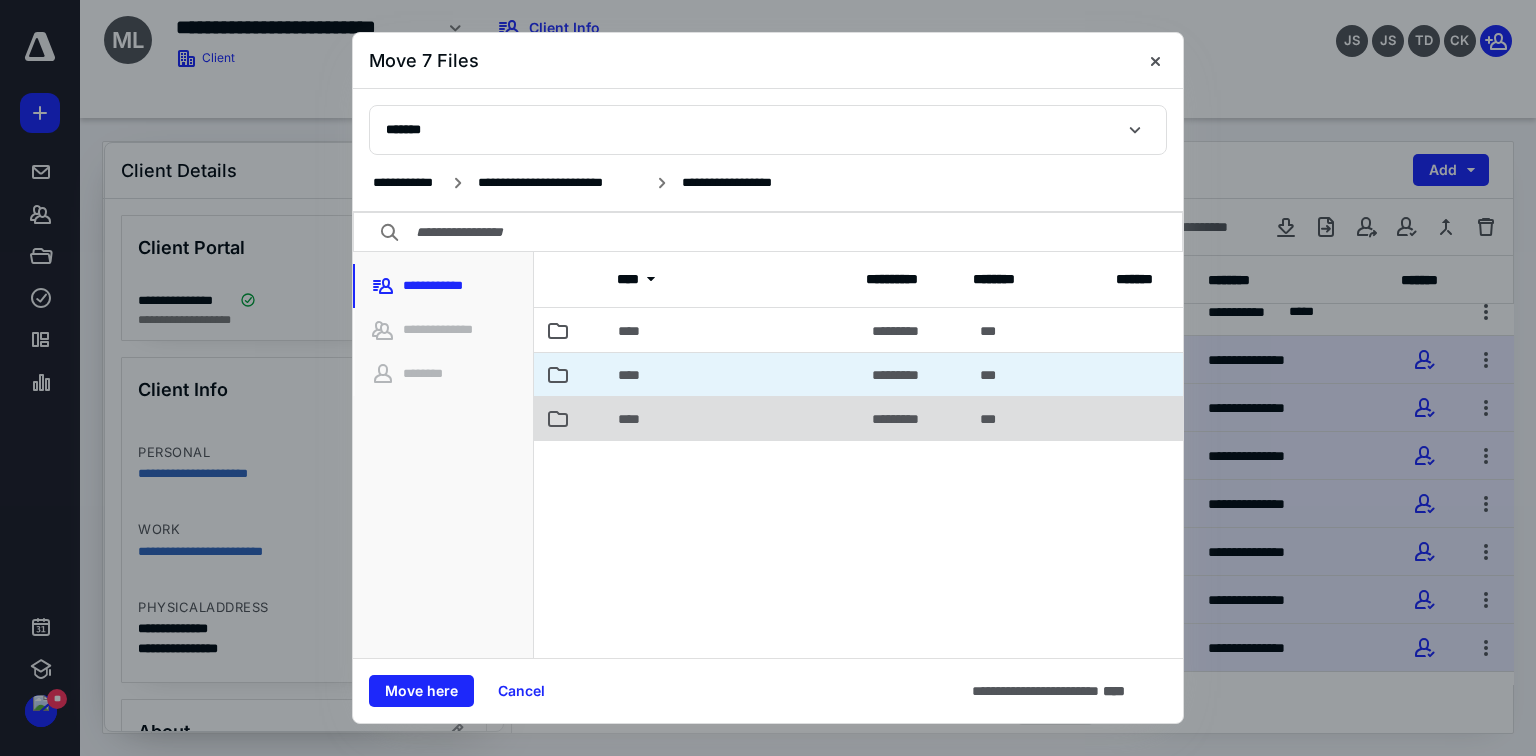 click at bounding box center [594, 374] 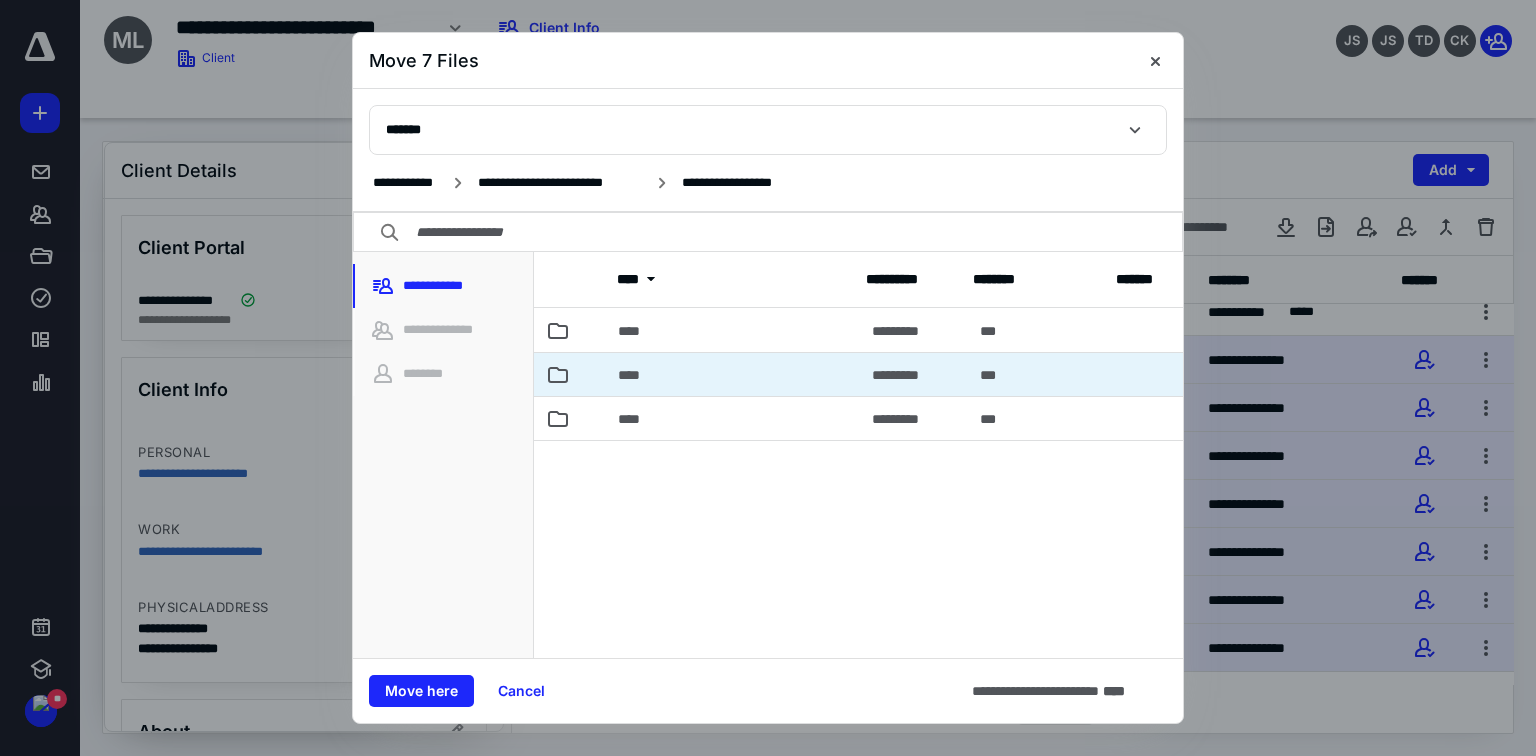 click on "Move here" at bounding box center [421, 691] 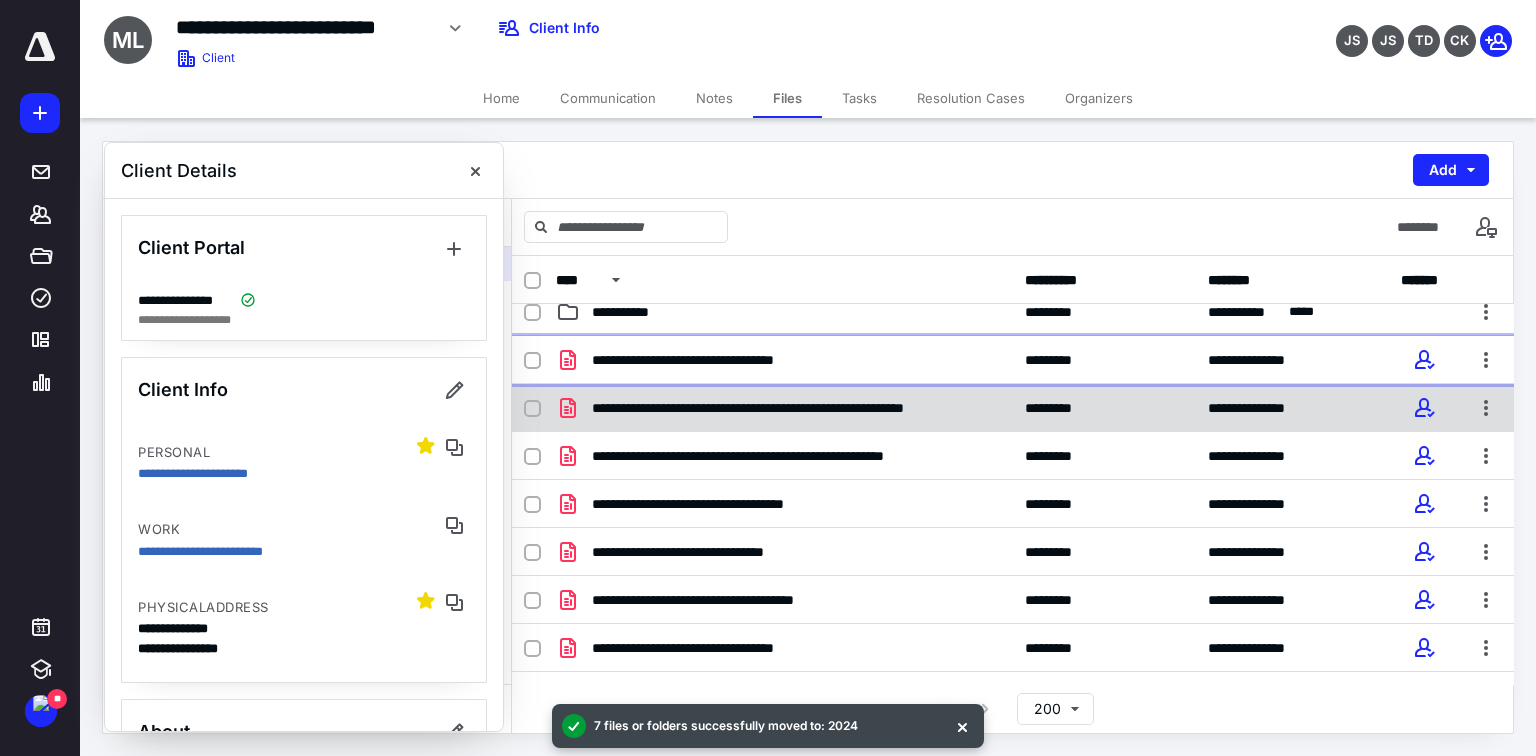 drag, startPoint x: 545, startPoint y: 367, endPoint x: 544, endPoint y: 388, distance: 21.023796 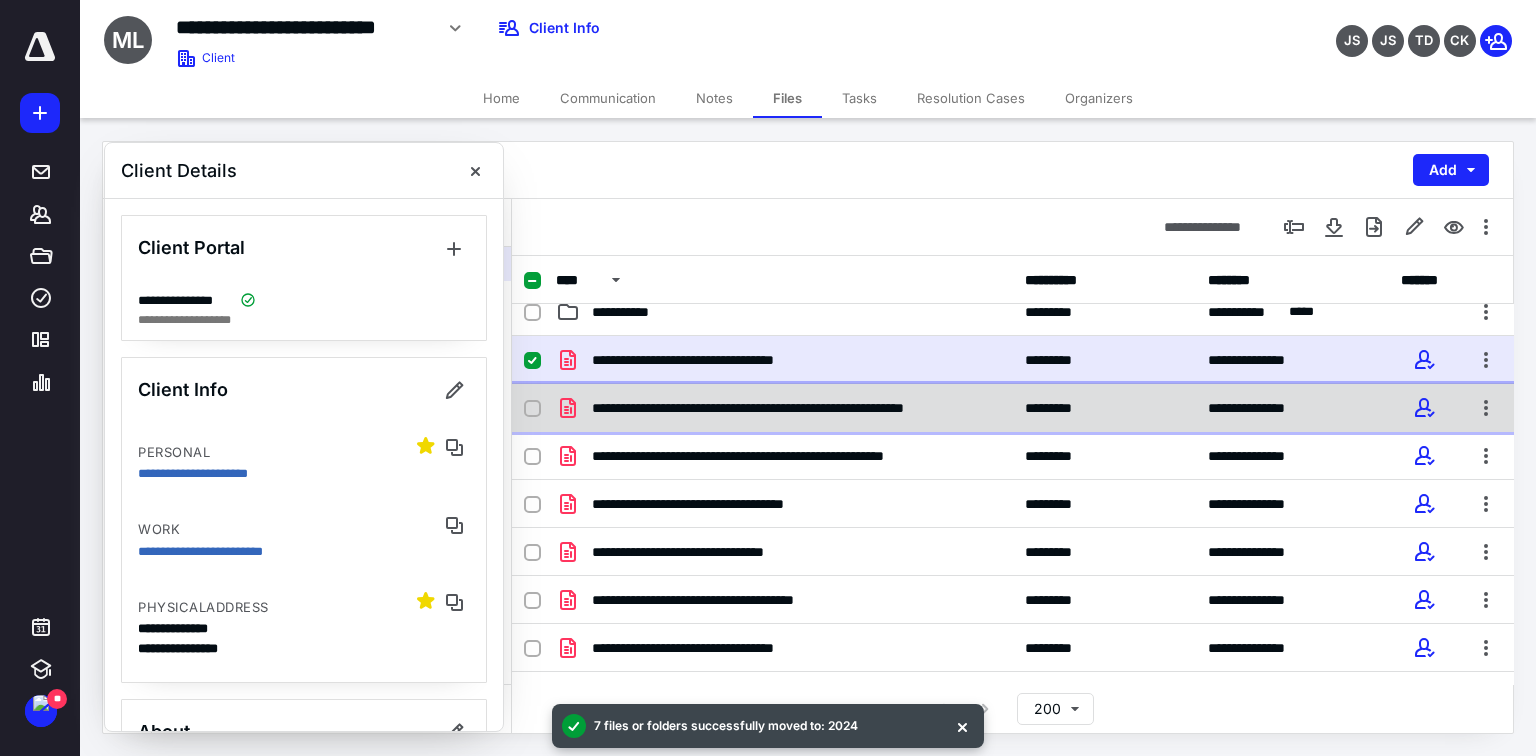 click on "**********" at bounding box center [1013, 408] 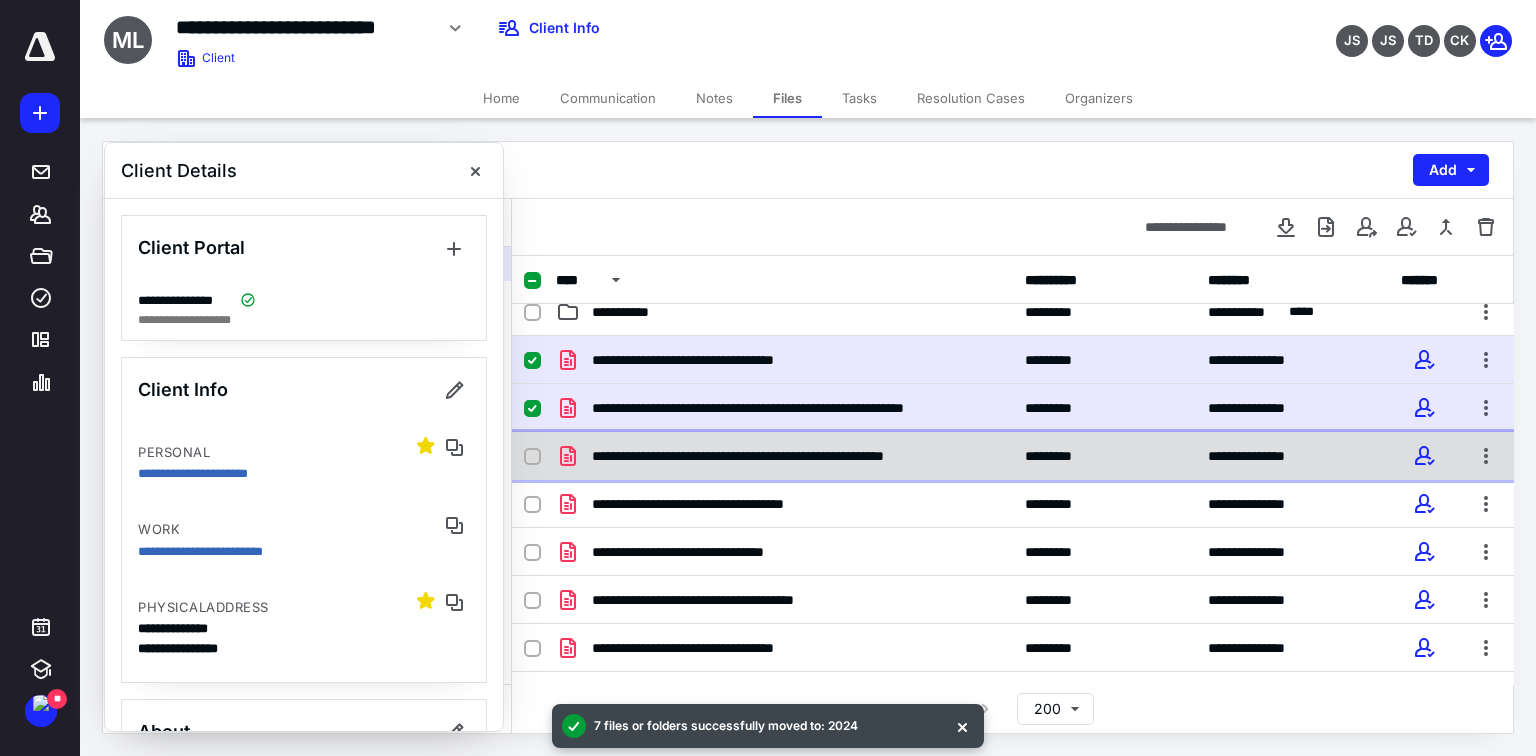 click 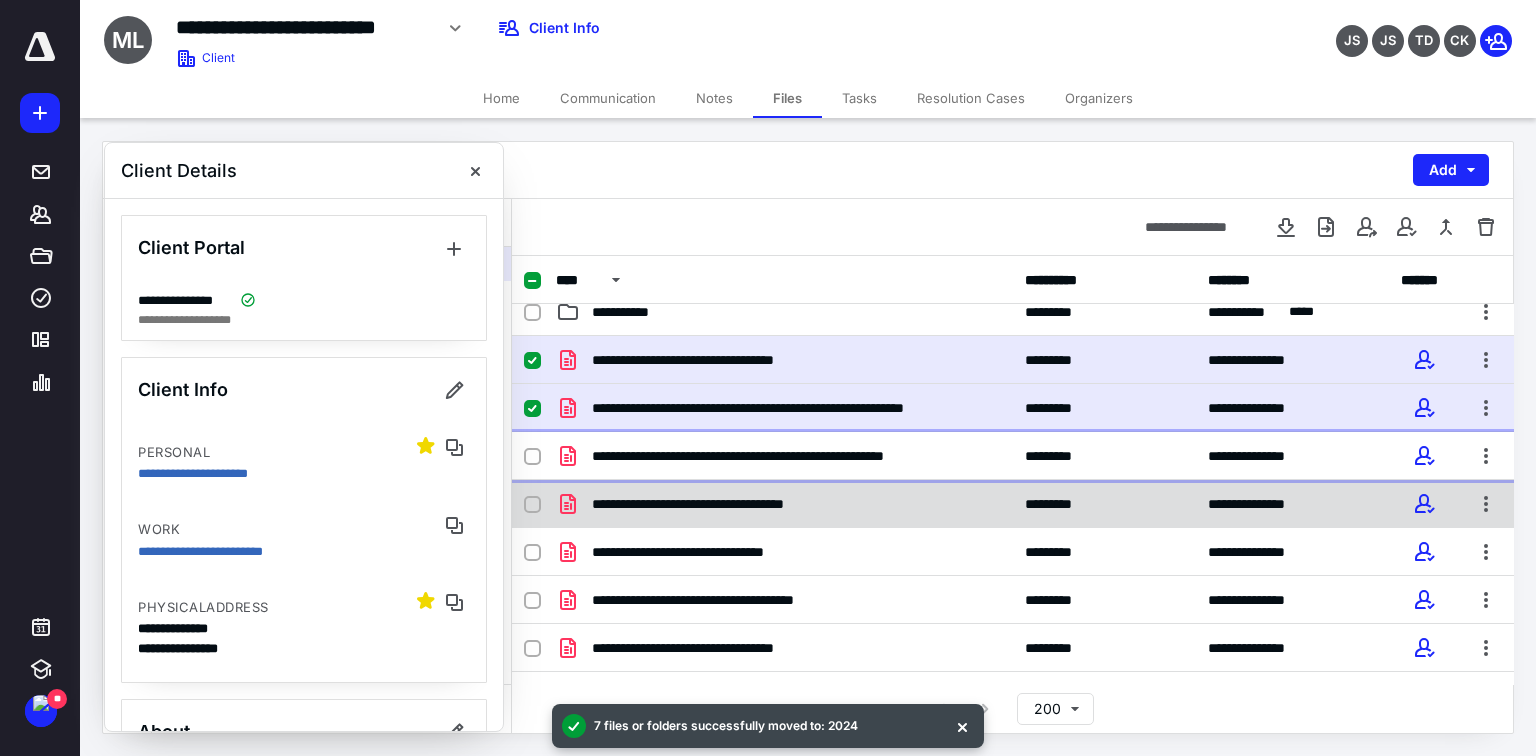 checkbox on "true" 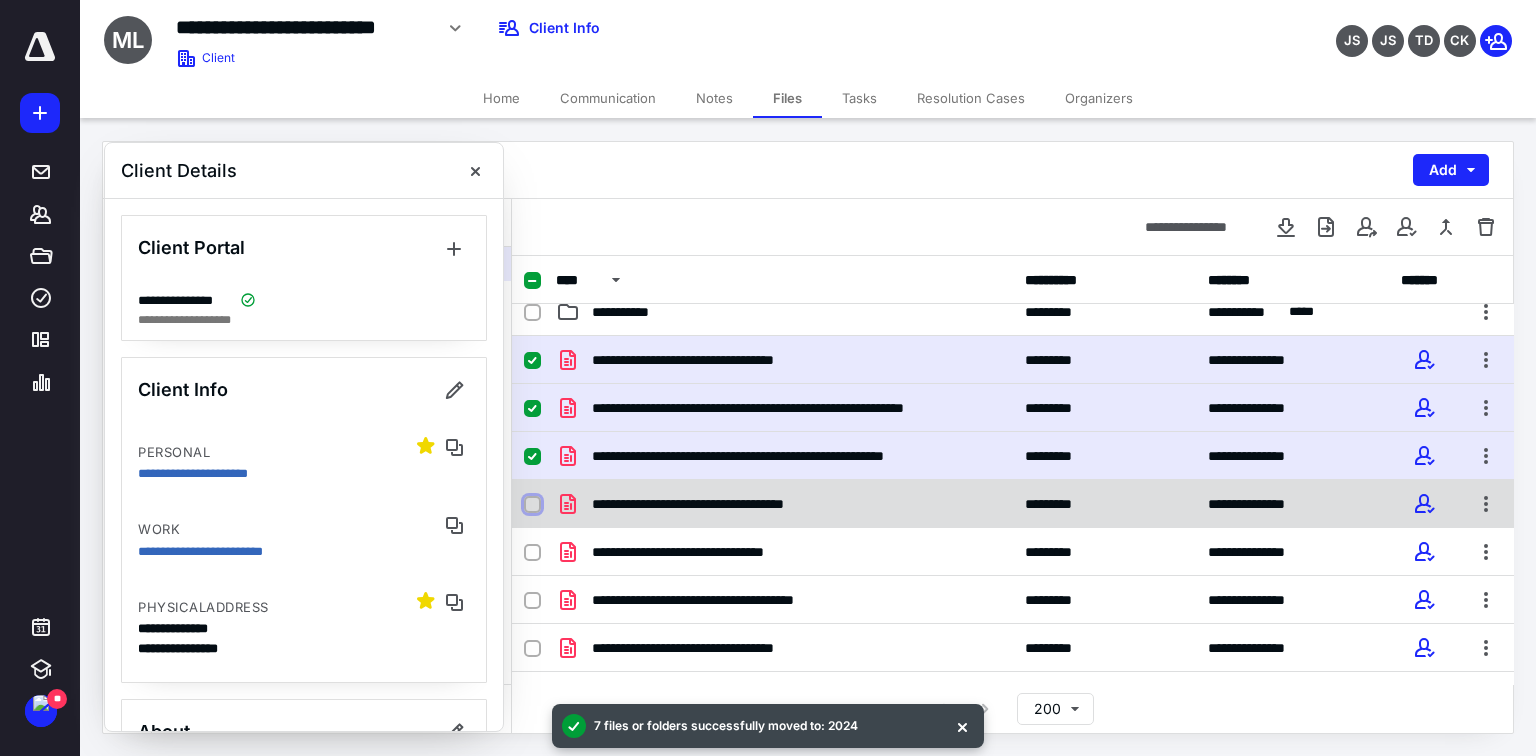 click at bounding box center (532, 505) 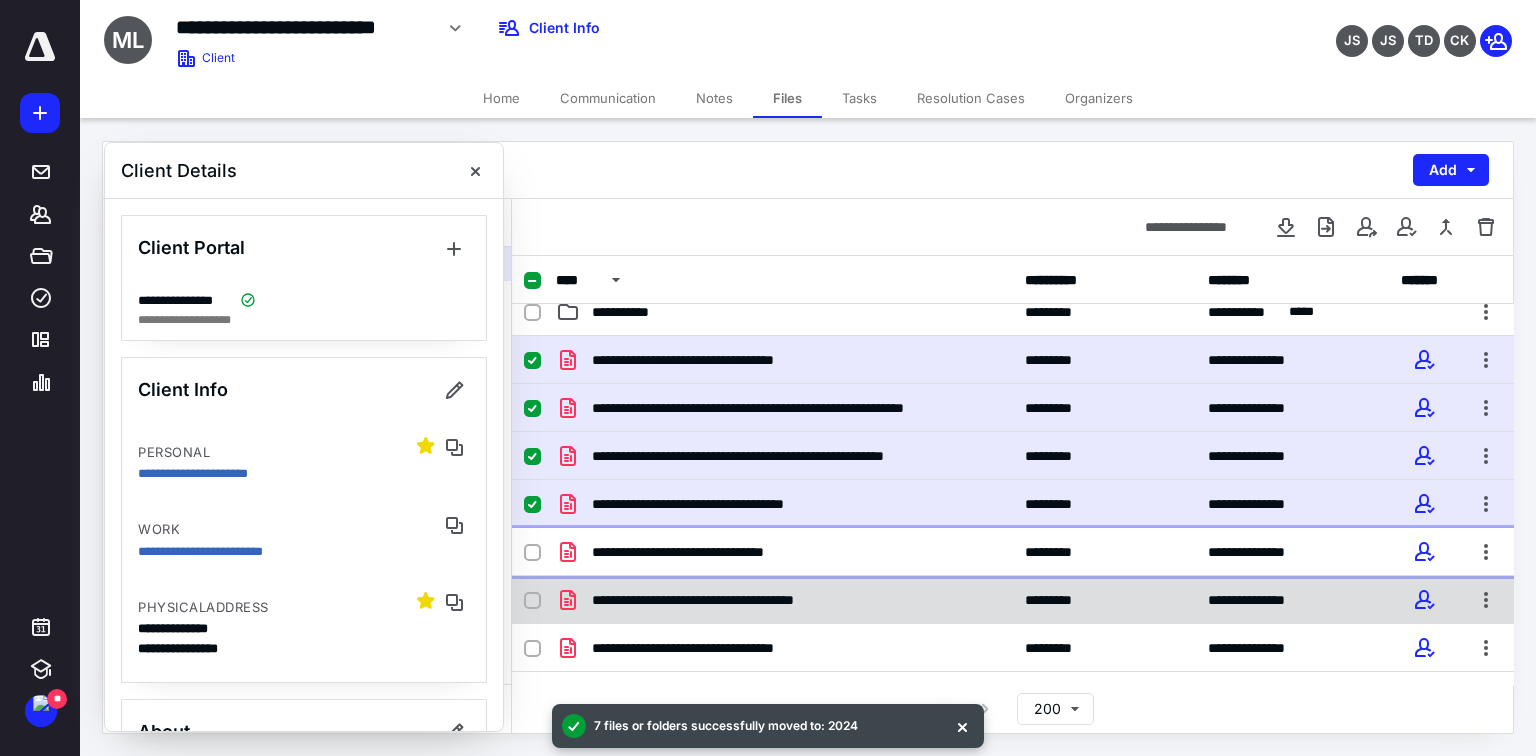 drag, startPoint x: 531, startPoint y: 550, endPoint x: 535, endPoint y: 595, distance: 45.17743 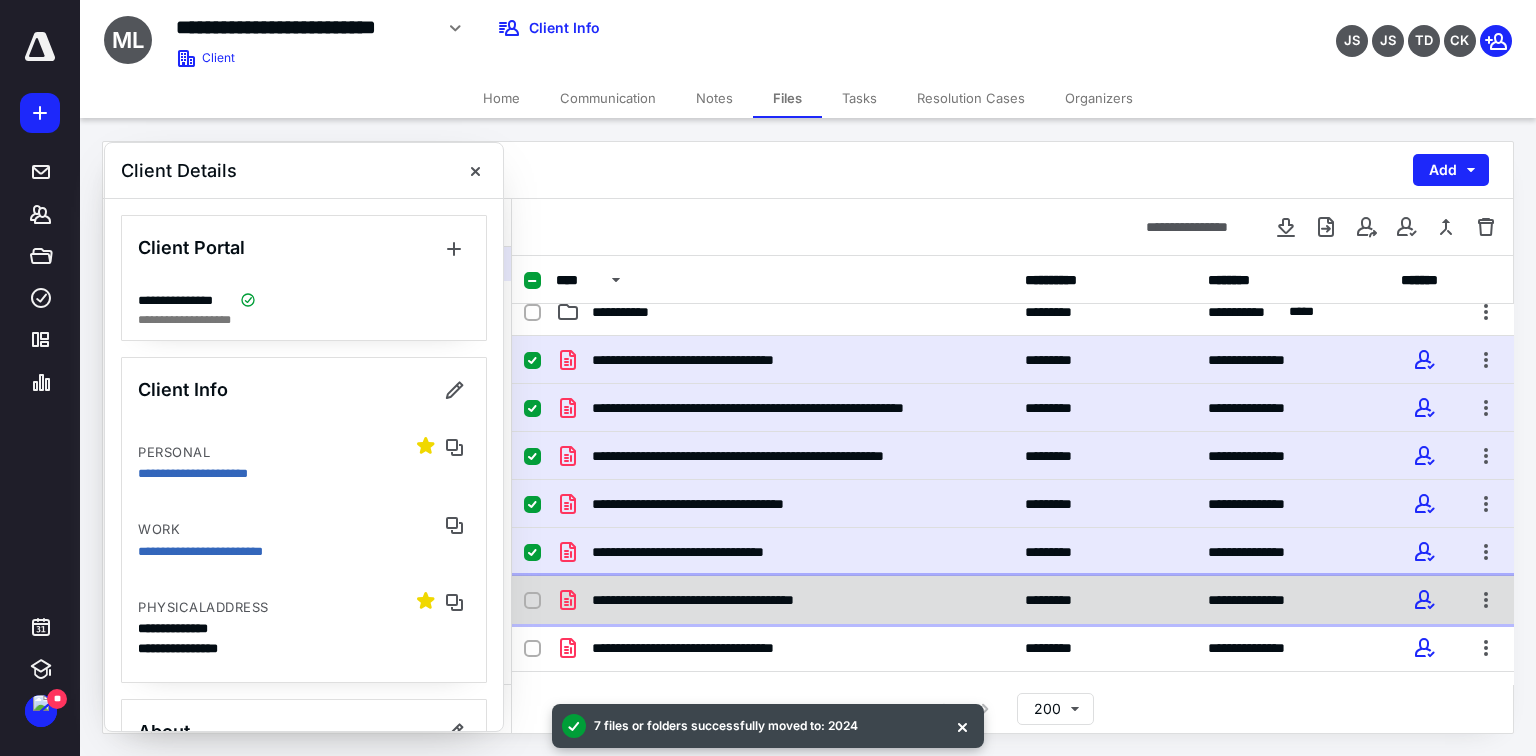 click at bounding box center [532, 600] 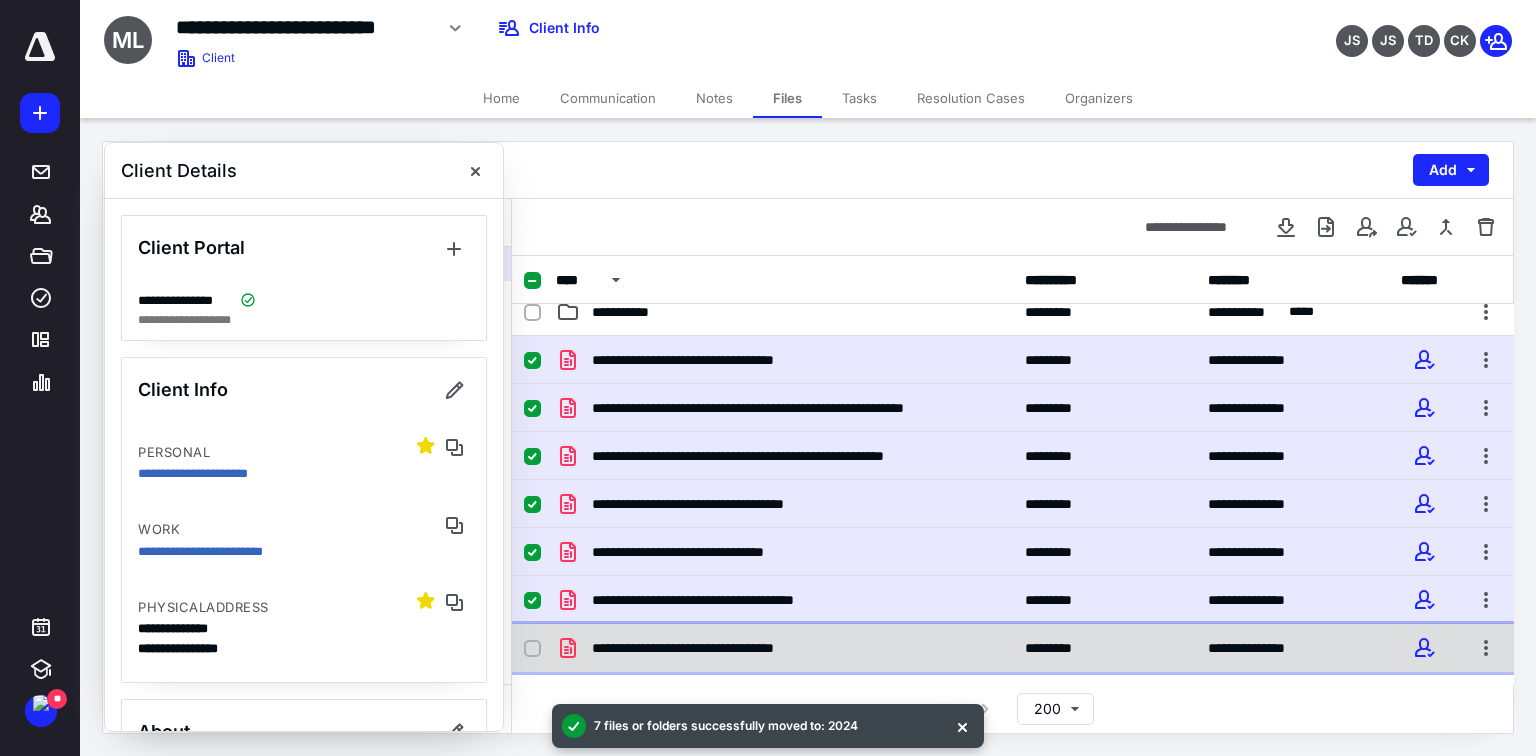 click on "**********" at bounding box center [1013, 648] 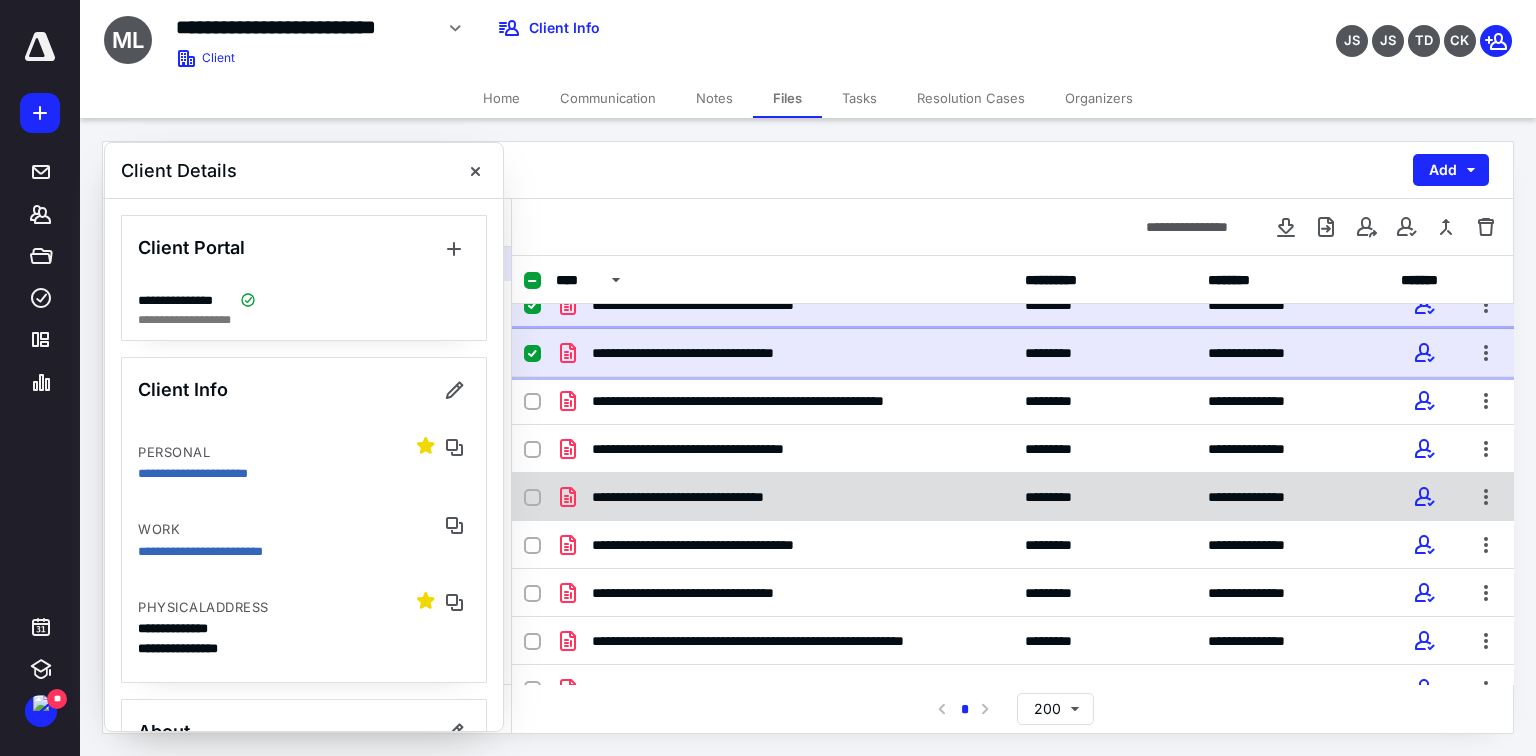 scroll, scrollTop: 480, scrollLeft: 0, axis: vertical 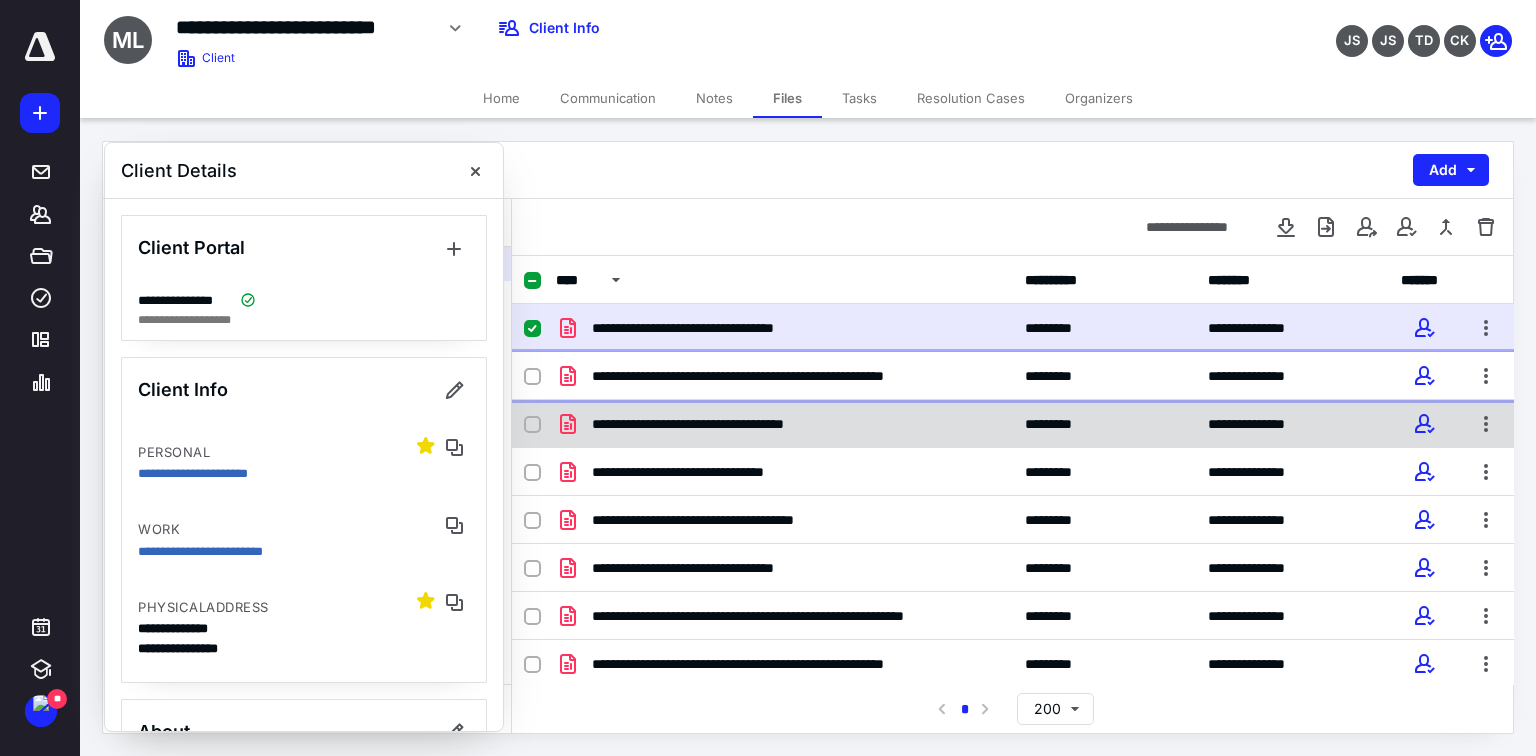 drag, startPoint x: 595, startPoint y: 386, endPoint x: 592, endPoint y: 412, distance: 26.172504 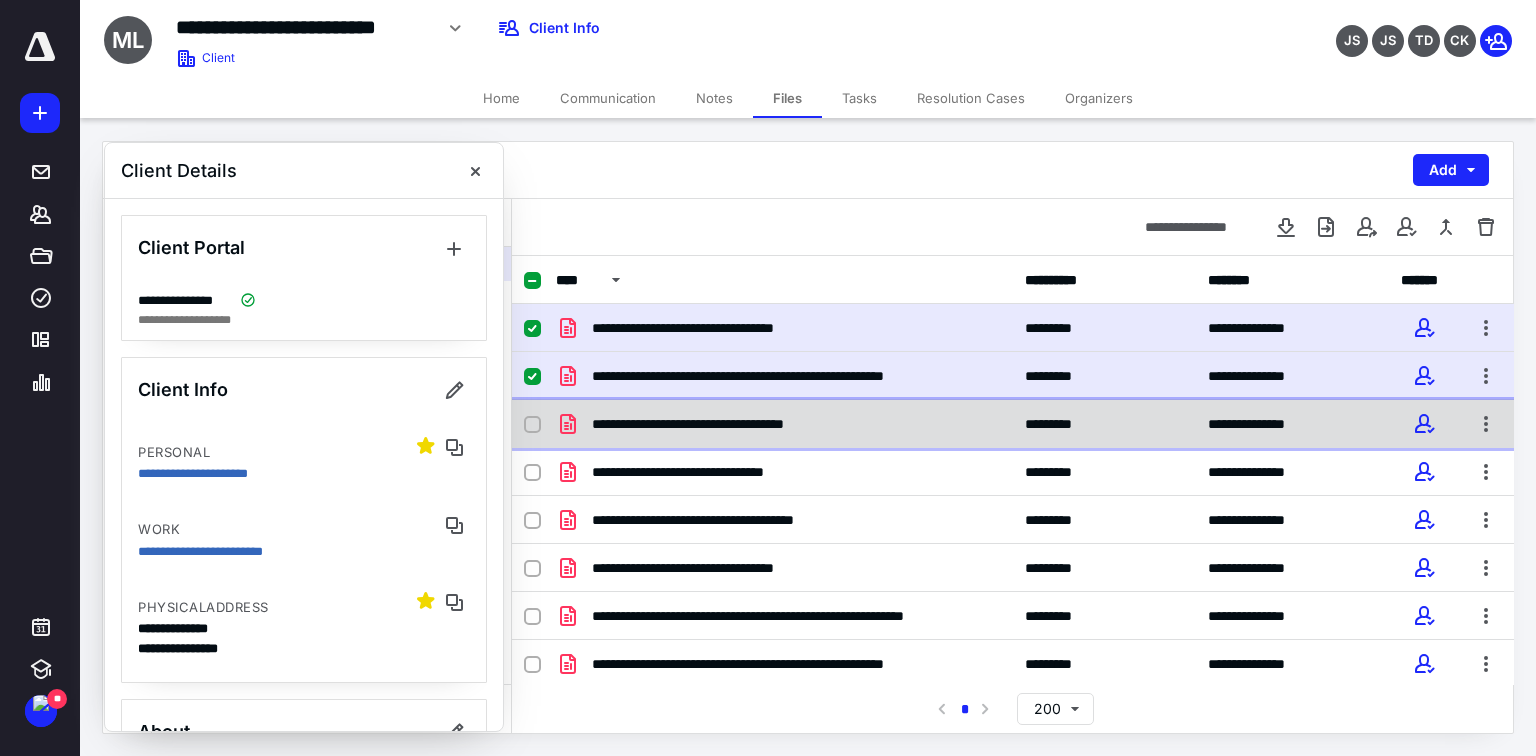 click on "**********" at bounding box center [721, 424] 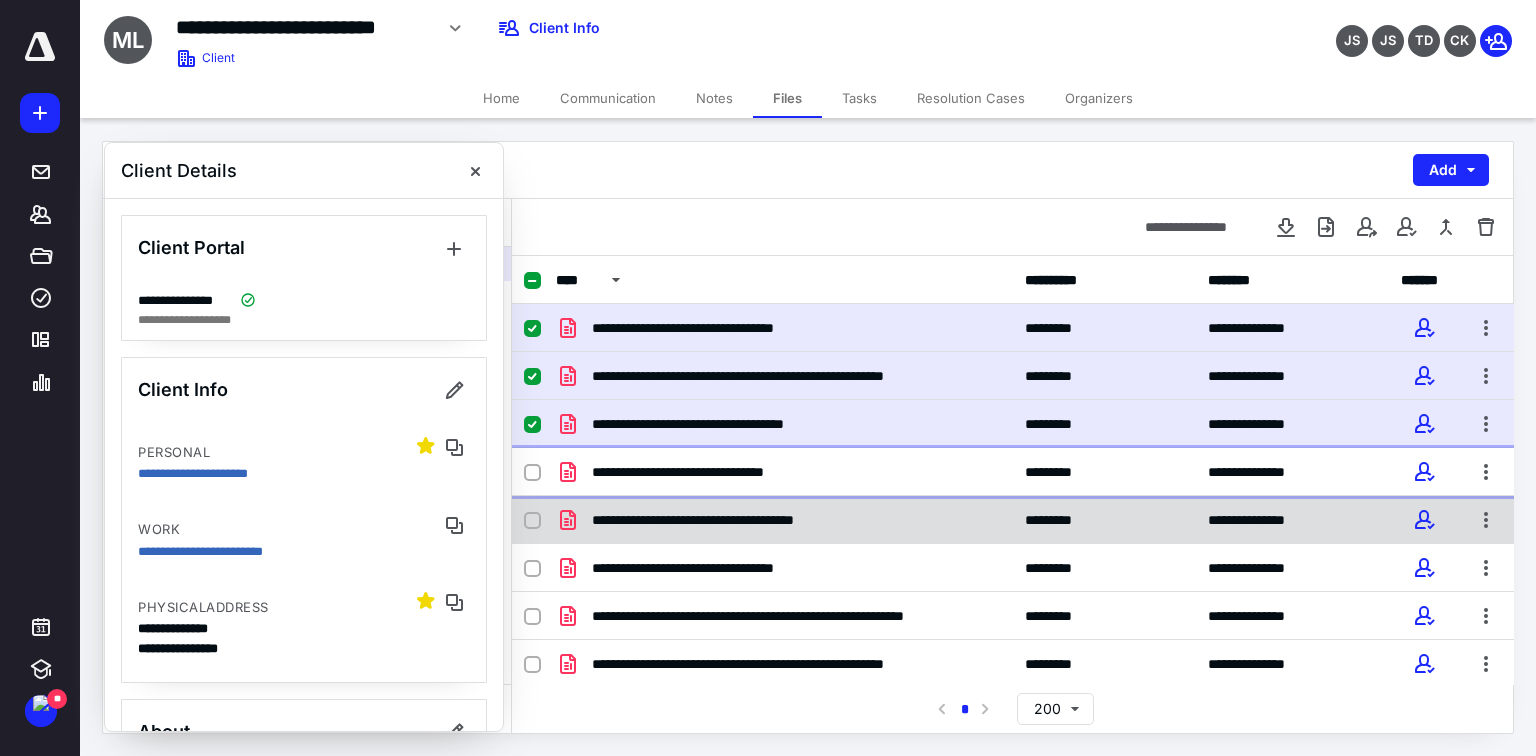 drag, startPoint x: 577, startPoint y: 457, endPoint x: 576, endPoint y: 496, distance: 39.012817 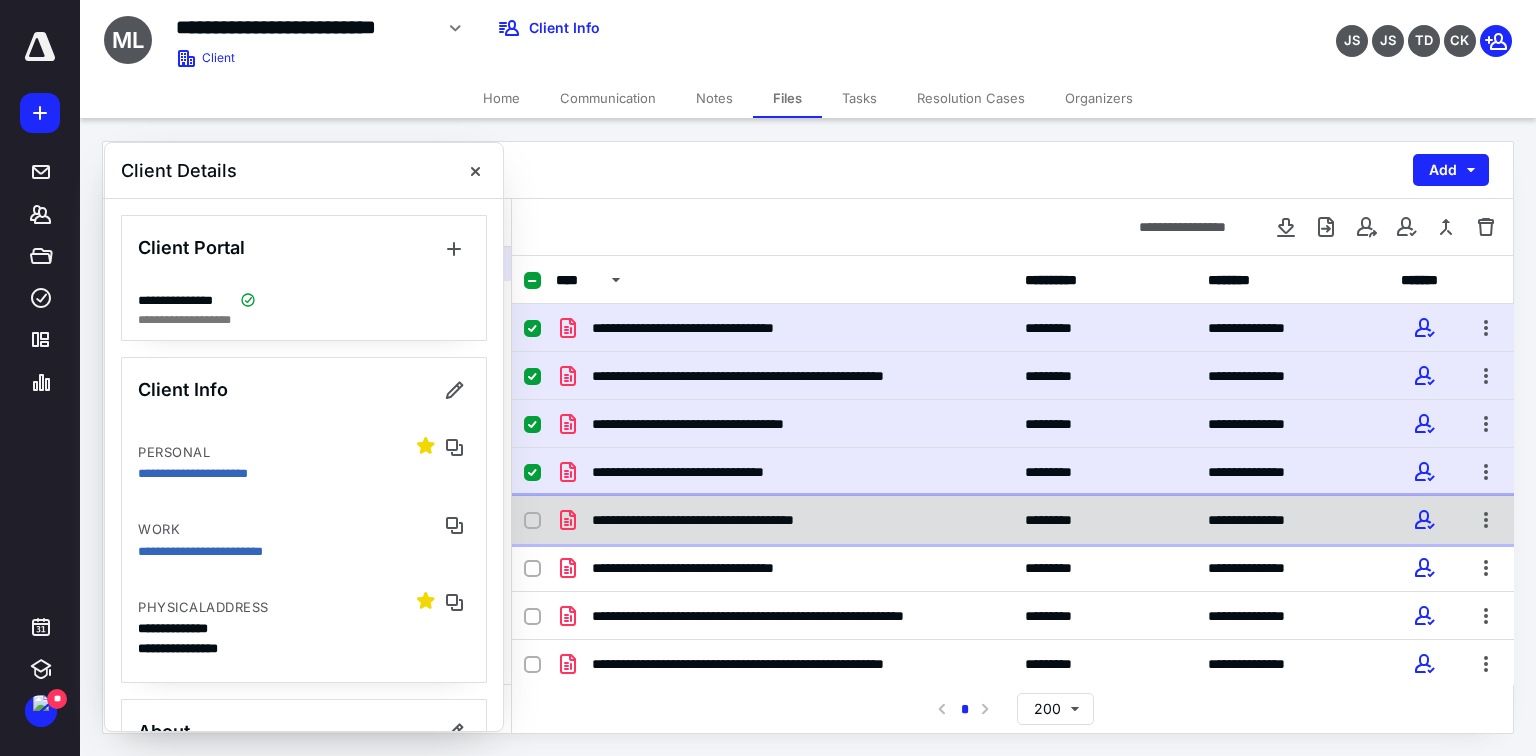 click 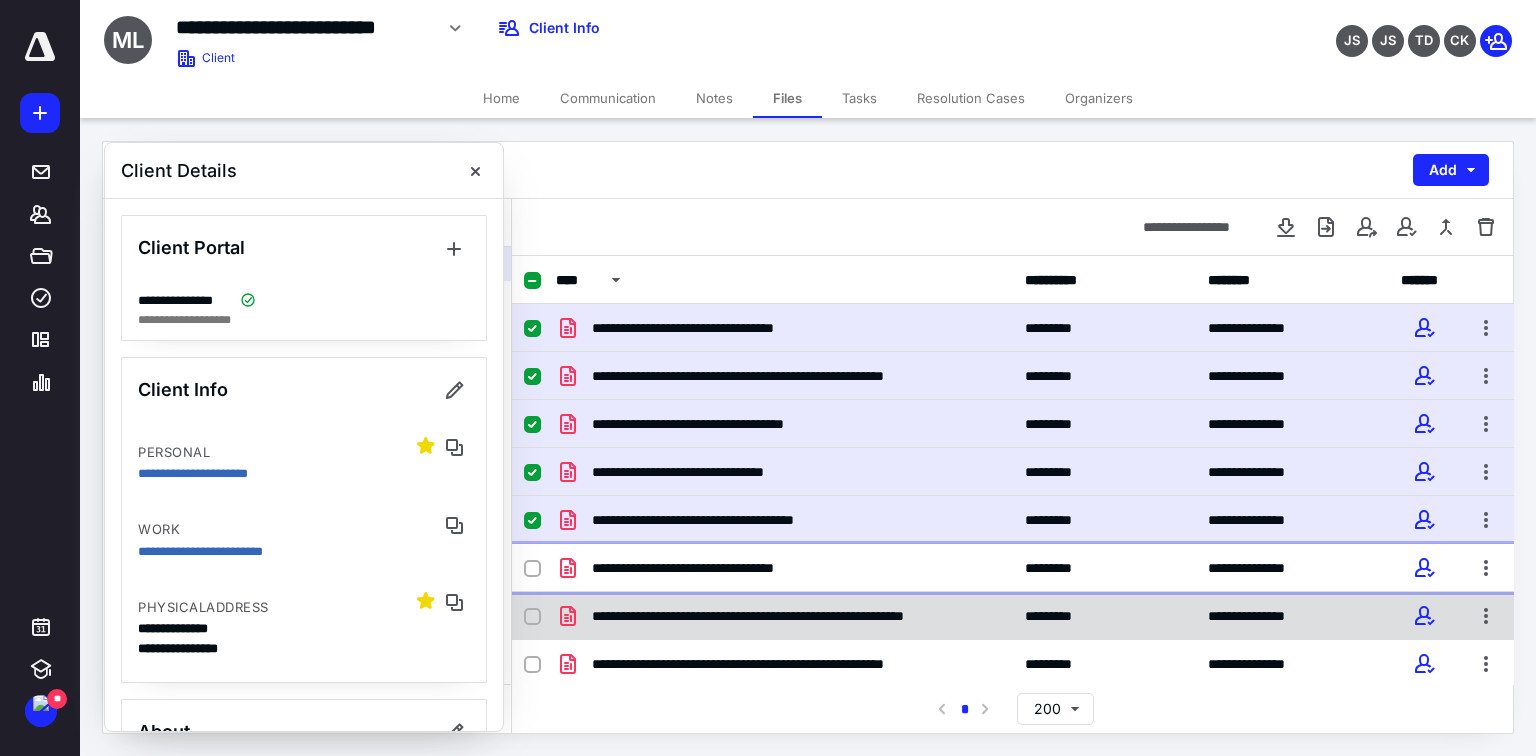 drag, startPoint x: 560, startPoint y: 564, endPoint x: 561, endPoint y: 596, distance: 32.01562 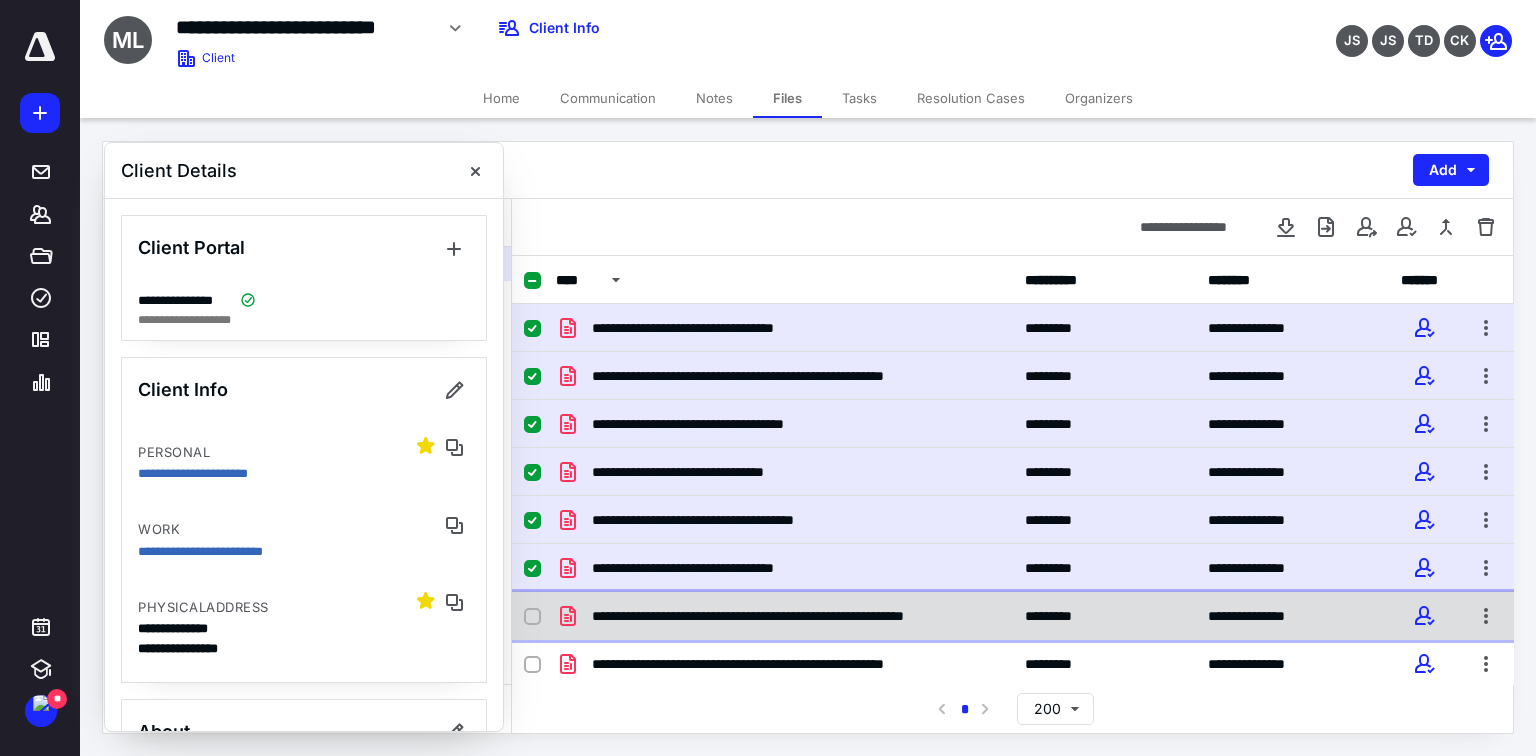 click 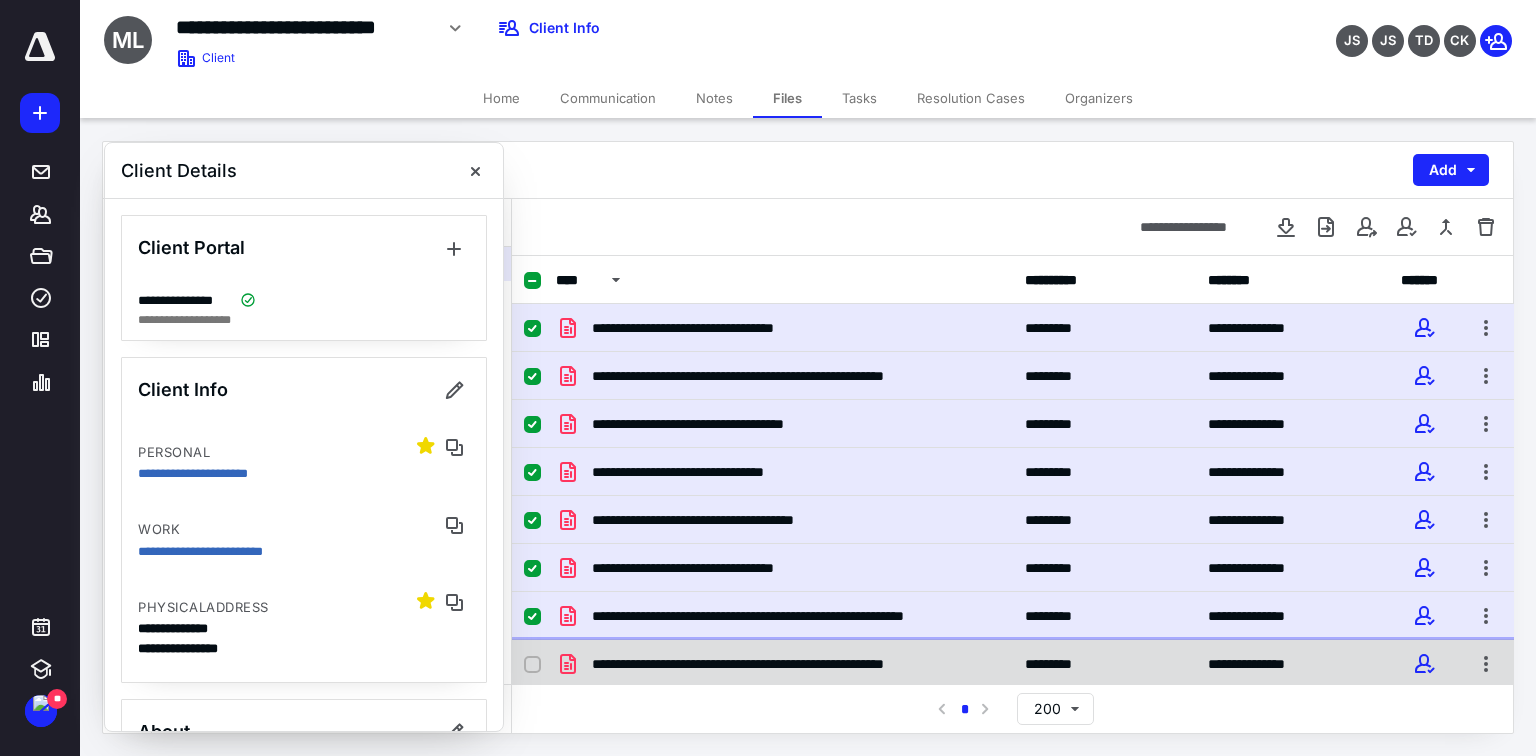 click on "**********" at bounding box center (793, 664) 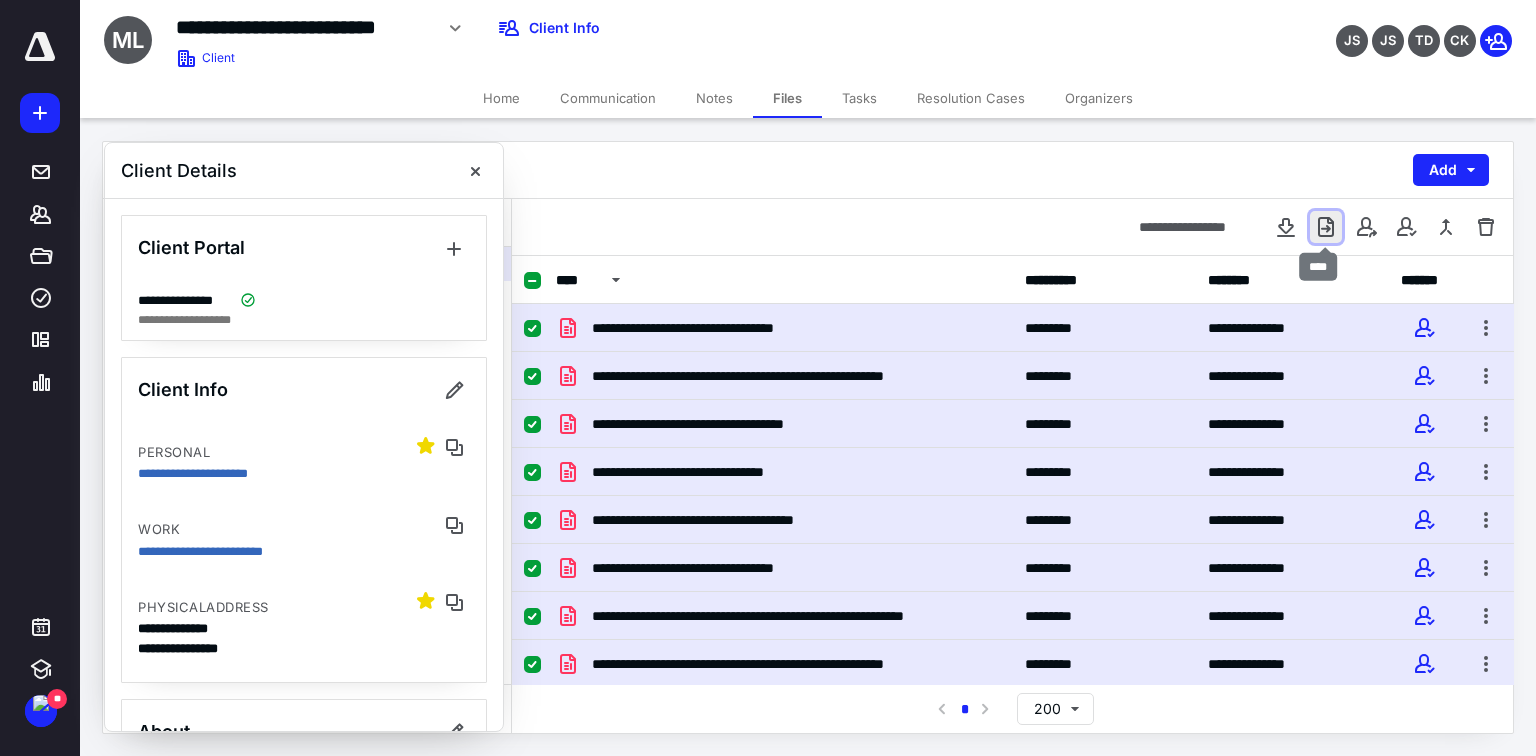 click at bounding box center [1326, 227] 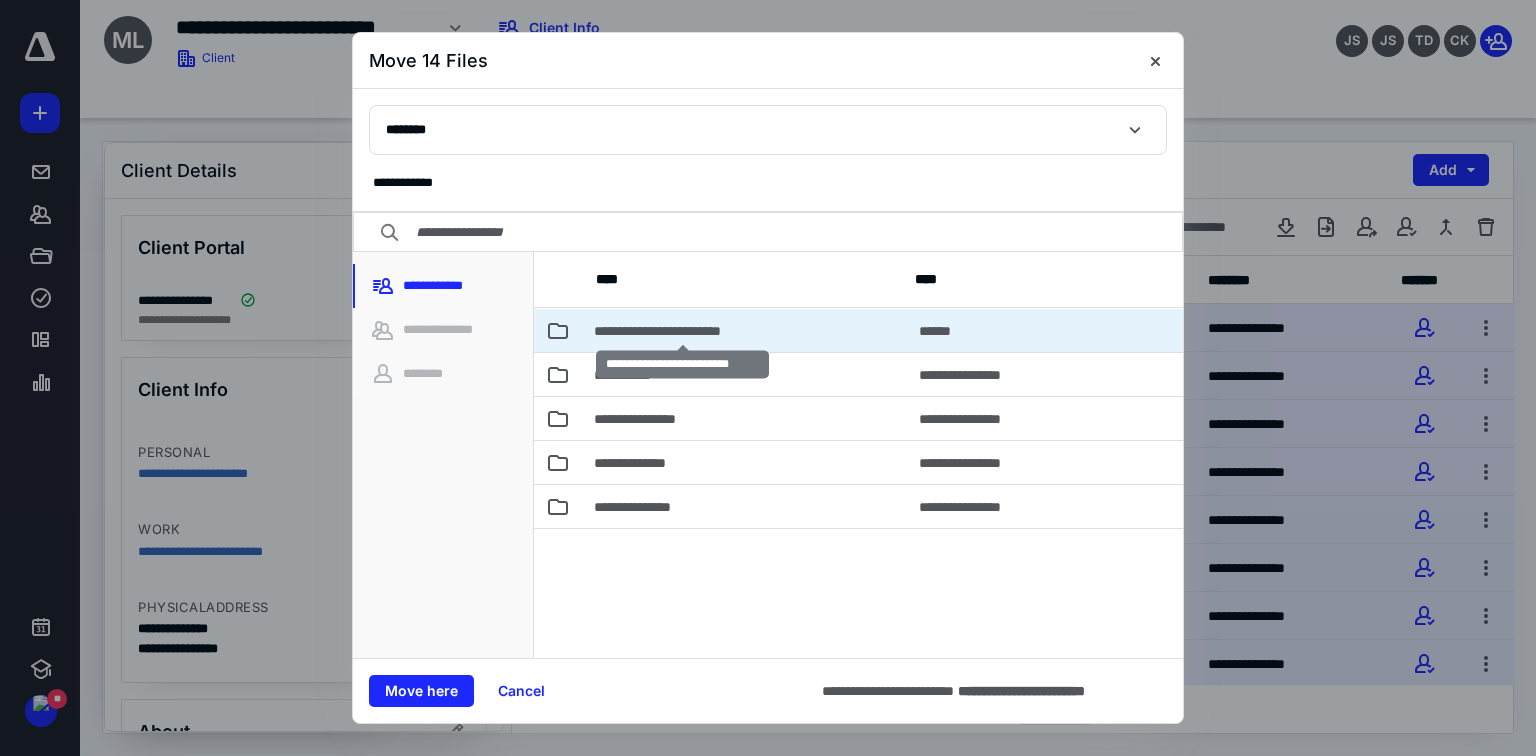 drag, startPoint x: 749, startPoint y: 329, endPoint x: 737, endPoint y: 373, distance: 45.607018 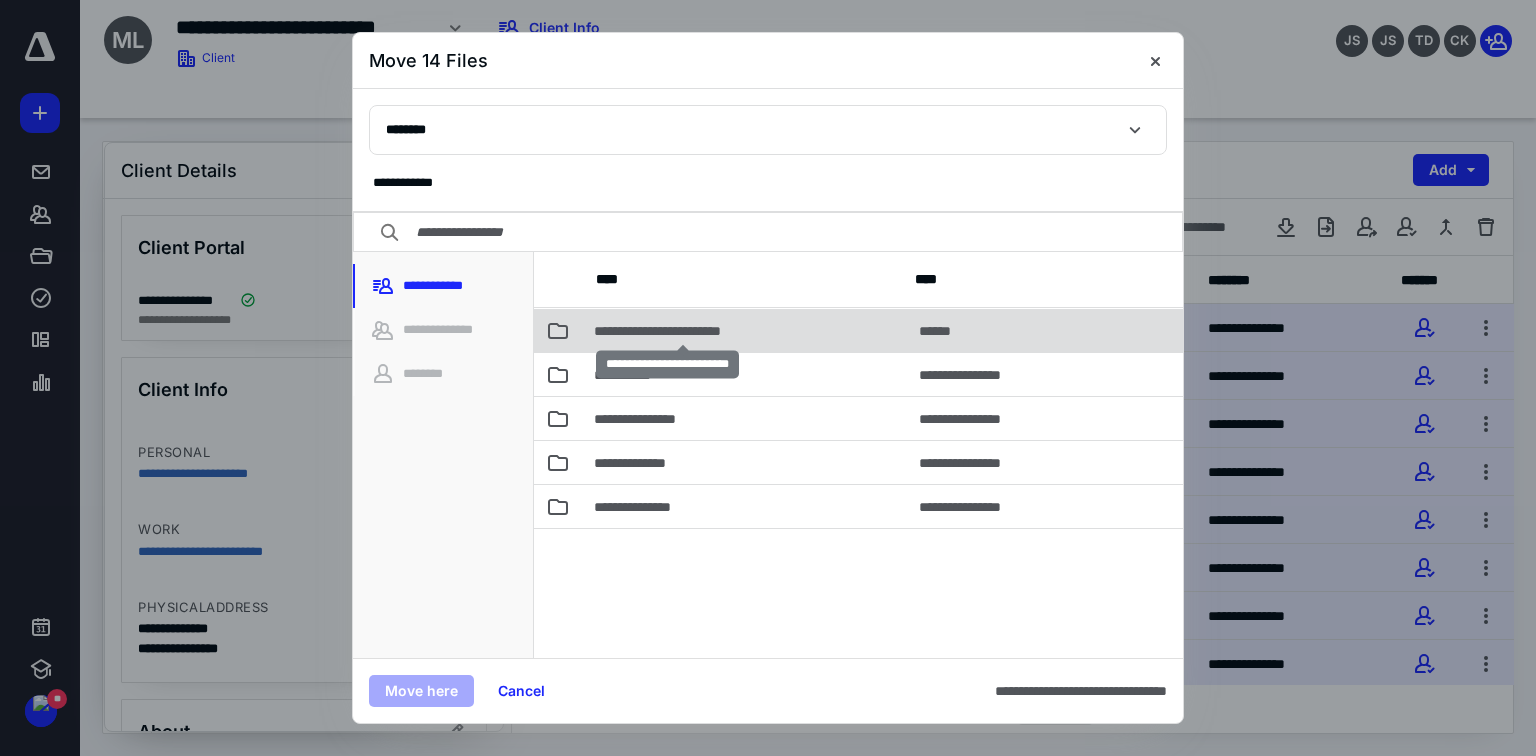 click on "**********" at bounding box center (682, 331) 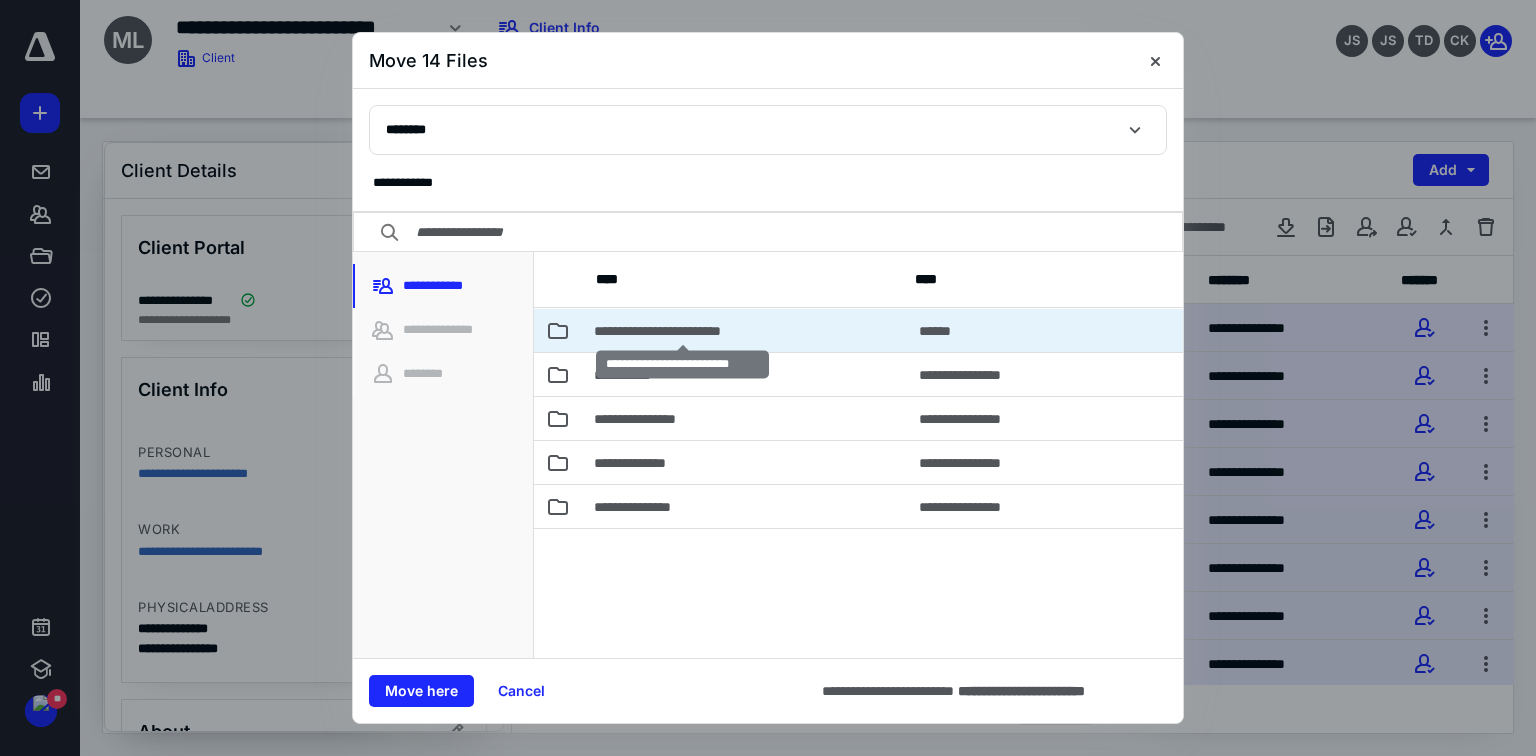 click on "**********" at bounding box center (682, 331) 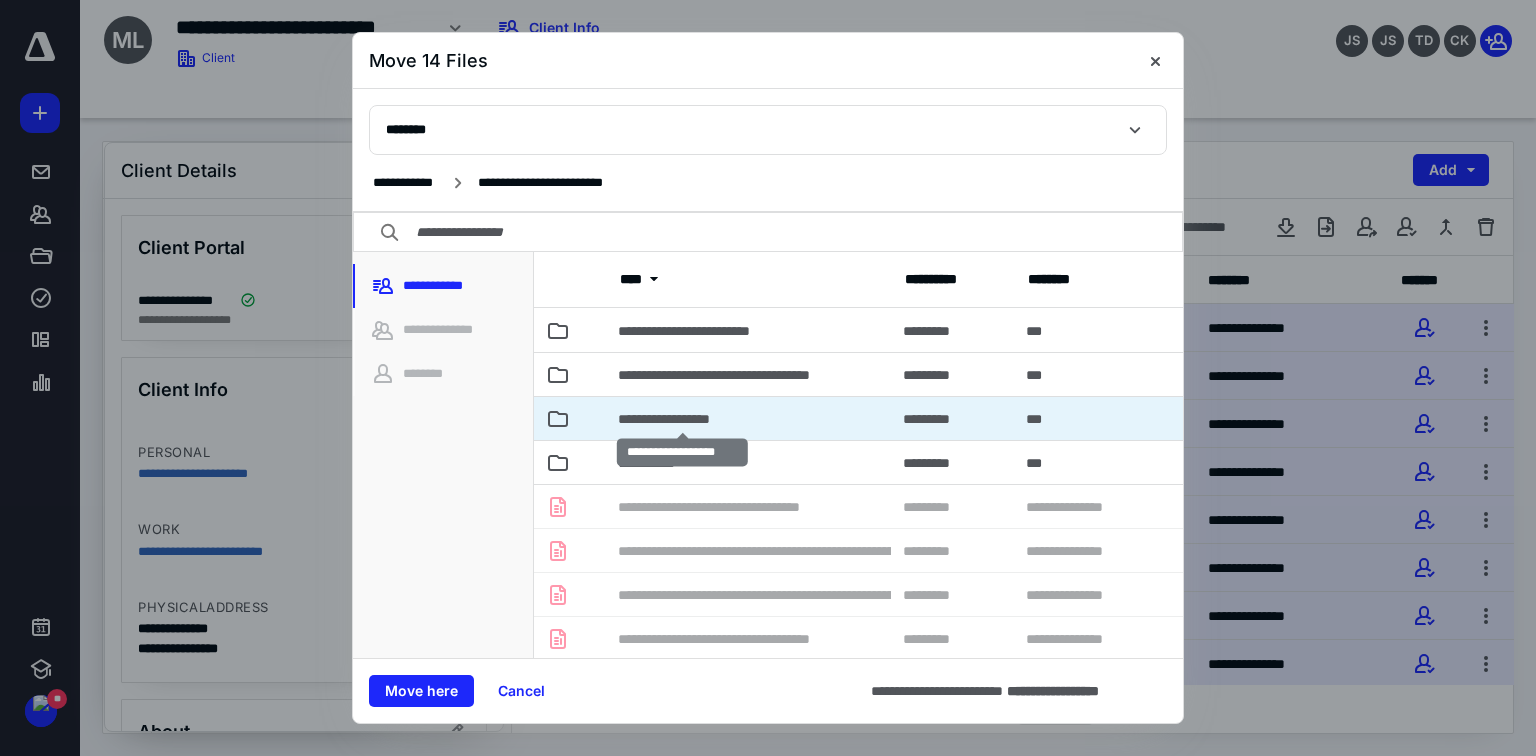 click on "**********" at bounding box center (682, 419) 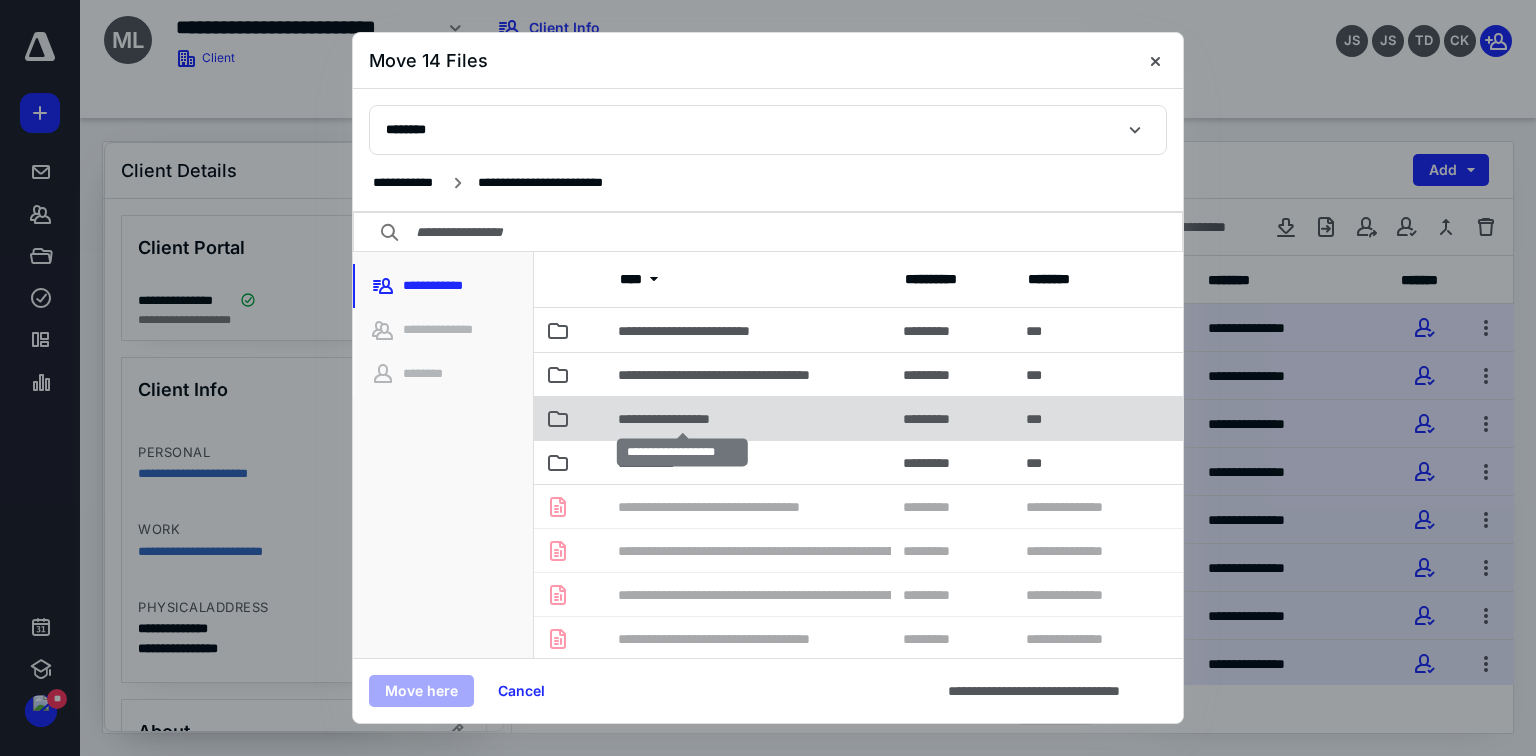 click on "**********" at bounding box center (682, 419) 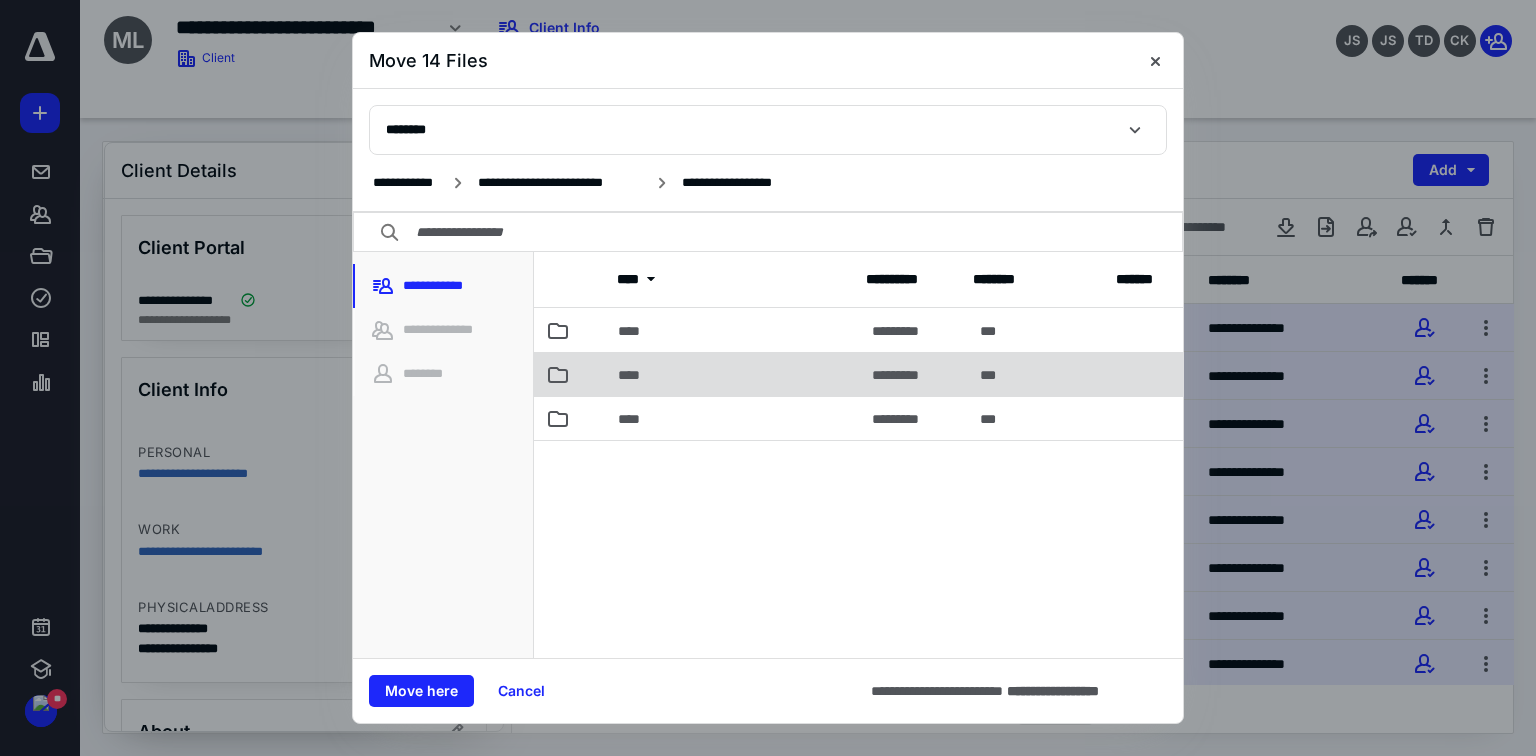 click at bounding box center [594, 374] 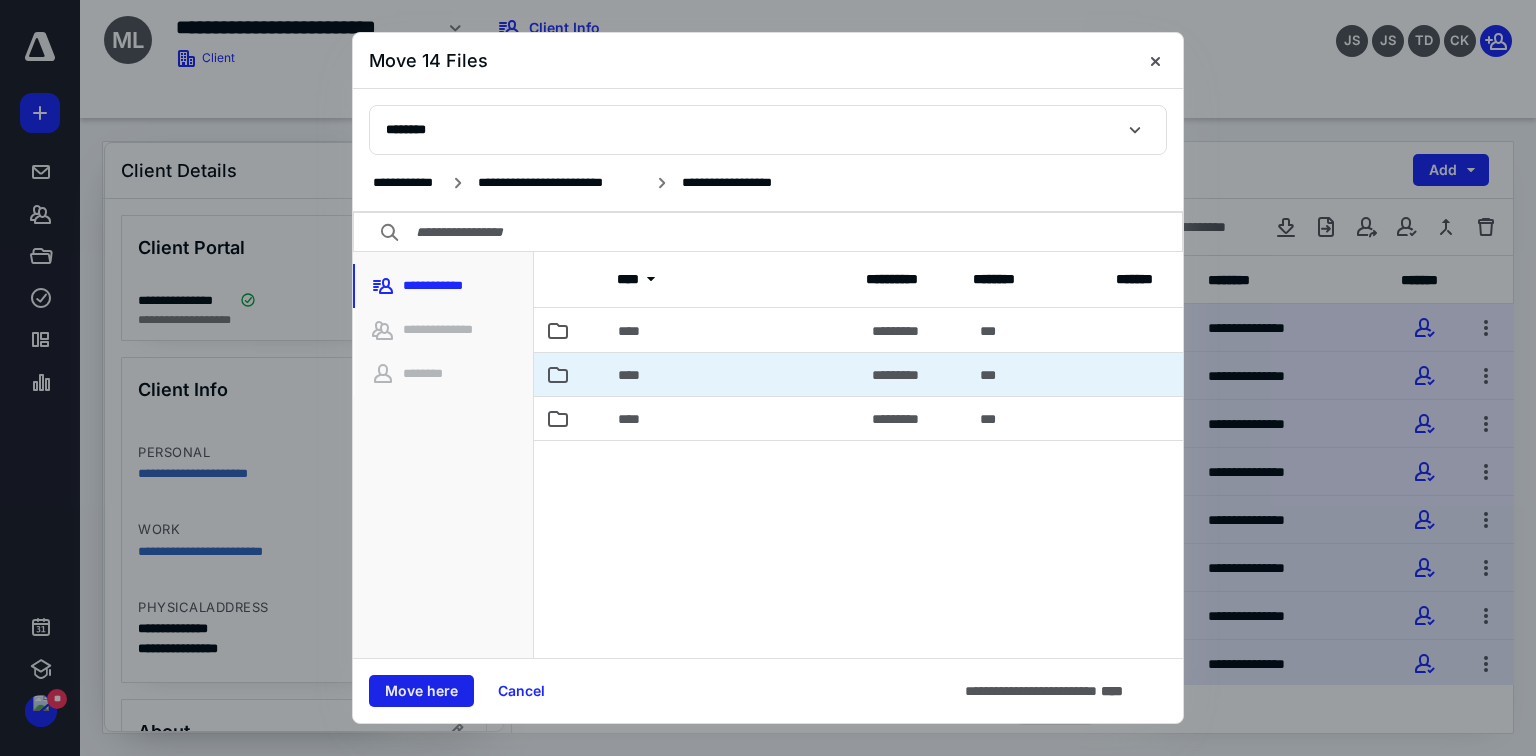 click on "Move here" at bounding box center [421, 691] 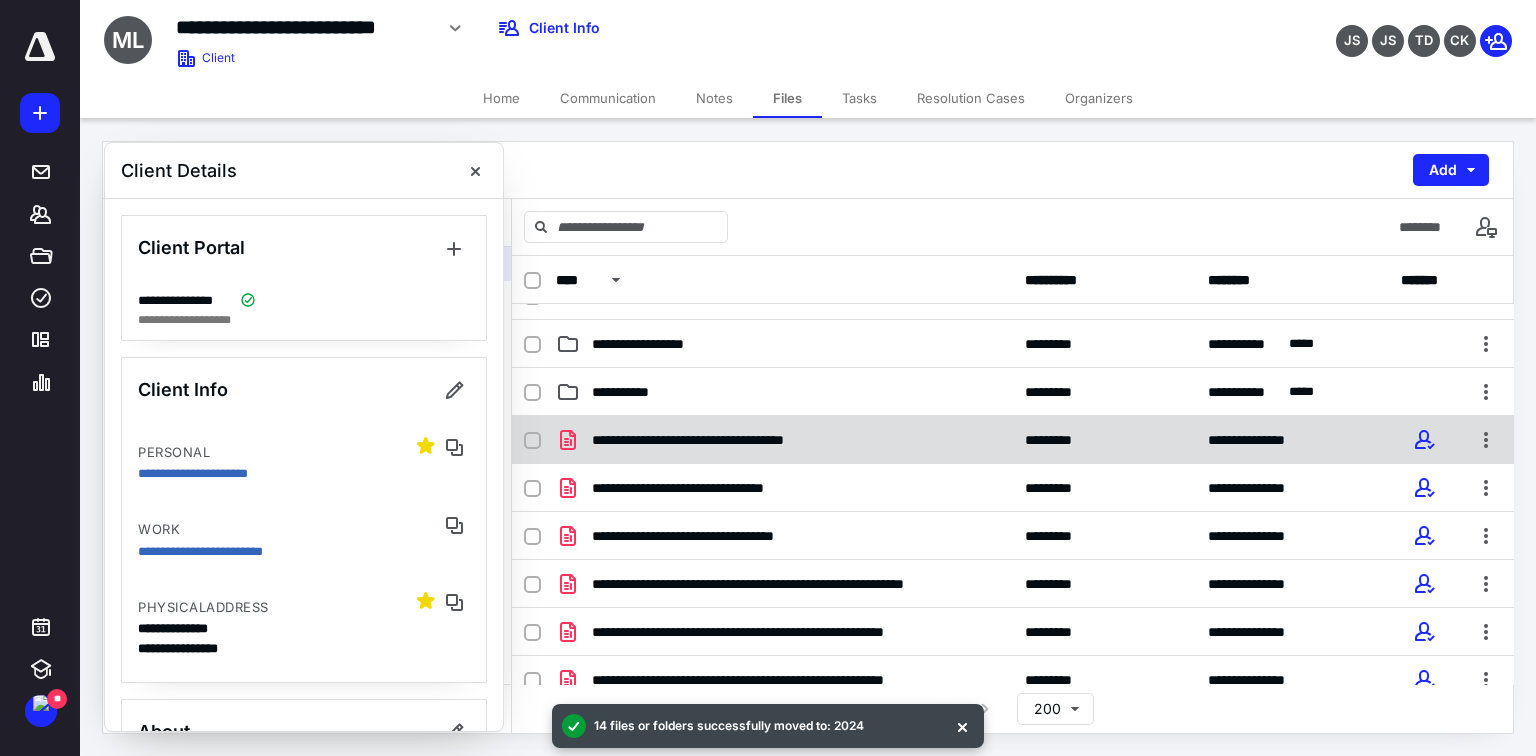 scroll, scrollTop: 110, scrollLeft: 0, axis: vertical 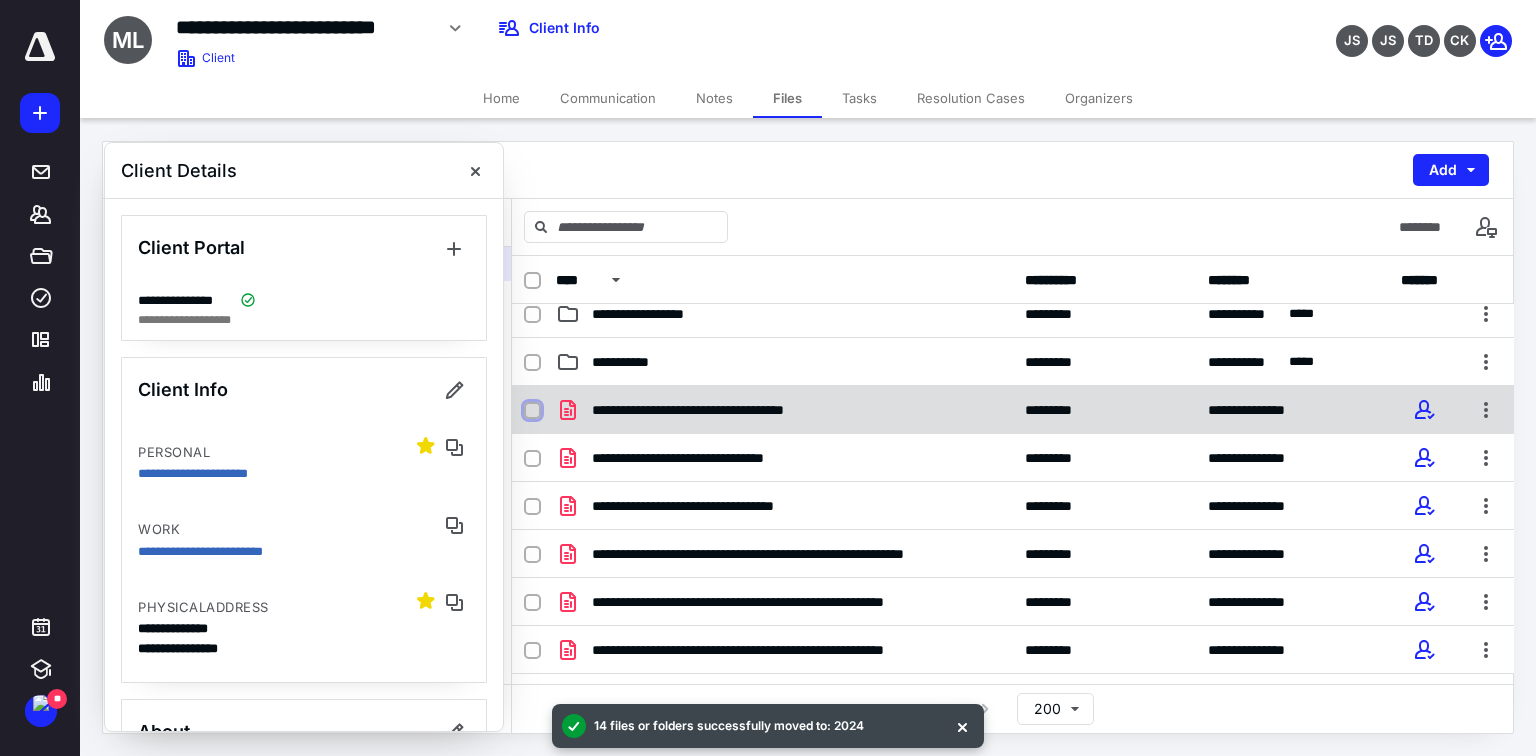 click at bounding box center [532, 411] 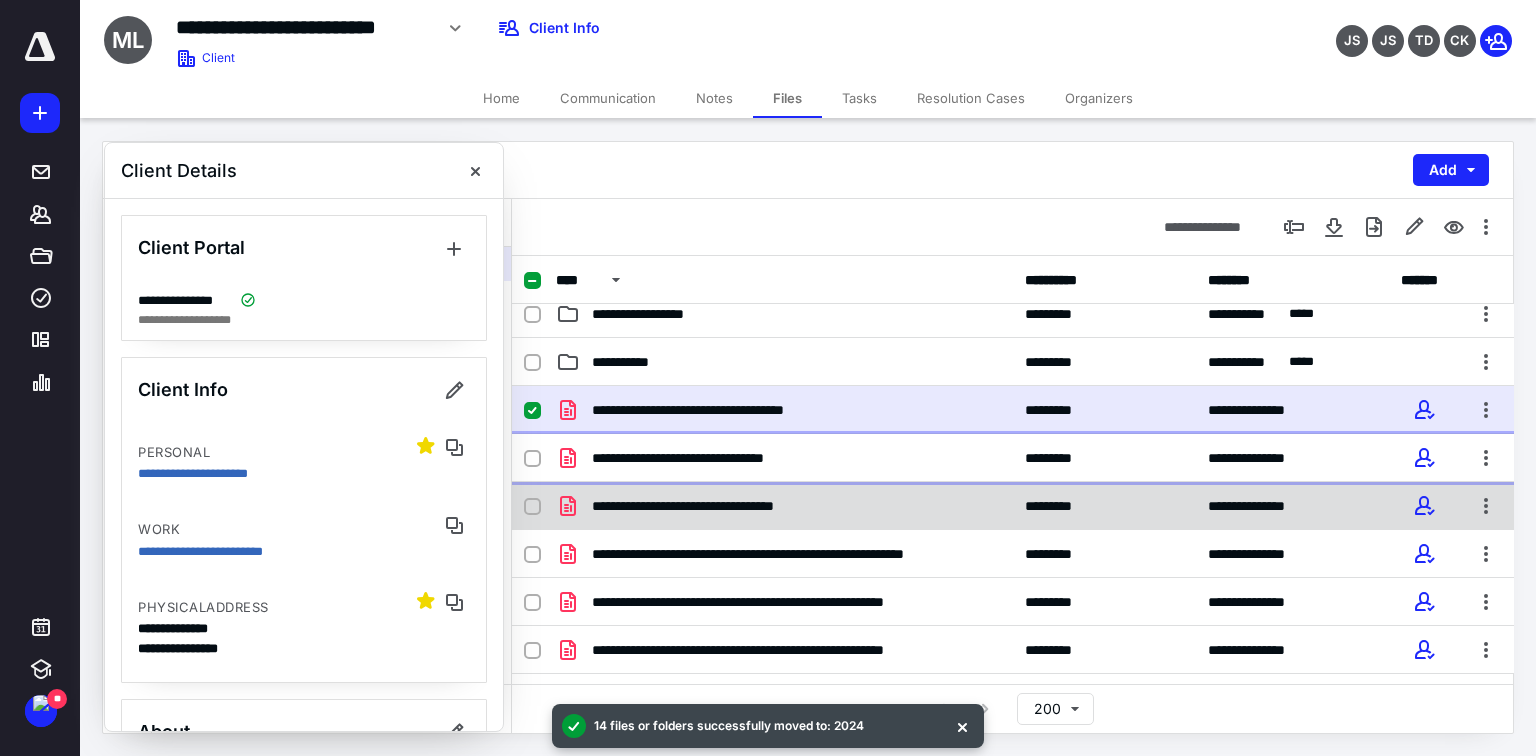 drag, startPoint x: 527, startPoint y: 456, endPoint x: 537, endPoint y: 500, distance: 45.122055 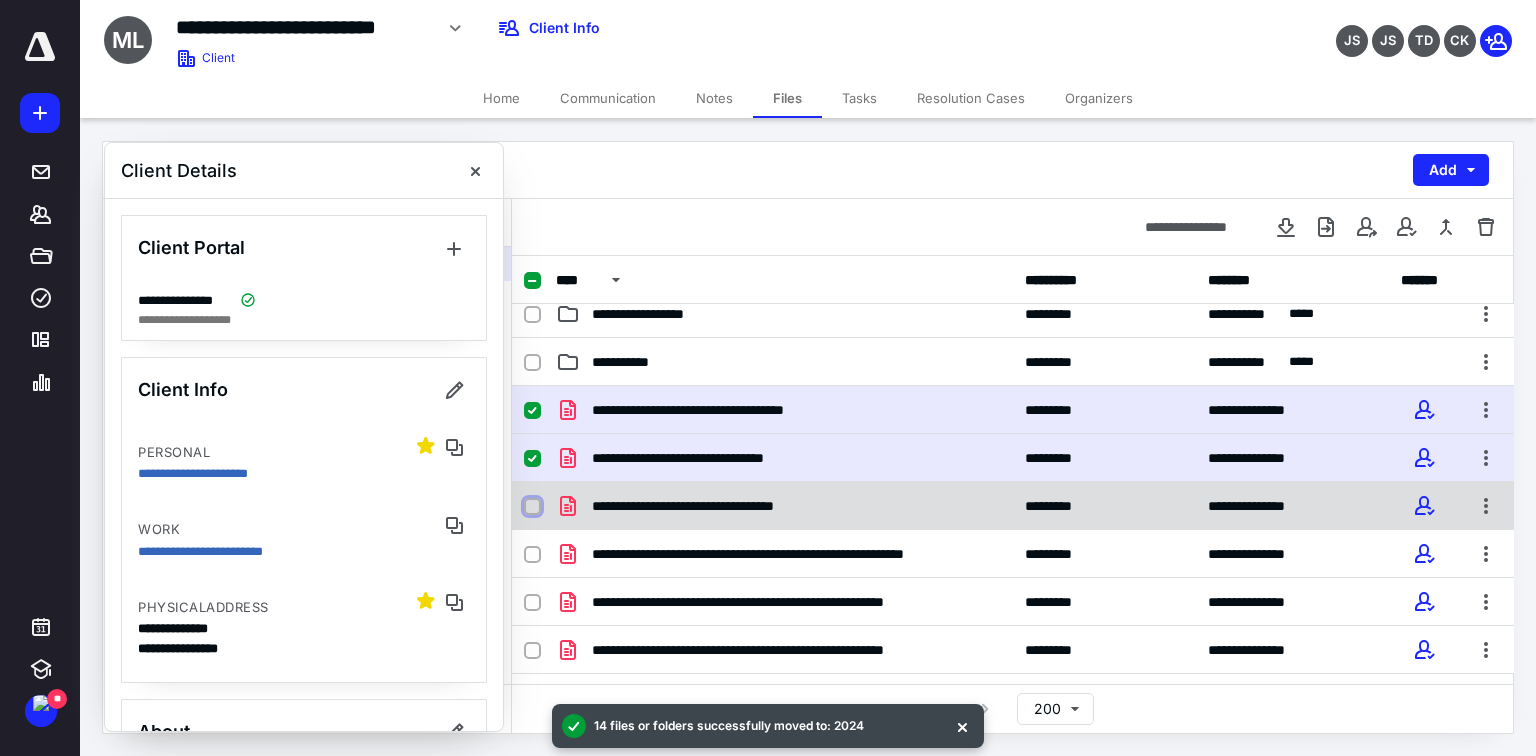click at bounding box center (532, 507) 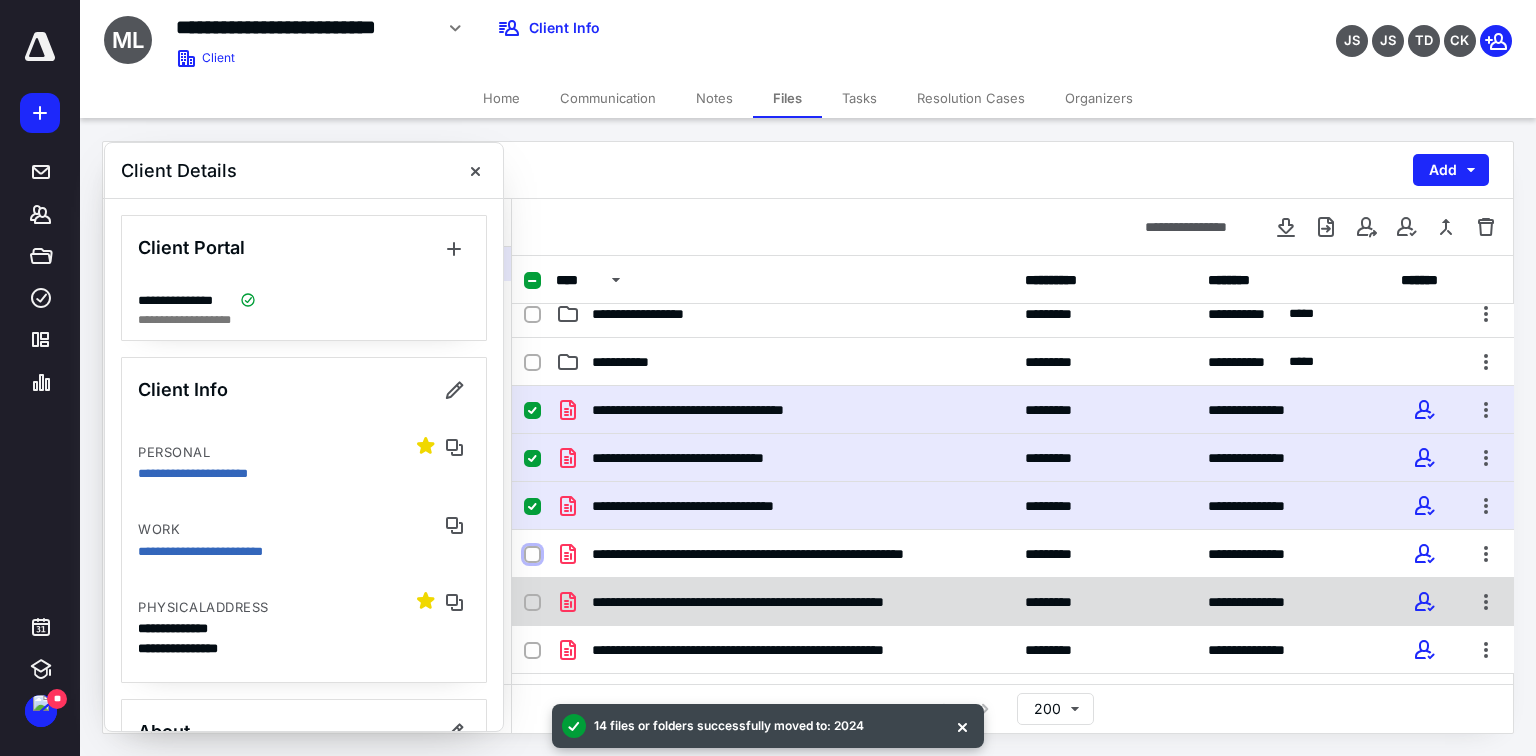 drag, startPoint x: 530, startPoint y: 558, endPoint x: 533, endPoint y: 591, distance: 33.13608 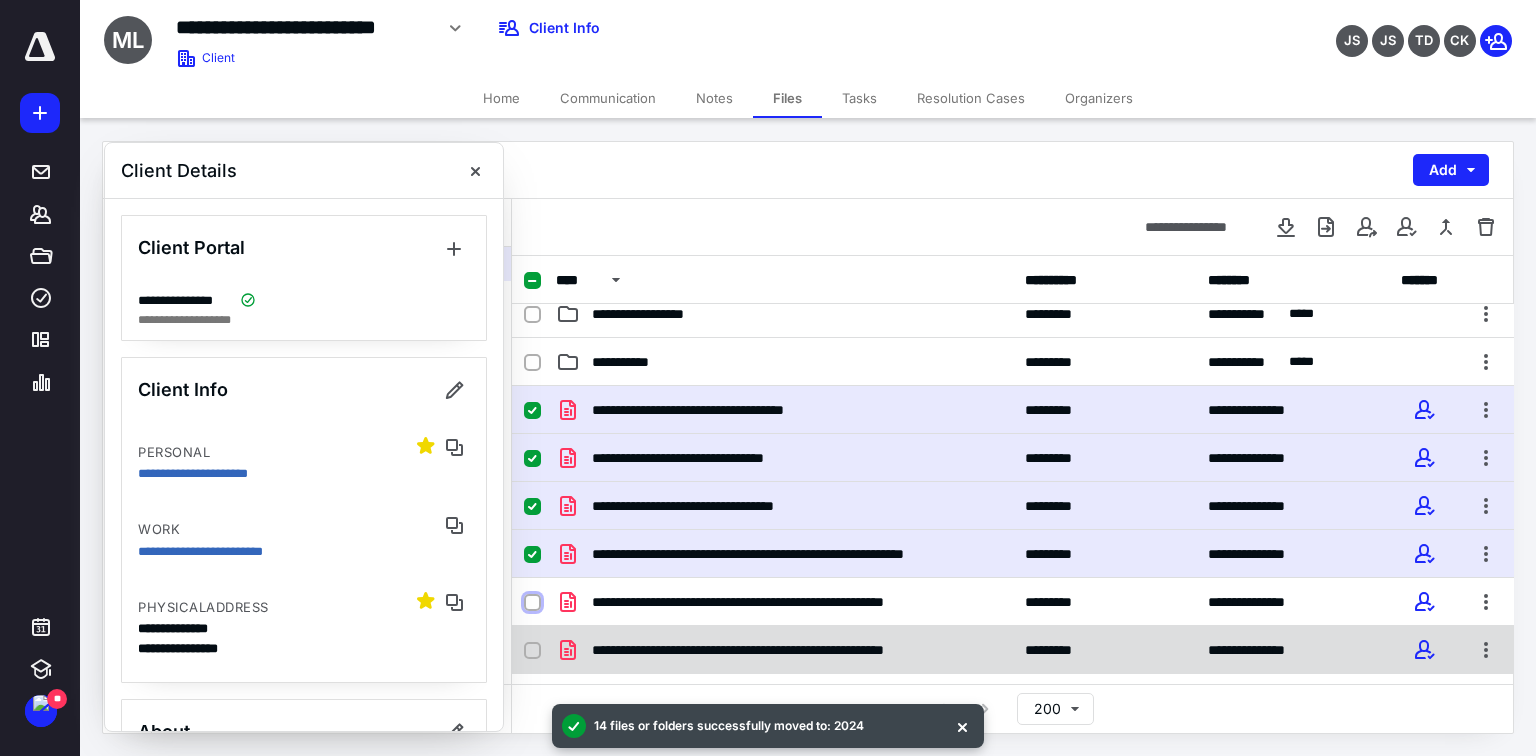 drag, startPoint x: 532, startPoint y: 604, endPoint x: 539, endPoint y: 637, distance: 33.734257 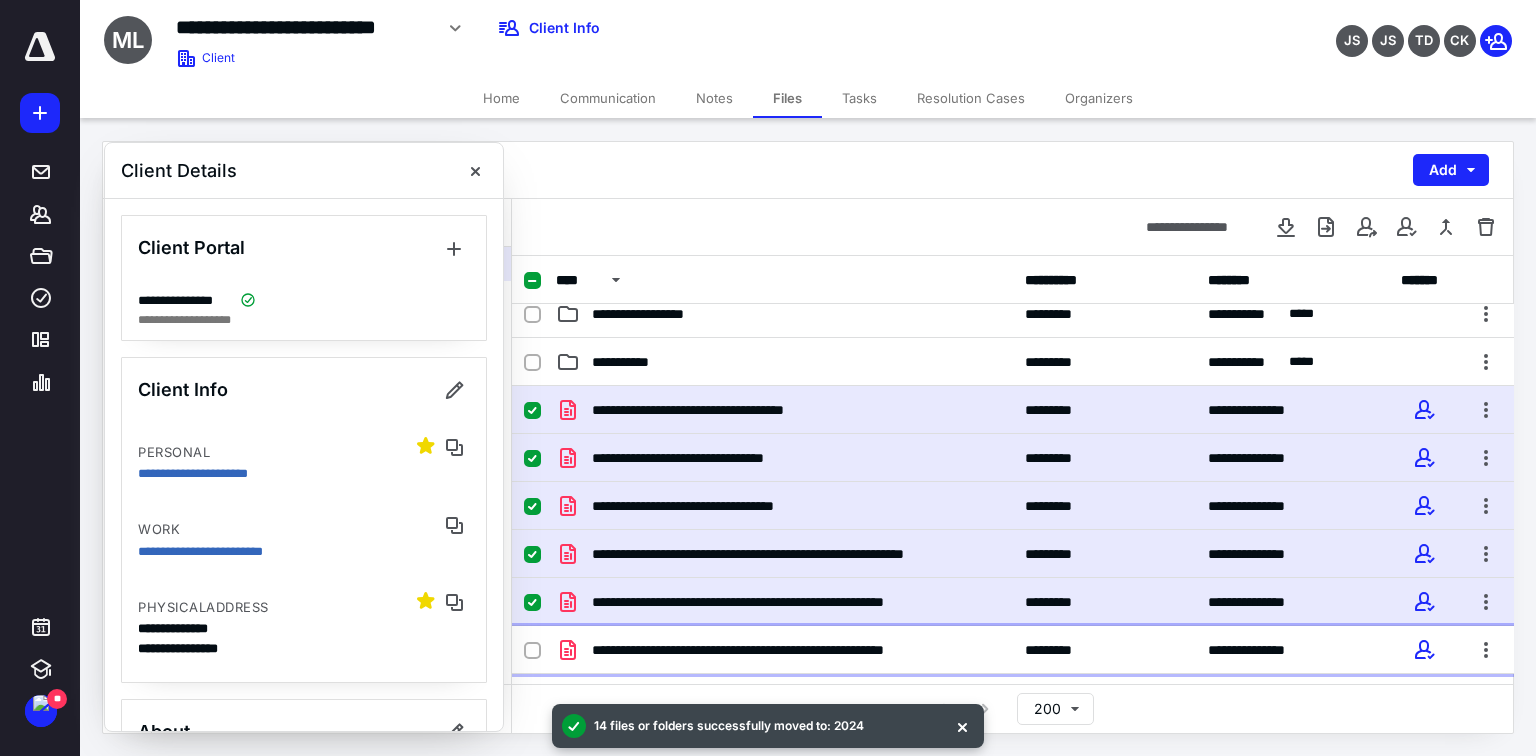 drag, startPoint x: 540, startPoint y: 647, endPoint x: 617, endPoint y: 619, distance: 81.9329 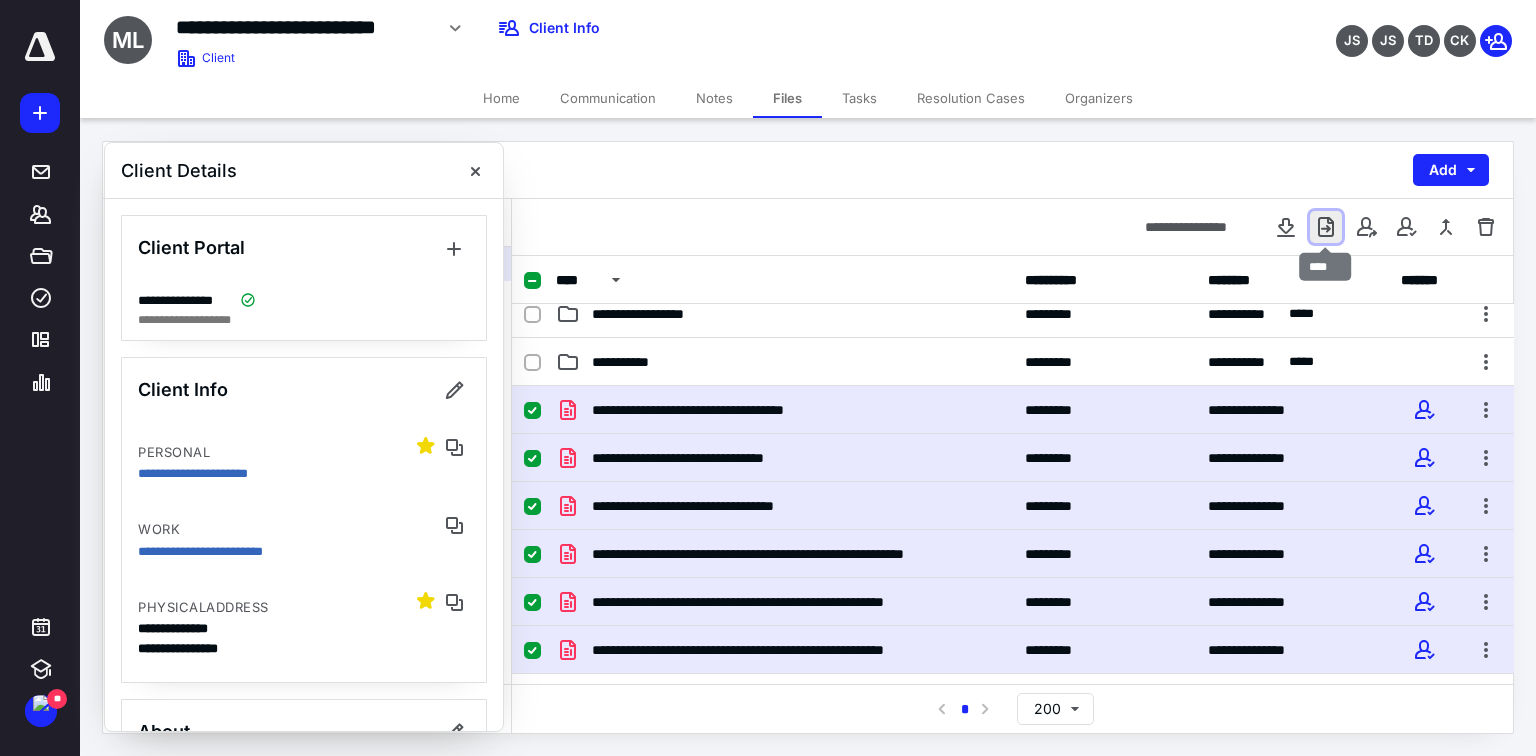 click at bounding box center [1326, 227] 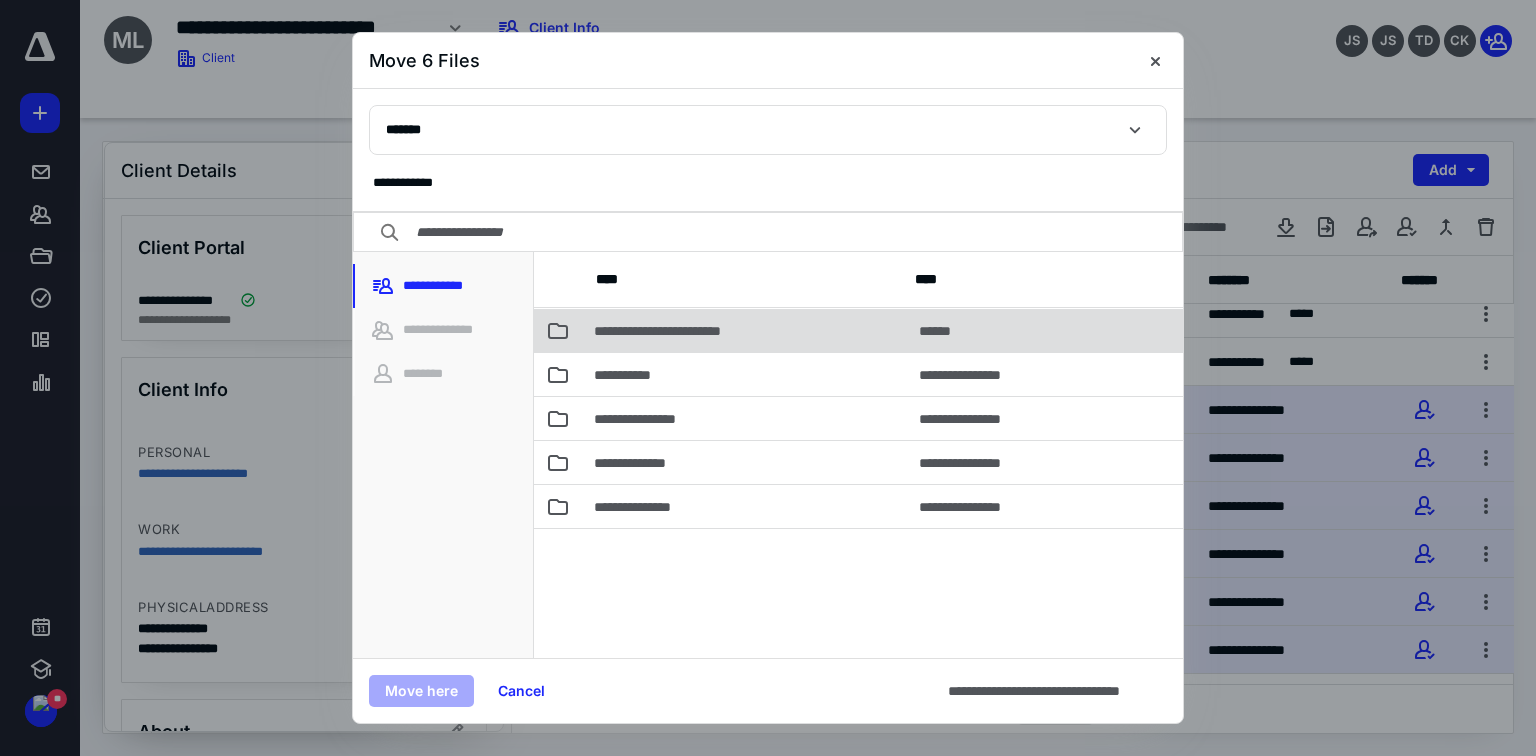 click on "**********" at bounding box center (744, 330) 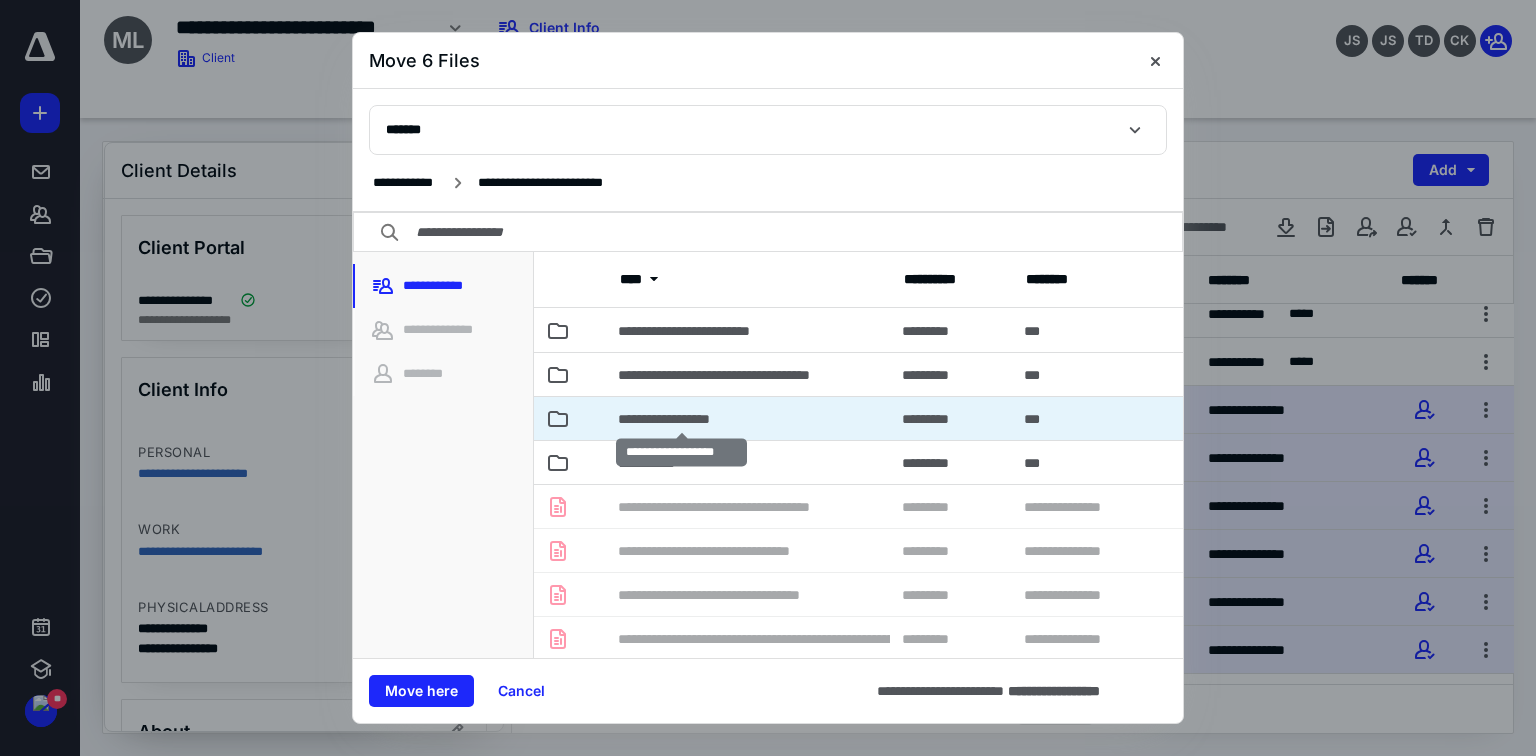 click on "**********" at bounding box center [682, 419] 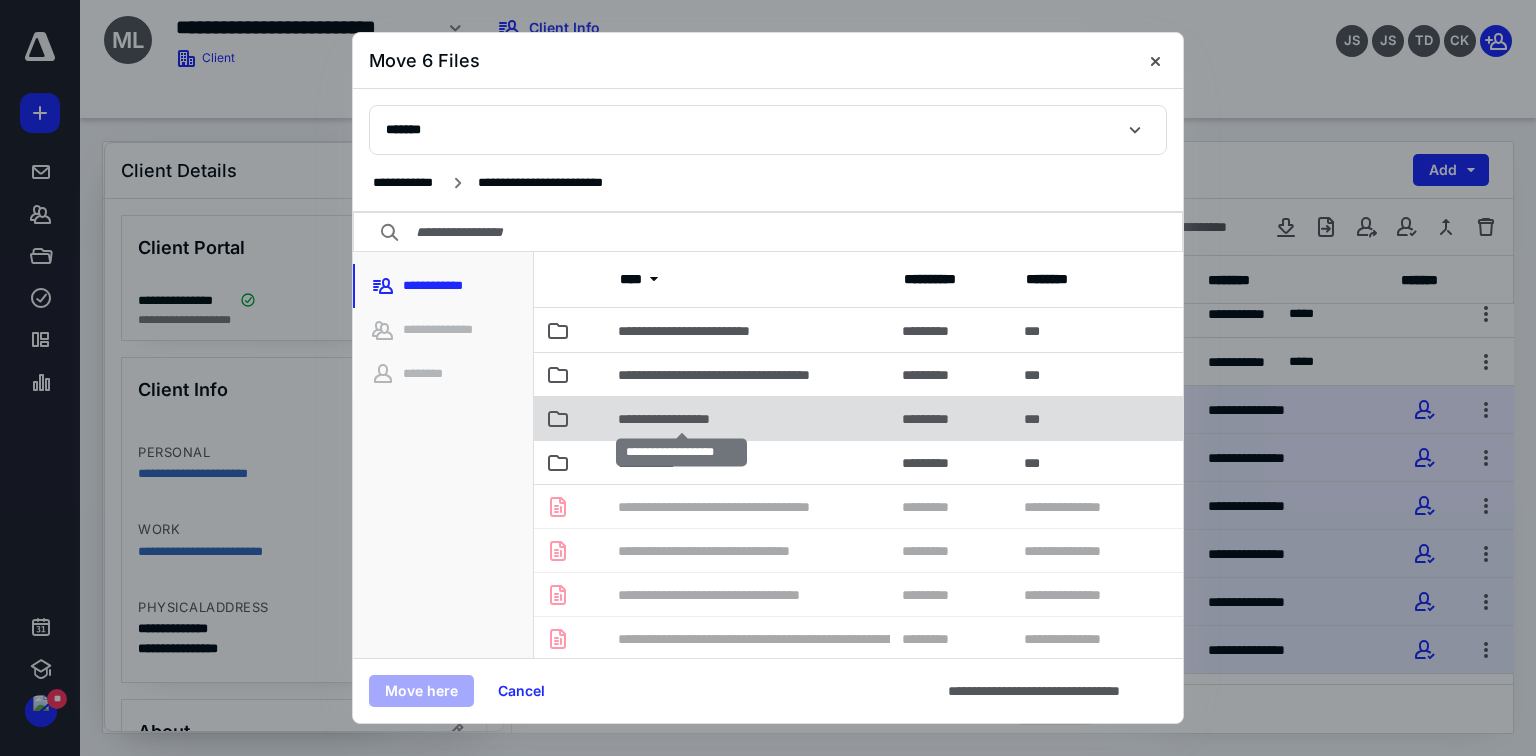 click on "**********" at bounding box center (682, 419) 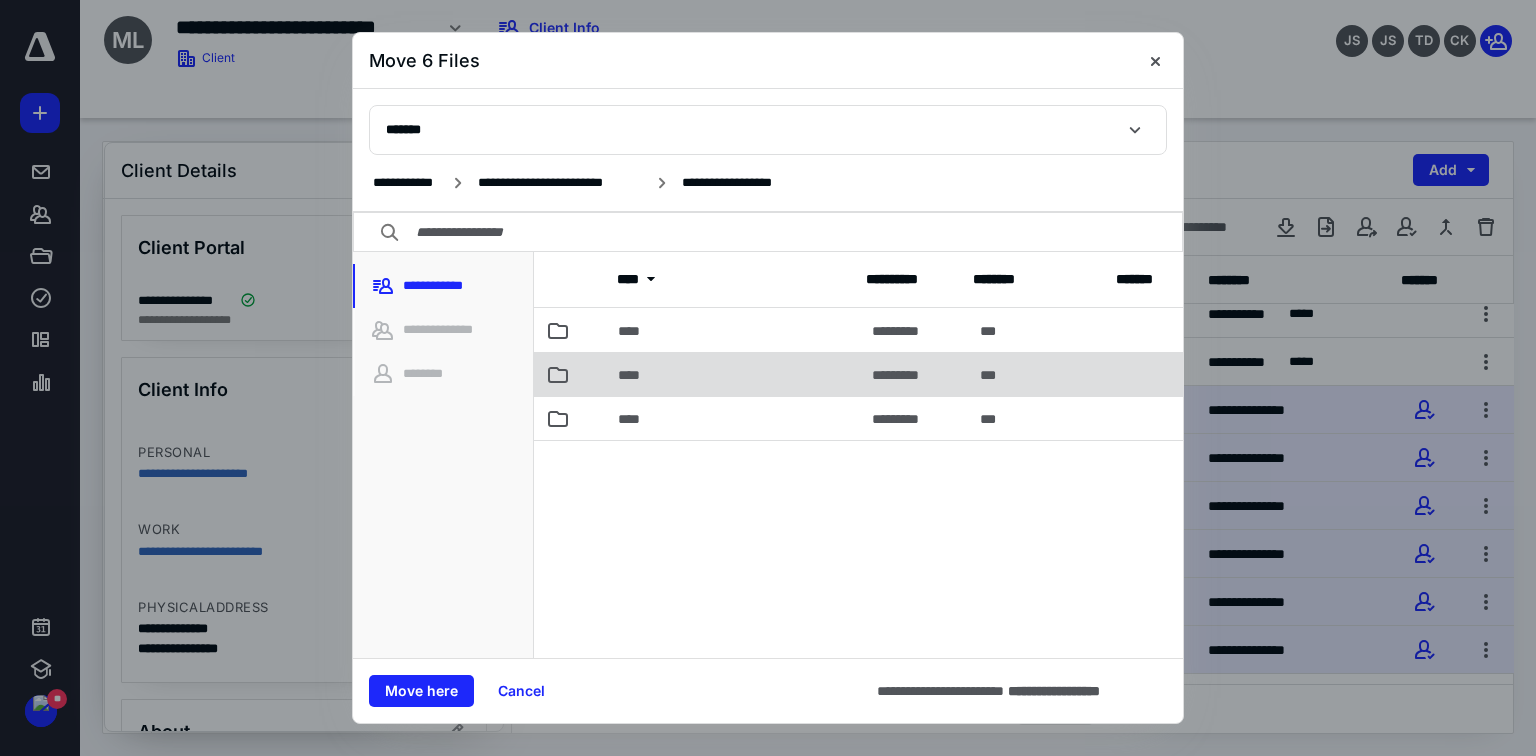 click at bounding box center [594, 374] 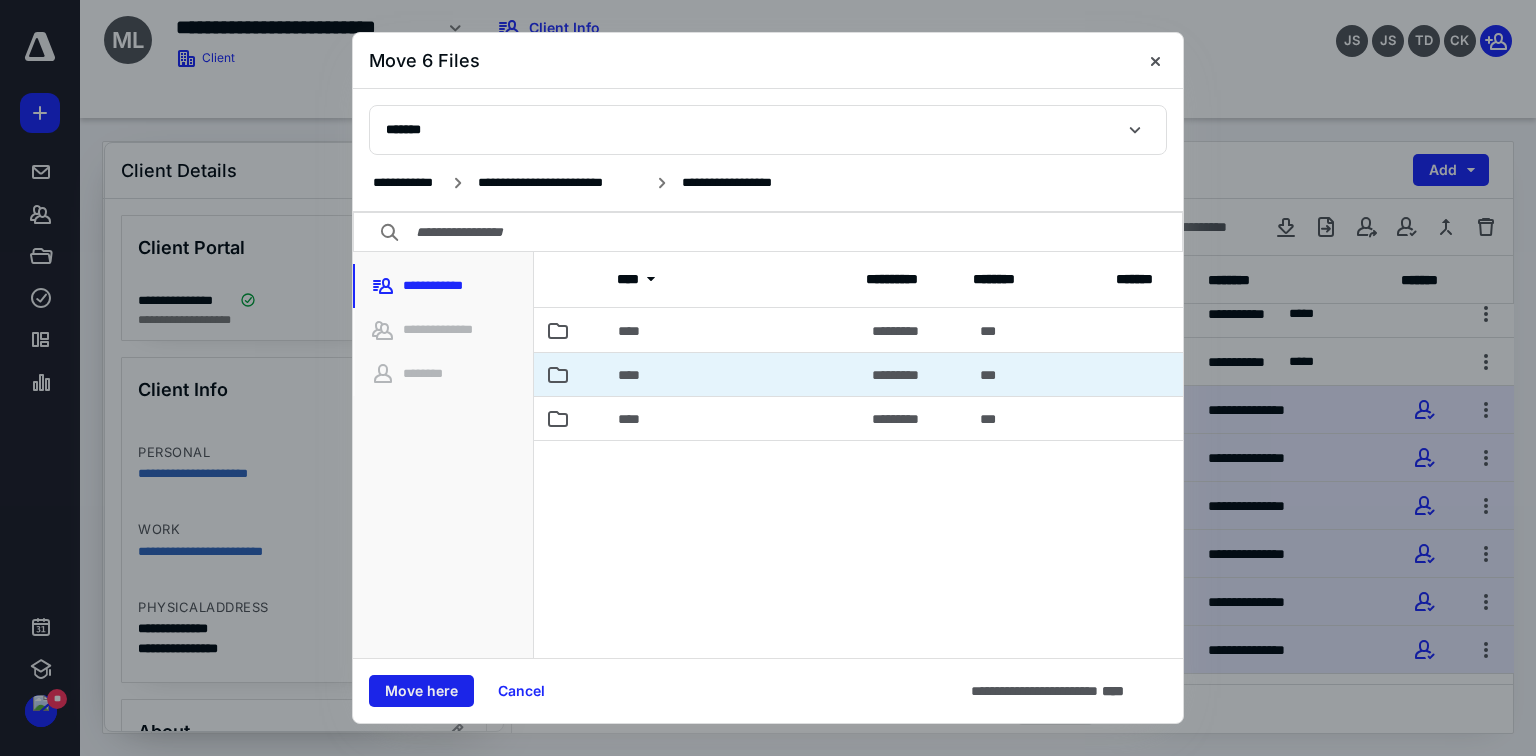 click on "Move here" at bounding box center (421, 691) 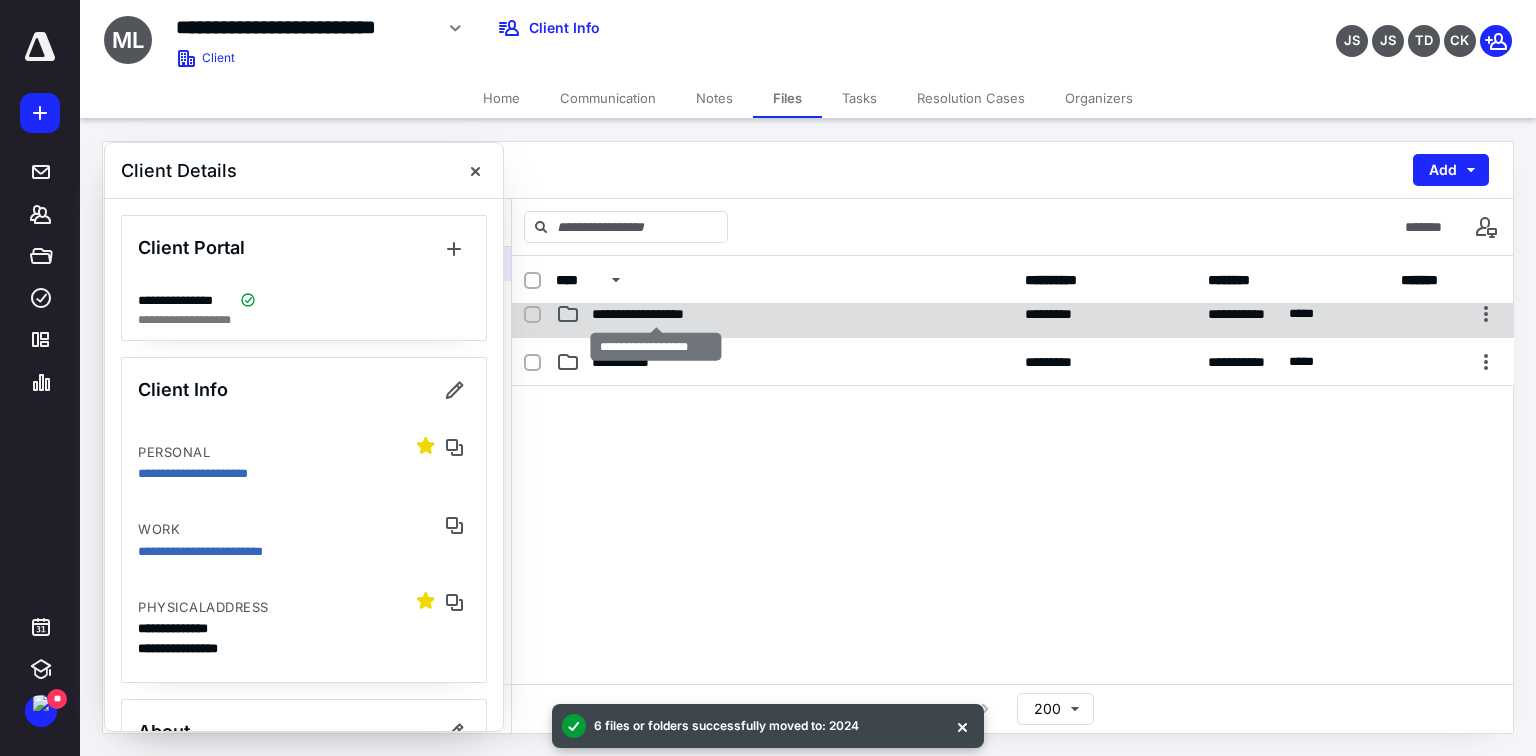 click on "**********" at bounding box center (656, 314) 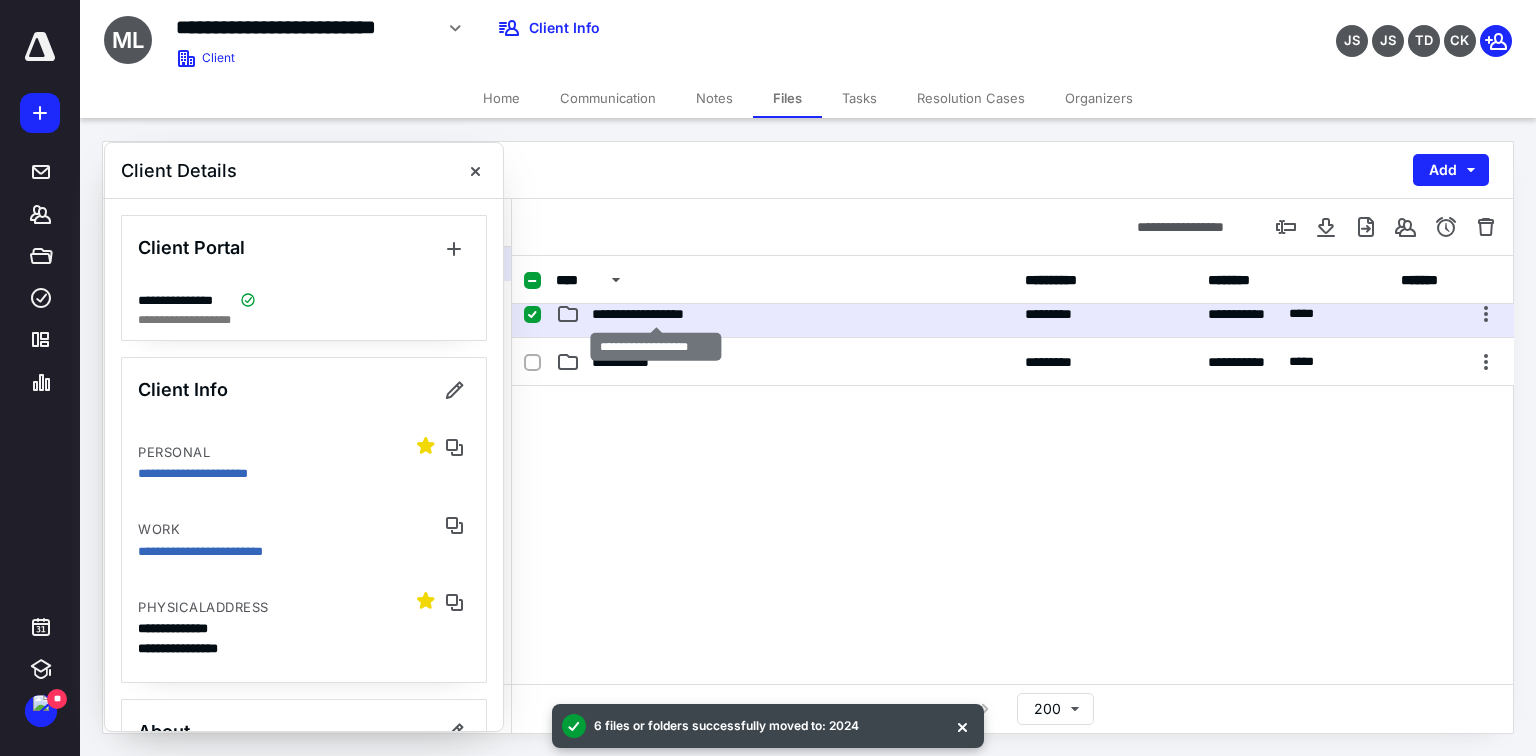 click on "**********" at bounding box center (656, 314) 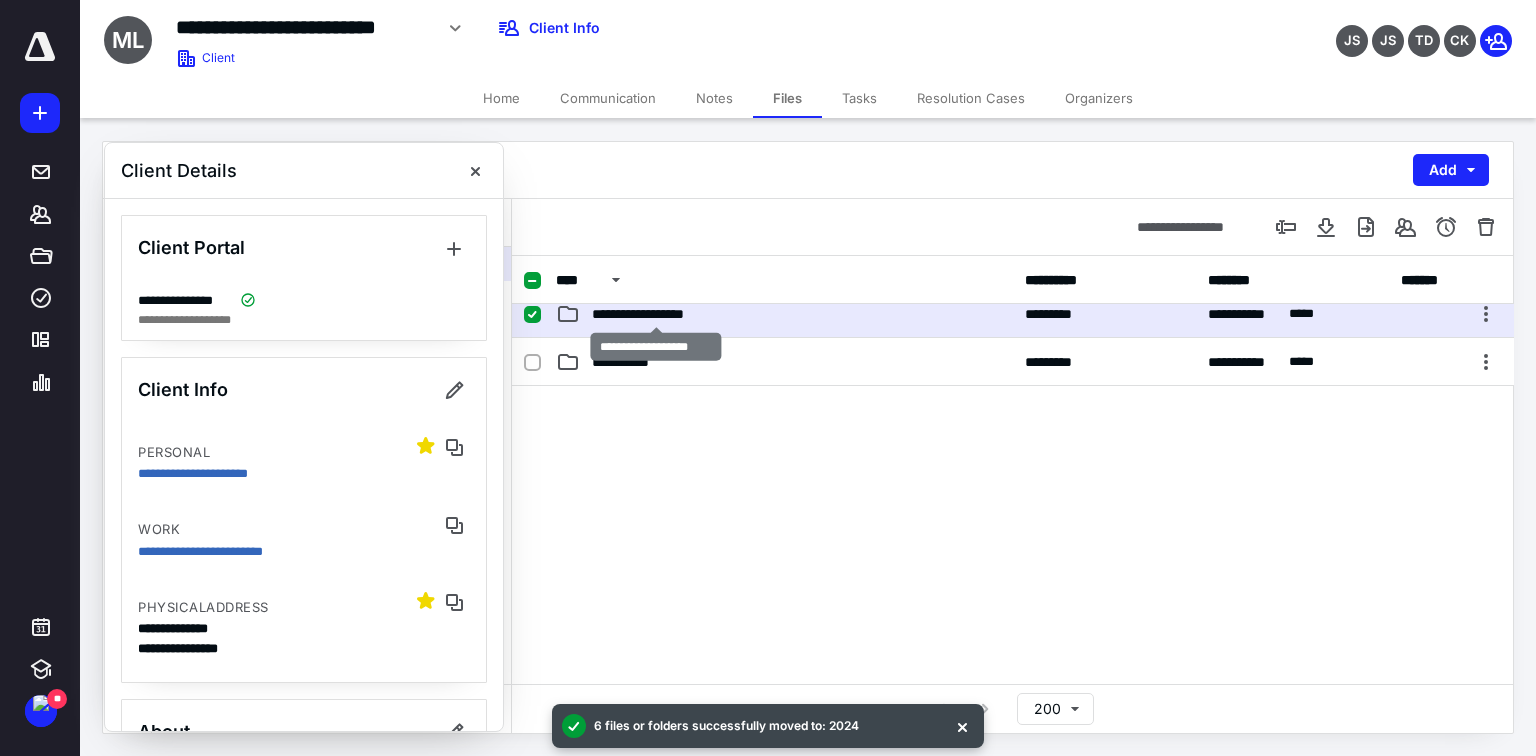 scroll, scrollTop: 0, scrollLeft: 0, axis: both 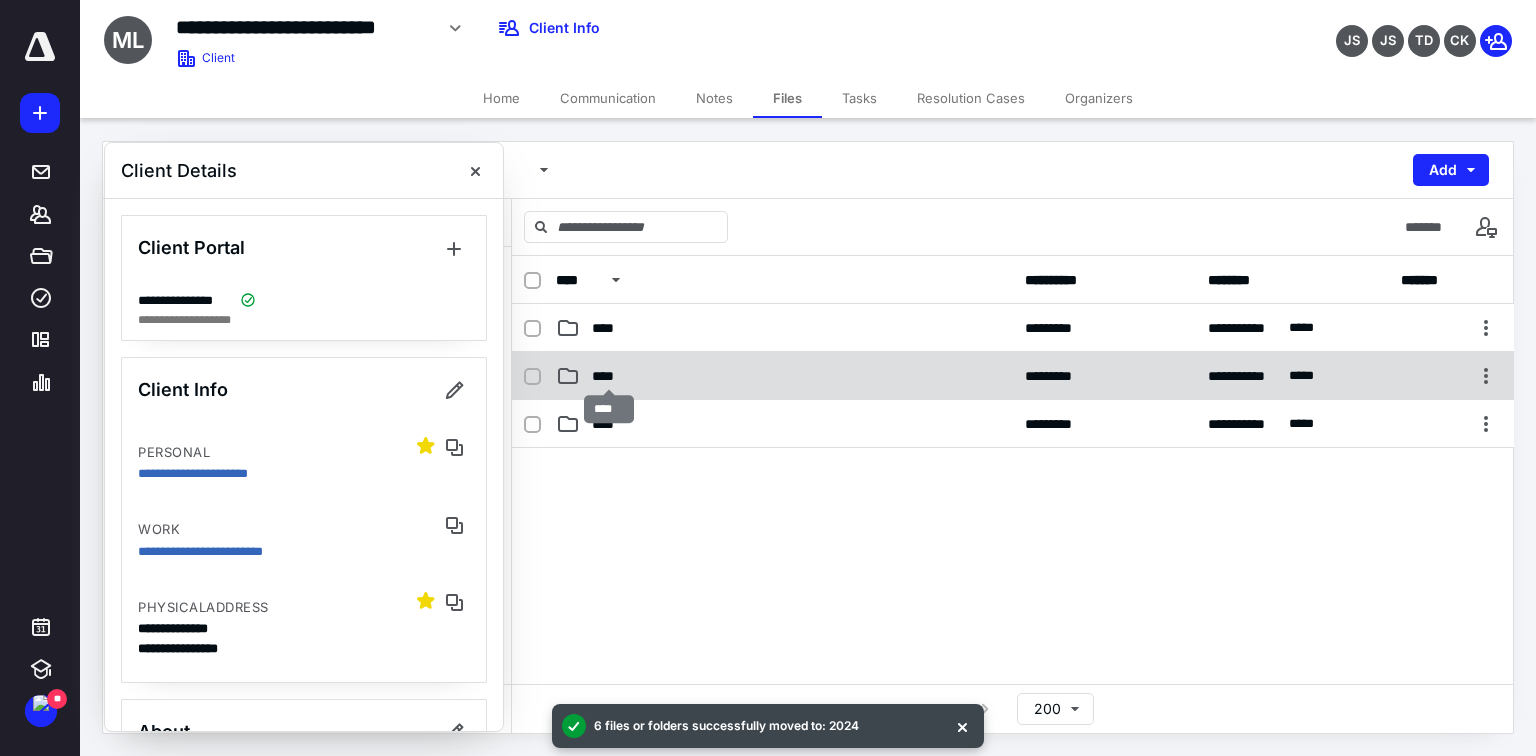 click on "****" at bounding box center (609, 376) 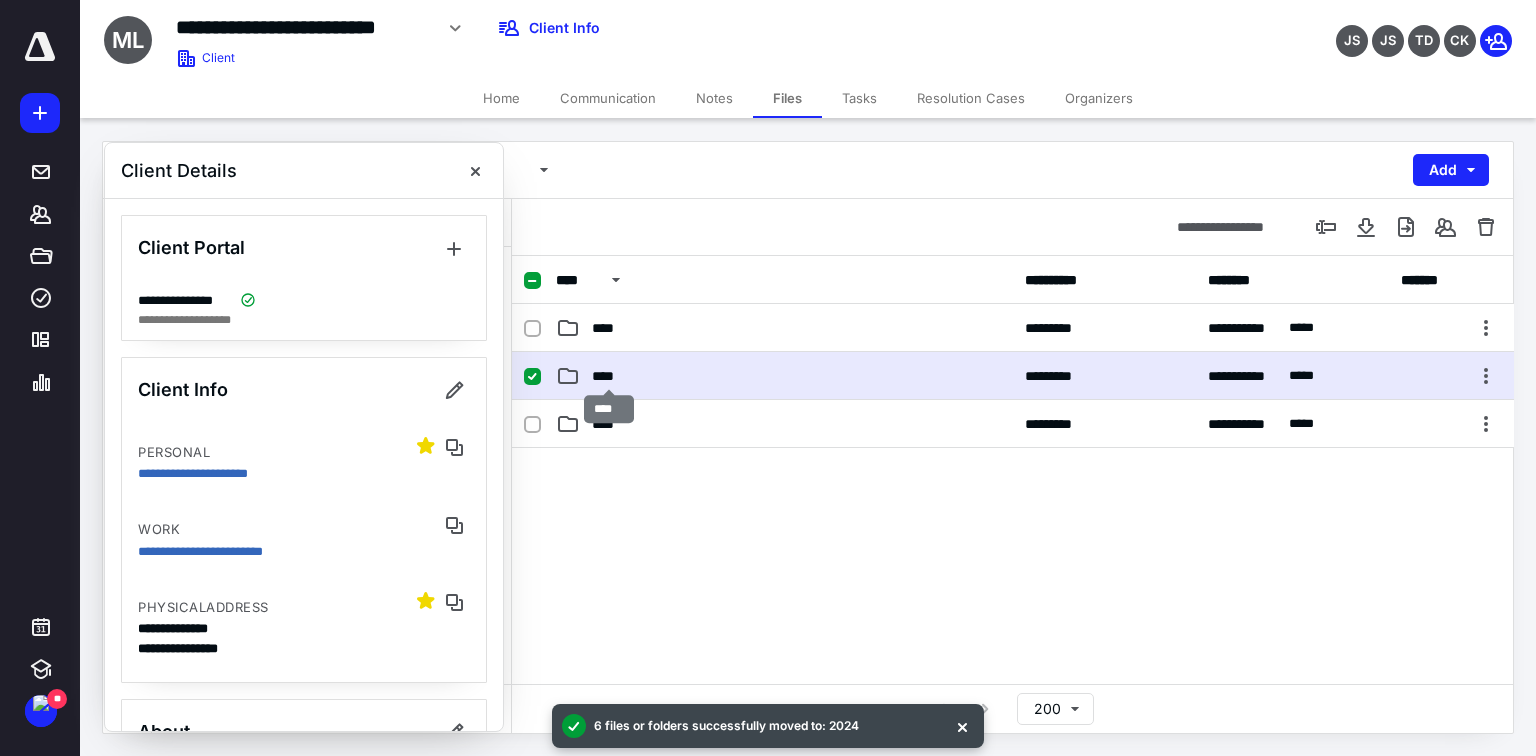 click on "****" at bounding box center [609, 376] 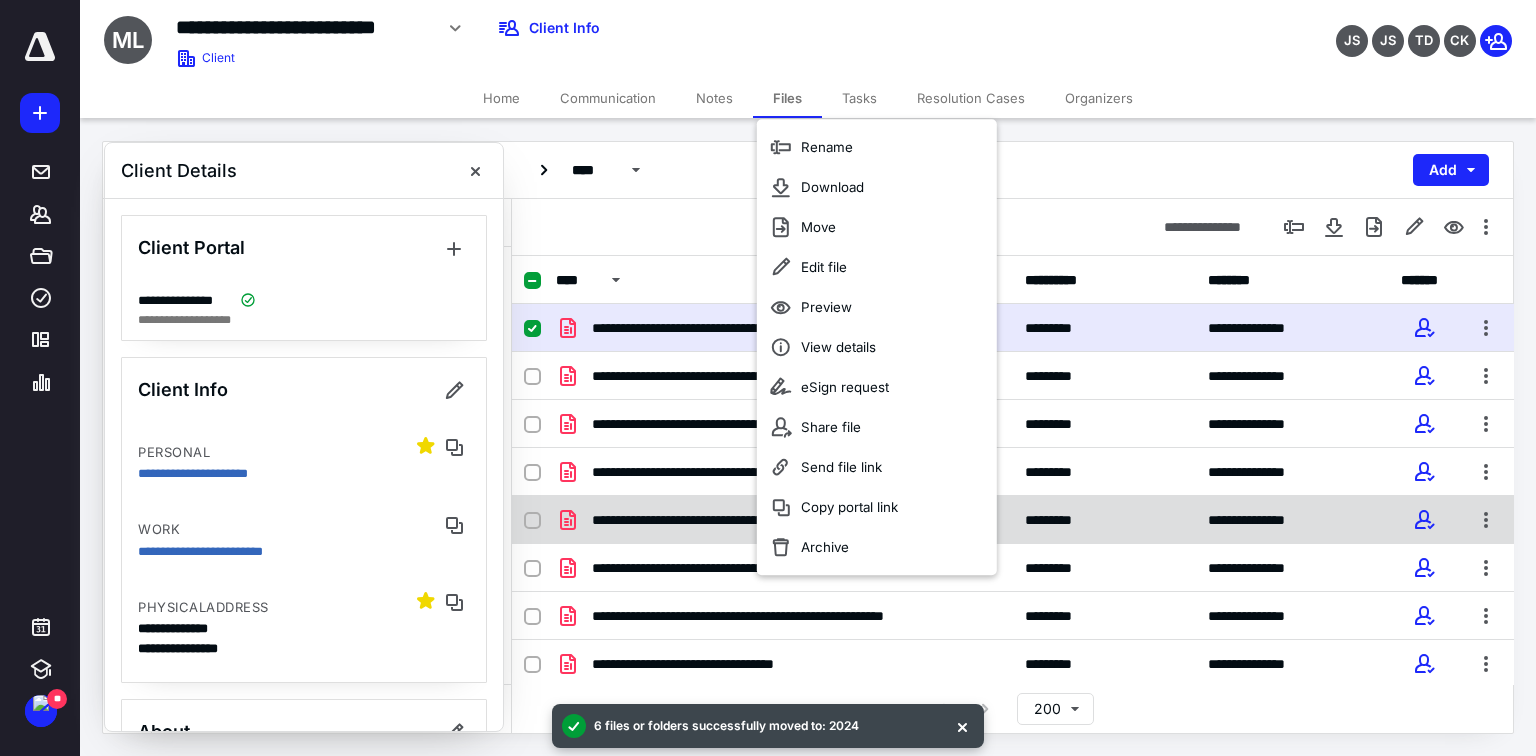 click on "**********" at bounding box center [1013, 520] 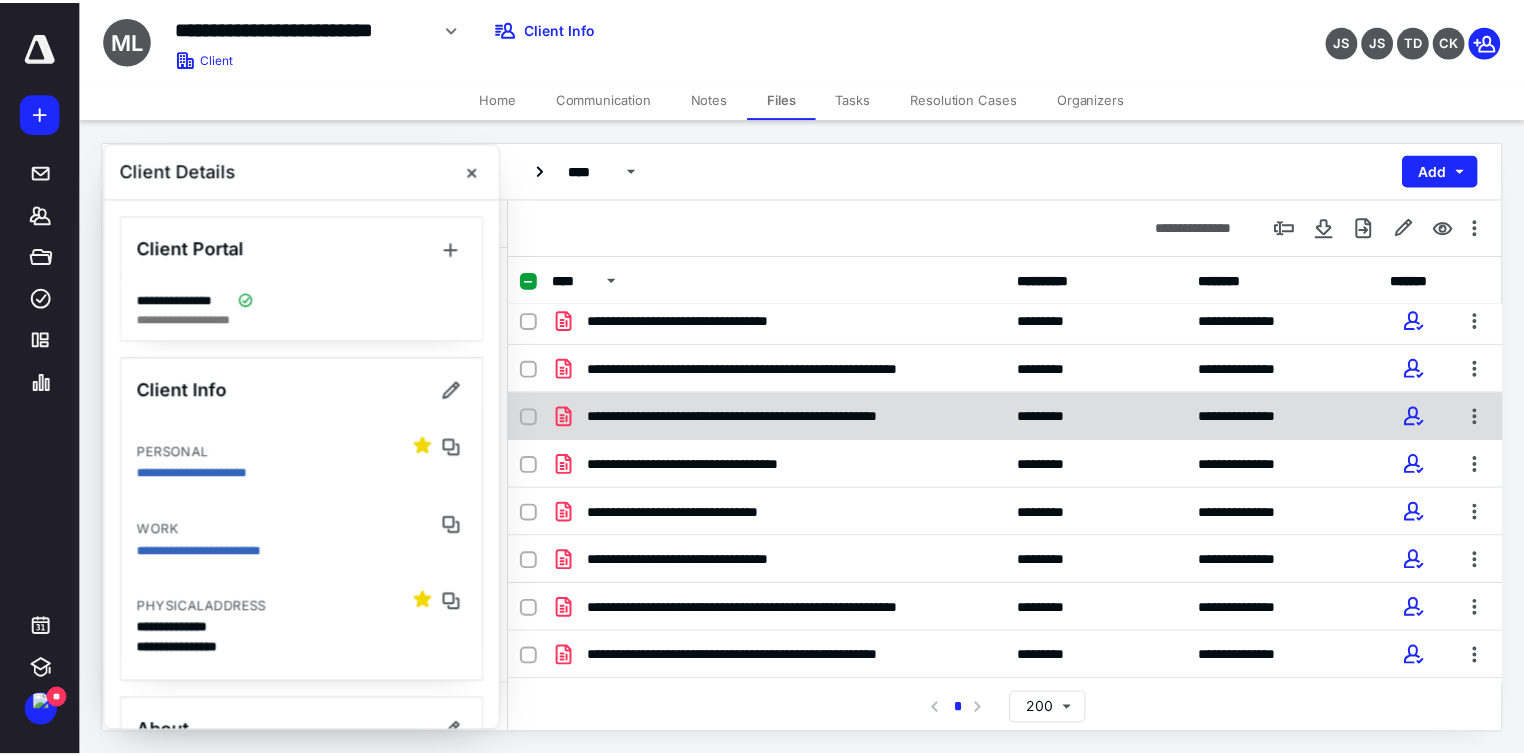 scroll, scrollTop: 2056, scrollLeft: 0, axis: vertical 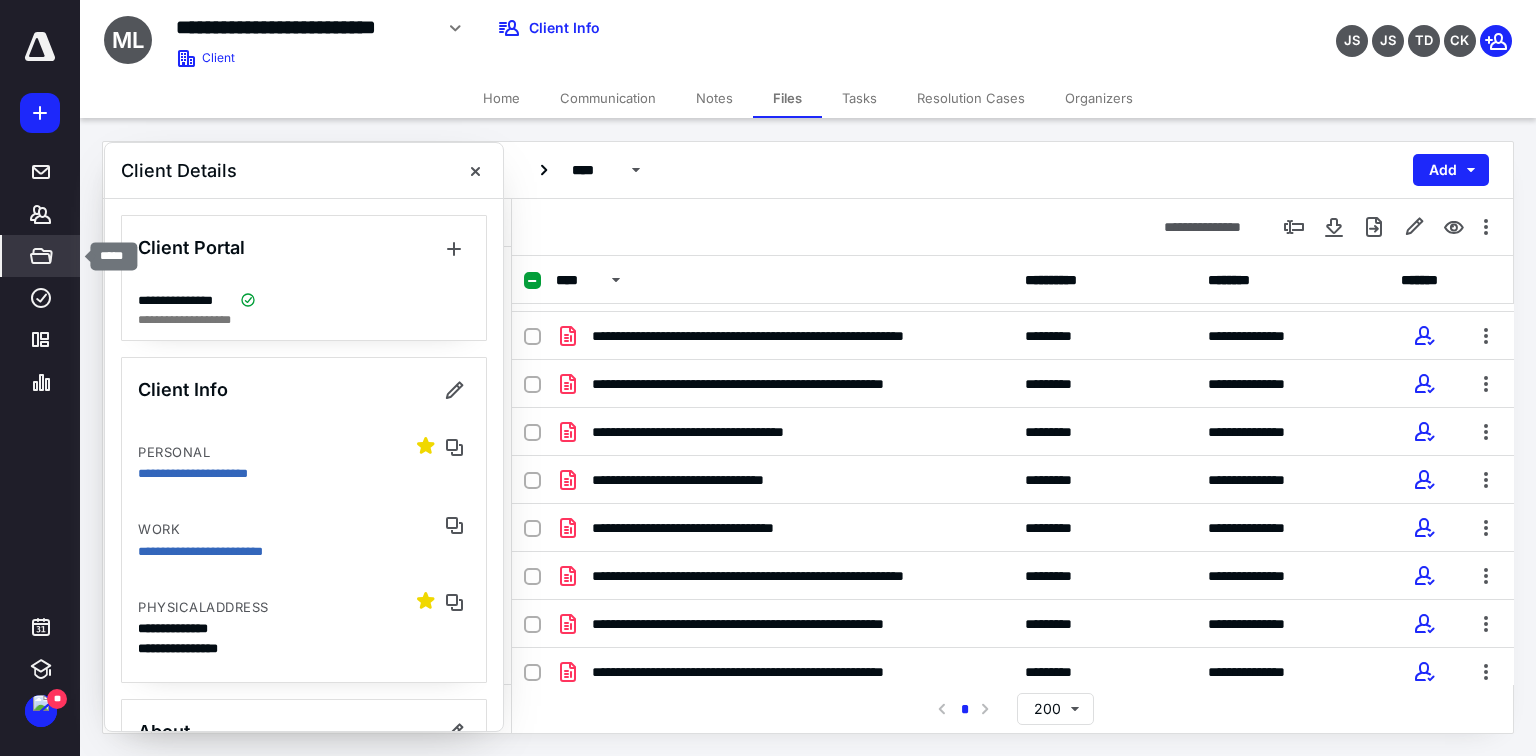 click 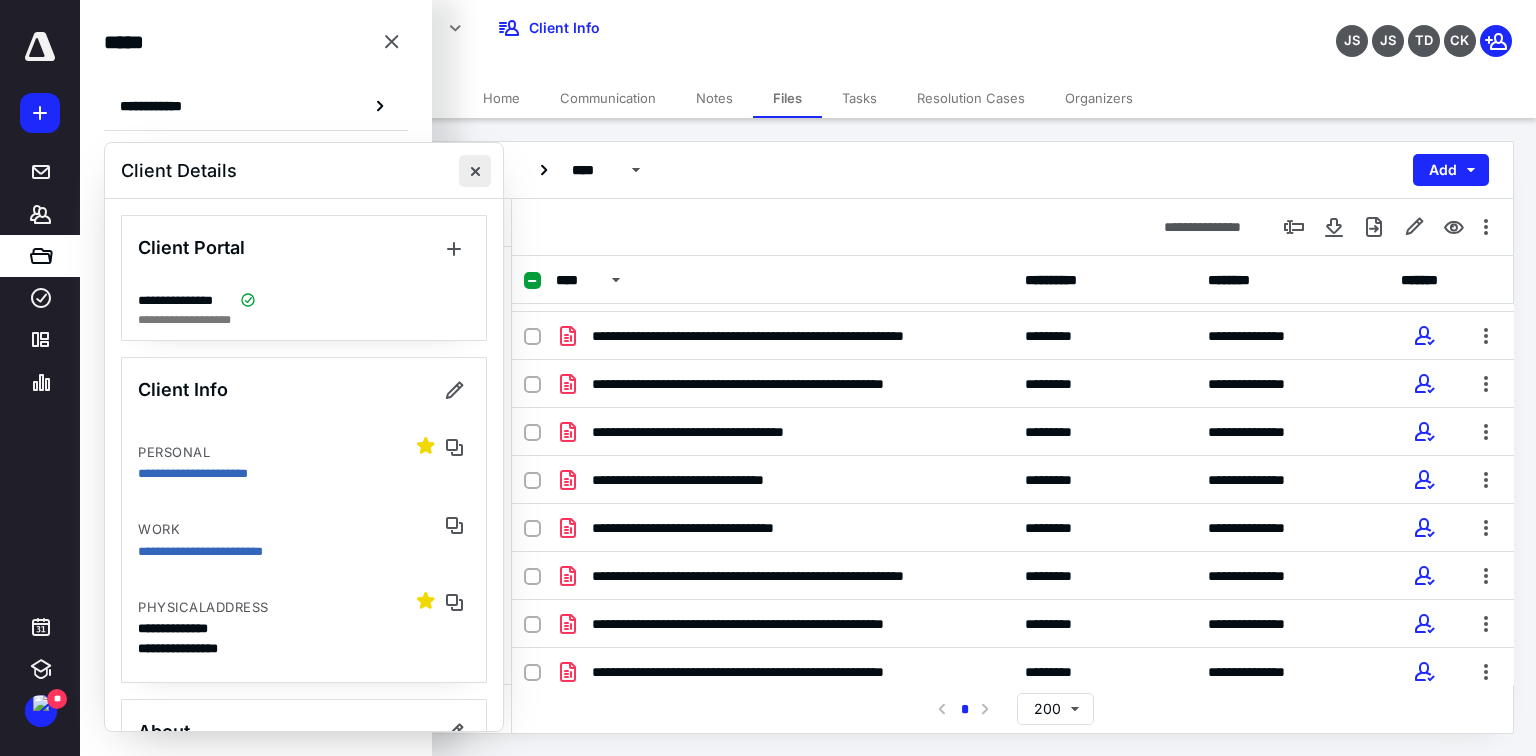 click at bounding box center [475, 171] 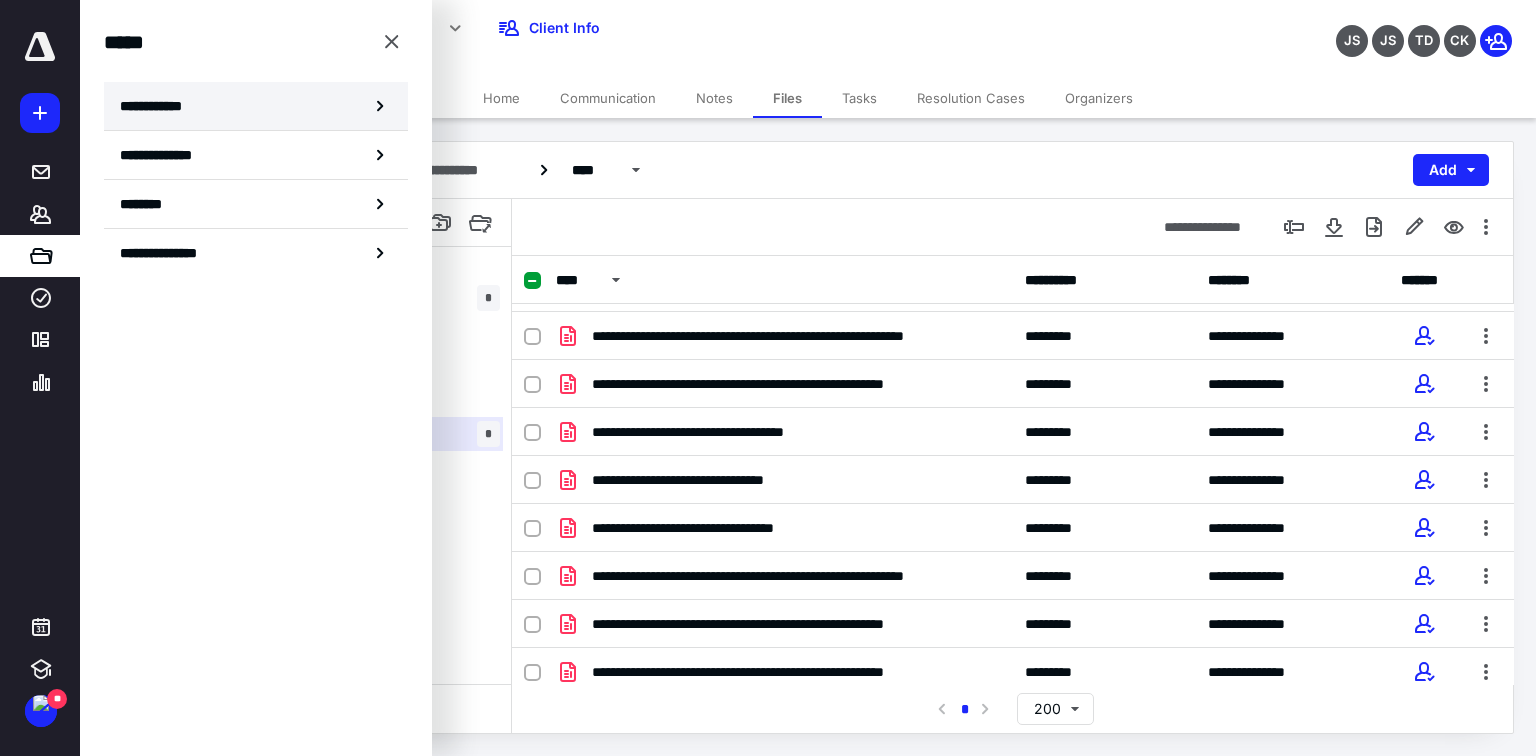 click on "**********" at bounding box center [157, 106] 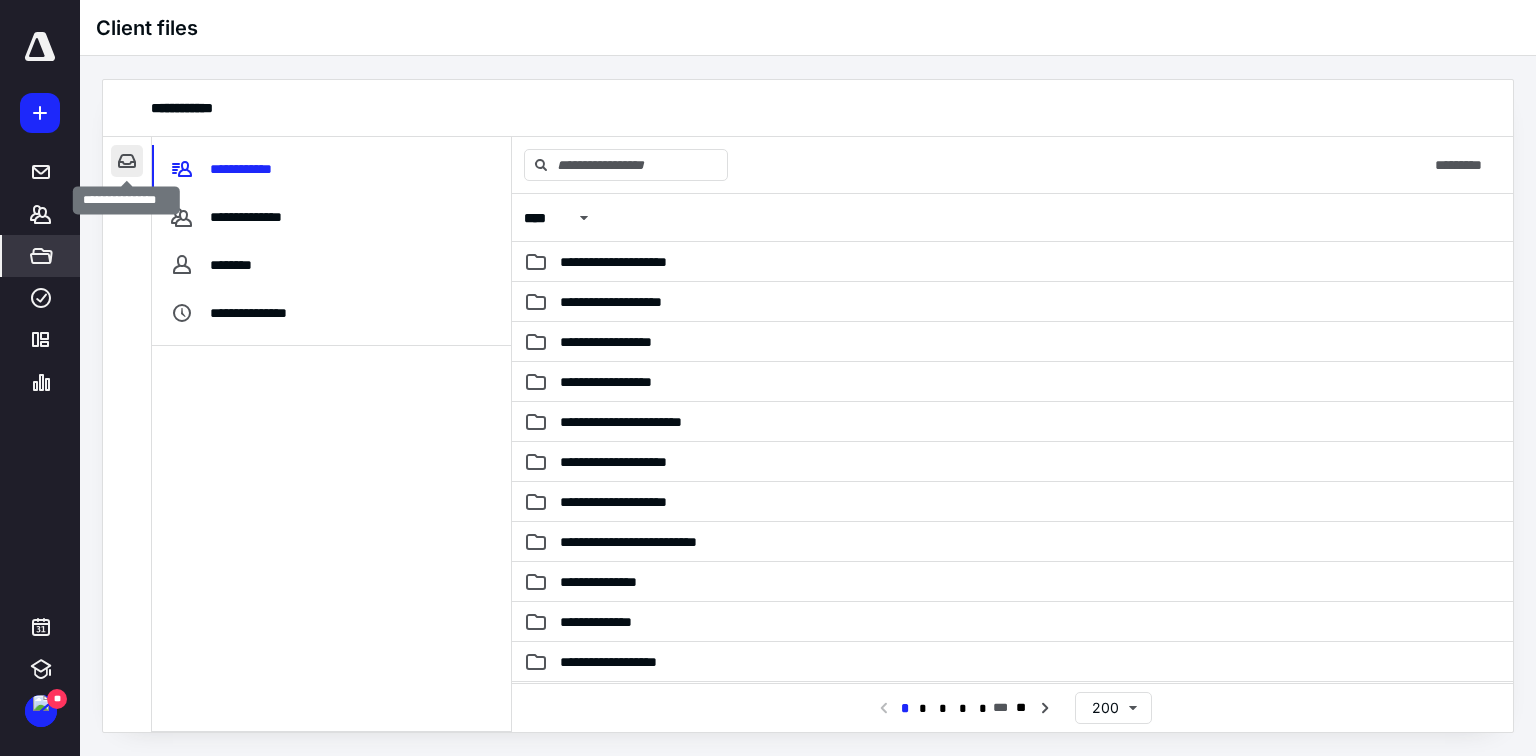 click at bounding box center (127, 161) 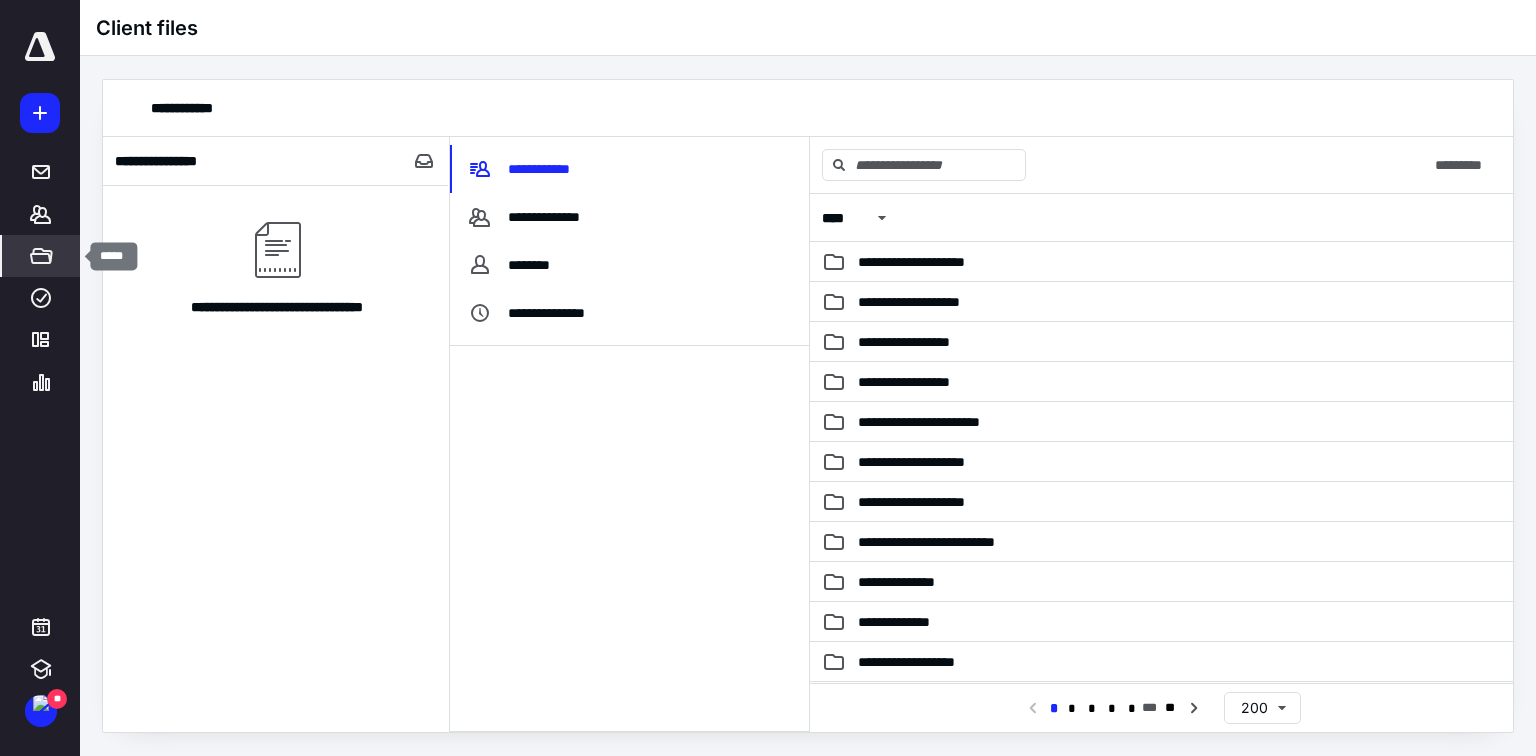click 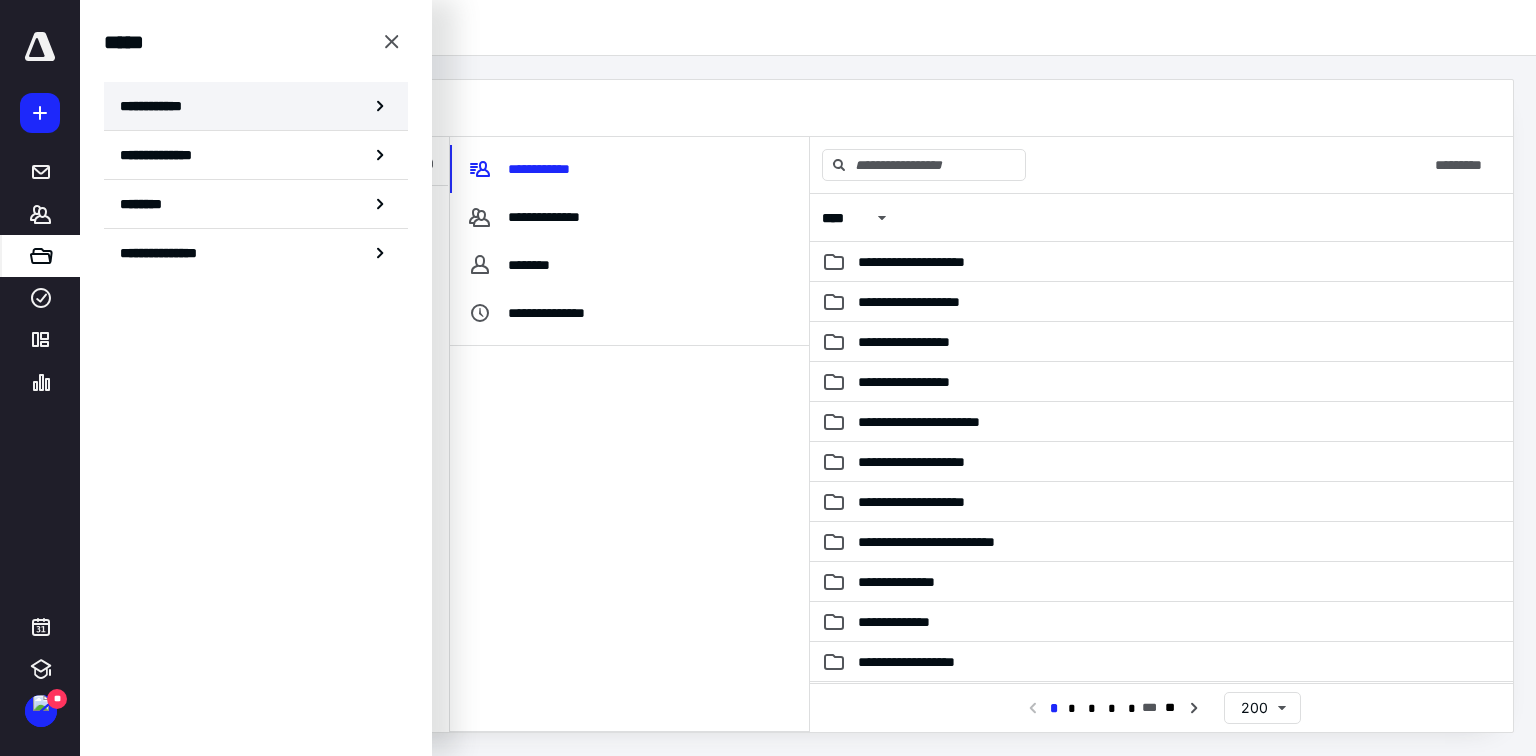click on "**********" at bounding box center [157, 106] 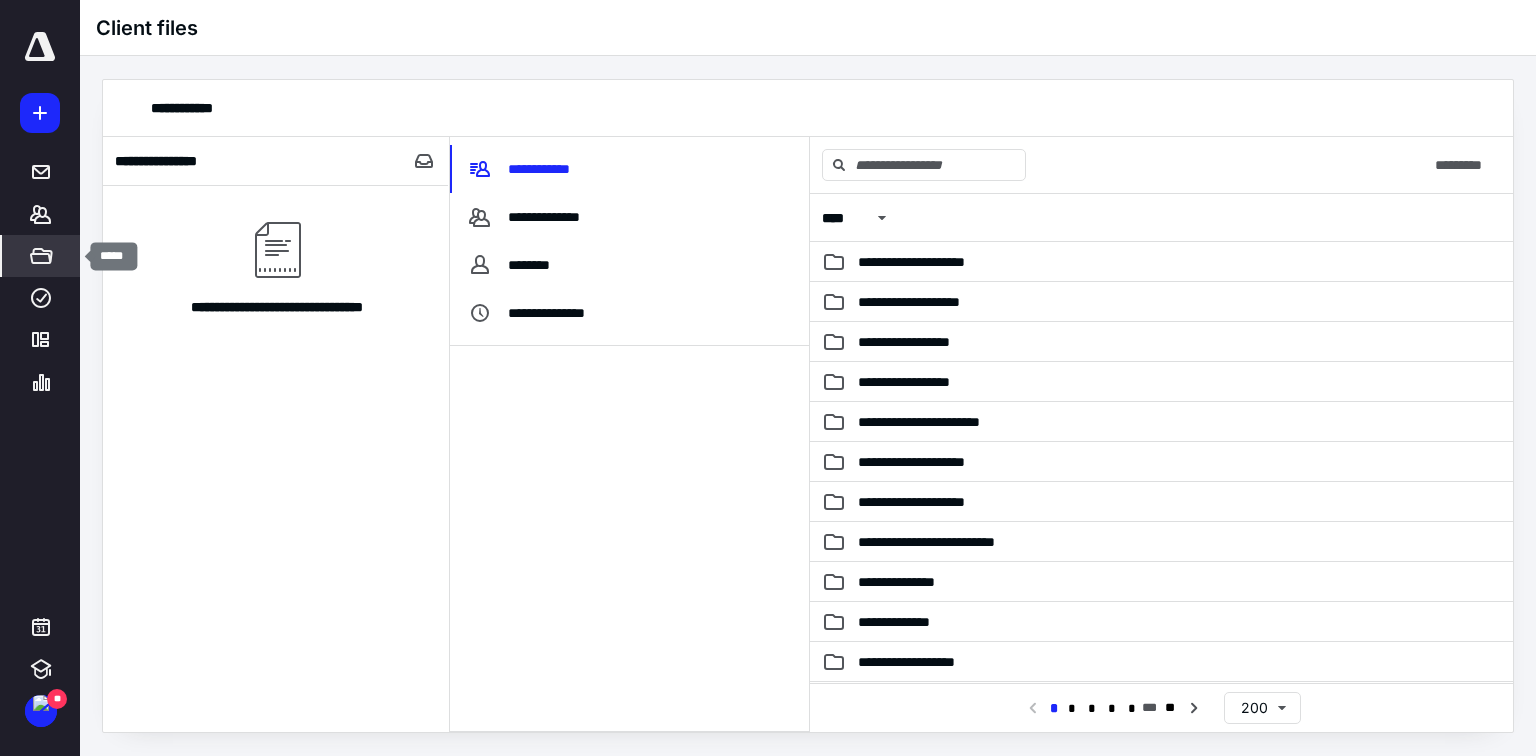 click 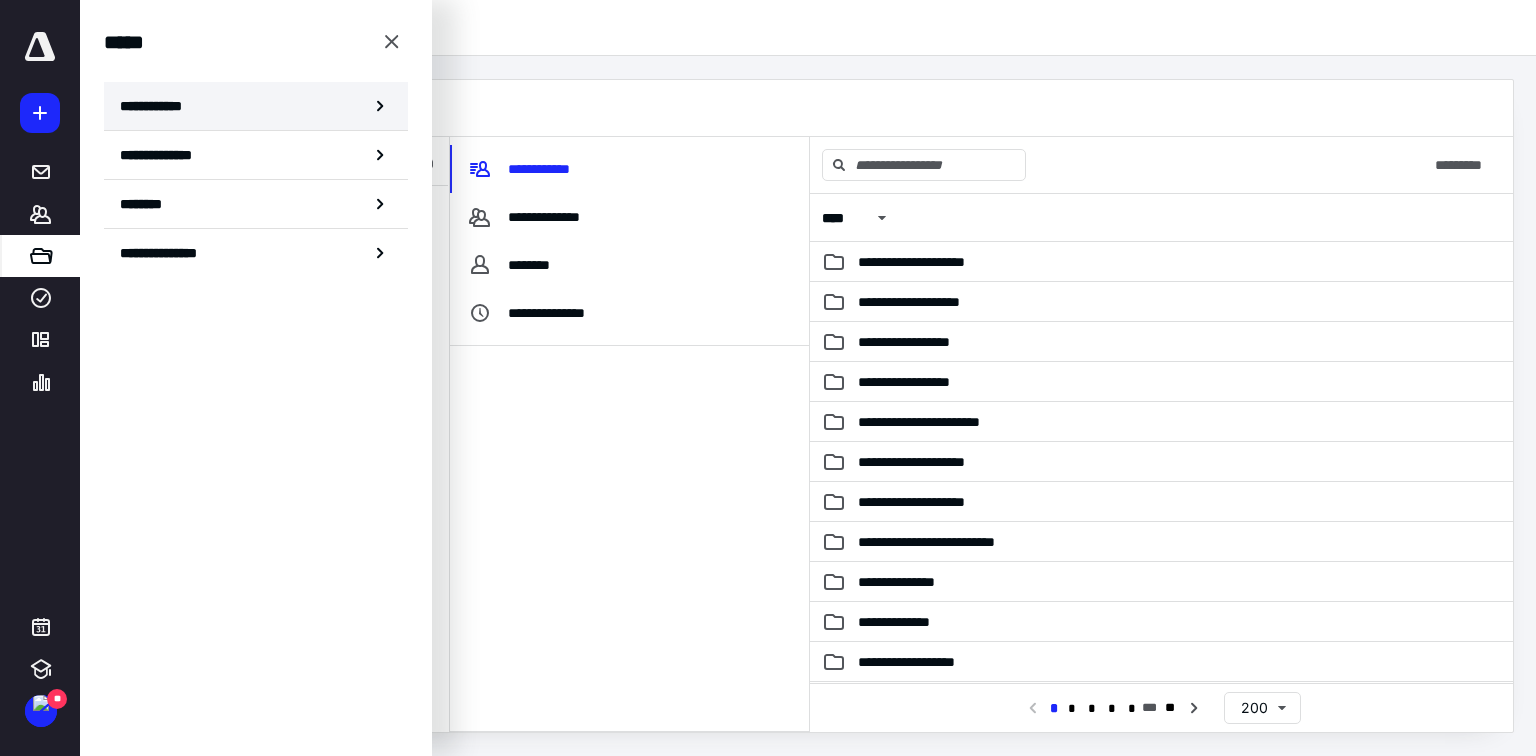 click on "**********" at bounding box center (157, 106) 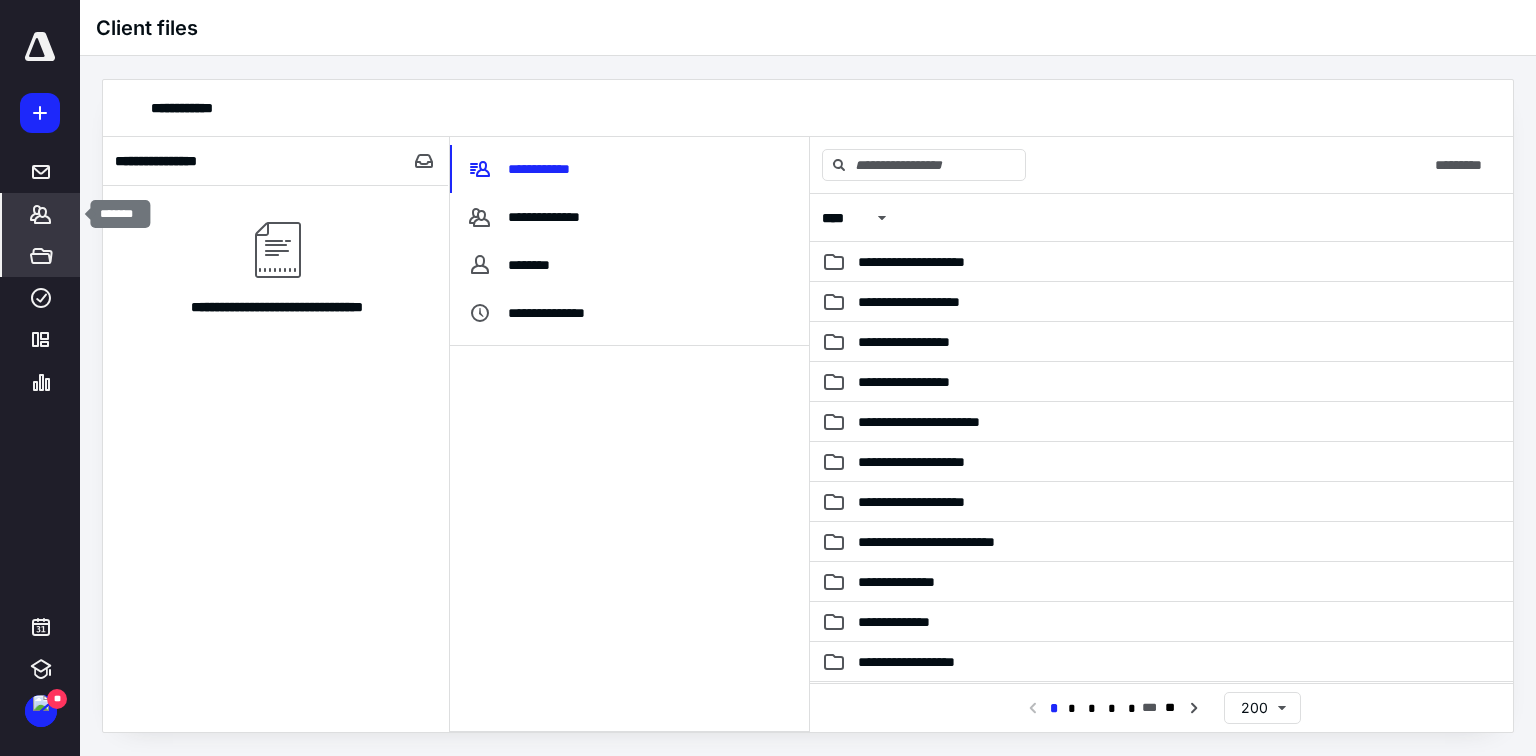 click 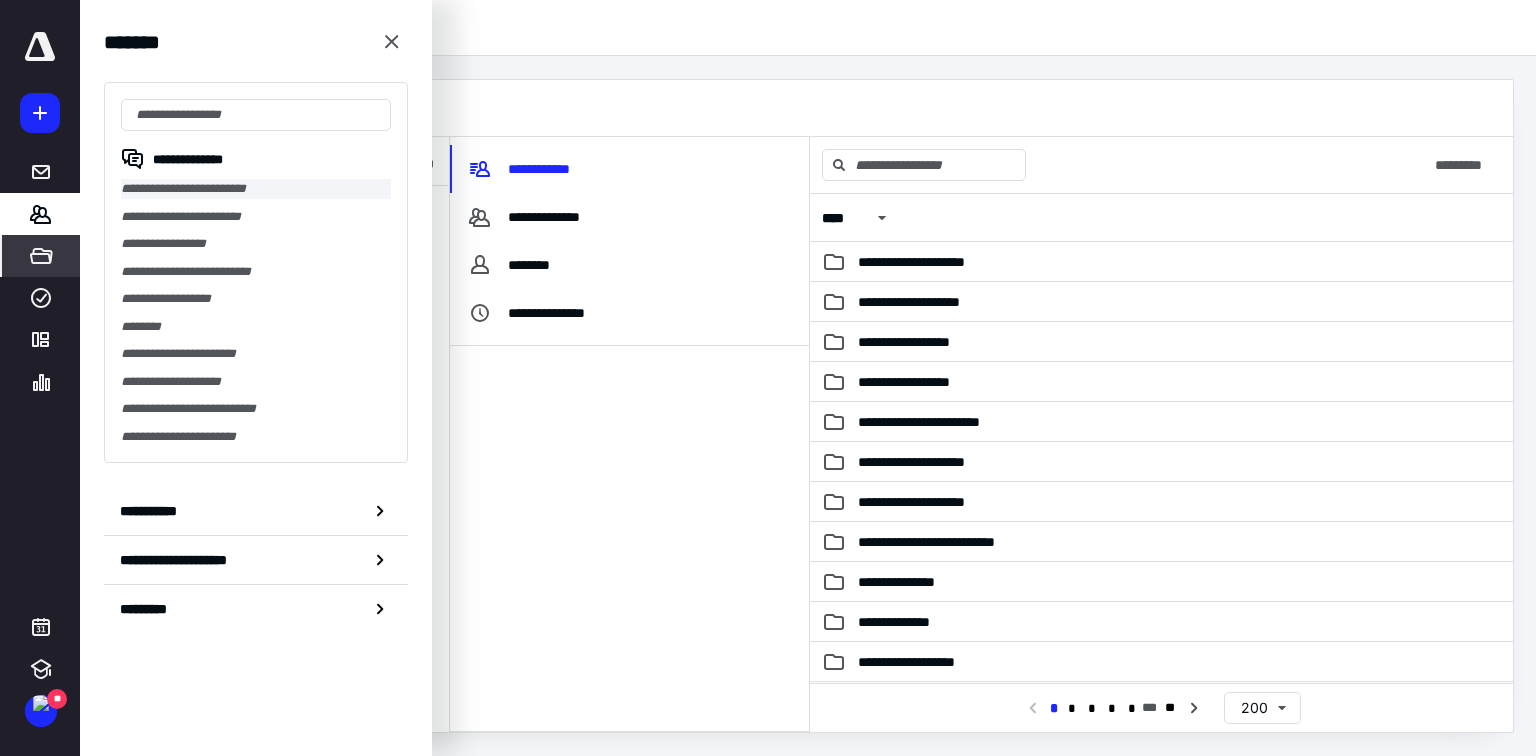 click on "**********" at bounding box center [256, 189] 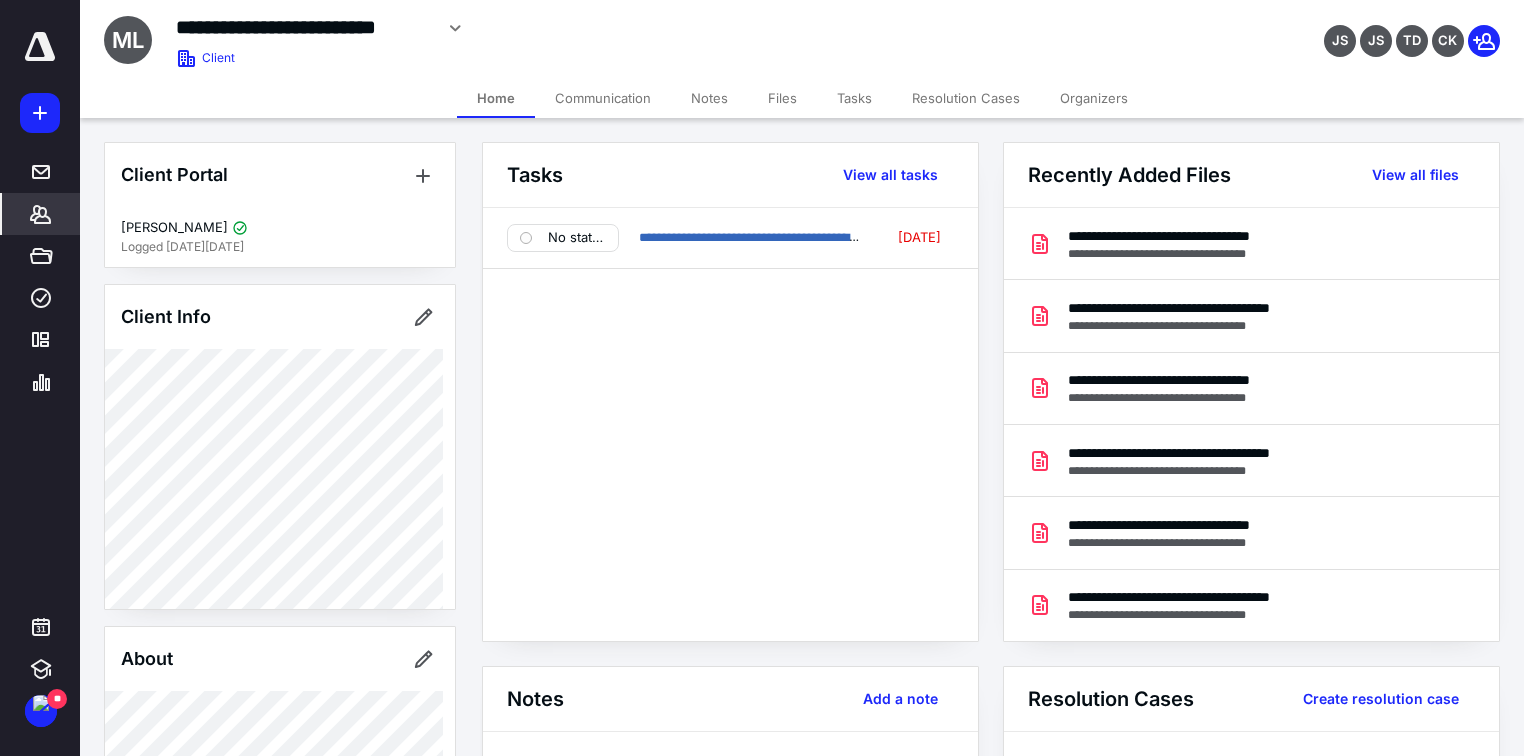 click on "**********" at bounding box center [730, 424] 